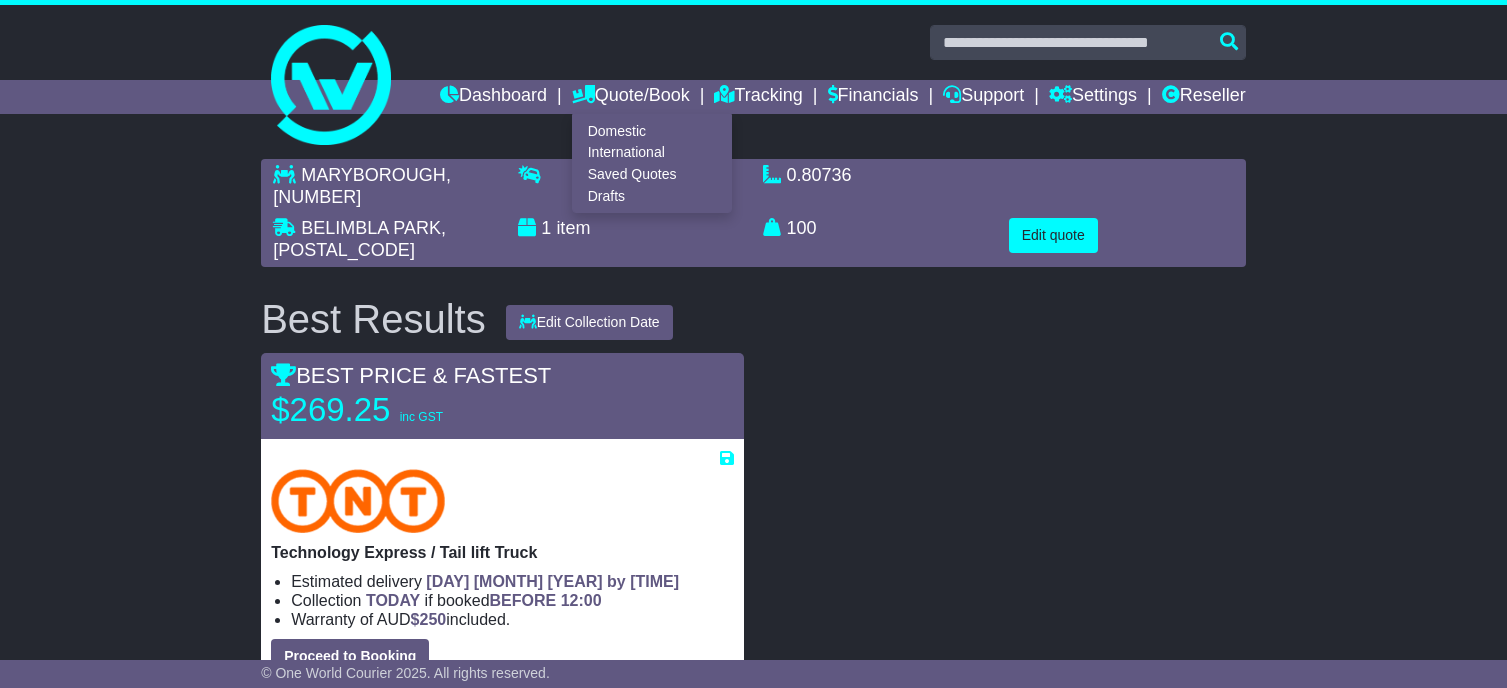 scroll, scrollTop: 0, scrollLeft: 0, axis: both 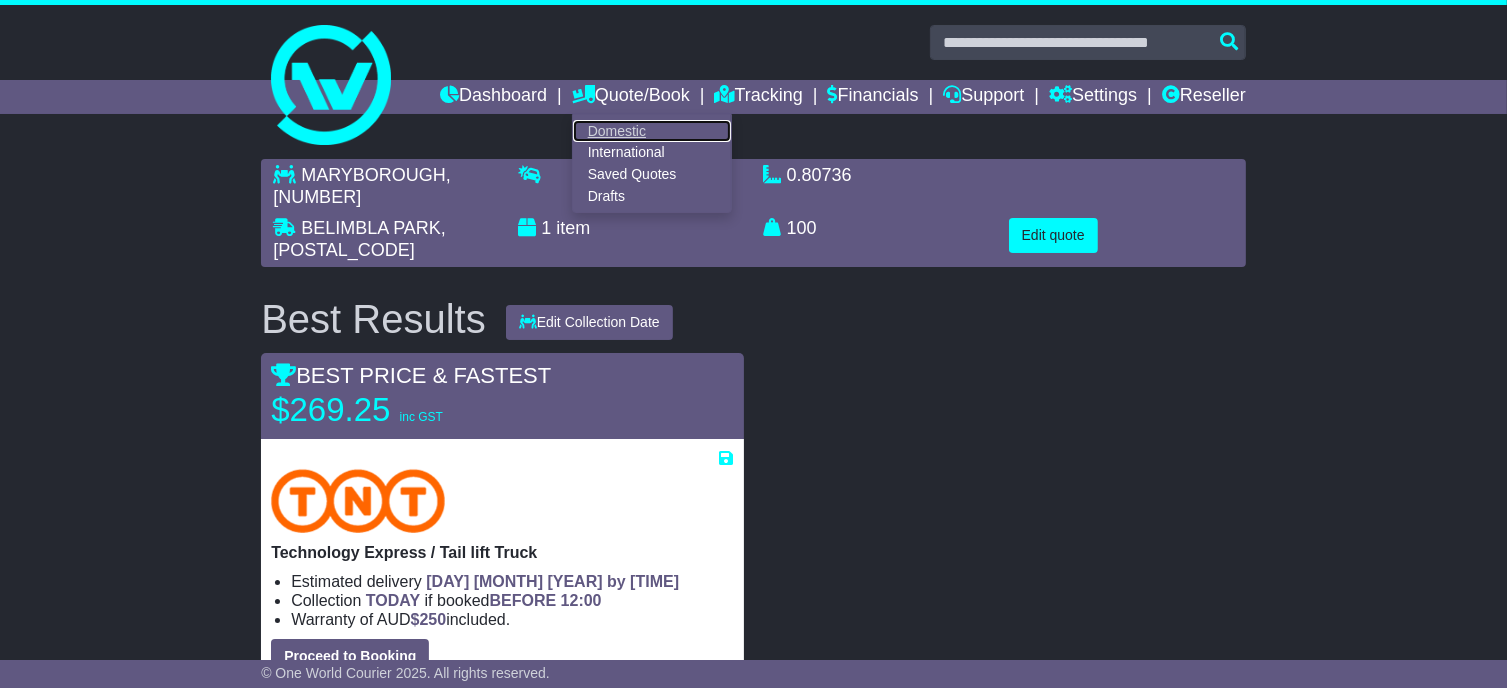 click on "Domestic" at bounding box center [652, 131] 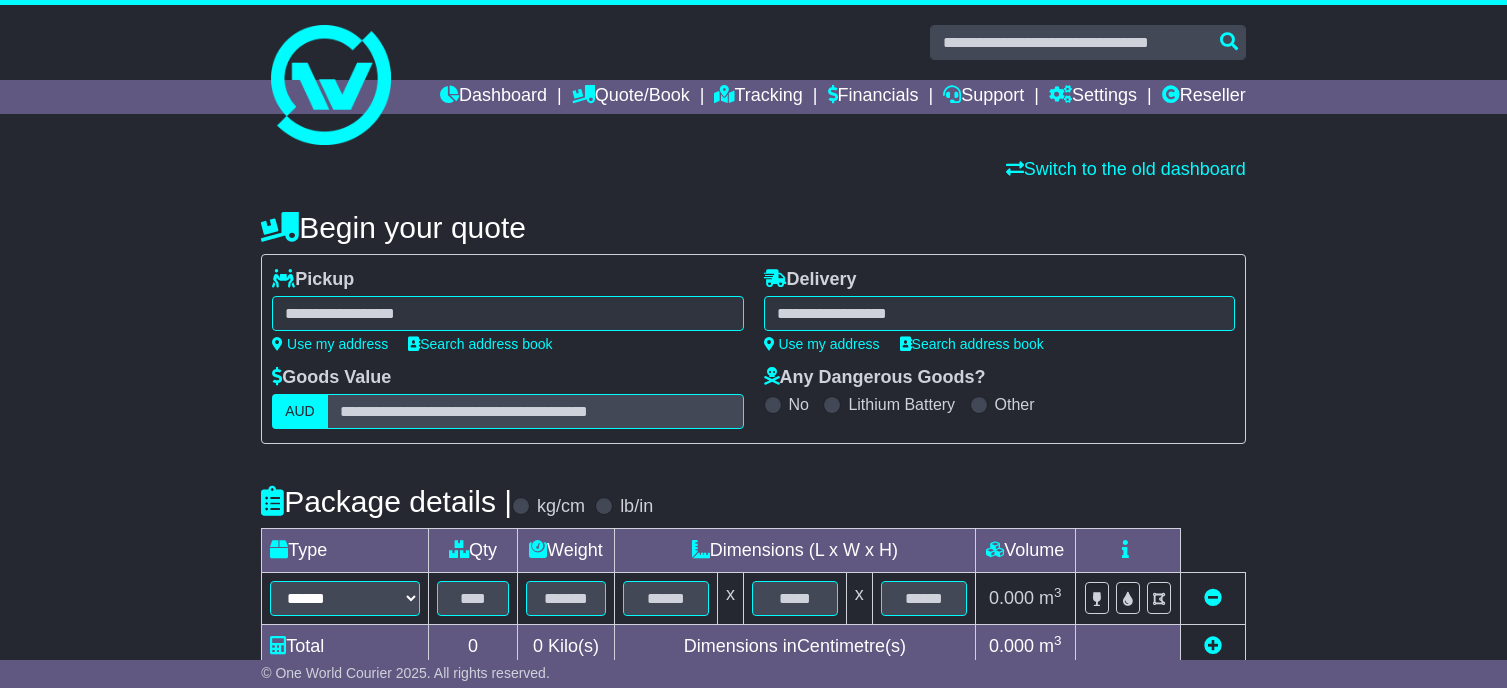 scroll, scrollTop: 0, scrollLeft: 0, axis: both 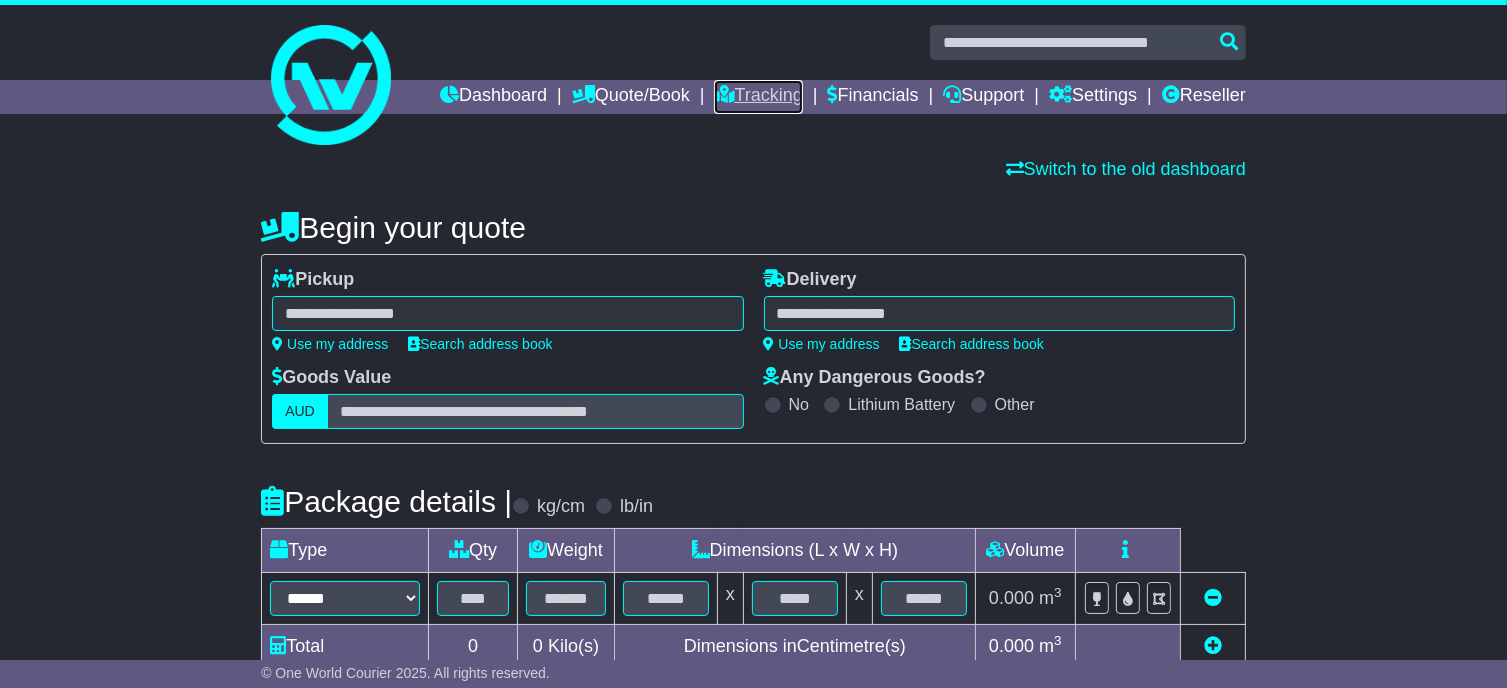 click on "Tracking" at bounding box center (758, 97) 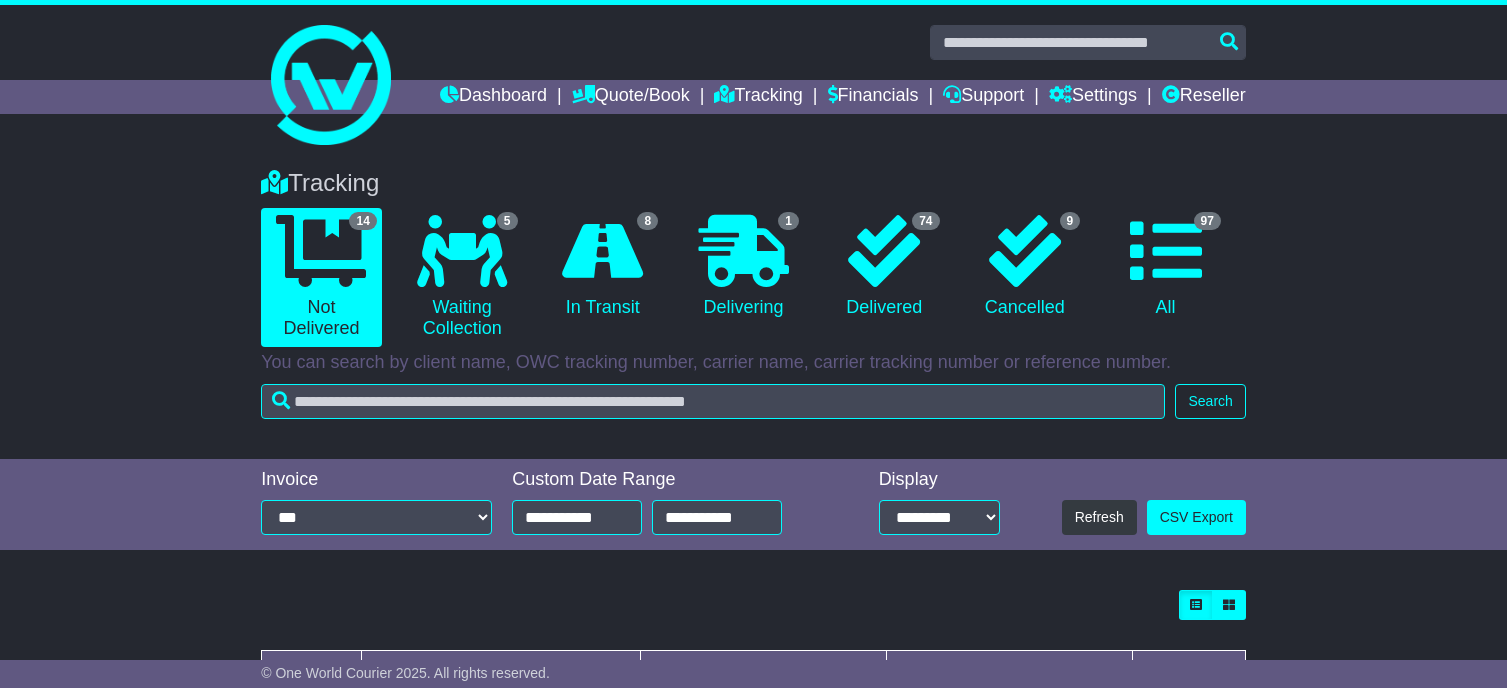 scroll, scrollTop: 0, scrollLeft: 0, axis: both 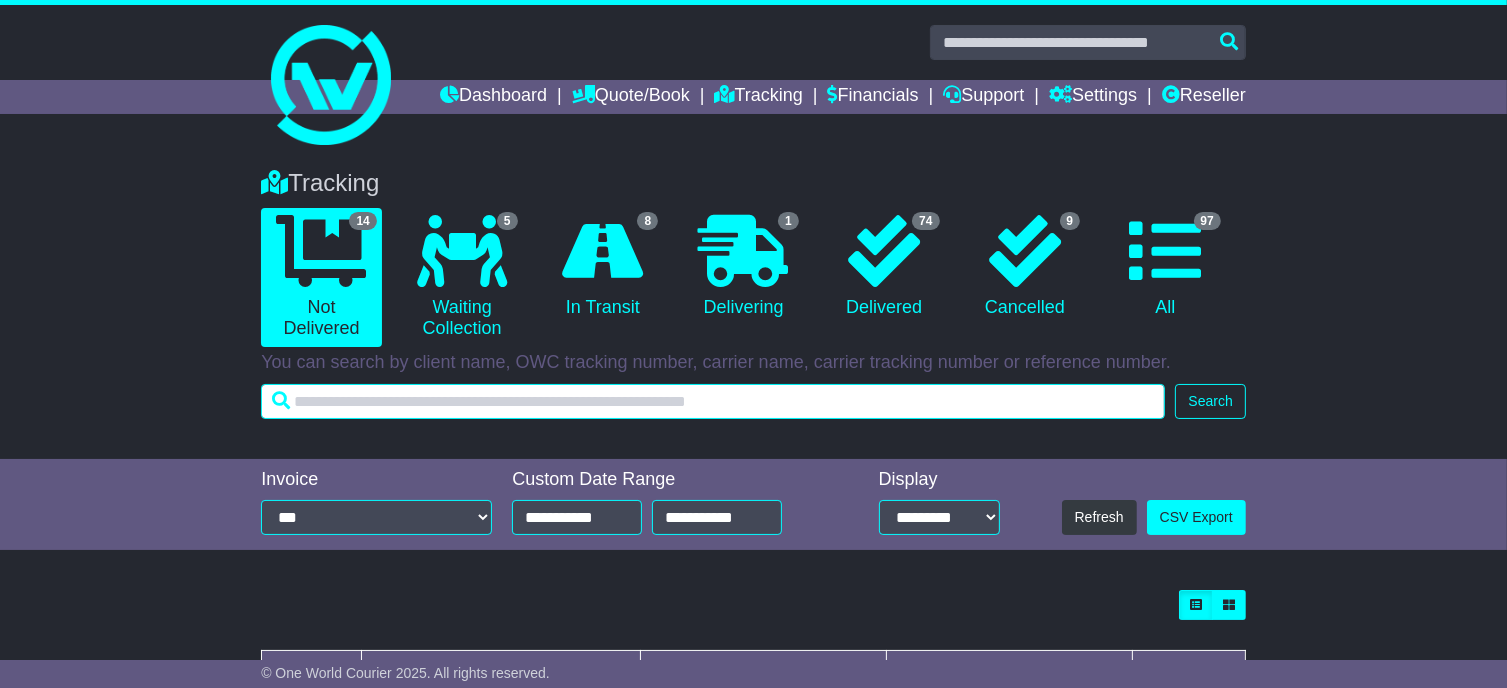 click at bounding box center [713, 401] 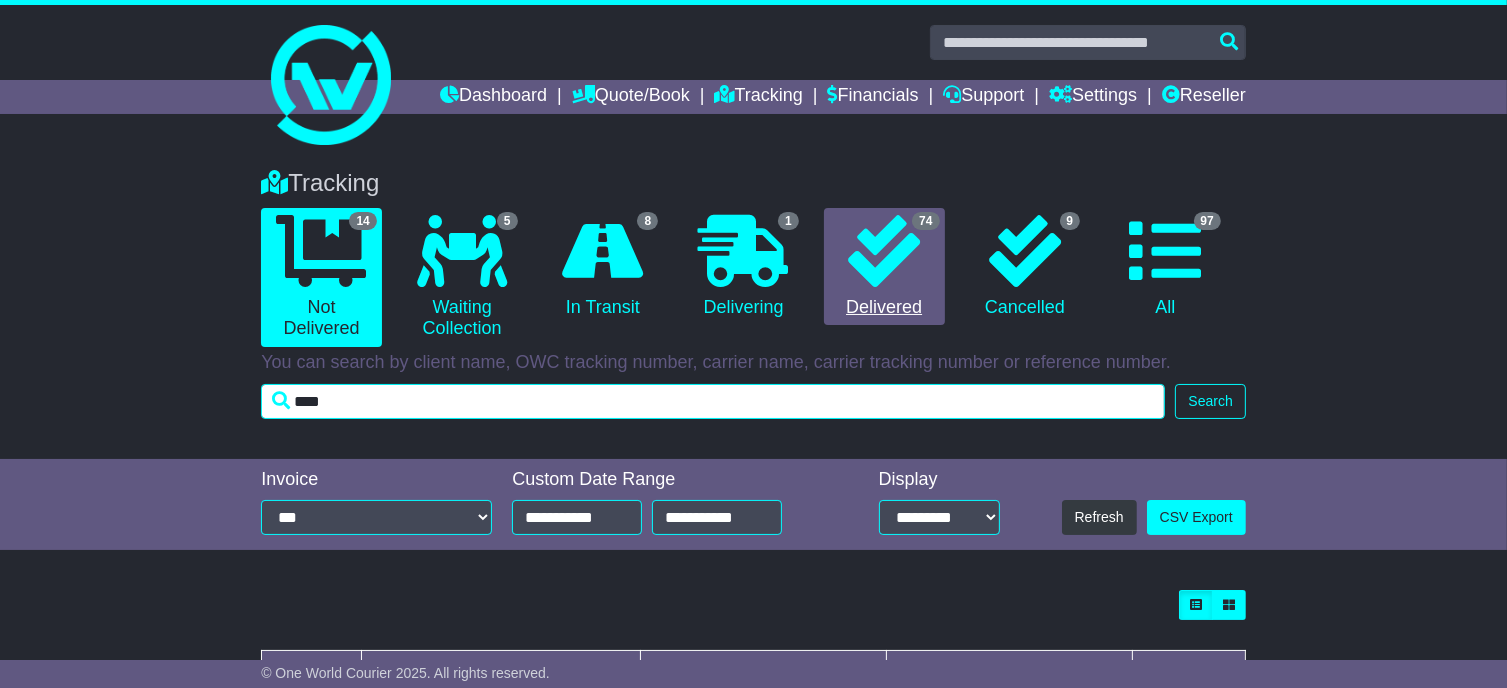 type on "****" 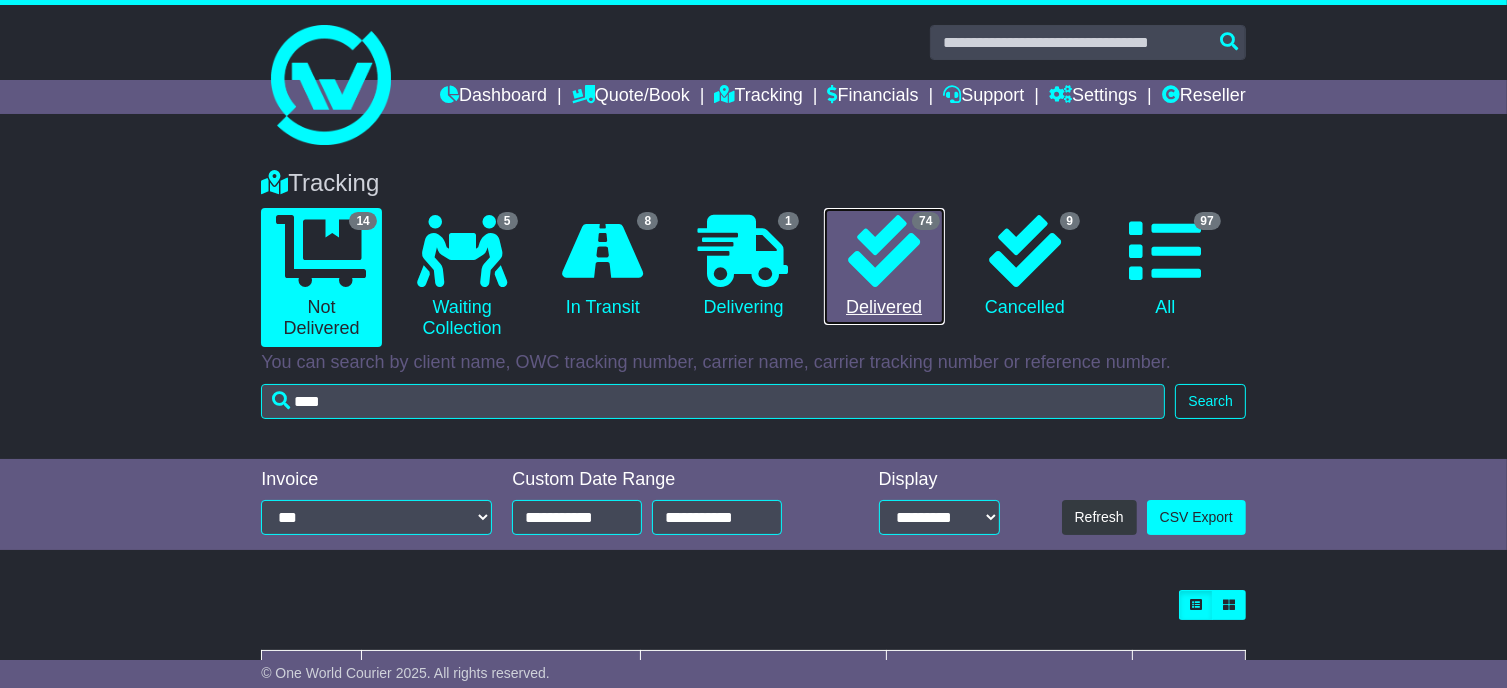 click on "74
Delivered" at bounding box center (884, 267) 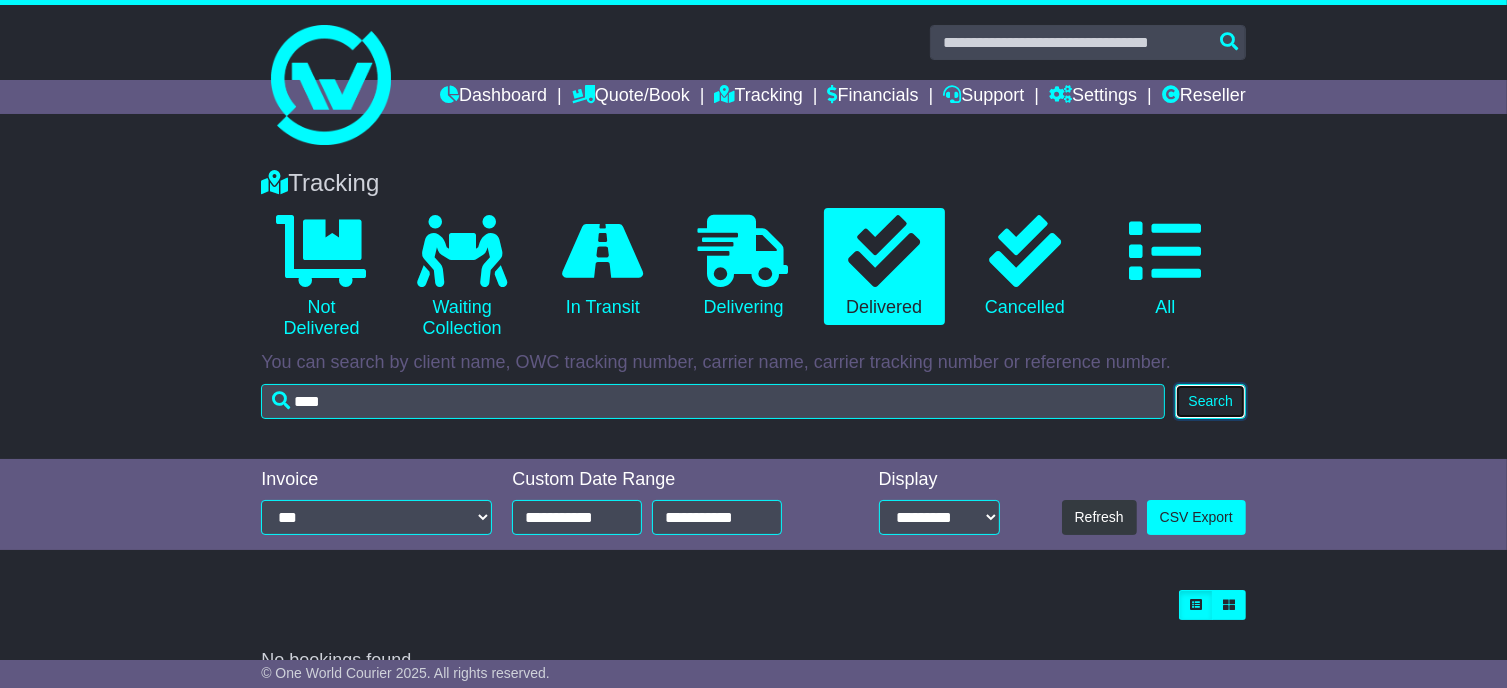 drag, startPoint x: 1193, startPoint y: 441, endPoint x: 1189, endPoint y: 431, distance: 10.770329 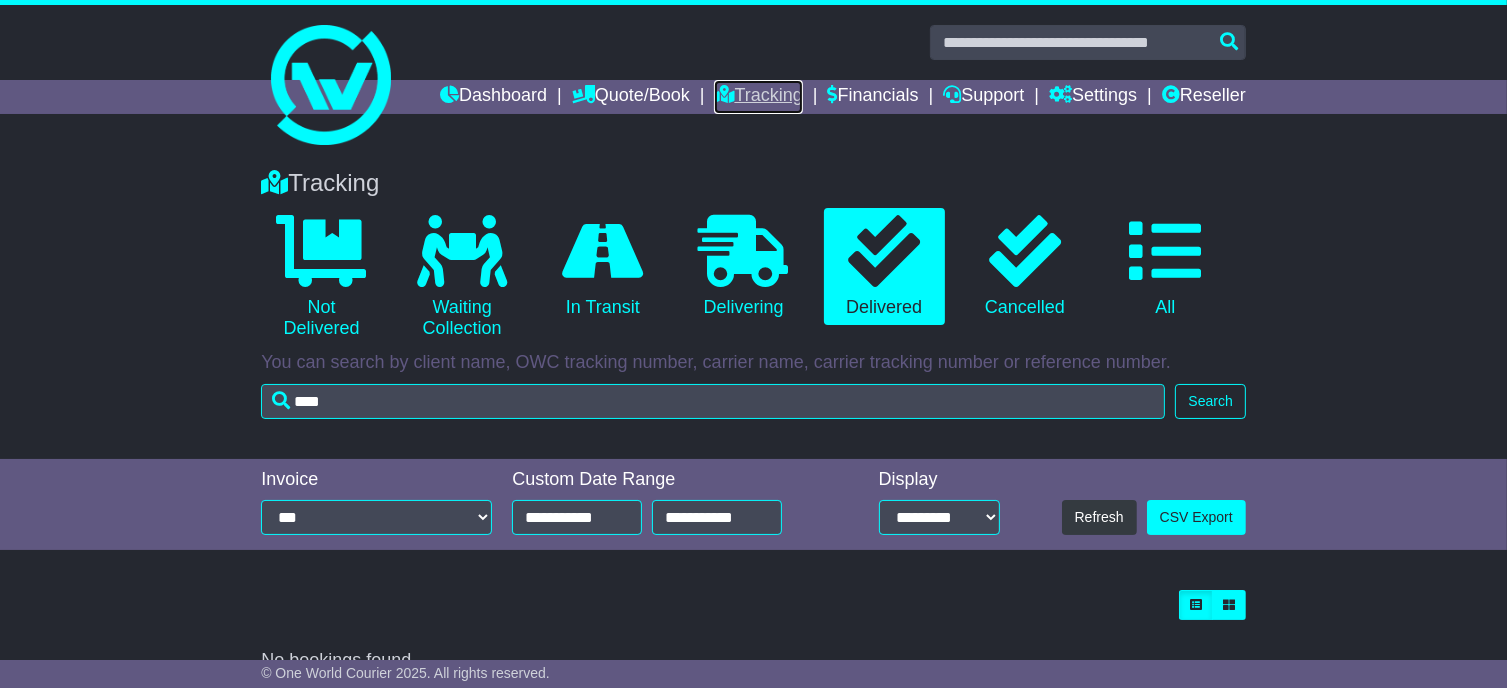 click on "Tracking" at bounding box center (758, 97) 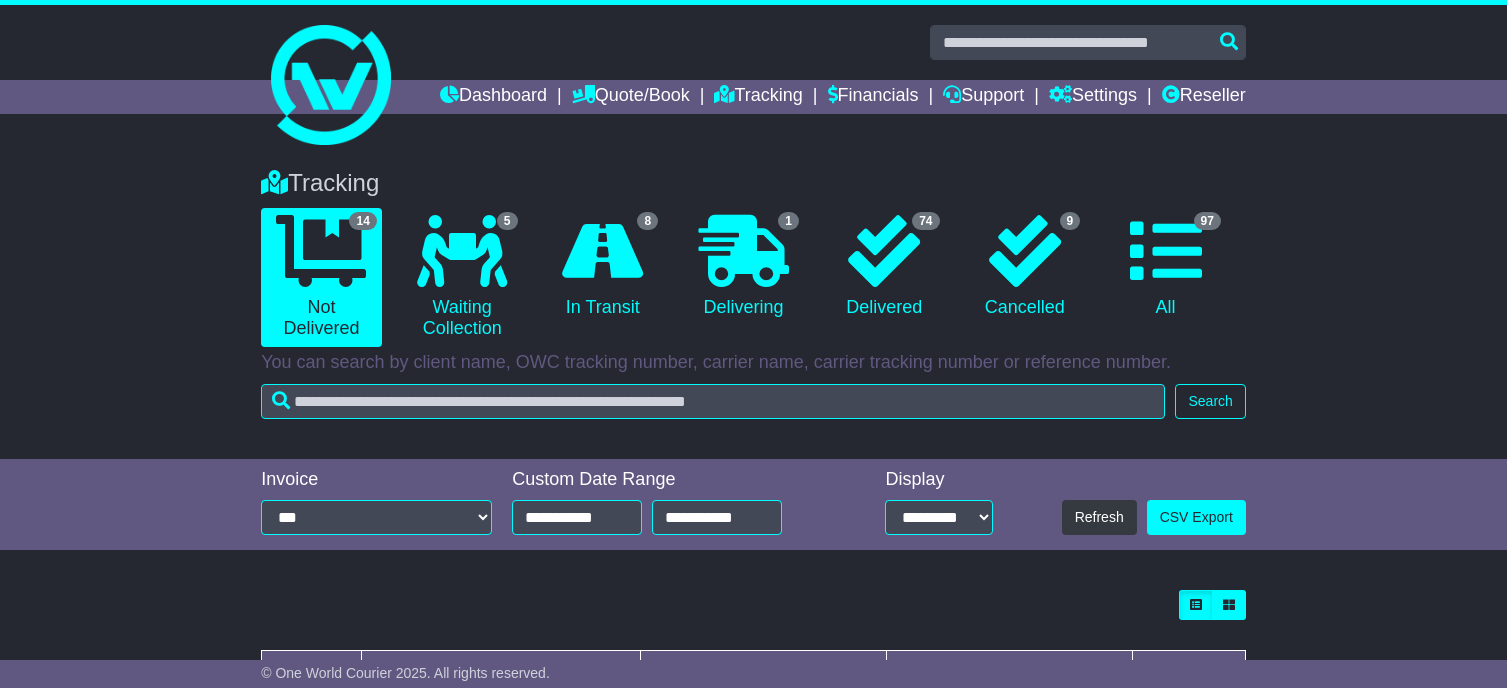 scroll, scrollTop: 0, scrollLeft: 0, axis: both 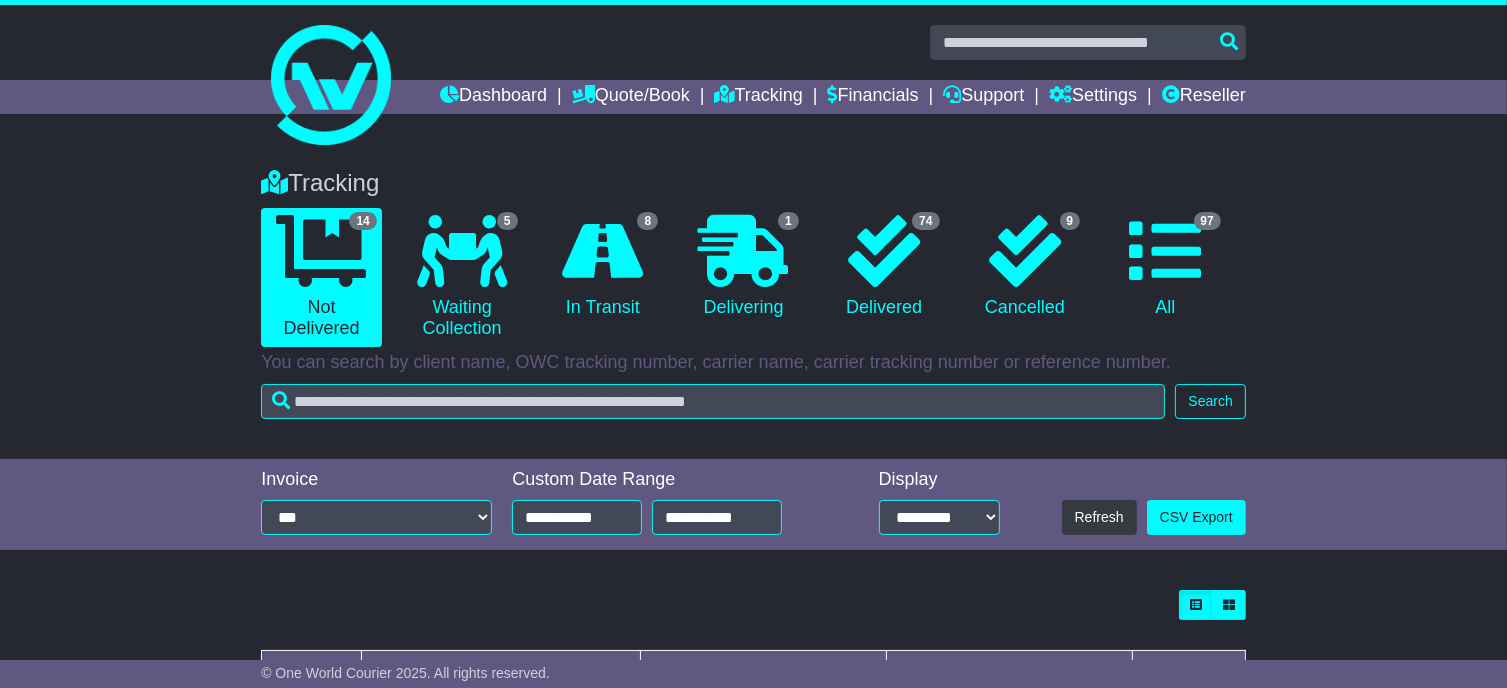 click on "**********" at bounding box center [669, 505] 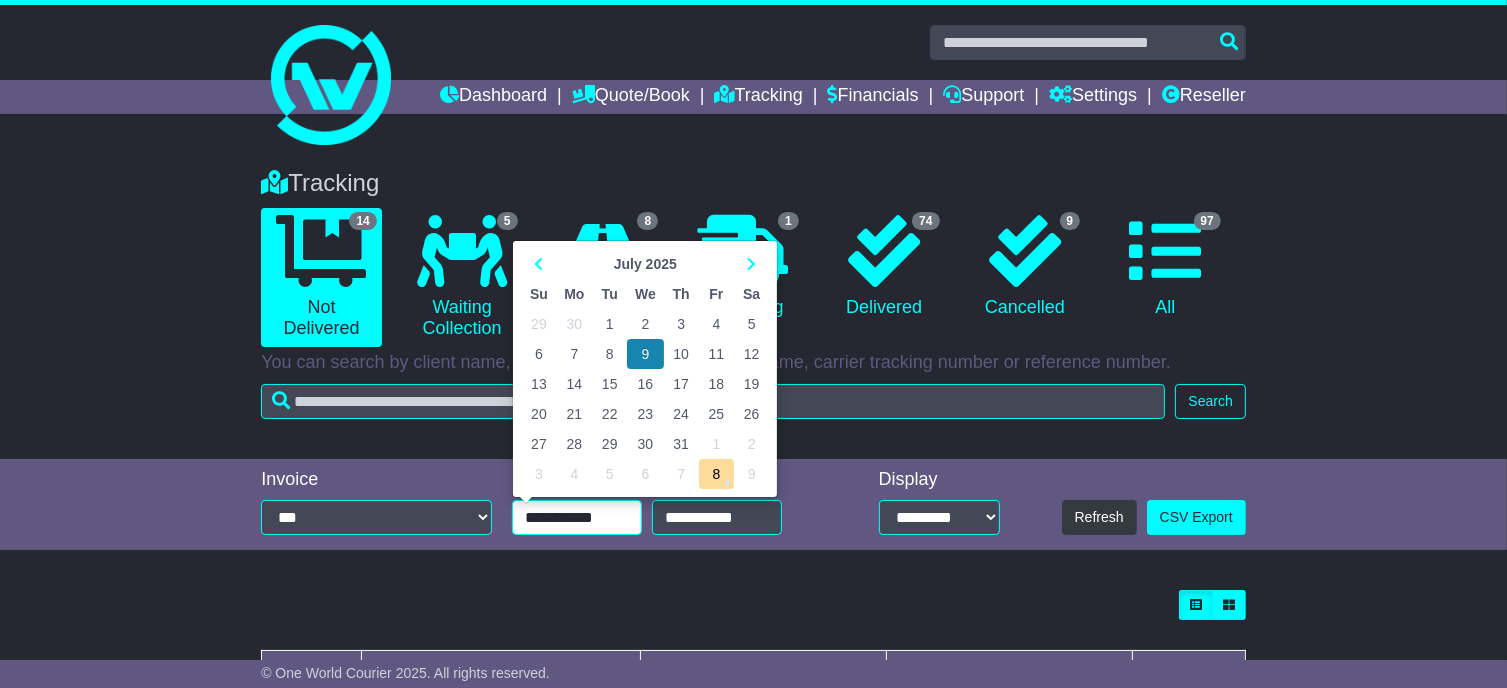 click on "**********" at bounding box center (577, 517) 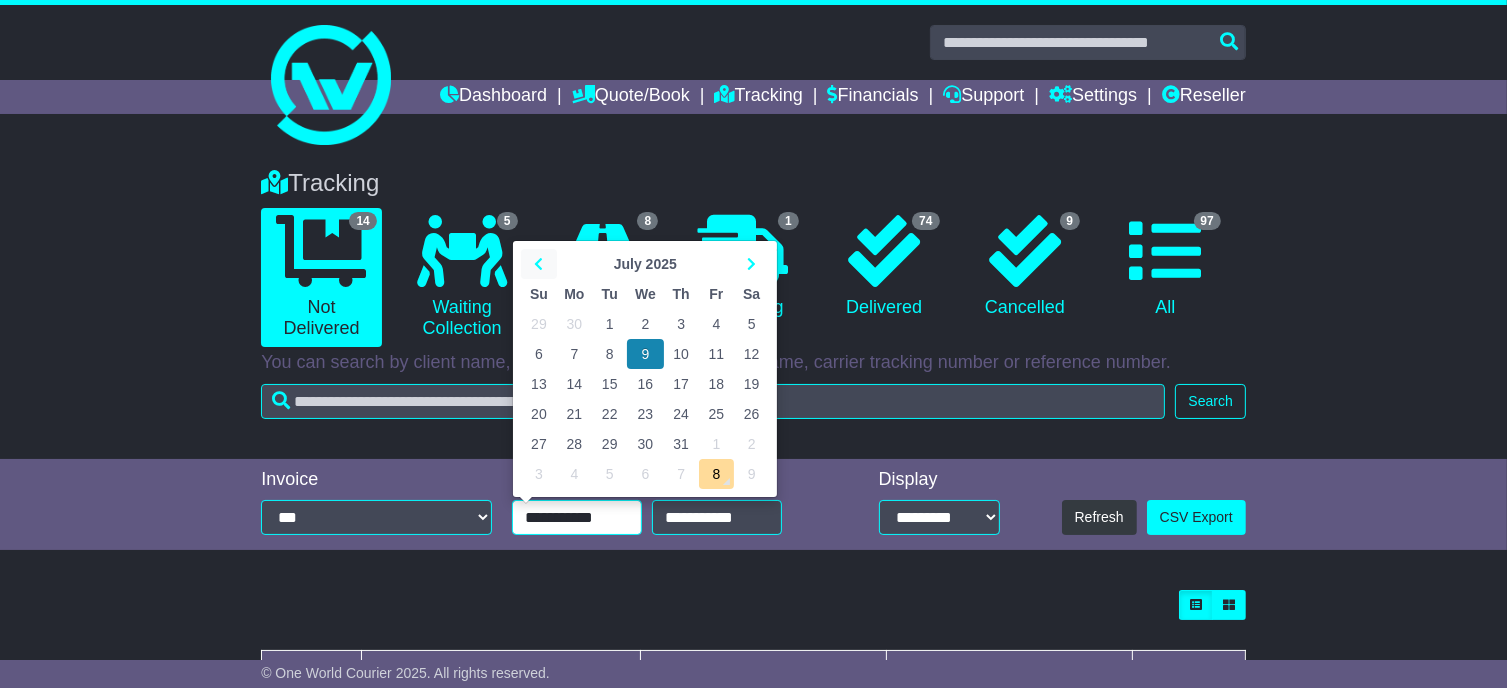 click at bounding box center [538, 264] 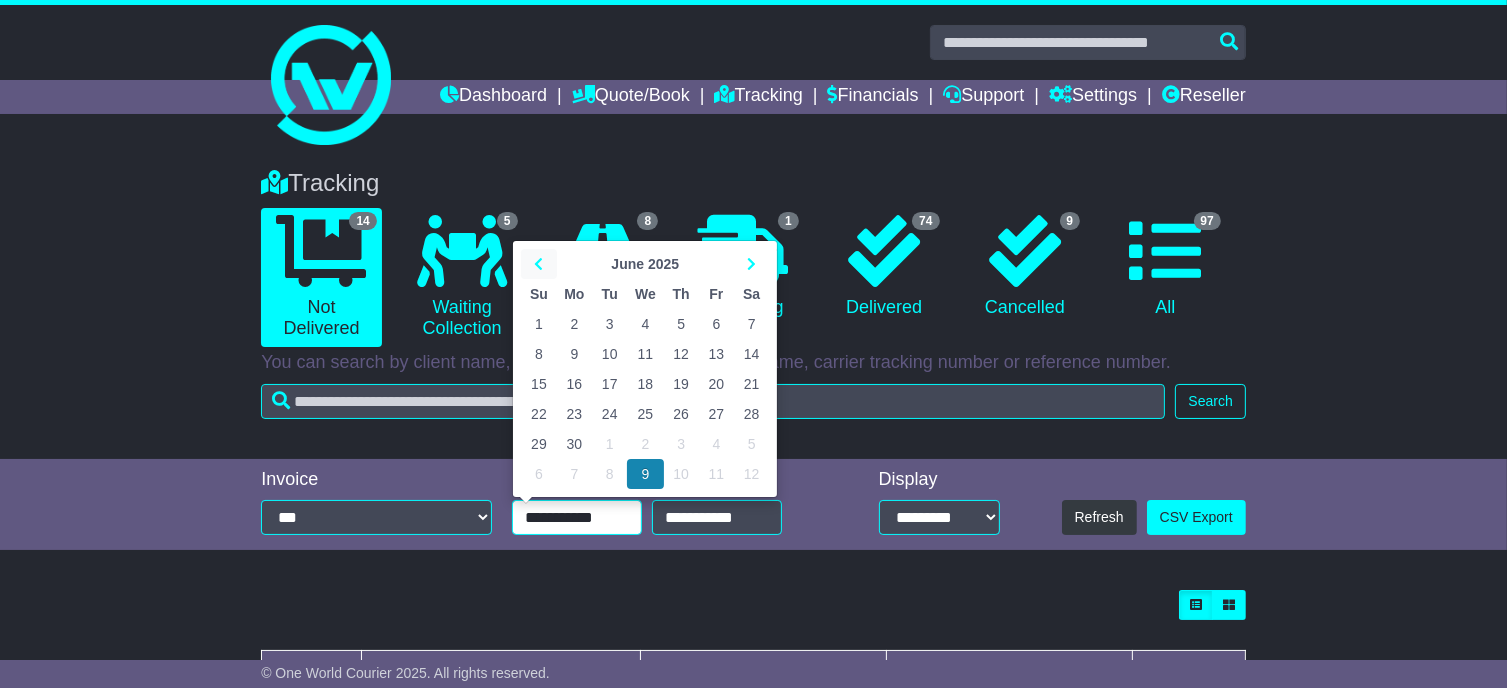 click at bounding box center (538, 264) 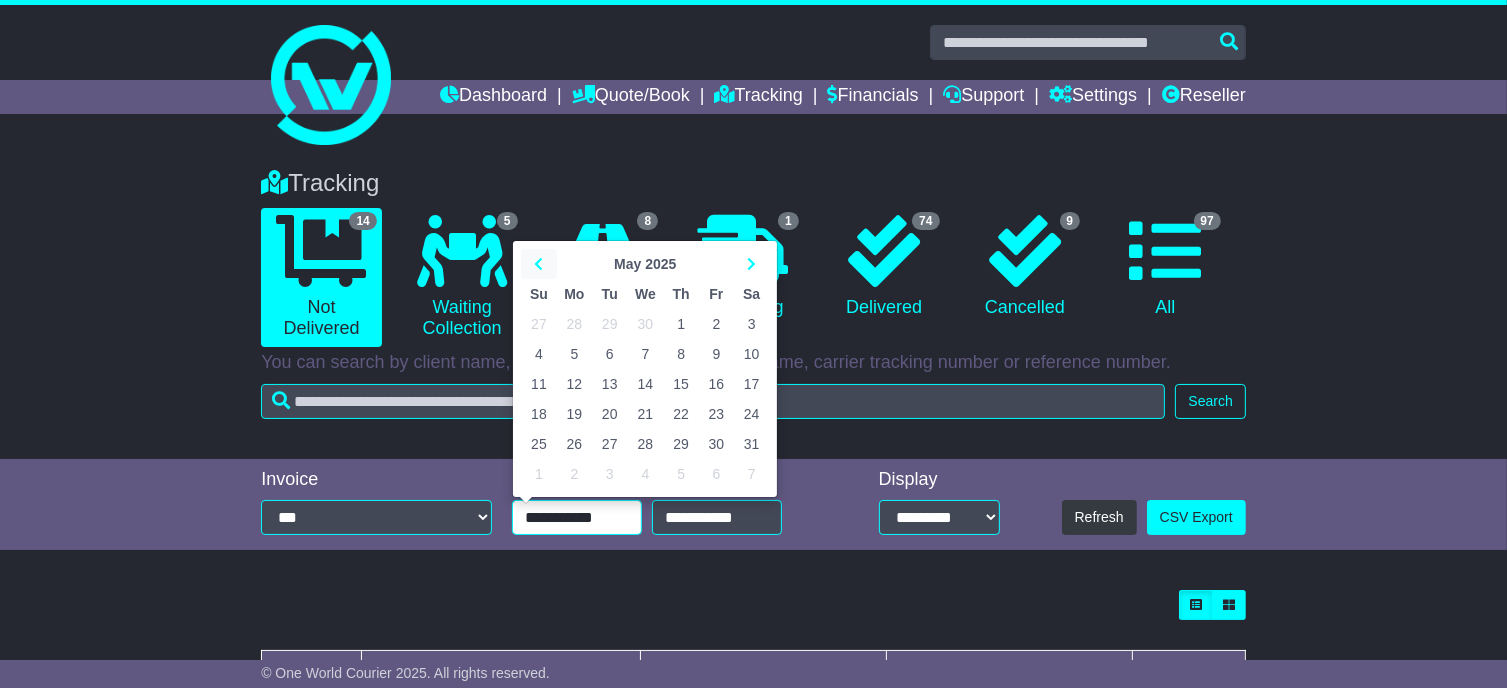 click at bounding box center (538, 264) 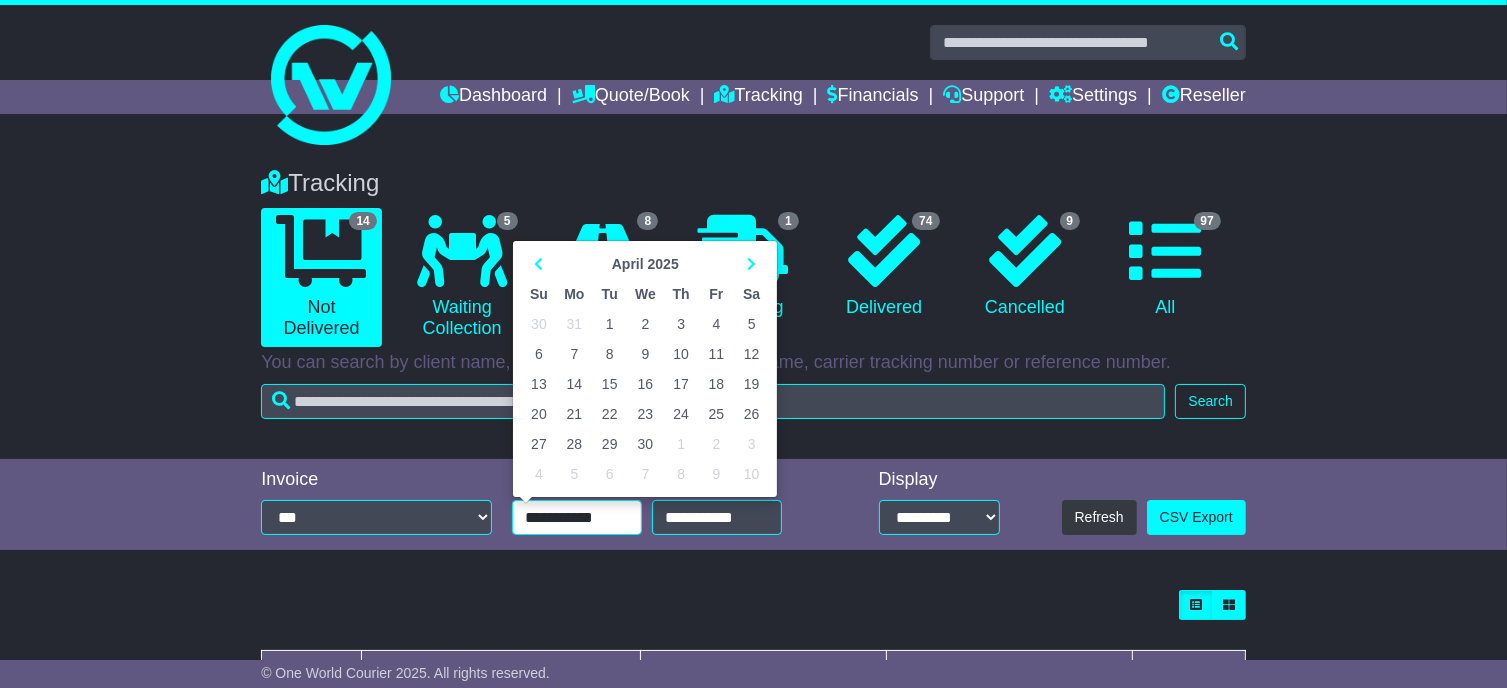 click on "1" at bounding box center [609, 324] 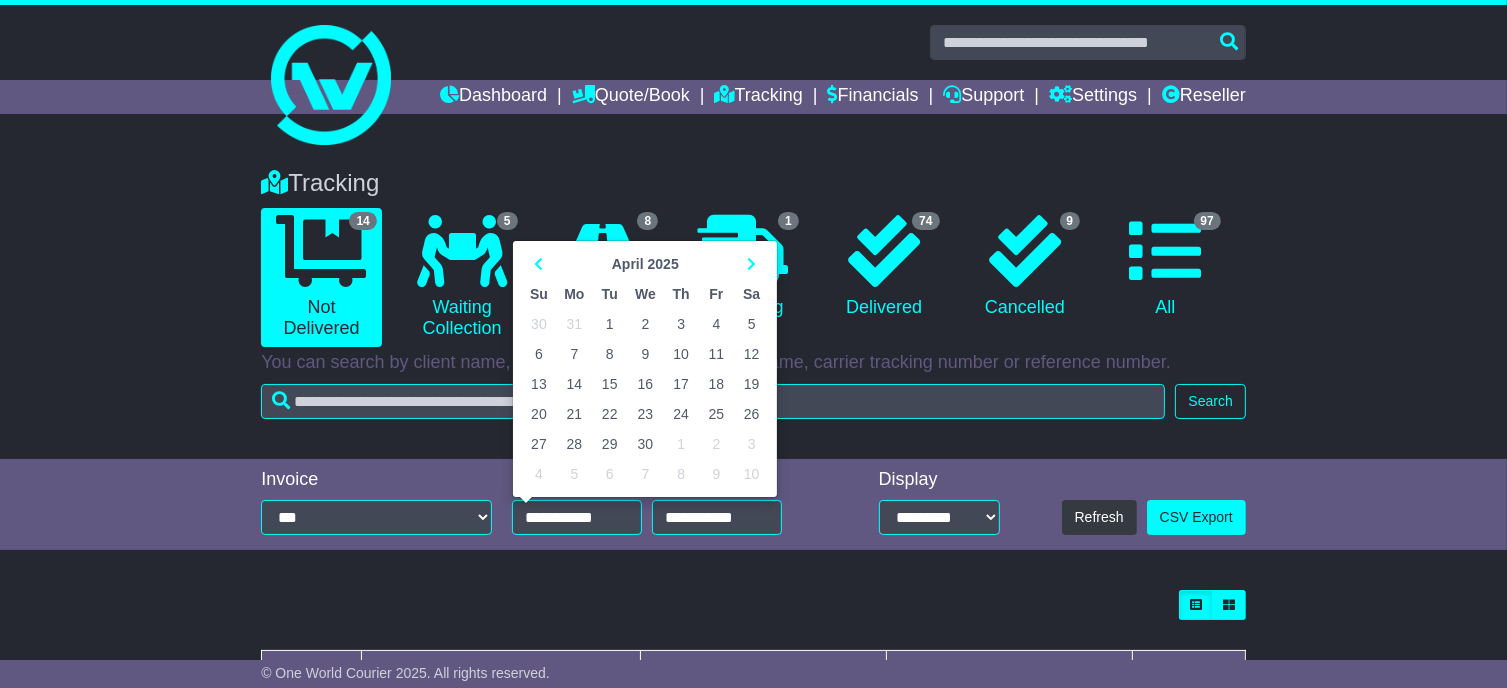 type on "**********" 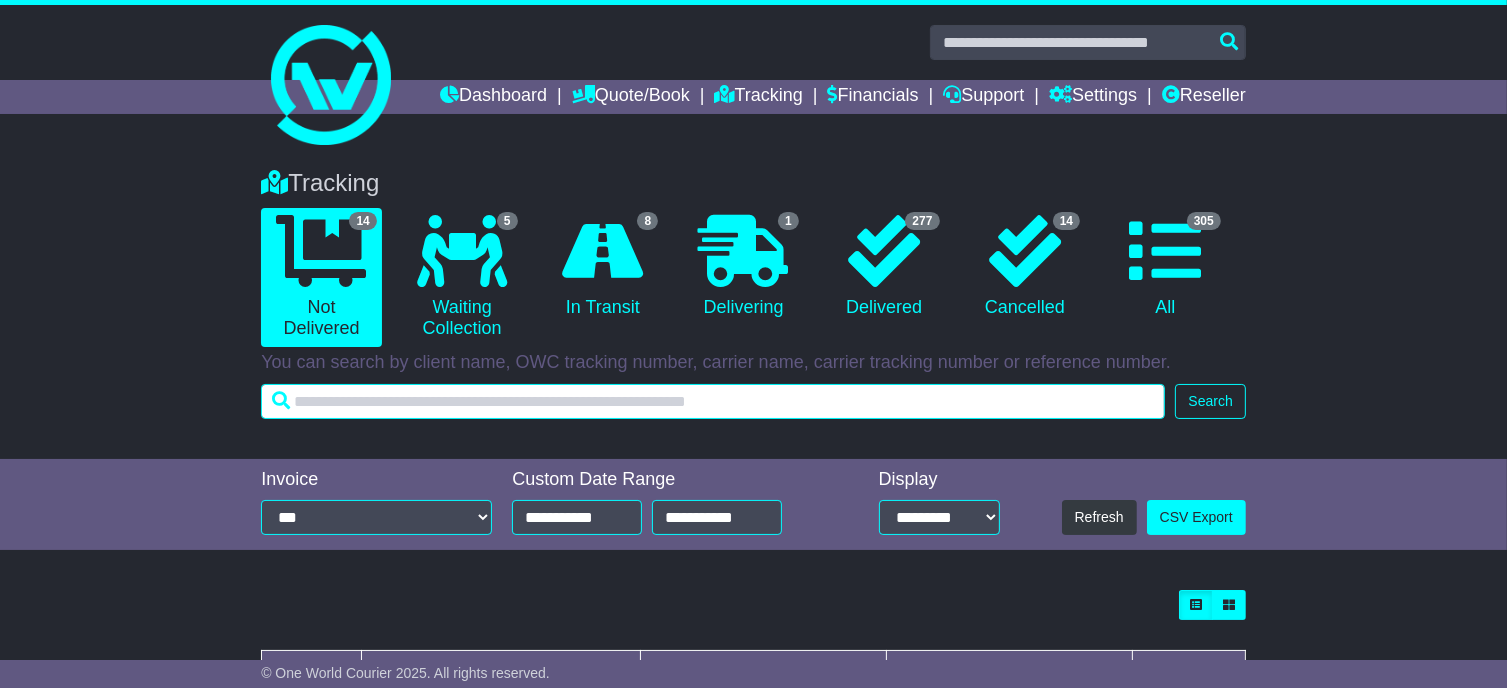 click at bounding box center (713, 401) 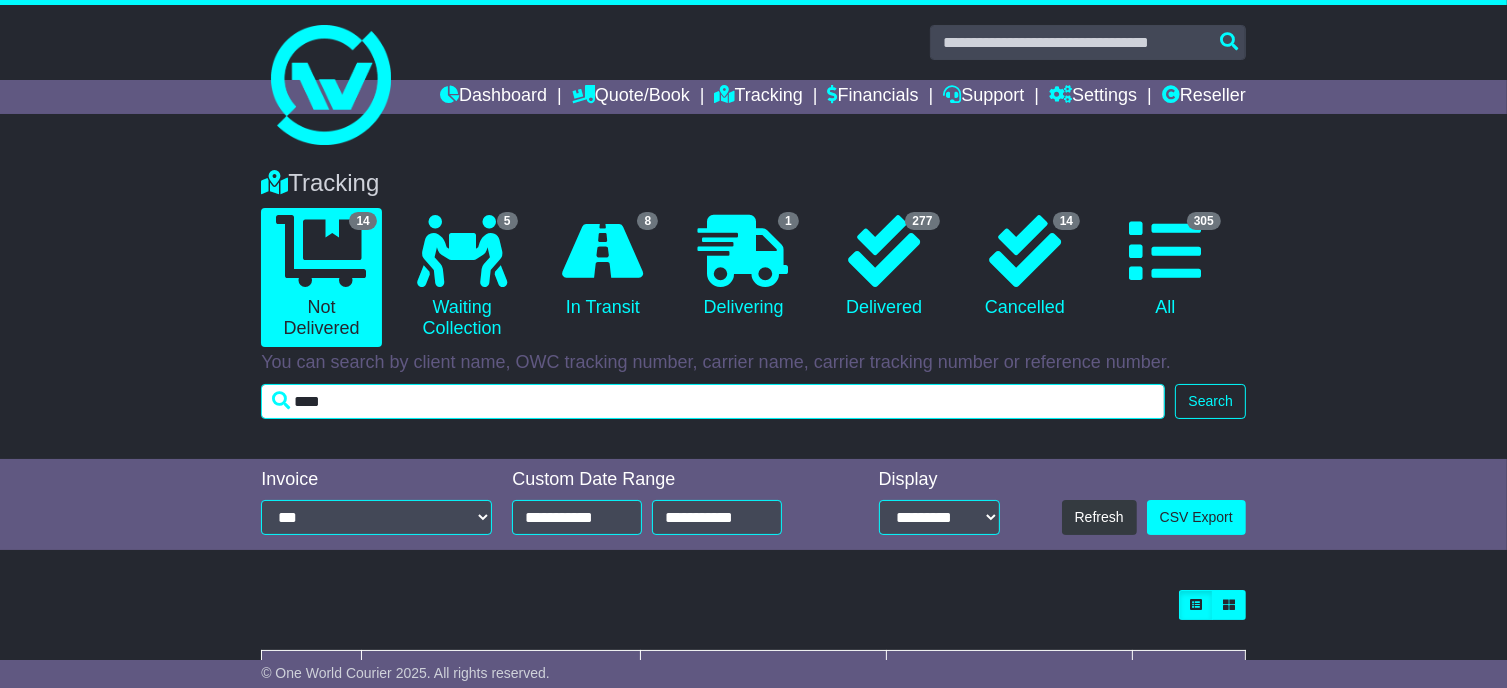 type on "****" 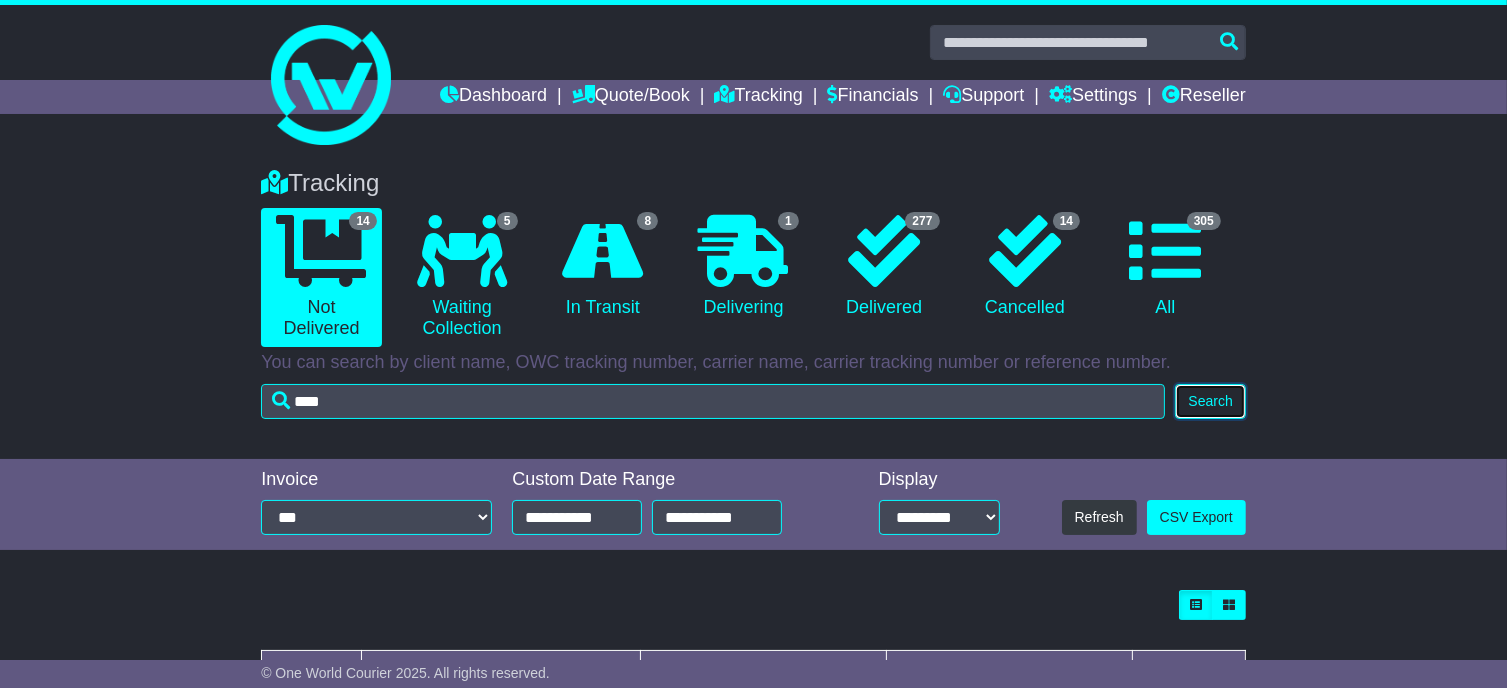 click on "Search" at bounding box center (1210, 401) 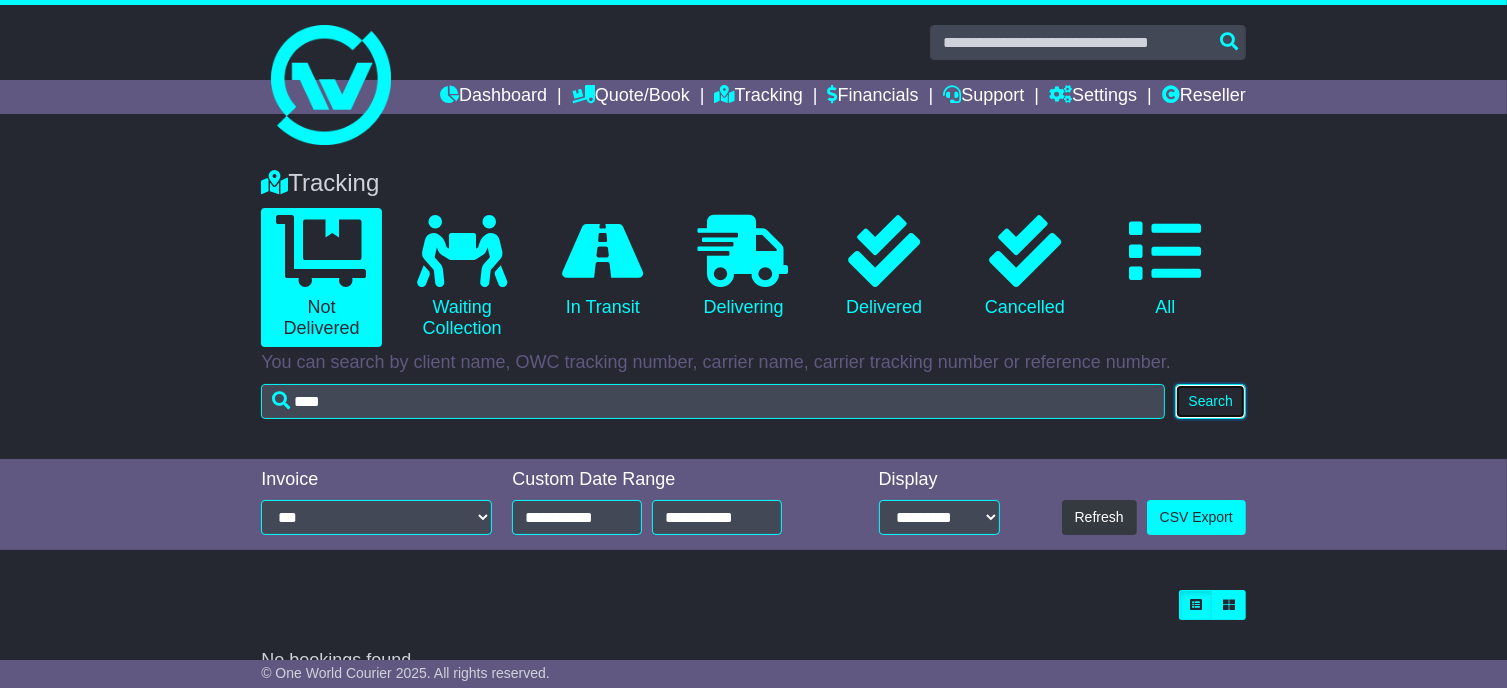 type 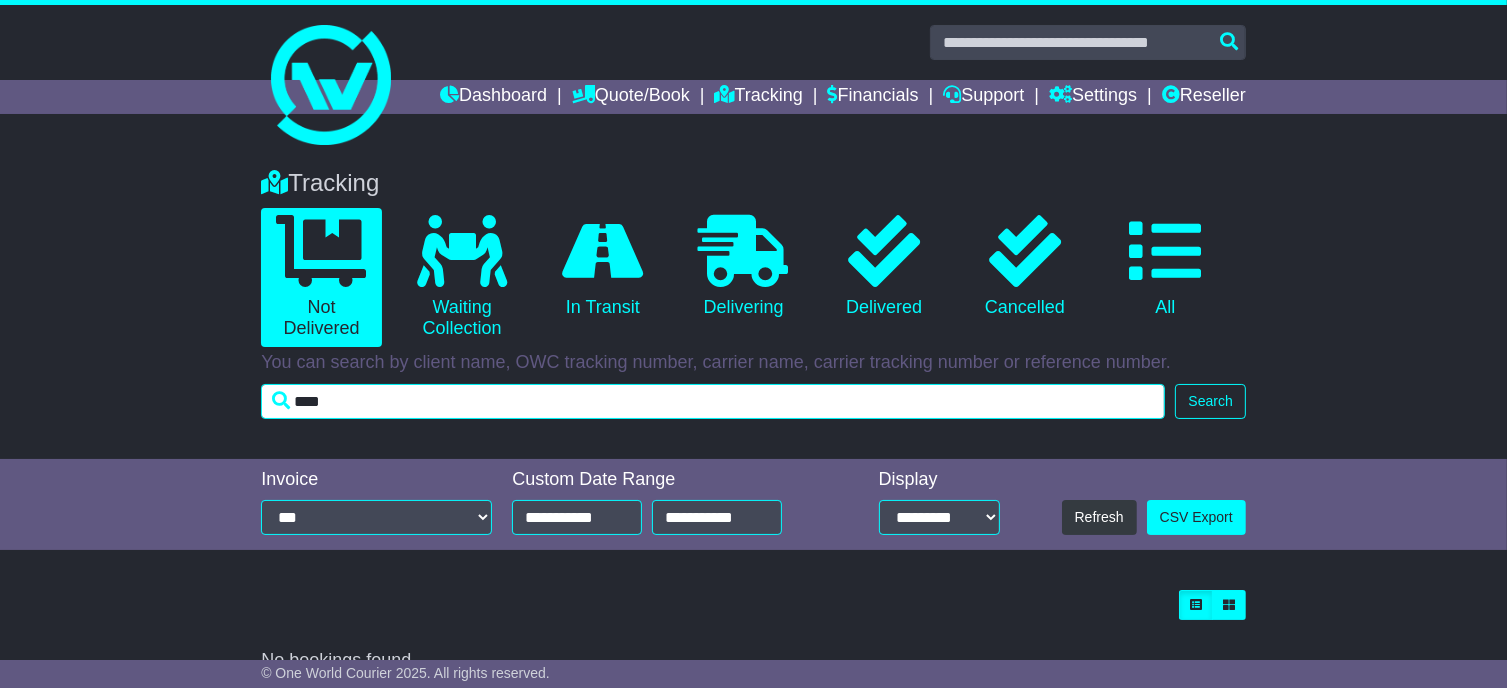 drag, startPoint x: 412, startPoint y: 433, endPoint x: 168, endPoint y: 434, distance: 244.00204 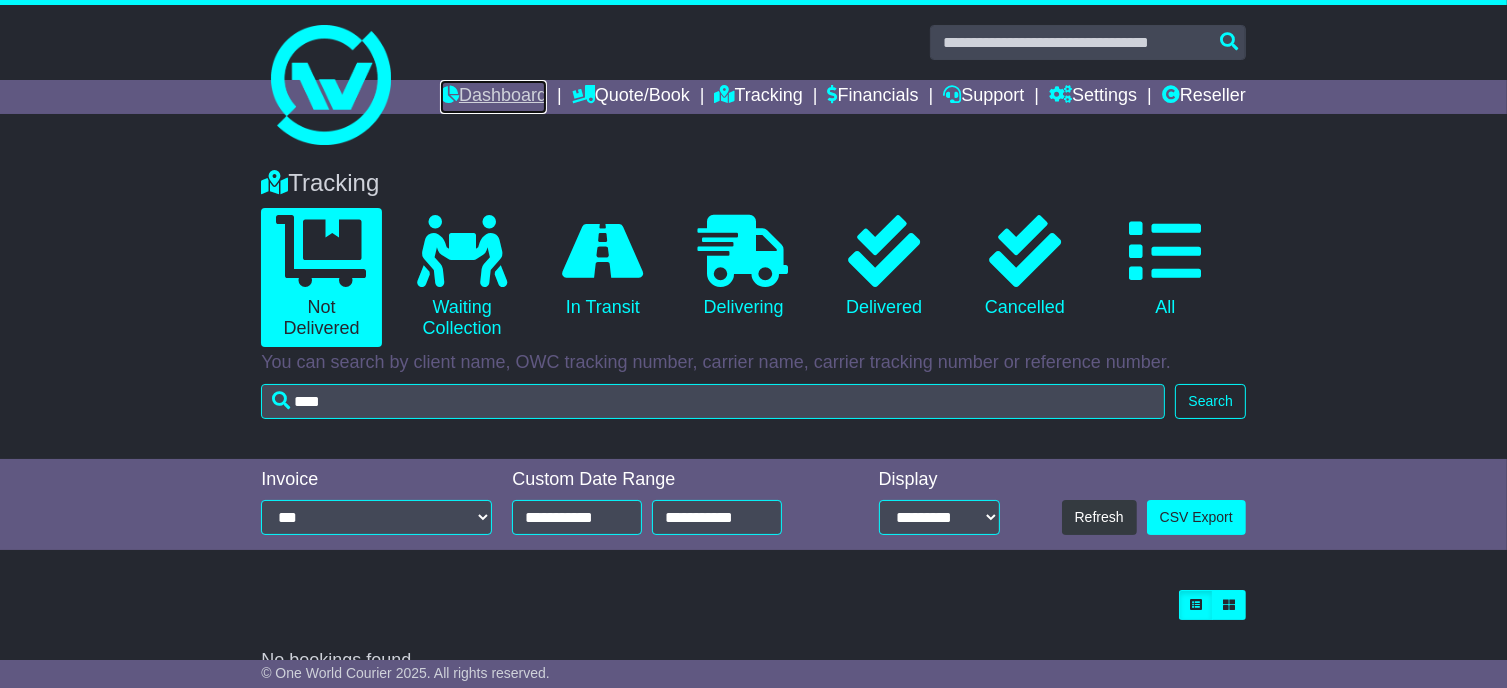 click on "Dashboard" at bounding box center (493, 97) 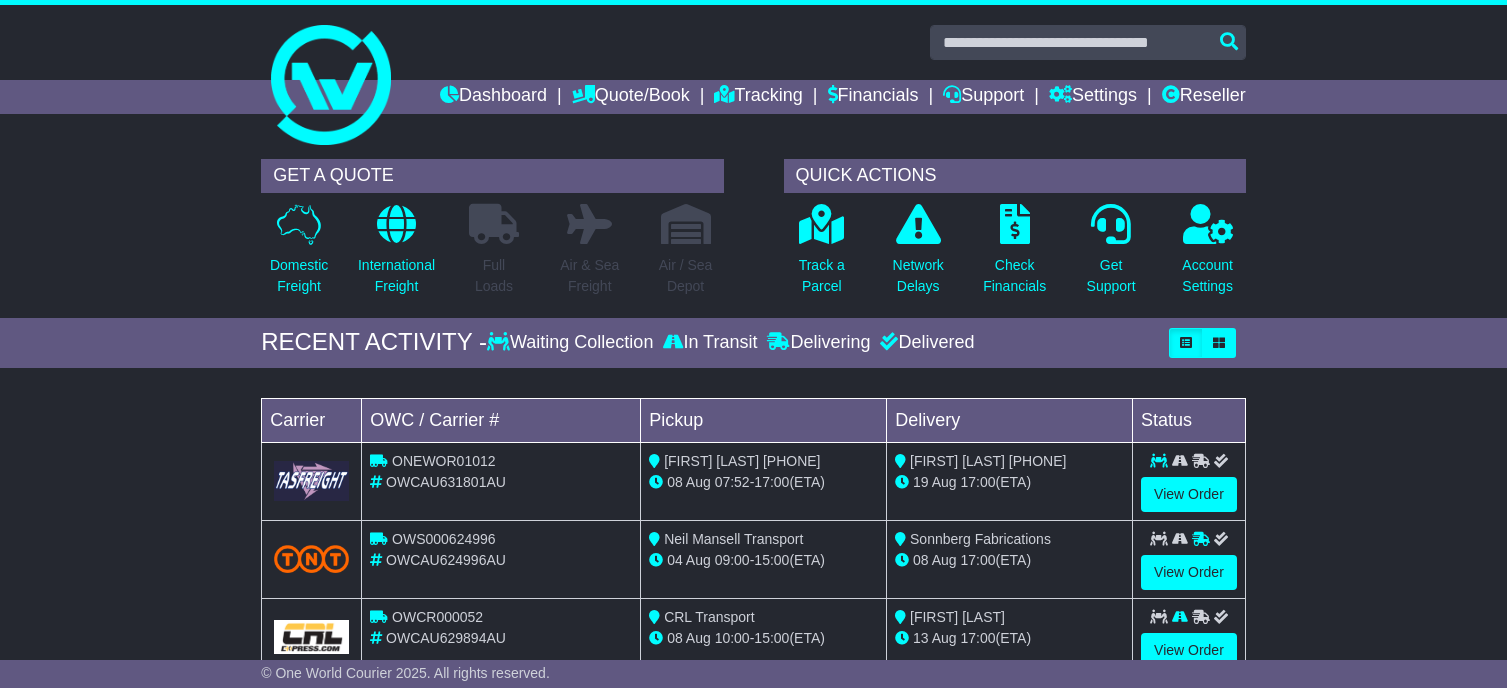 scroll, scrollTop: 0, scrollLeft: 0, axis: both 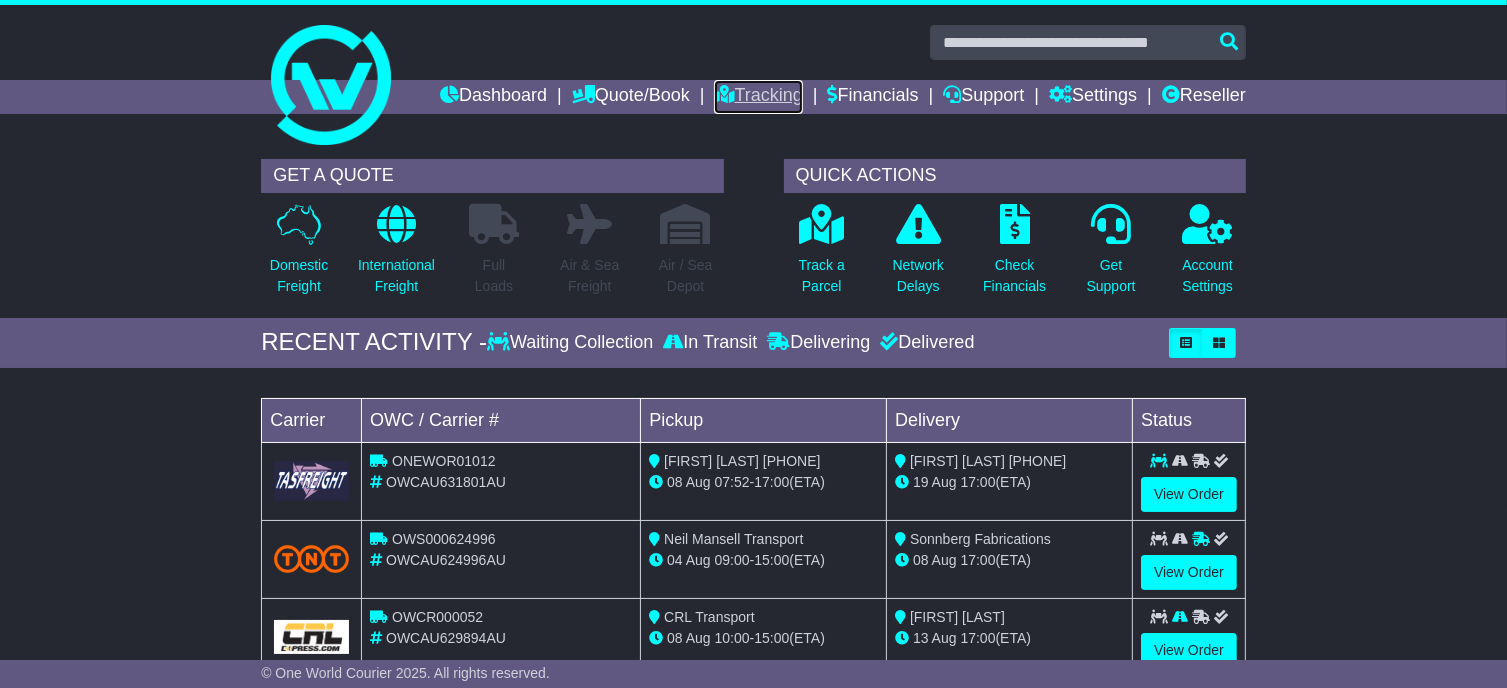 click on "Tracking" at bounding box center [758, 97] 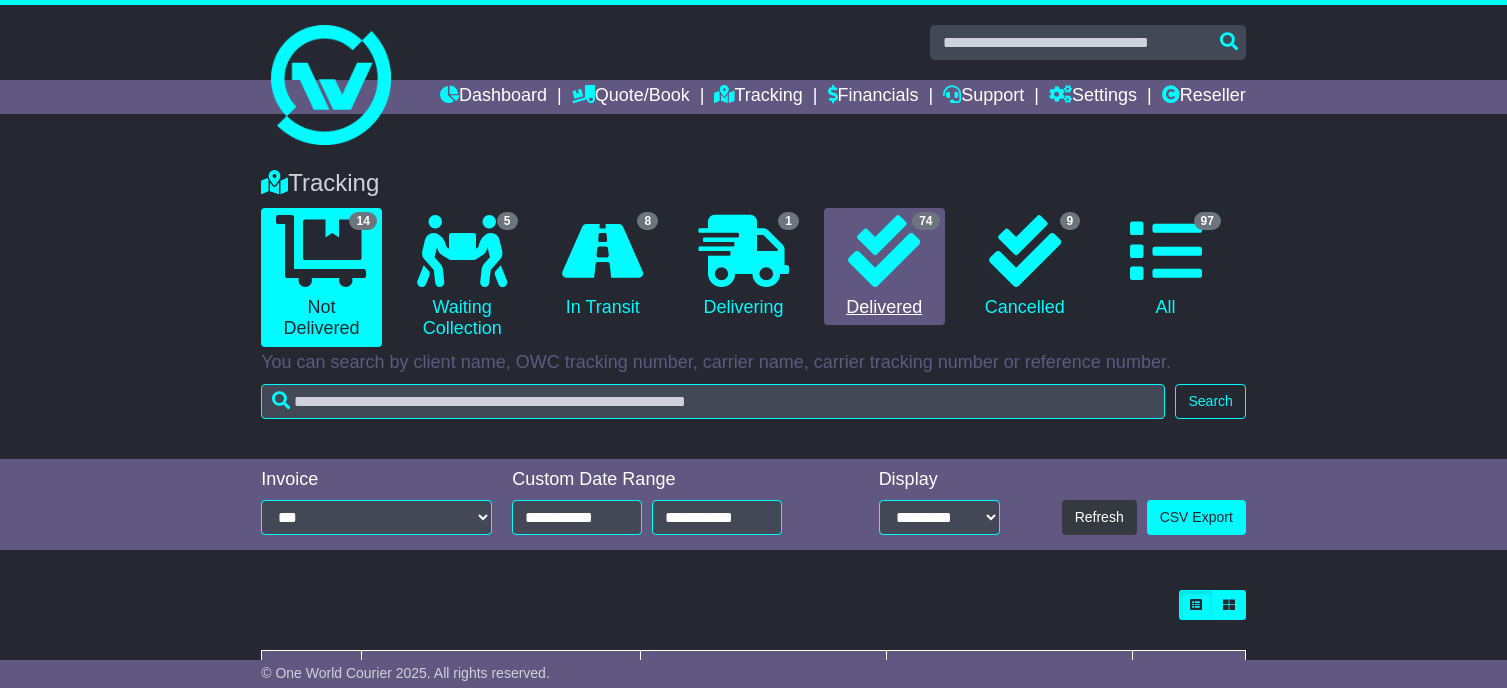 scroll, scrollTop: 0, scrollLeft: 0, axis: both 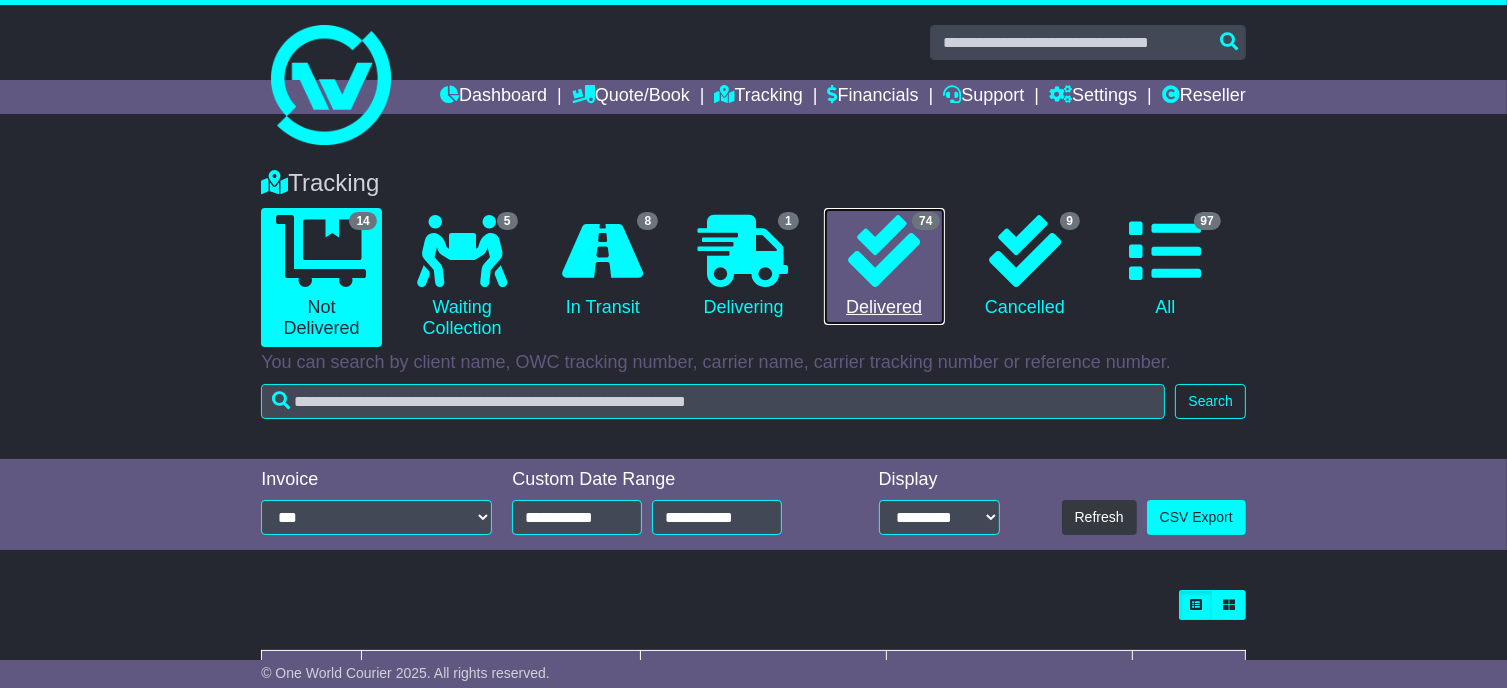 click at bounding box center [884, 251] 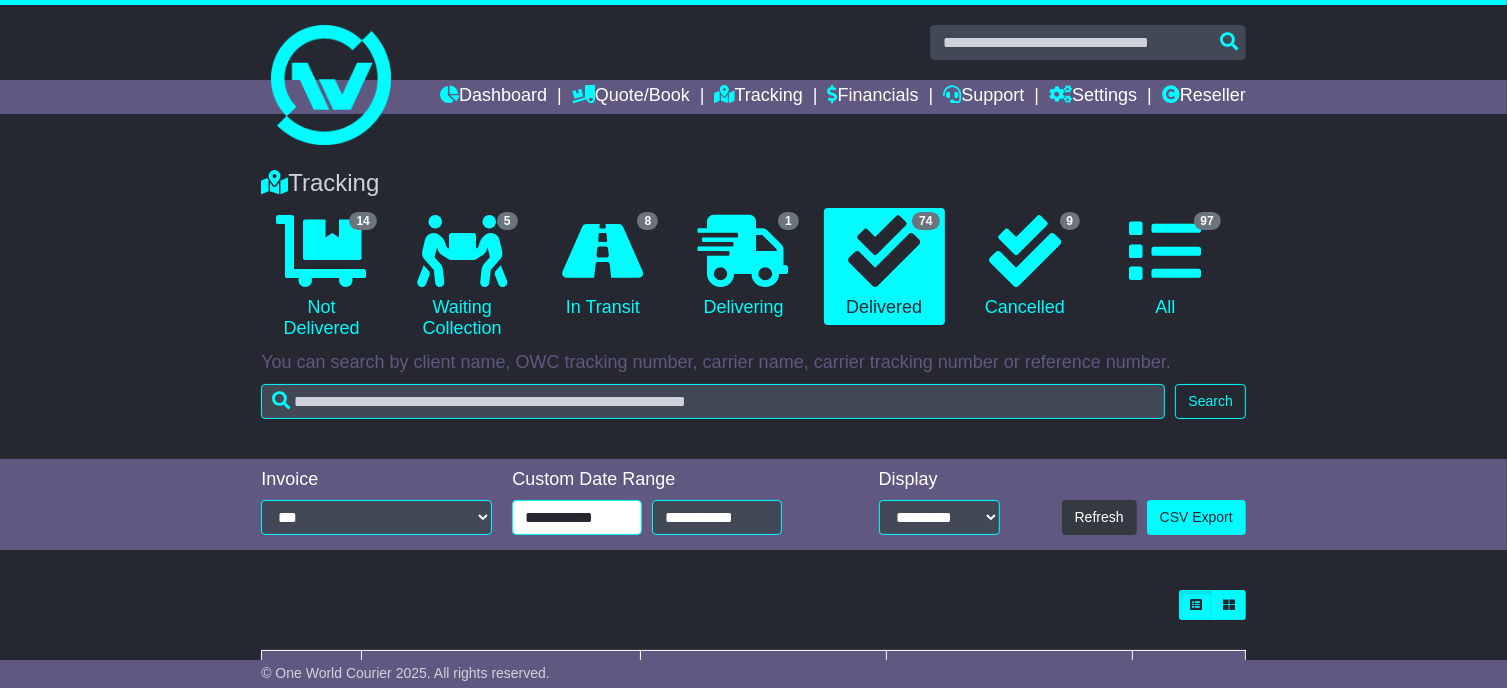 click on "**********" at bounding box center (577, 517) 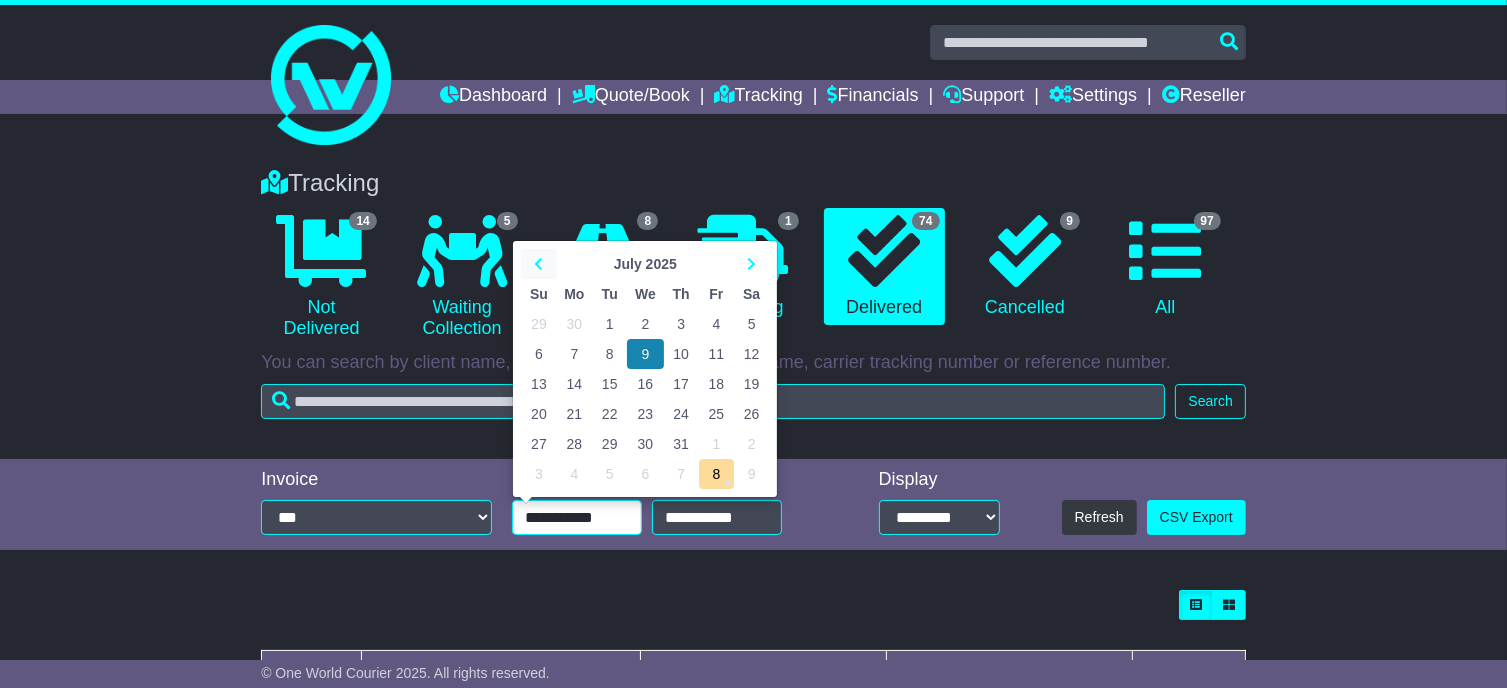 click at bounding box center [538, 264] 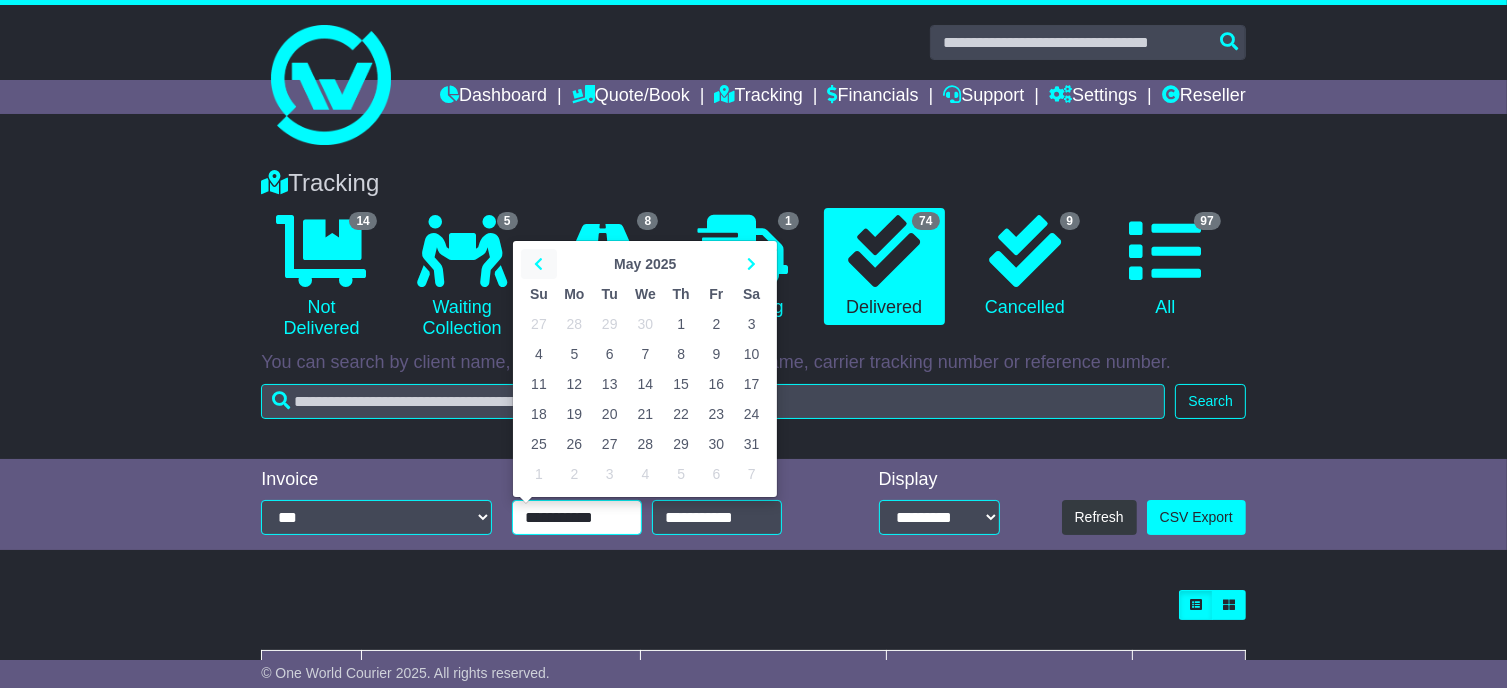 click at bounding box center (538, 264) 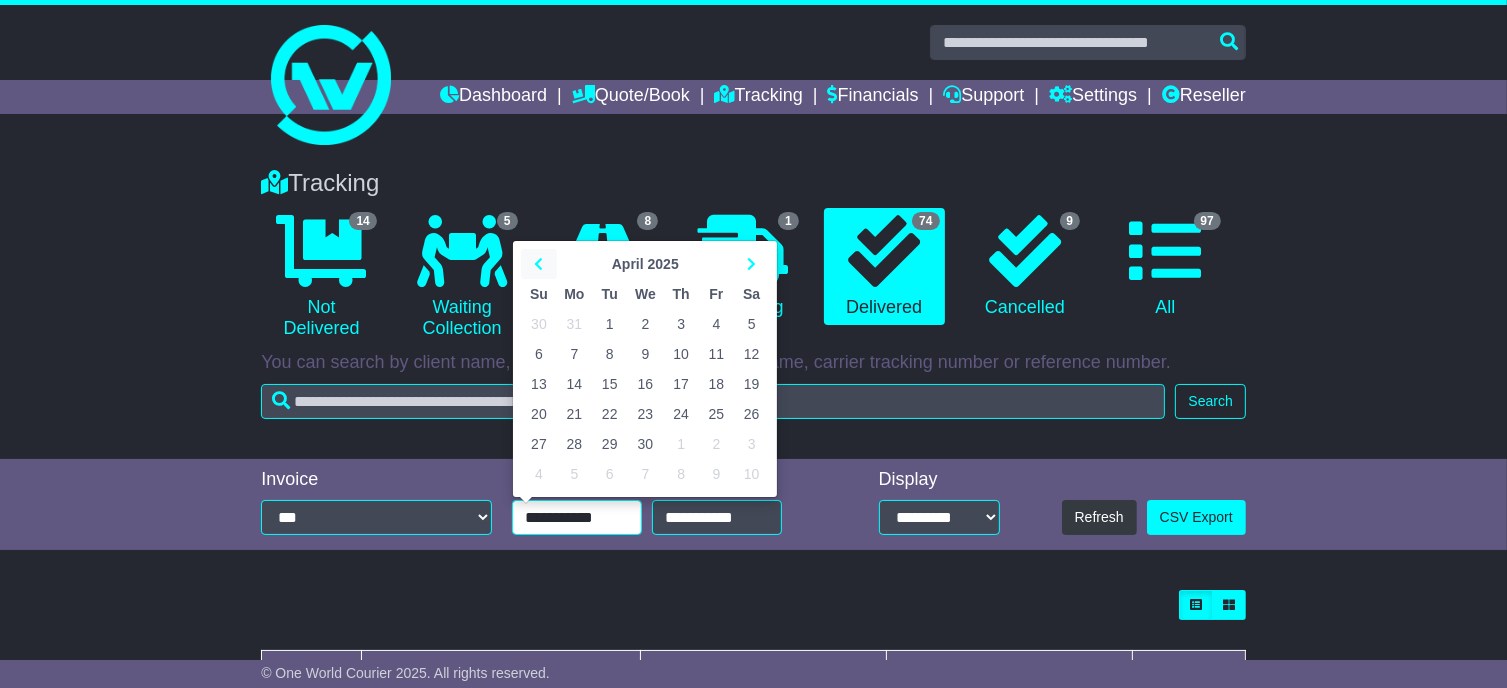 click at bounding box center [538, 264] 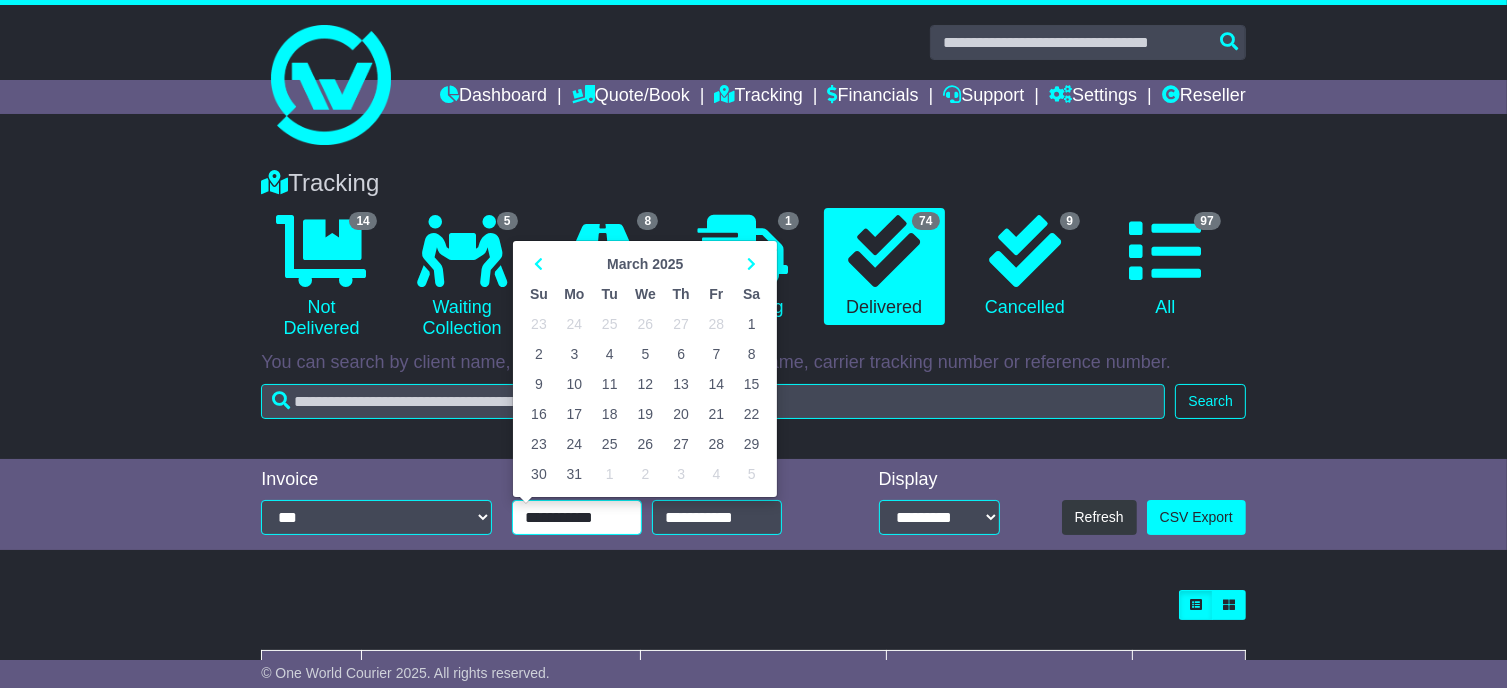 click on "1" at bounding box center (751, 324) 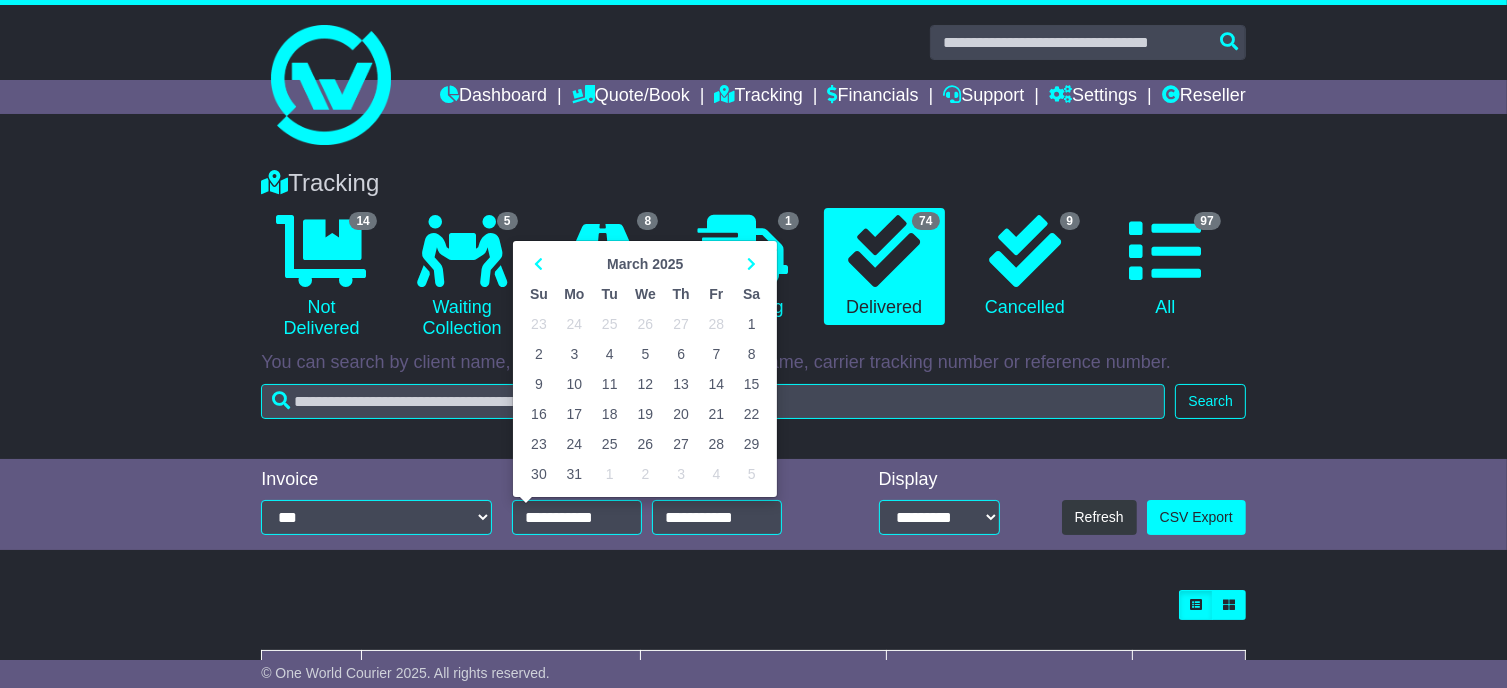 type on "**********" 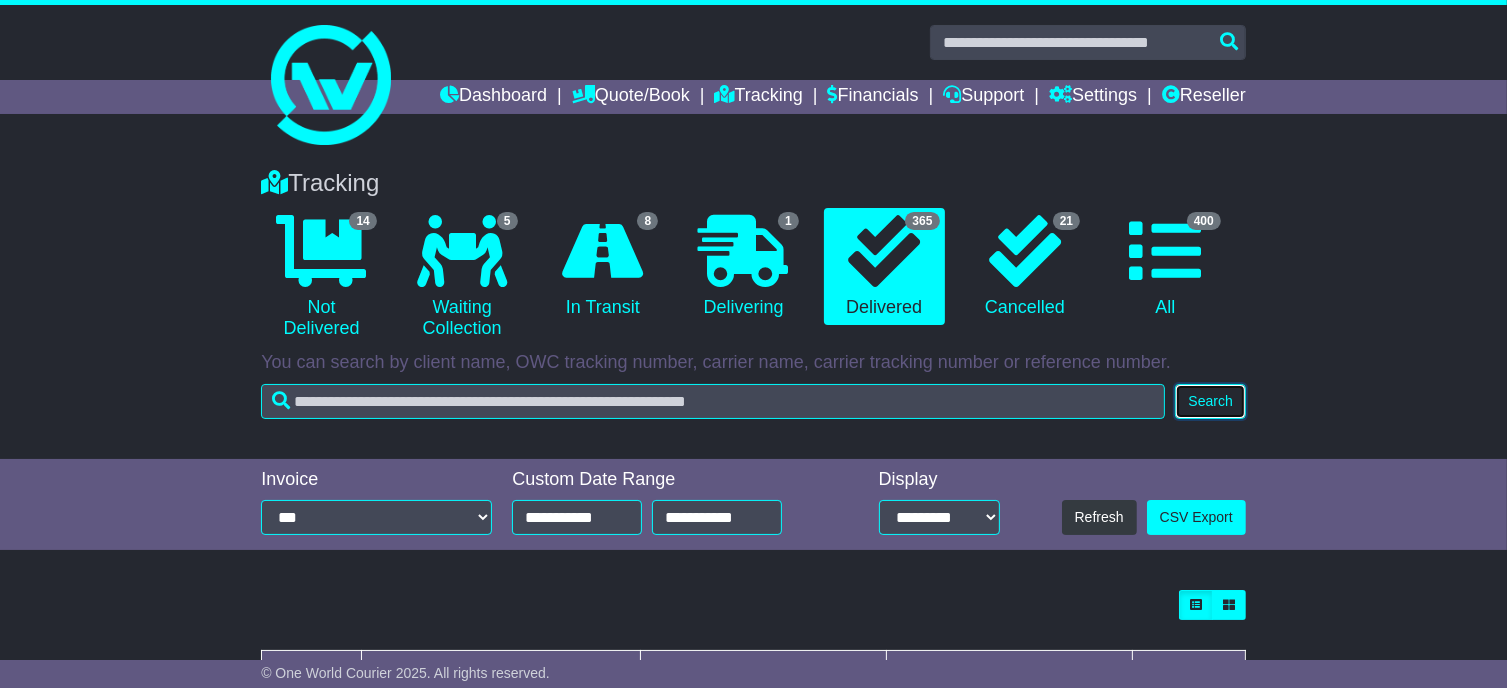 click on "Search" at bounding box center [1210, 401] 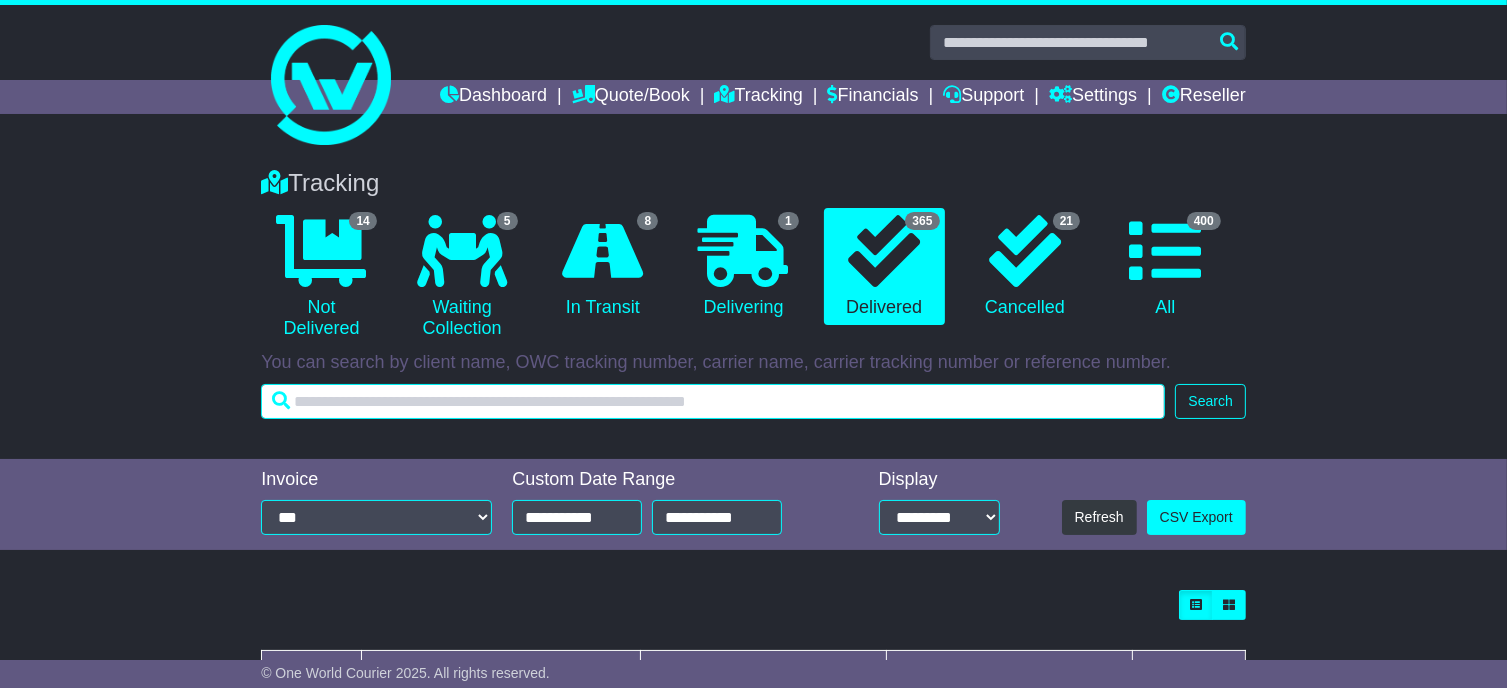 click at bounding box center [713, 401] 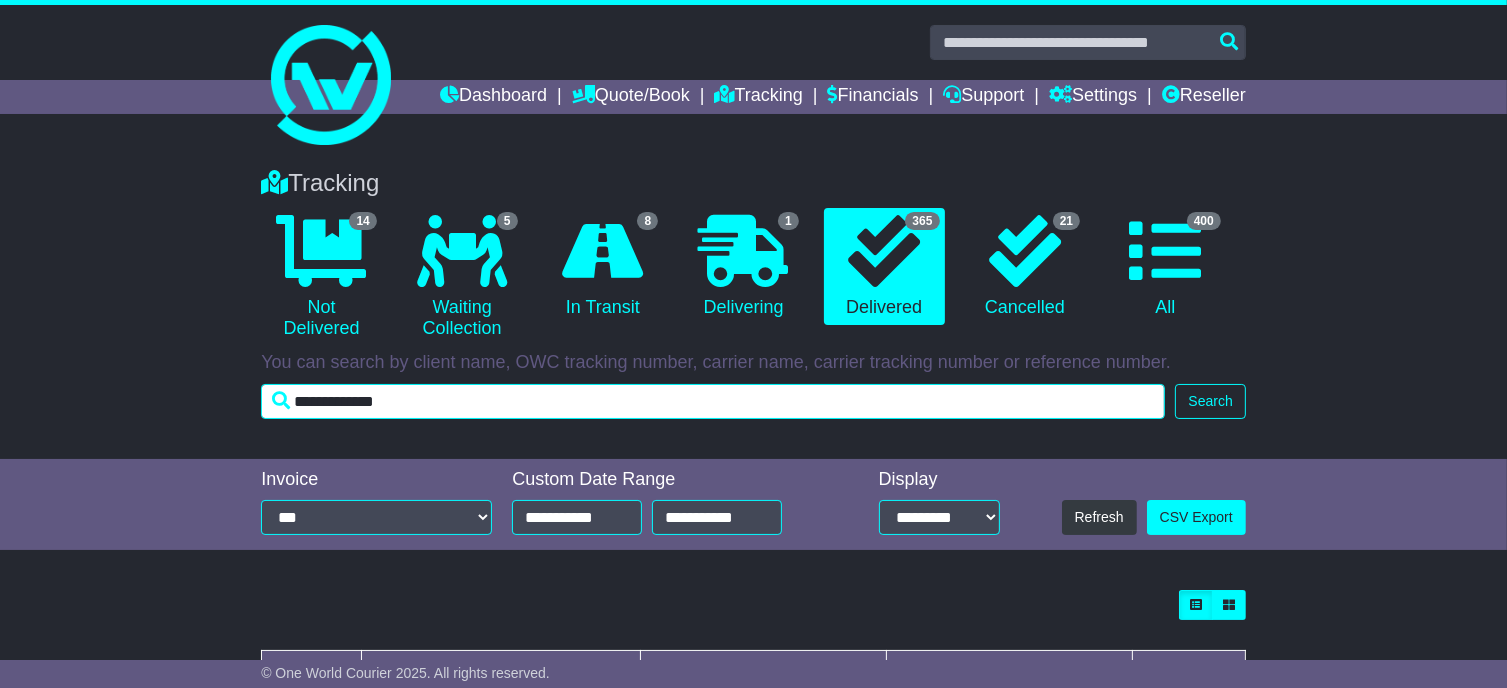 type on "**********" 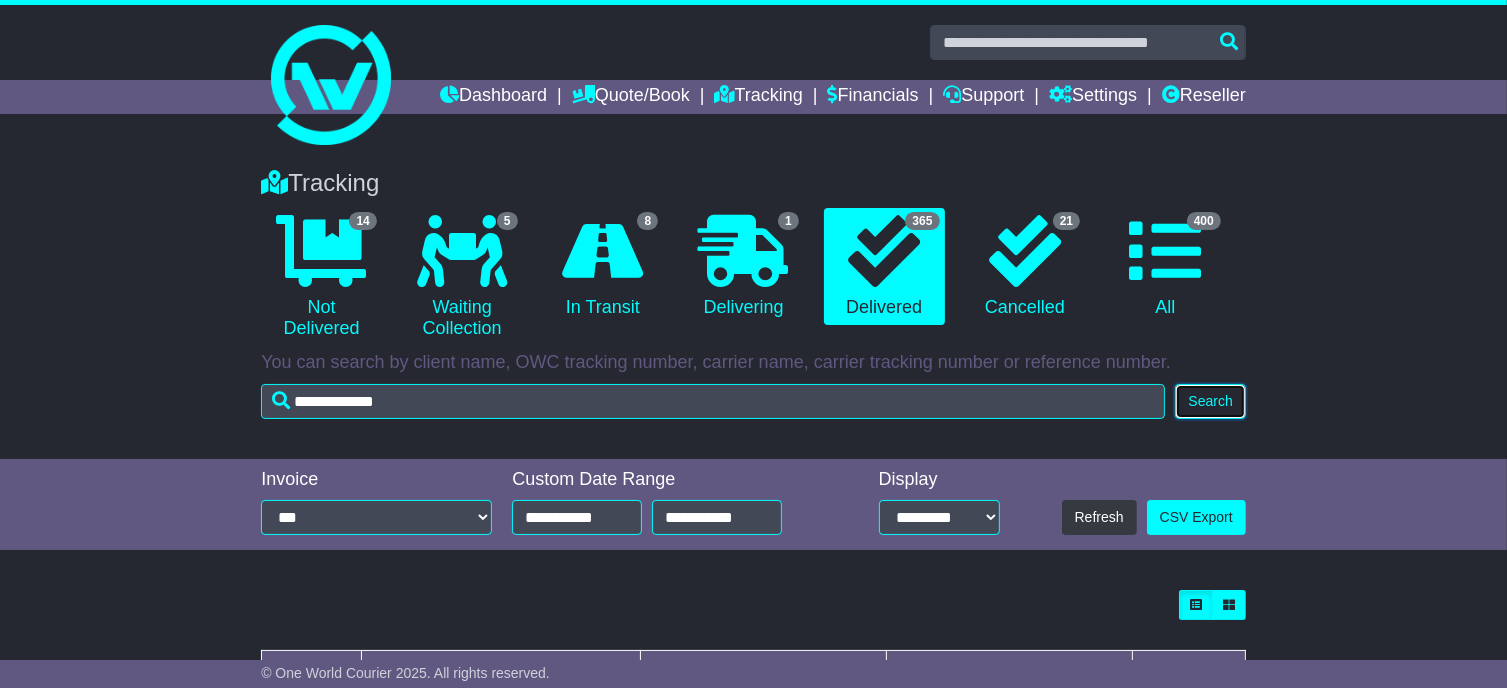 click on "Search" at bounding box center [1210, 401] 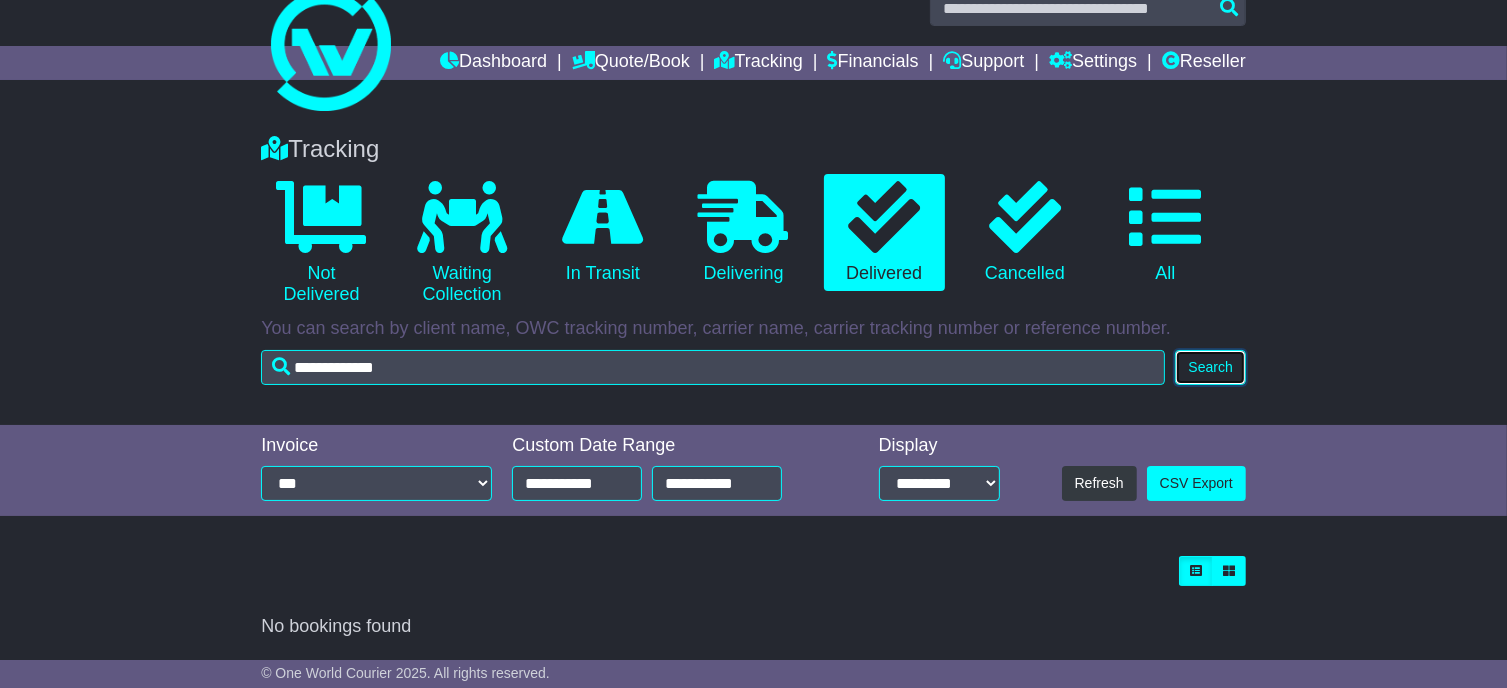 scroll, scrollTop: 67, scrollLeft: 0, axis: vertical 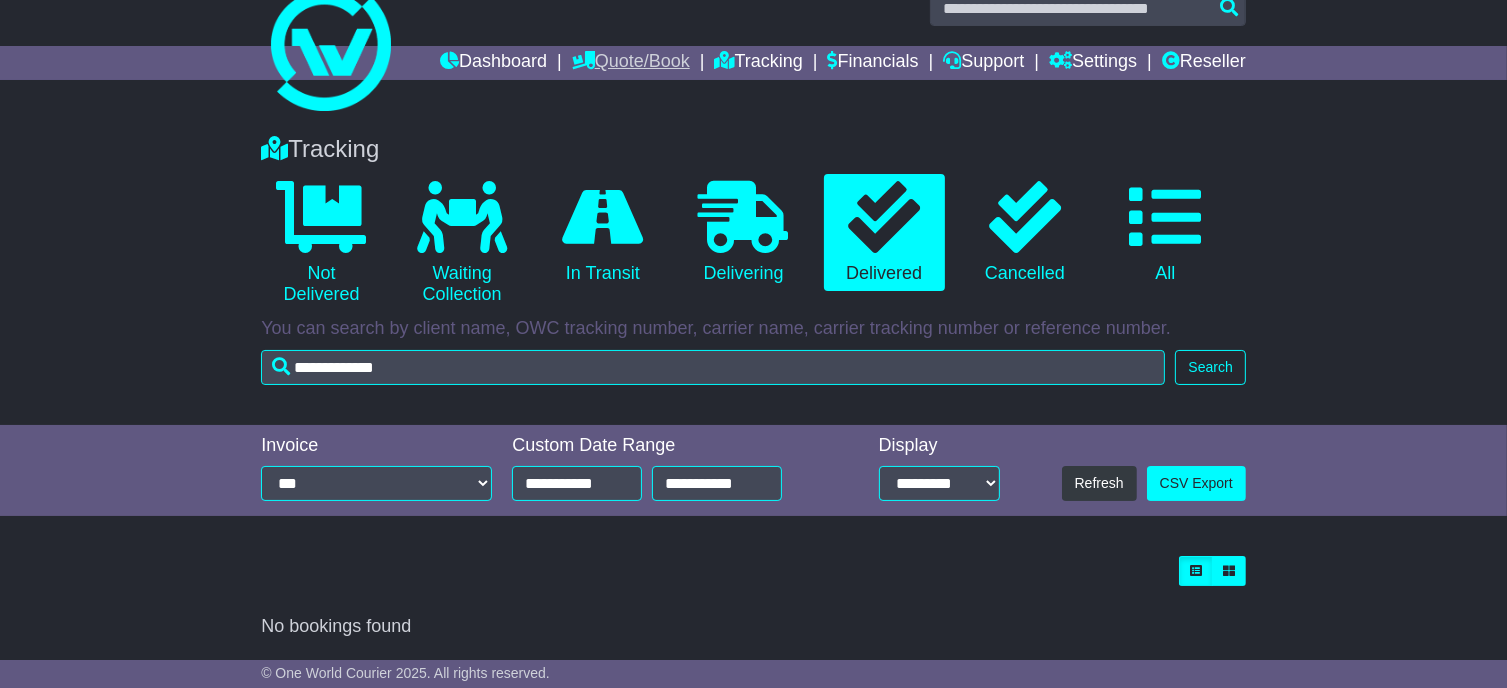 click on "Quote/Book" at bounding box center (631, 63) 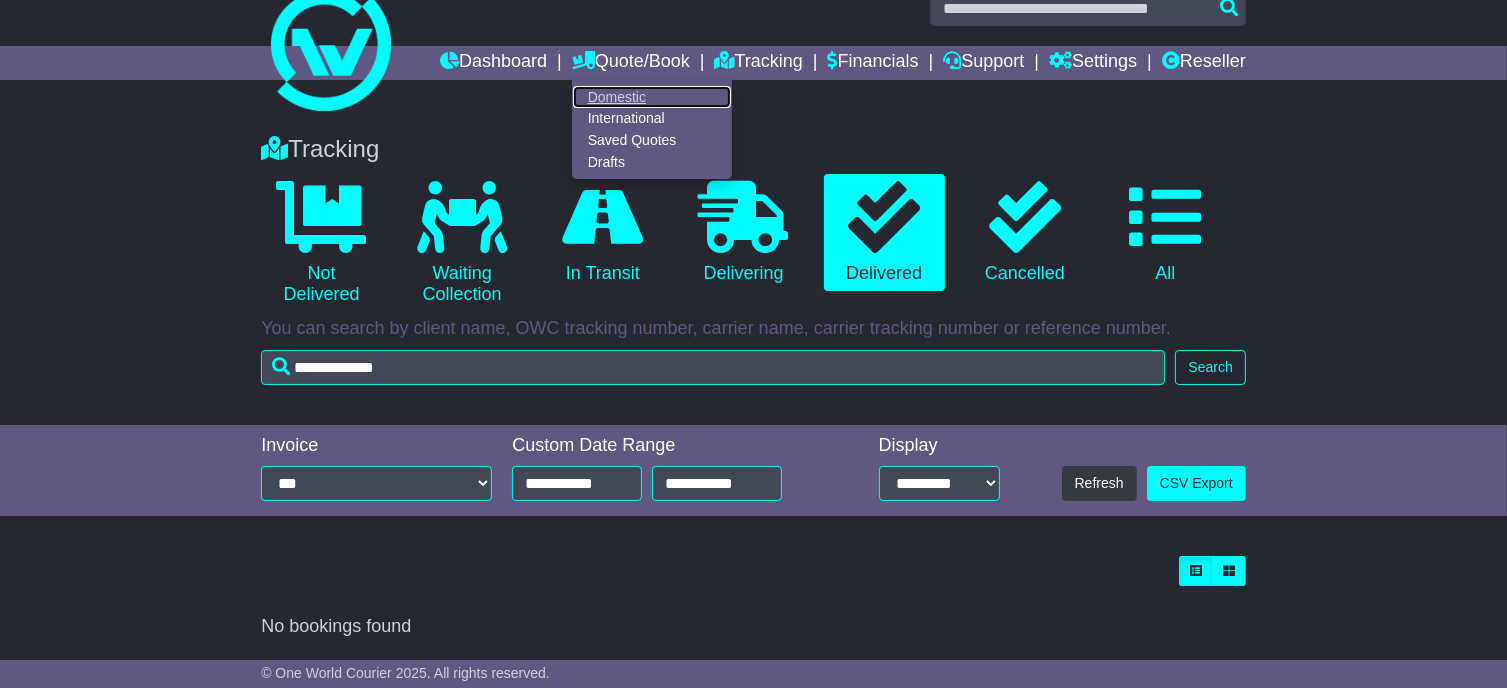 click on "Domestic" at bounding box center [652, 97] 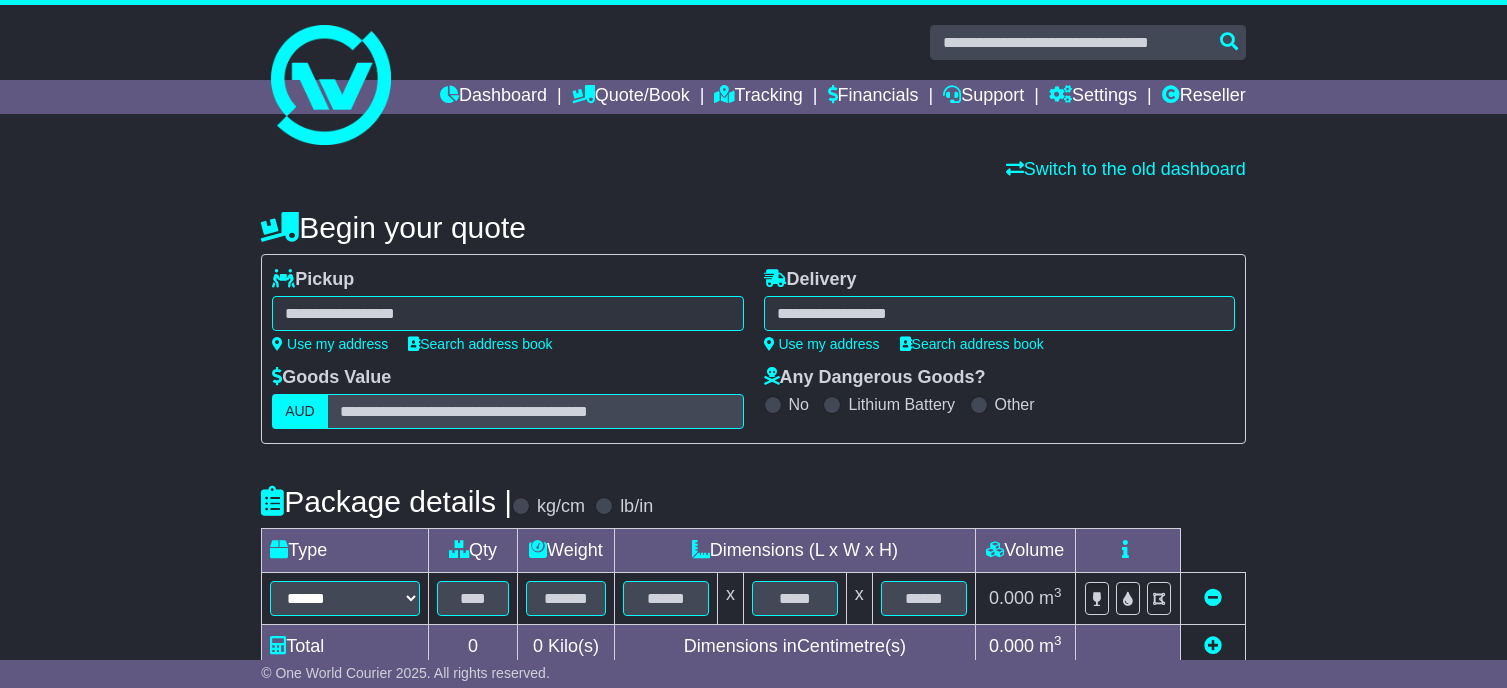 scroll, scrollTop: 0, scrollLeft: 0, axis: both 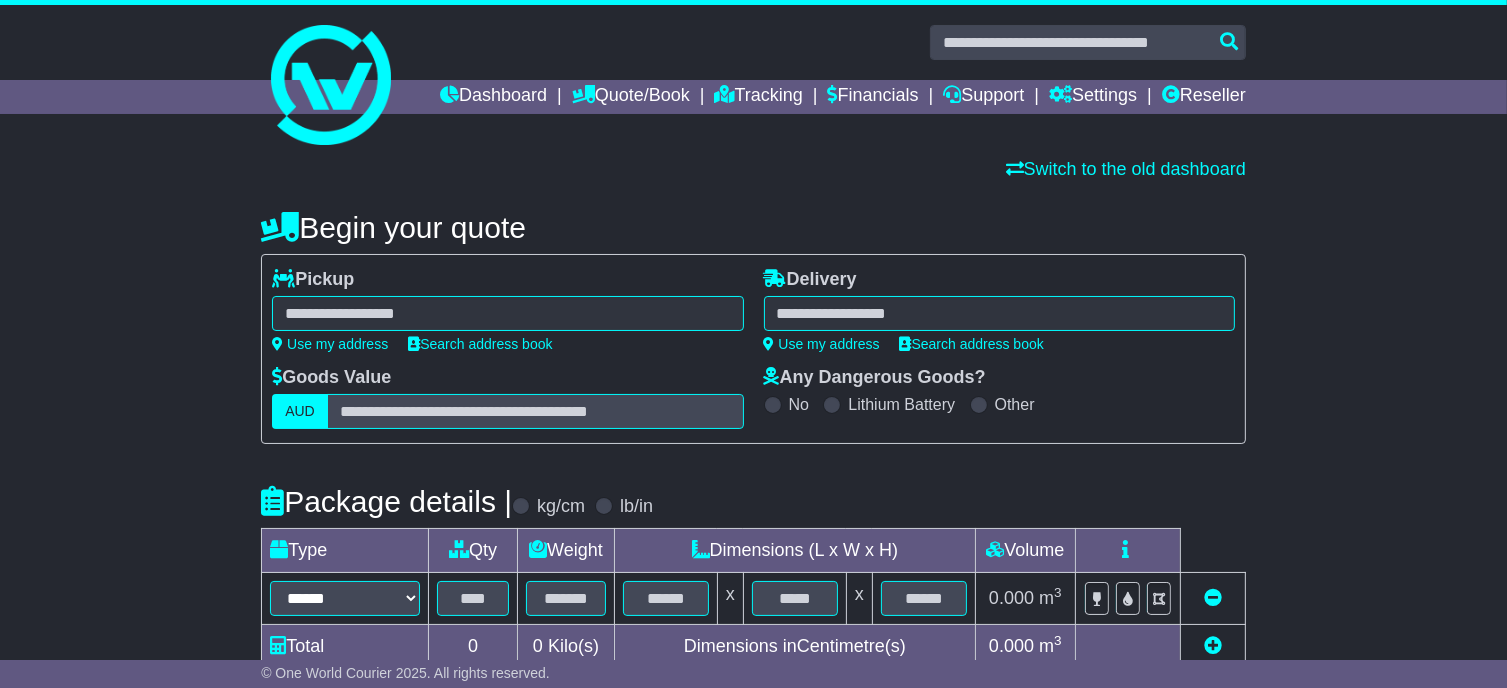 click at bounding box center (507, 313) 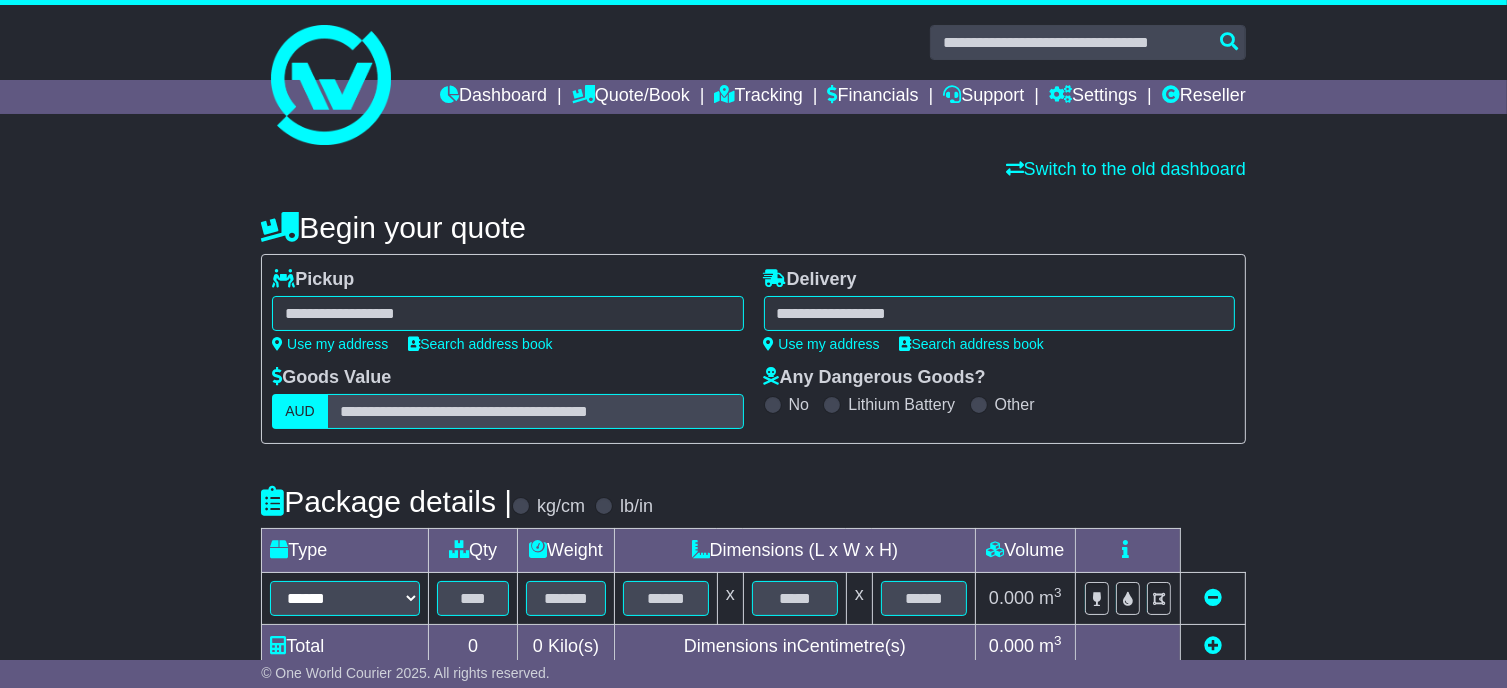 click at bounding box center (507, 313) 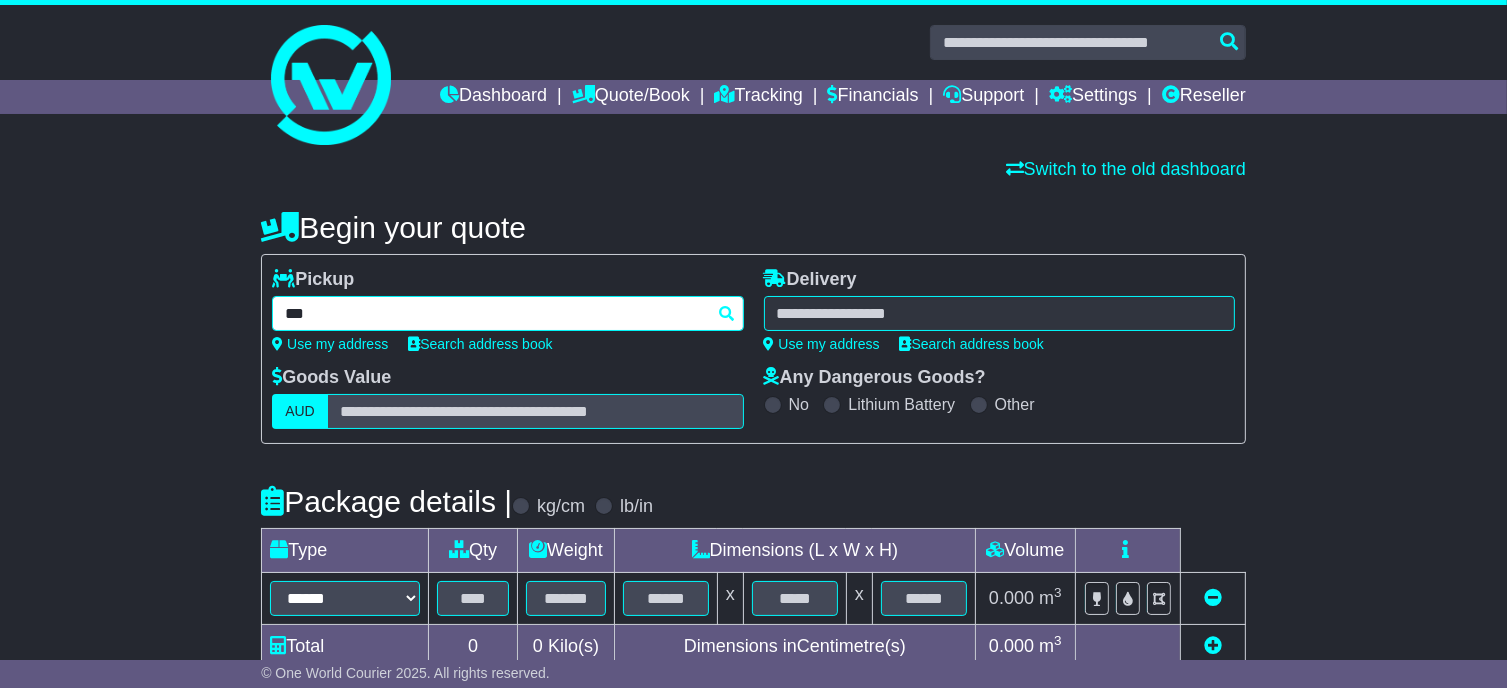 type on "****" 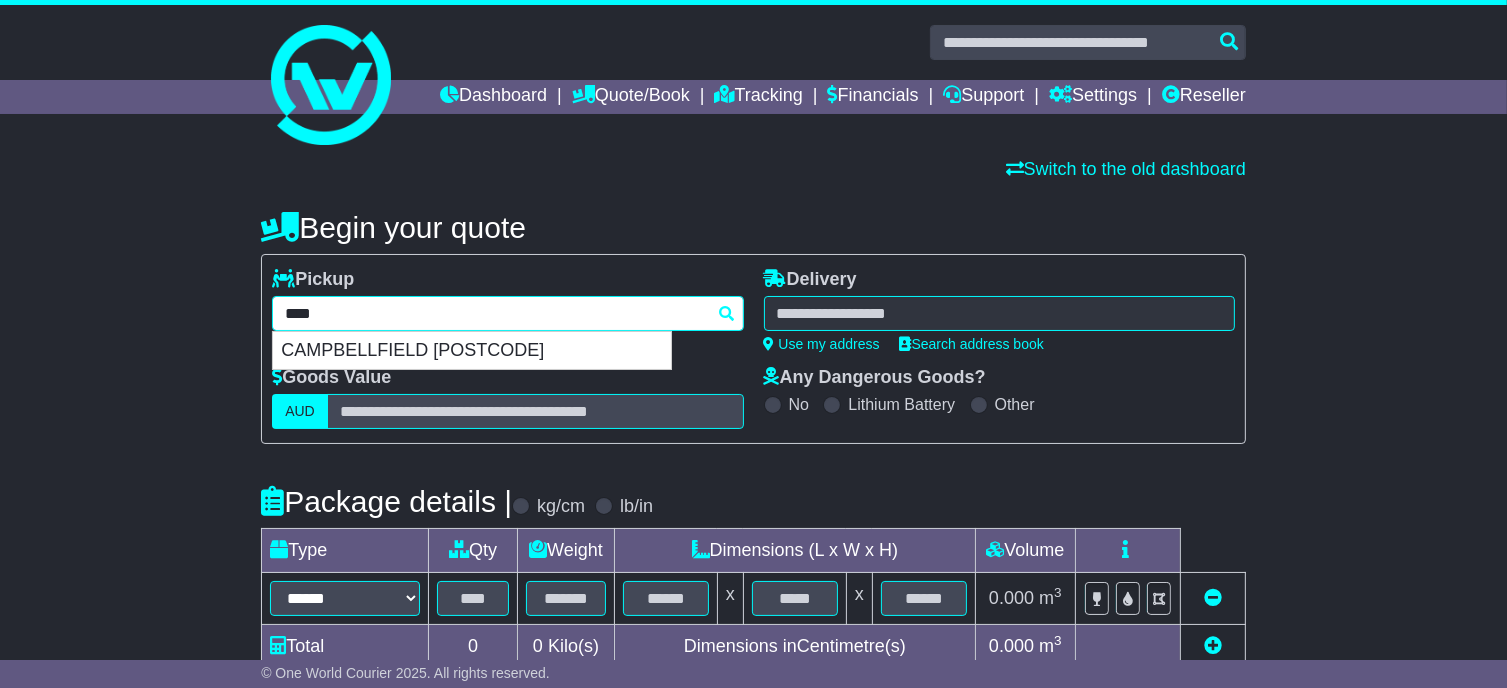 click on "CAMPBELLFIELD [POSTCODE]" at bounding box center [472, 351] 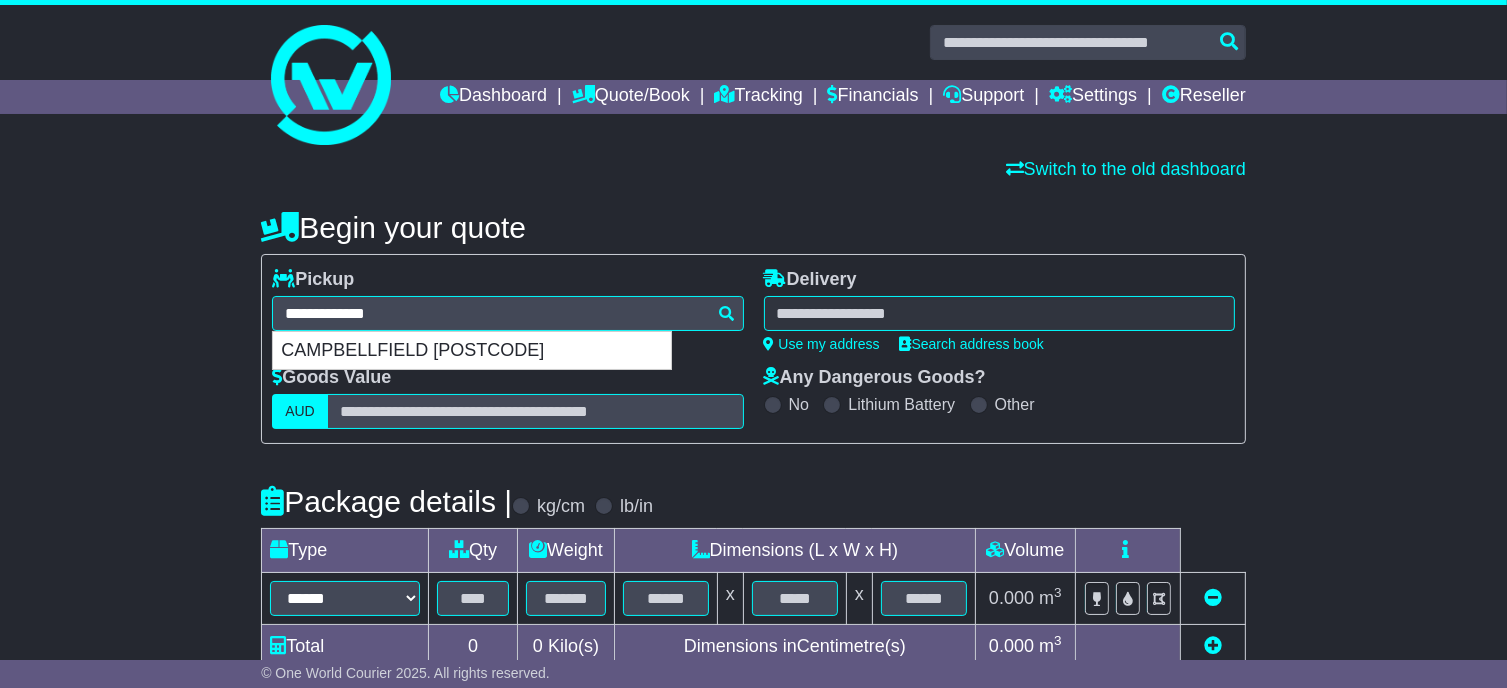 type on "**********" 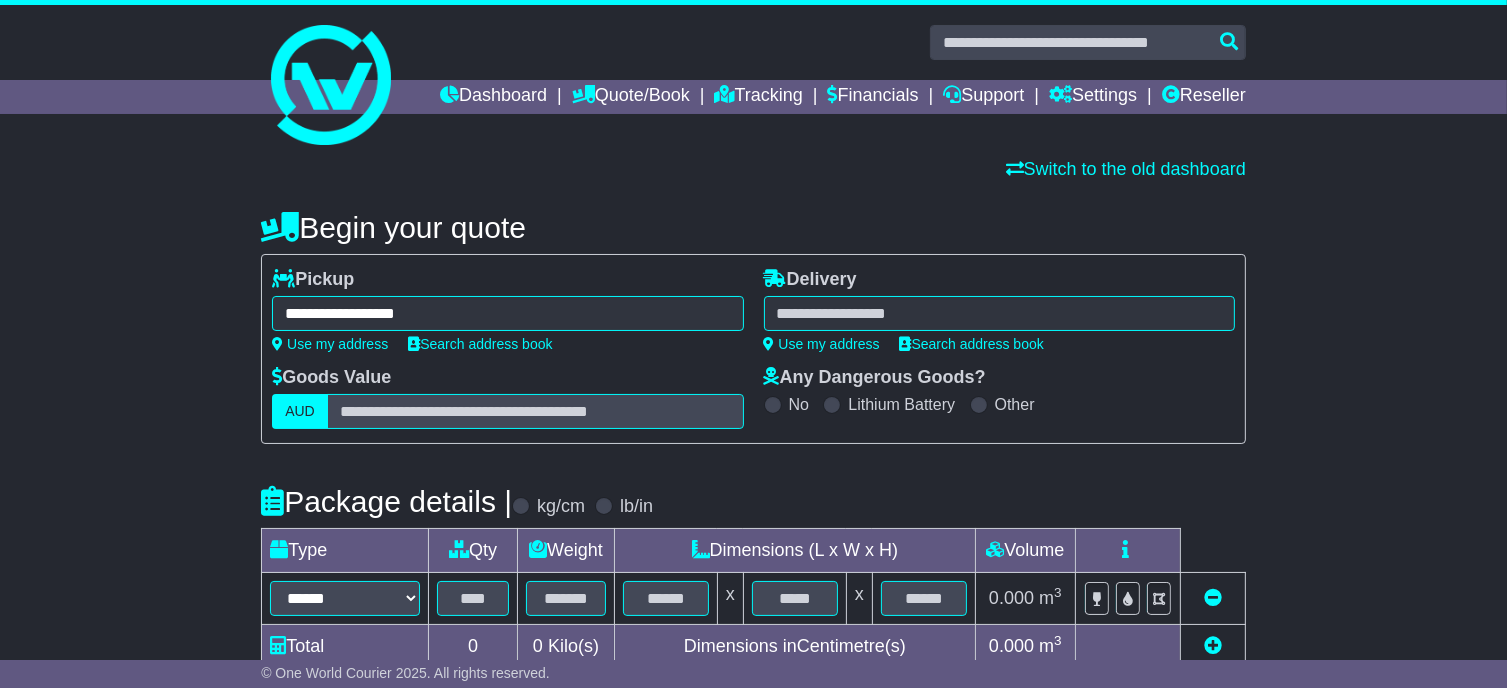 click at bounding box center (999, 313) 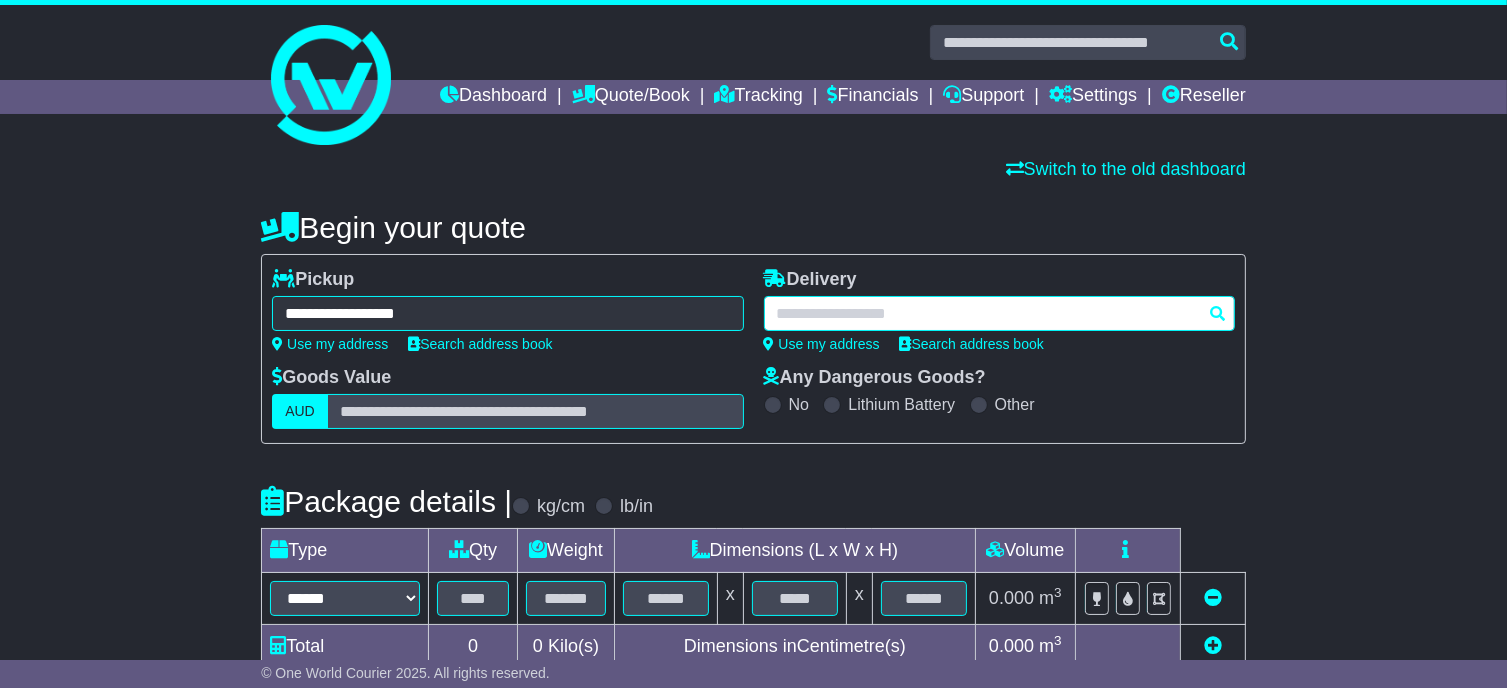 type on "*" 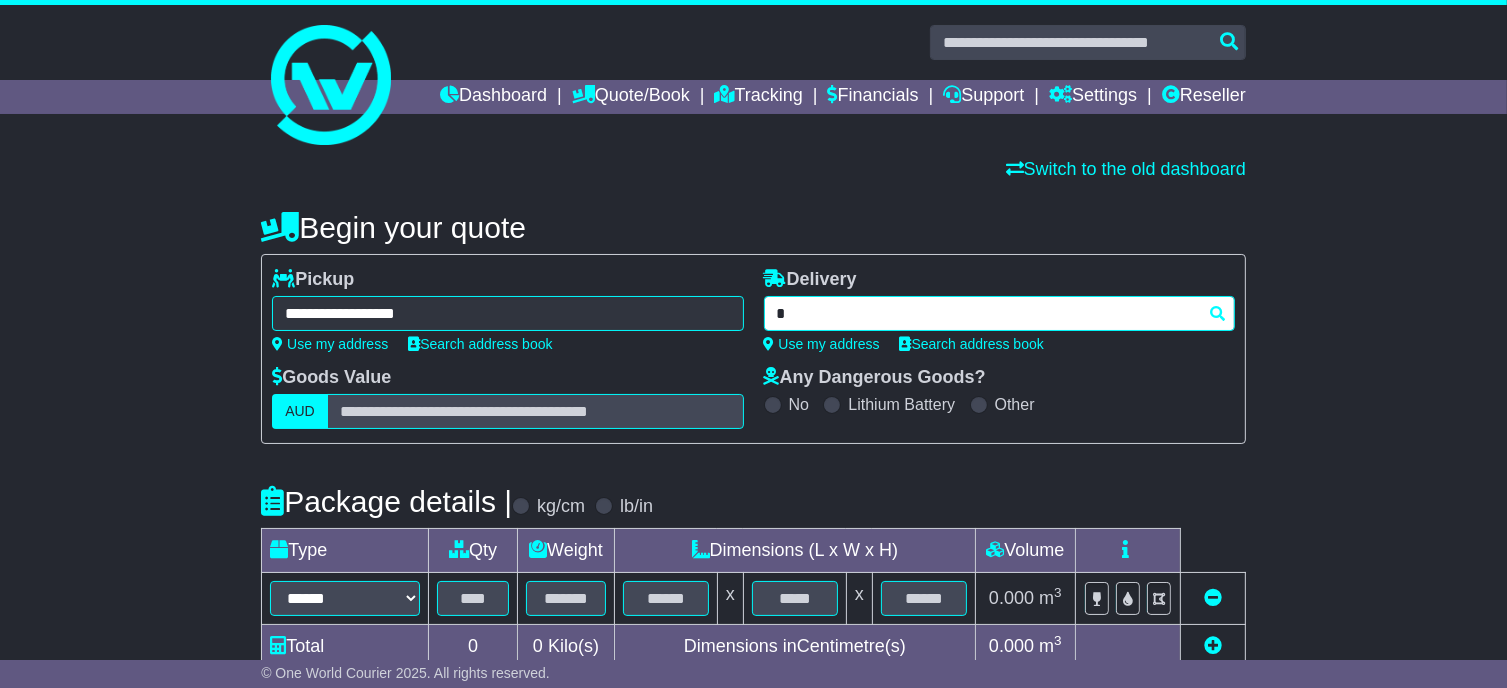 type on "**********" 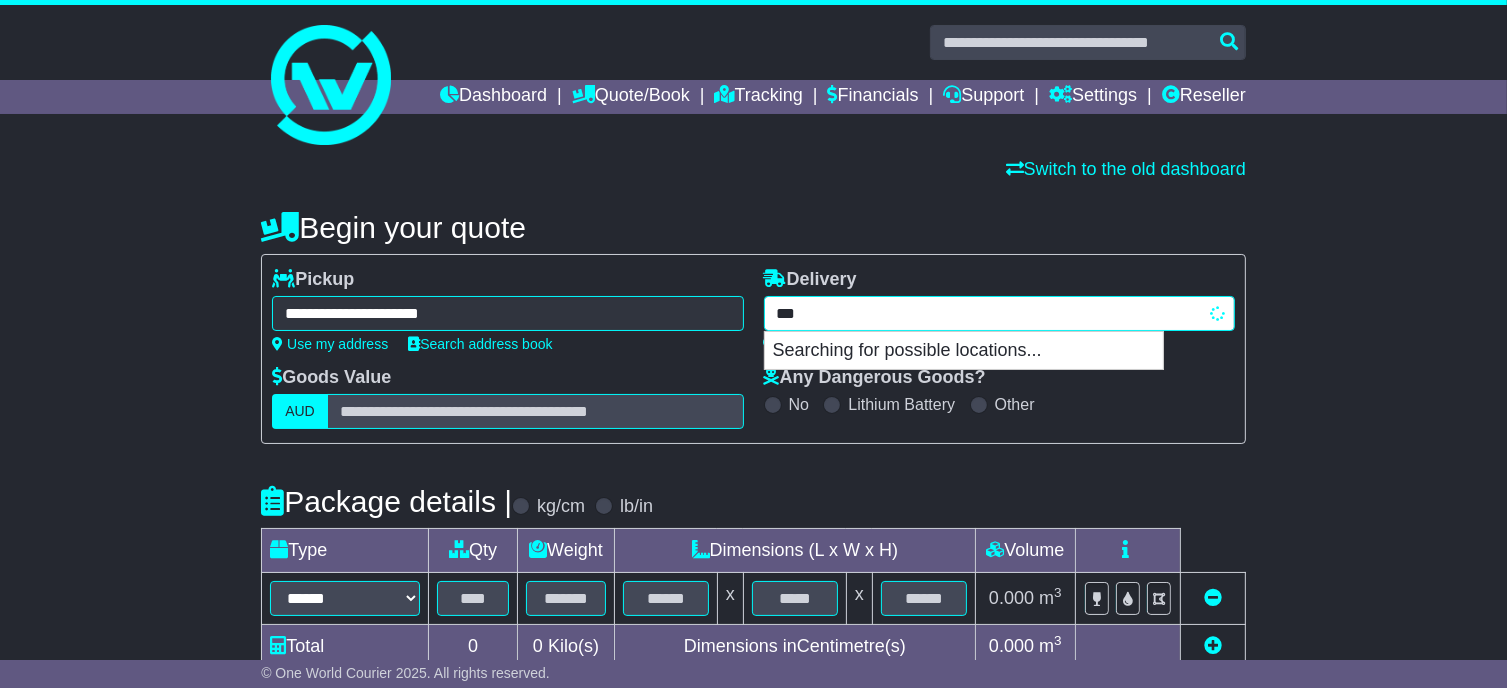 type on "****" 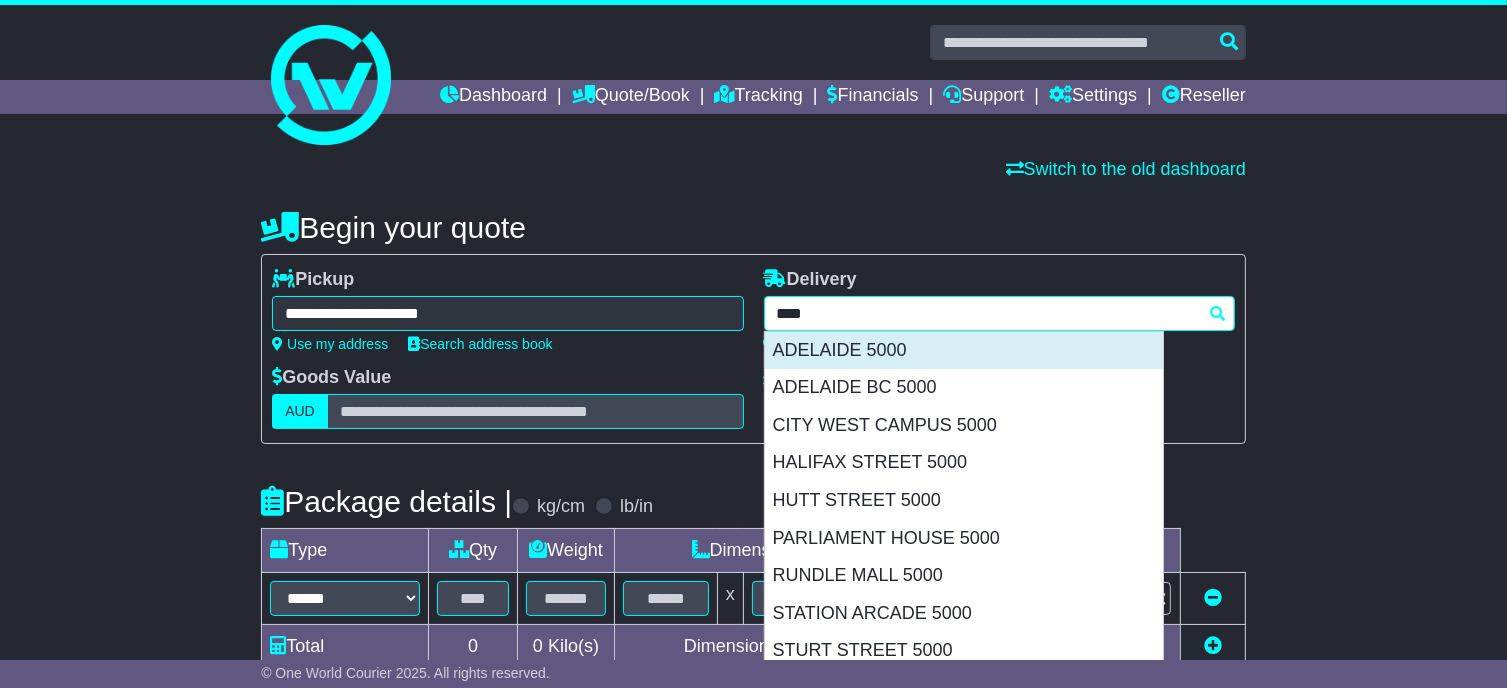 click on "ADELAIDE 5000" at bounding box center [964, 351] 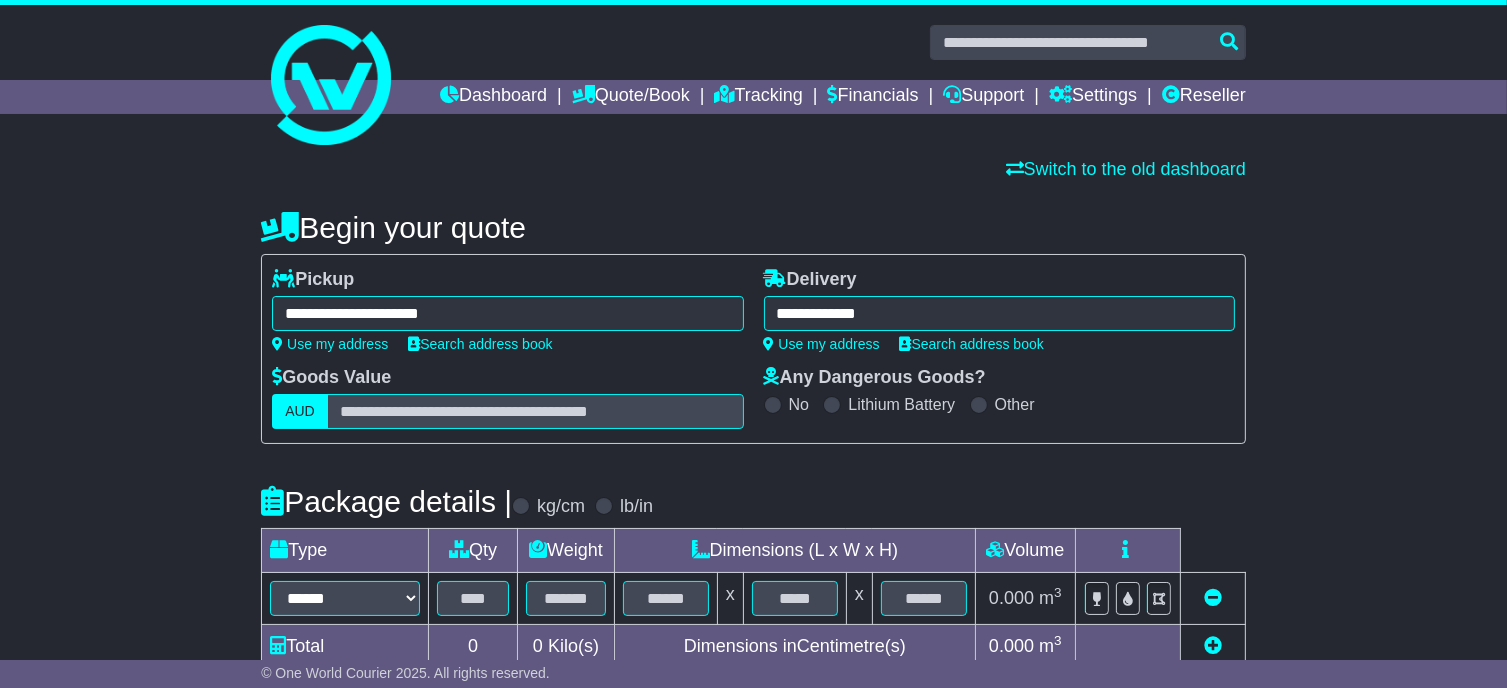 type on "**********" 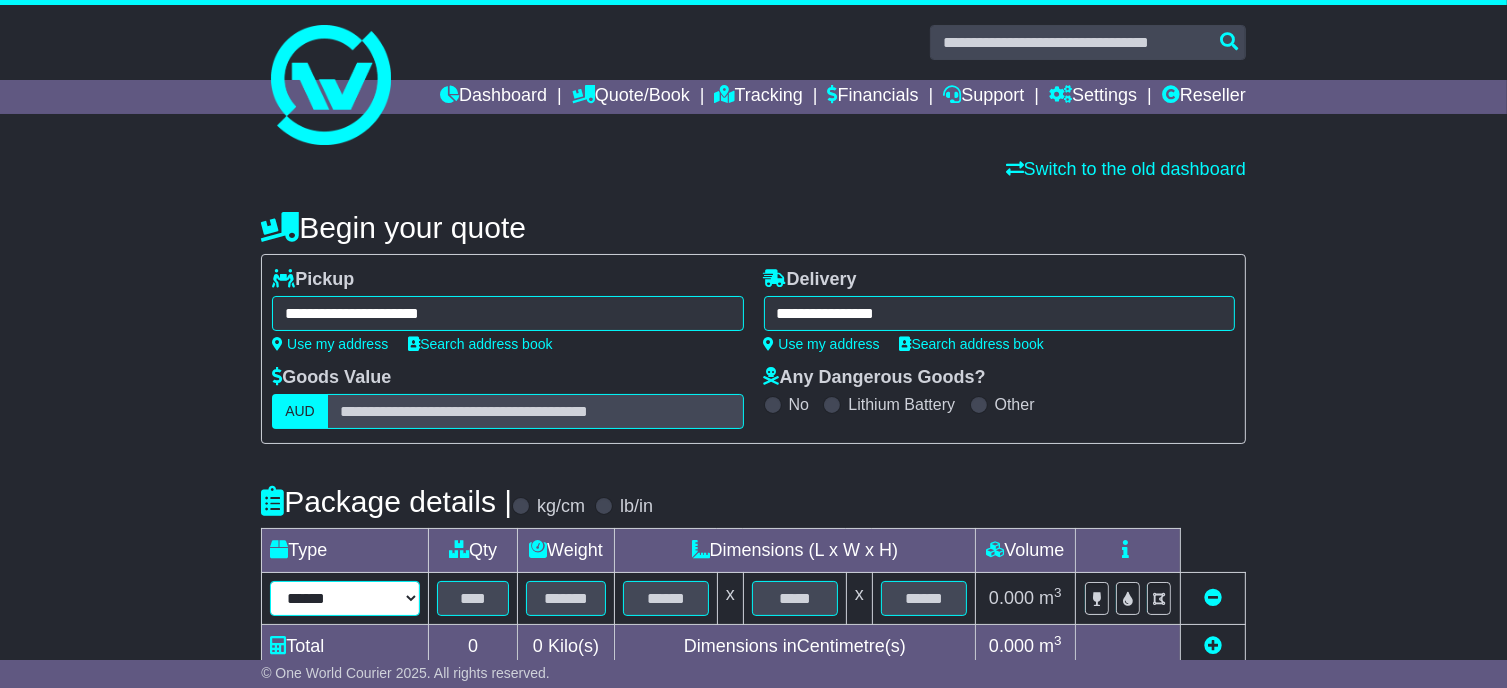 click on "****** ****** *** ******** ***** **** **** ****** *** *******" at bounding box center [345, 598] 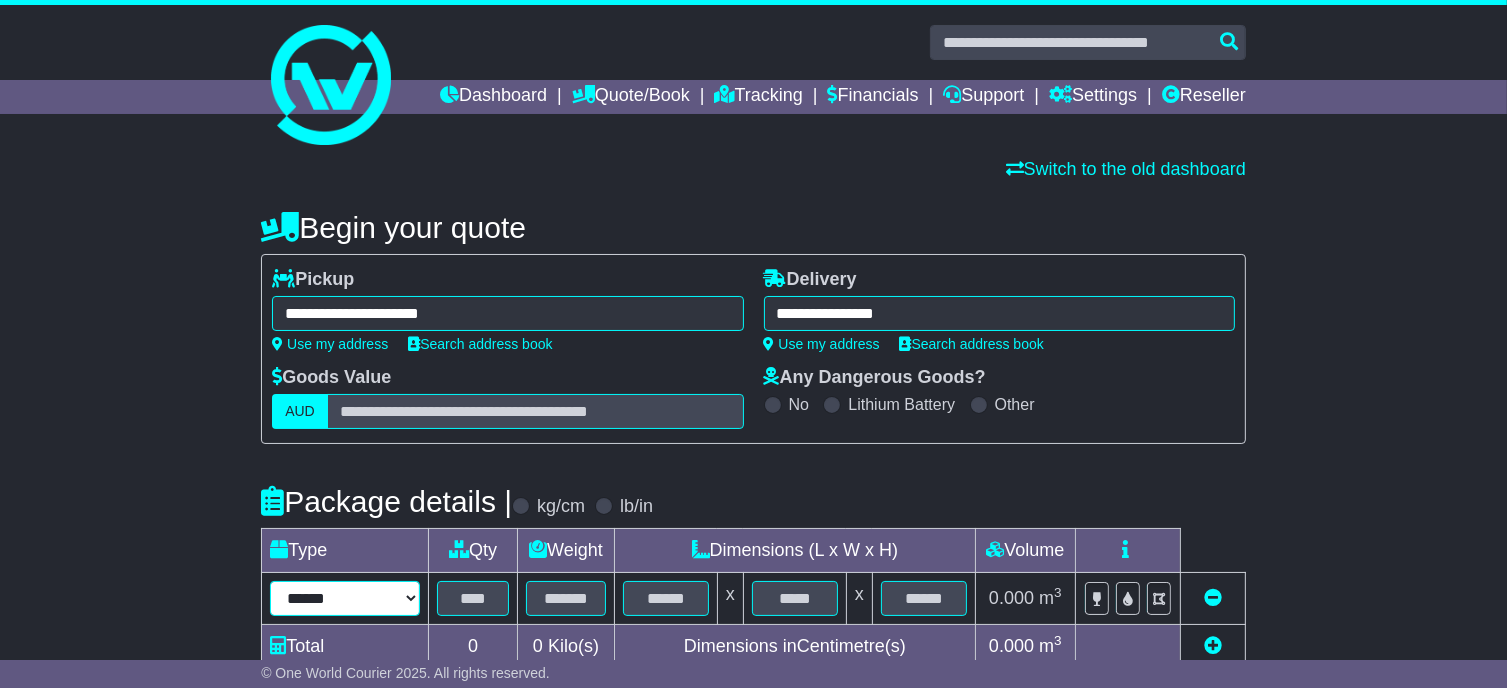 select on "****" 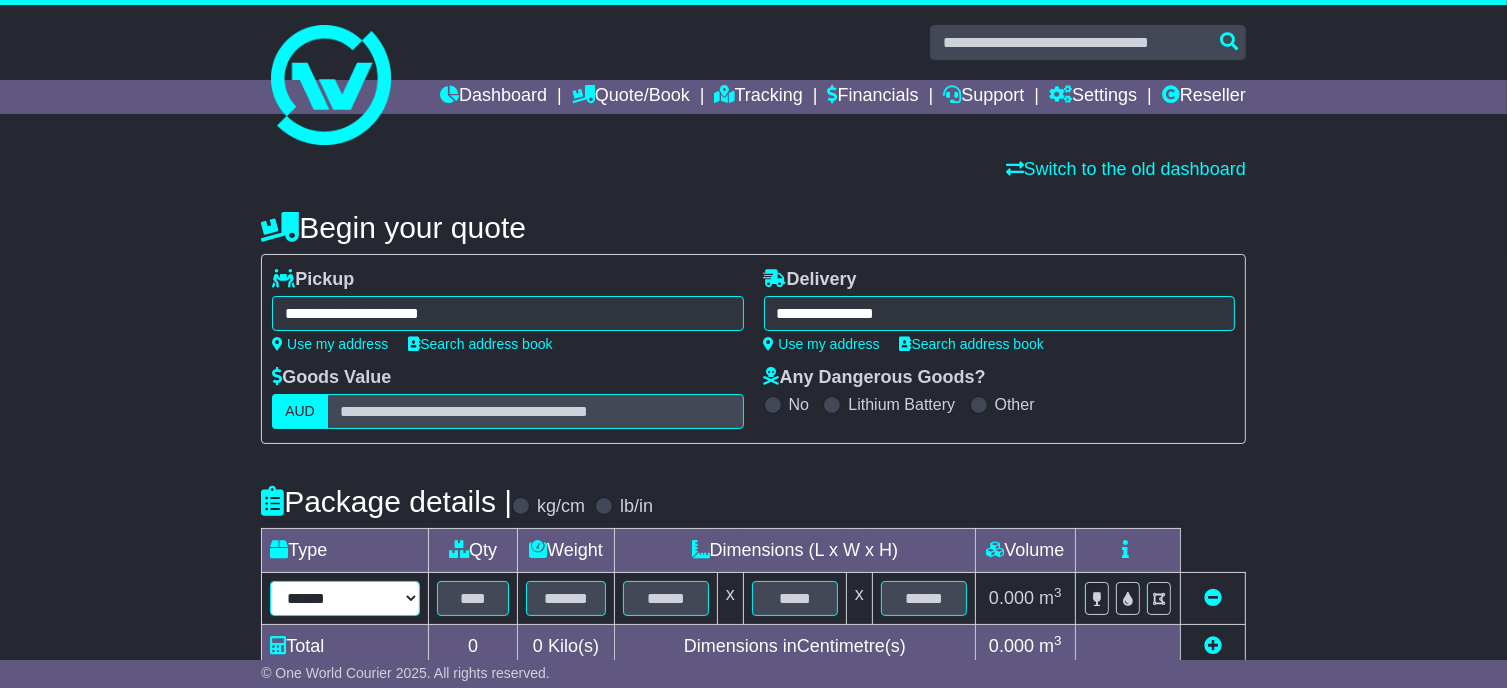 click on "****** ****** *** ******** ***** **** **** ****** *** *******" at bounding box center [345, 598] 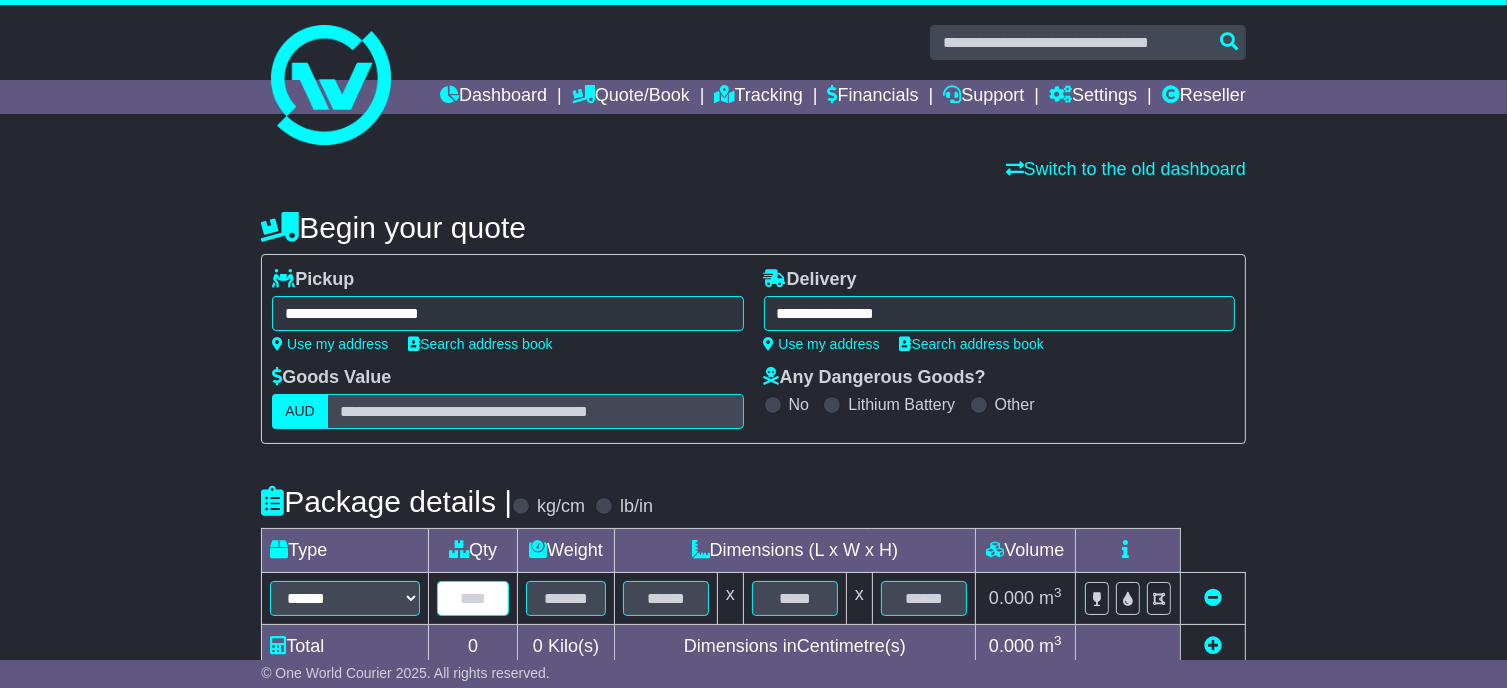 click at bounding box center (473, 598) 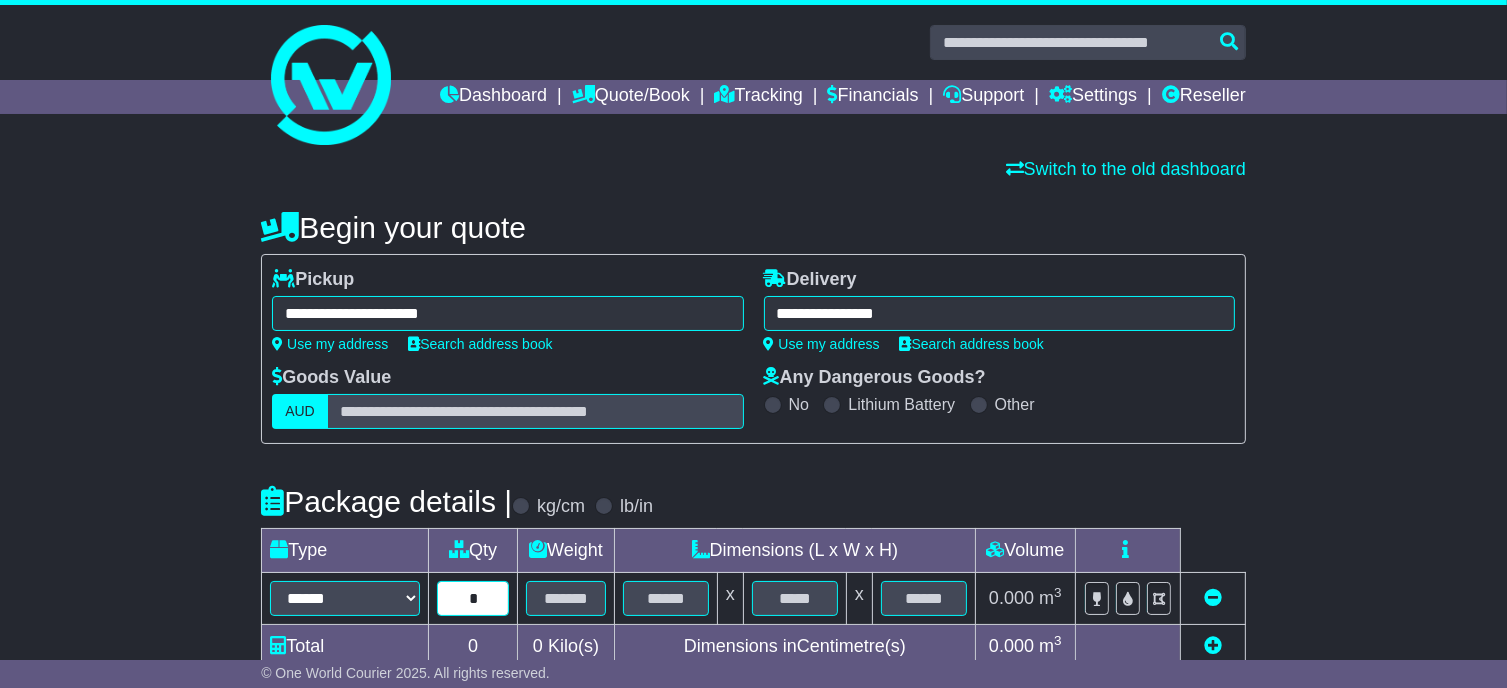 type on "*" 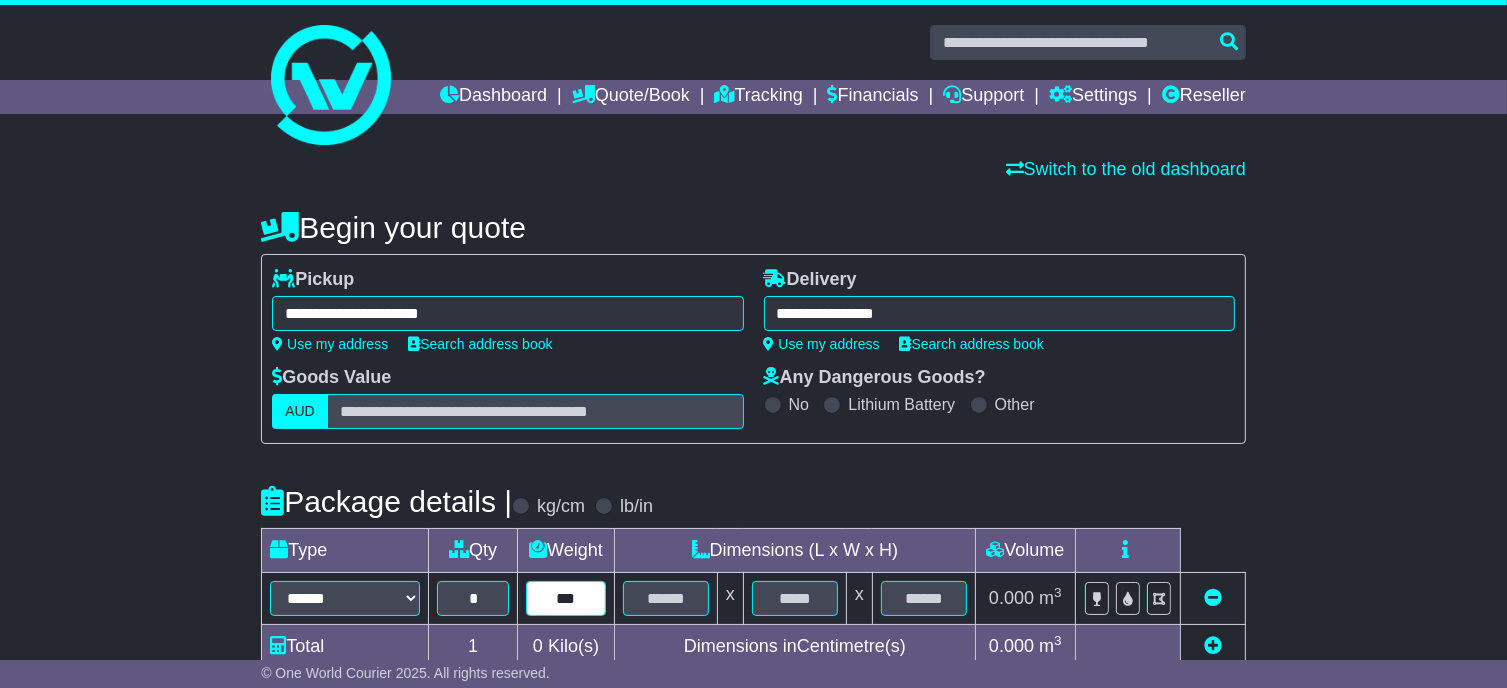 type on "***" 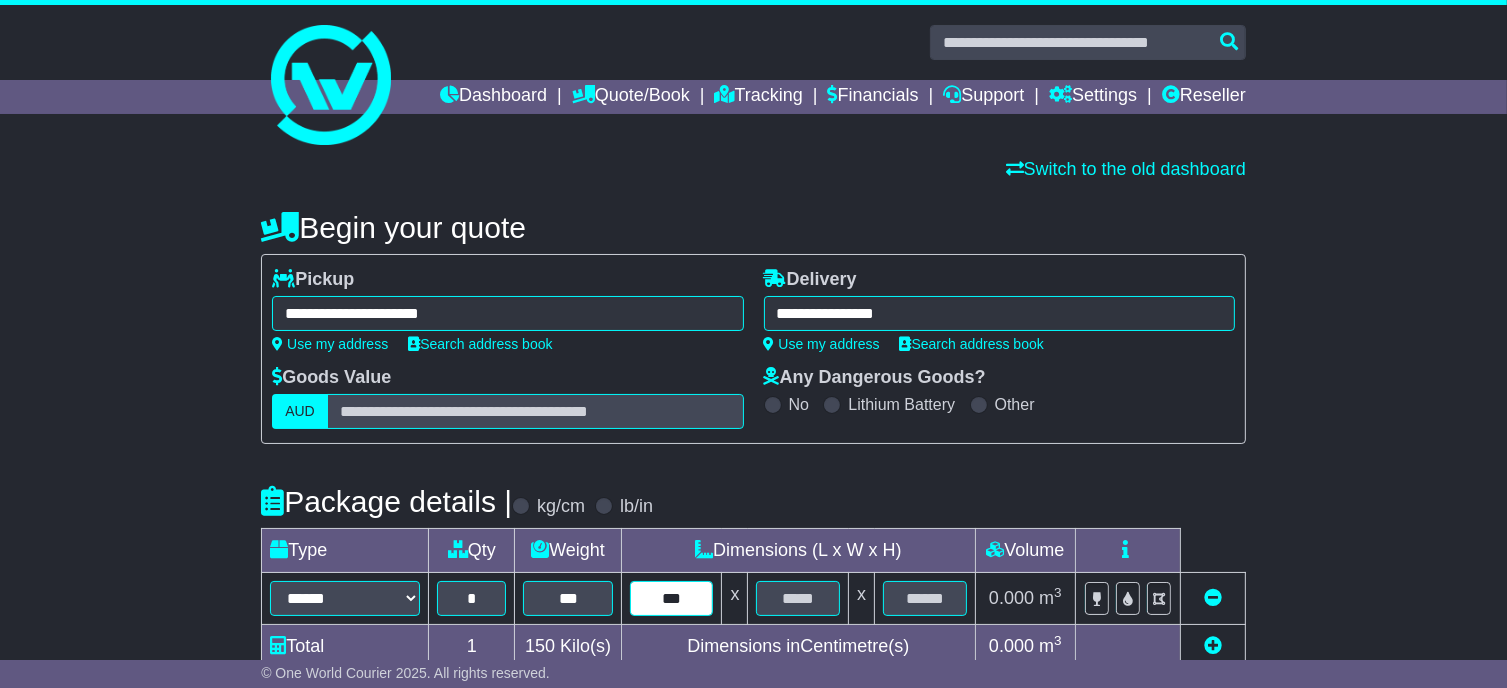 type on "***" 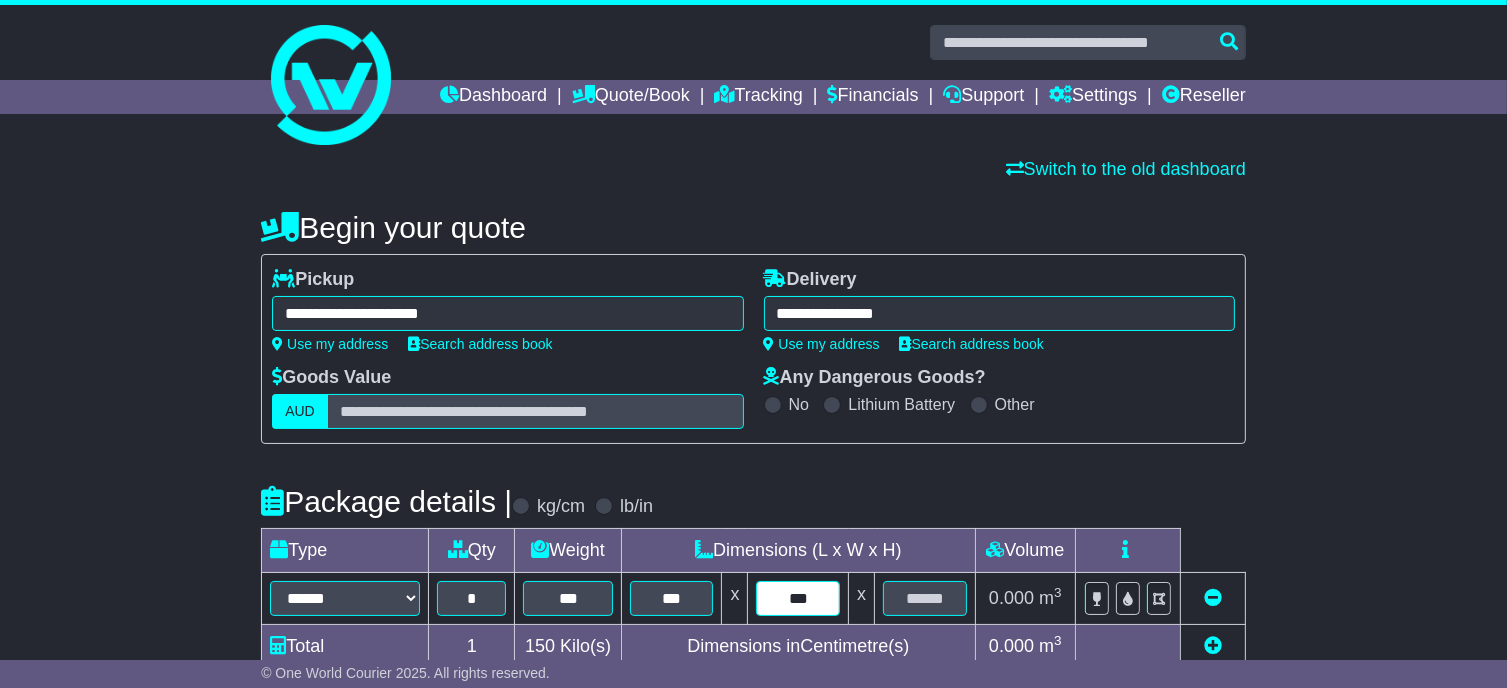 type on "***" 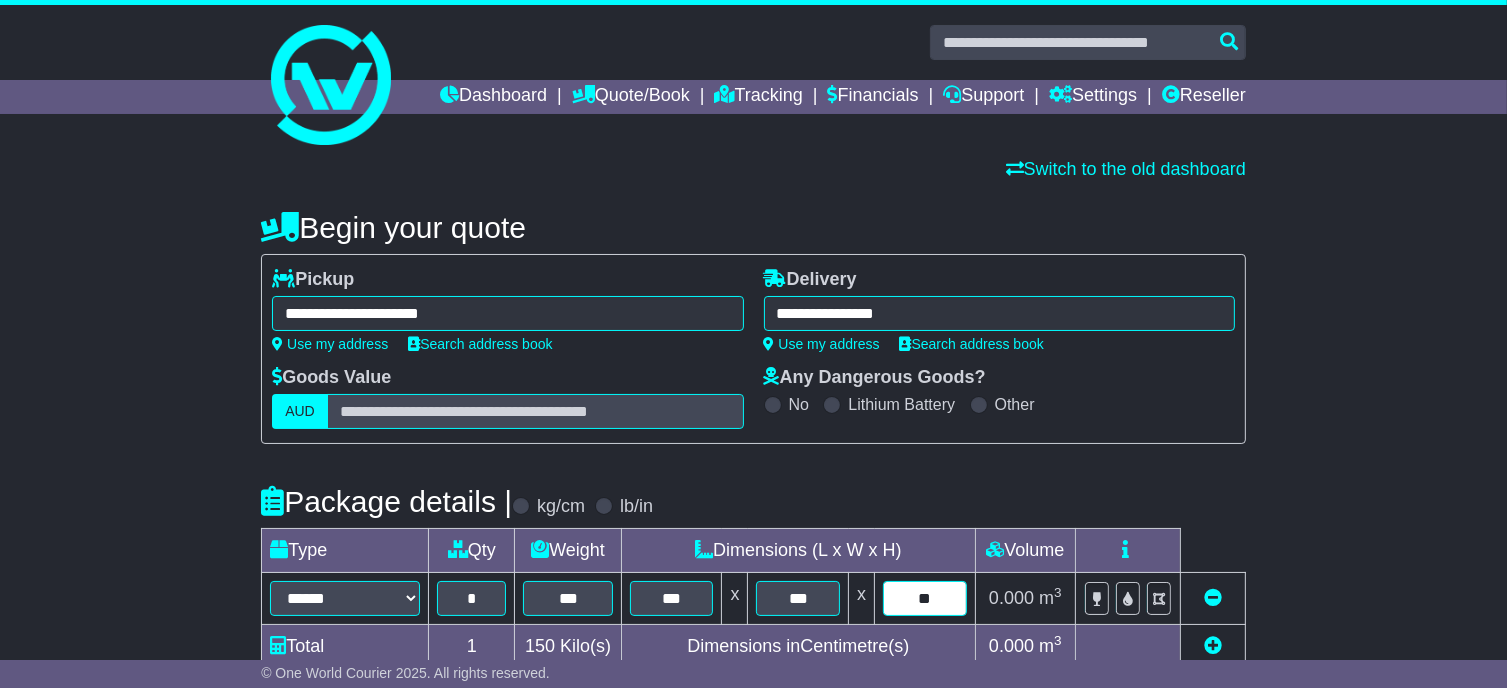 type on "**" 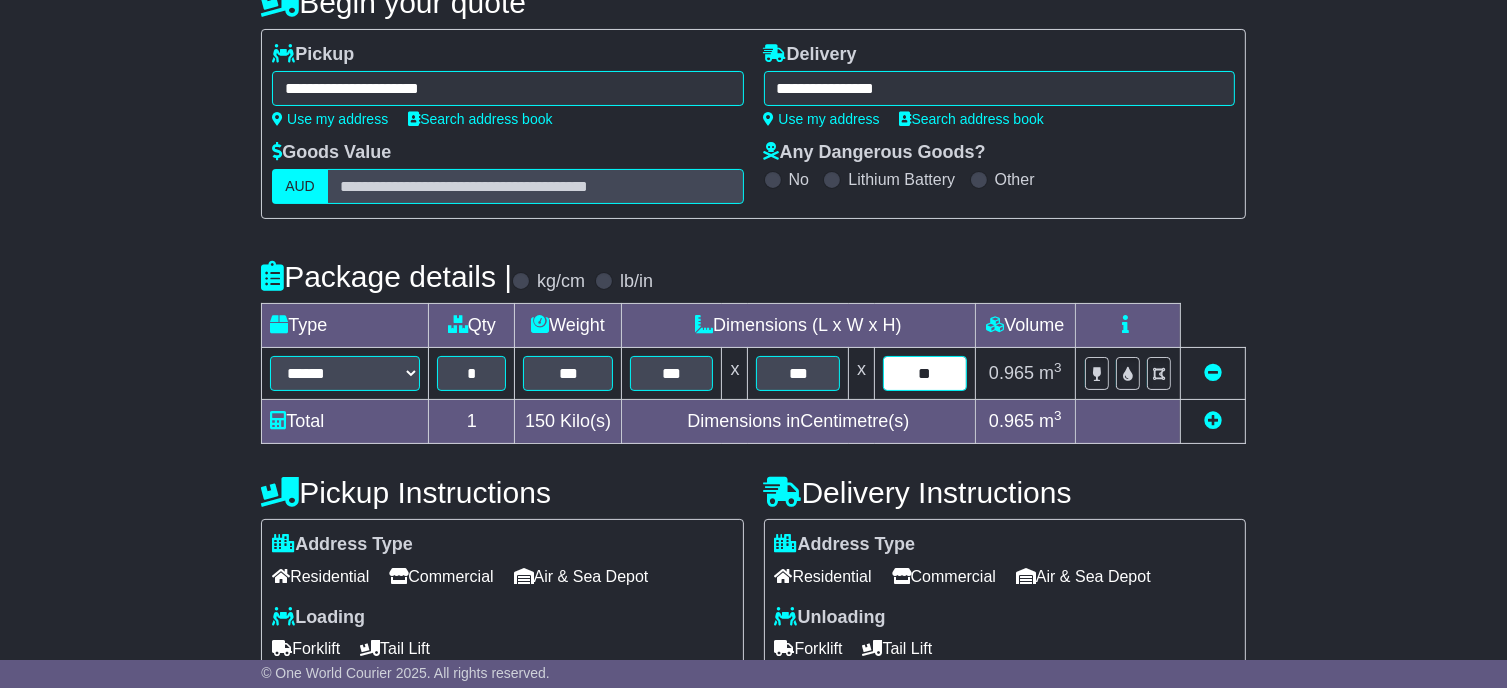 scroll, scrollTop: 300, scrollLeft: 0, axis: vertical 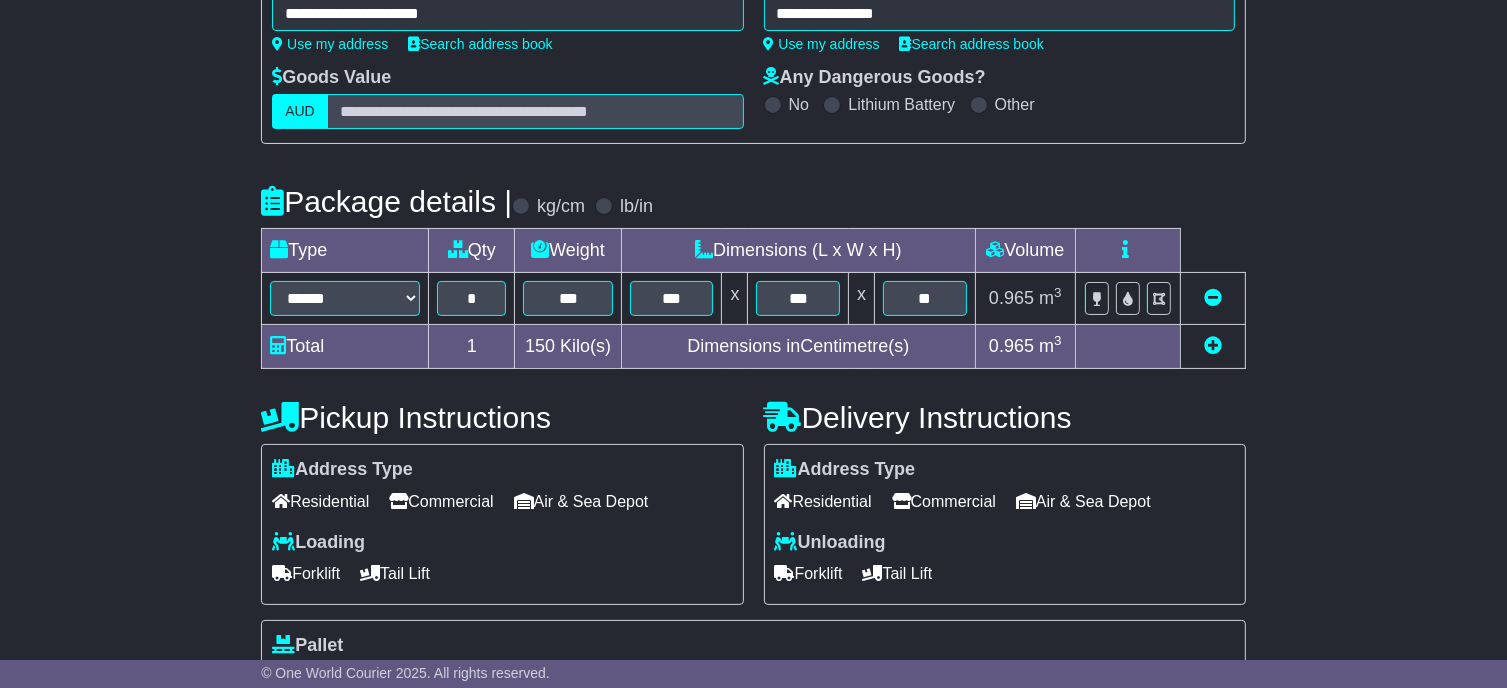 click on "Commercial" at bounding box center (441, 501) 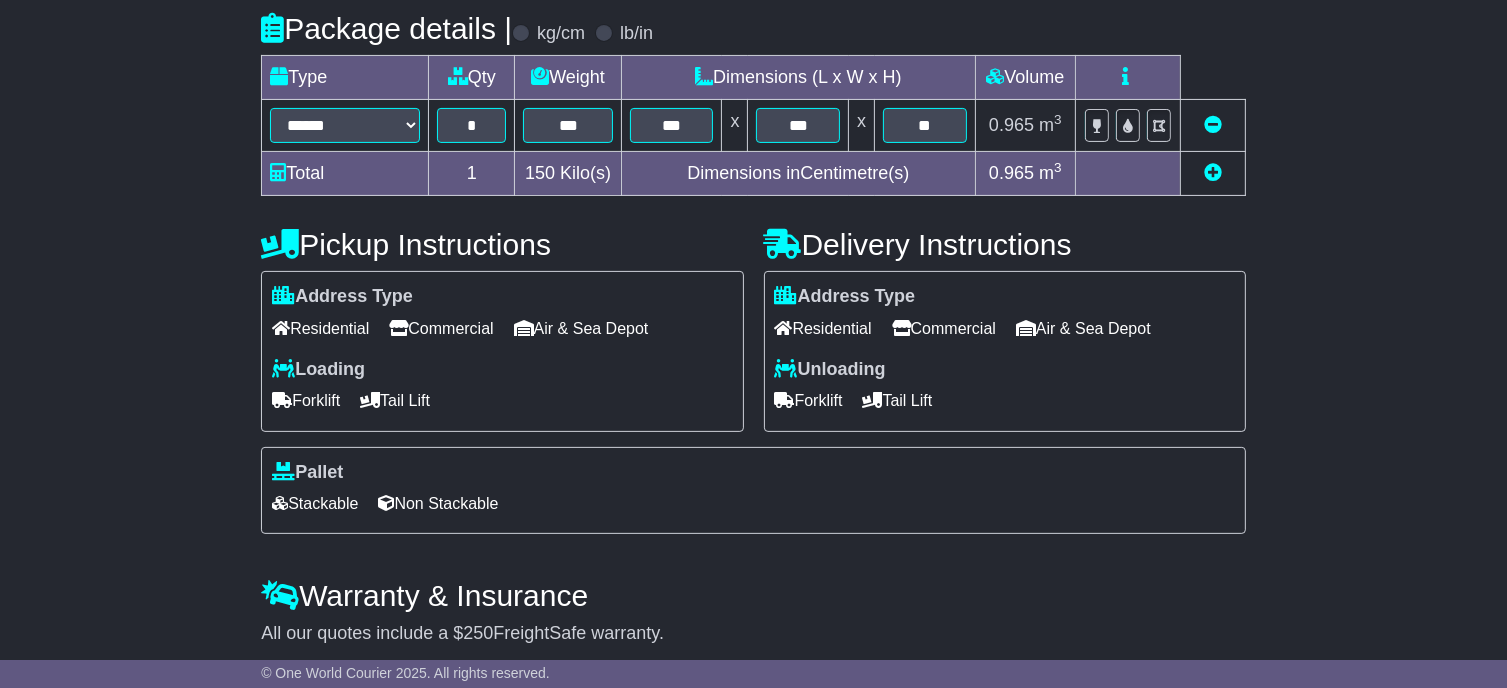 scroll, scrollTop: 579, scrollLeft: 0, axis: vertical 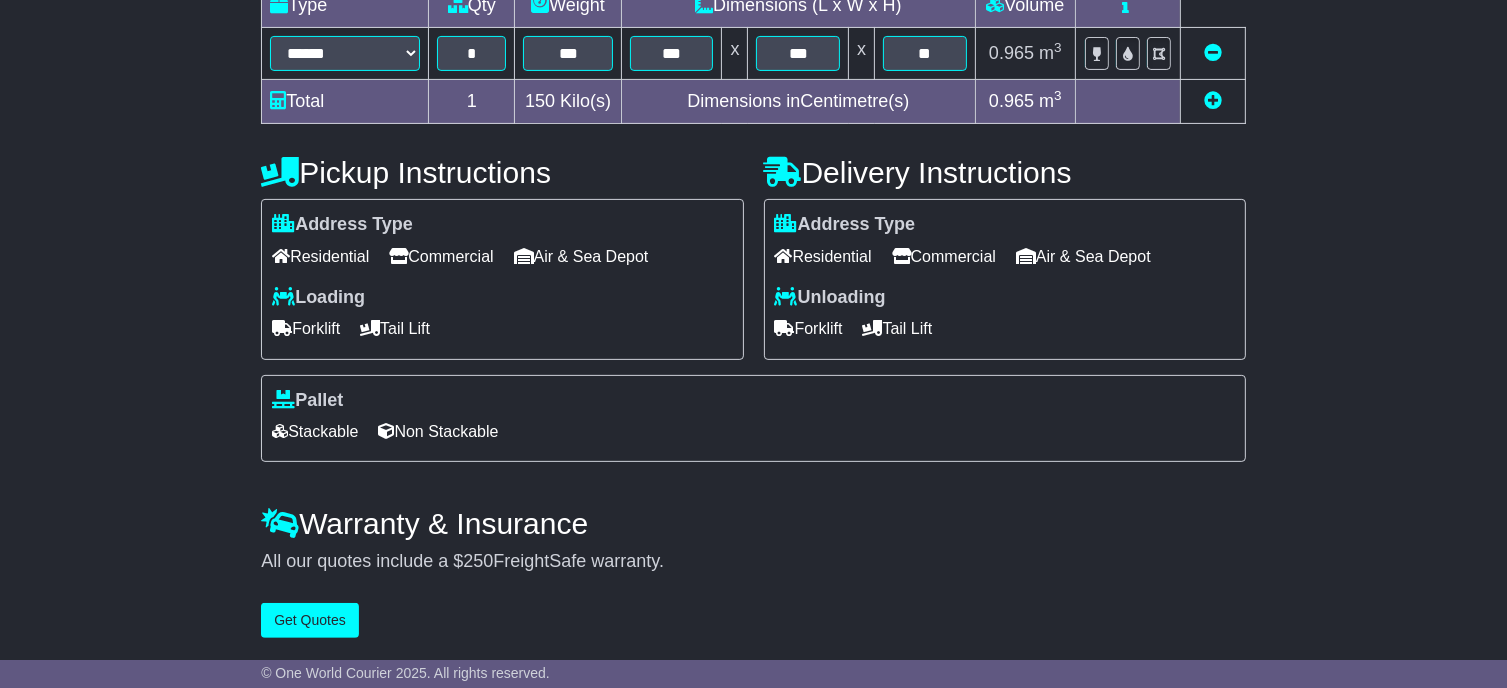 click on "Stackable" at bounding box center (315, 431) 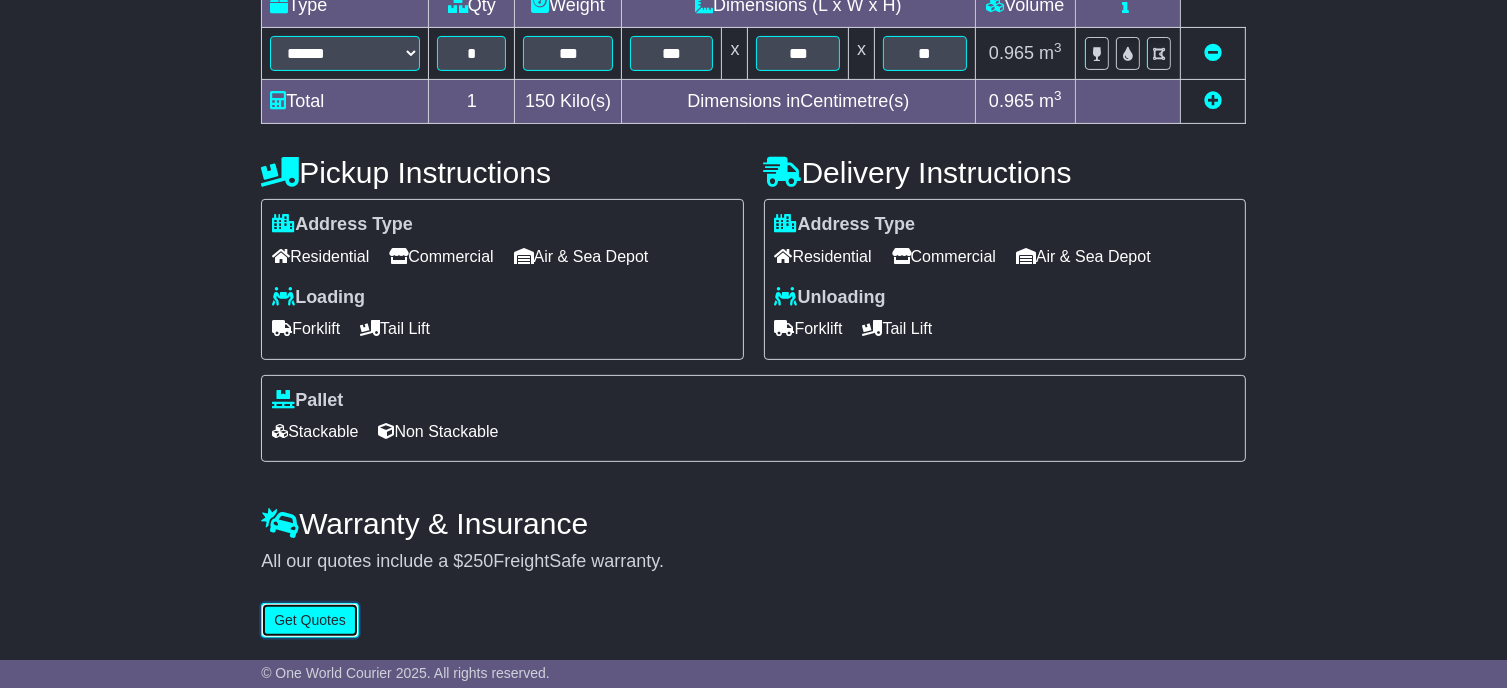 click on "Get Quotes" at bounding box center [310, 620] 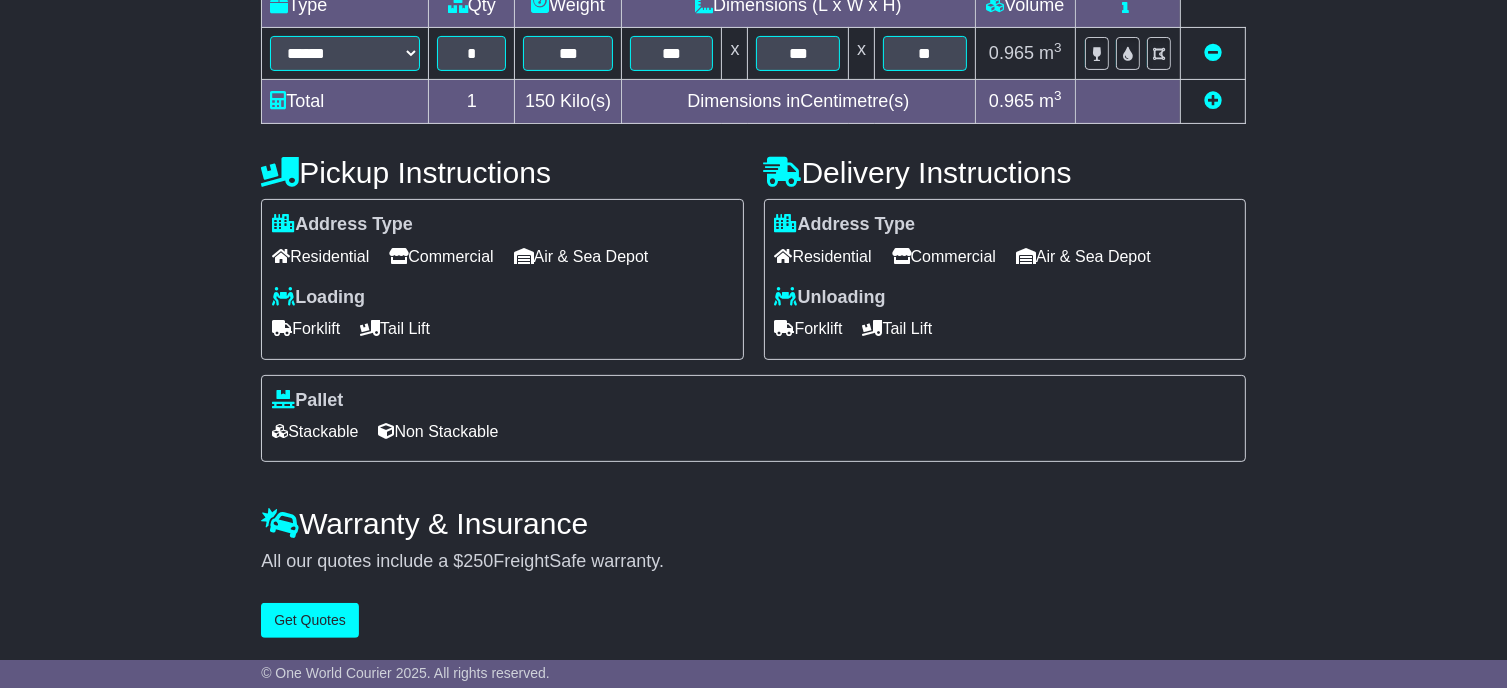 scroll, scrollTop: 0, scrollLeft: 0, axis: both 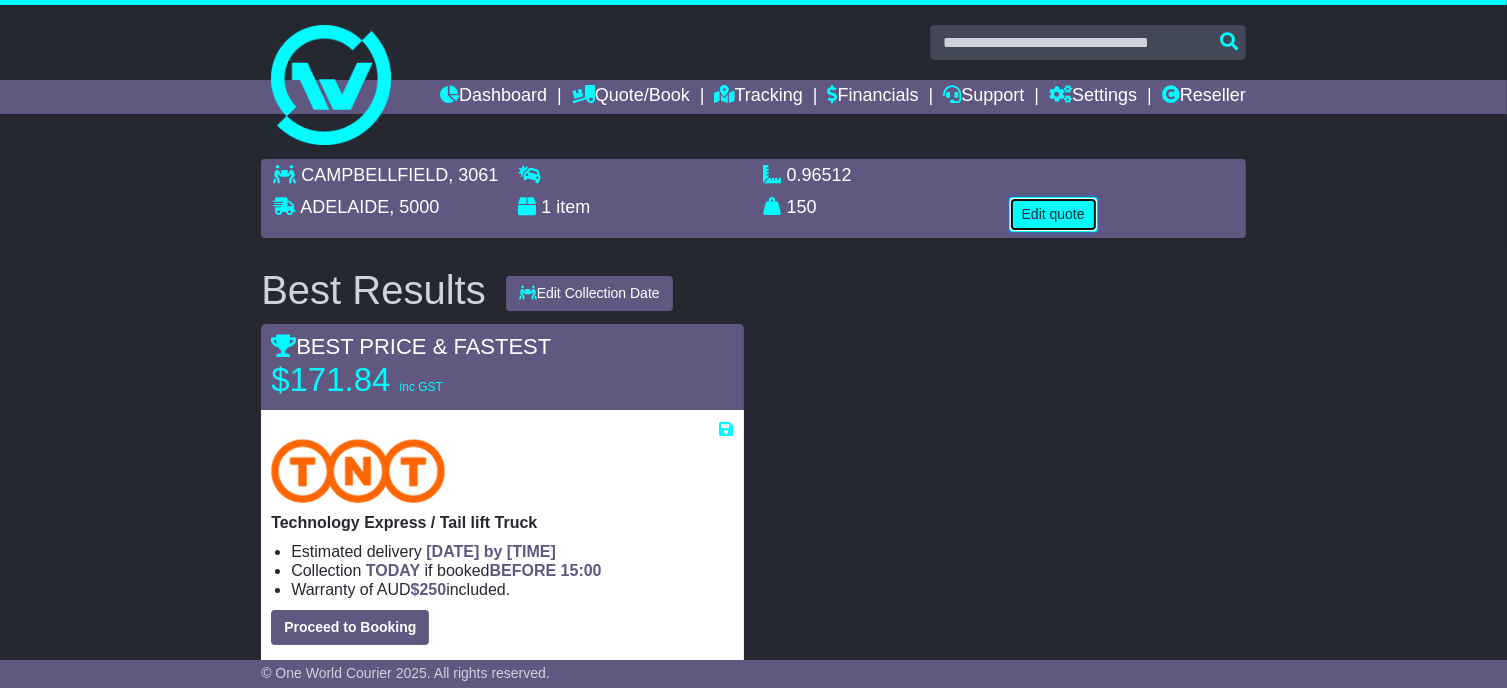 click on "Edit quote" at bounding box center [1053, 214] 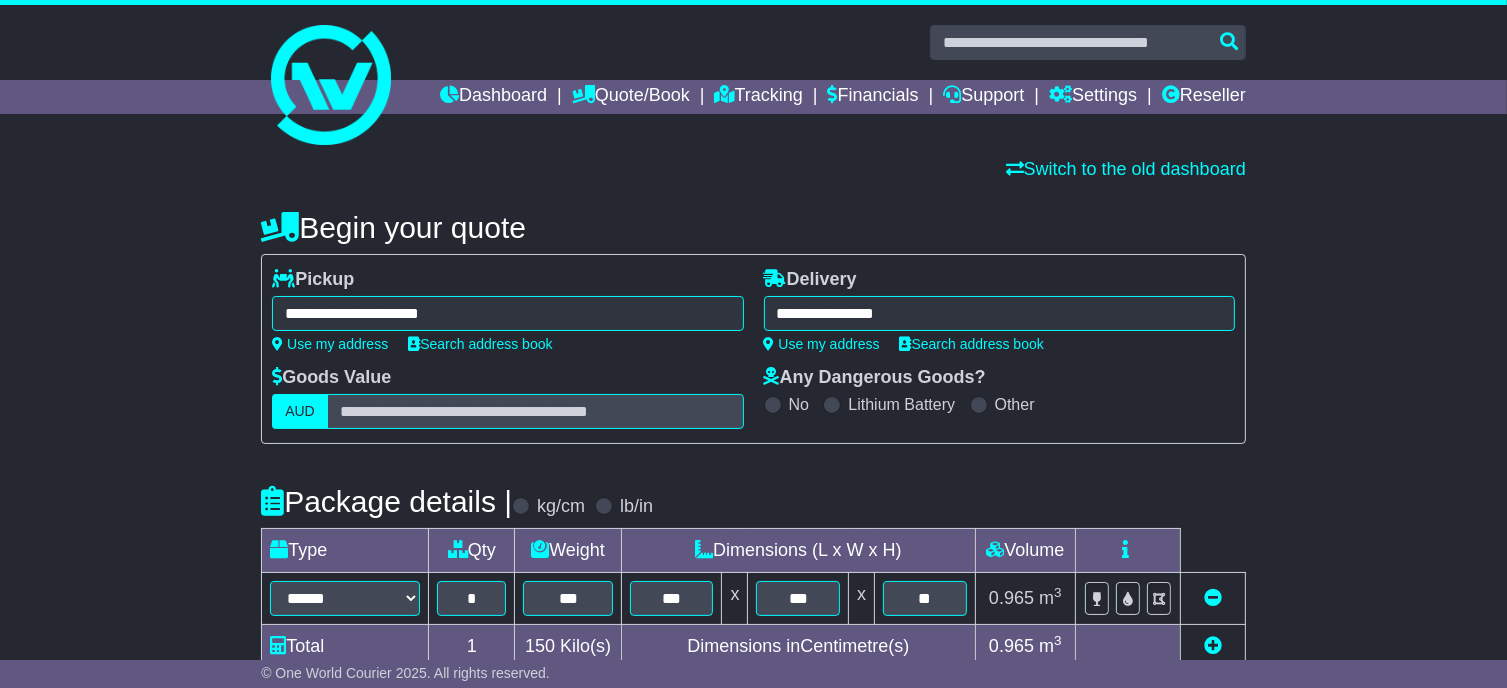 click on "**********" at bounding box center [507, 313] 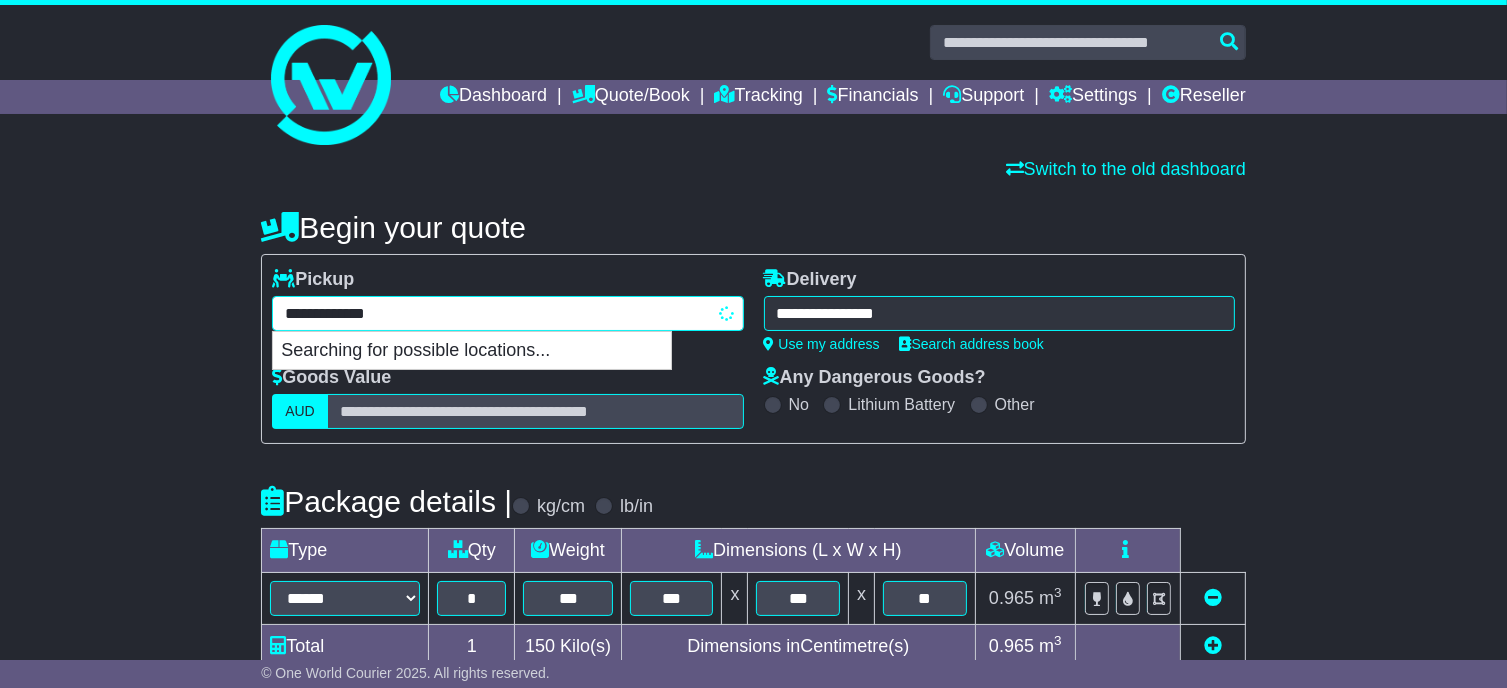 drag, startPoint x: 616, startPoint y: 343, endPoint x: 604, endPoint y: 336, distance: 13.892444 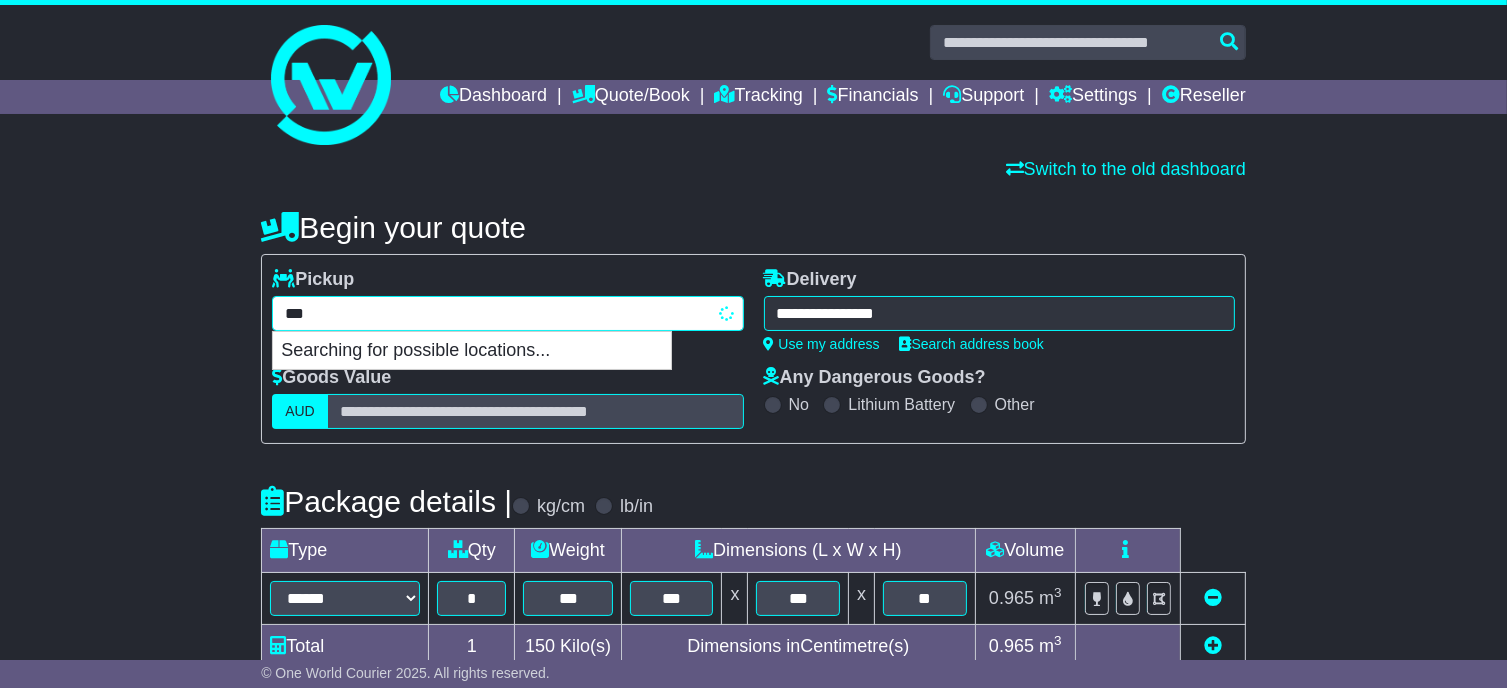 type on "****" 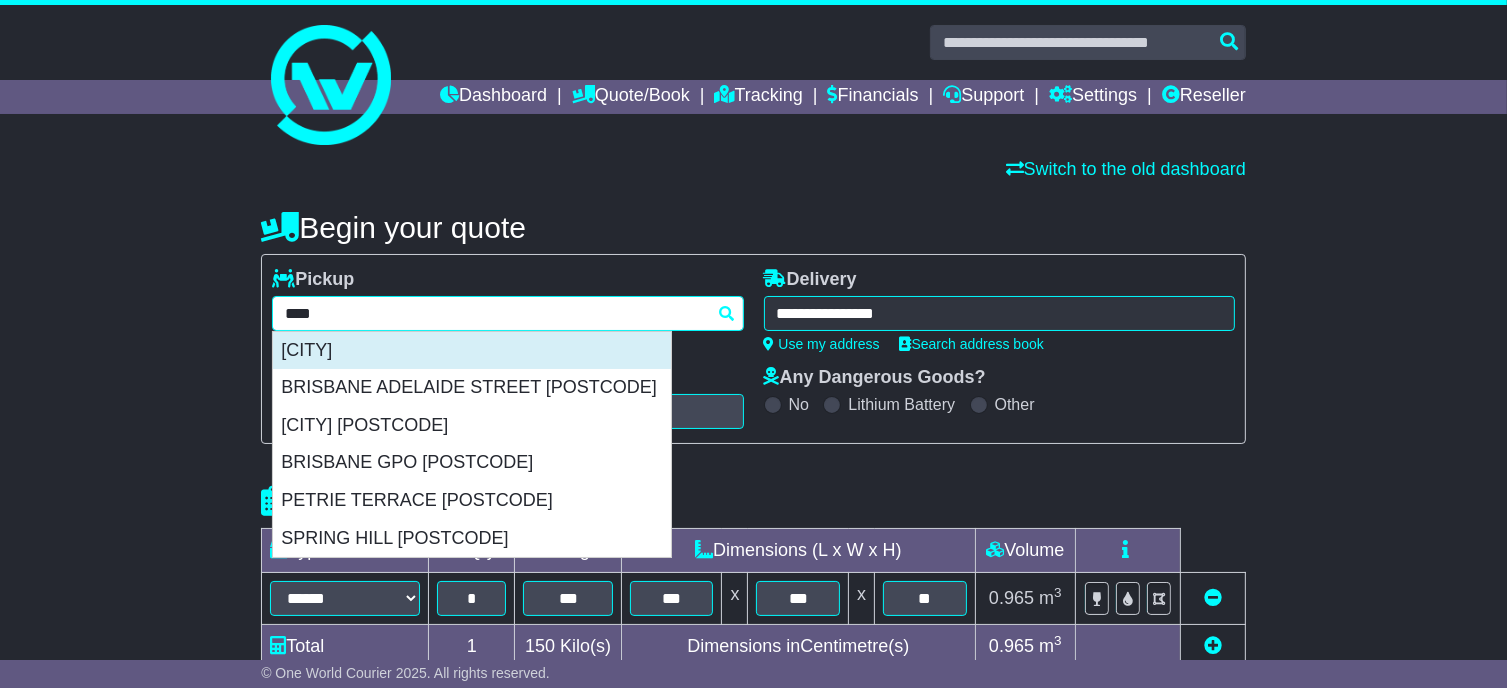 click on "[CITY]" at bounding box center (472, 351) 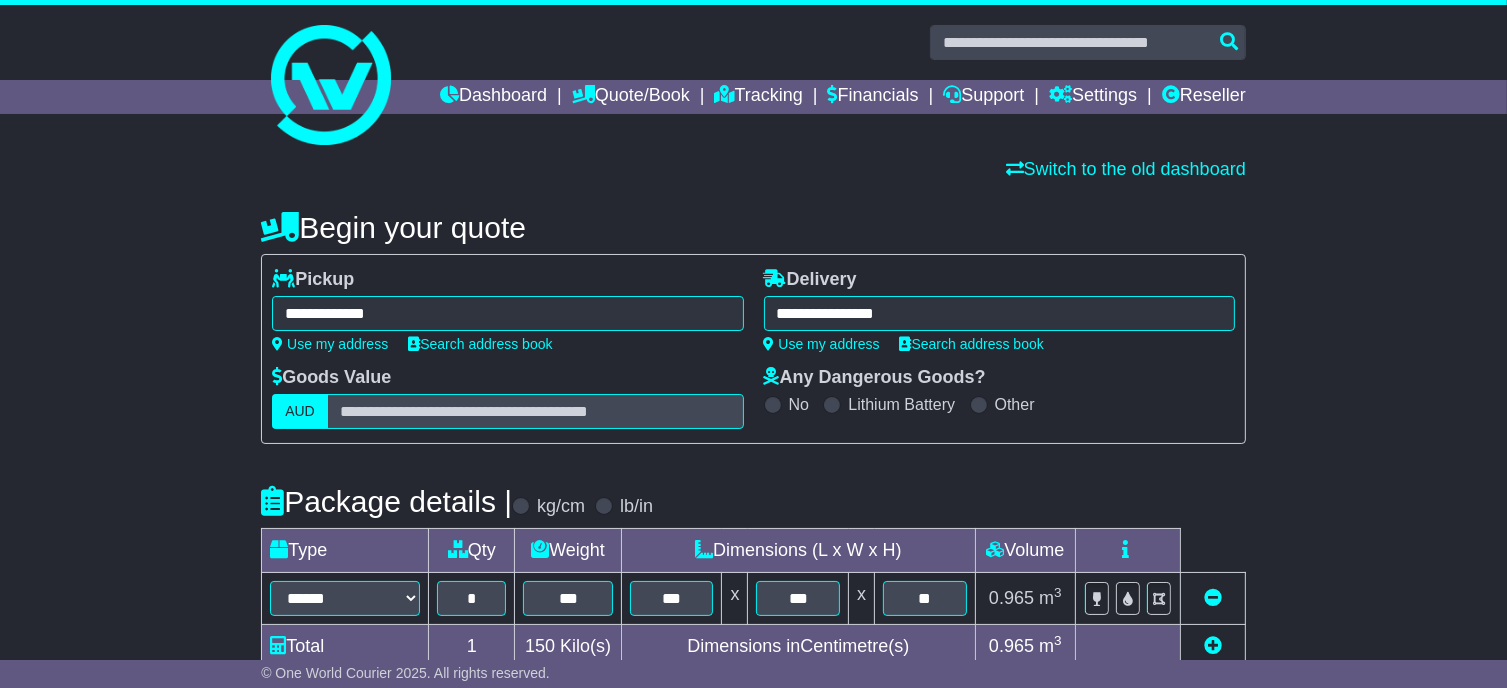 type on "**********" 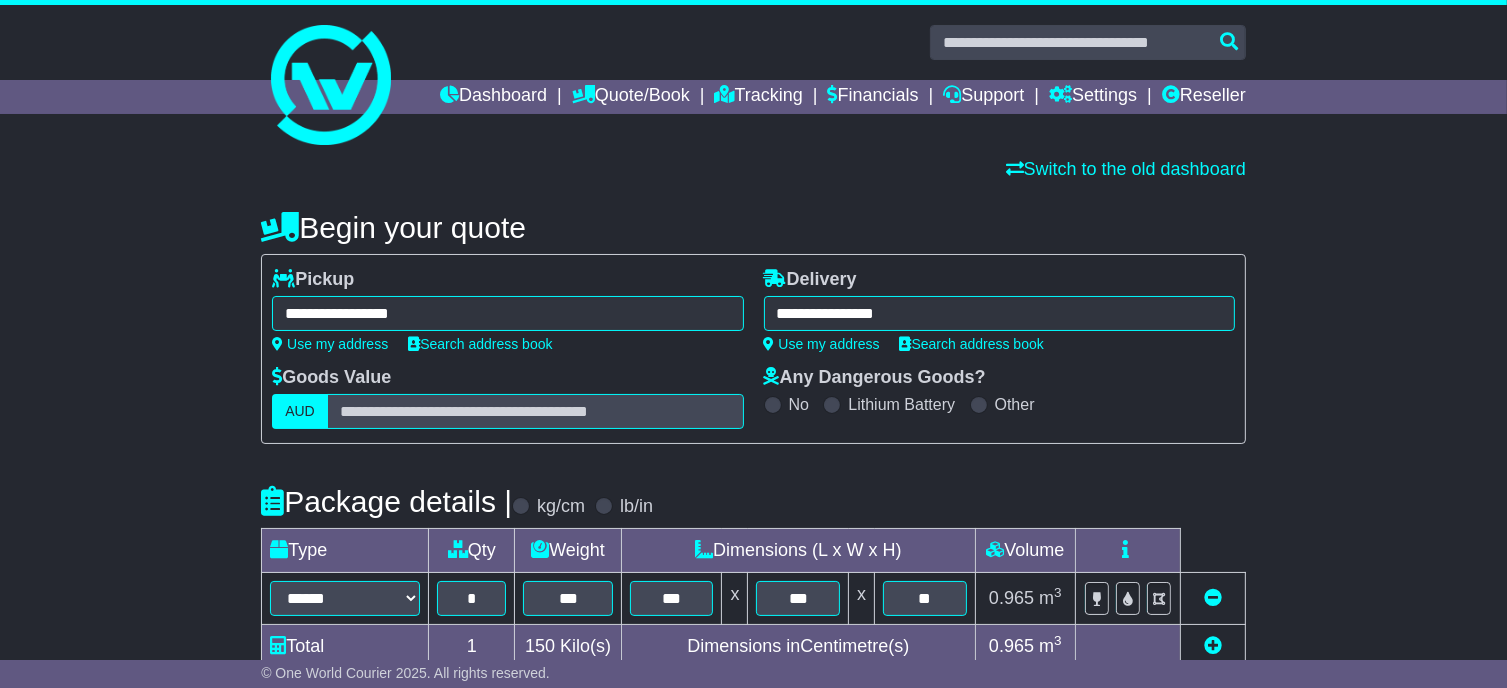 click on "**********" at bounding box center (999, 313) 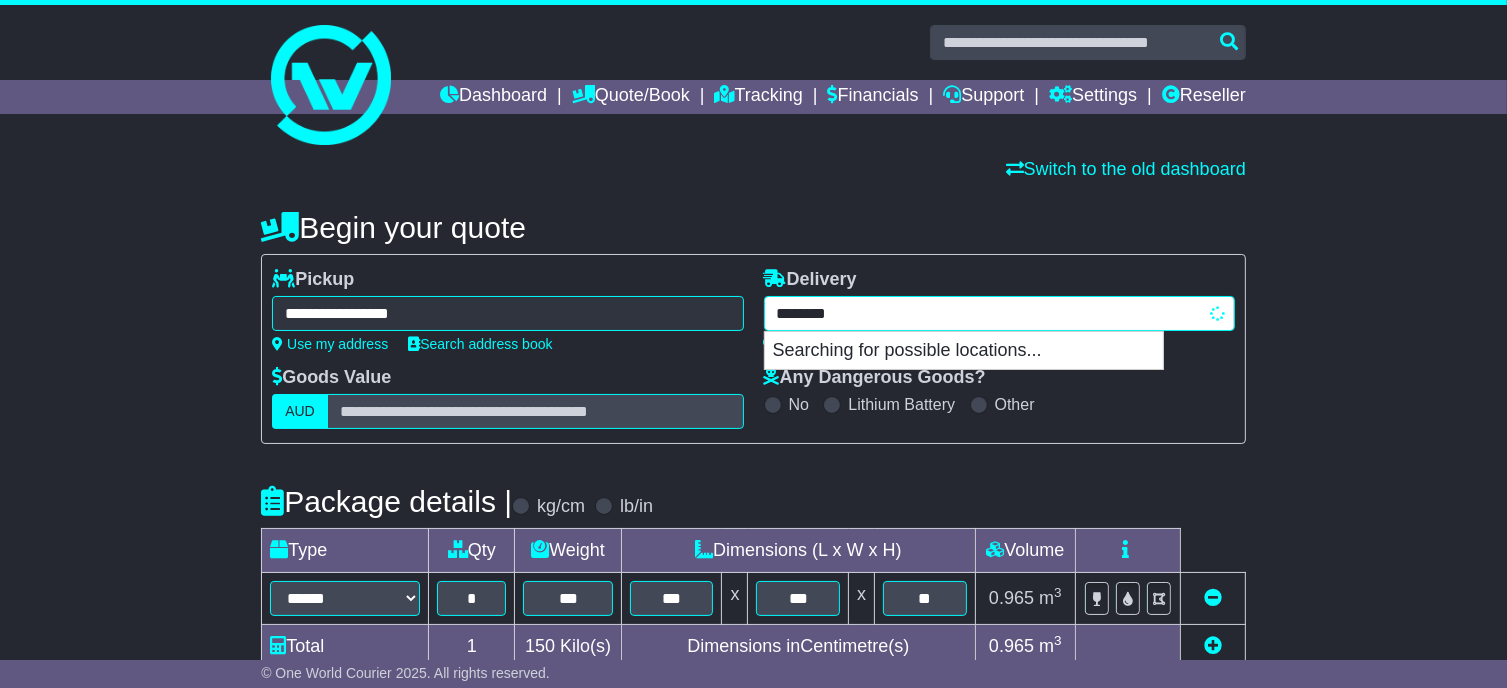 click on "********" at bounding box center (999, 313) 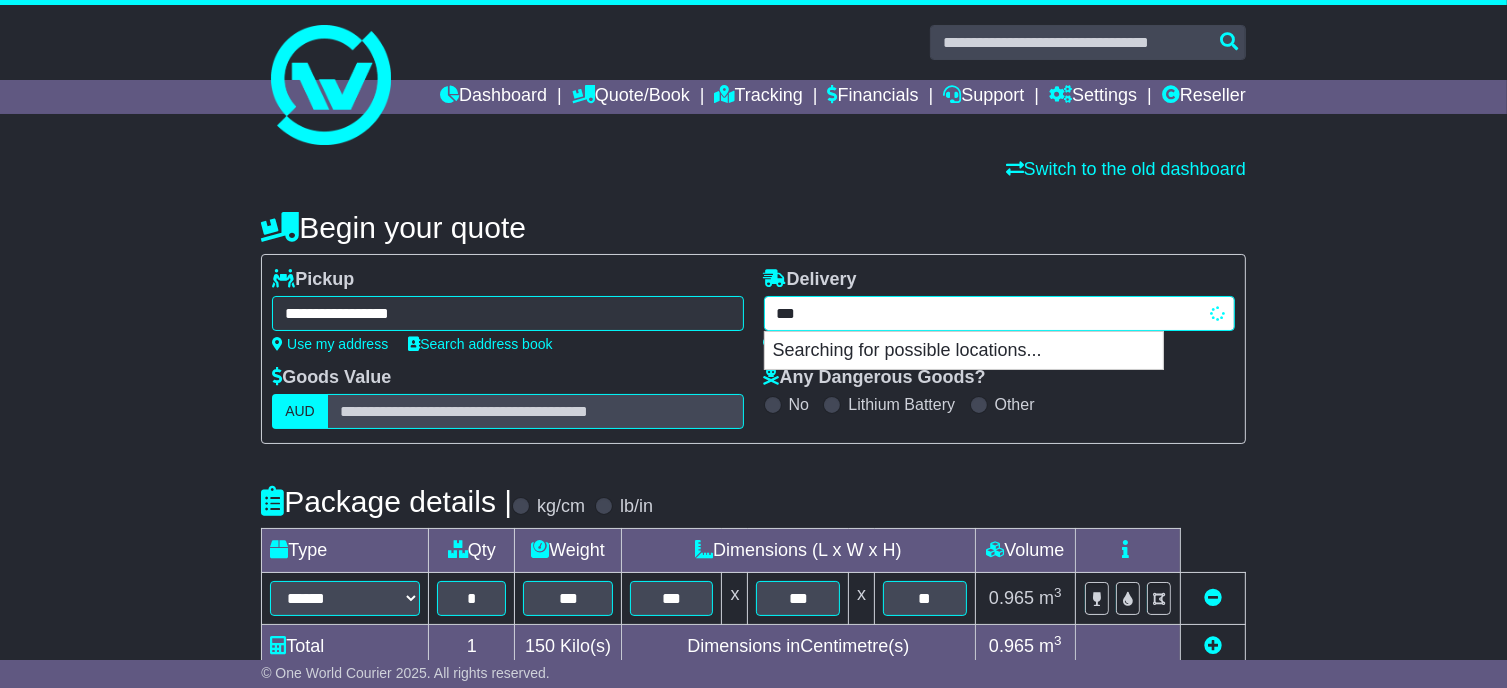 type on "****" 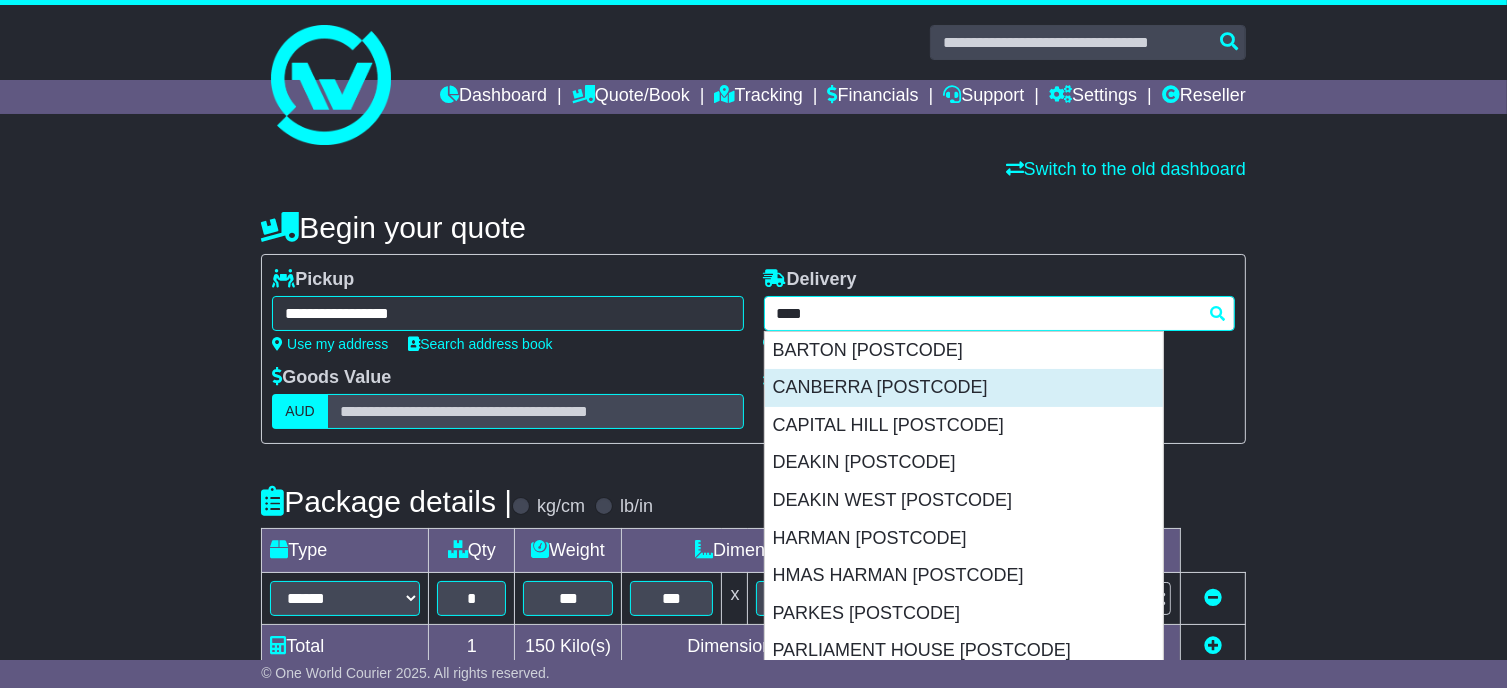 click on "[CITY] [POSTAL_CODE]" at bounding box center [964, 388] 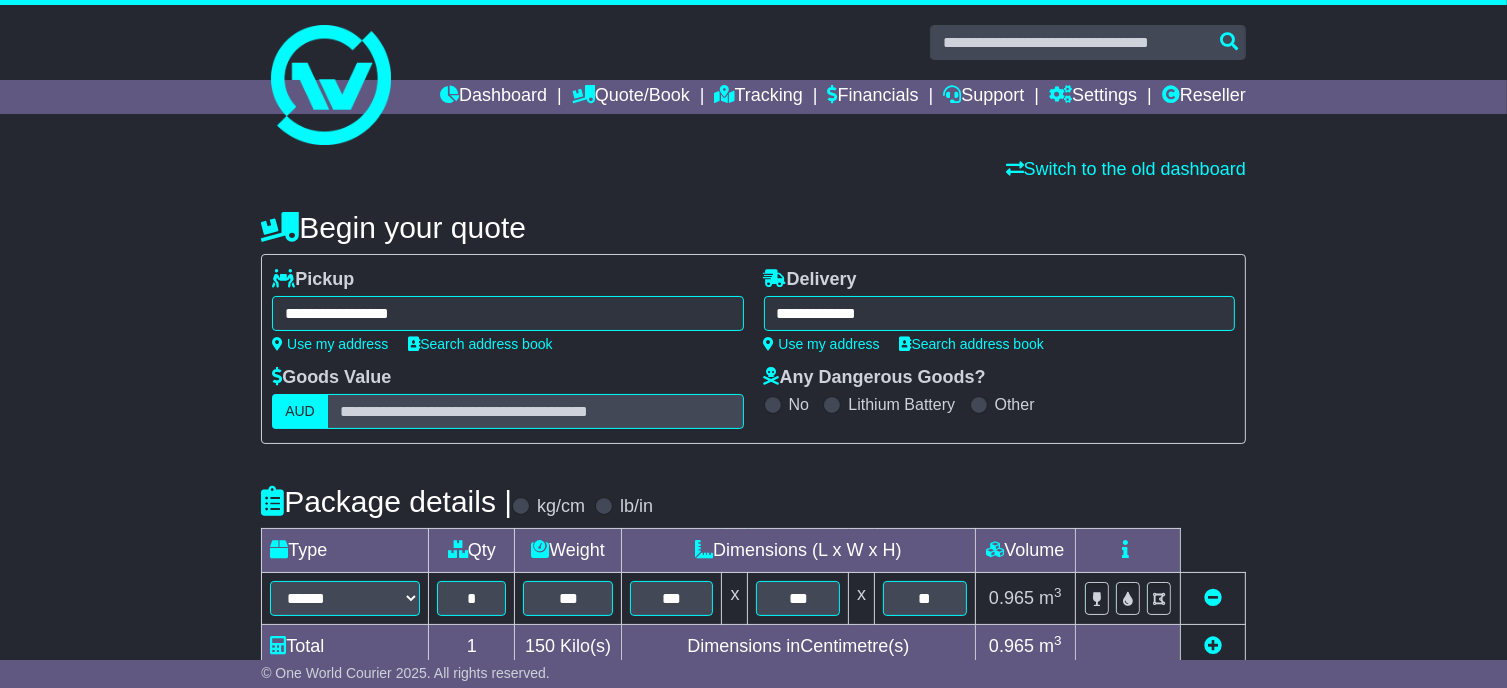 type on "**********" 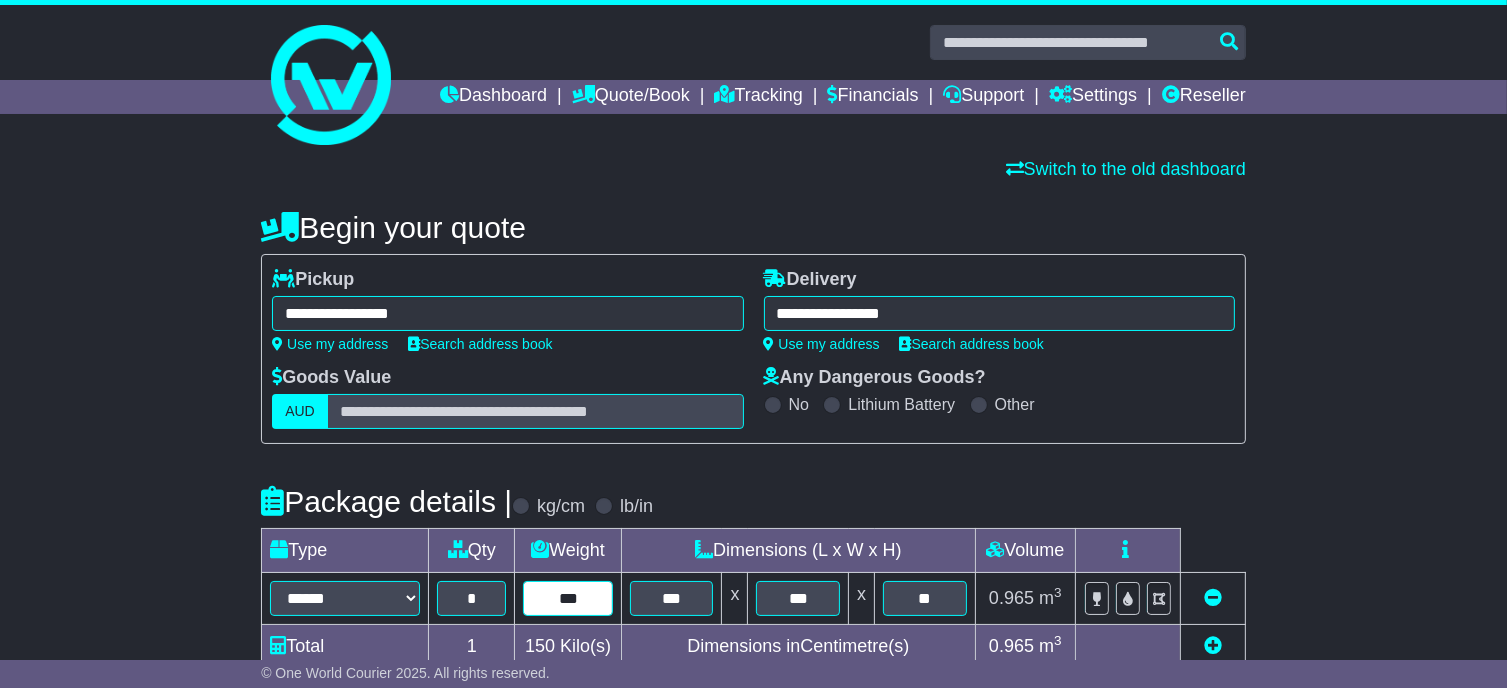 drag, startPoint x: 543, startPoint y: 631, endPoint x: 628, endPoint y: 634, distance: 85.052925 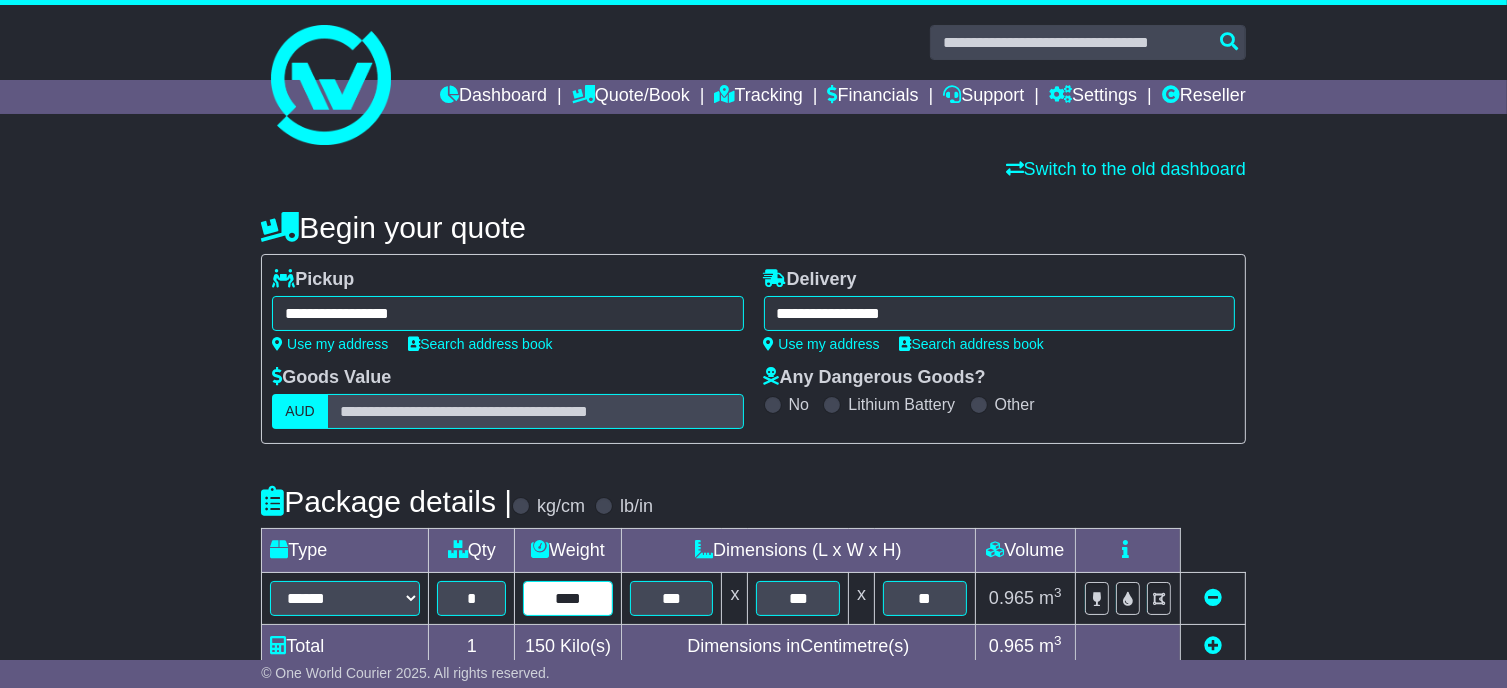 type on "****" 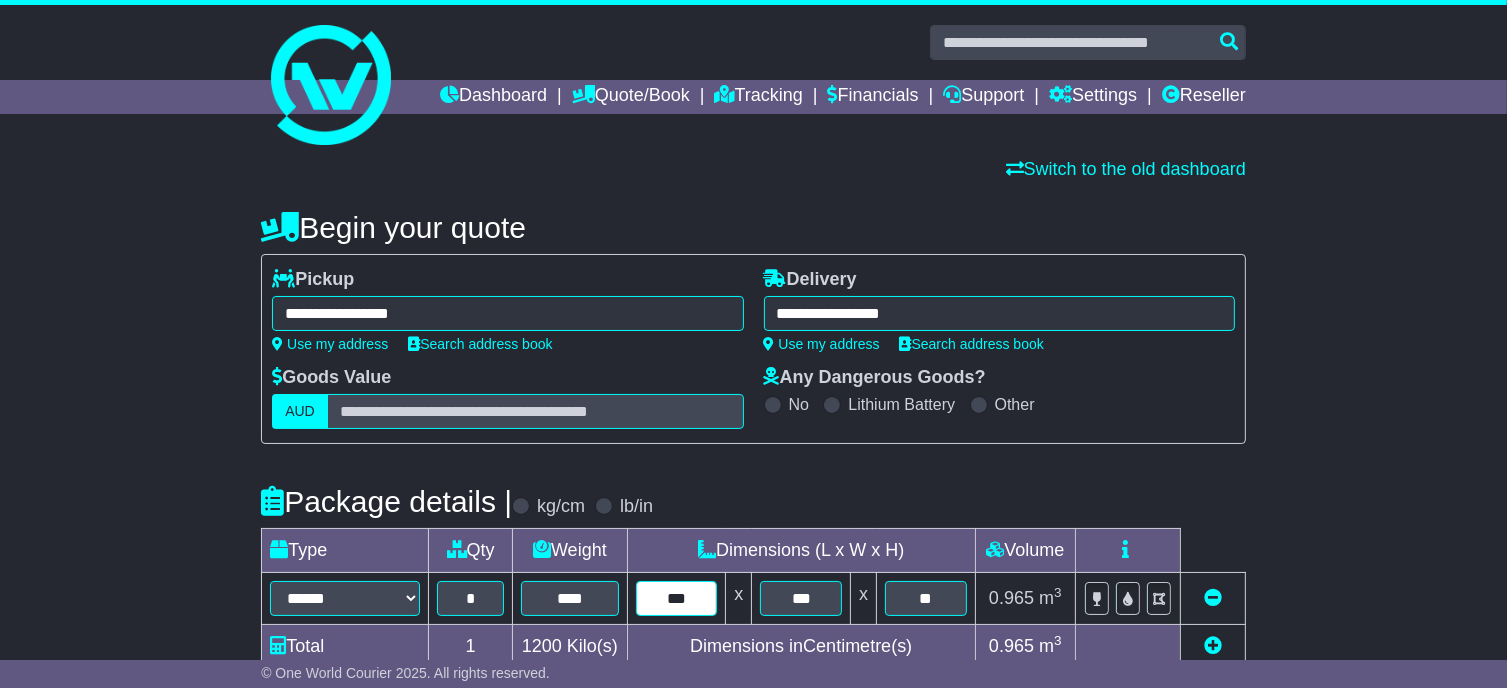 type on "***" 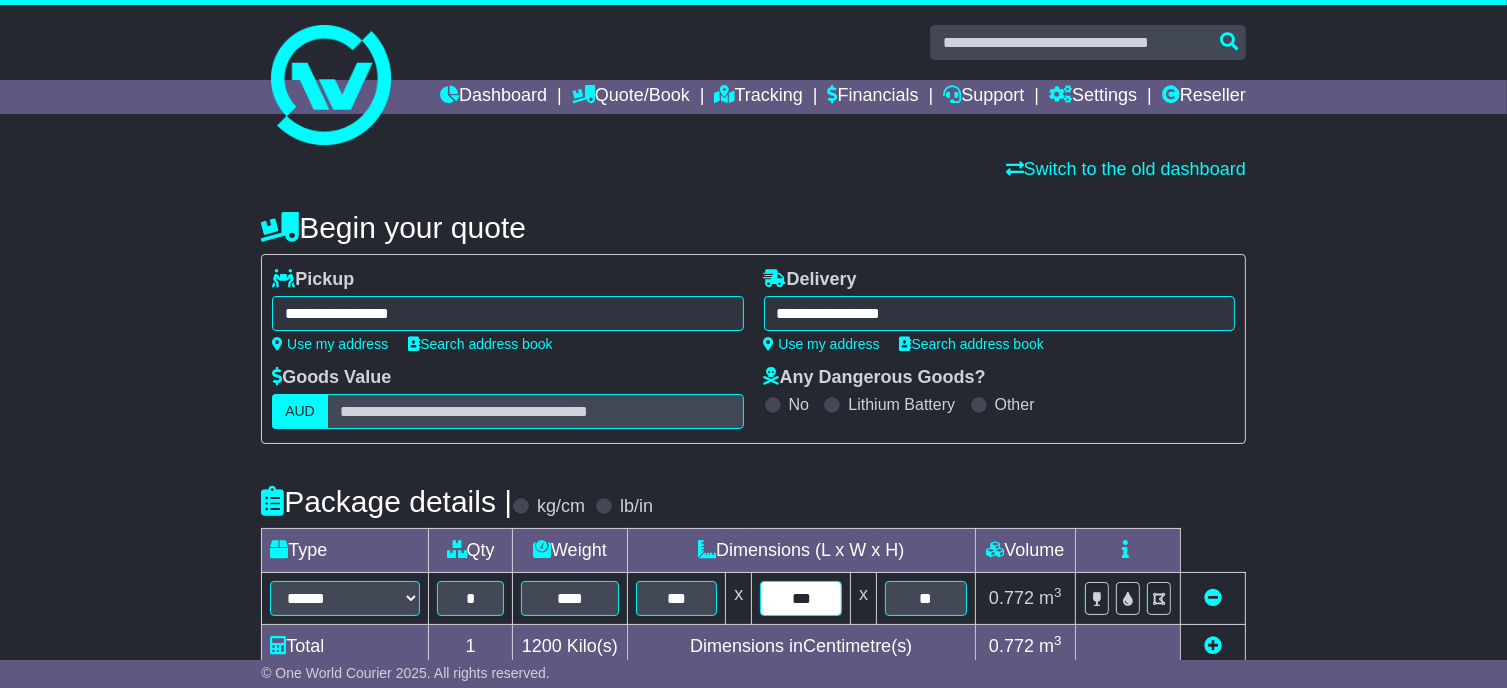 type on "***" 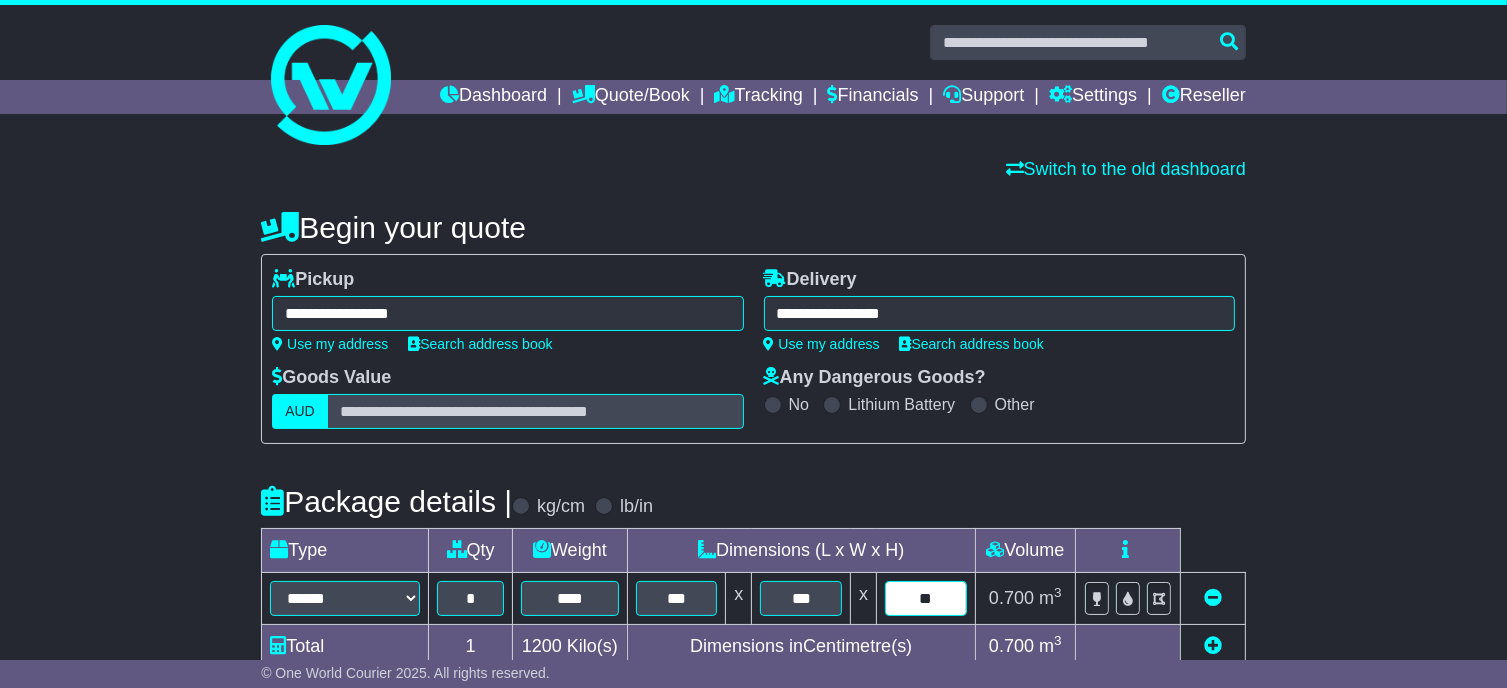 type on "**" 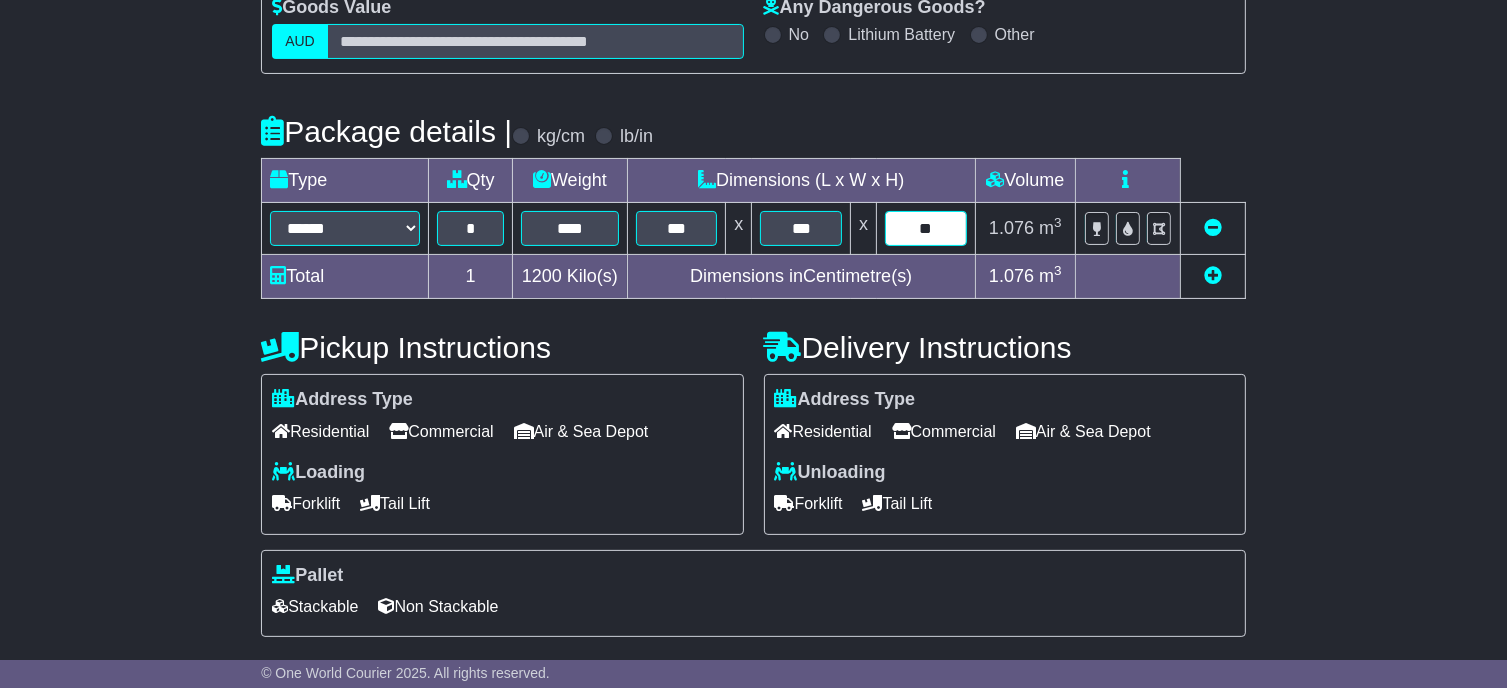 scroll, scrollTop: 500, scrollLeft: 0, axis: vertical 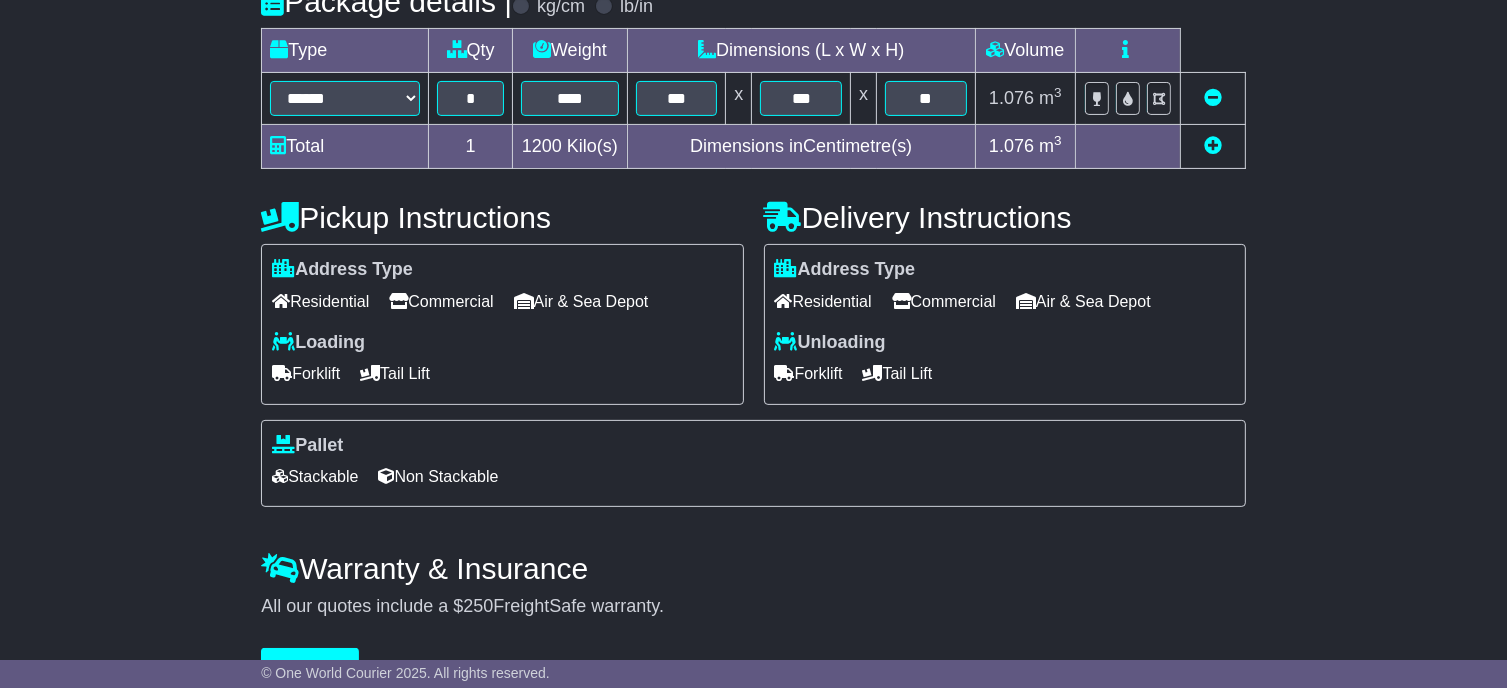 click on "Forklift" at bounding box center (809, 373) 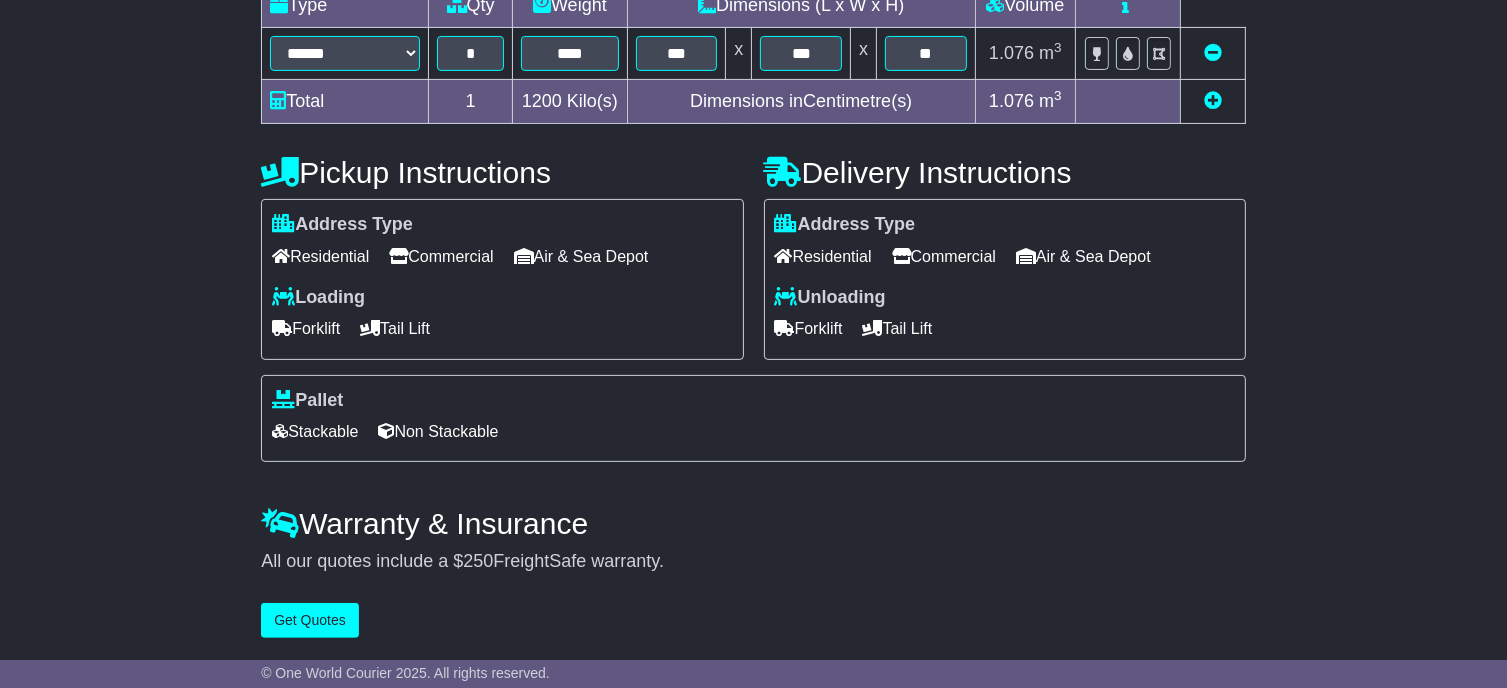 scroll, scrollTop: 580, scrollLeft: 0, axis: vertical 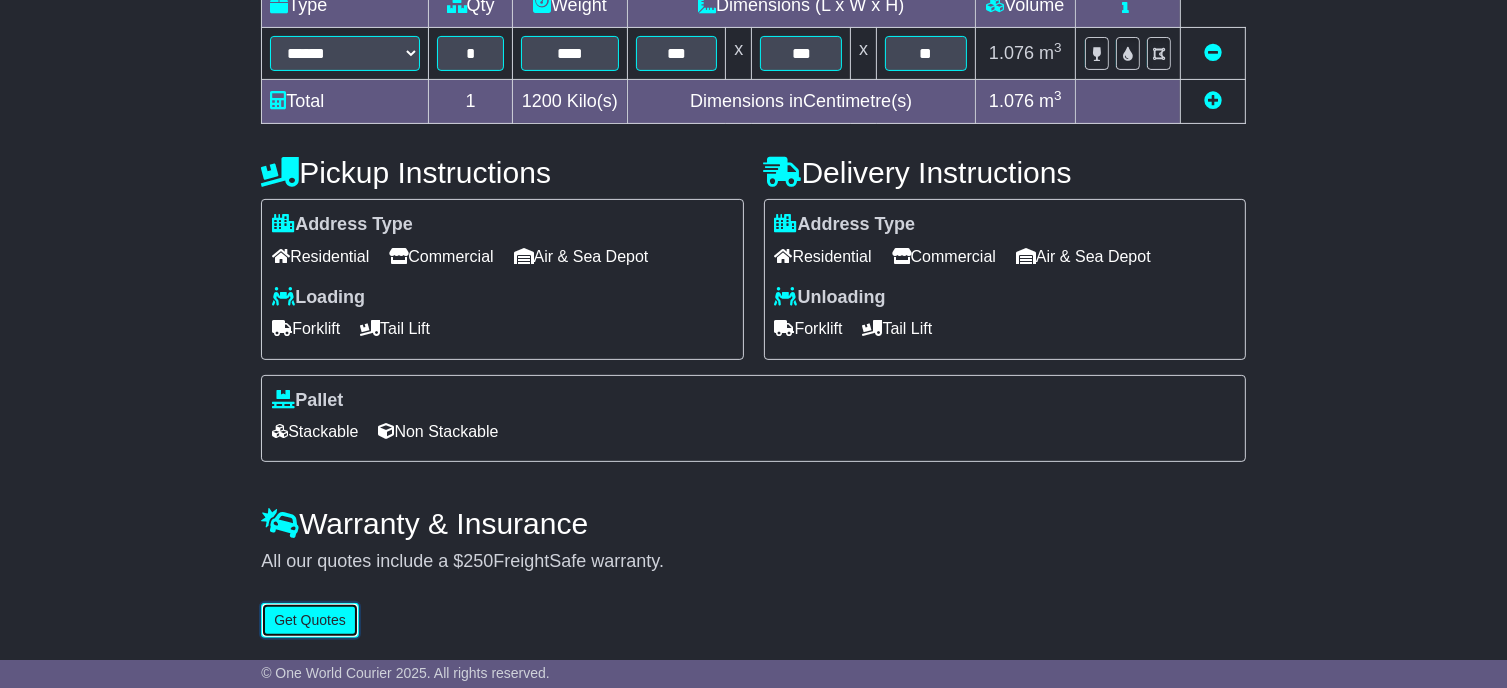 click on "Get Quotes" at bounding box center [310, 620] 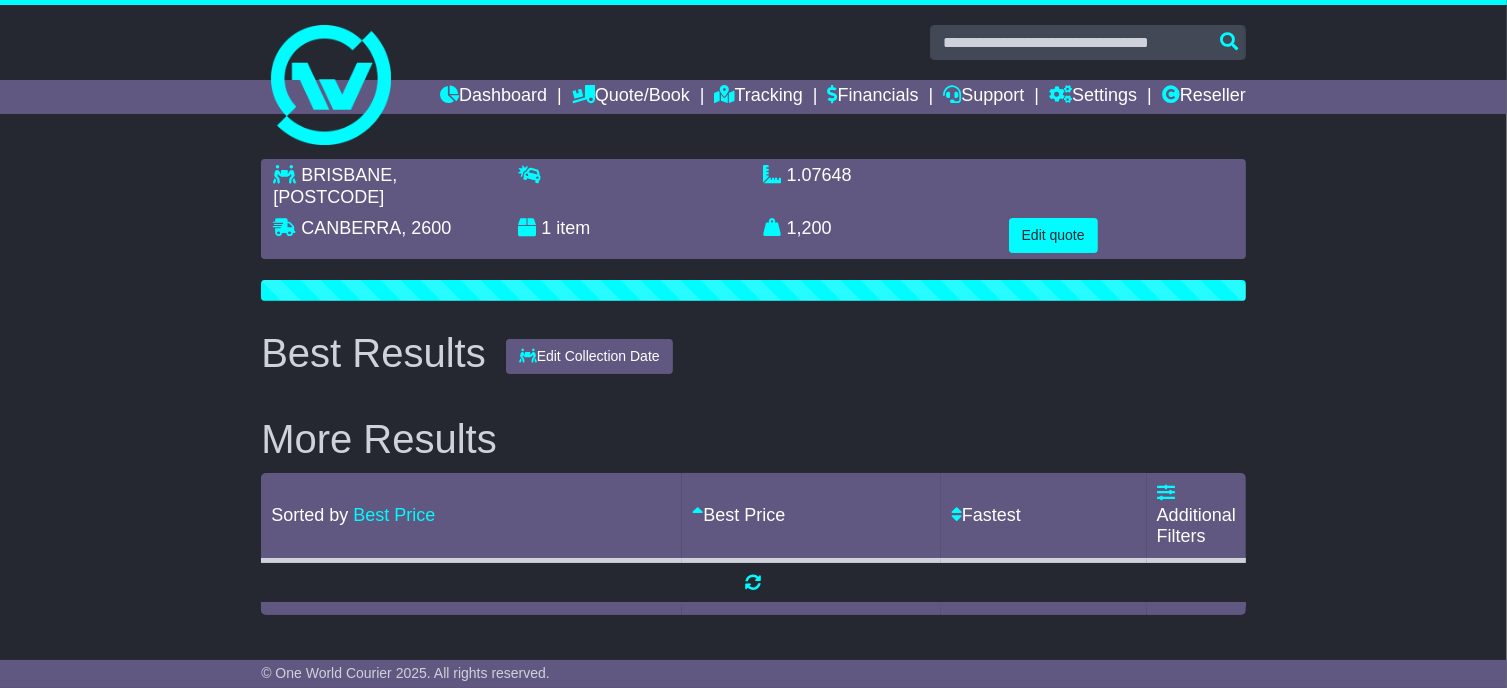 scroll, scrollTop: 0, scrollLeft: 0, axis: both 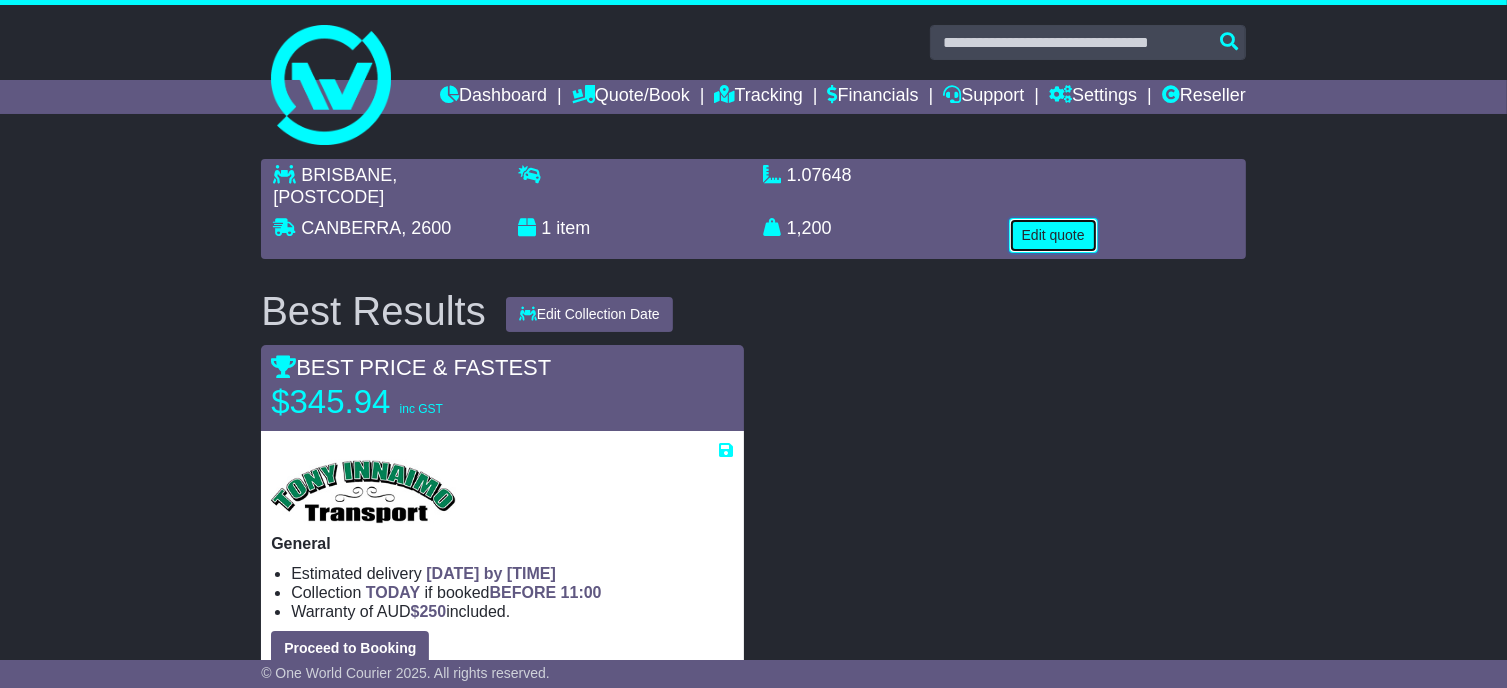 click on "Edit quote" at bounding box center [1053, 235] 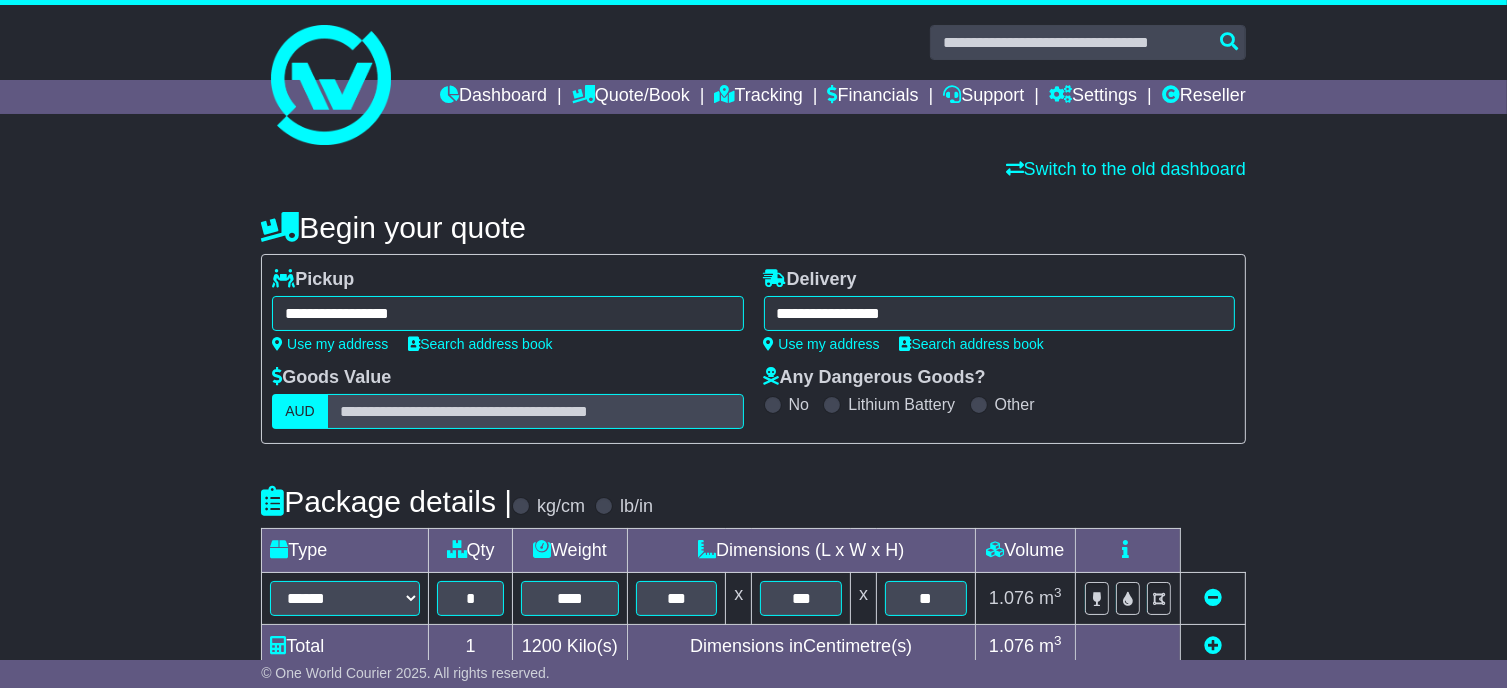 click on "**********" at bounding box center (507, 313) 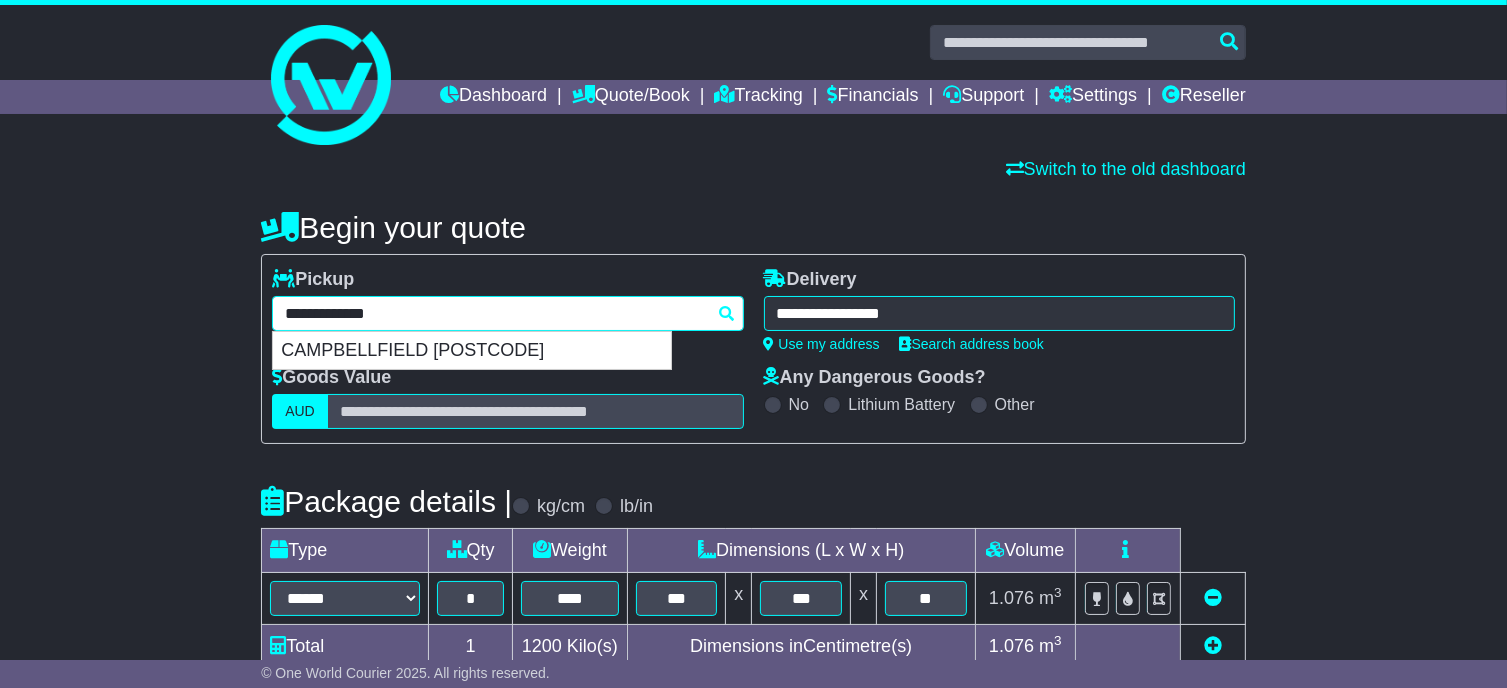 click on "**********" at bounding box center (507, 313) 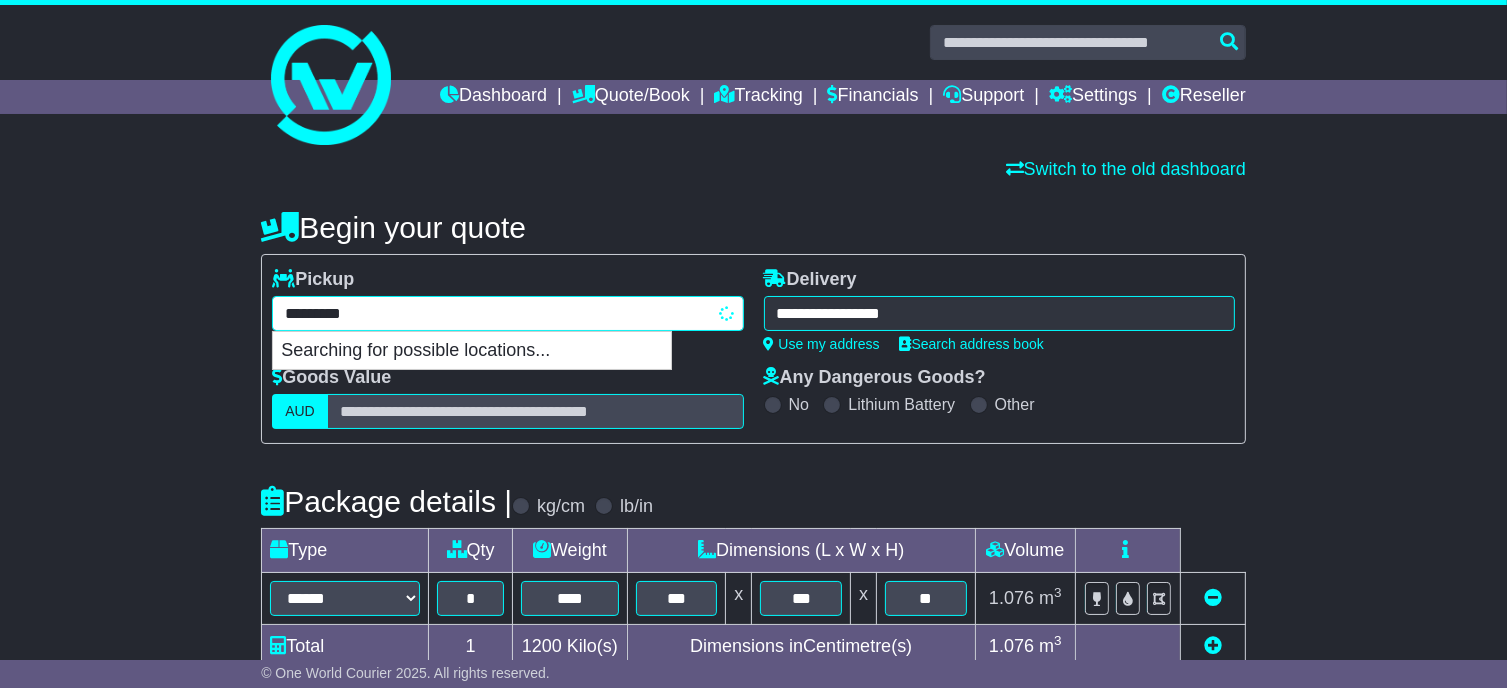 type on "**********" 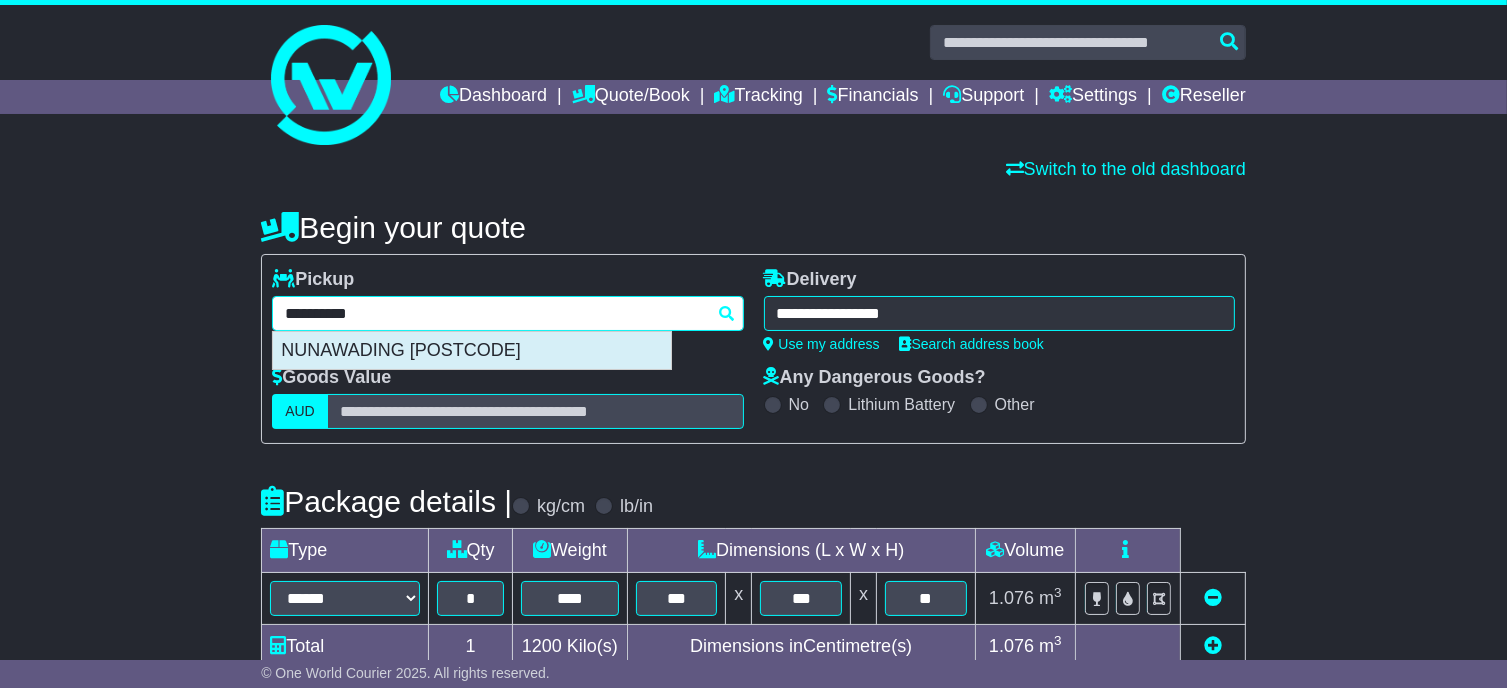 click on "NUNAWADING 3131" at bounding box center [472, 351] 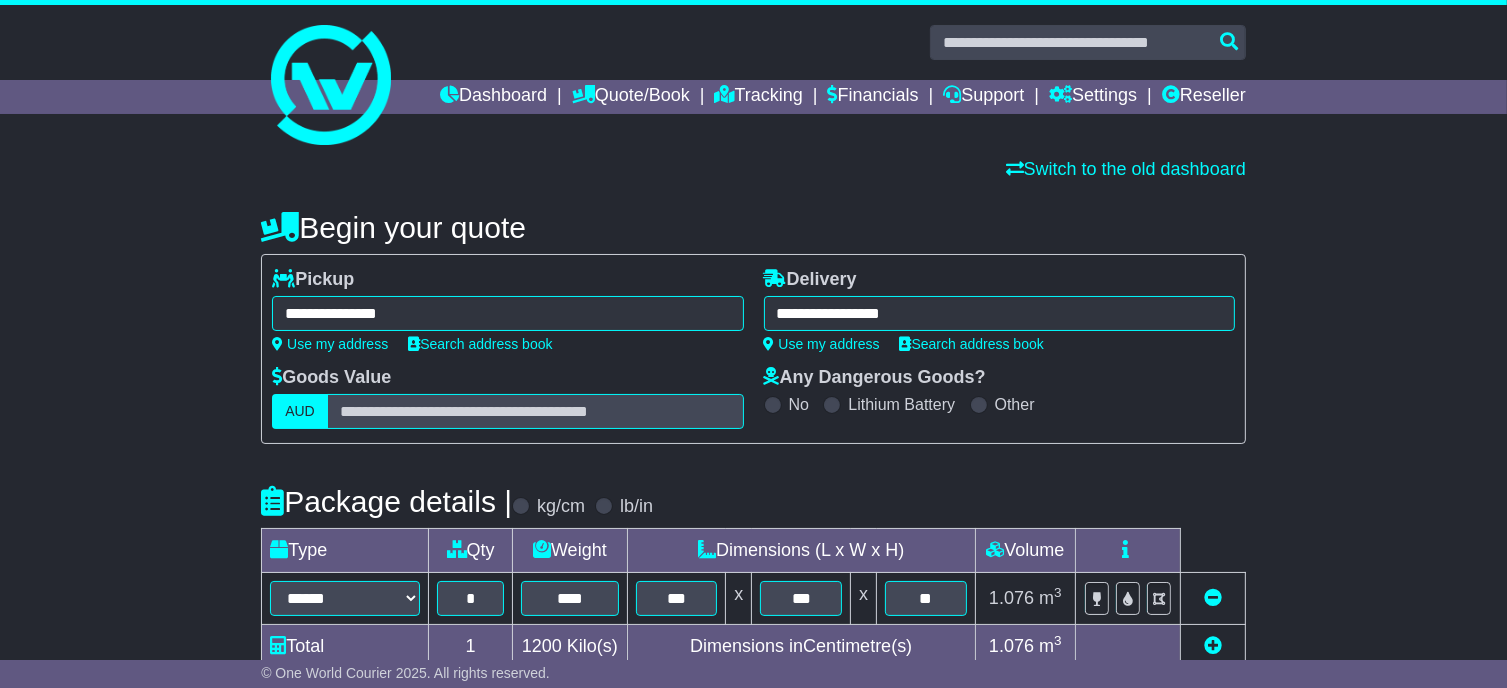 type on "**********" 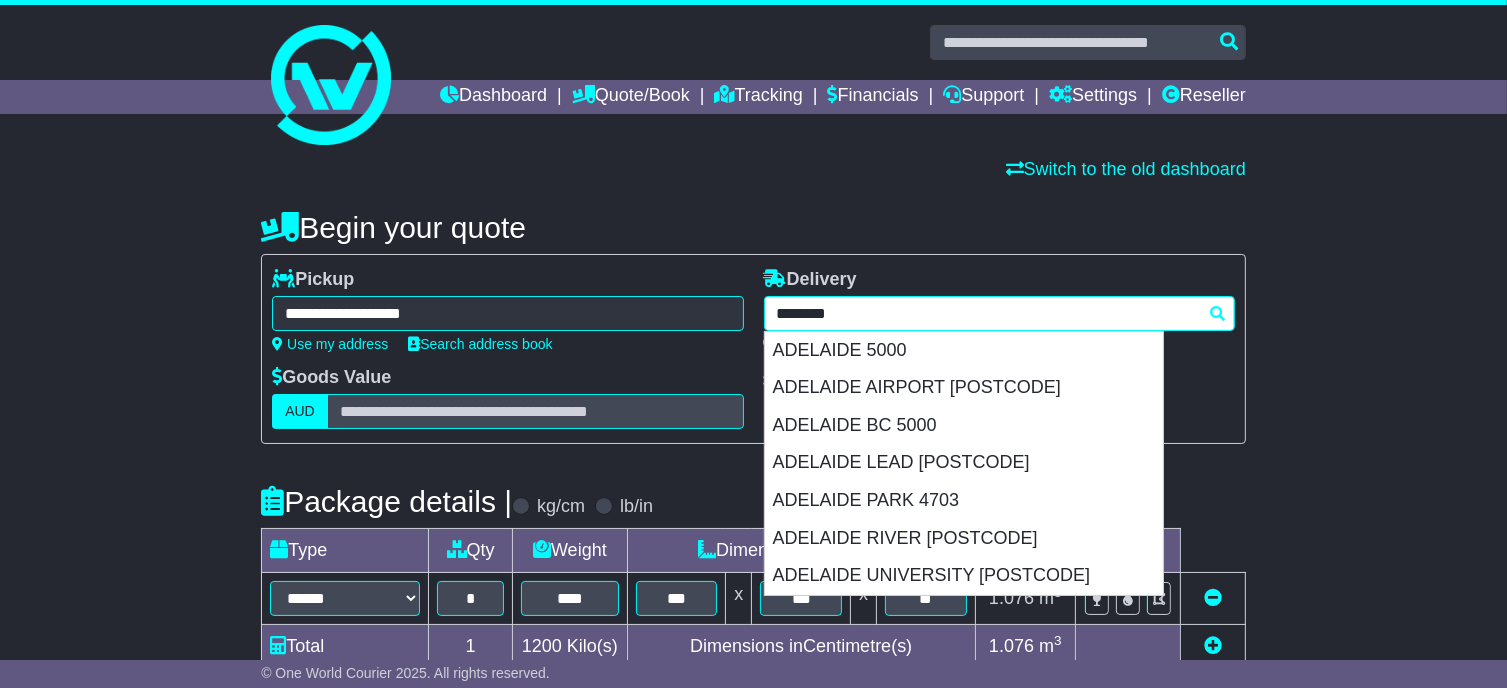 click on "**********" at bounding box center [999, 313] 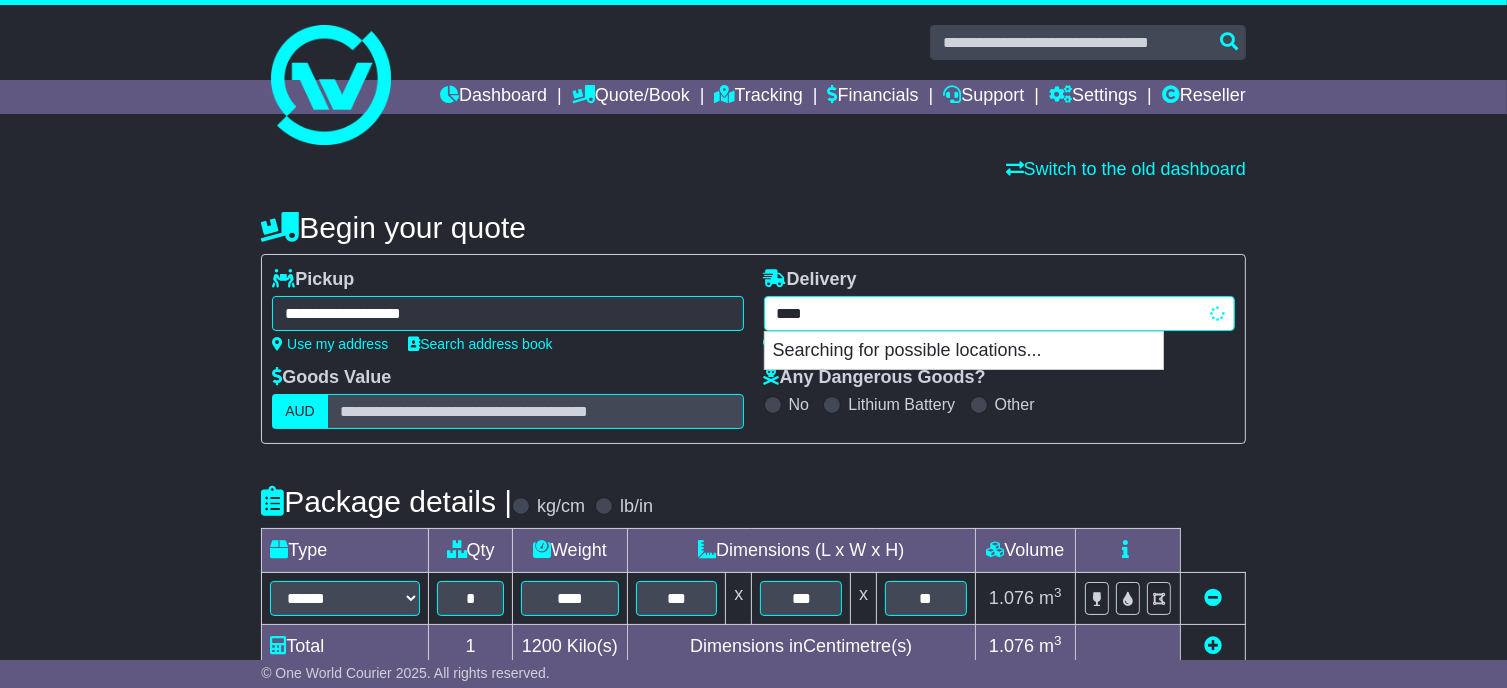 type on "****" 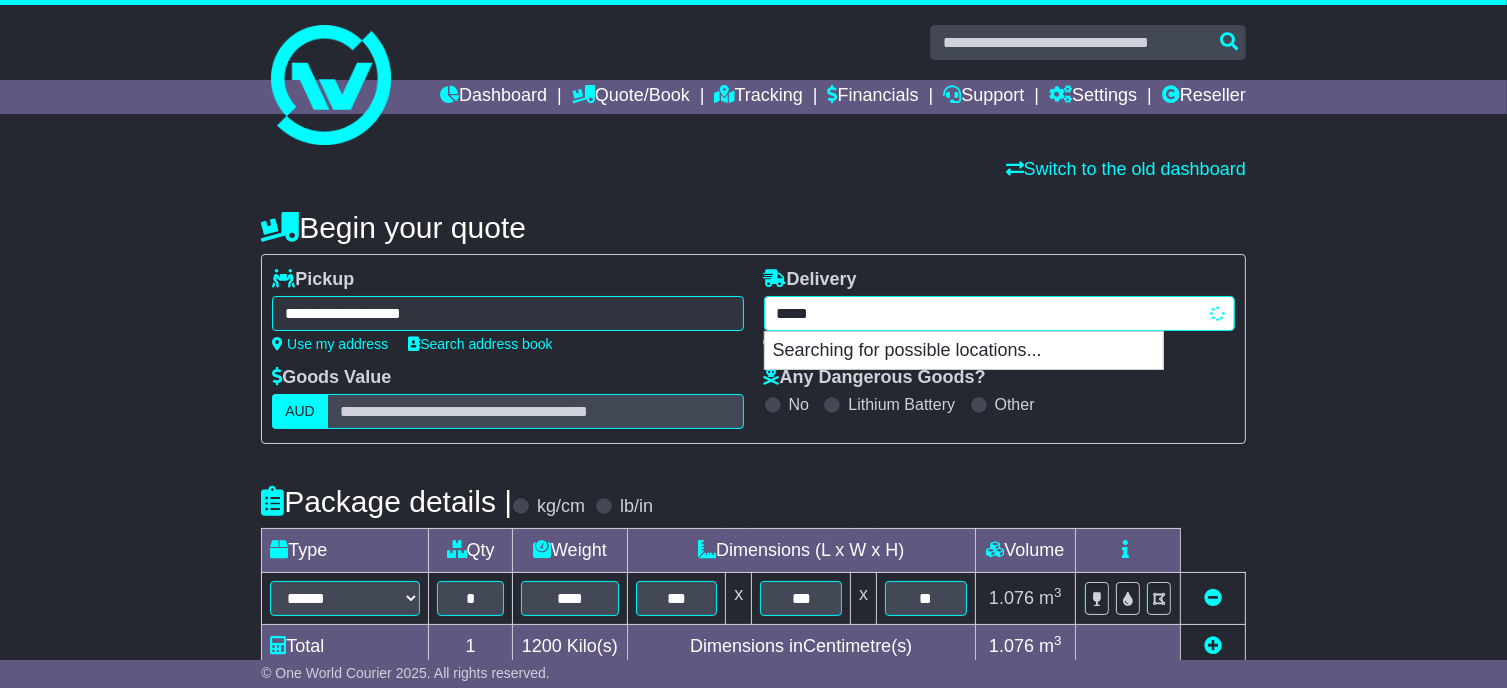 type on "**********" 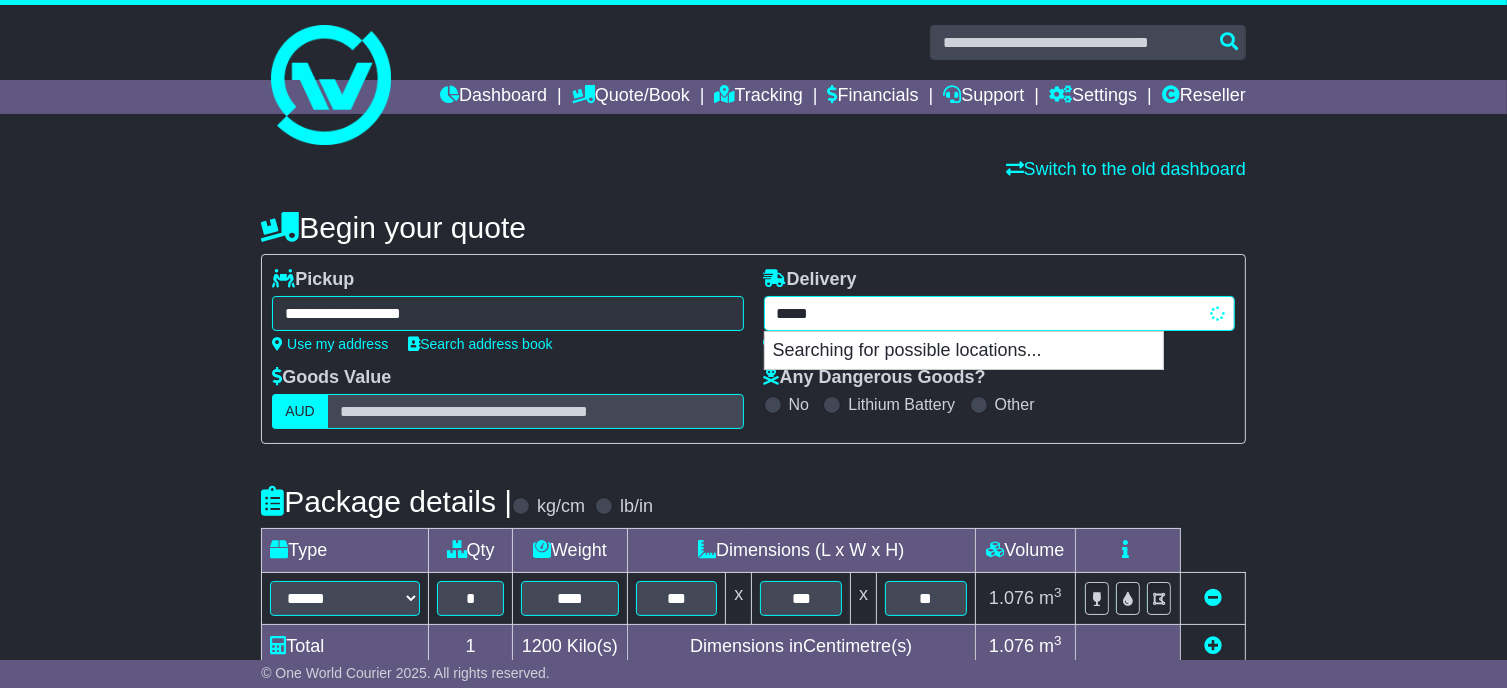 type on "****" 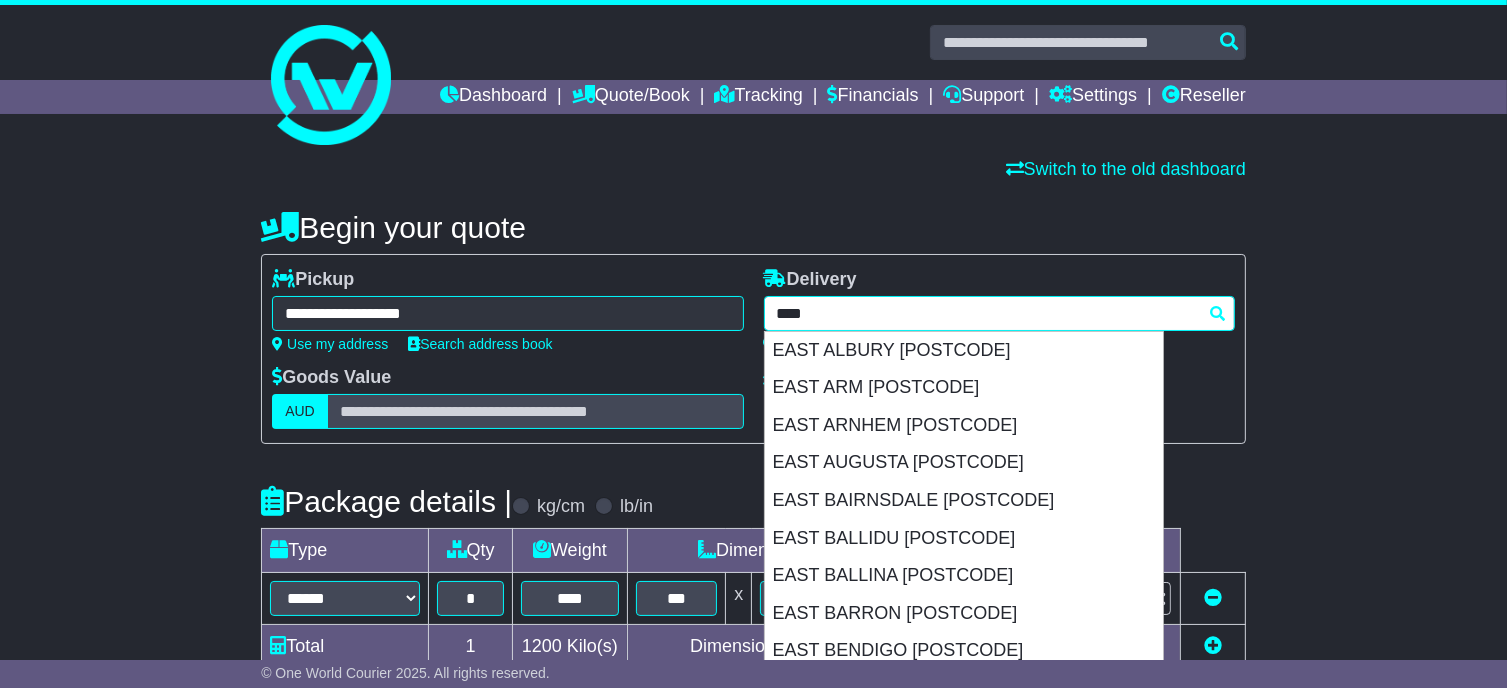 type 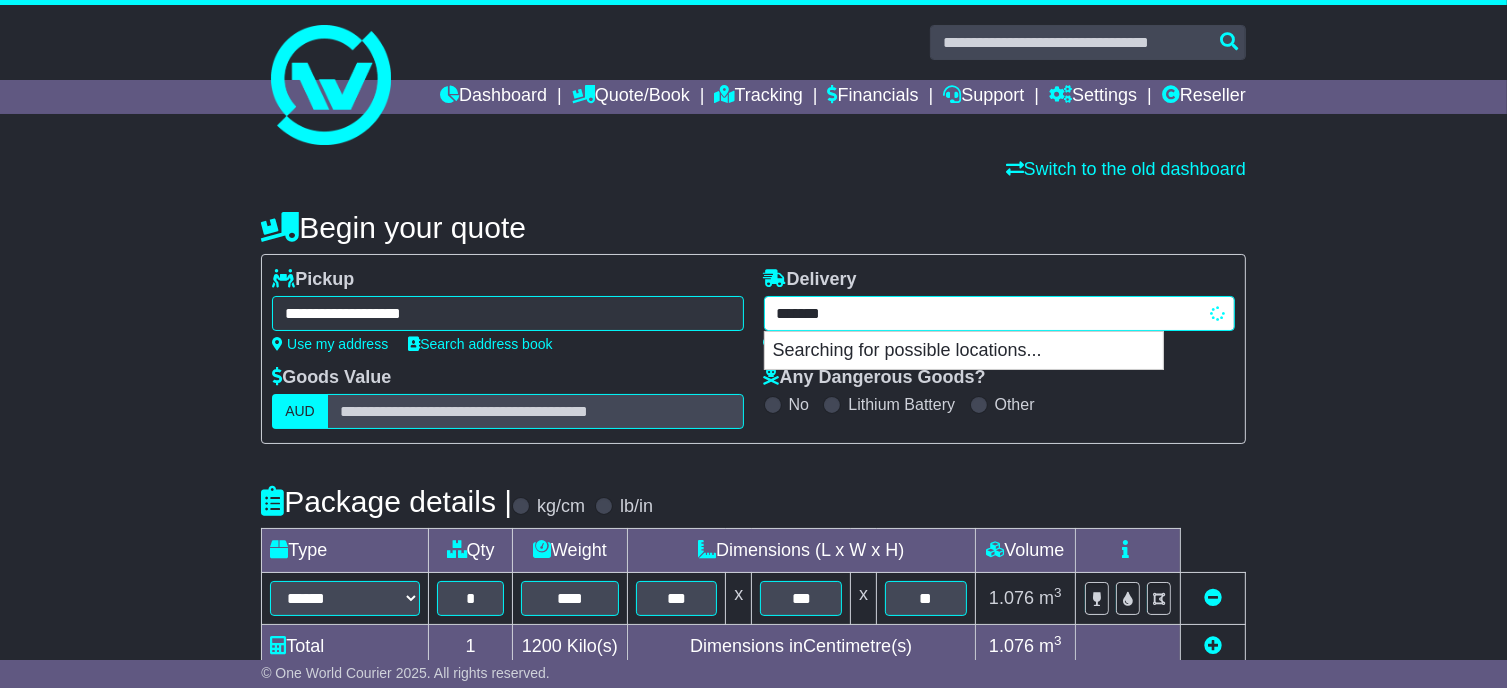type on "********" 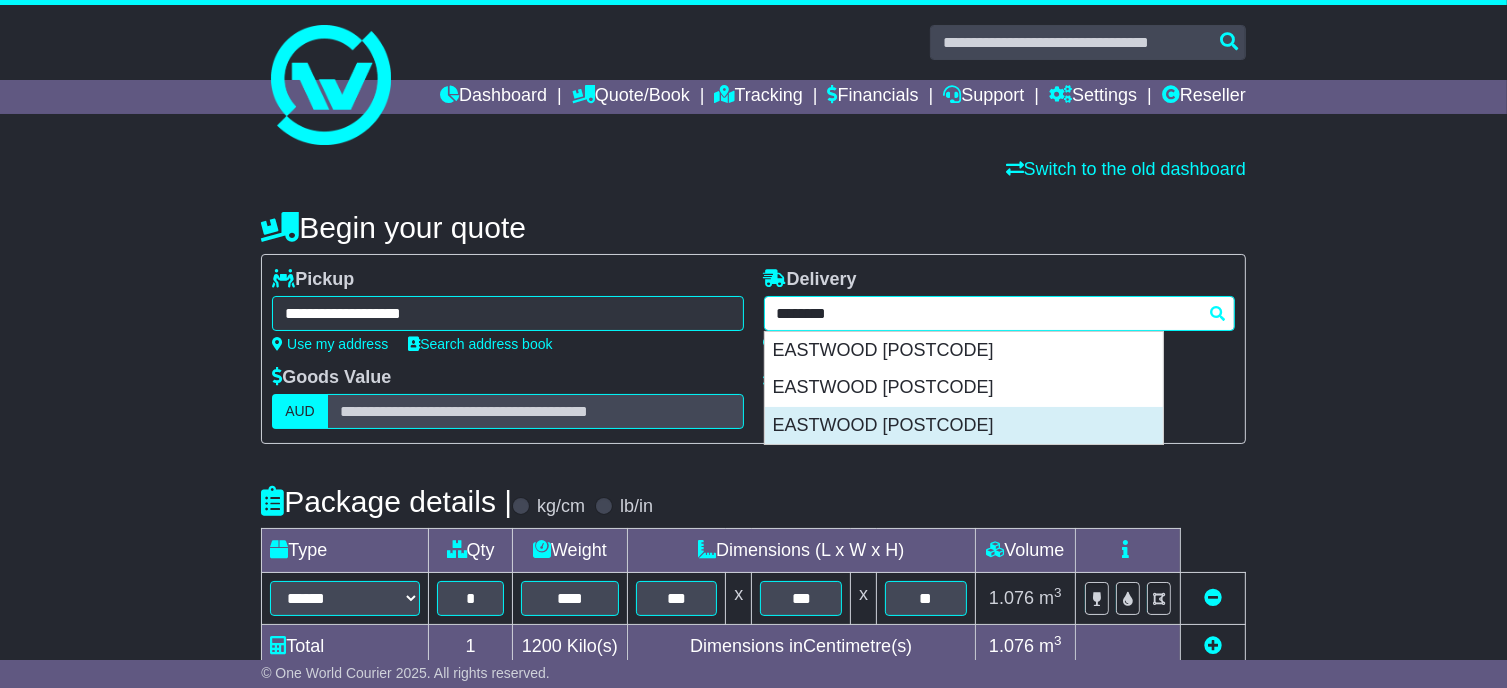 click on "EASTWOOD 5063" at bounding box center [964, 426] 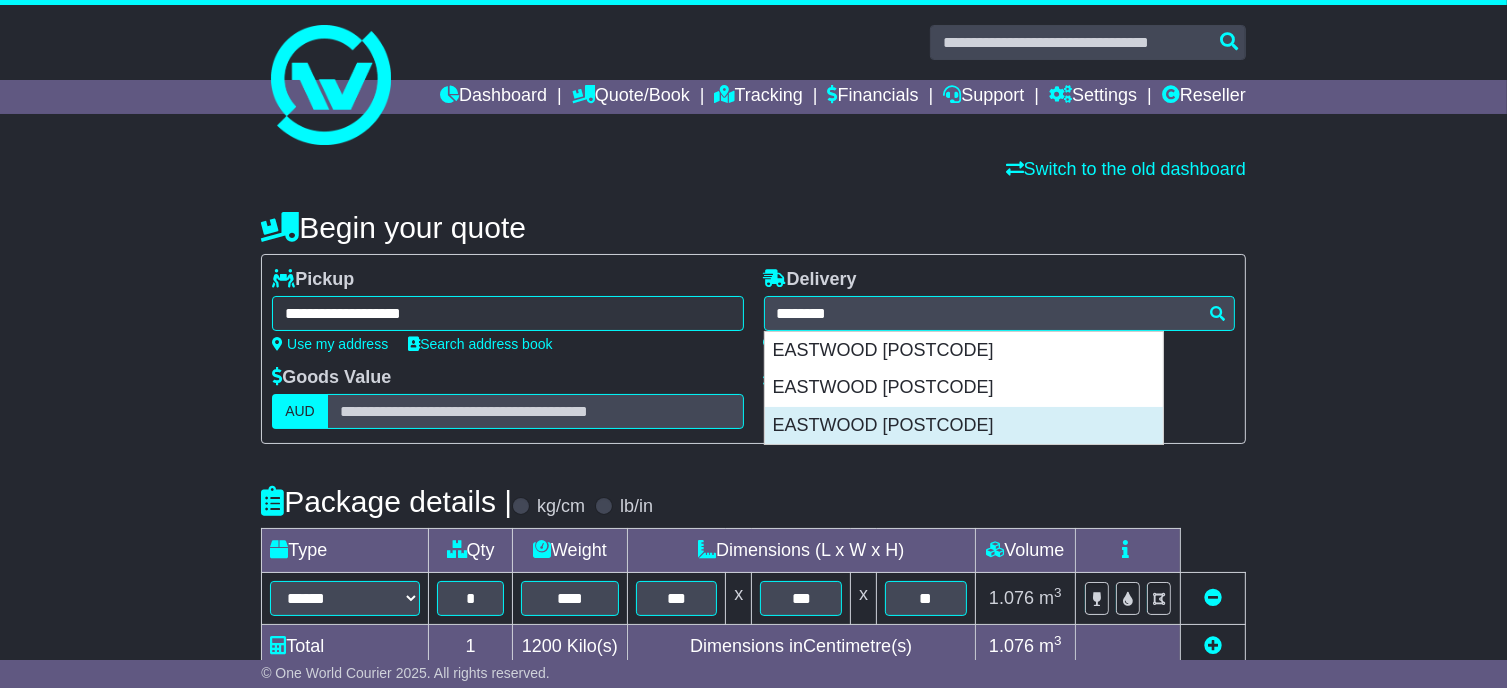 type on "**********" 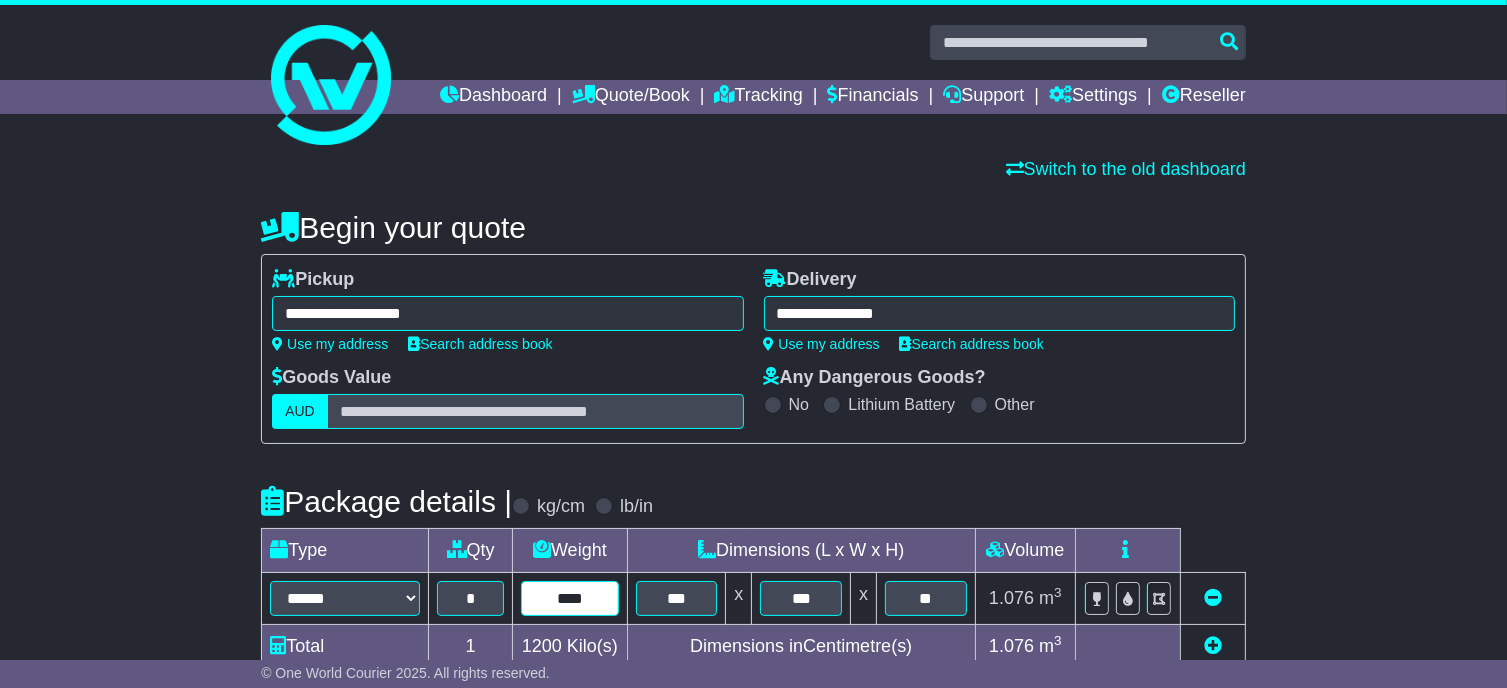 drag, startPoint x: 605, startPoint y: 640, endPoint x: 529, endPoint y: 630, distance: 76.655075 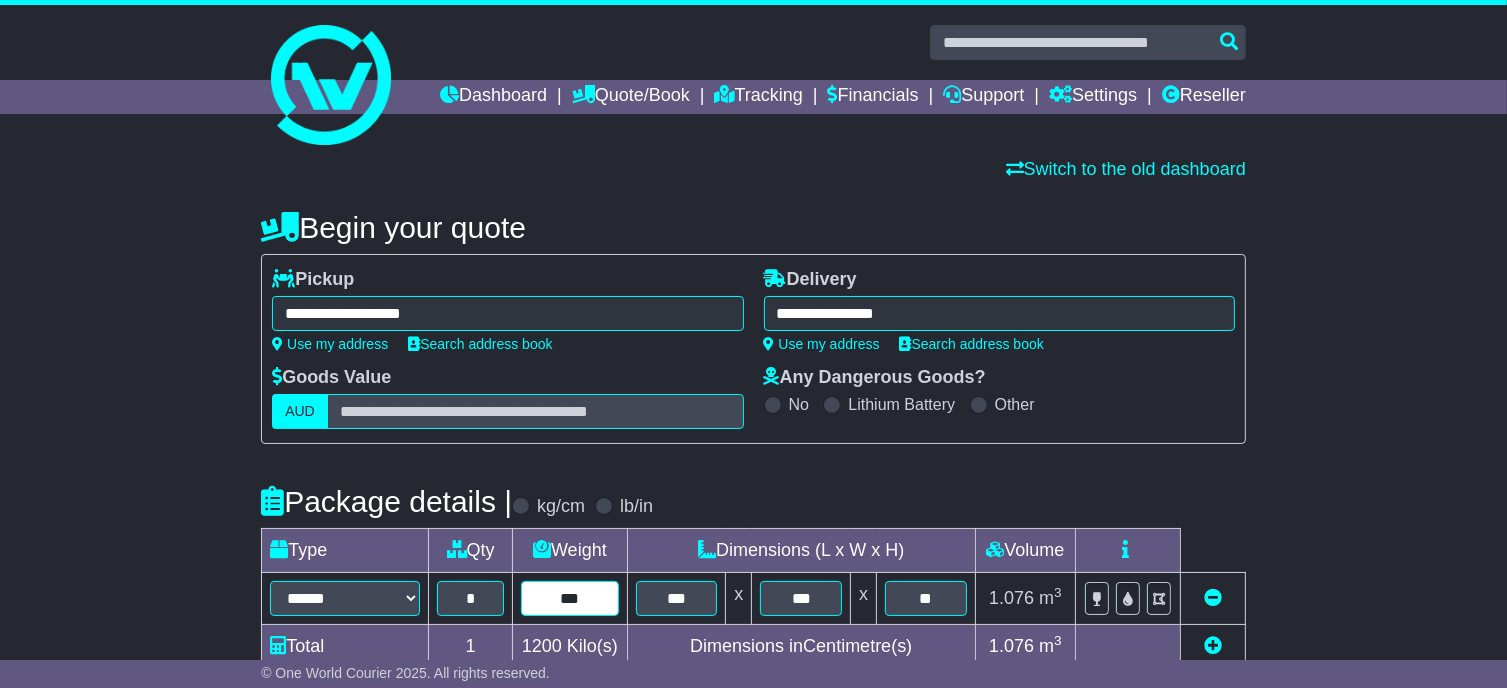 type on "***" 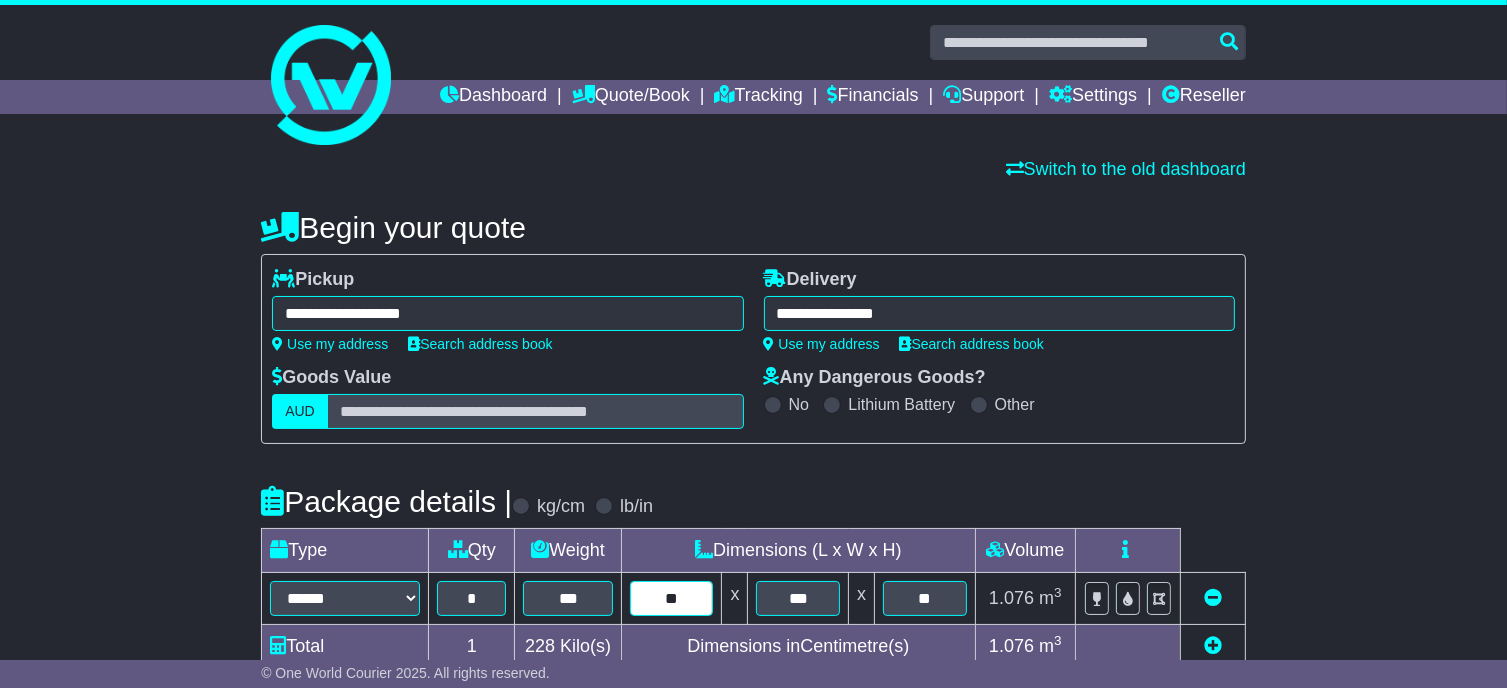 type on "***" 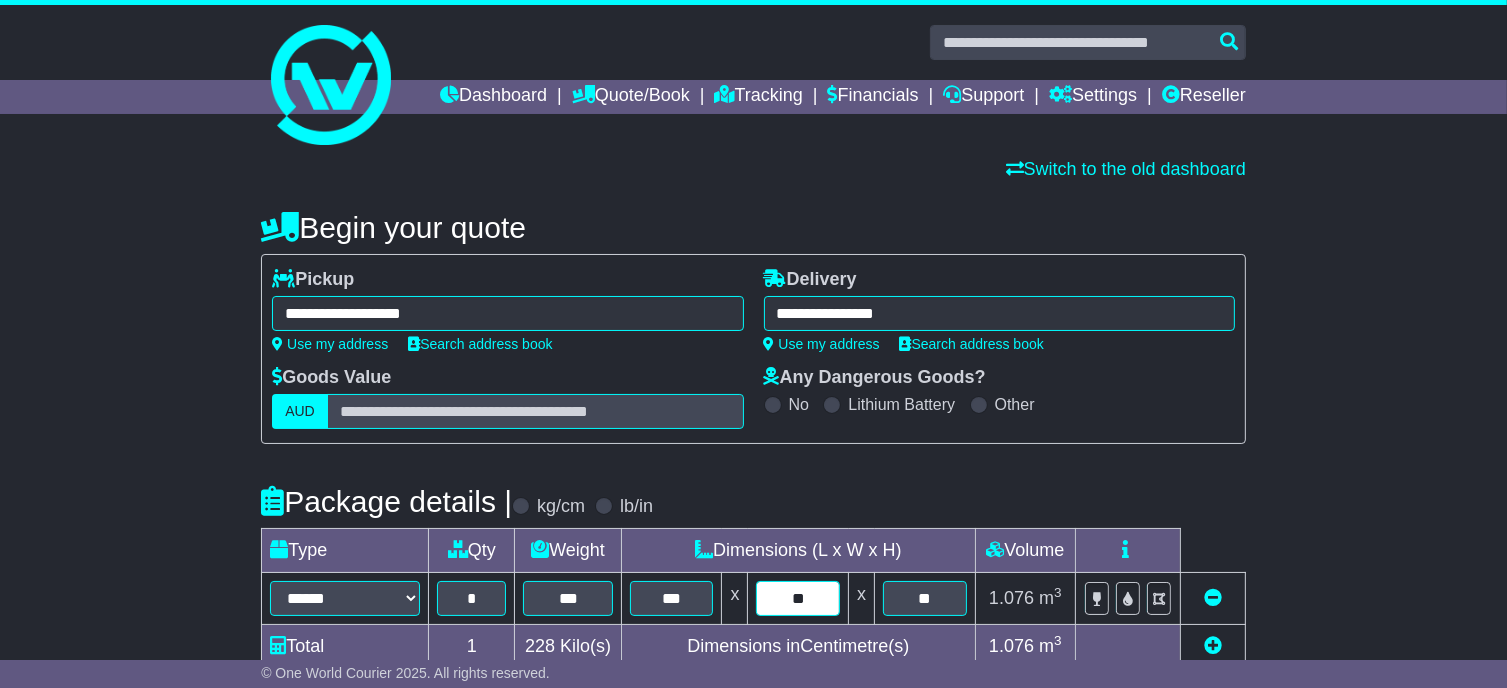 type on "***" 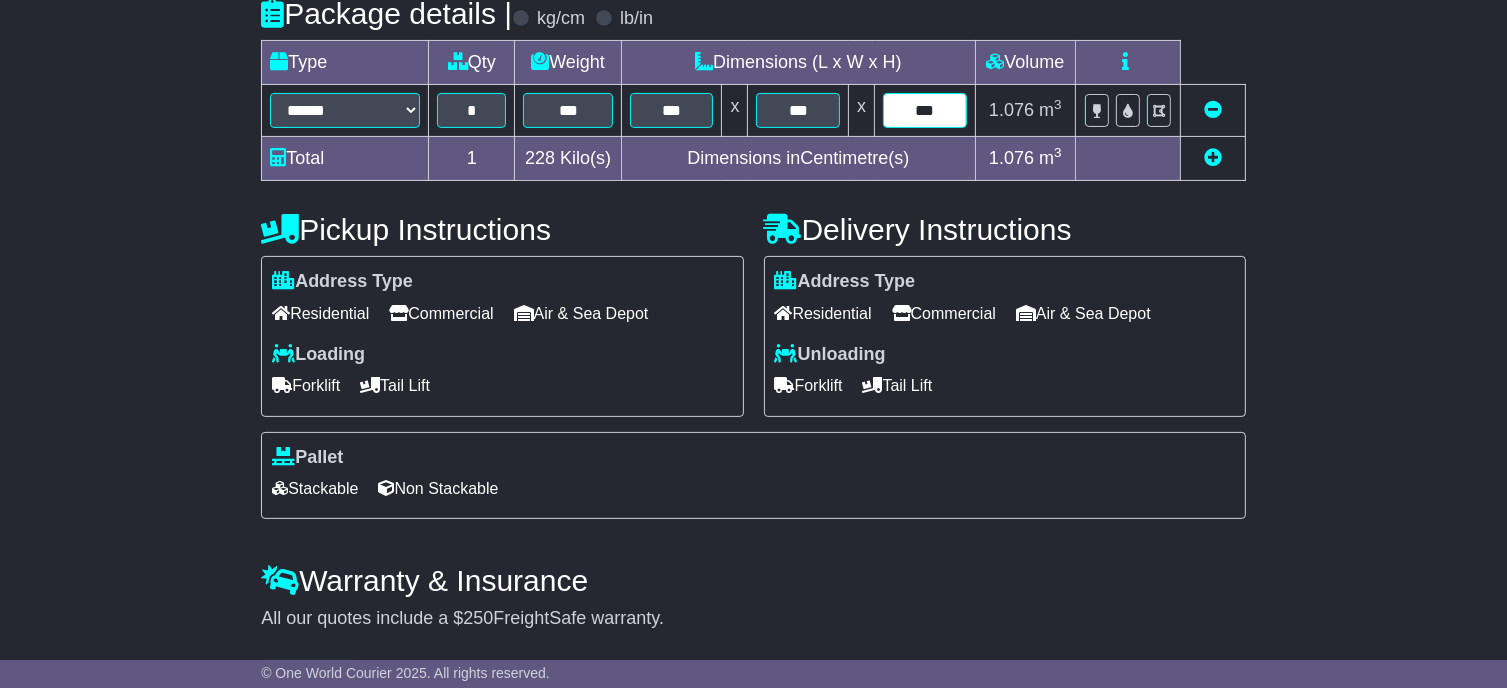 scroll, scrollTop: 580, scrollLeft: 0, axis: vertical 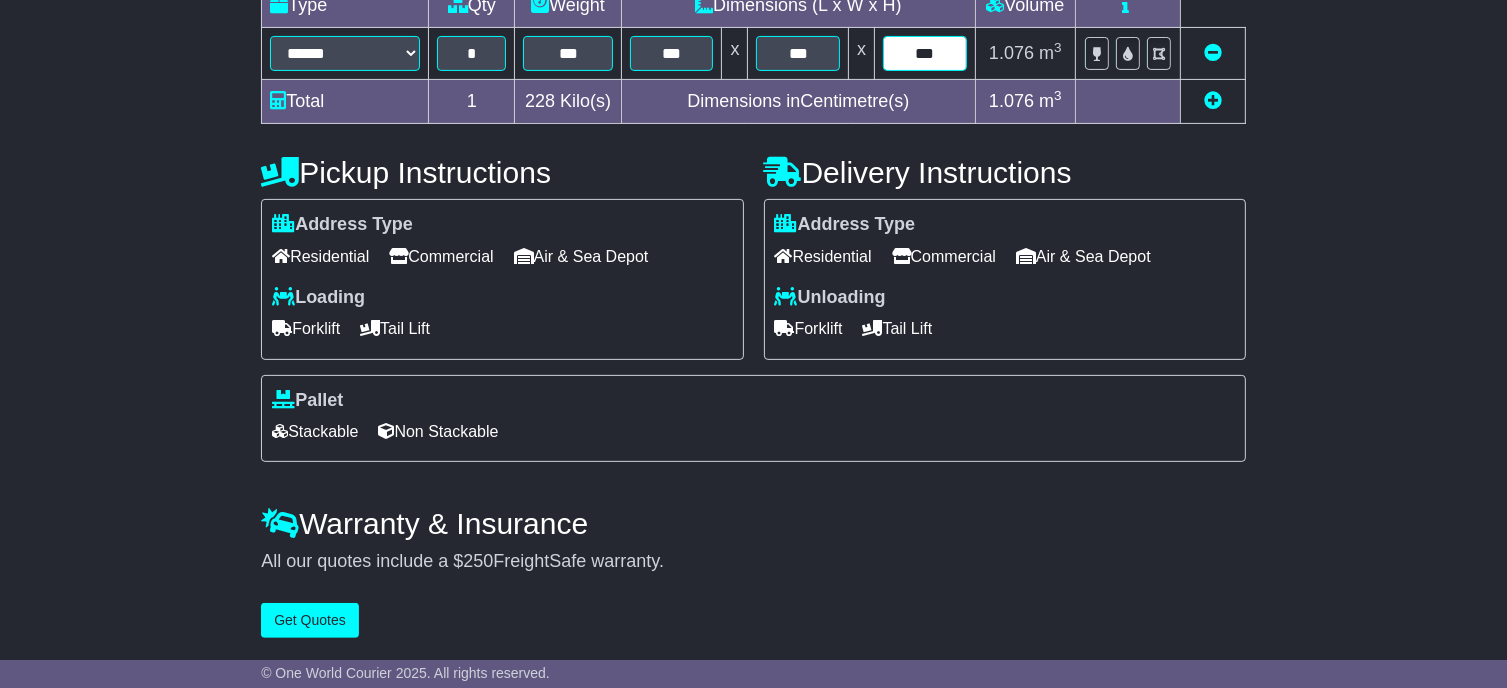 type on "***" 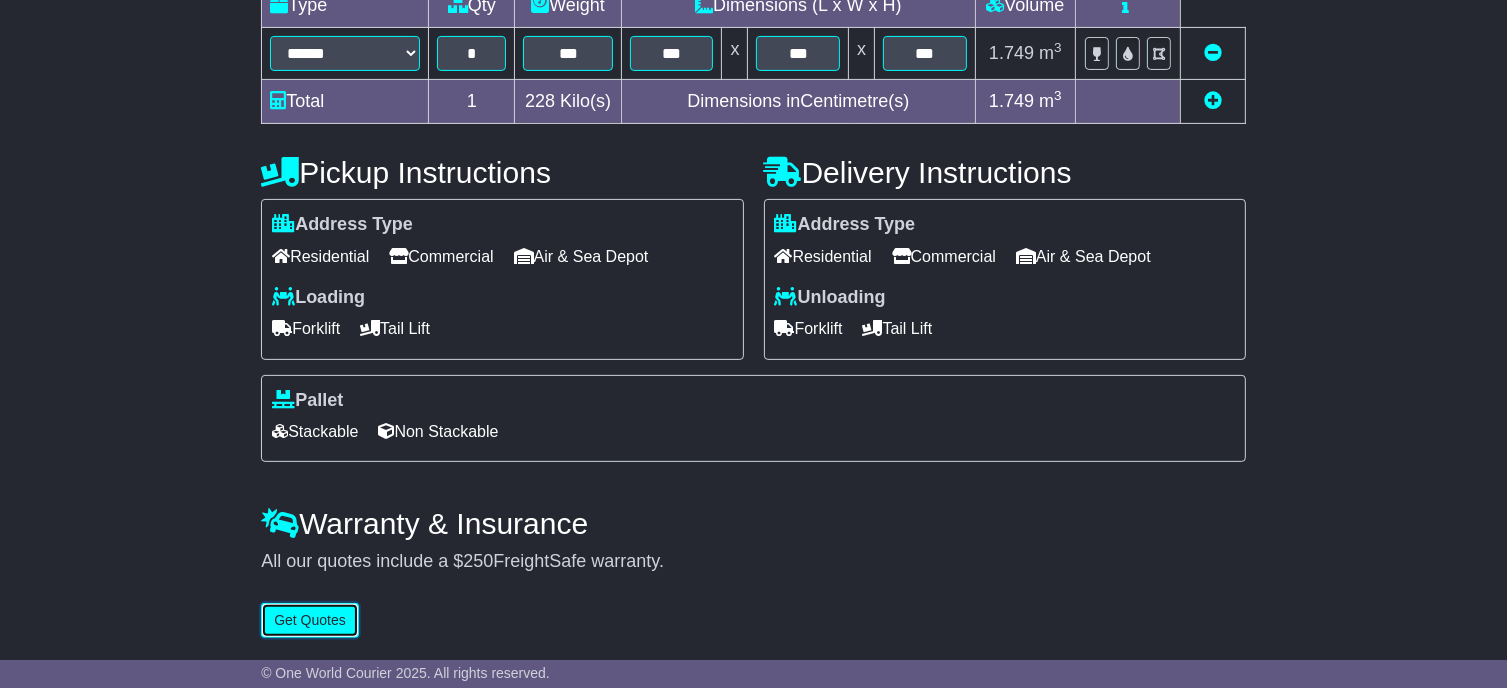 click on "Get Quotes" at bounding box center [310, 620] 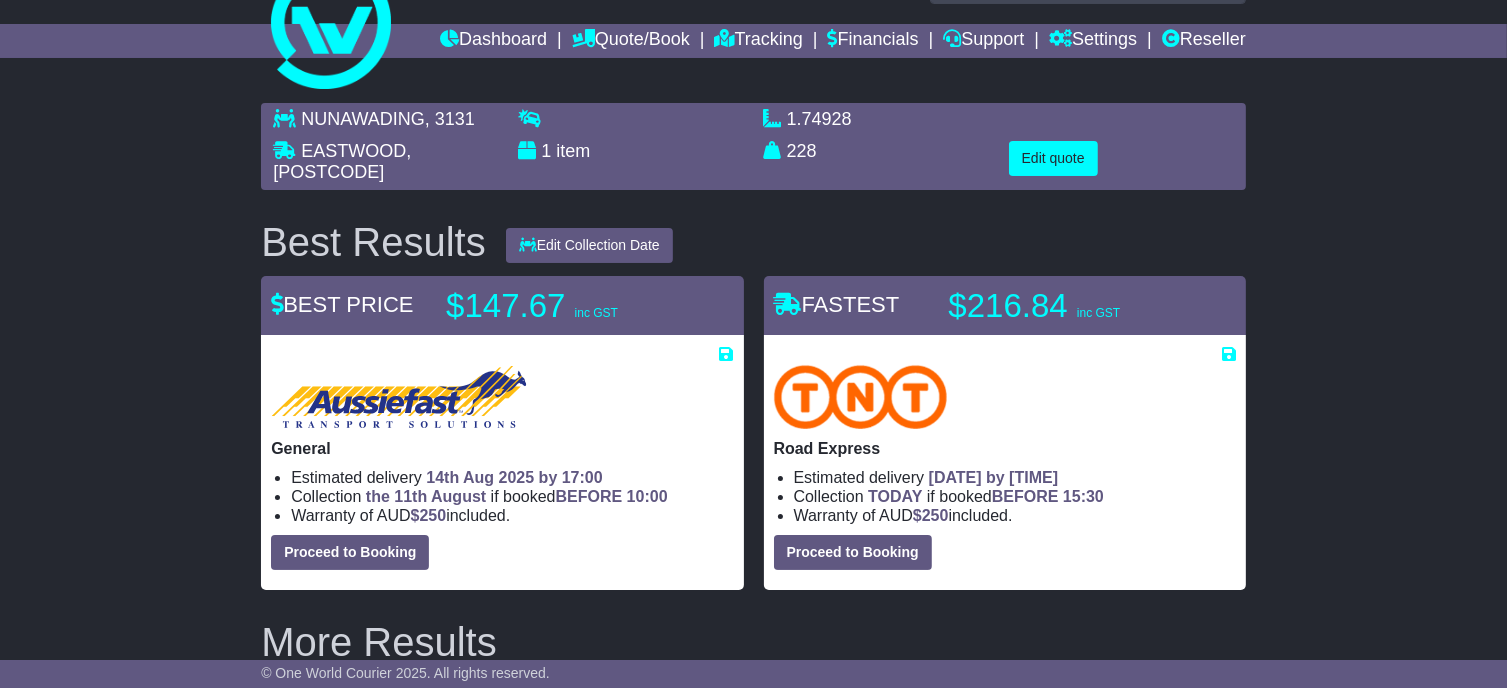 scroll, scrollTop: 100, scrollLeft: 0, axis: vertical 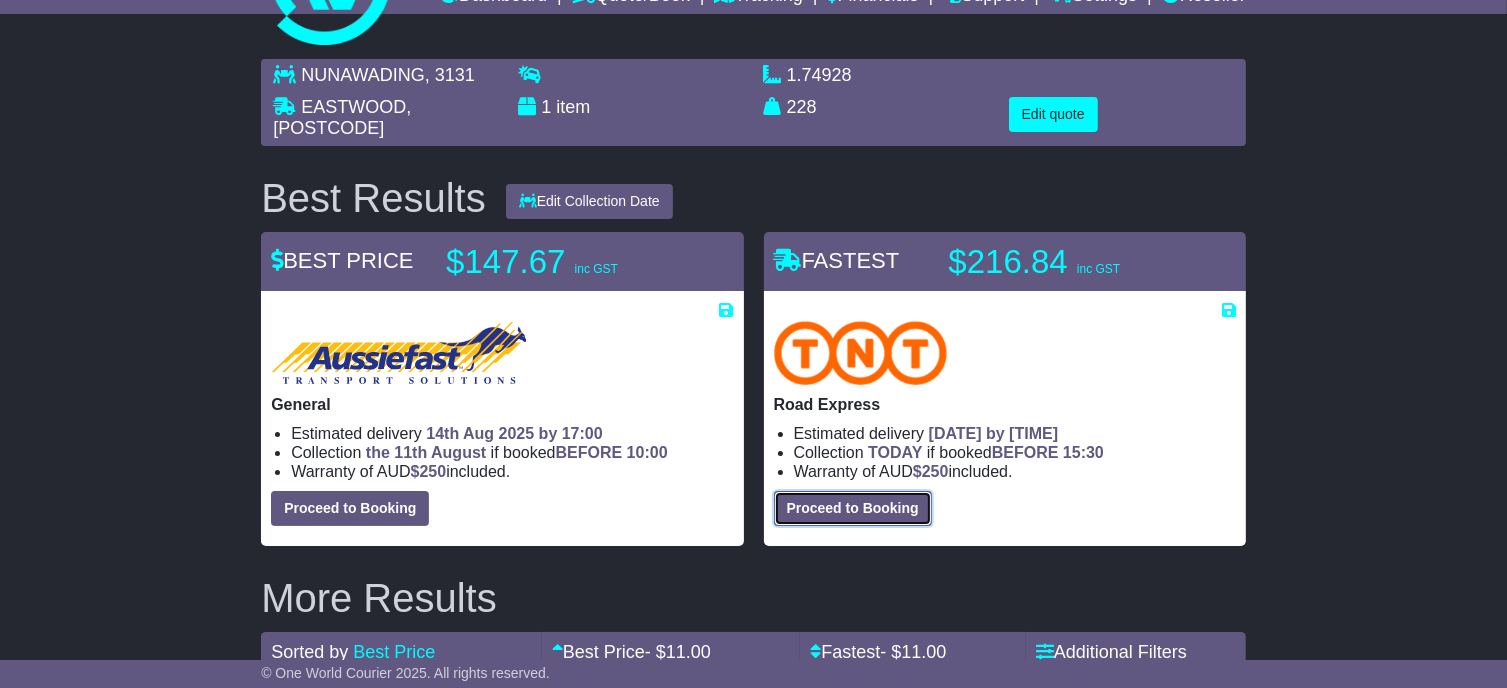 click on "Proceed to Booking" at bounding box center [853, 508] 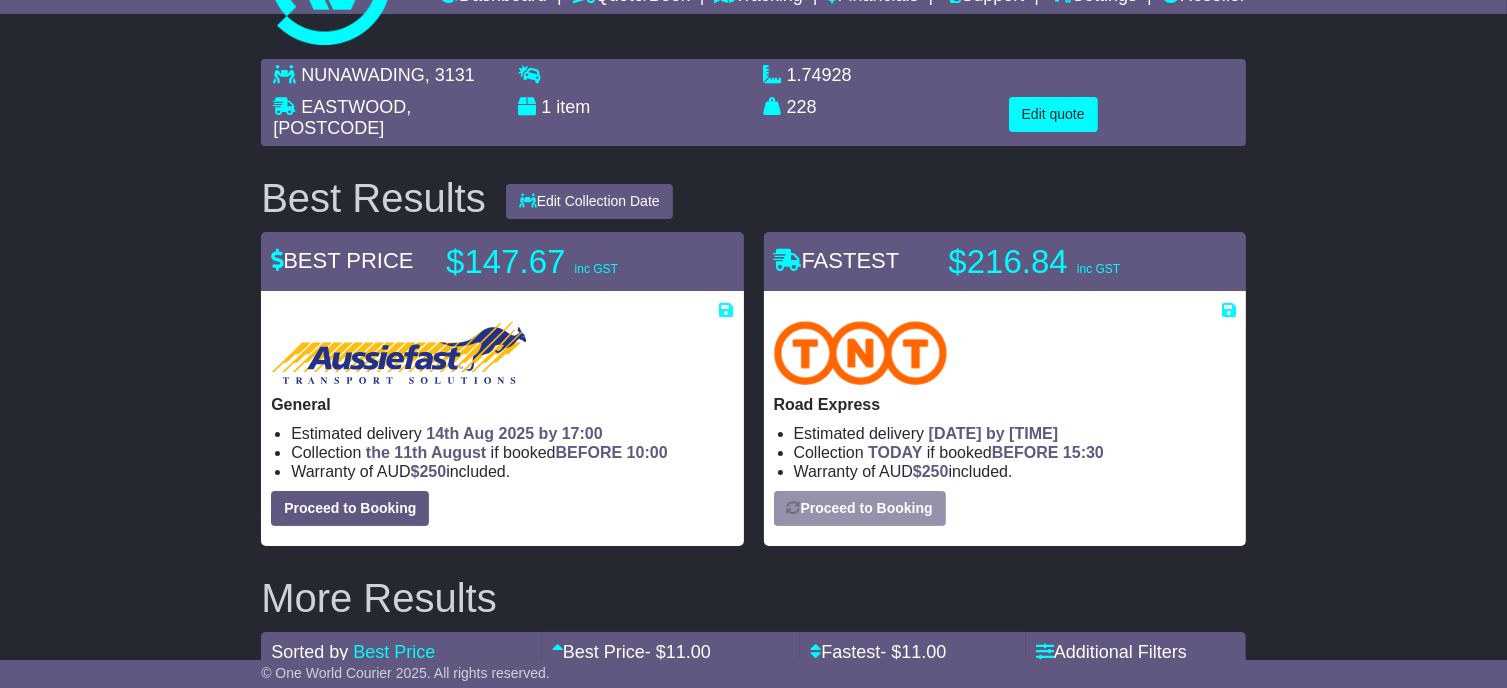 select on "****" 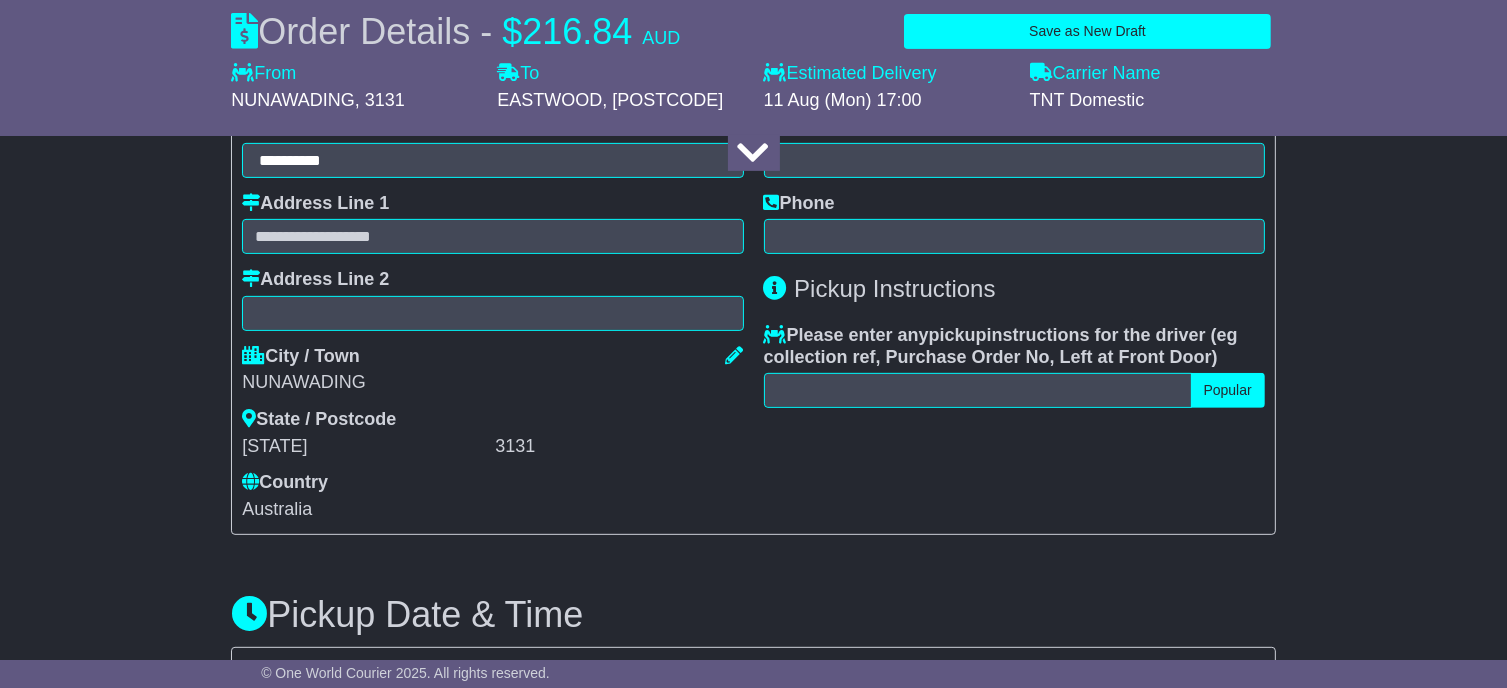 scroll, scrollTop: 1303, scrollLeft: 0, axis: vertical 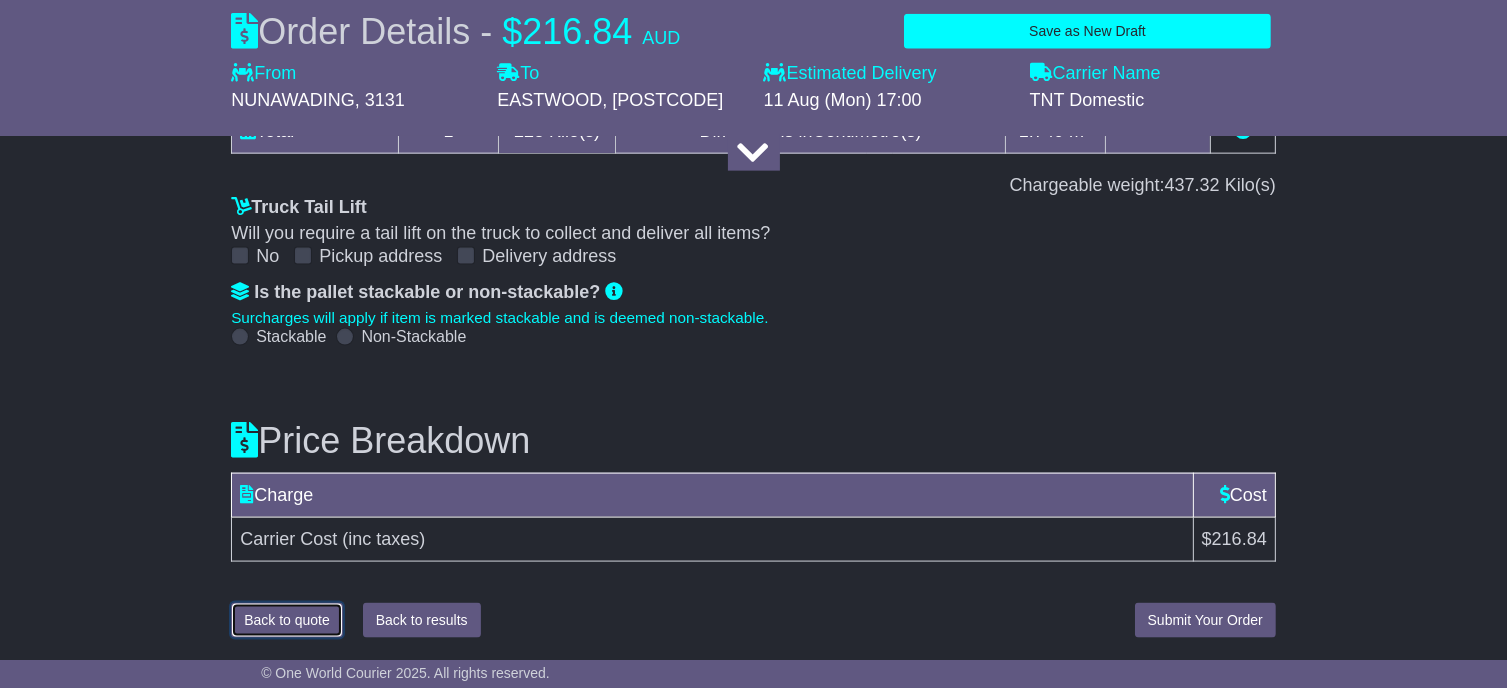 click on "Back to quote" at bounding box center [287, 620] 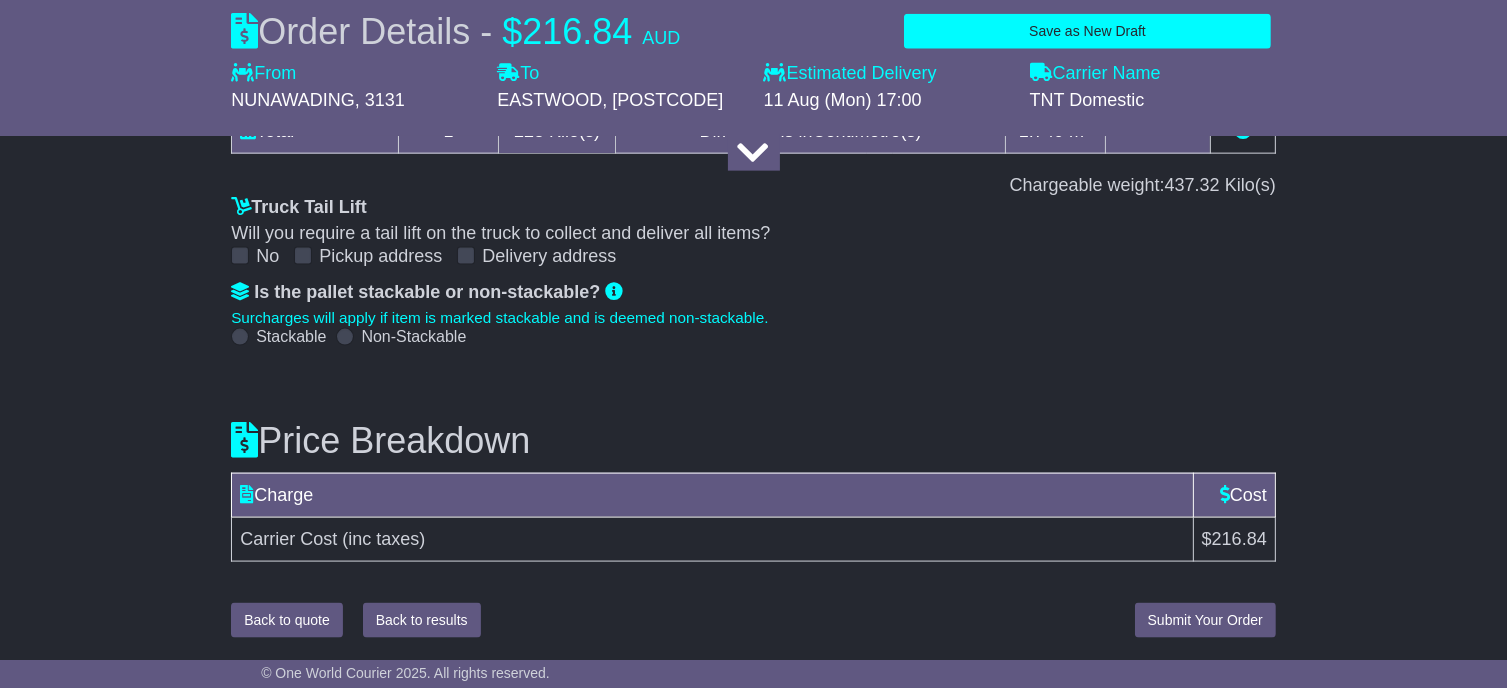 scroll, scrollTop: 0, scrollLeft: 0, axis: both 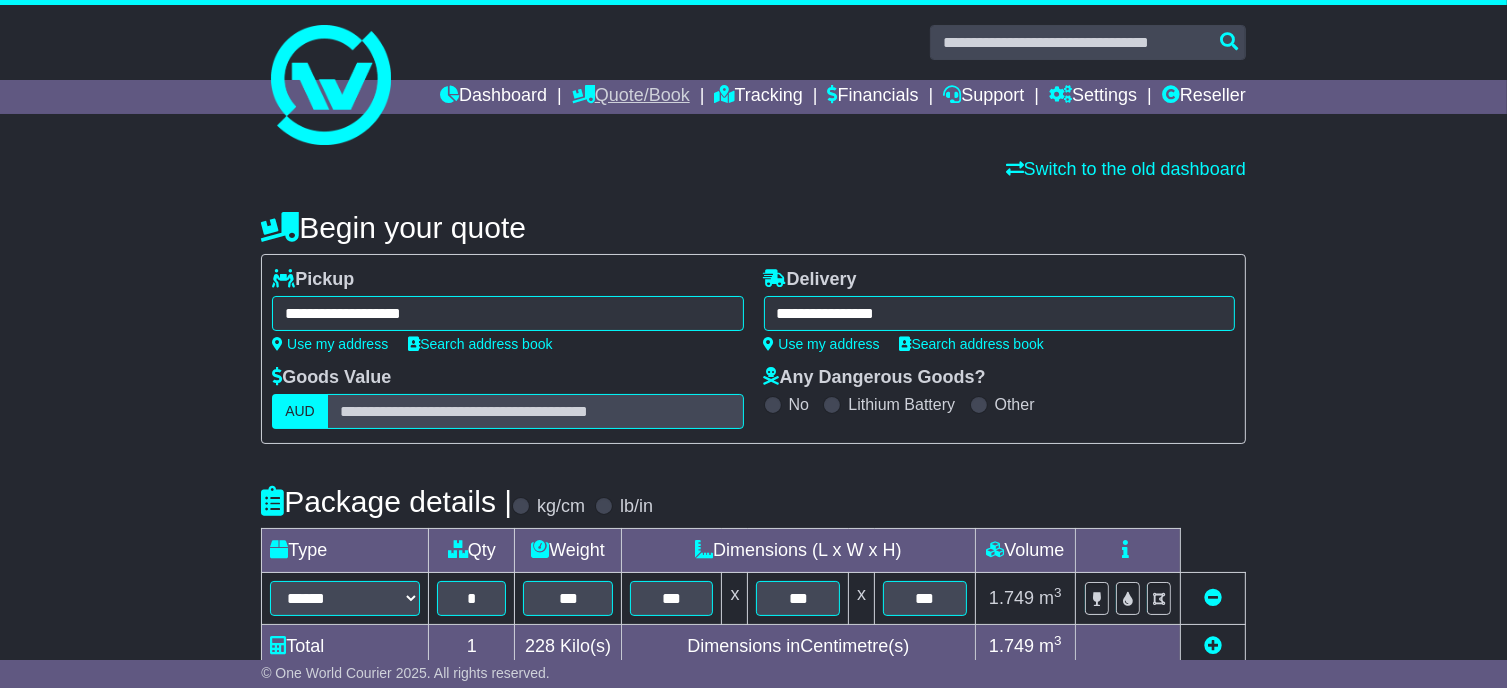 click on "Quote/Book" at bounding box center [631, 97] 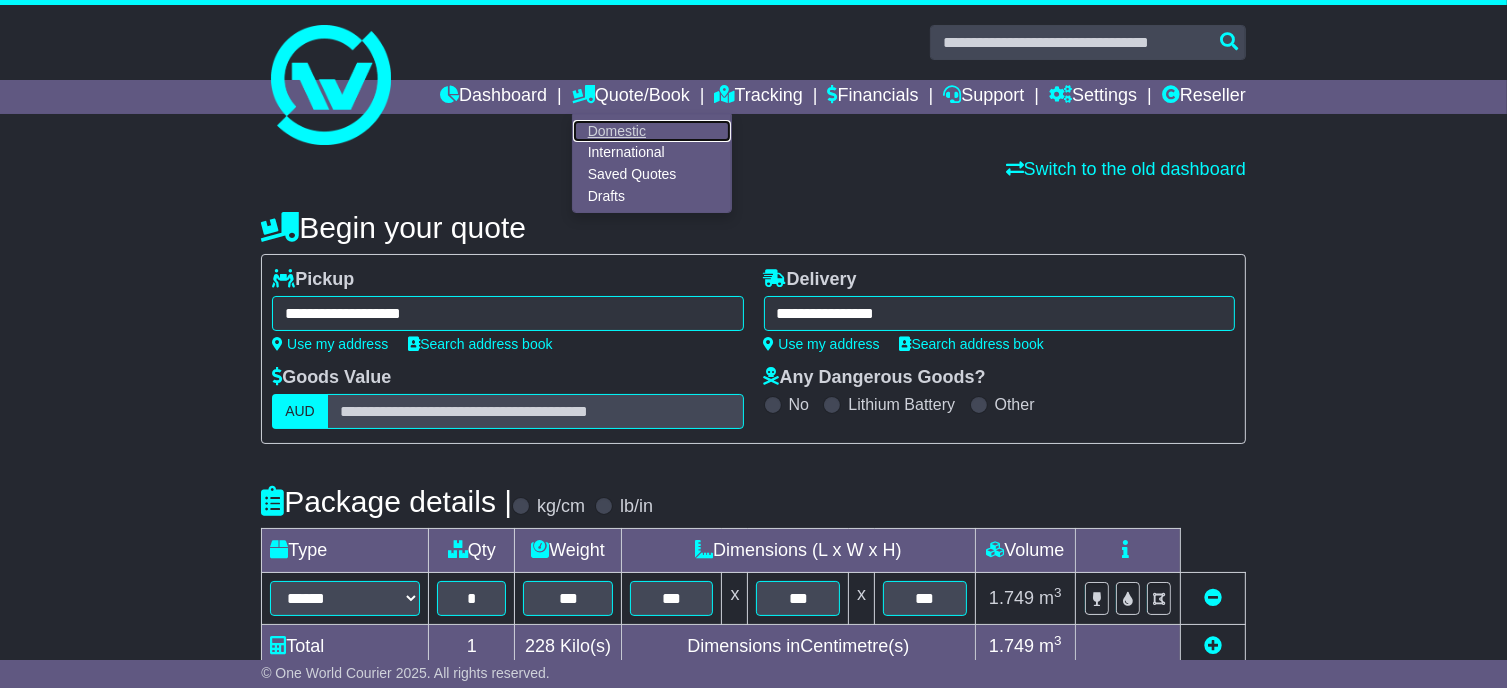 click on "Domestic" at bounding box center [652, 131] 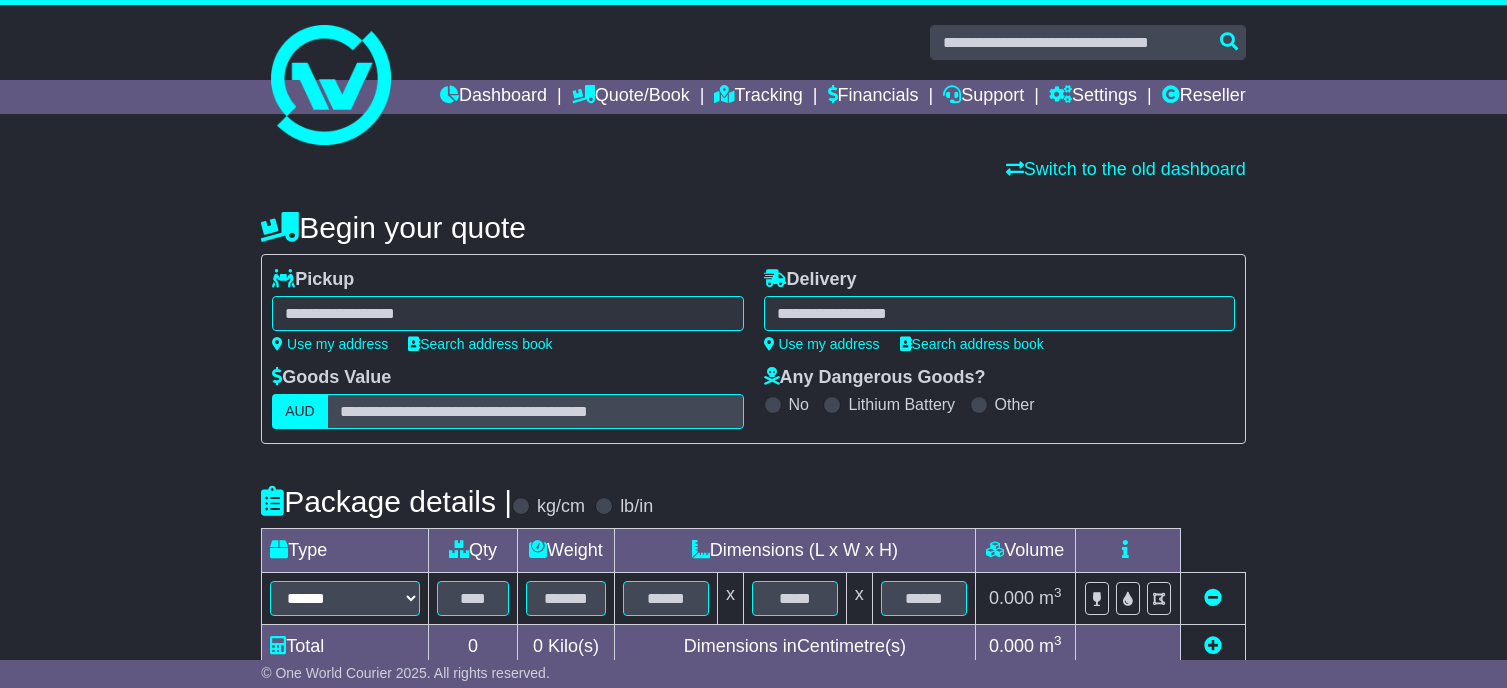 scroll, scrollTop: 0, scrollLeft: 0, axis: both 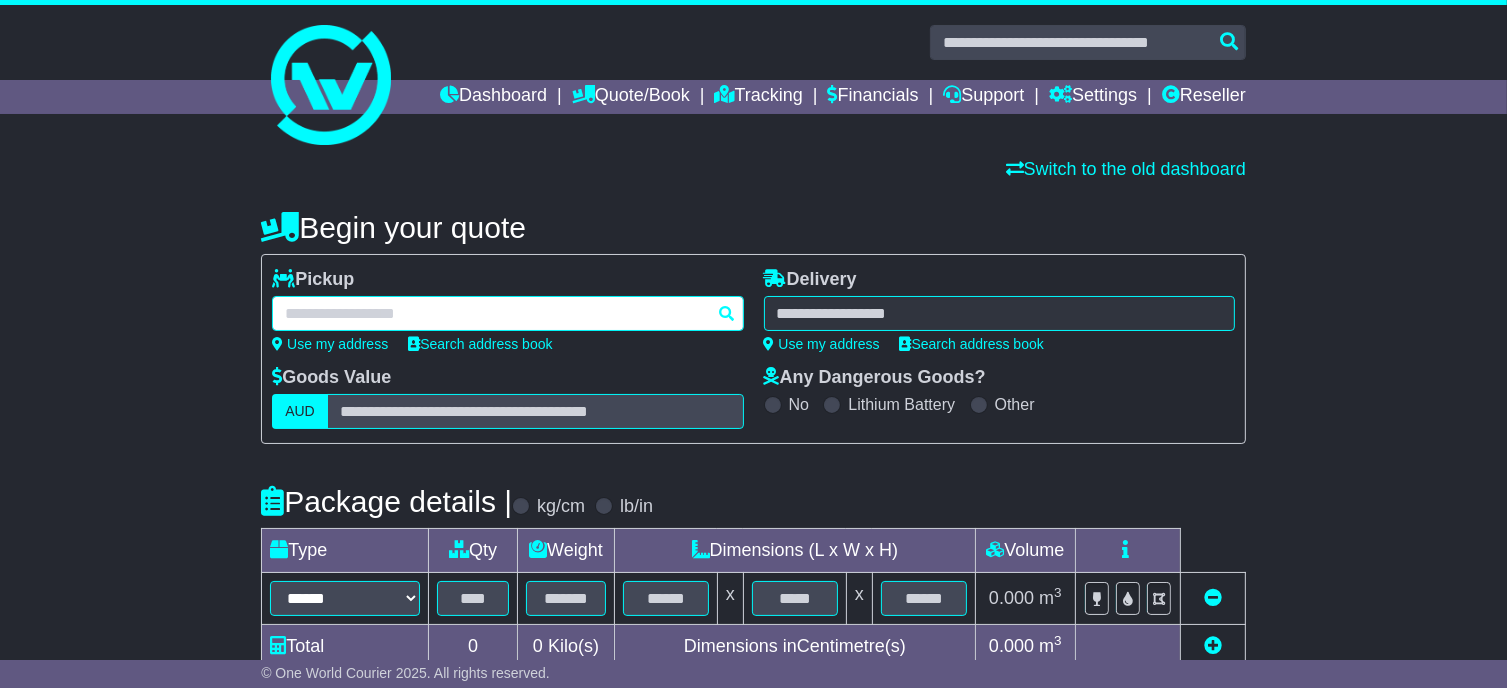 click at bounding box center (507, 313) 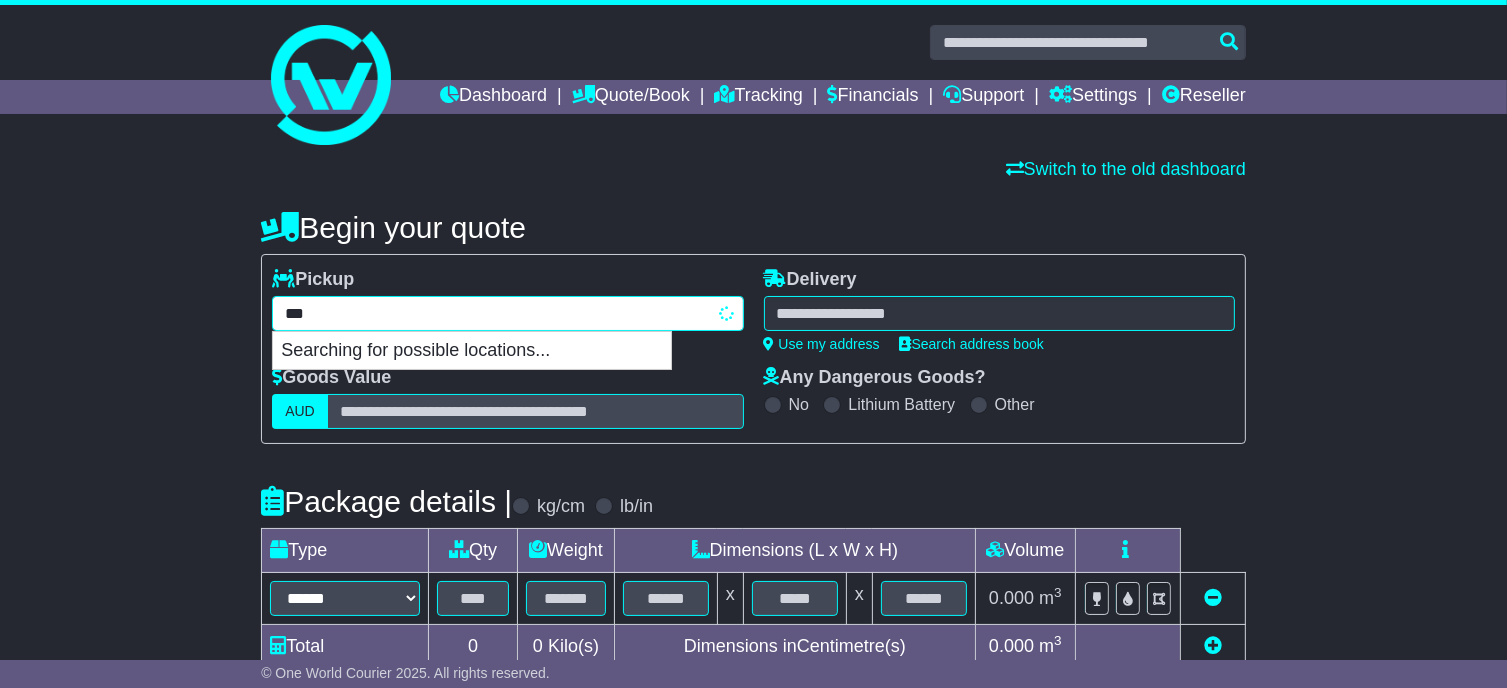 type on "****" 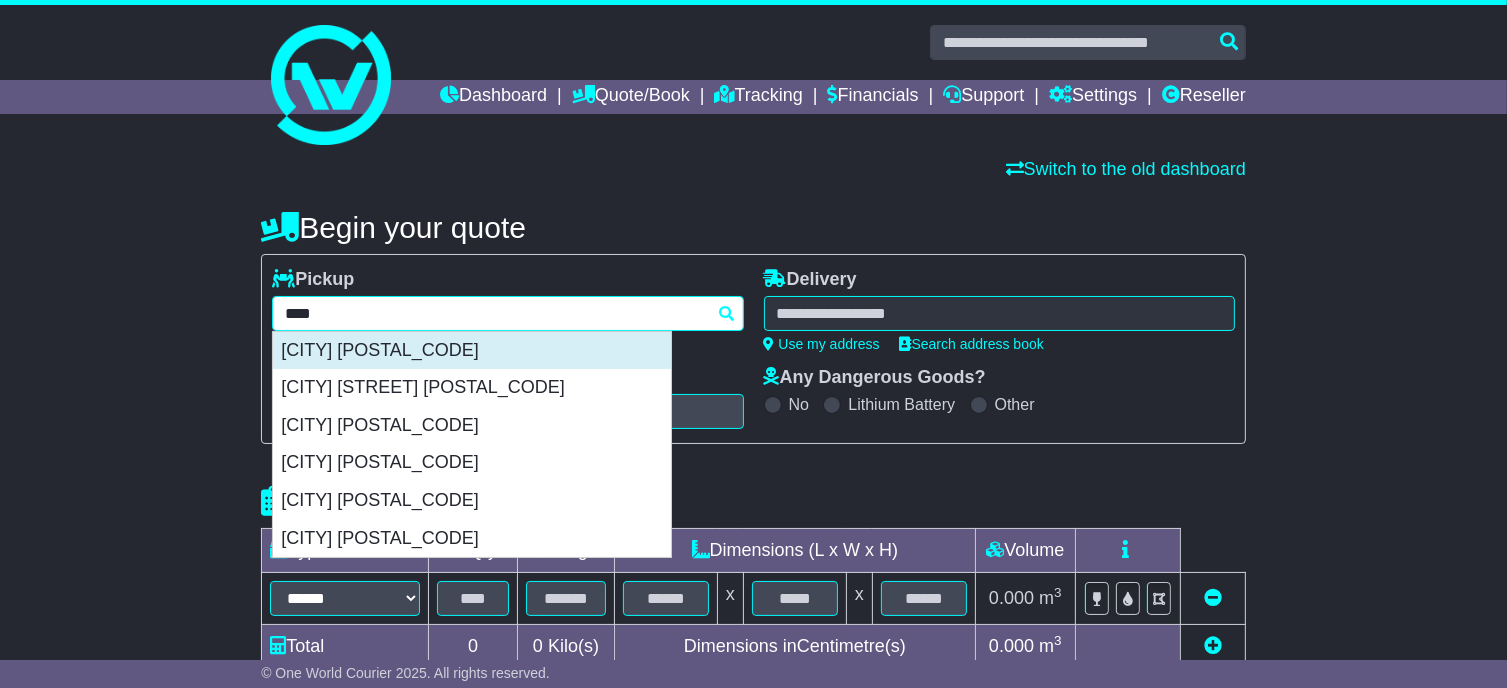 click on "[CITY] [POSTAL_CODE]" at bounding box center [472, 351] 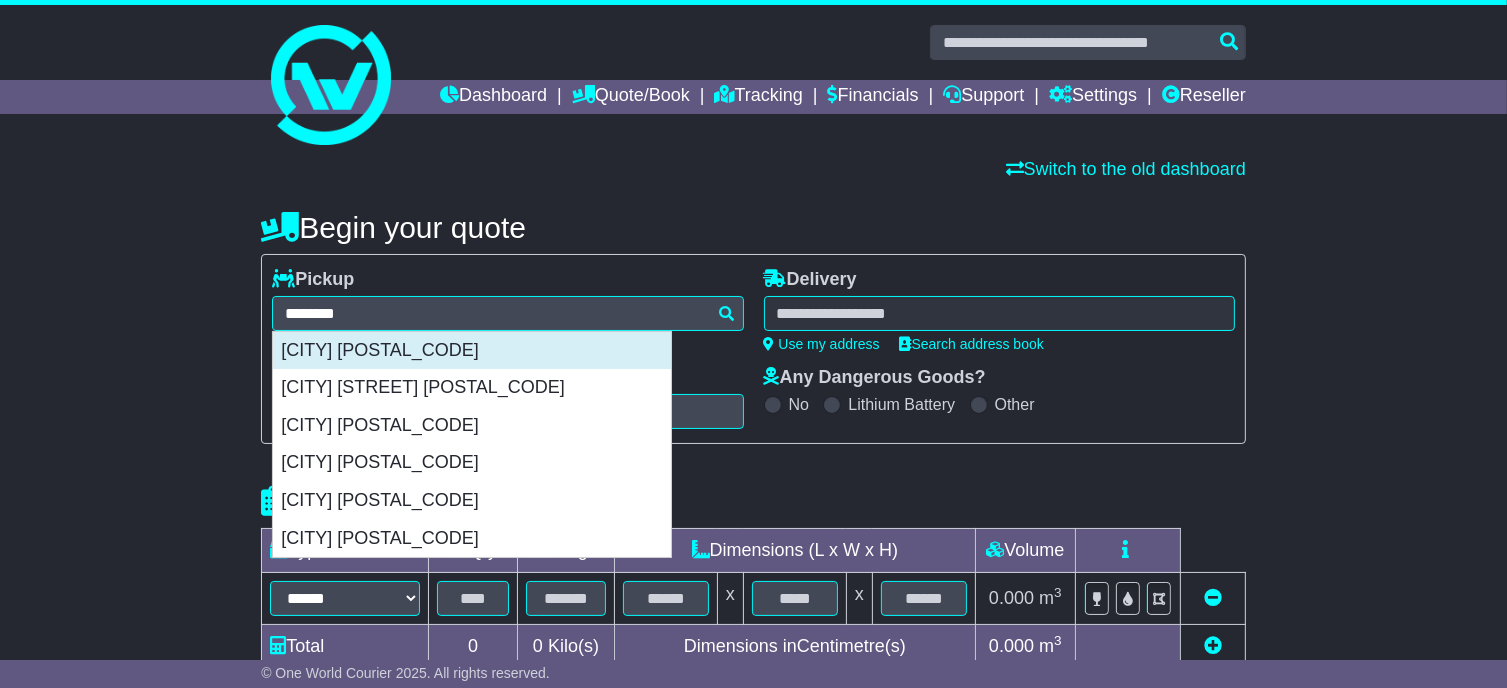 type on "**********" 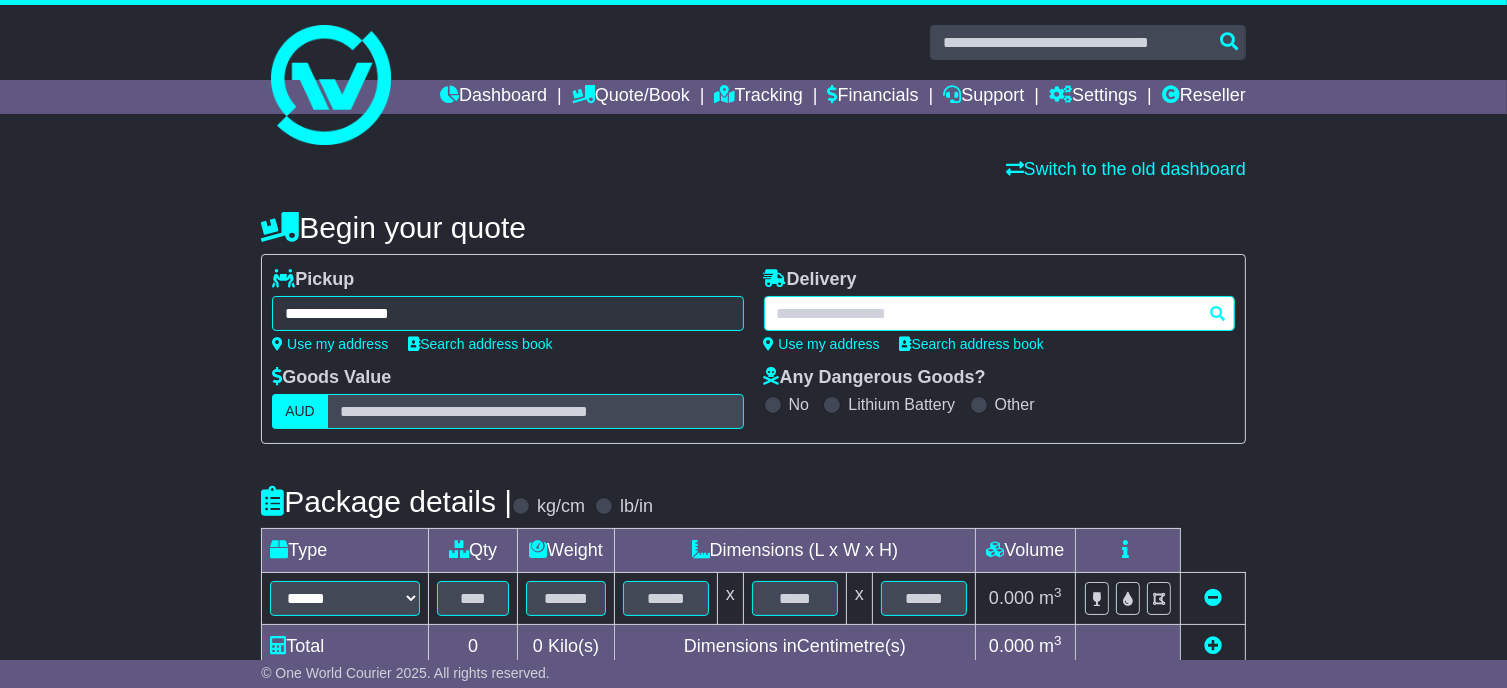 click at bounding box center (999, 313) 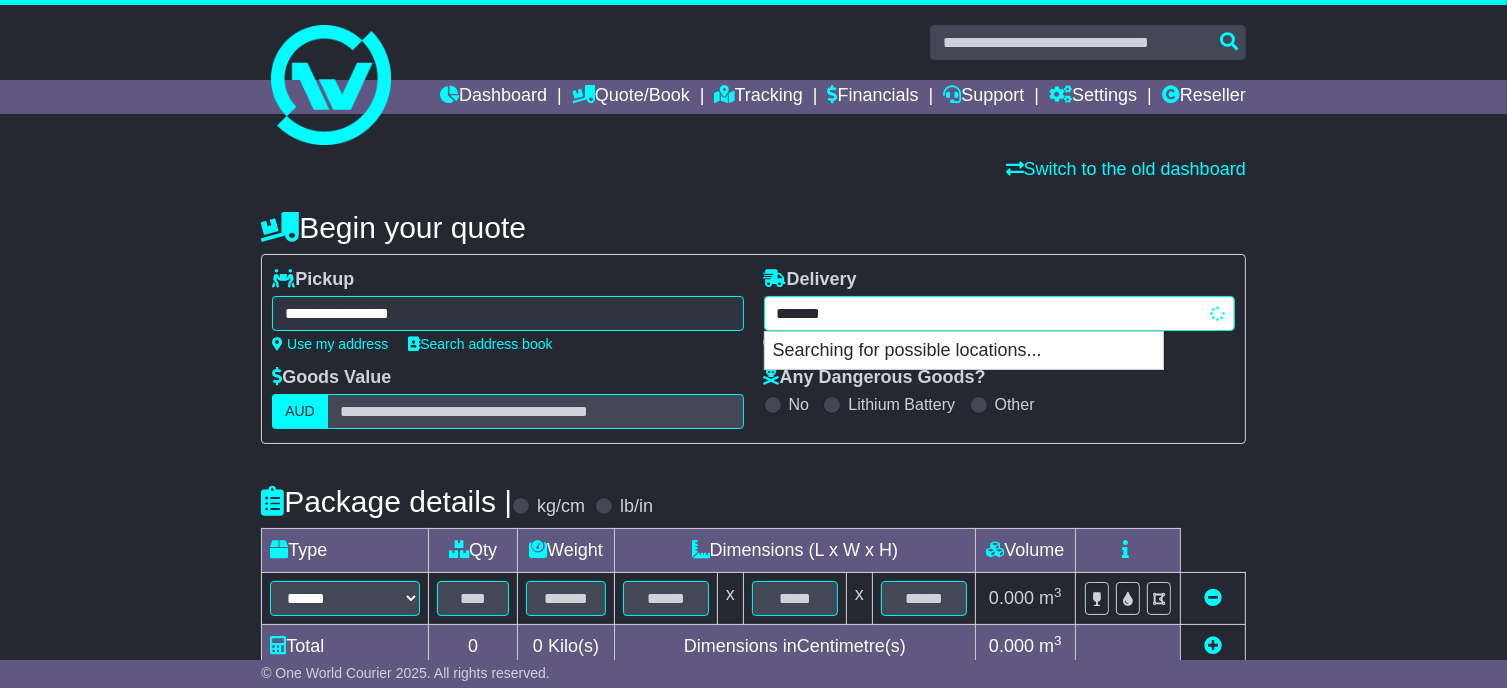 type on "********" 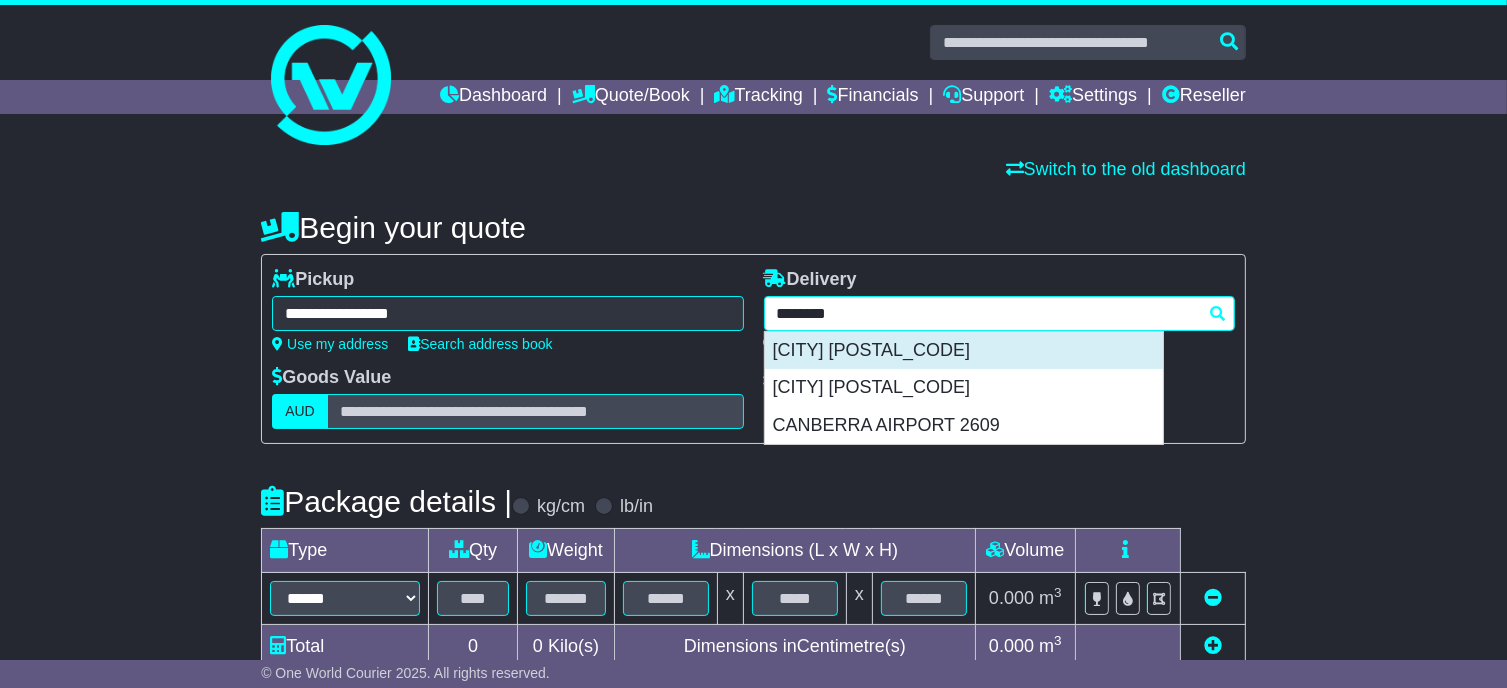 click on "[CITY] [POSTAL_CODE]" at bounding box center [964, 351] 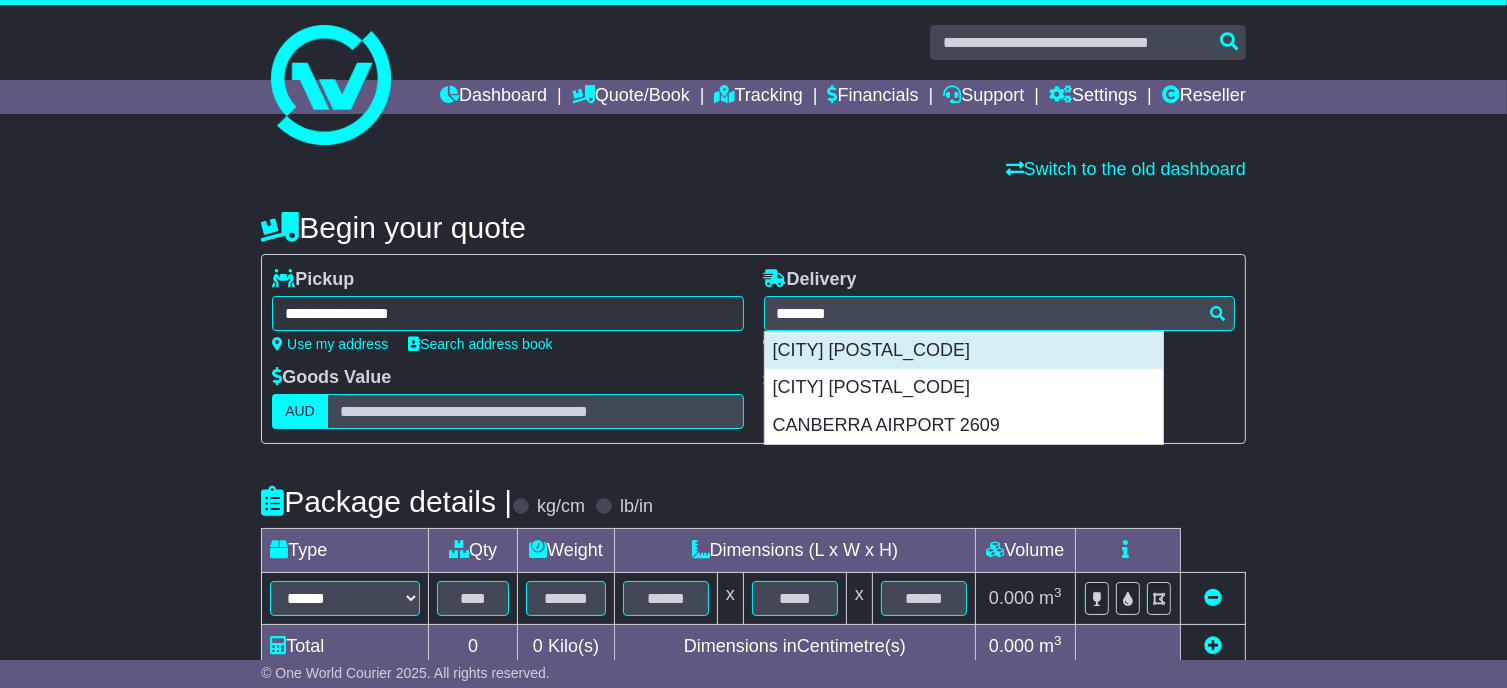 type on "**********" 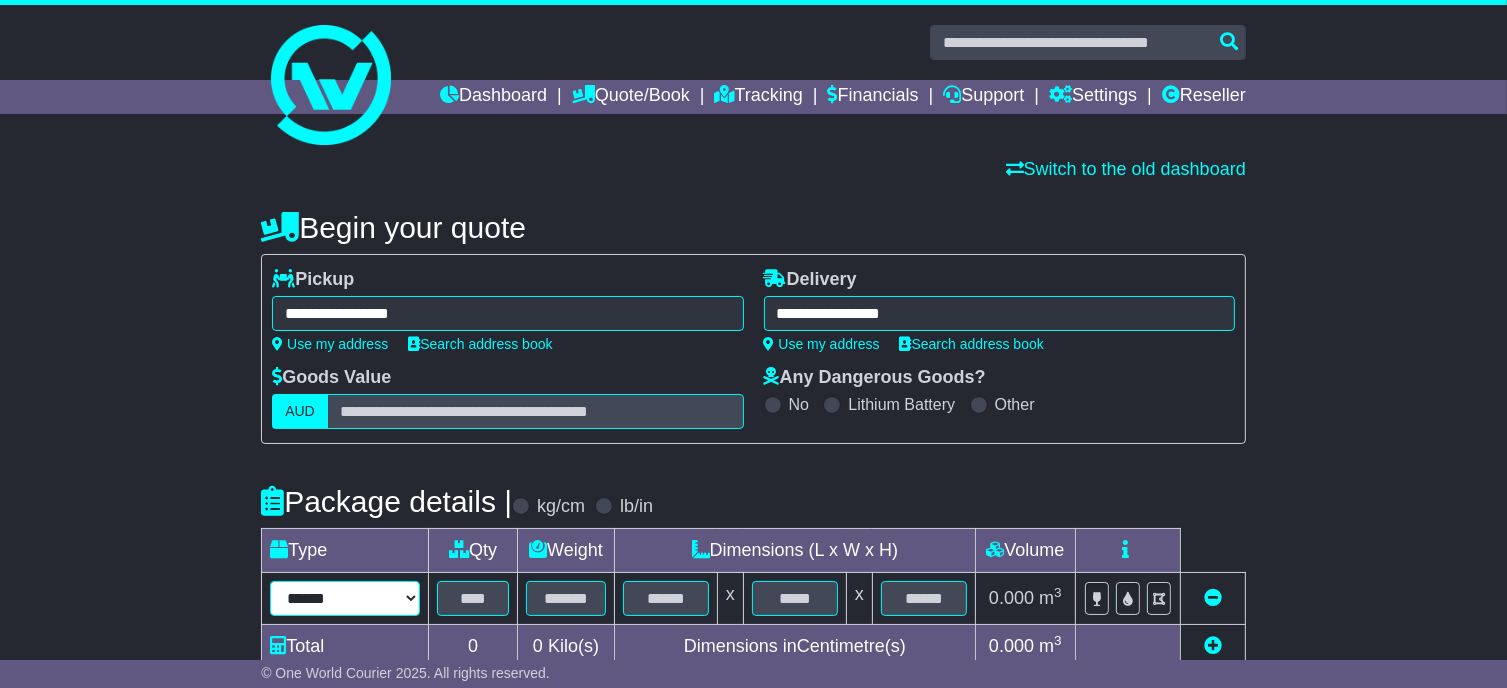 click on "****** ****** *** ******** ***** **** **** ****** *** *******" at bounding box center (345, 598) 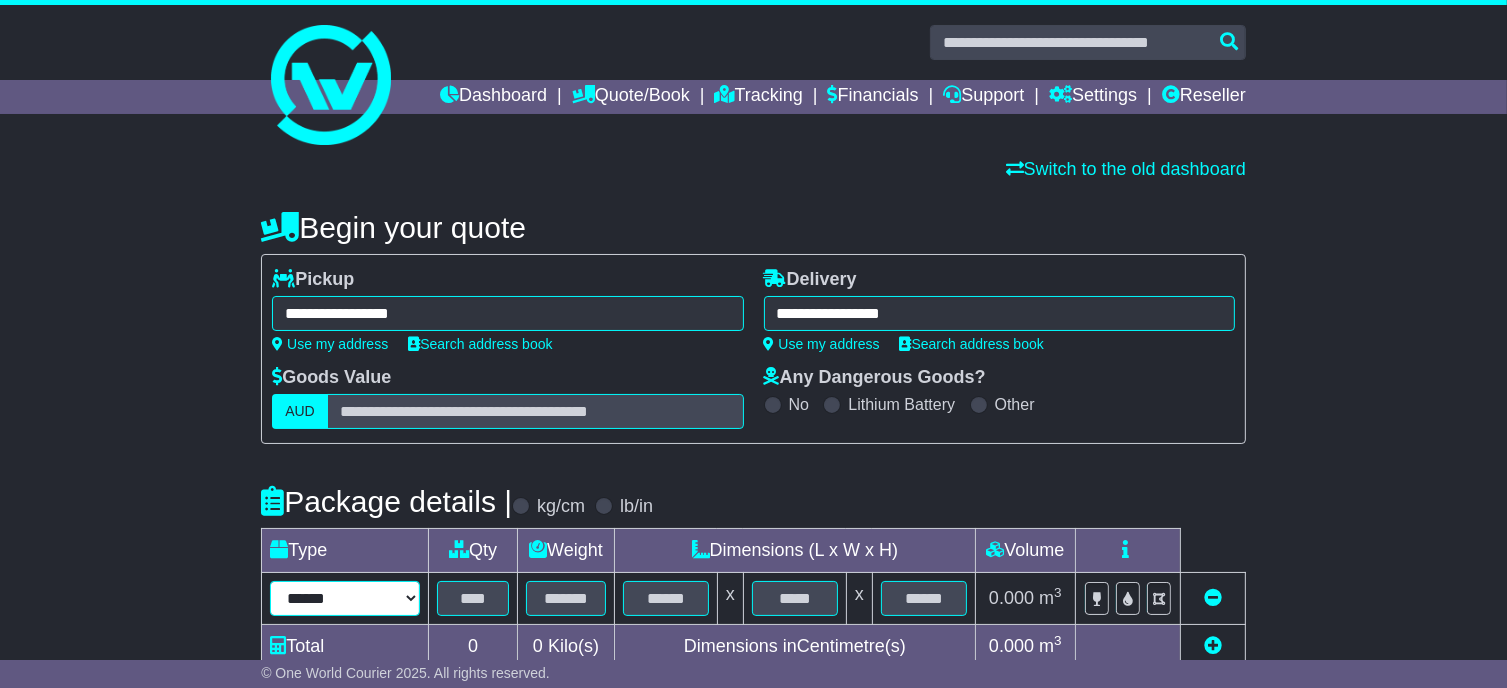 select on "****" 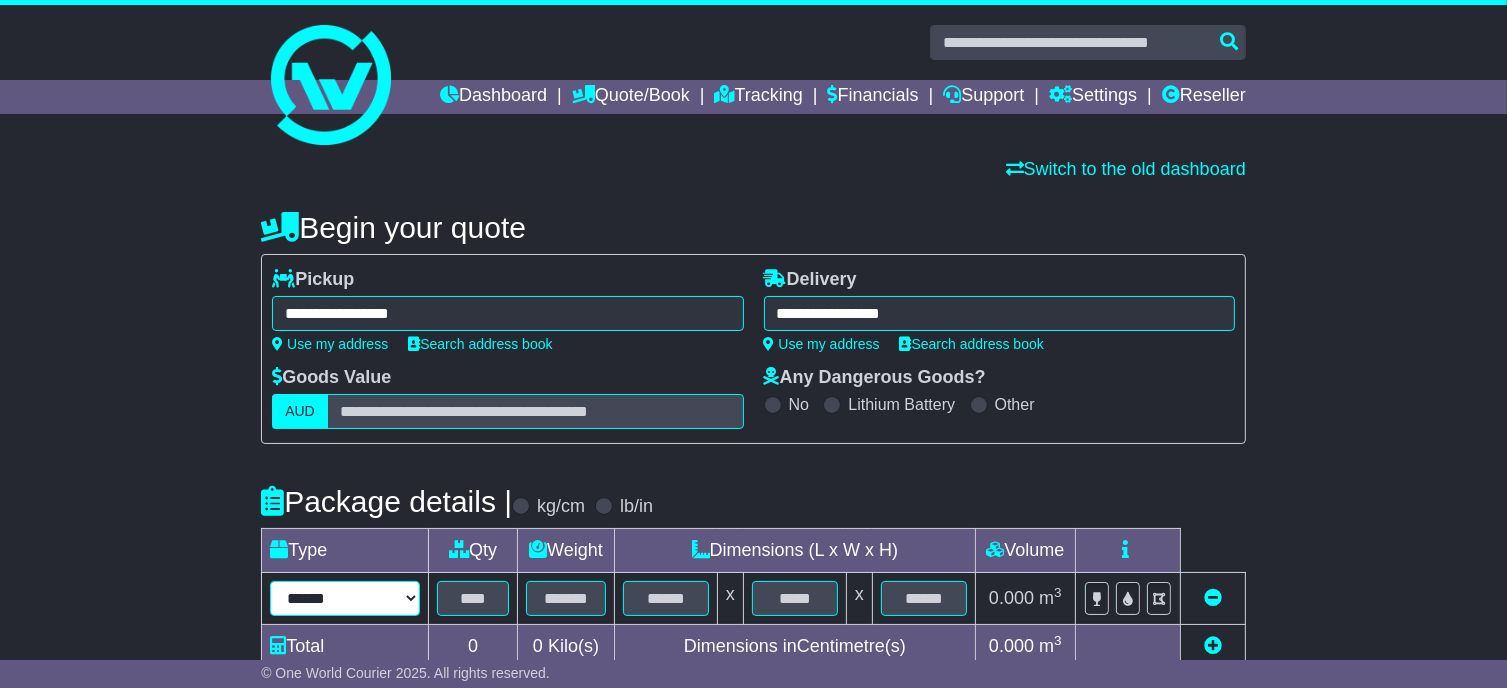 click on "****** ****** *** ******** ***** **** **** ****** *** *******" at bounding box center (345, 598) 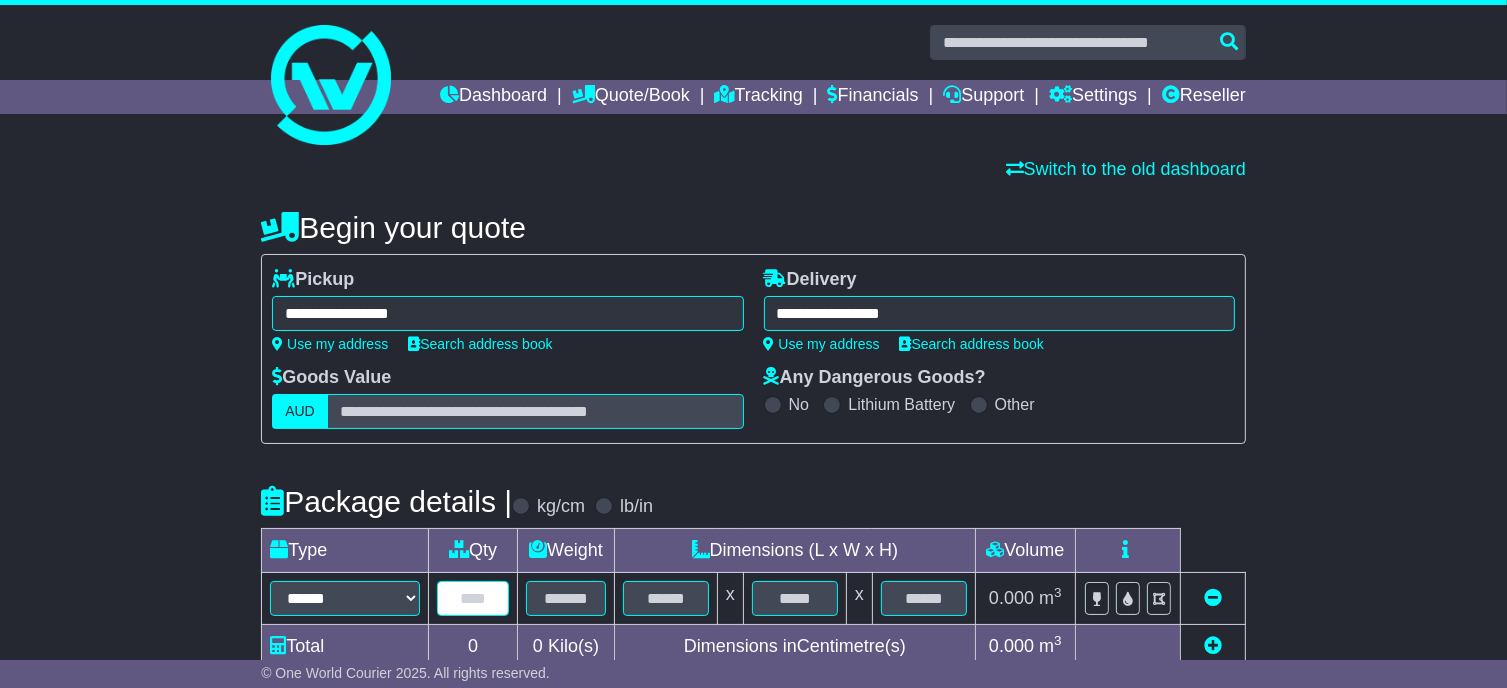 click at bounding box center [473, 598] 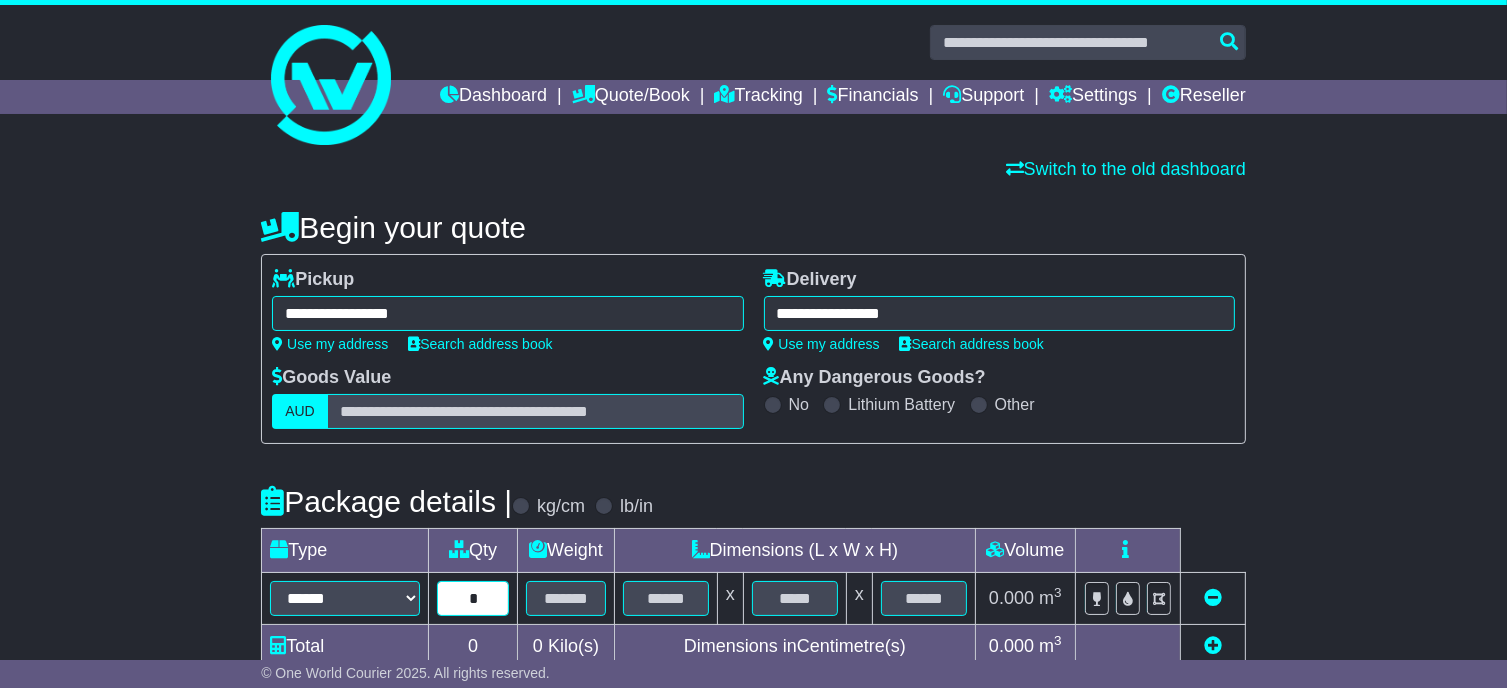 type on "*" 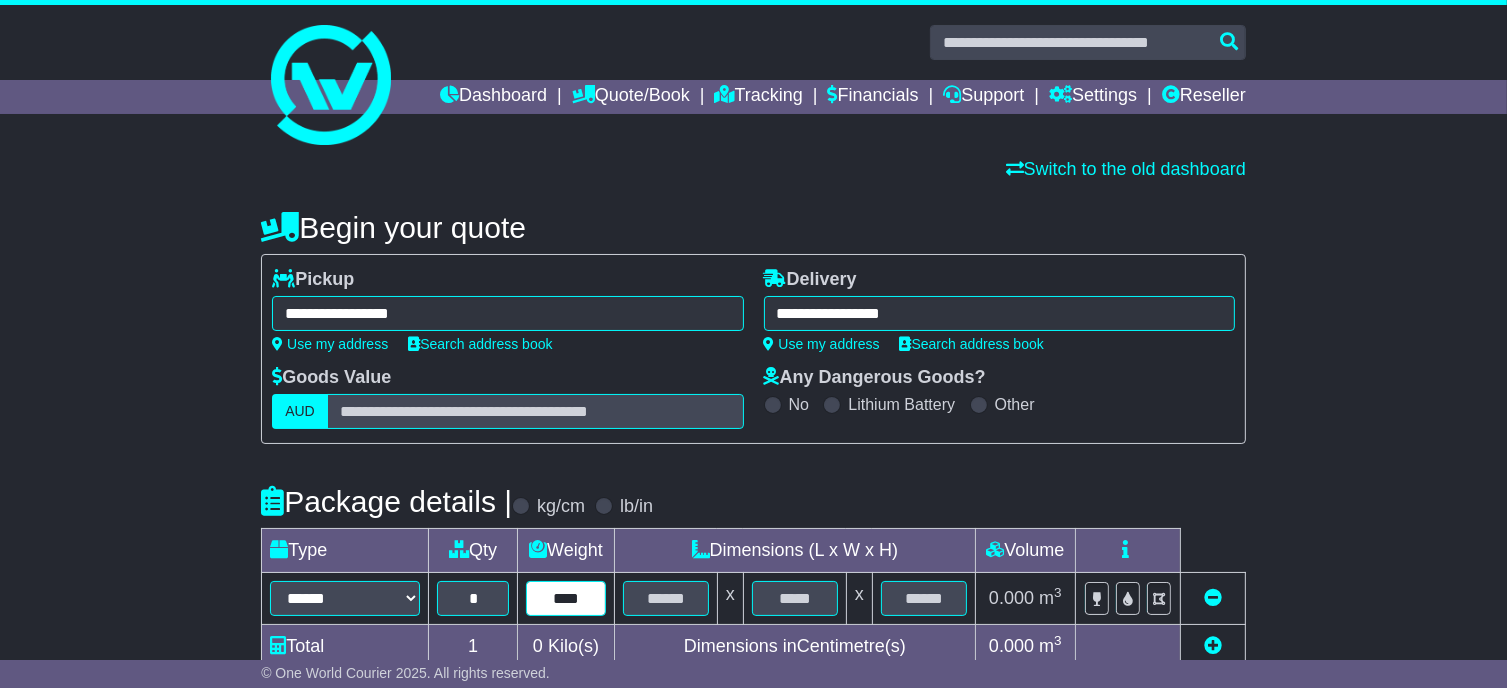 type on "****" 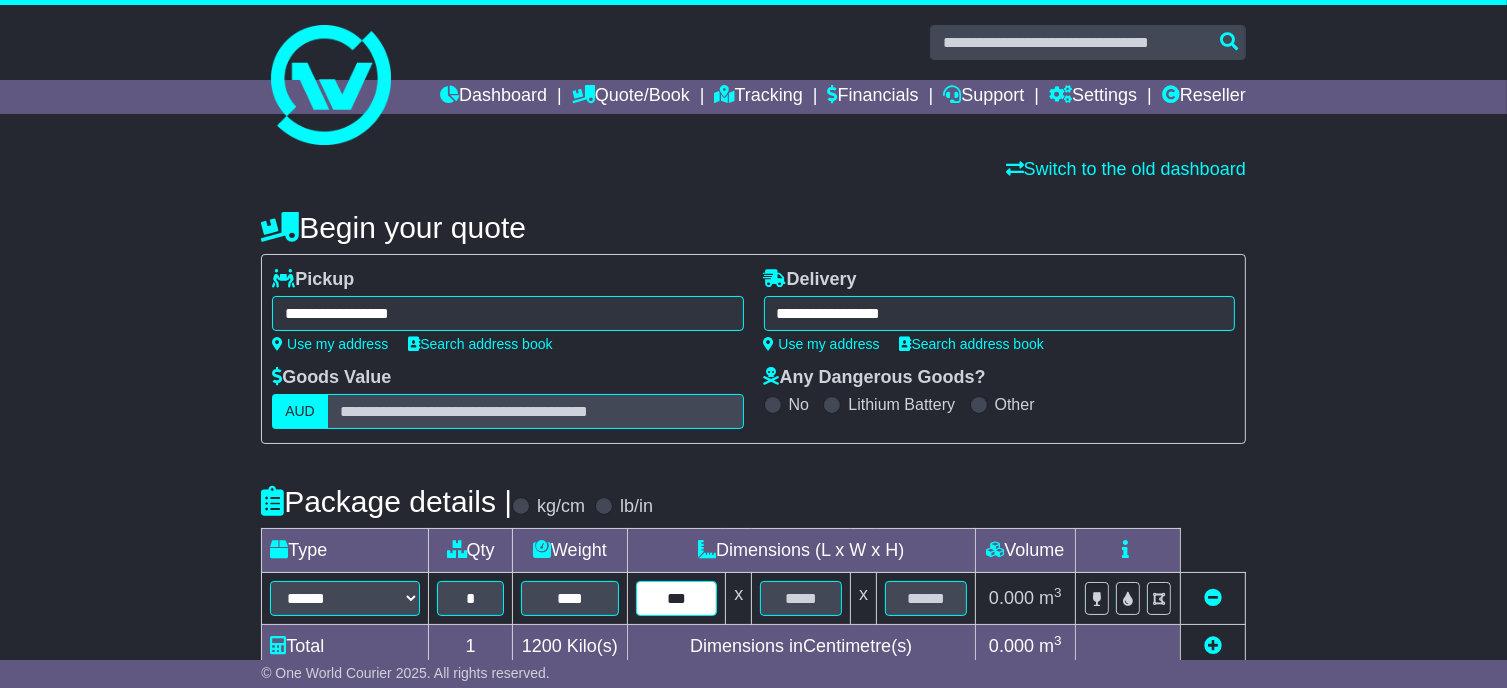 type on "***" 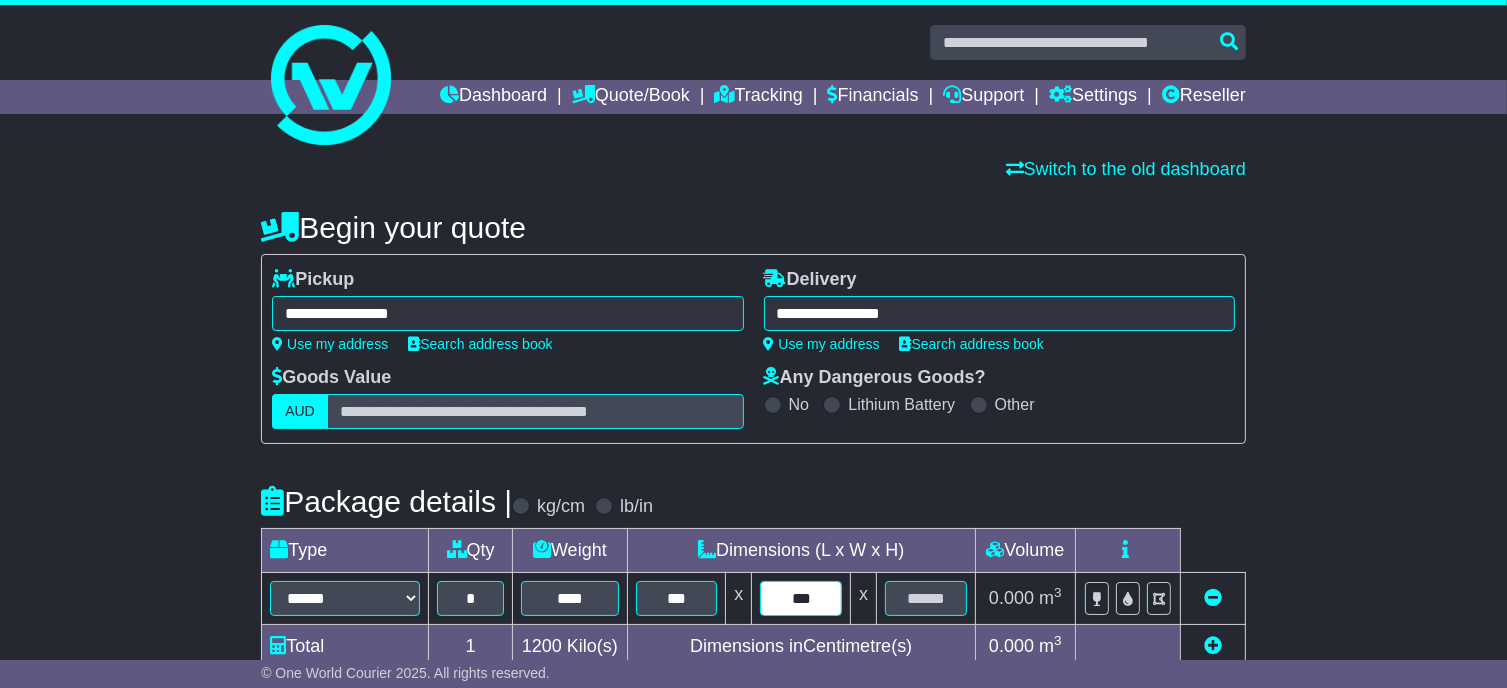 type on "***" 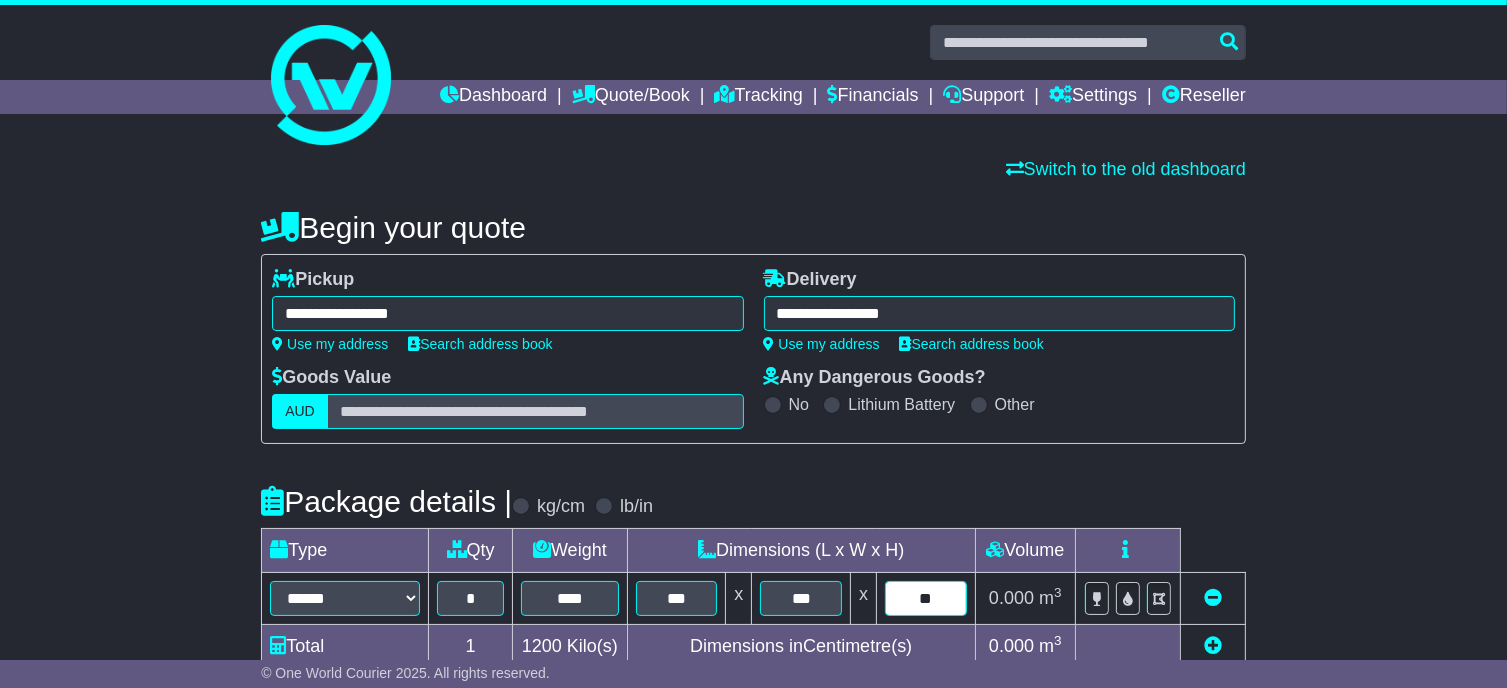 type on "**" 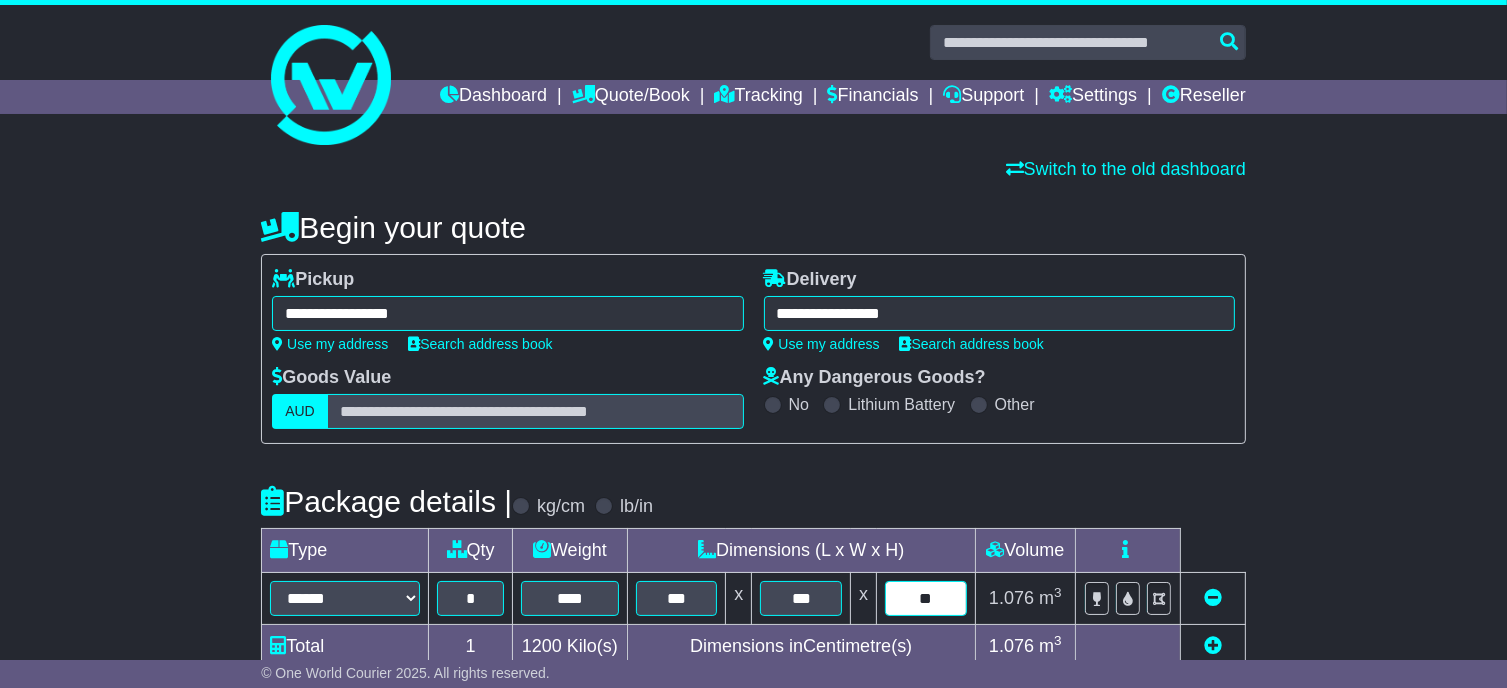 scroll, scrollTop: 576, scrollLeft: 0, axis: vertical 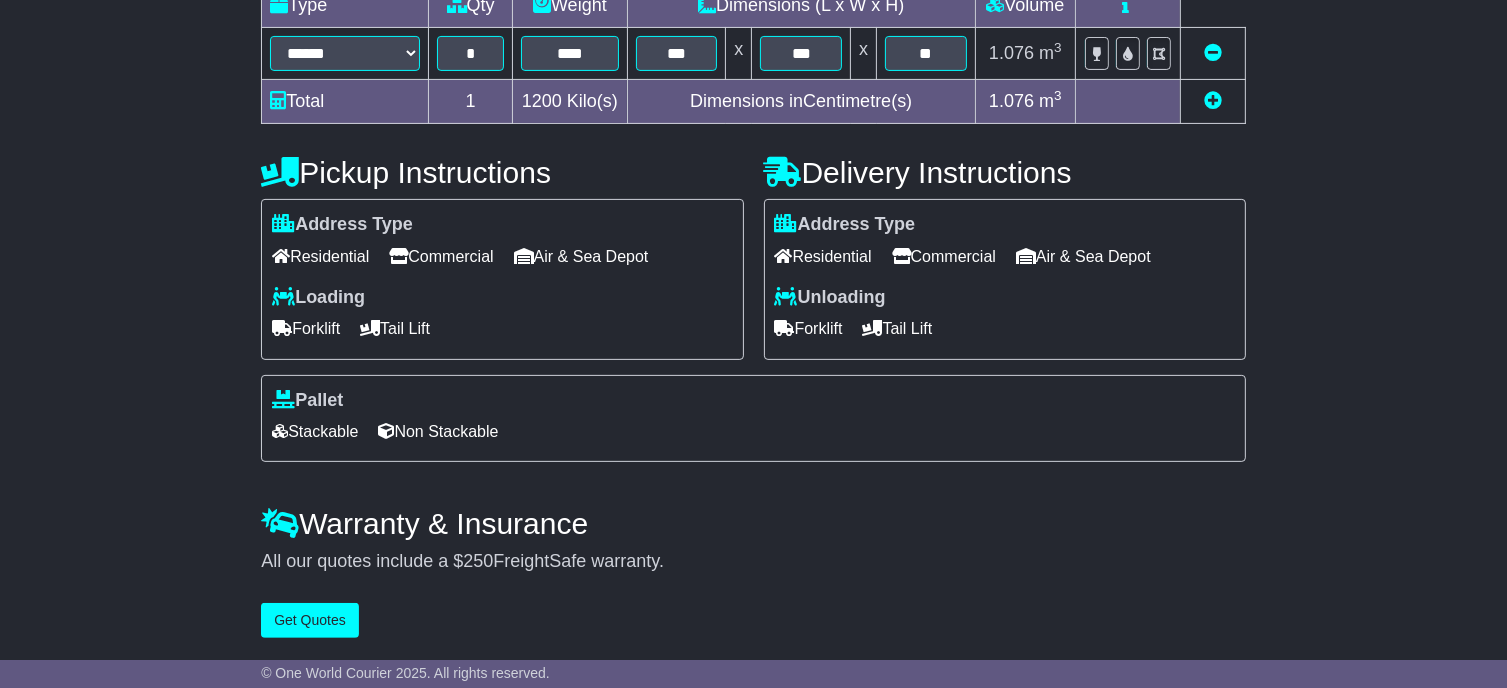 click on "Commercial" at bounding box center [944, 256] 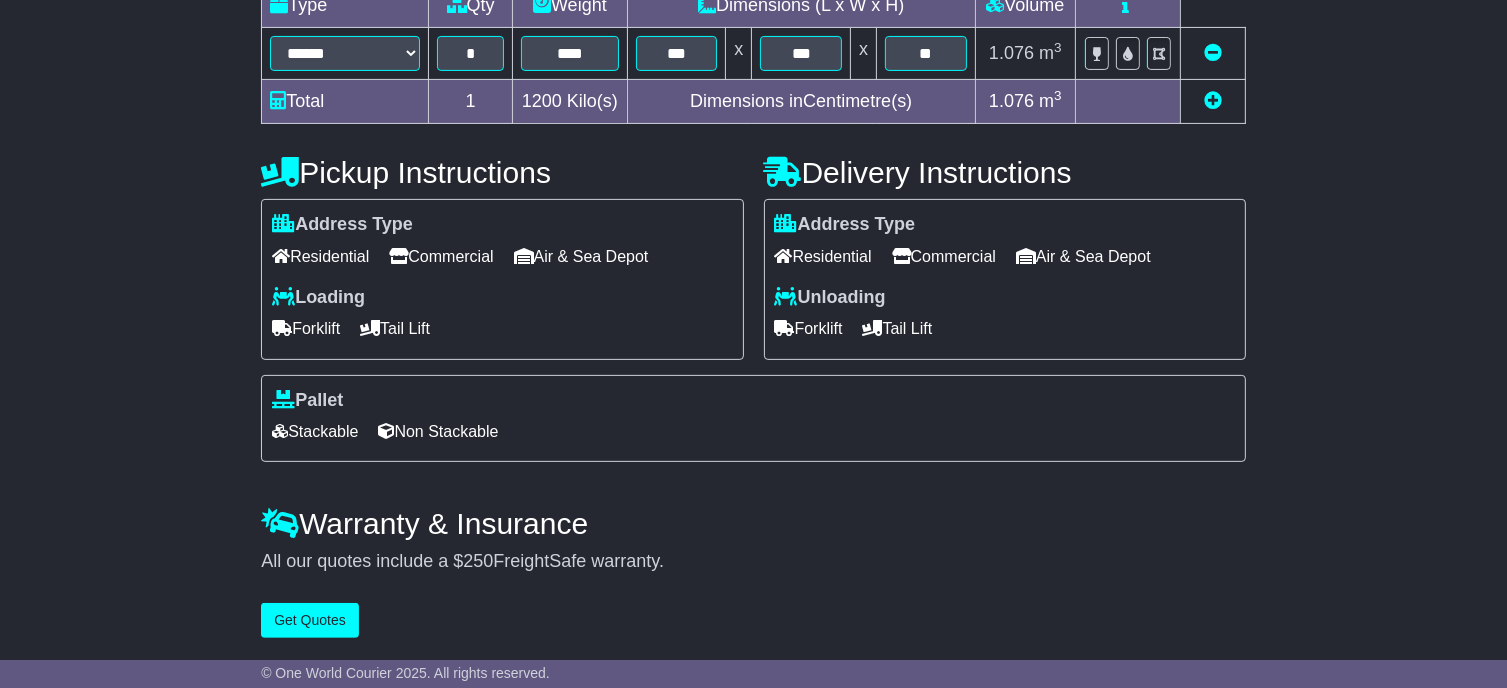 click on "Forklift" at bounding box center [809, 328] 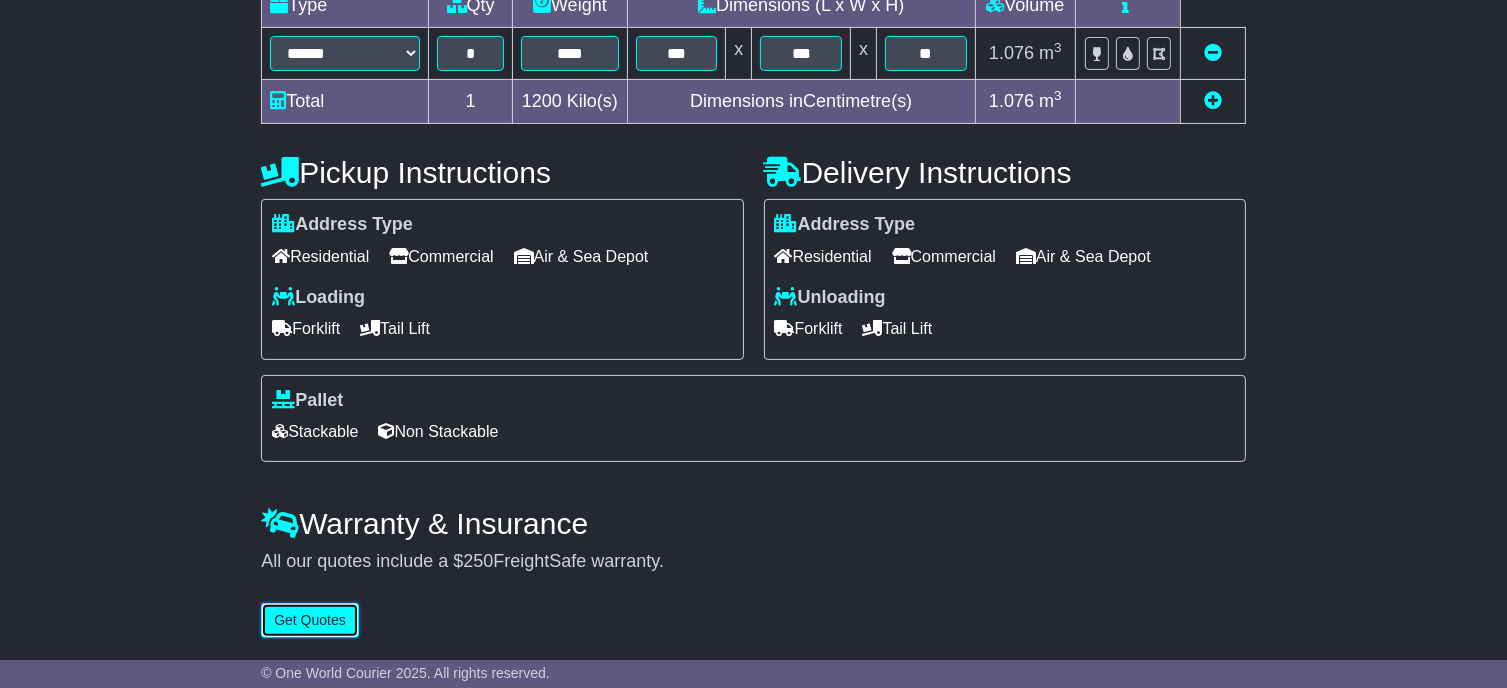 click on "Get Quotes" at bounding box center [310, 620] 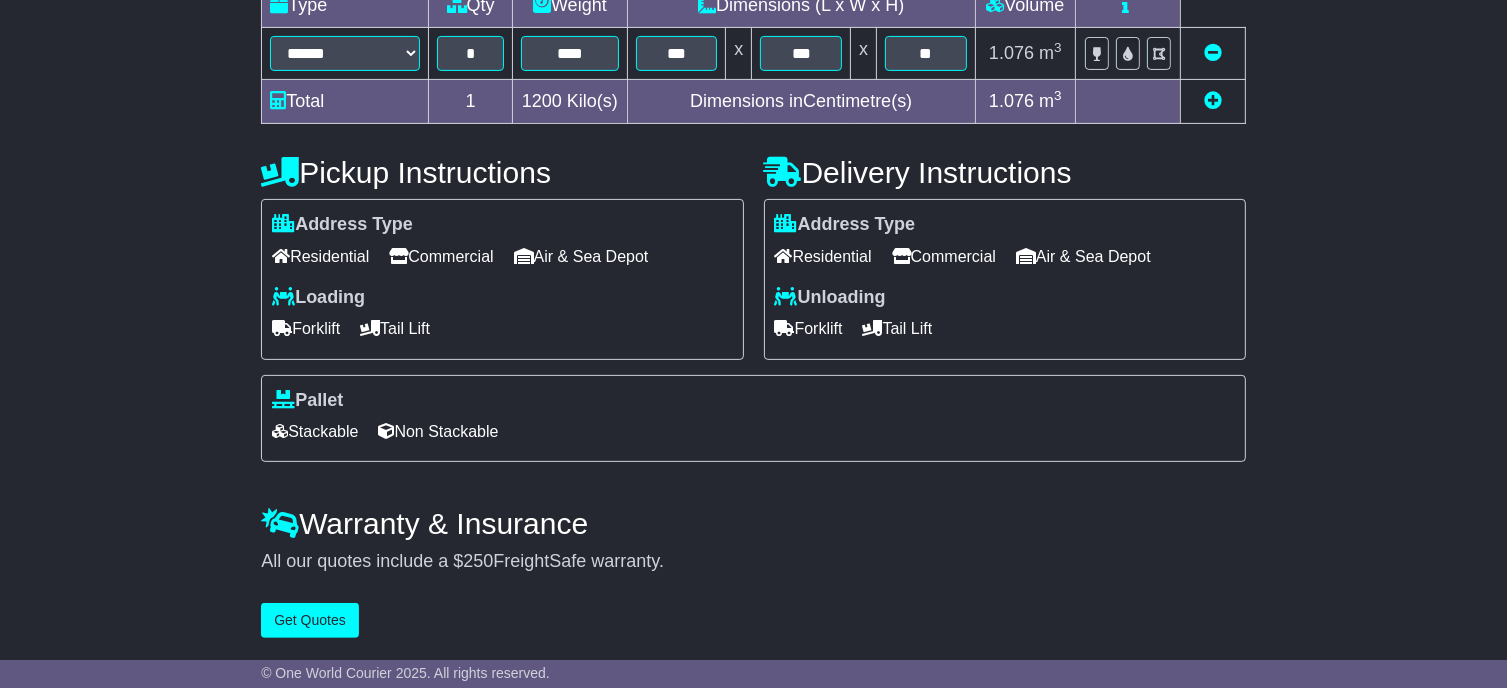 scroll, scrollTop: 0, scrollLeft: 0, axis: both 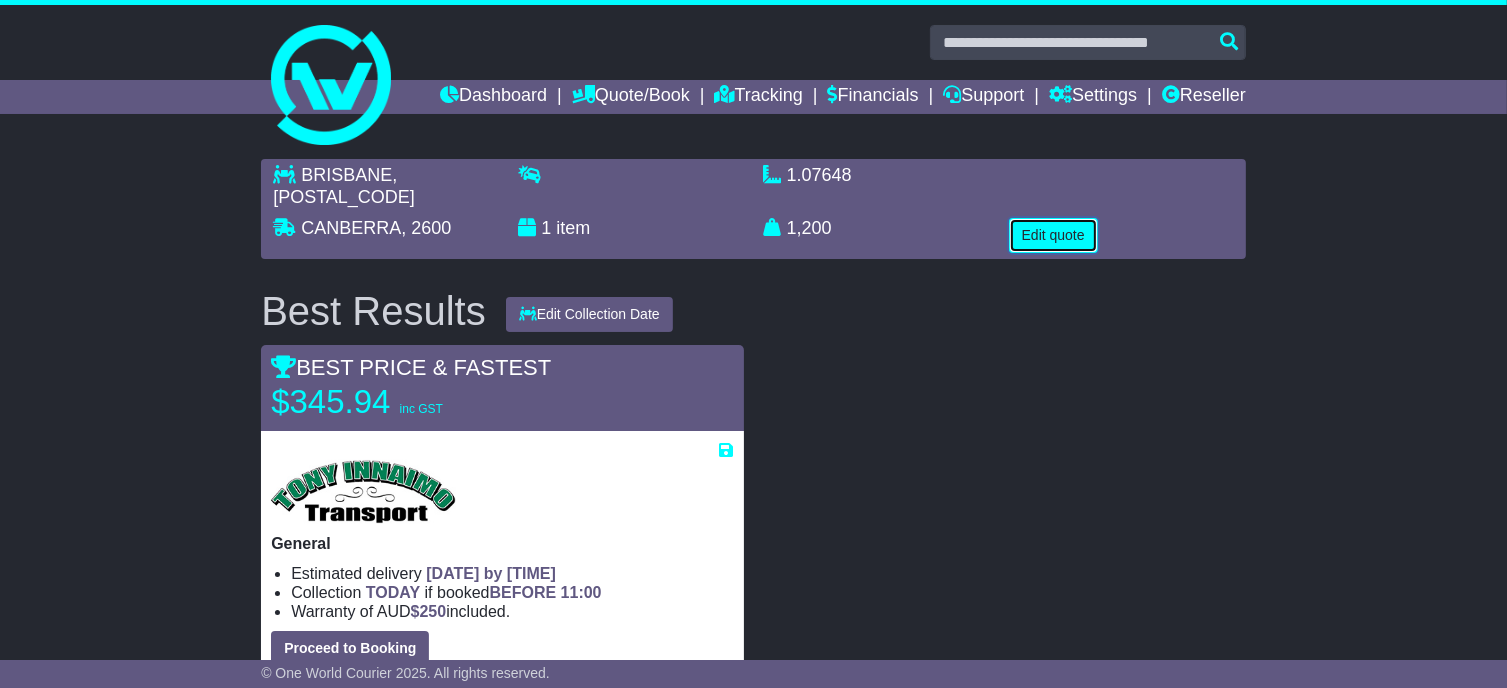 click on "Edit quote" at bounding box center (1053, 235) 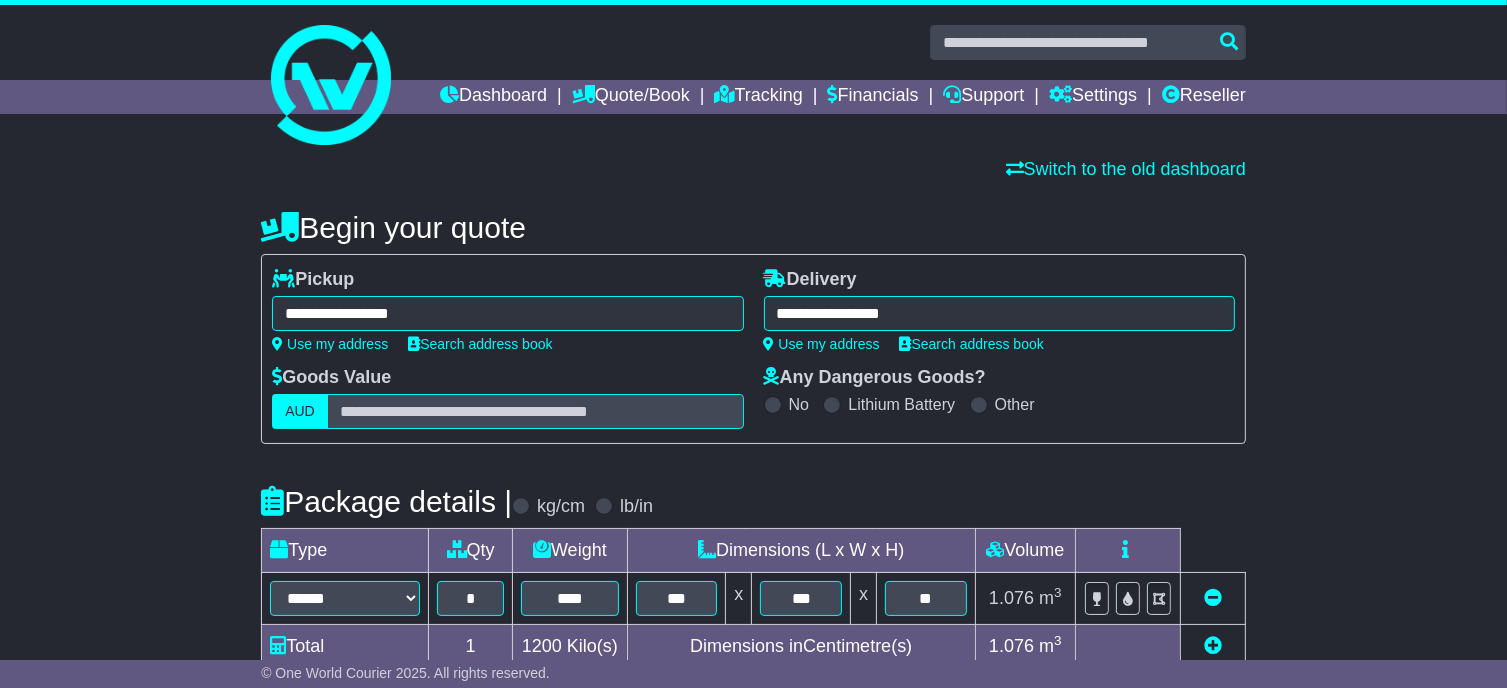 click on "**********" at bounding box center (507, 313) 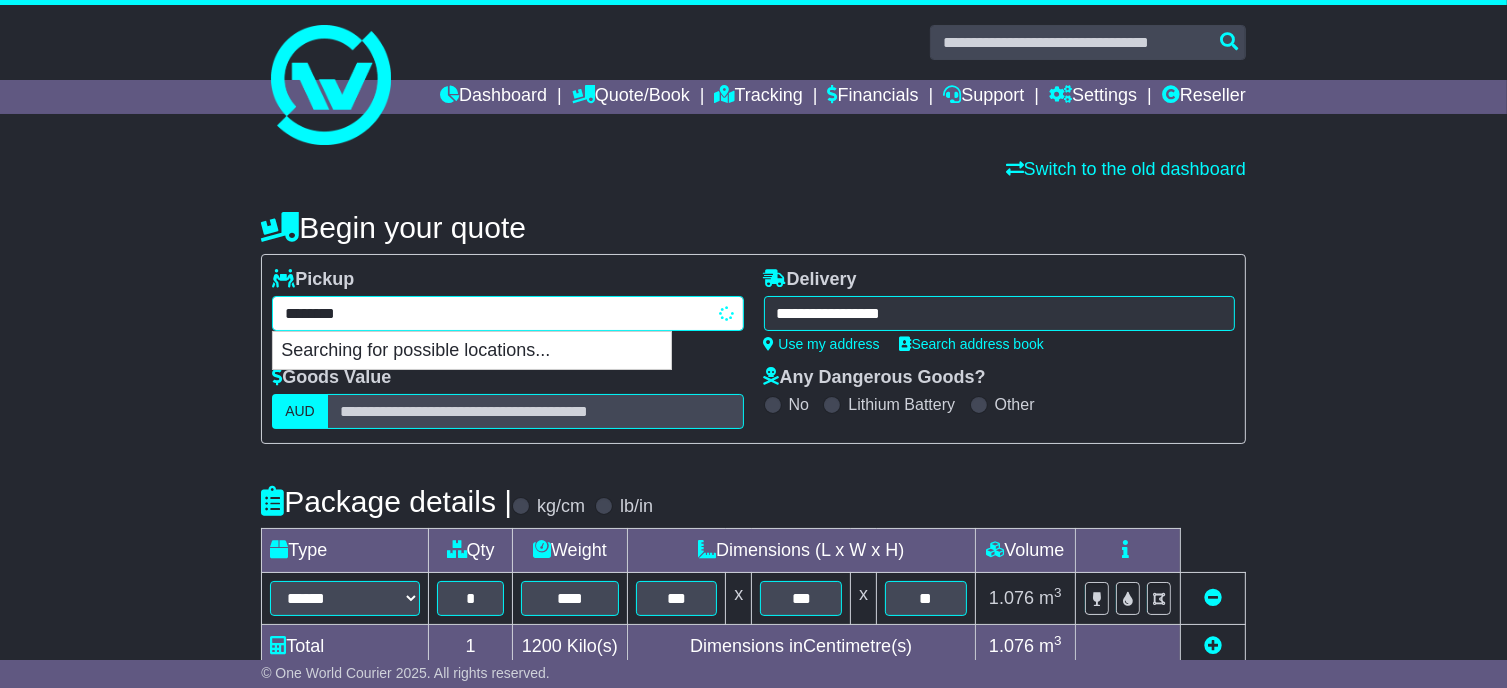 click on "********" at bounding box center (507, 313) 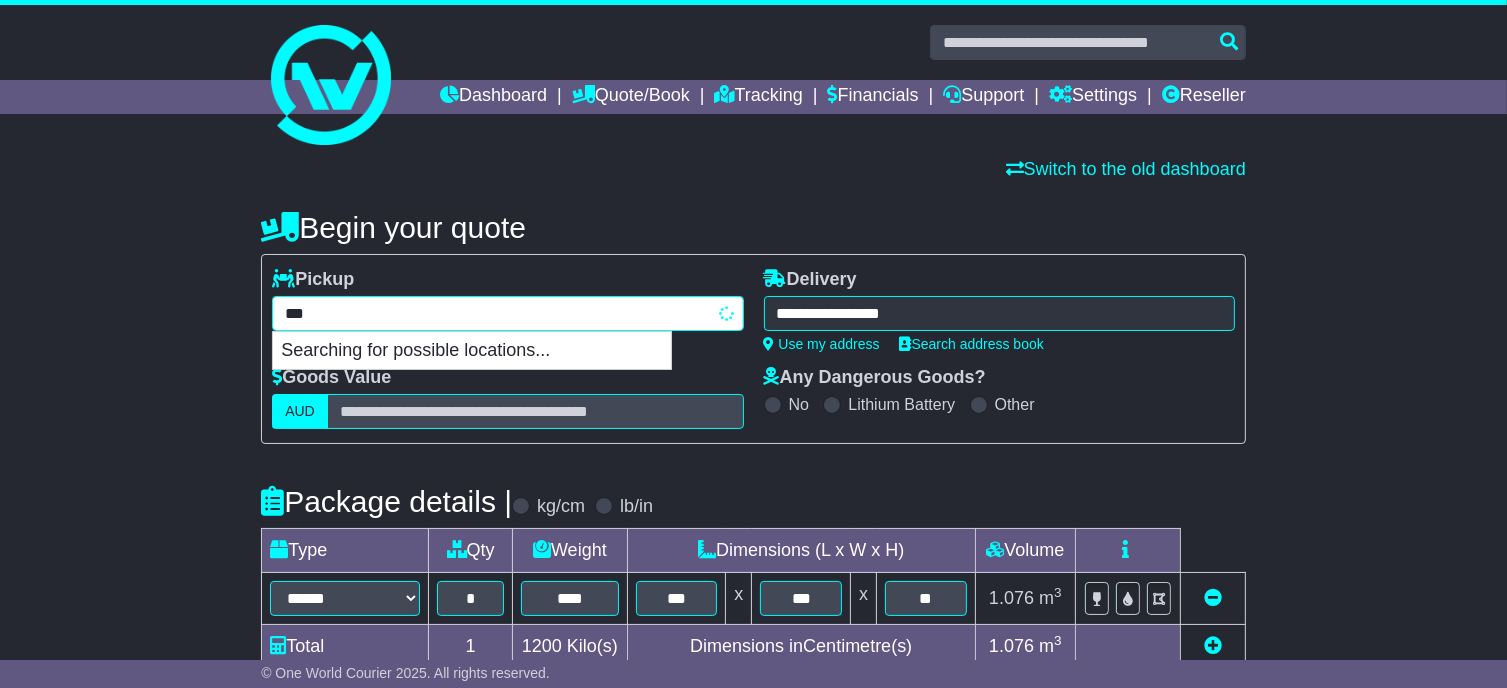 type on "****" 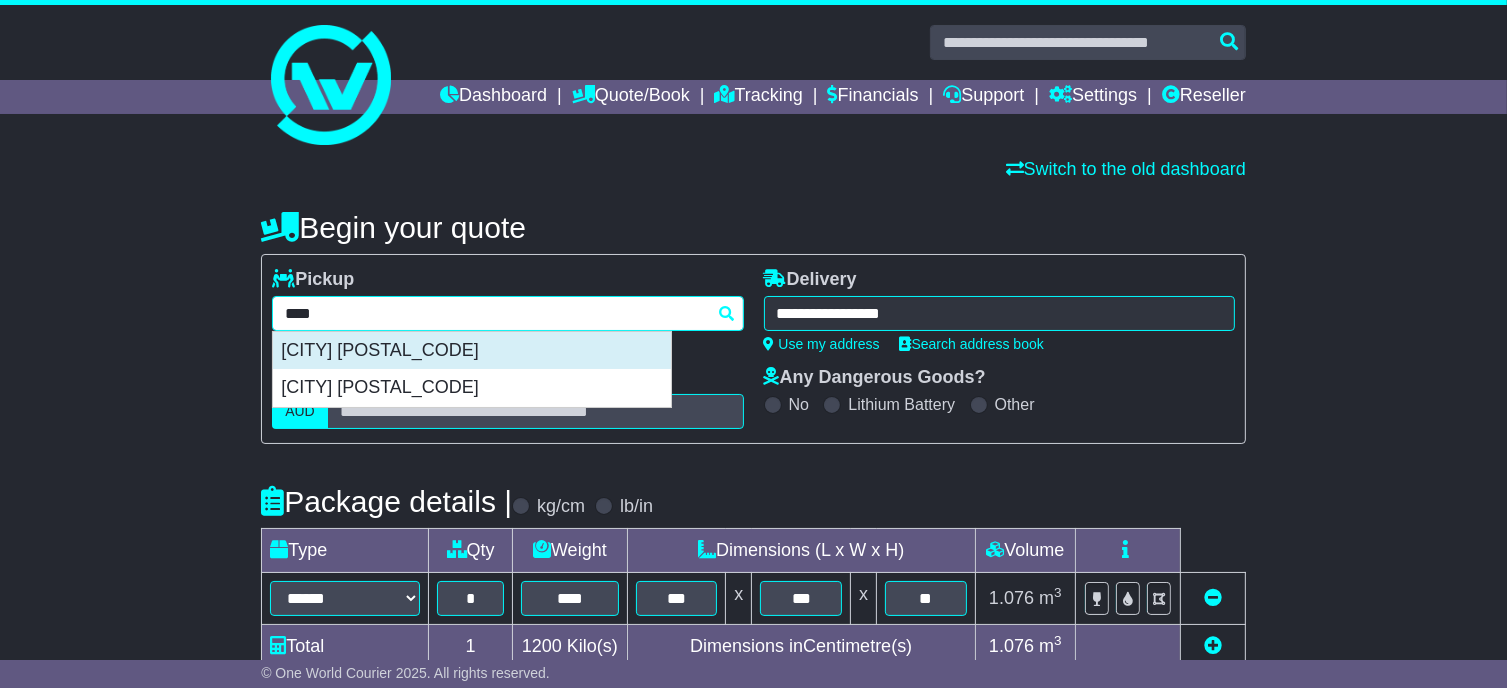 click on "[CITY] [POSTAL_CODE]" at bounding box center (472, 351) 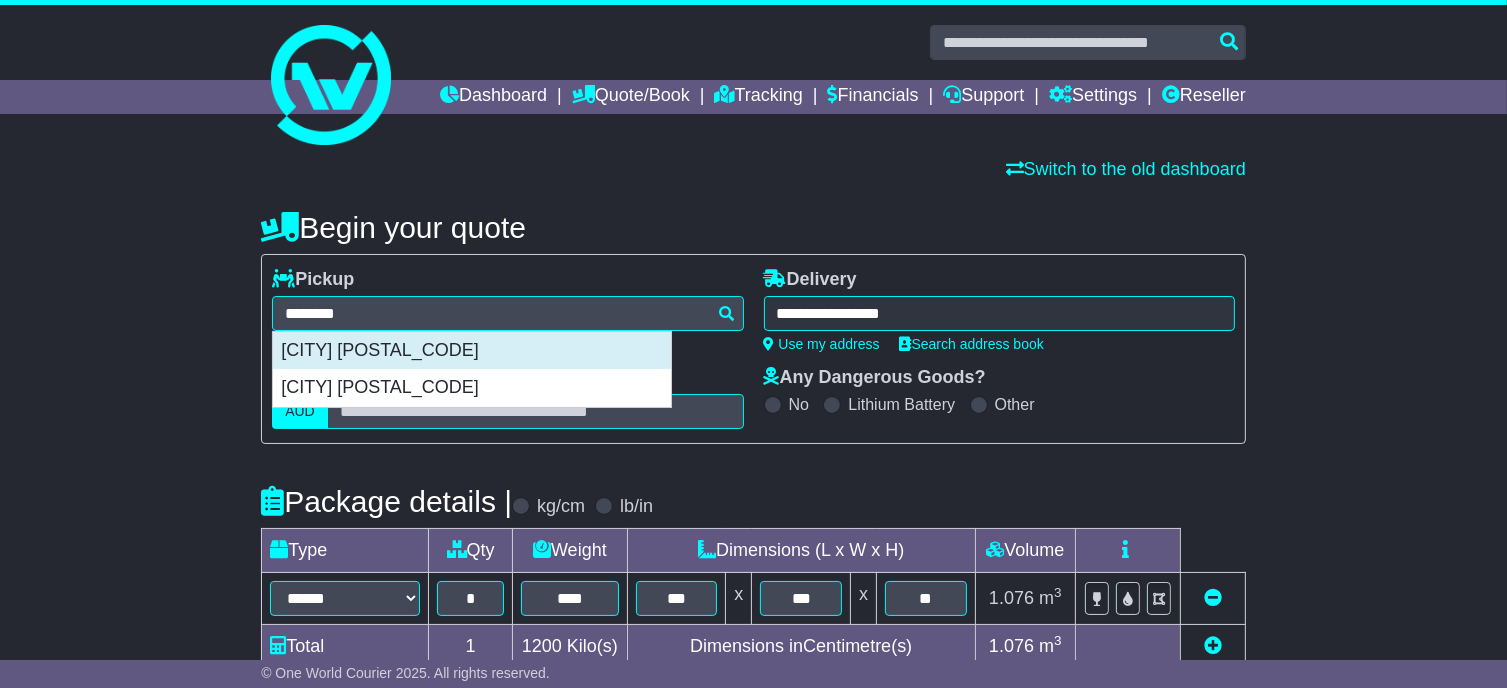 type on "**********" 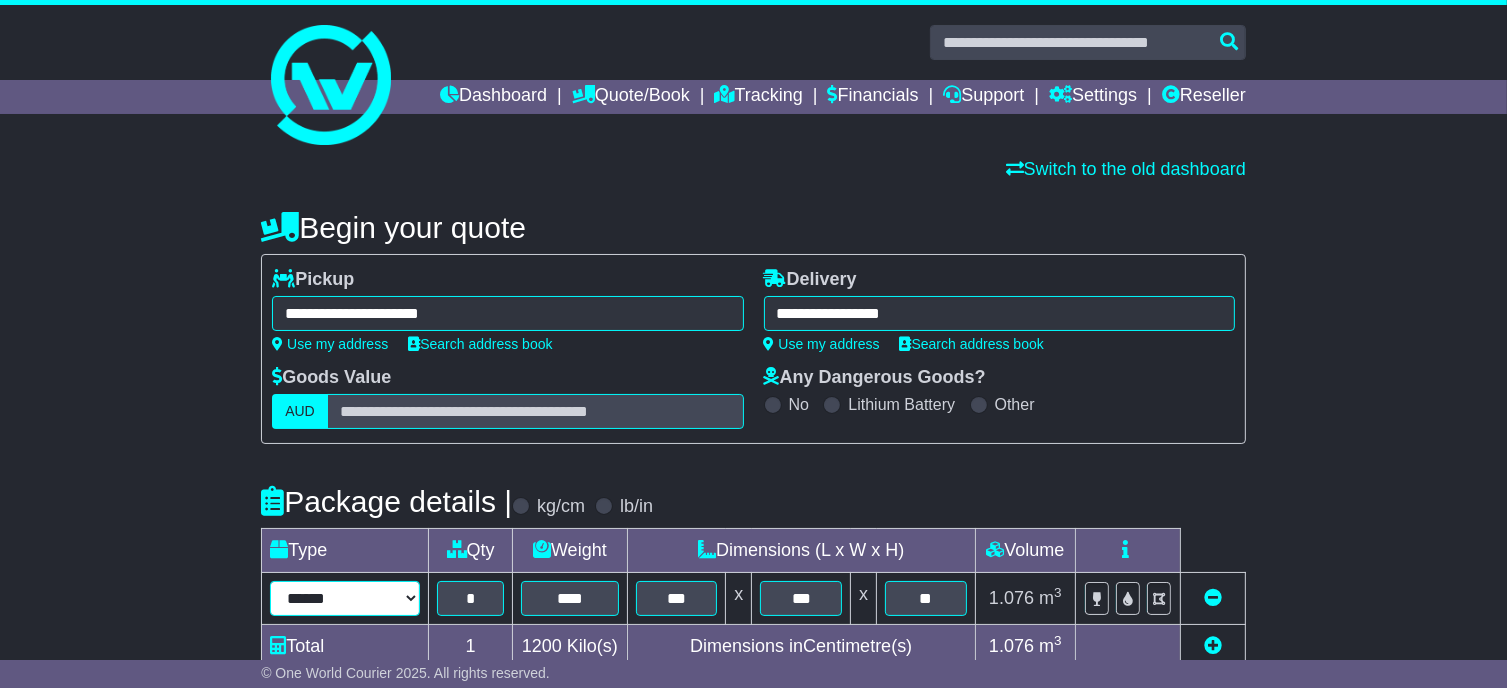 drag, startPoint x: 394, startPoint y: 632, endPoint x: 379, endPoint y: 621, distance: 18.601076 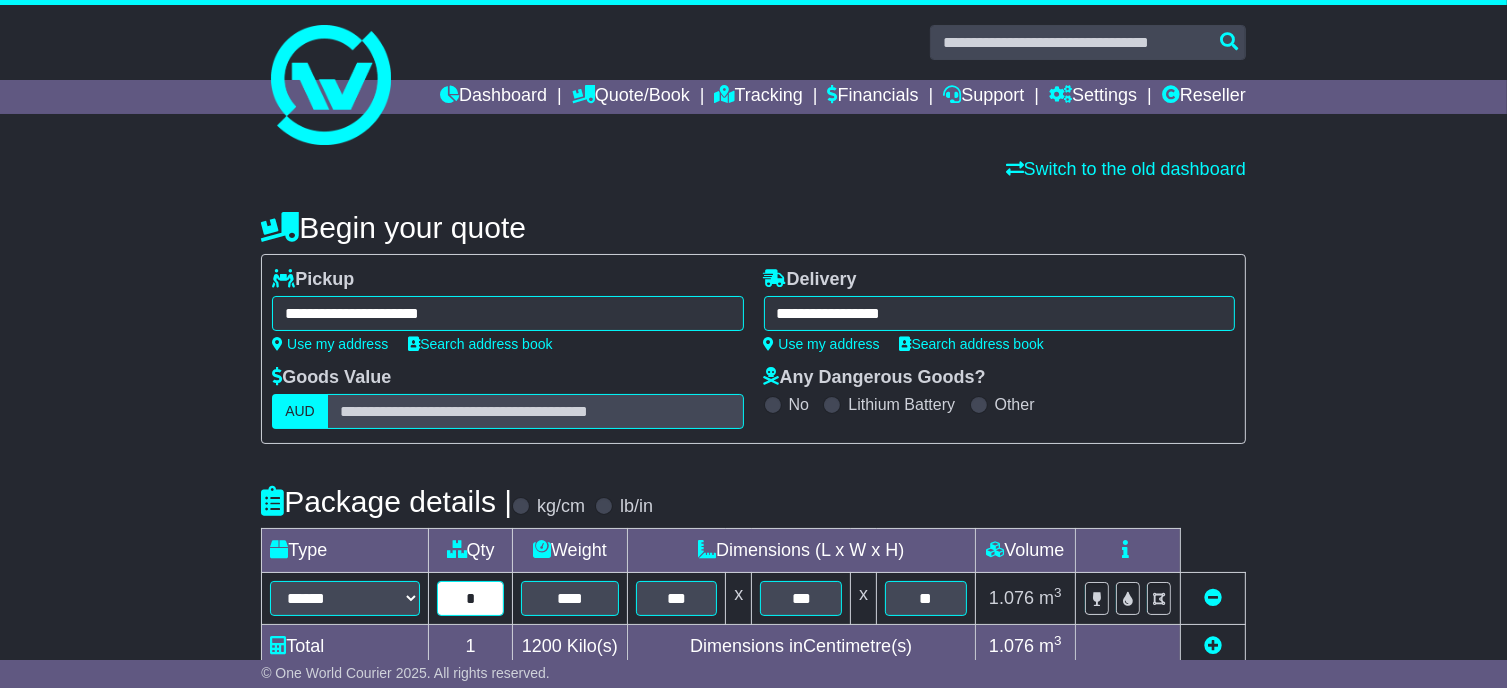 click on "*" at bounding box center [470, 598] 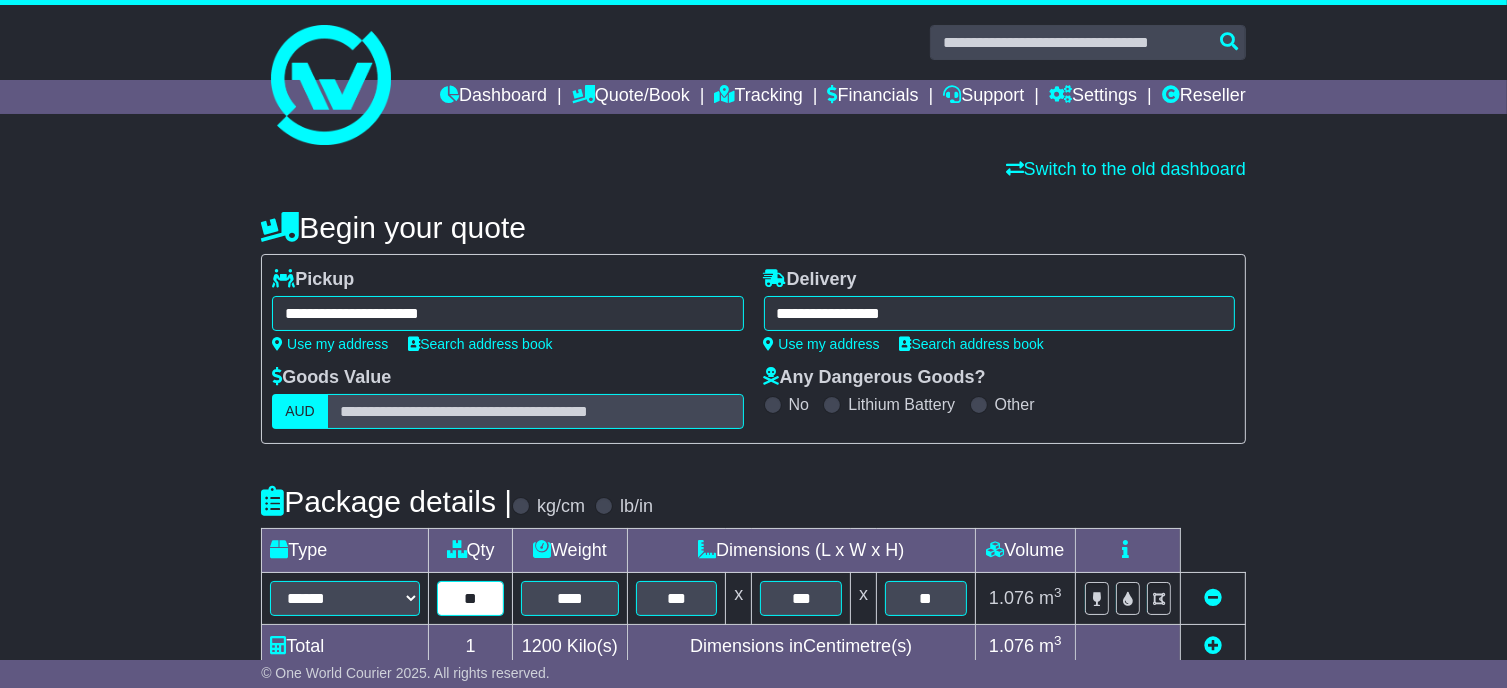 type on "**" 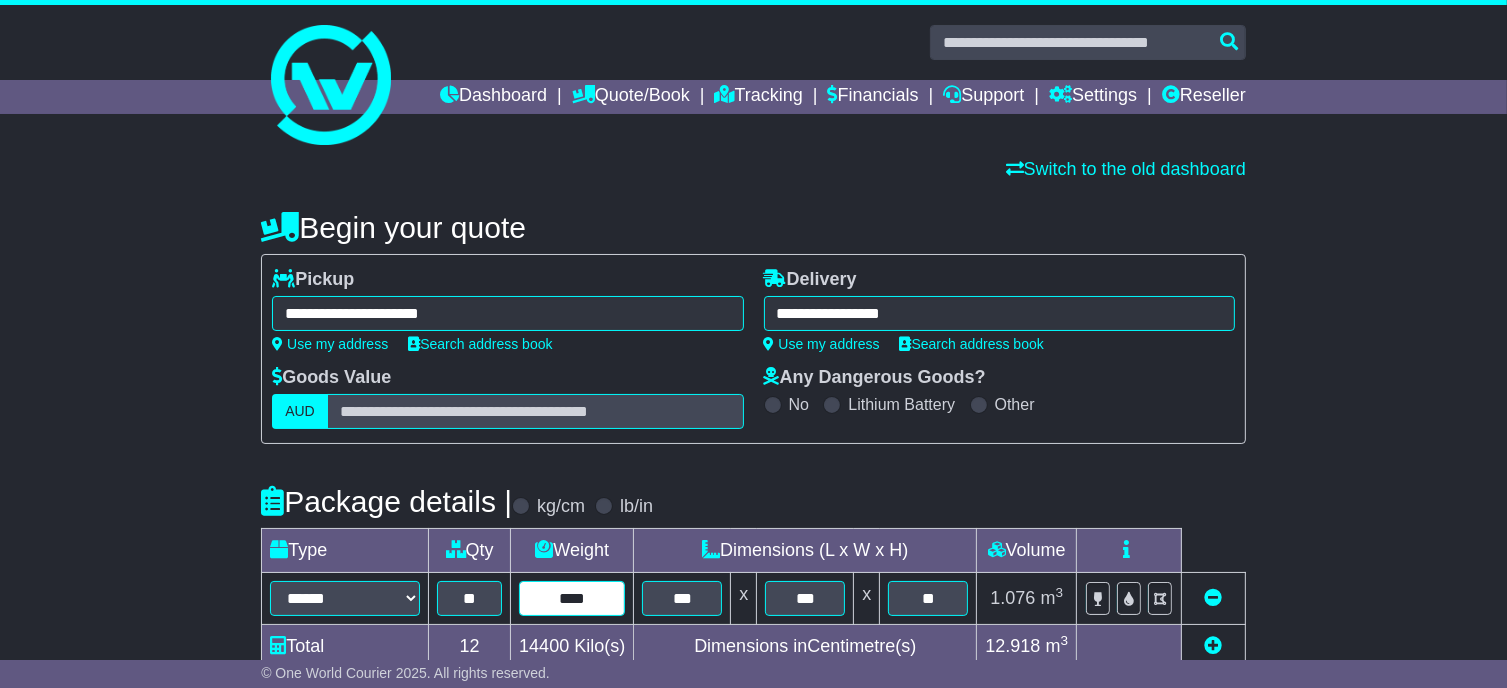 click on "****" at bounding box center [572, 598] 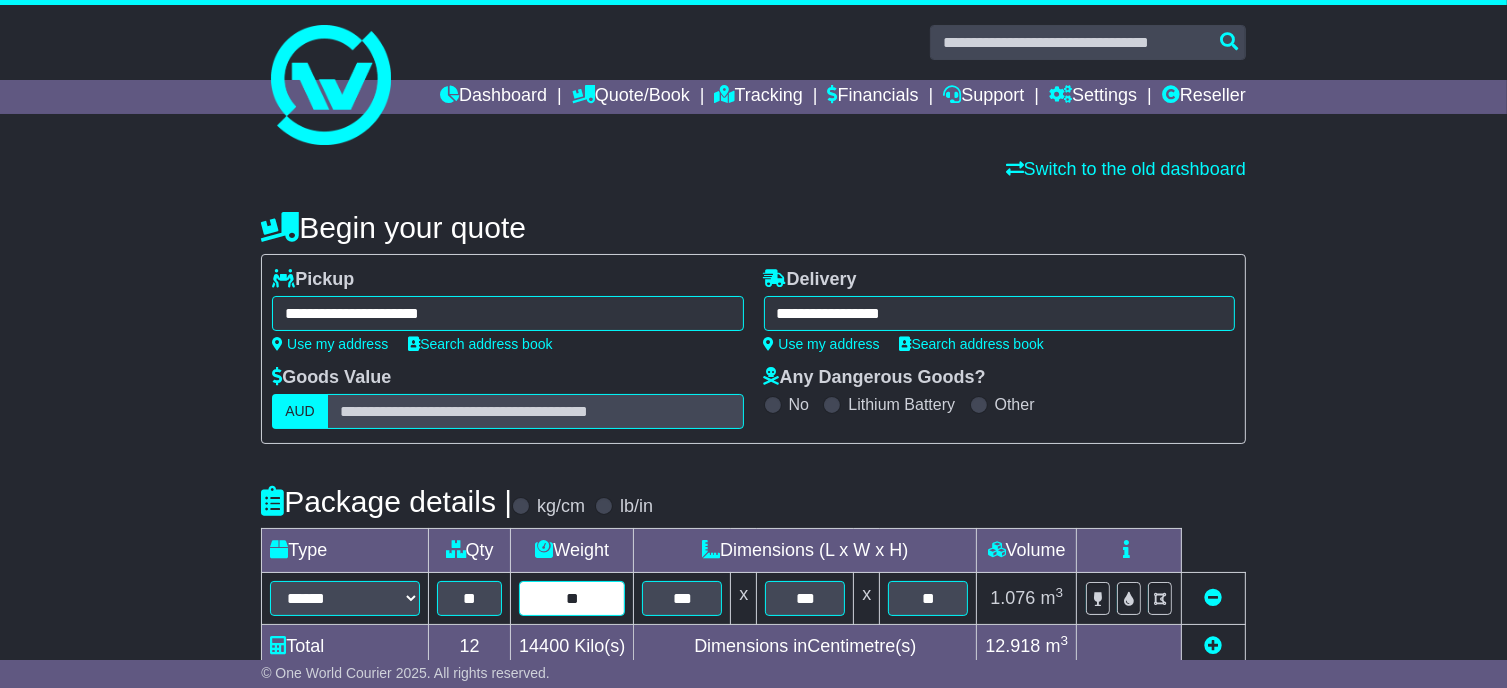 type on "**" 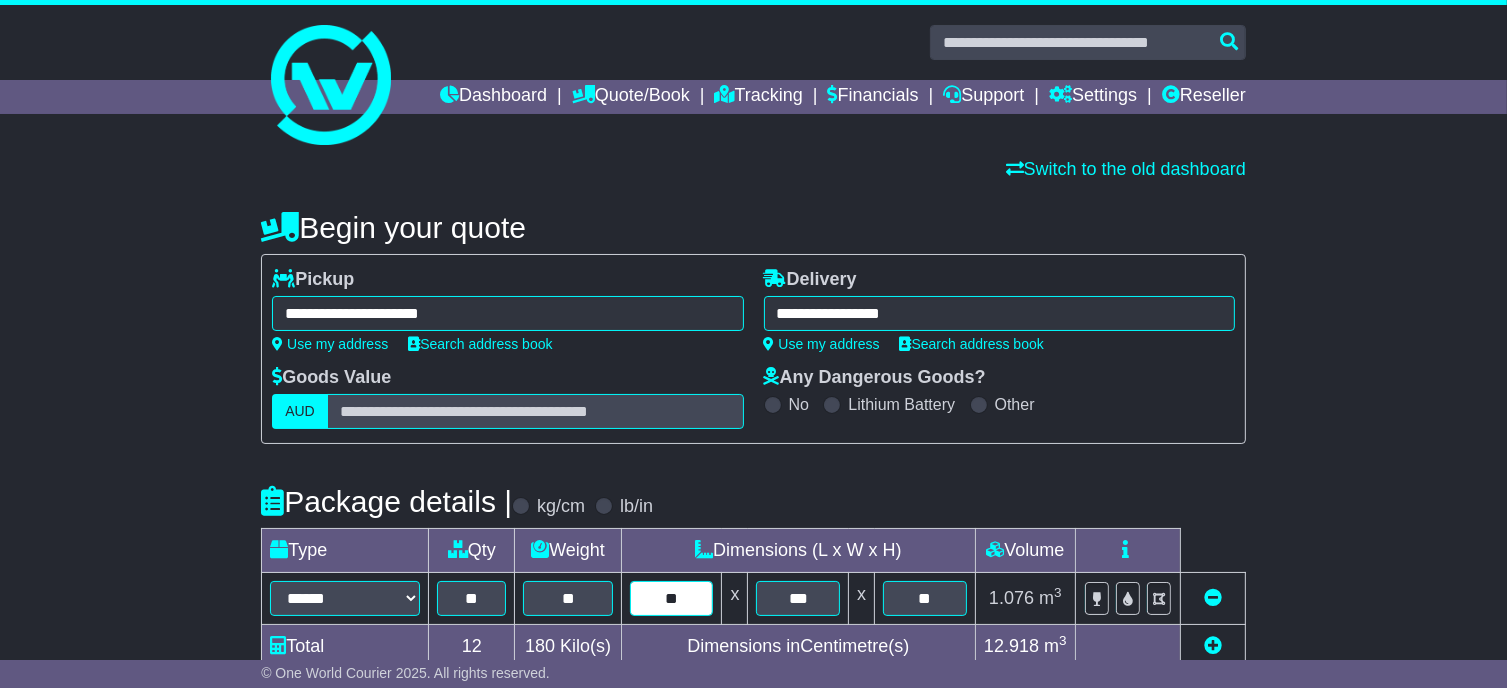 type on "**" 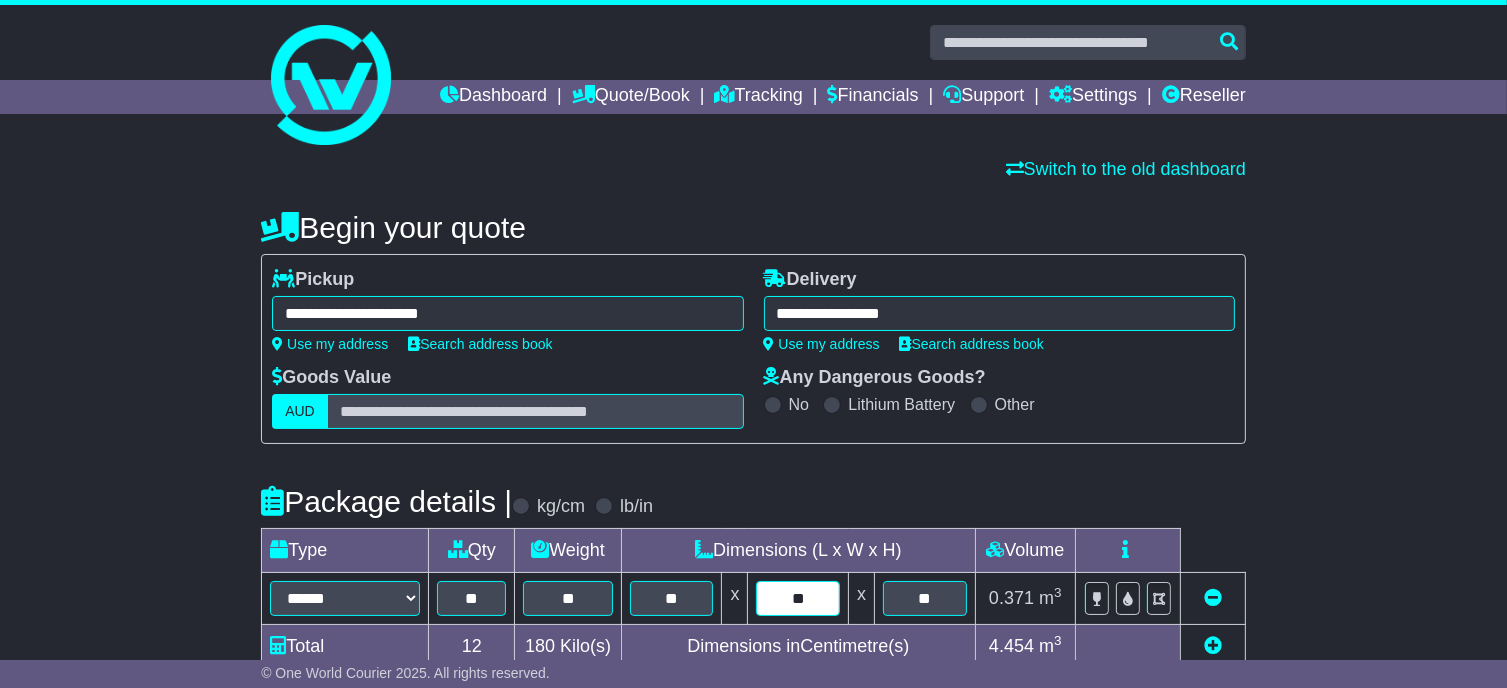 type on "**" 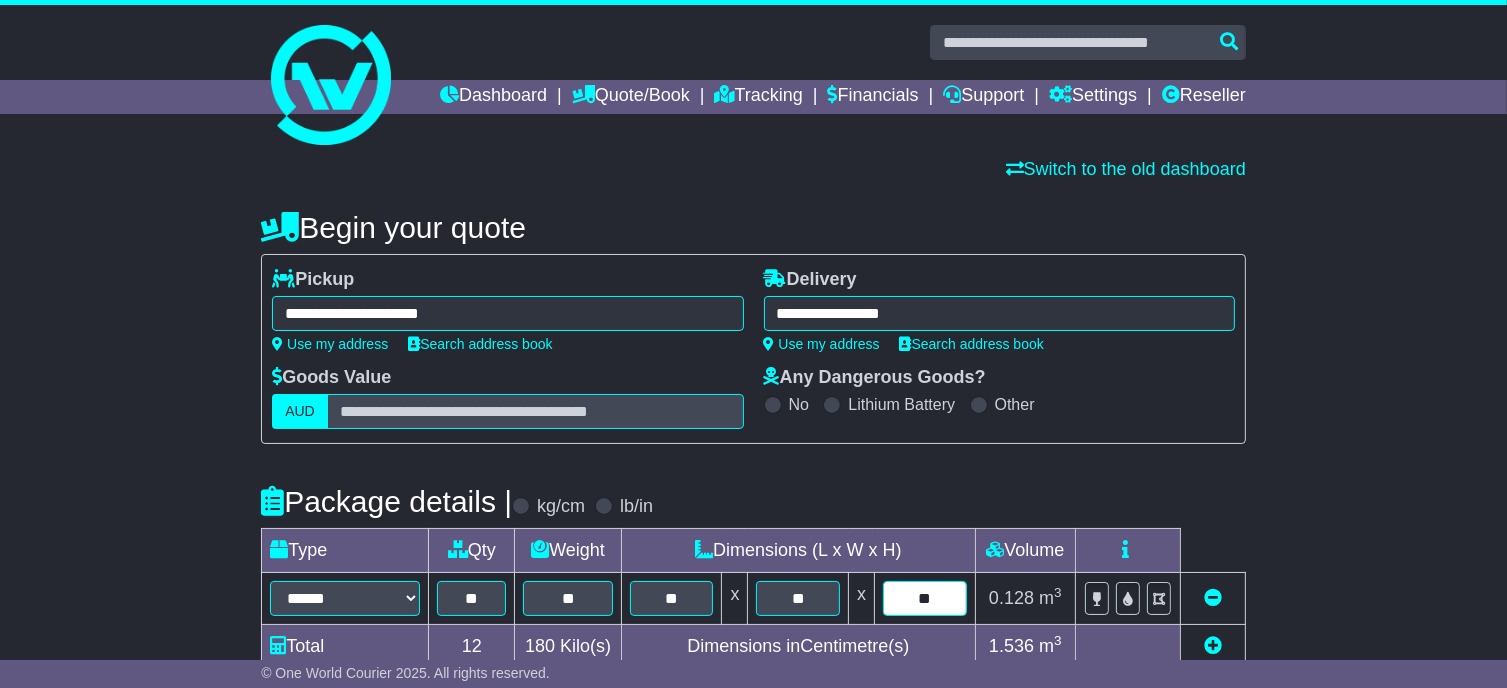 type on "**" 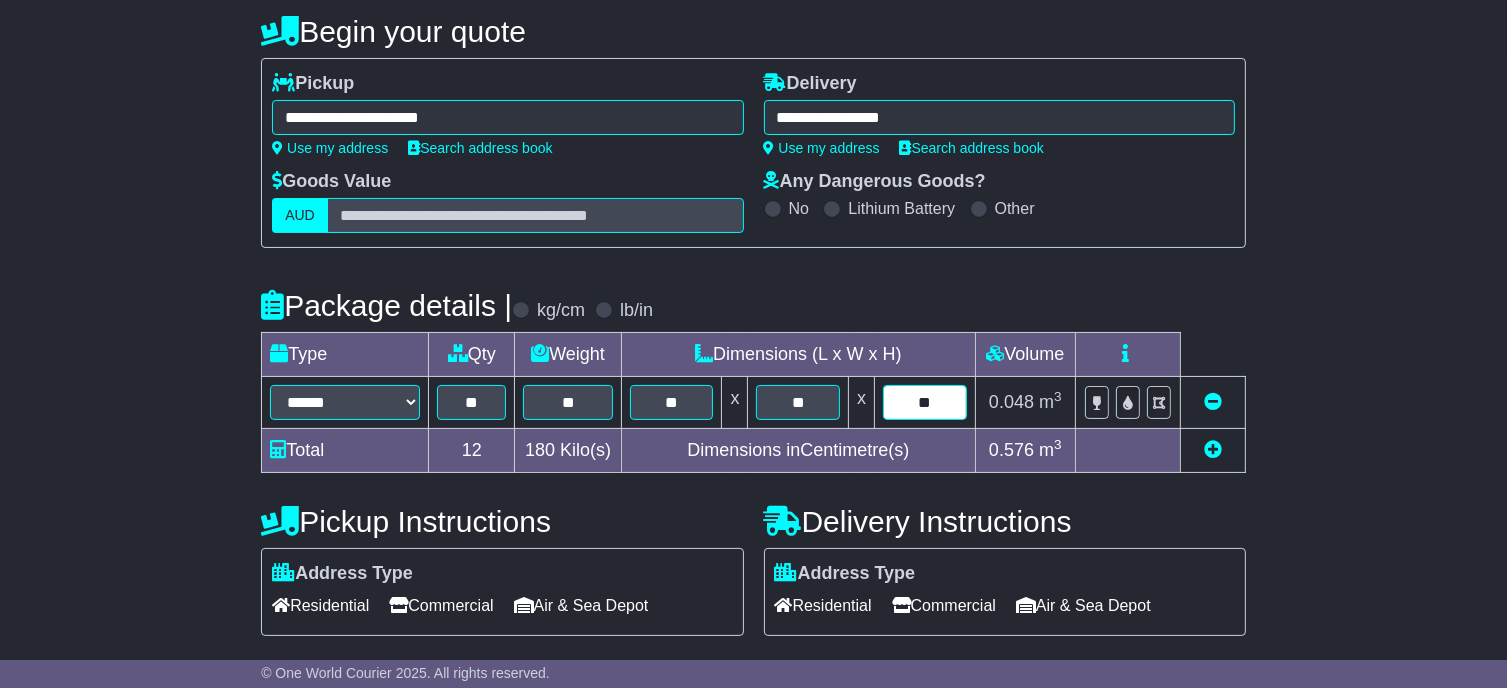 scroll, scrollTop: 200, scrollLeft: 0, axis: vertical 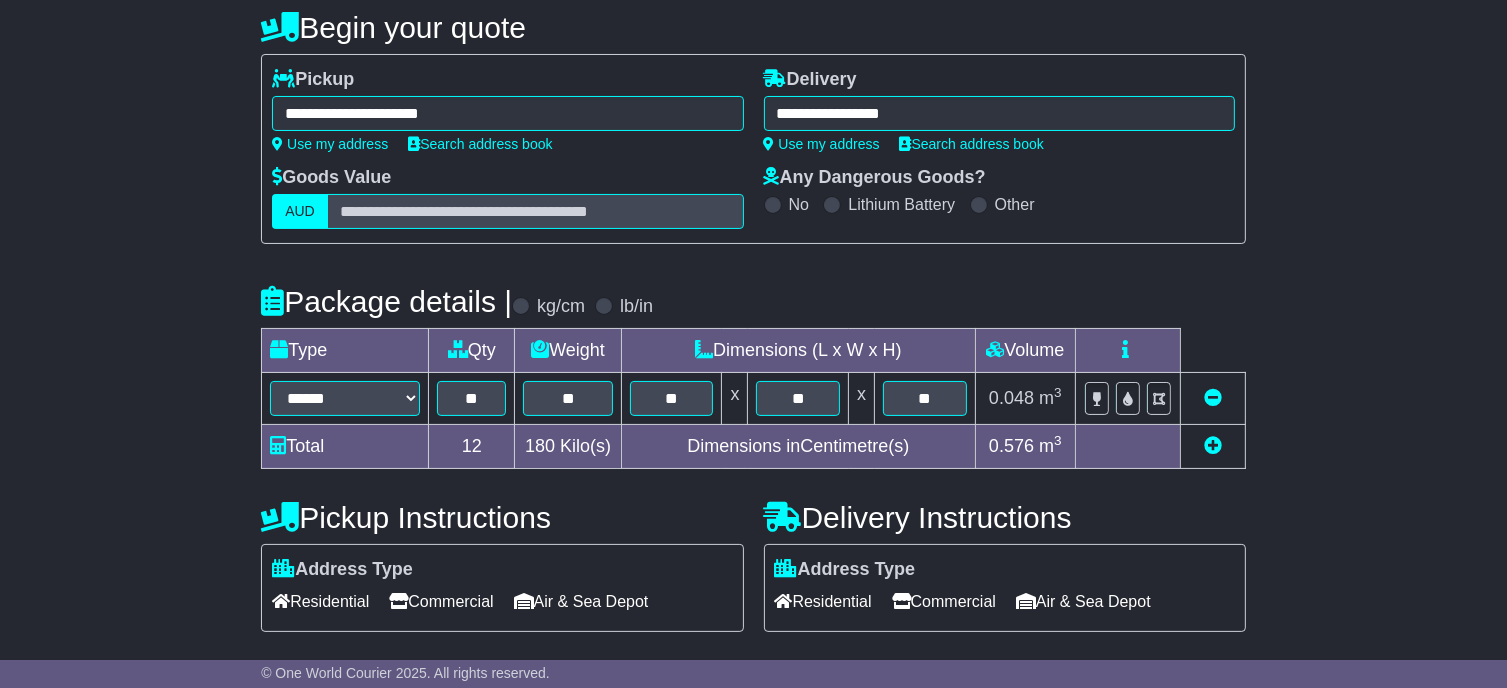 click on "**********" at bounding box center (999, 113) 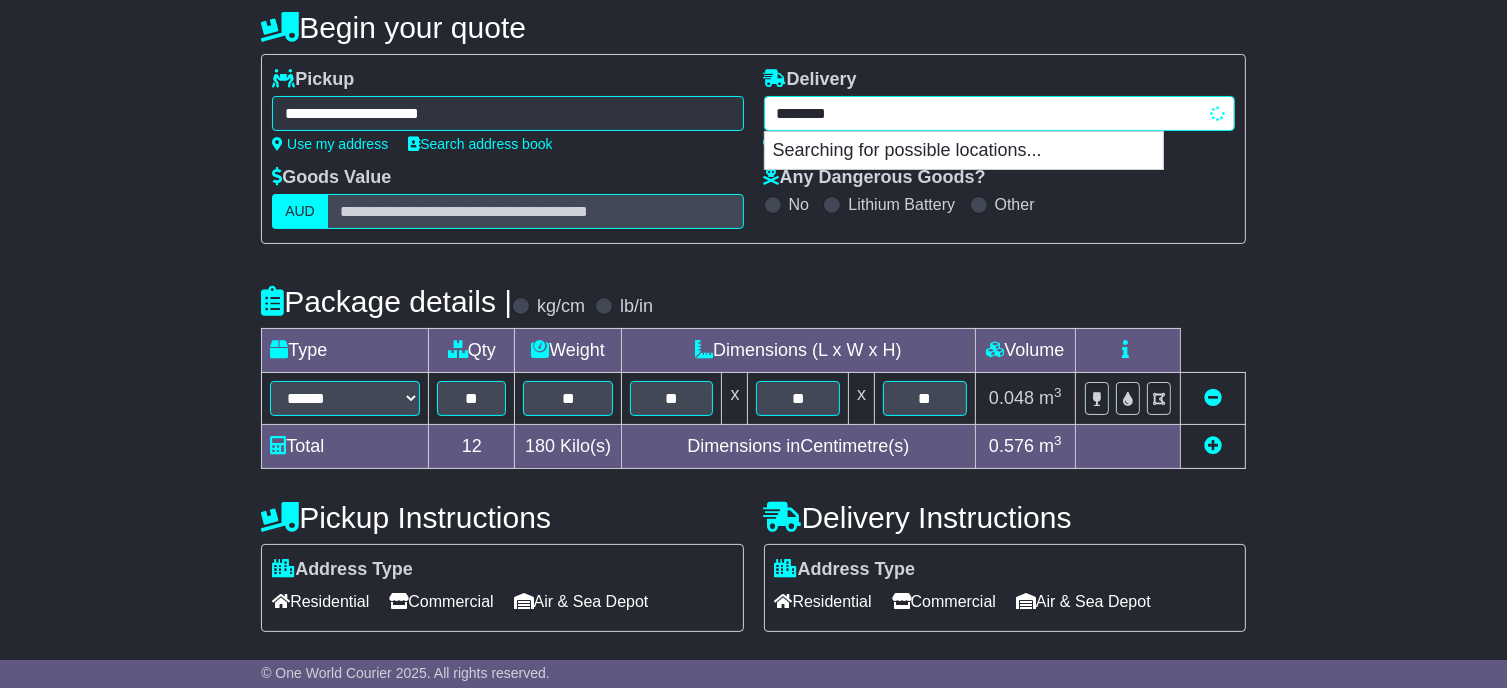 click on "********" at bounding box center (999, 113) 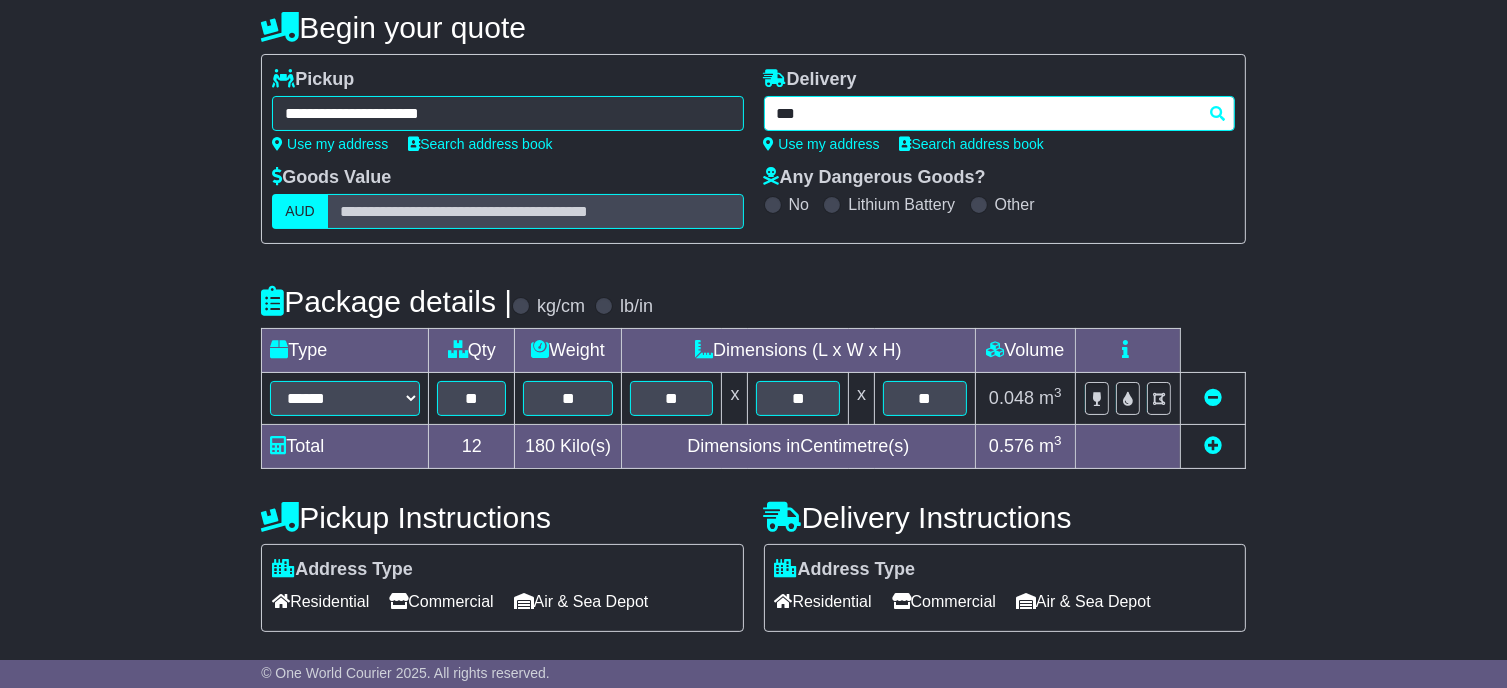 type on "****" 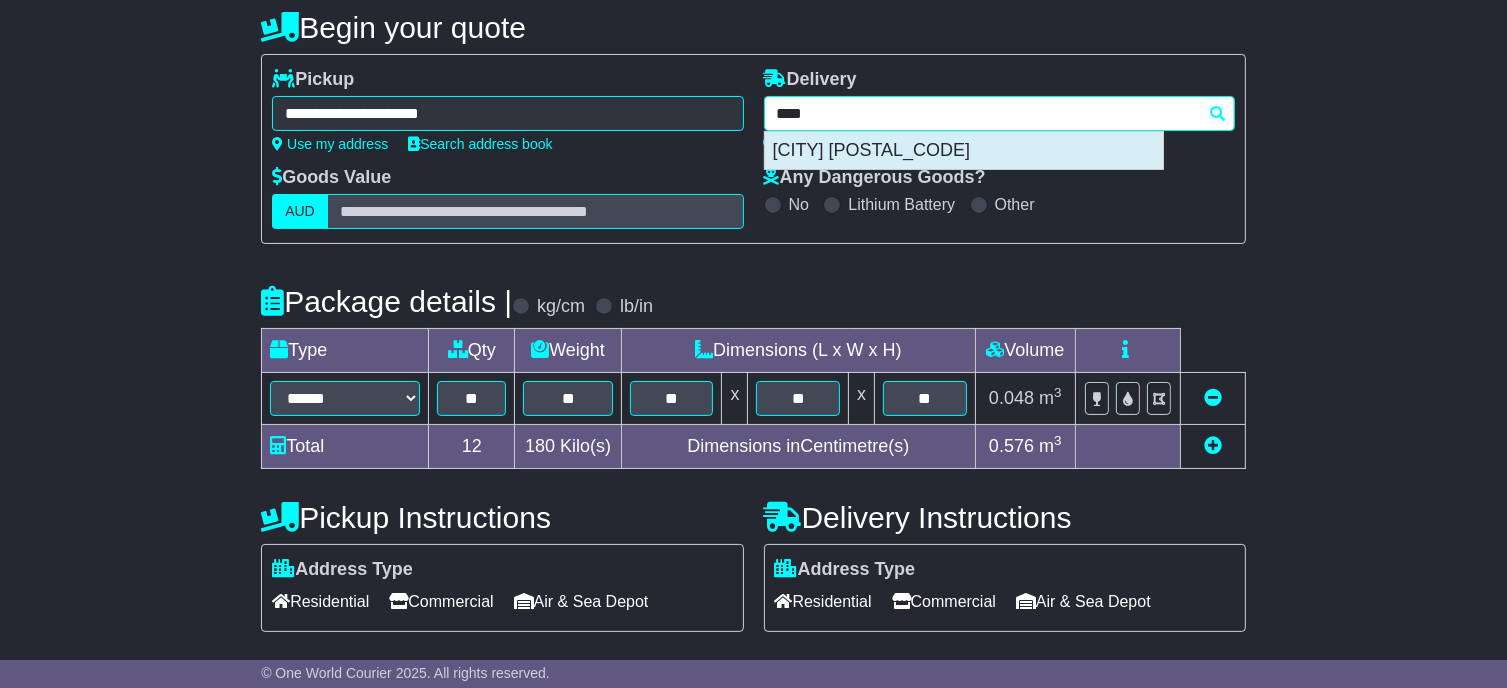 click on "MELBOURNE 3000" at bounding box center [964, 151] 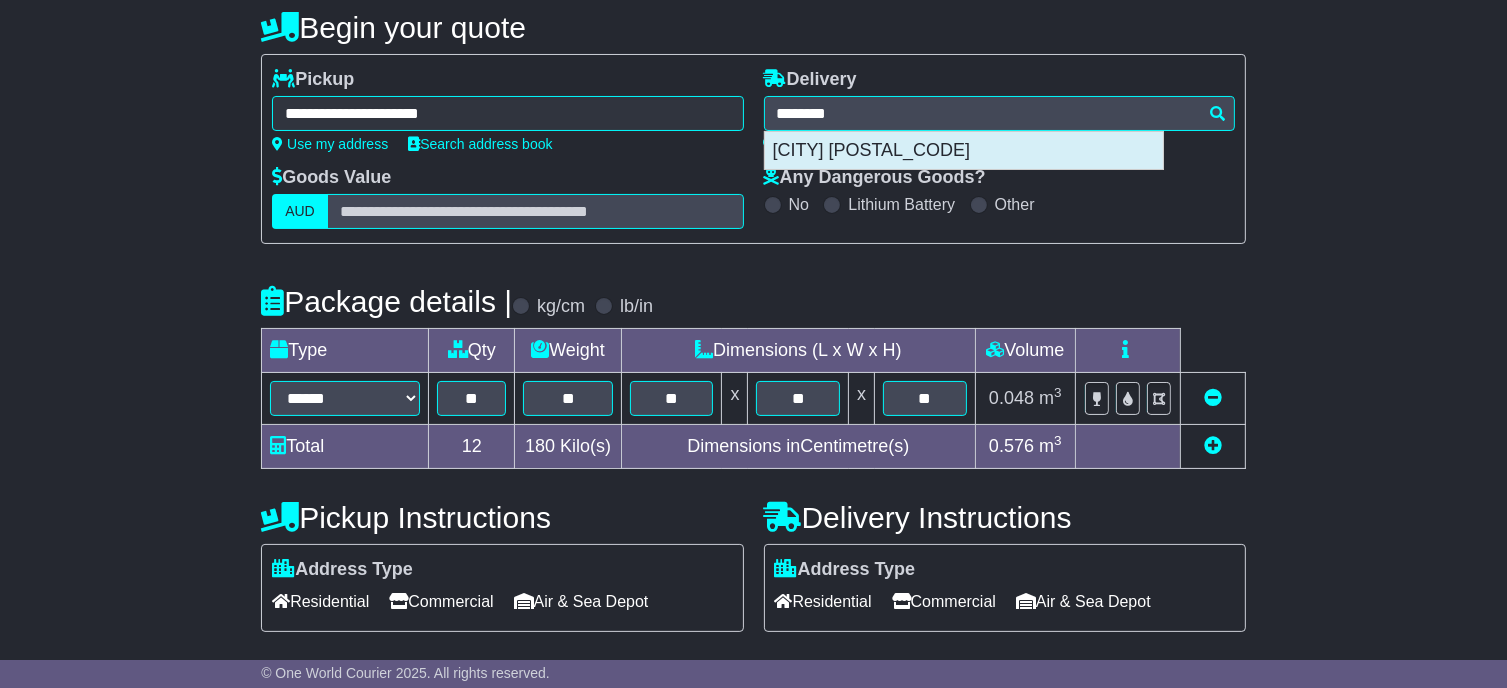 type on "**********" 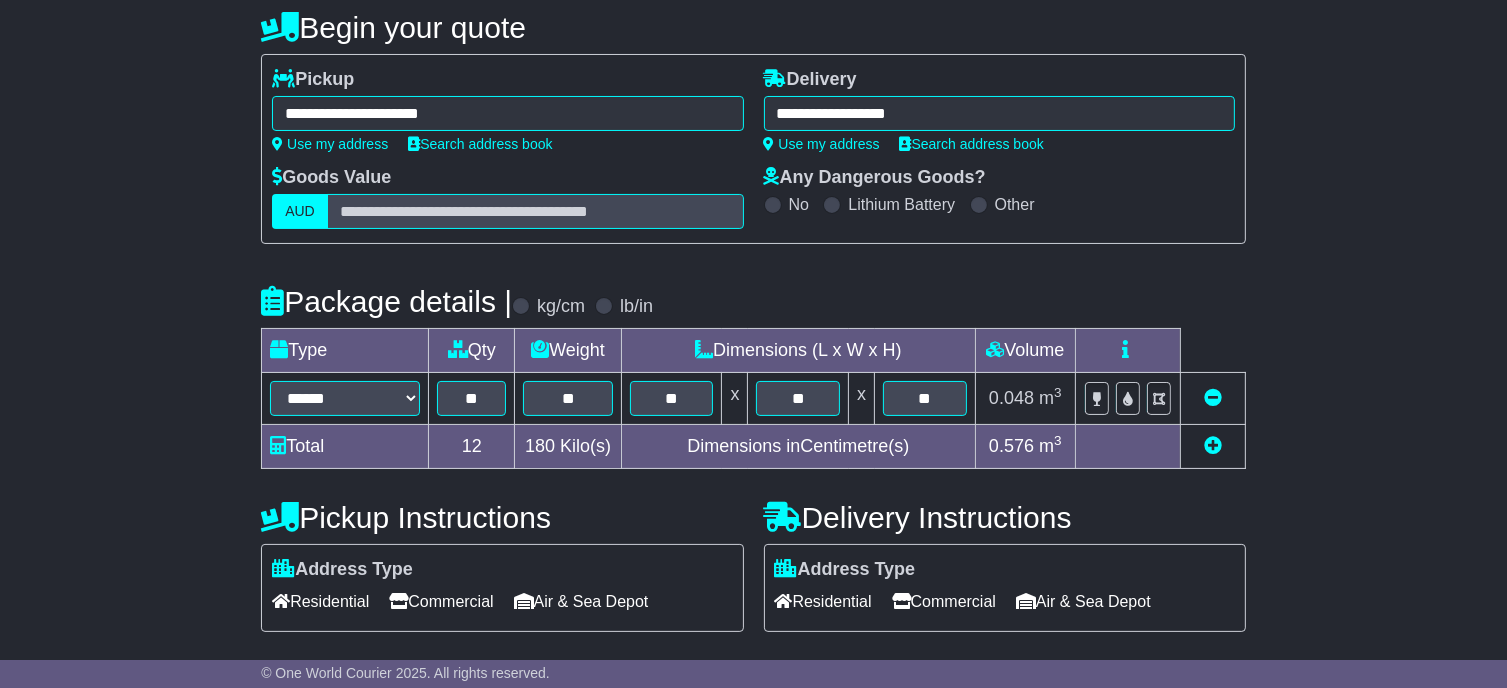 click on "Residential" at bounding box center (320, 601) 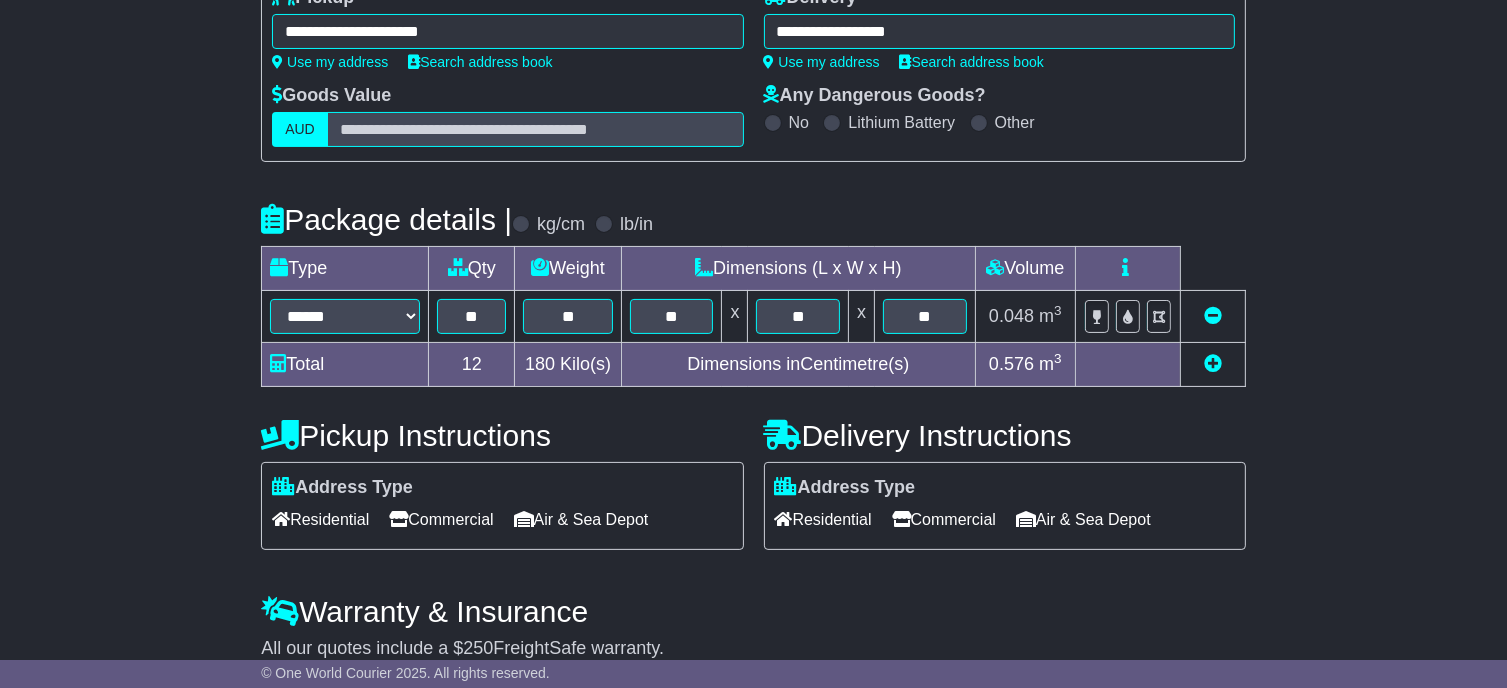 scroll, scrollTop: 400, scrollLeft: 0, axis: vertical 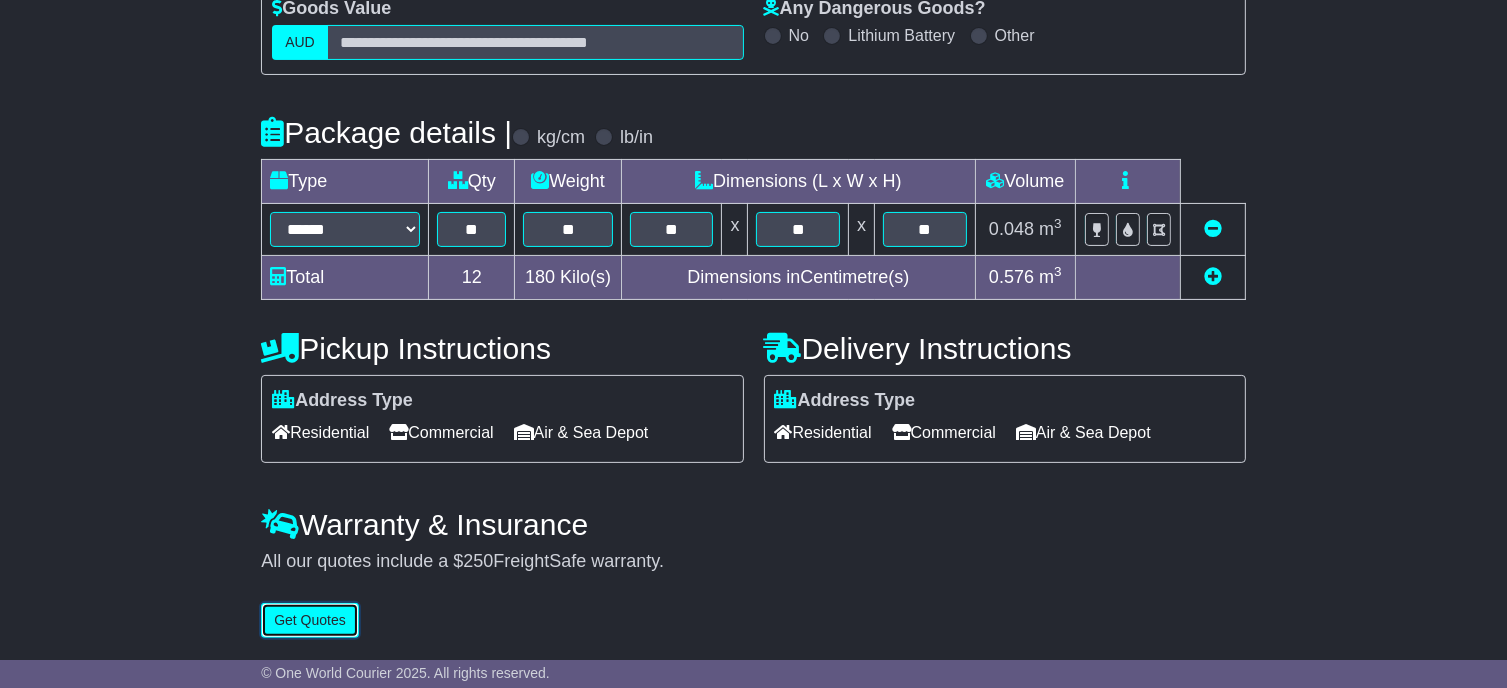 click on "Get Quotes" at bounding box center (310, 620) 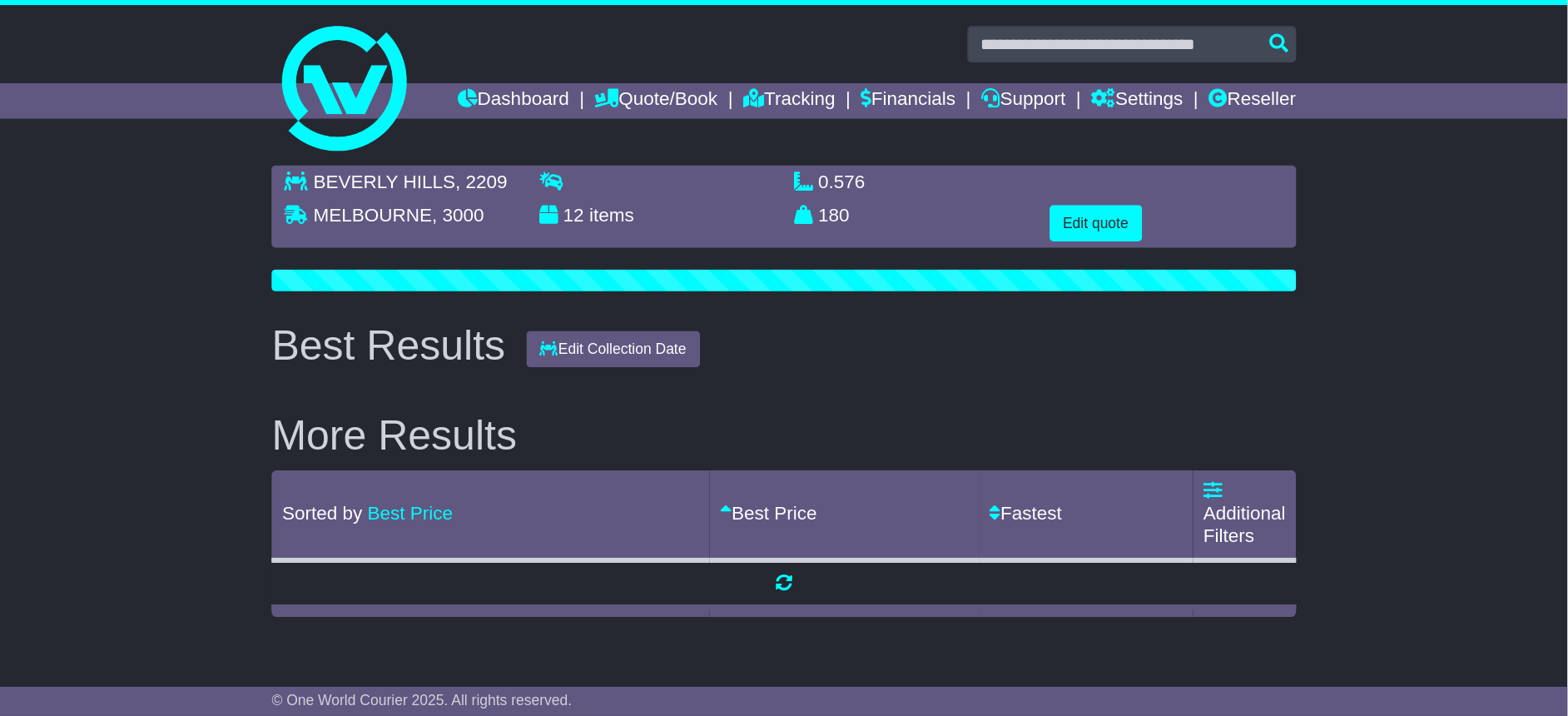 scroll, scrollTop: 0, scrollLeft: 0, axis: both 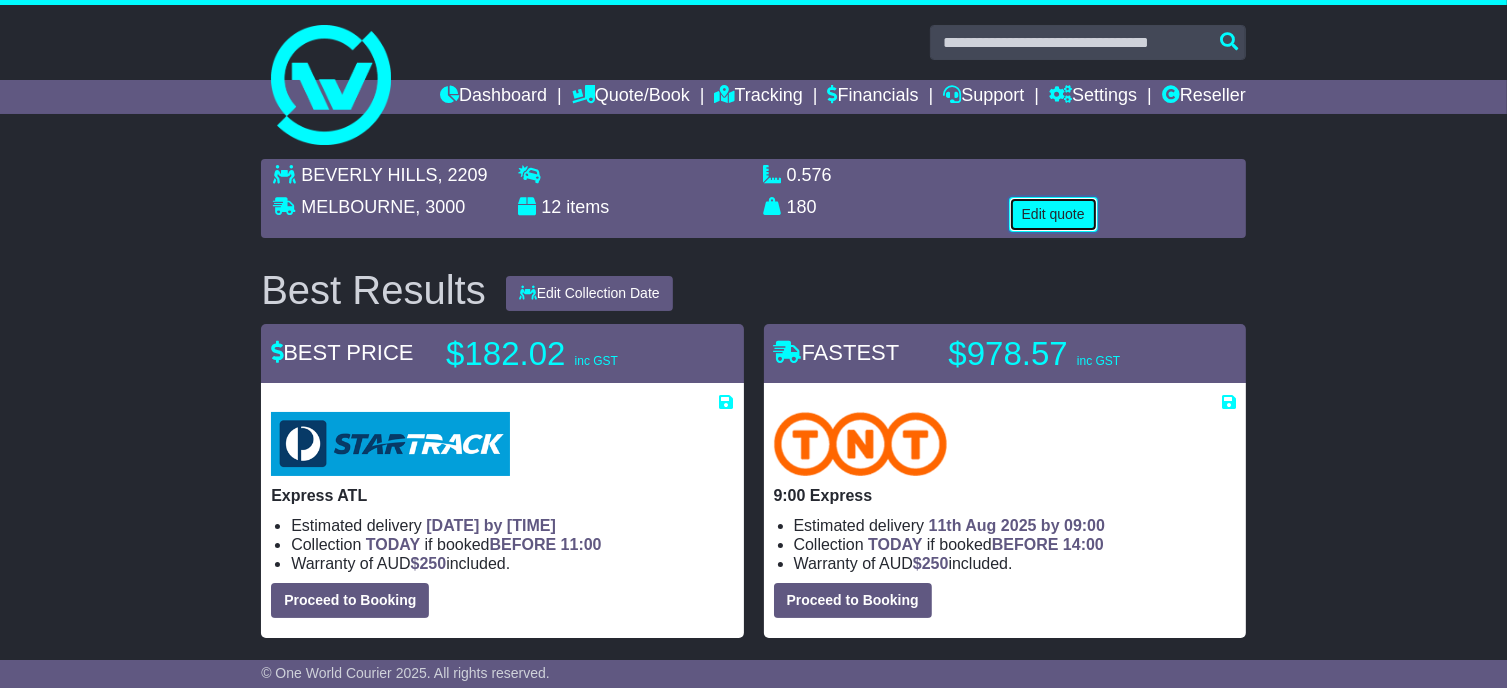 click on "Edit quote" at bounding box center (1053, 214) 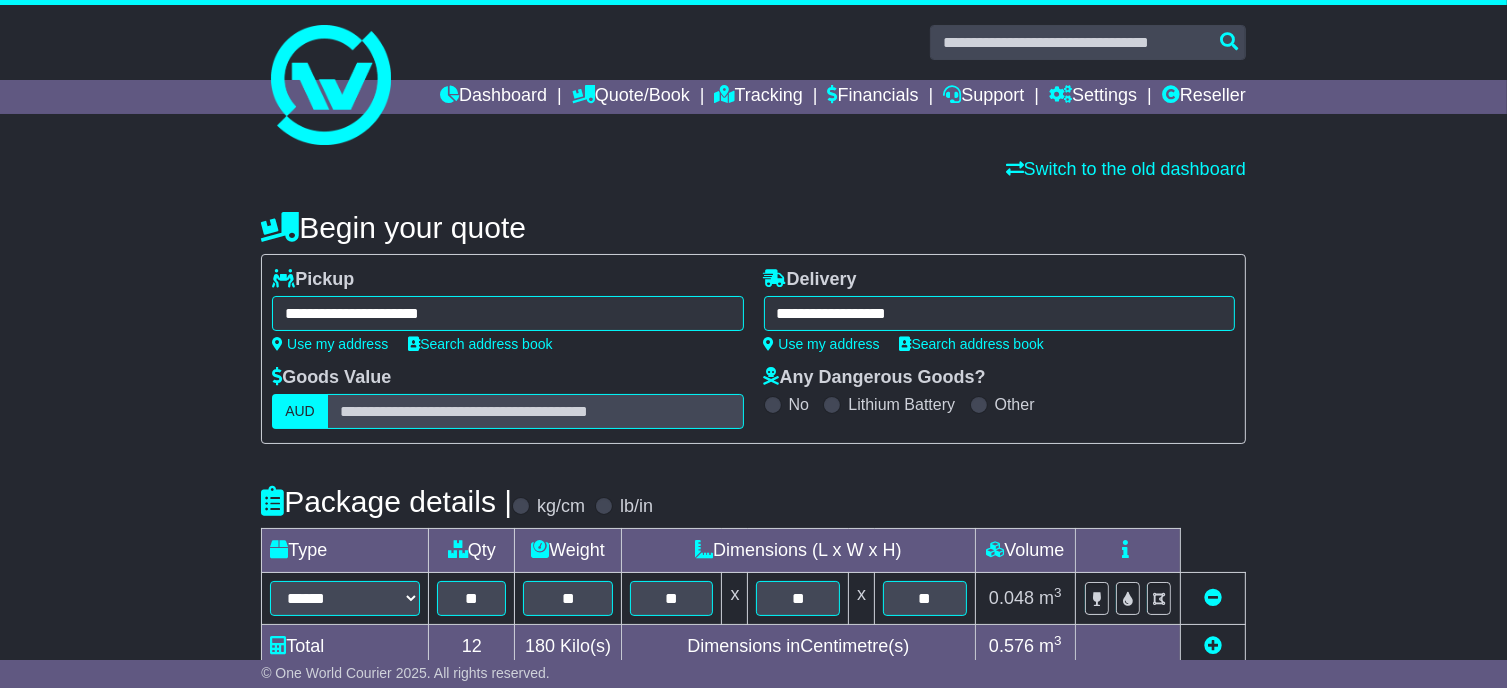 click on "**********" at bounding box center [507, 313] 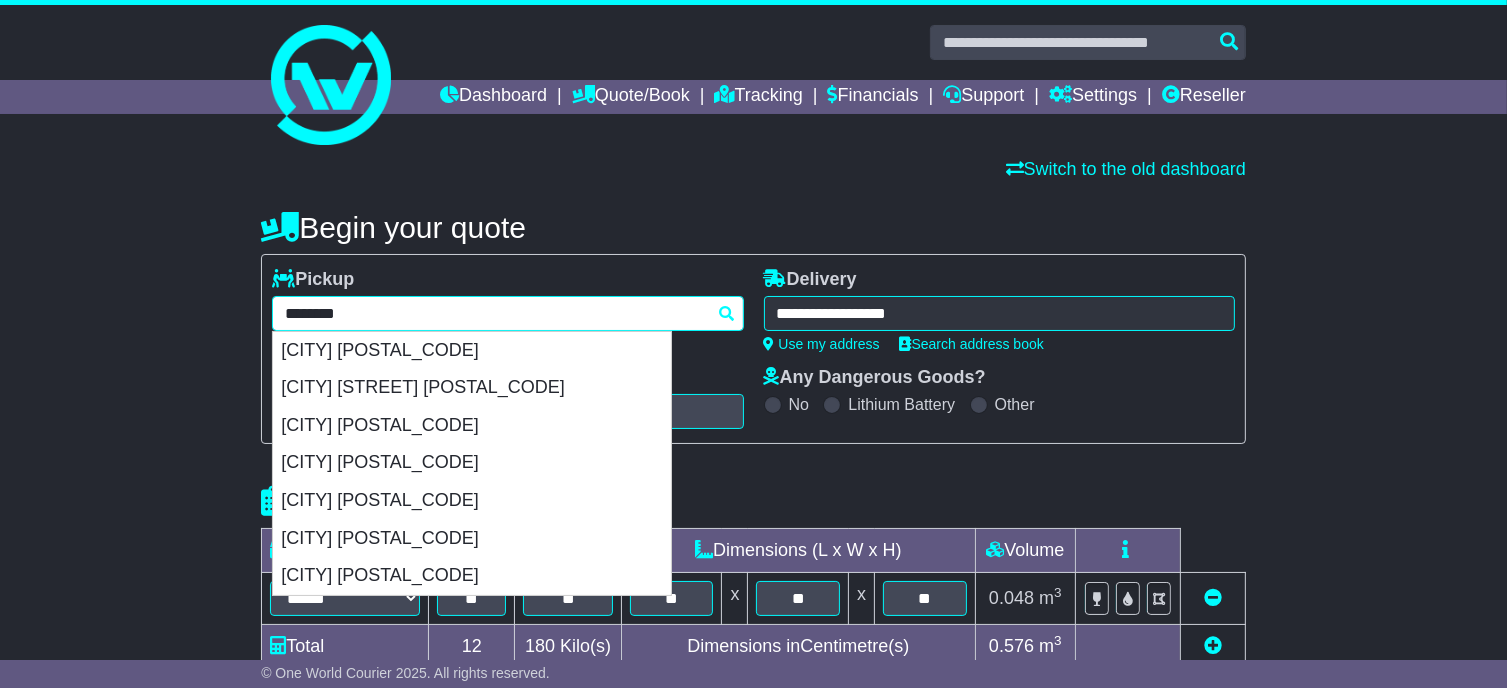 click on "********" at bounding box center (507, 313) 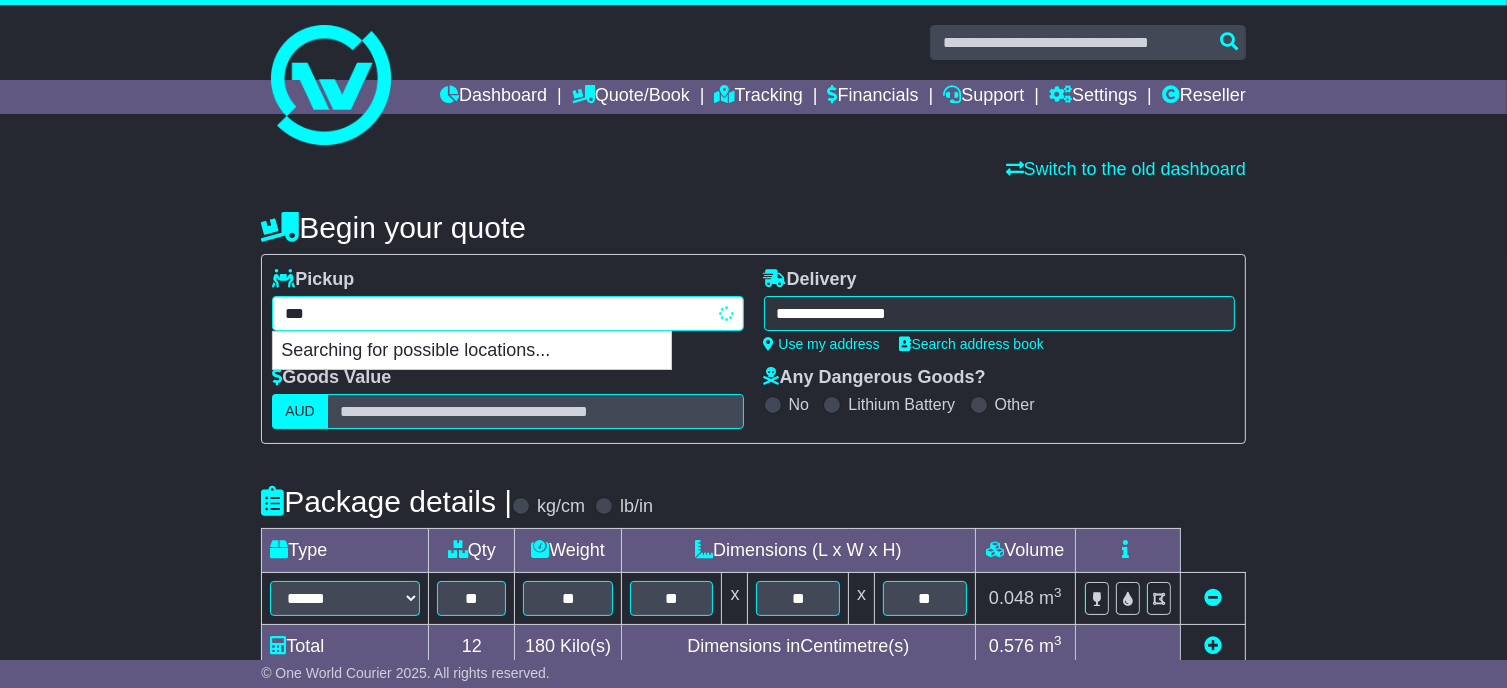 type on "****" 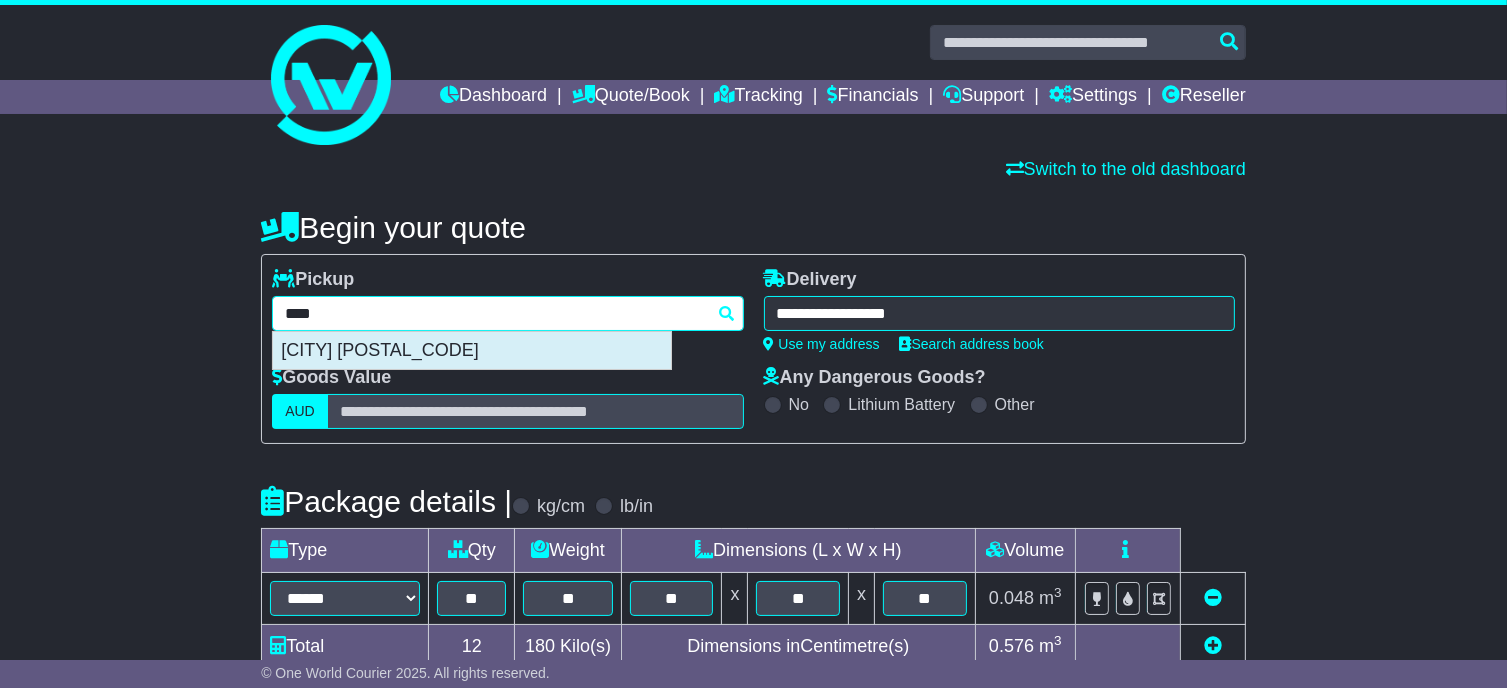 click on "STRATHFIELD 2135" at bounding box center (472, 351) 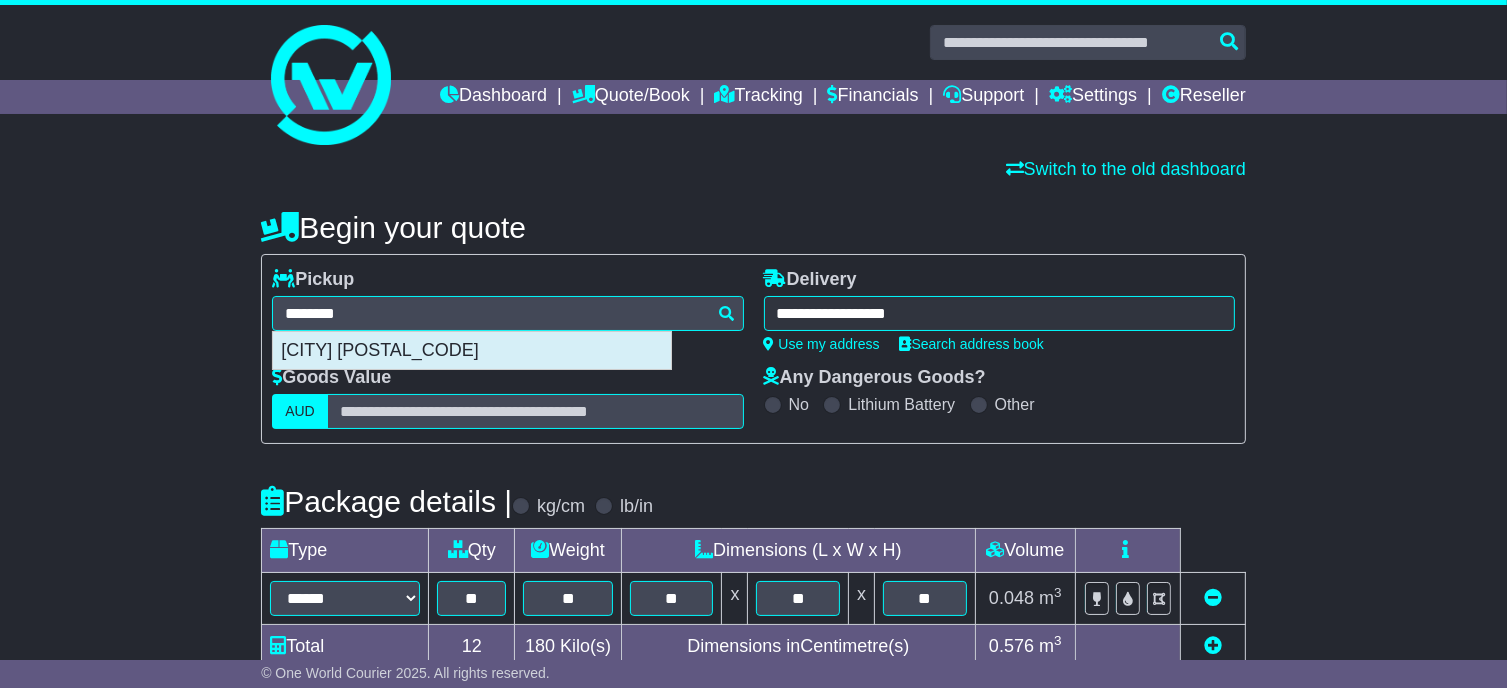 type on "**********" 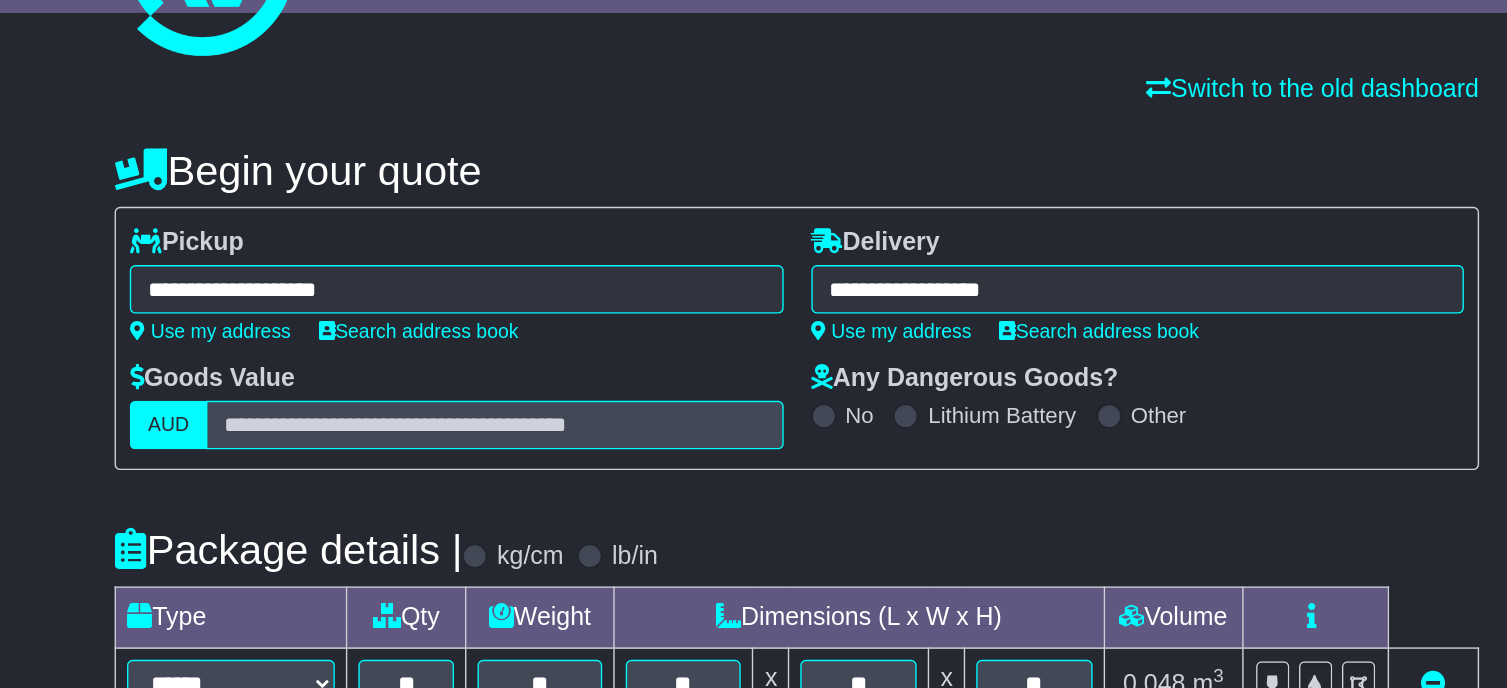 click on "**********" at bounding box center [999, 313] 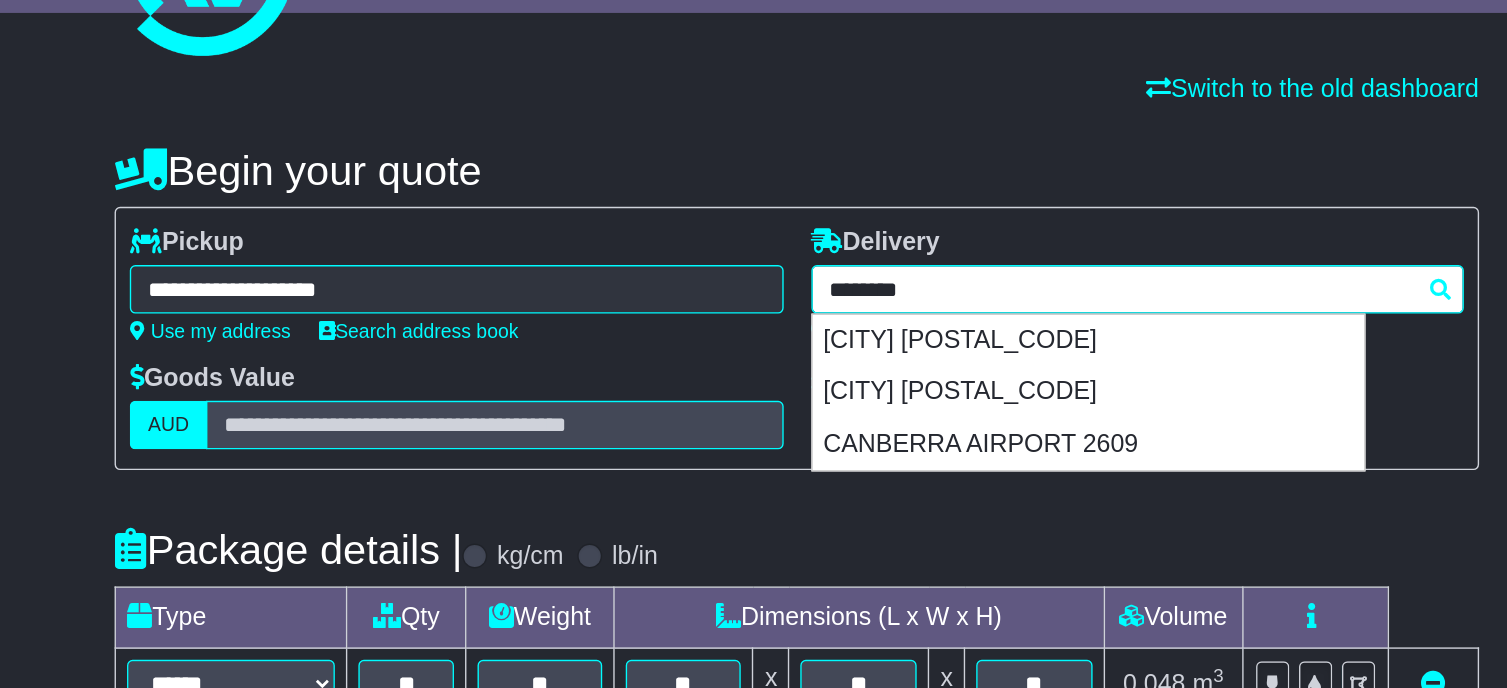 click on "********" at bounding box center (999, 313) 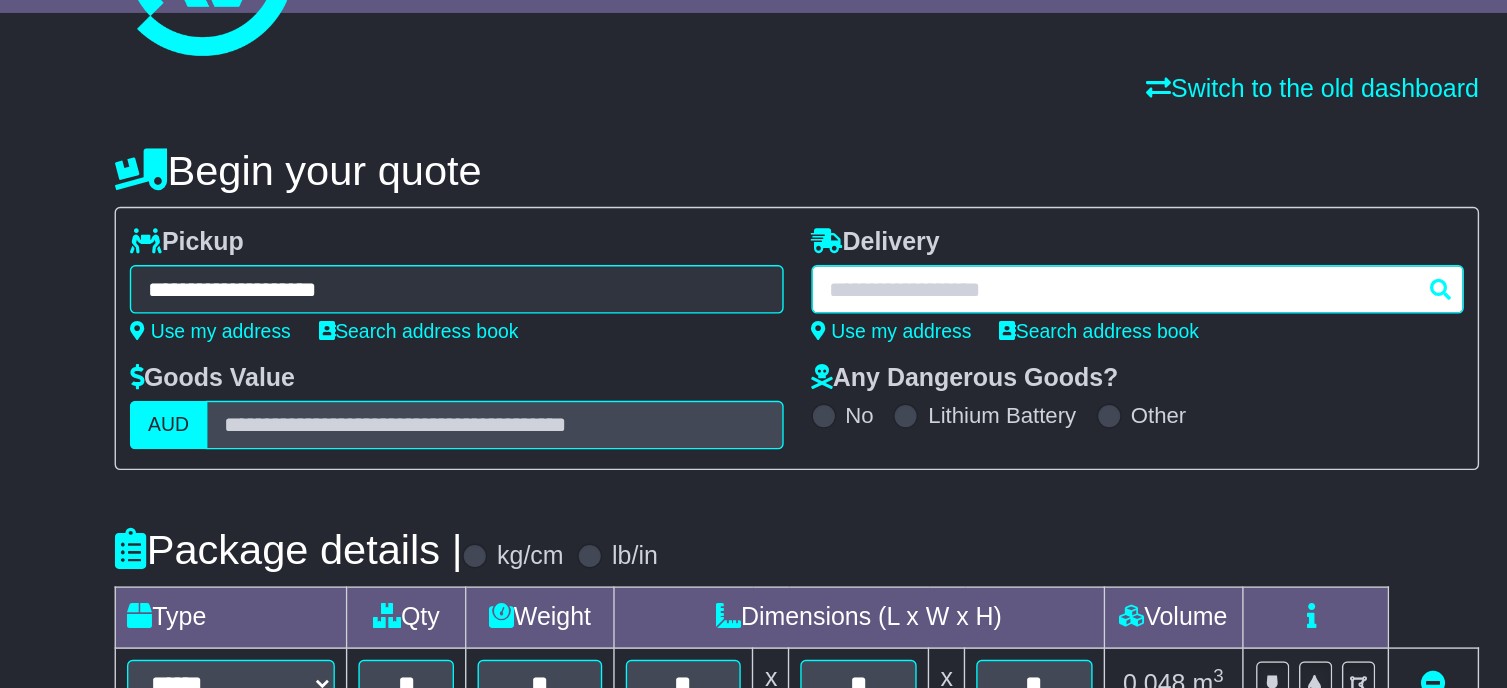 click on "**********" at bounding box center (999, 313) 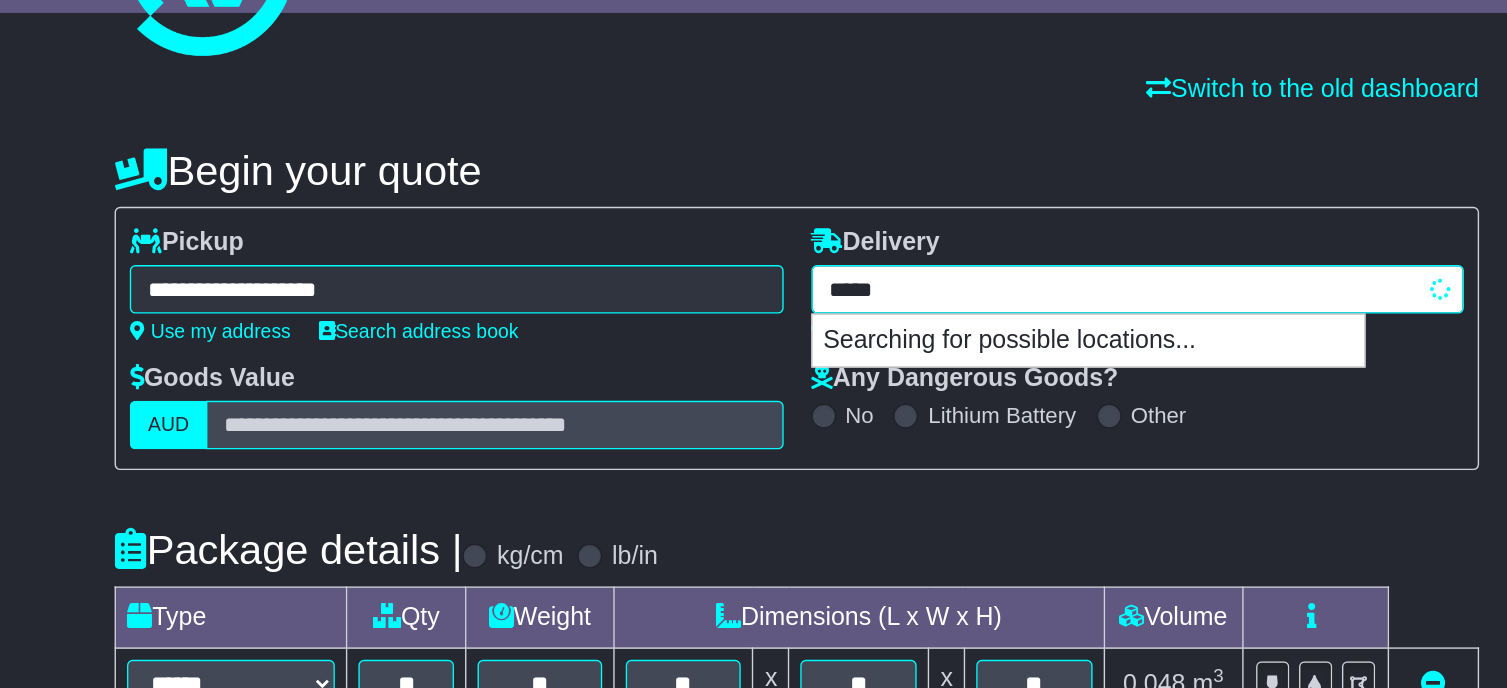 type on "******" 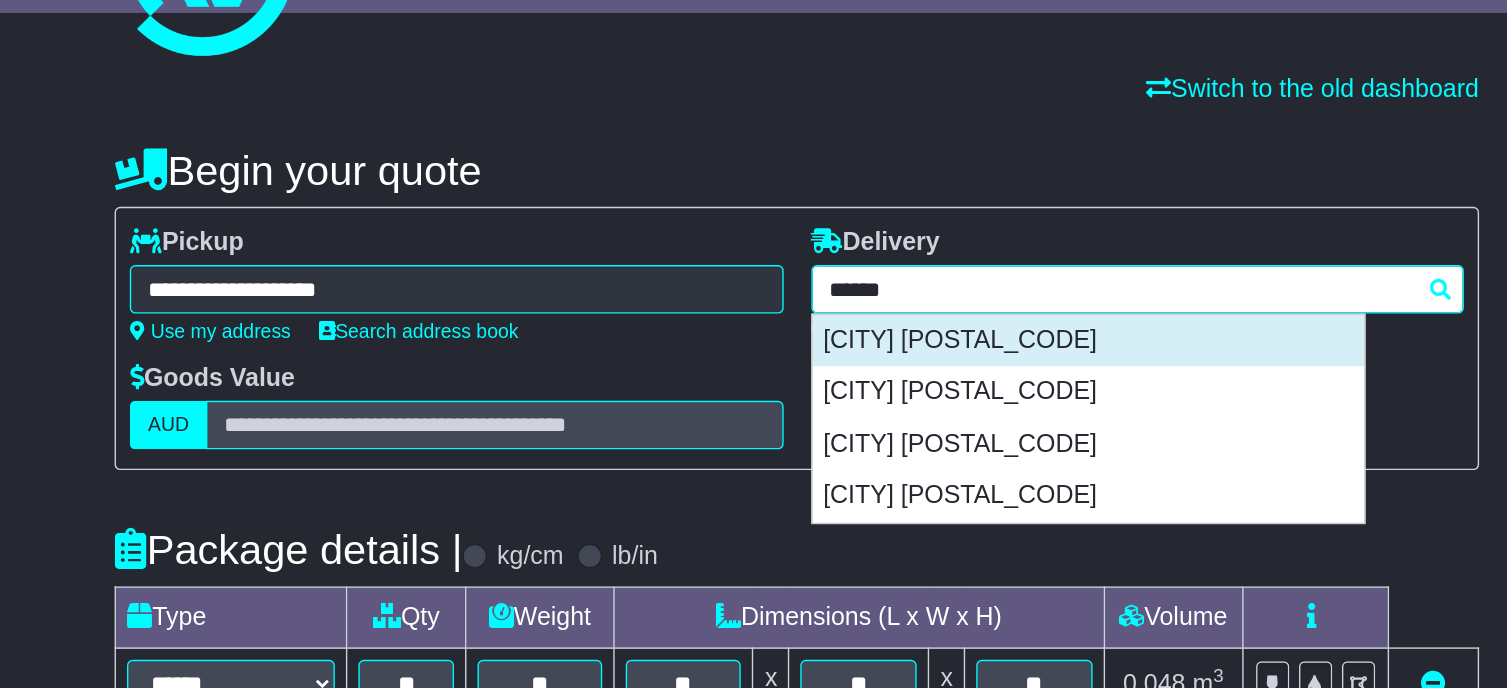 click on "ECHUCA 3564" at bounding box center [964, 351] 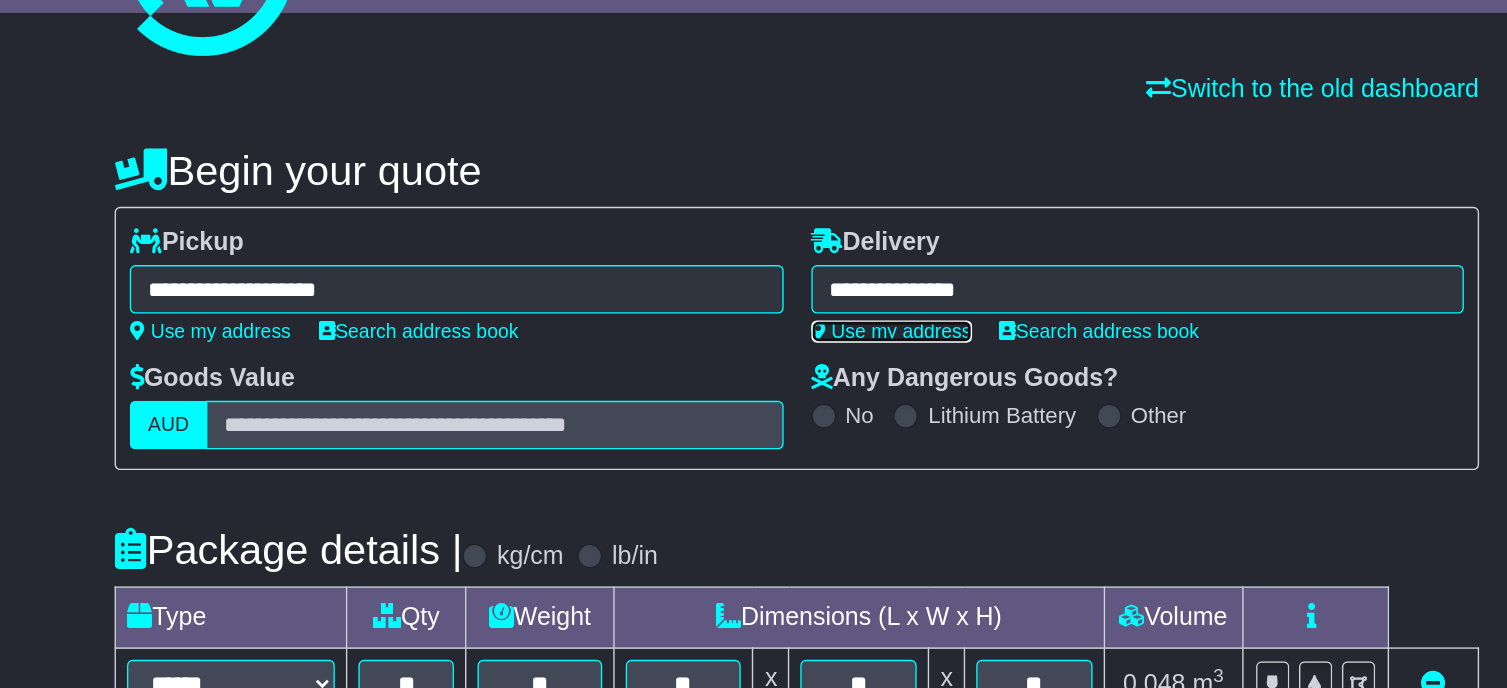 click on "Use my address" at bounding box center [822, 344] 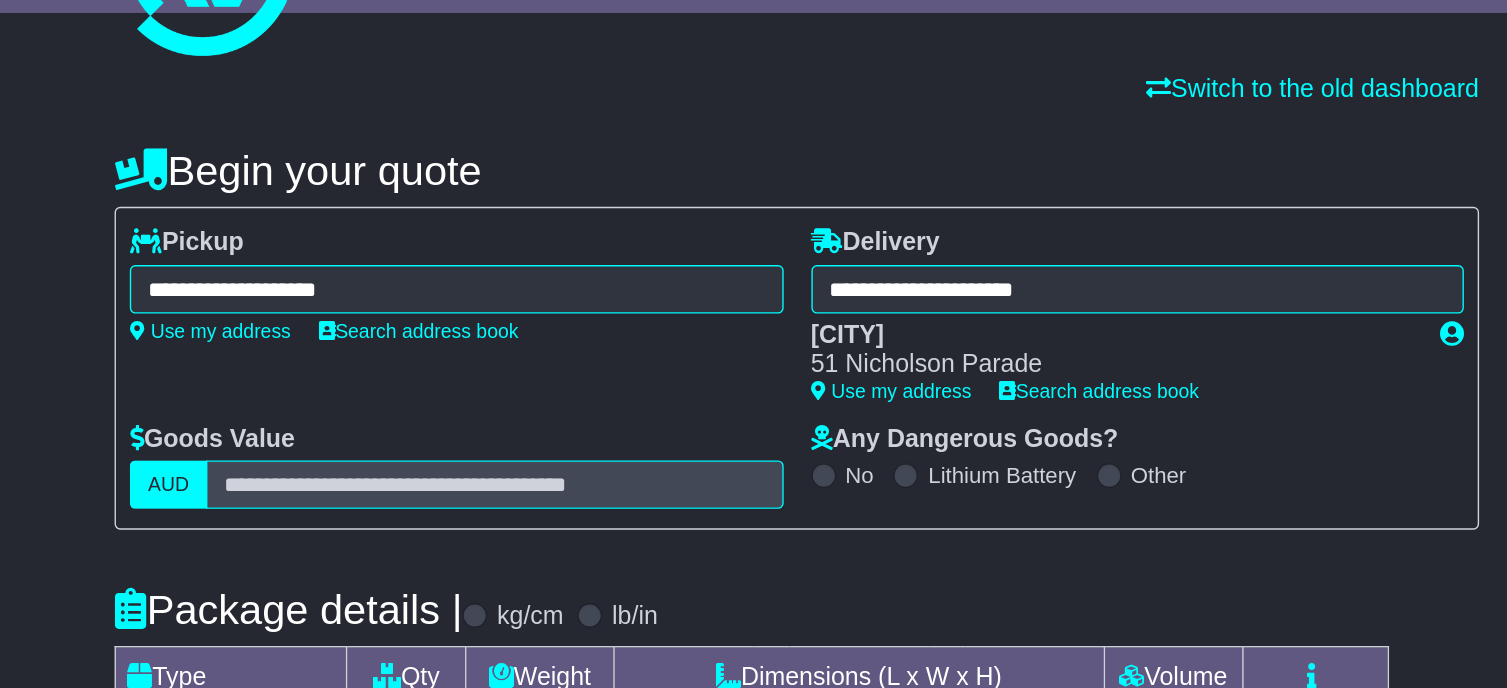 click on "**********" at bounding box center (999, 313) 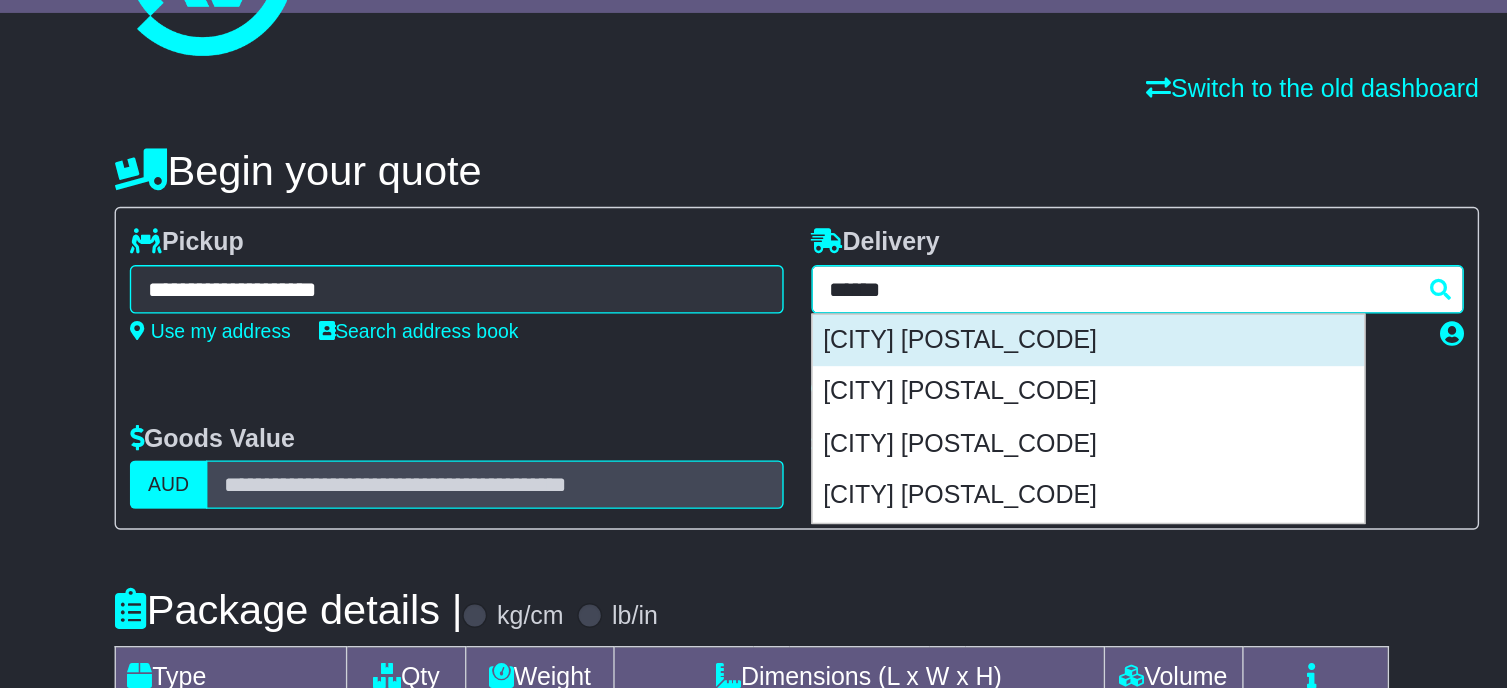 click on "ECHUCA 3564" at bounding box center (964, 351) 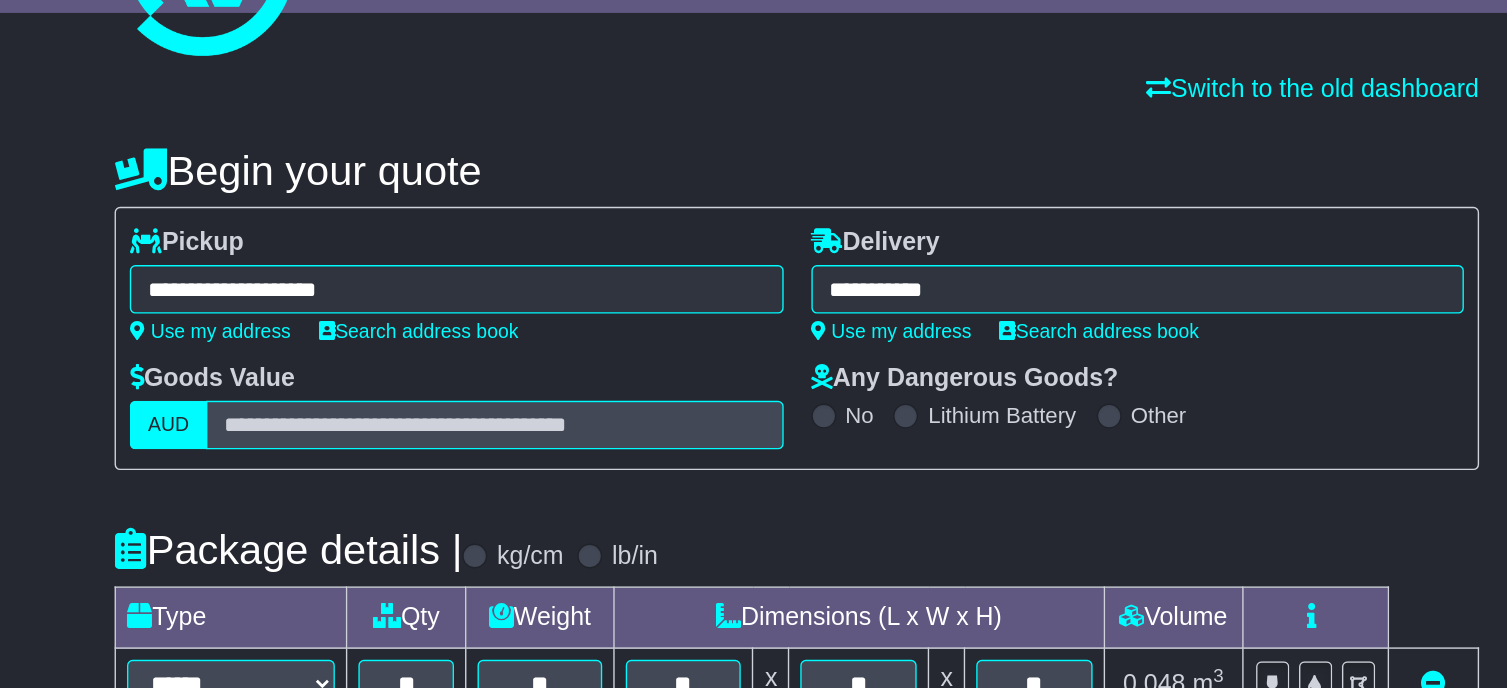type on "**********" 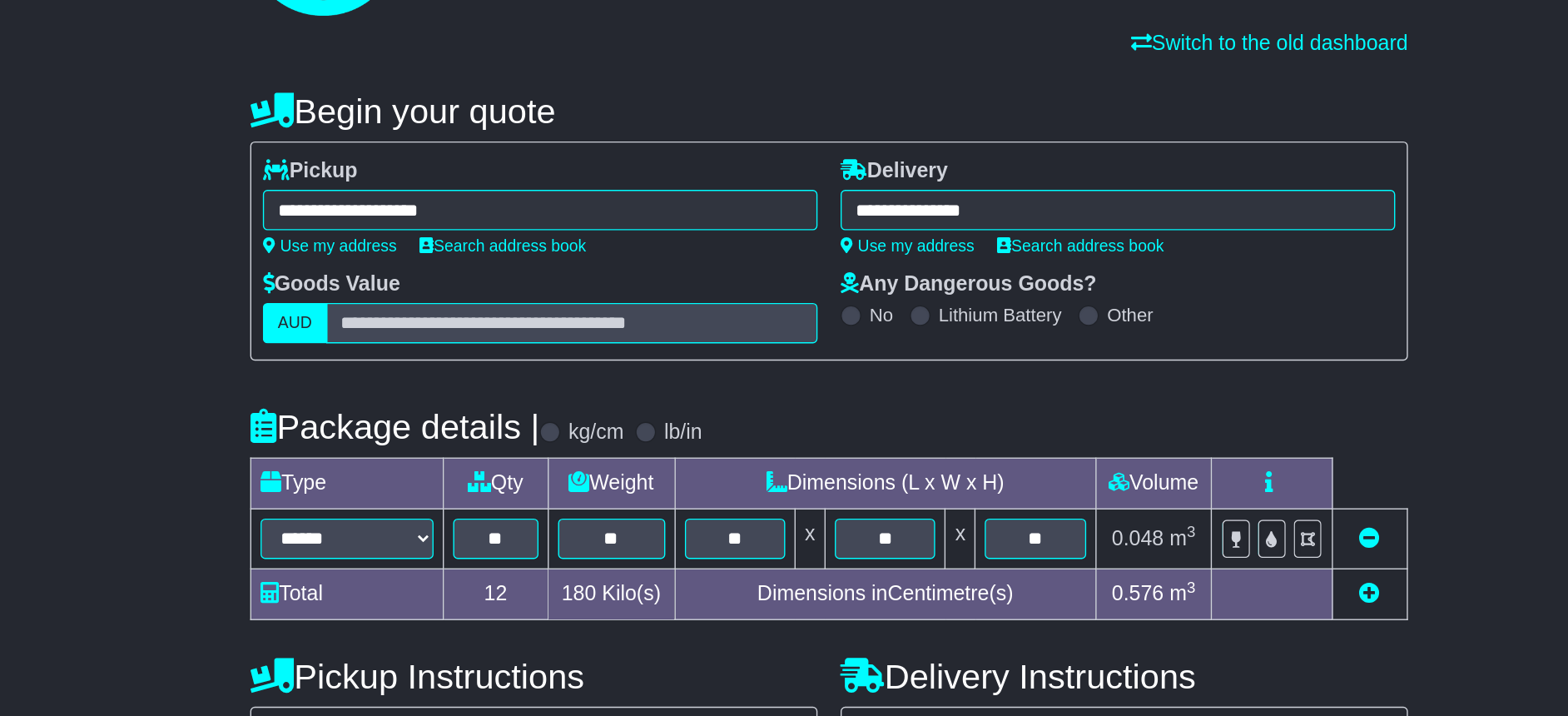 drag, startPoint x: 1044, startPoint y: 87, endPoint x: 1024, endPoint y: 408, distance: 321.6224 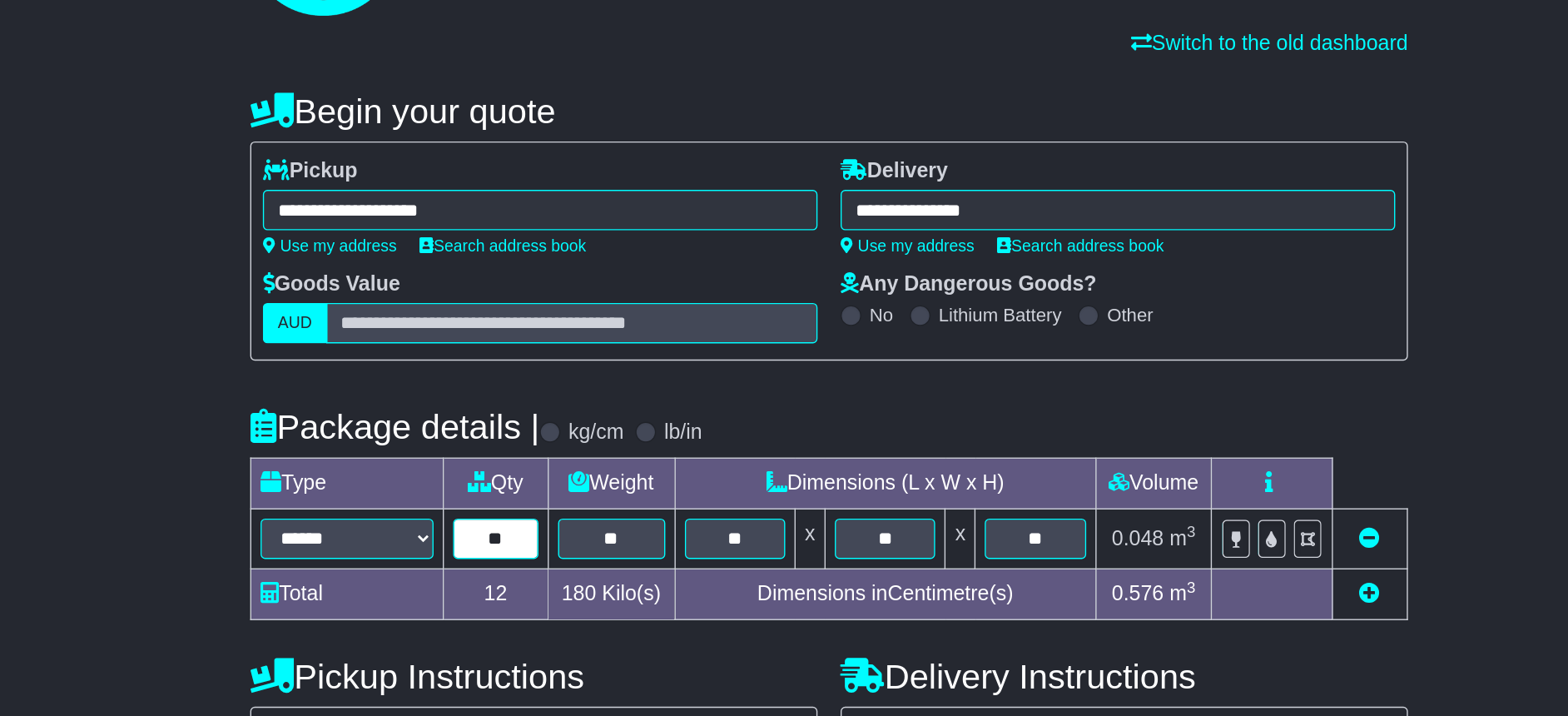 click on "**" at bounding box center (543, 498) 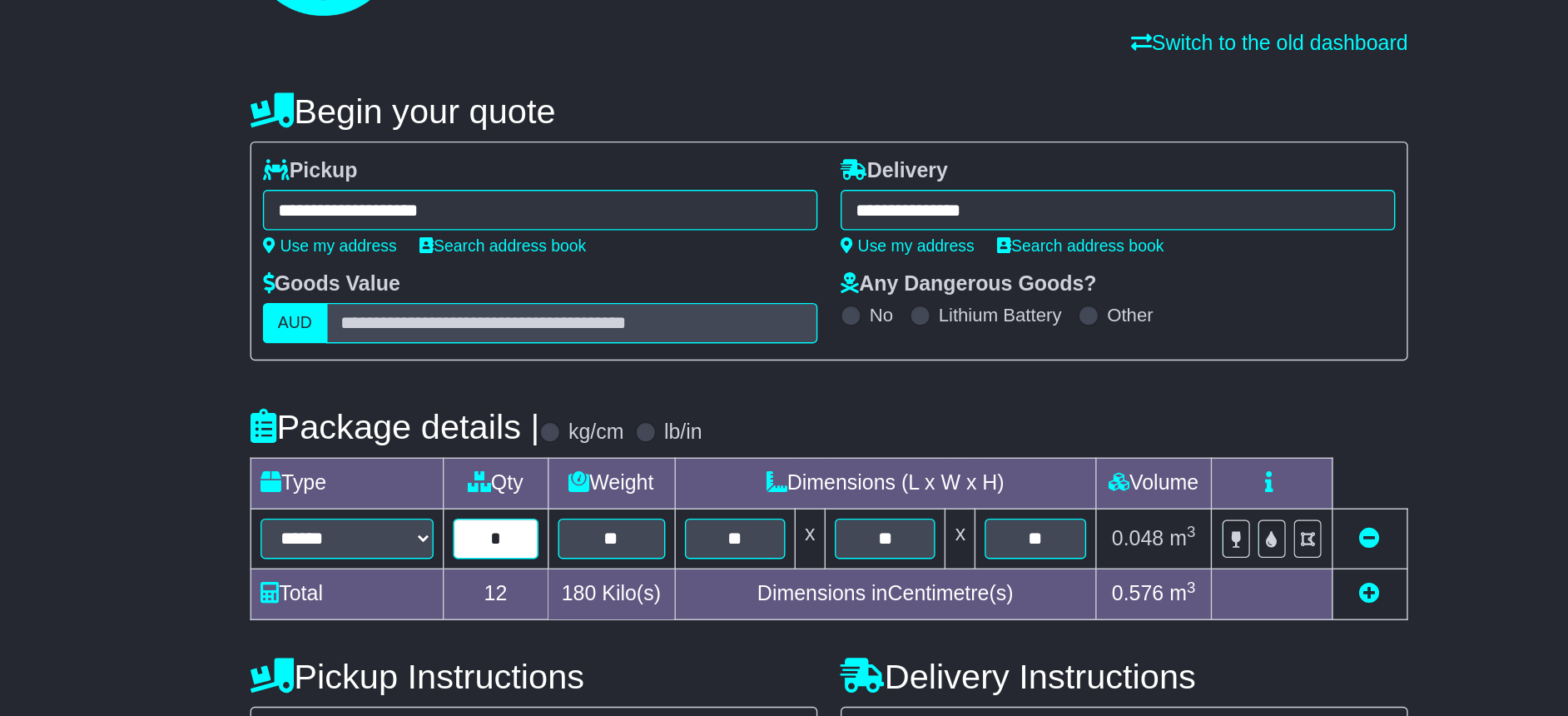type on "*" 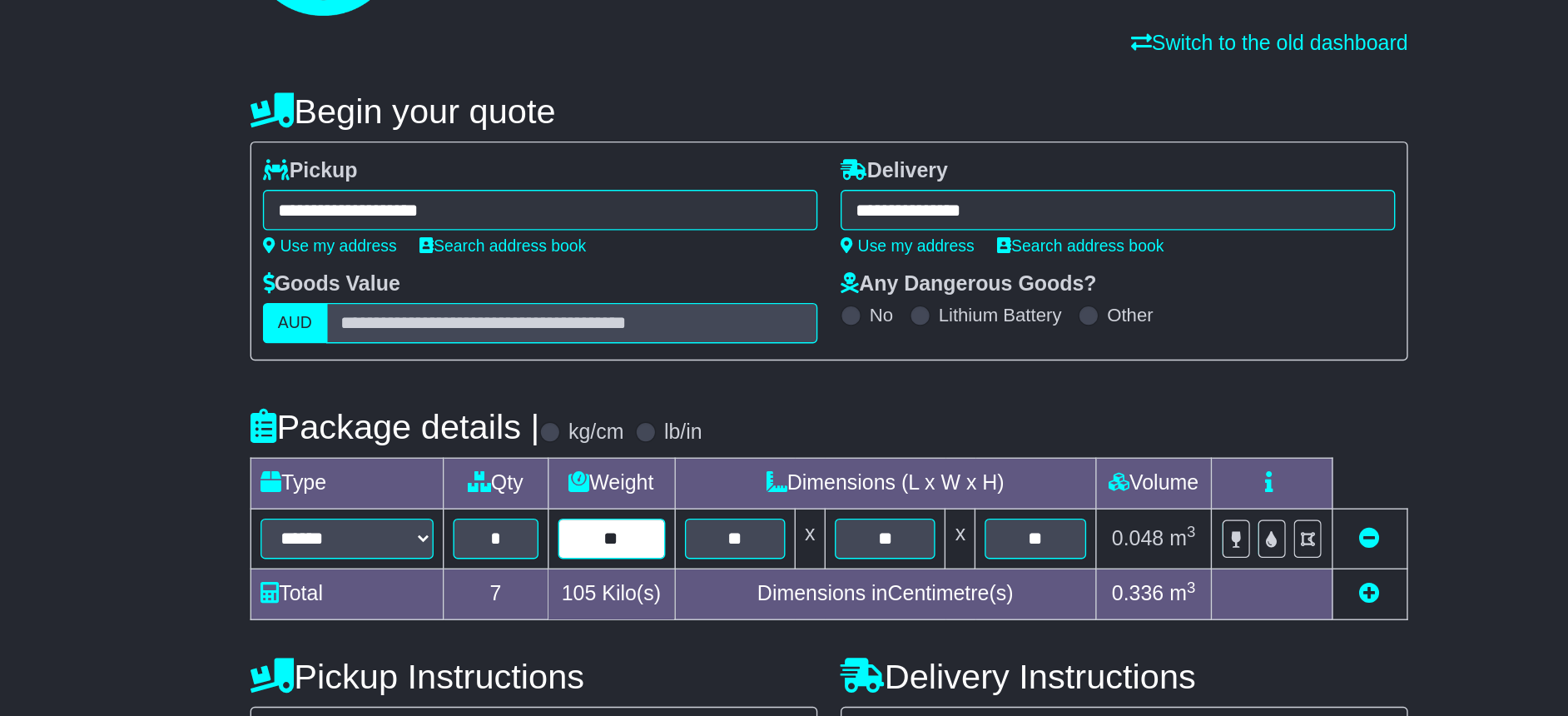 type on "**" 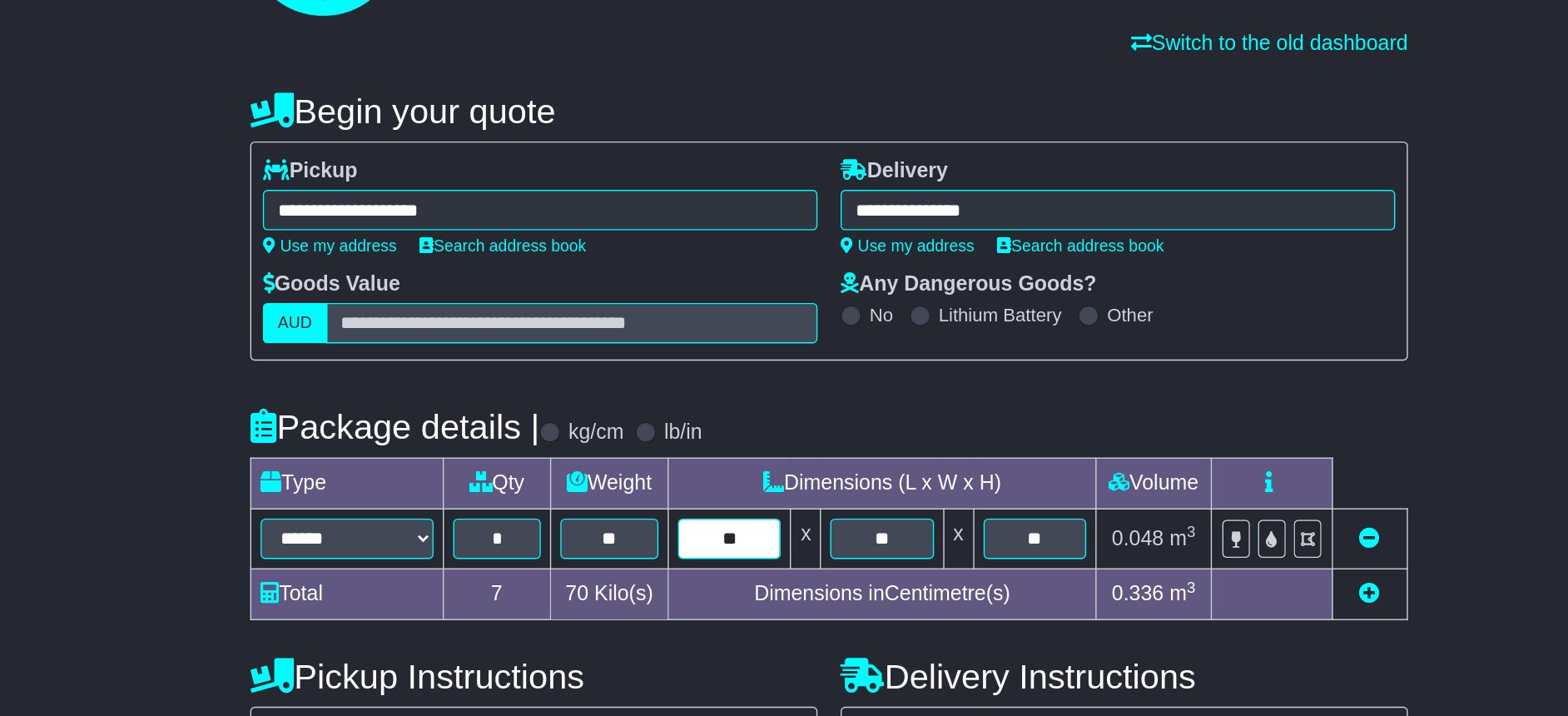 type on "**" 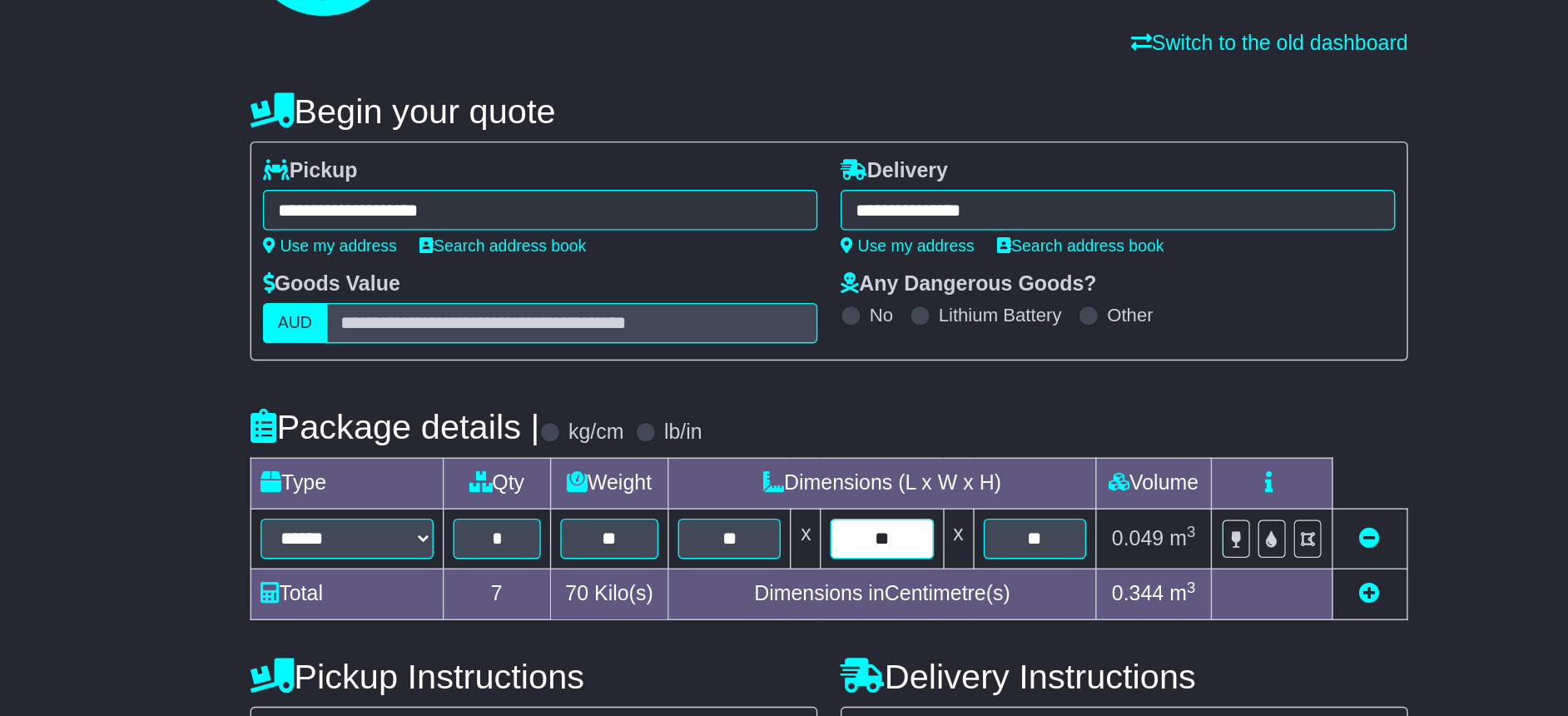 type on "**" 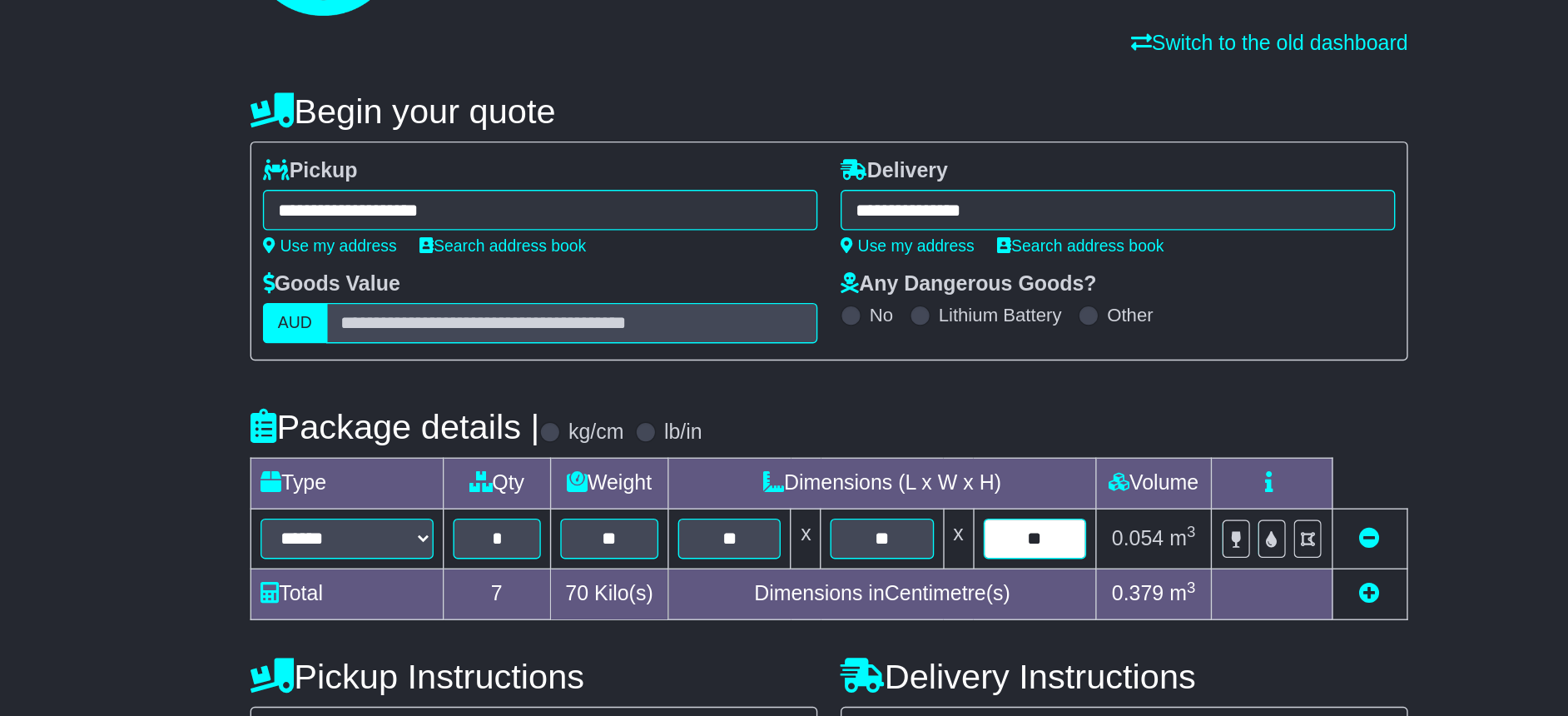 scroll, scrollTop: 176, scrollLeft: 0, axis: vertical 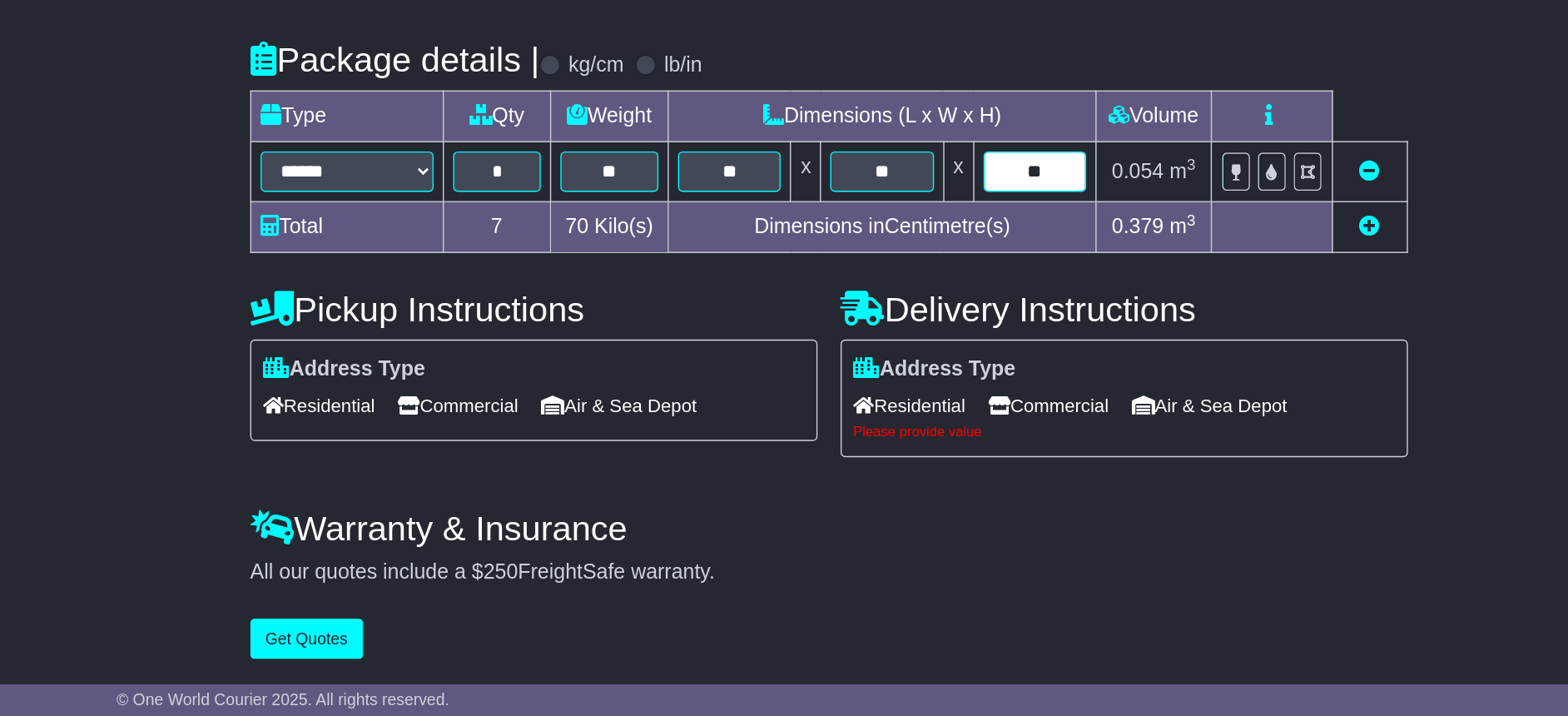 type on "**" 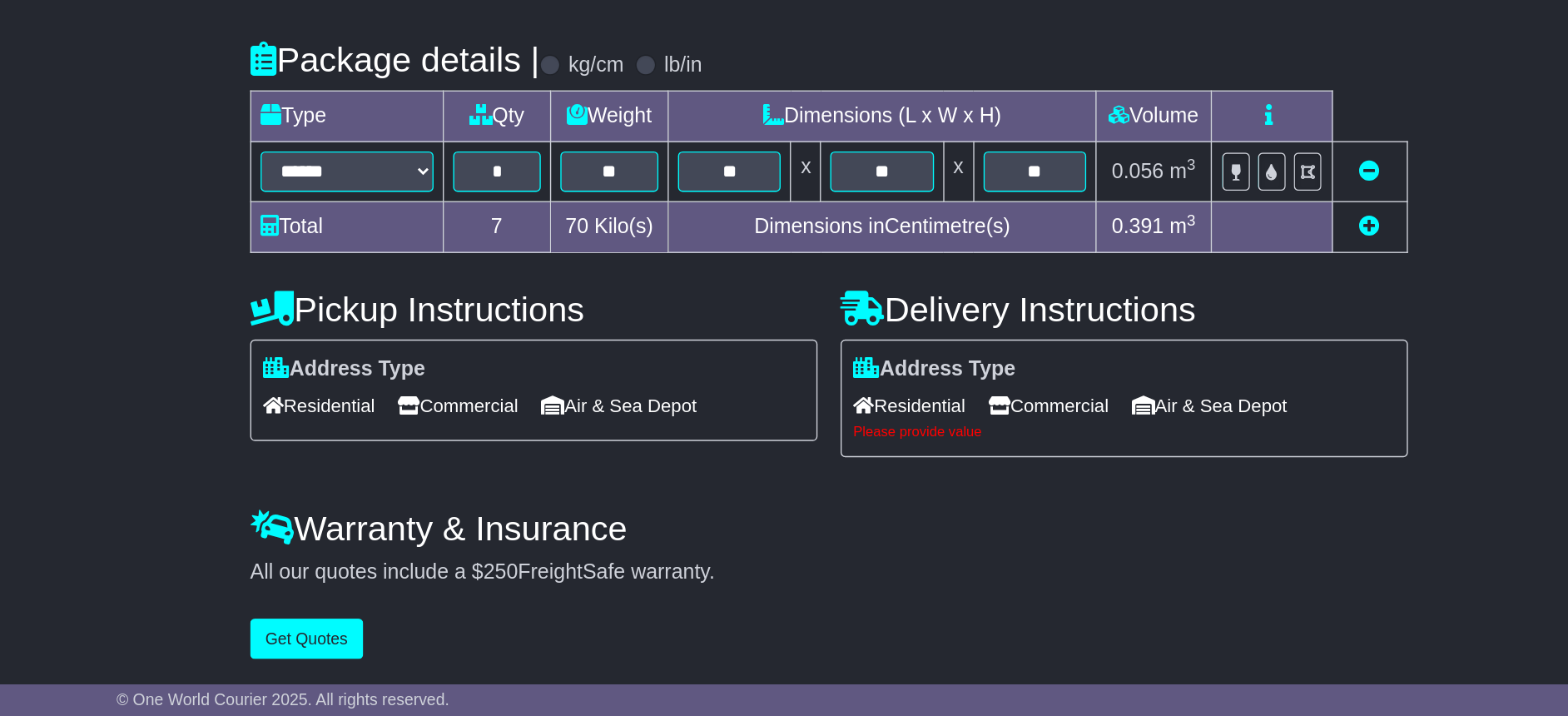 click on "Residential" at bounding box center [841, 491] 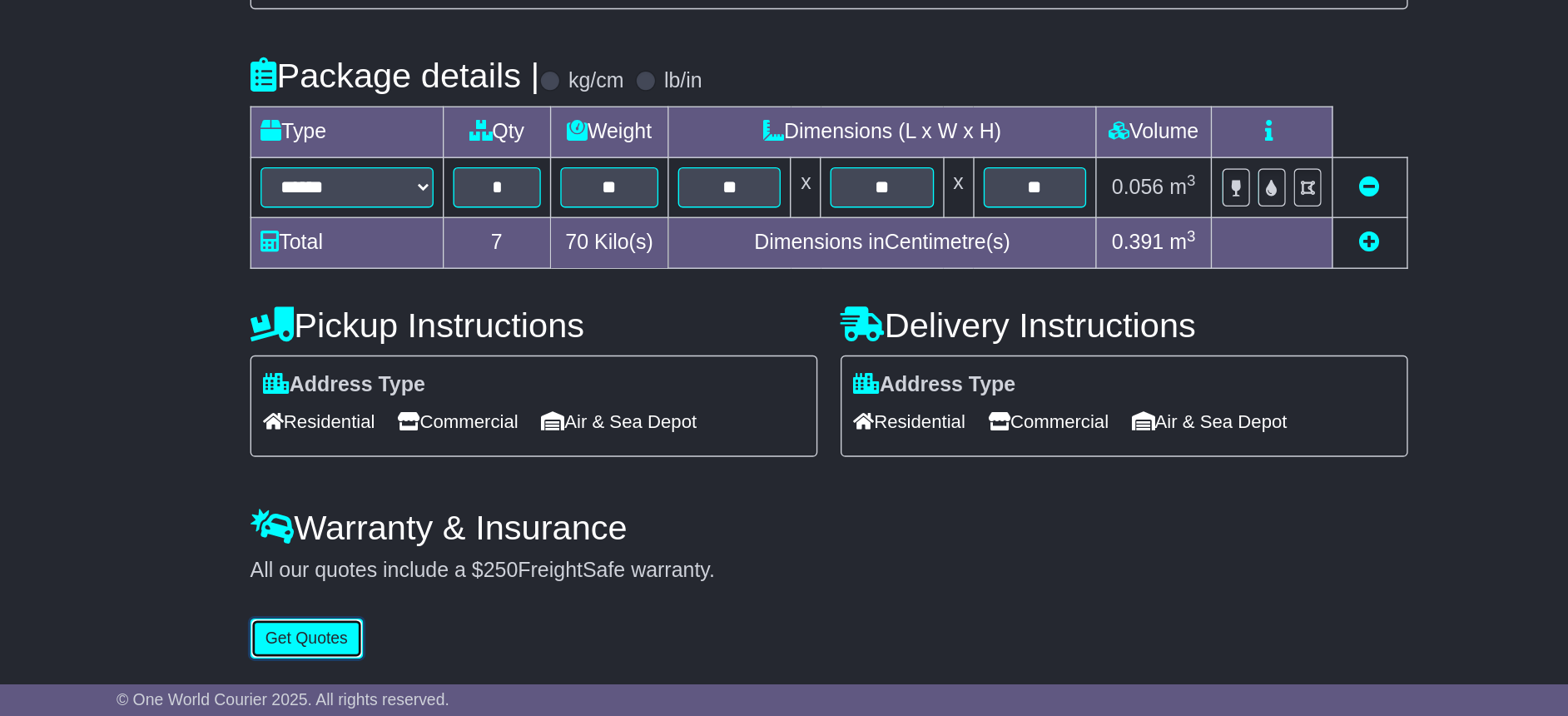 click on "Get Quotes" at bounding box center (407, 659) 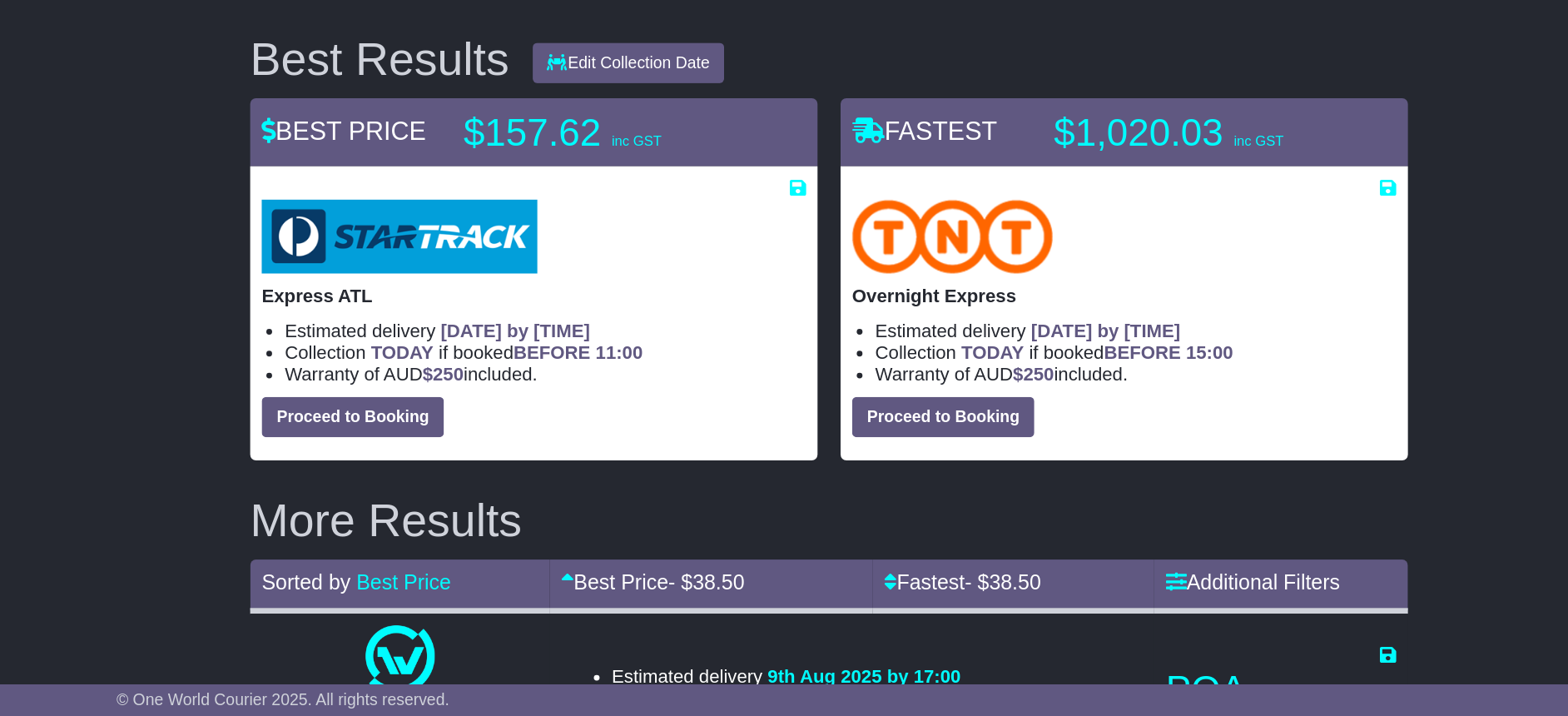 scroll, scrollTop: 0, scrollLeft: 0, axis: both 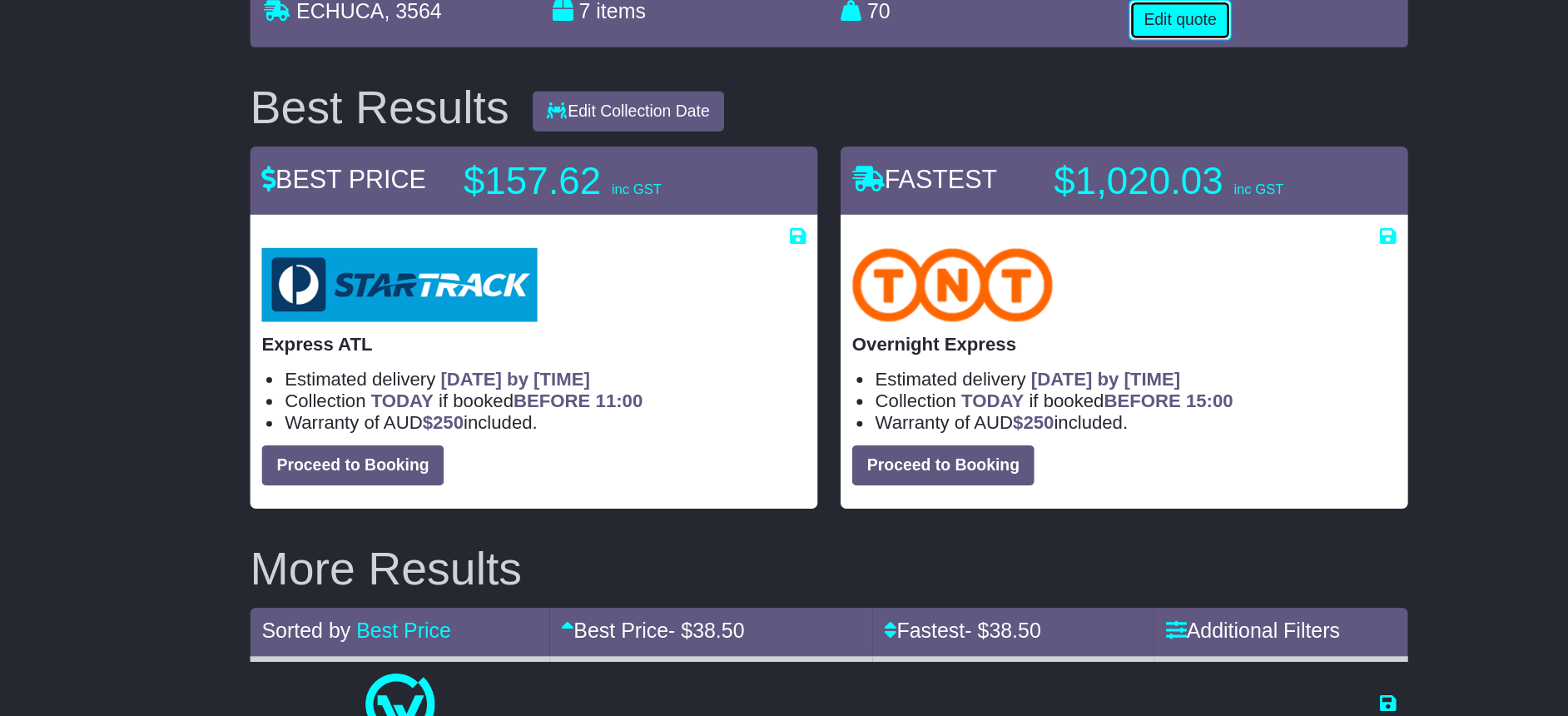 click on "Edit quote" at bounding box center (1037, 178) 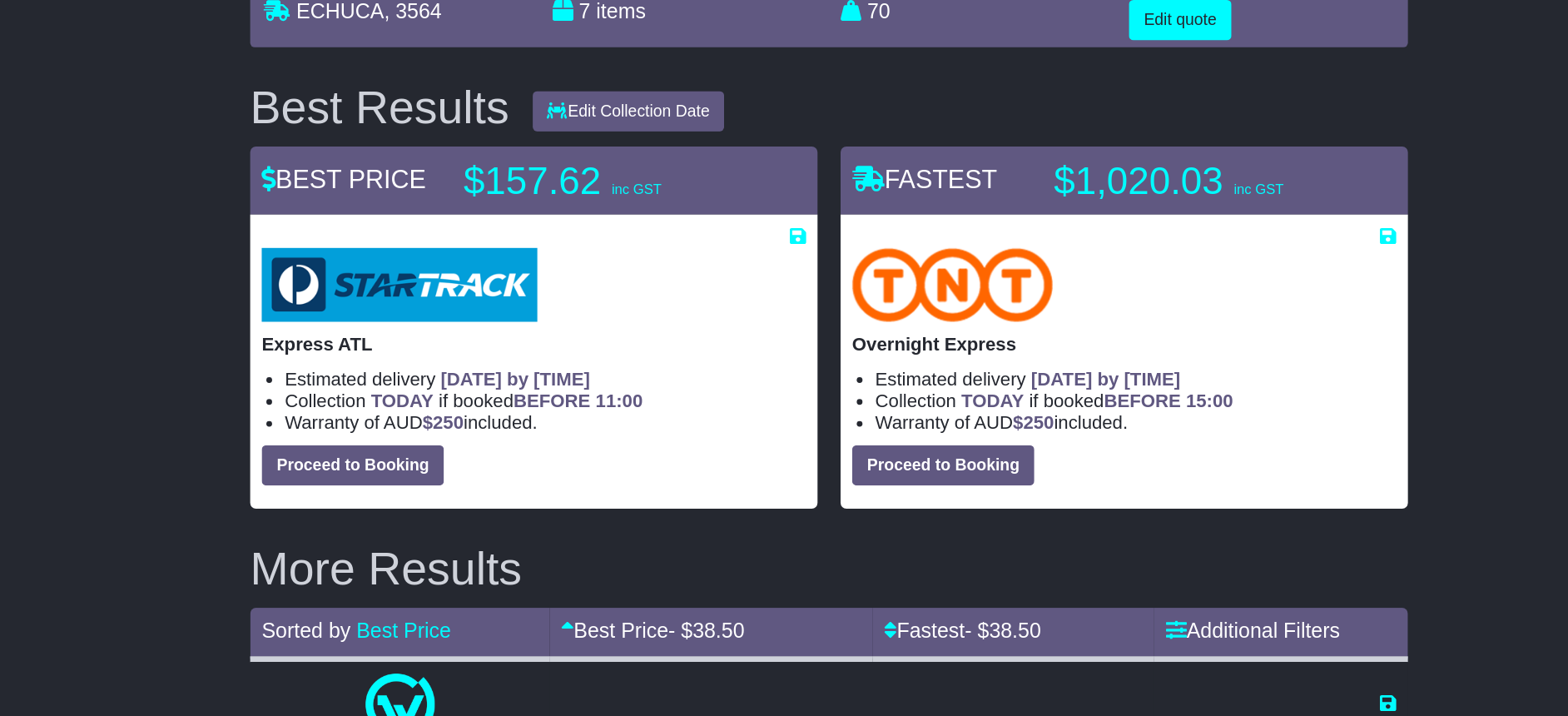 scroll, scrollTop: 166, scrollLeft: 0, axis: vertical 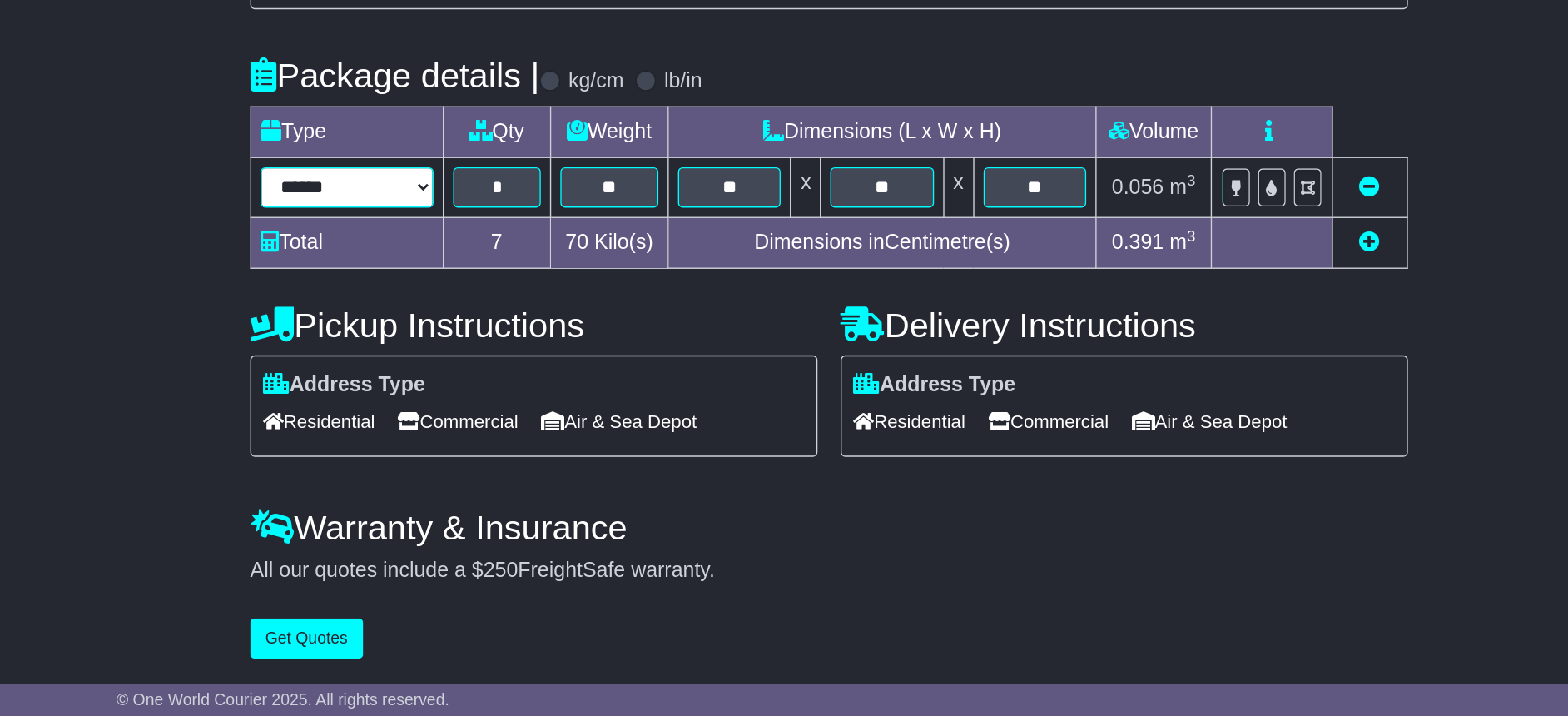 click on "****** ****** *** ******** ***** **** **** ****** *** *******" at bounding box center (436, 334) 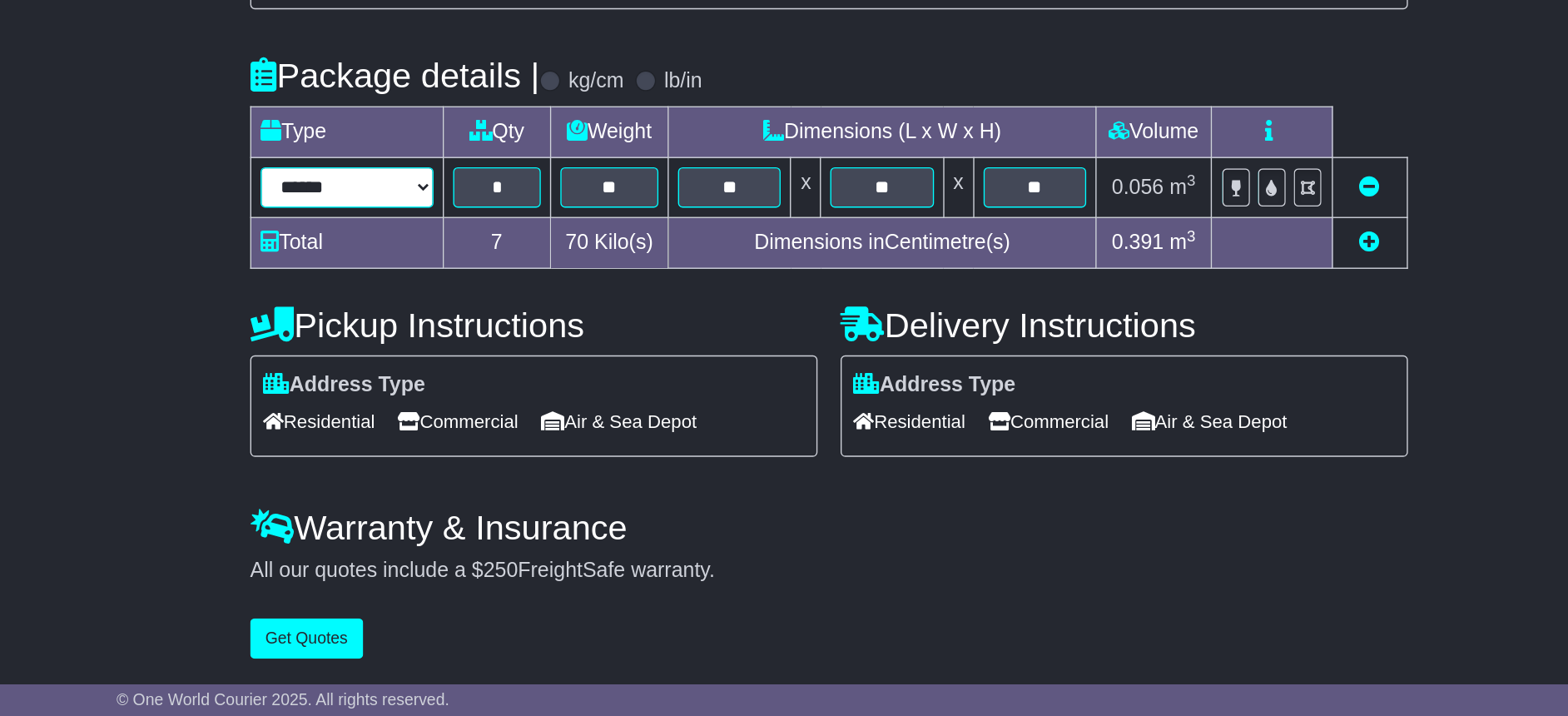 select on "****" 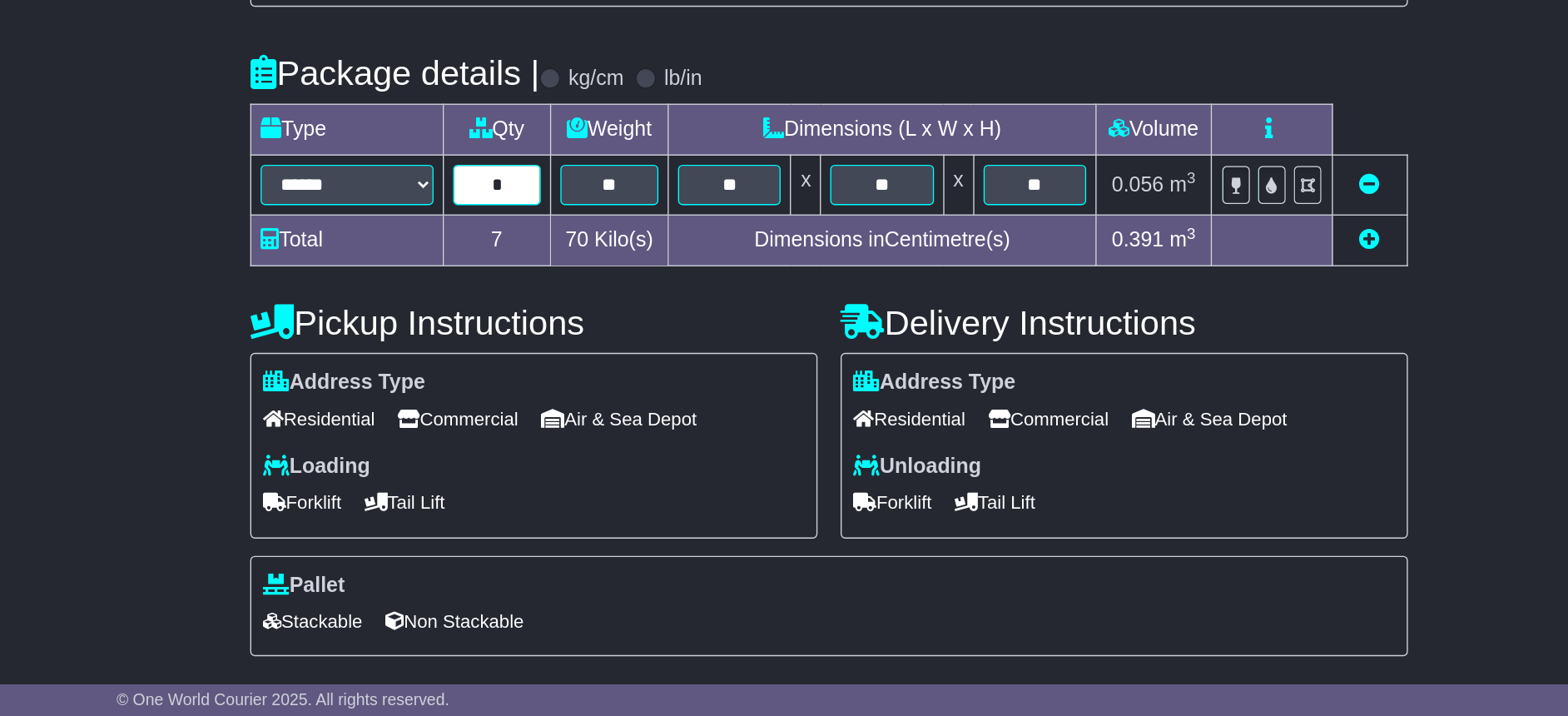 click on "*" at bounding box center (544, 332) 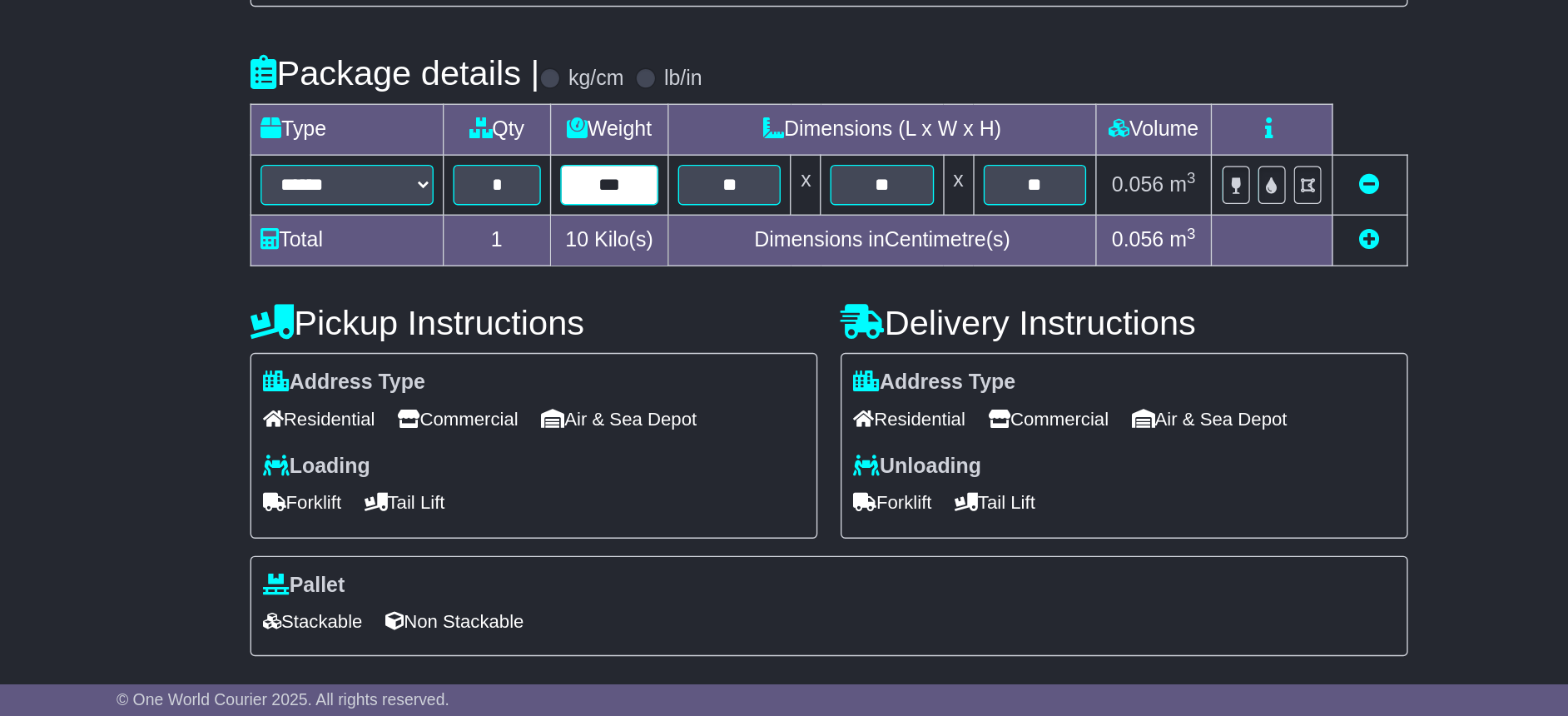 type on "***" 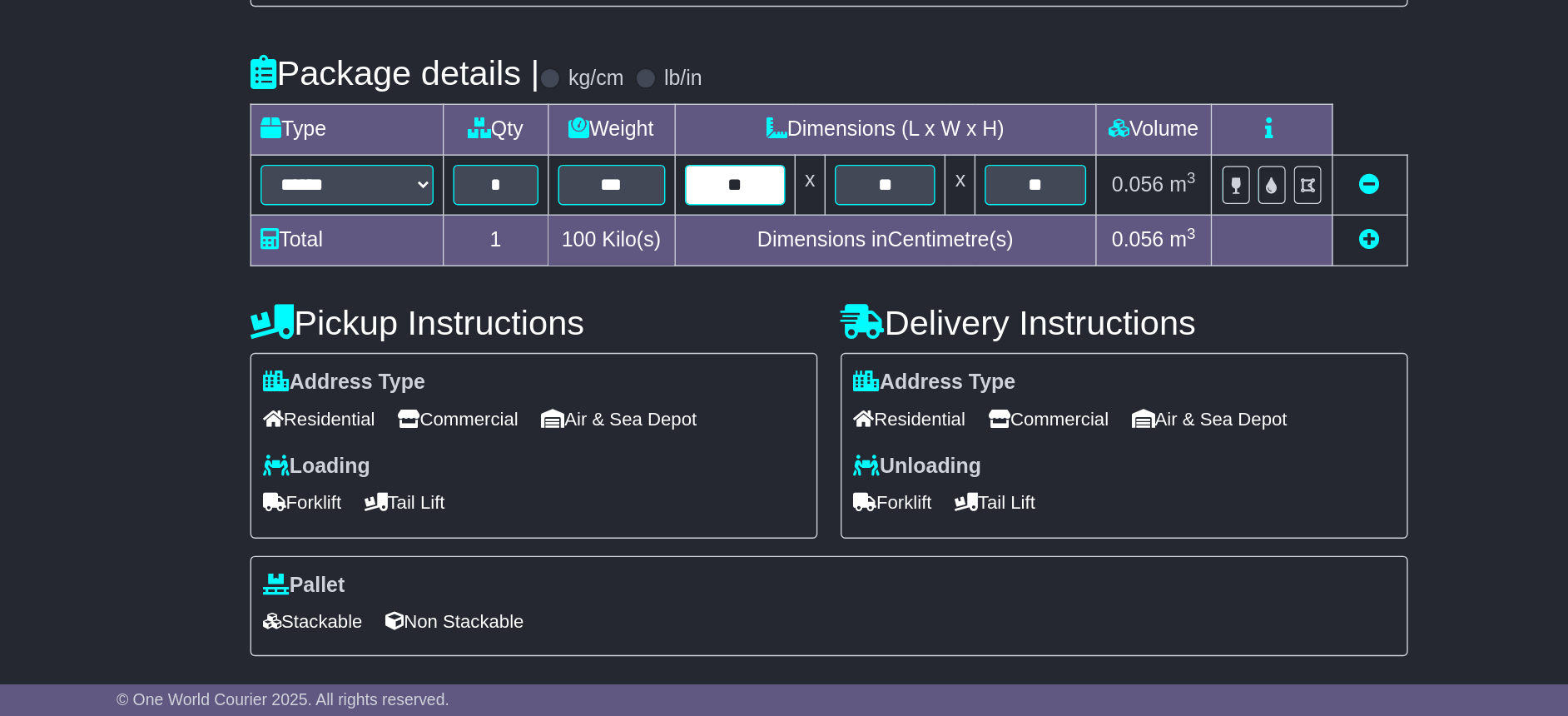 type on "**" 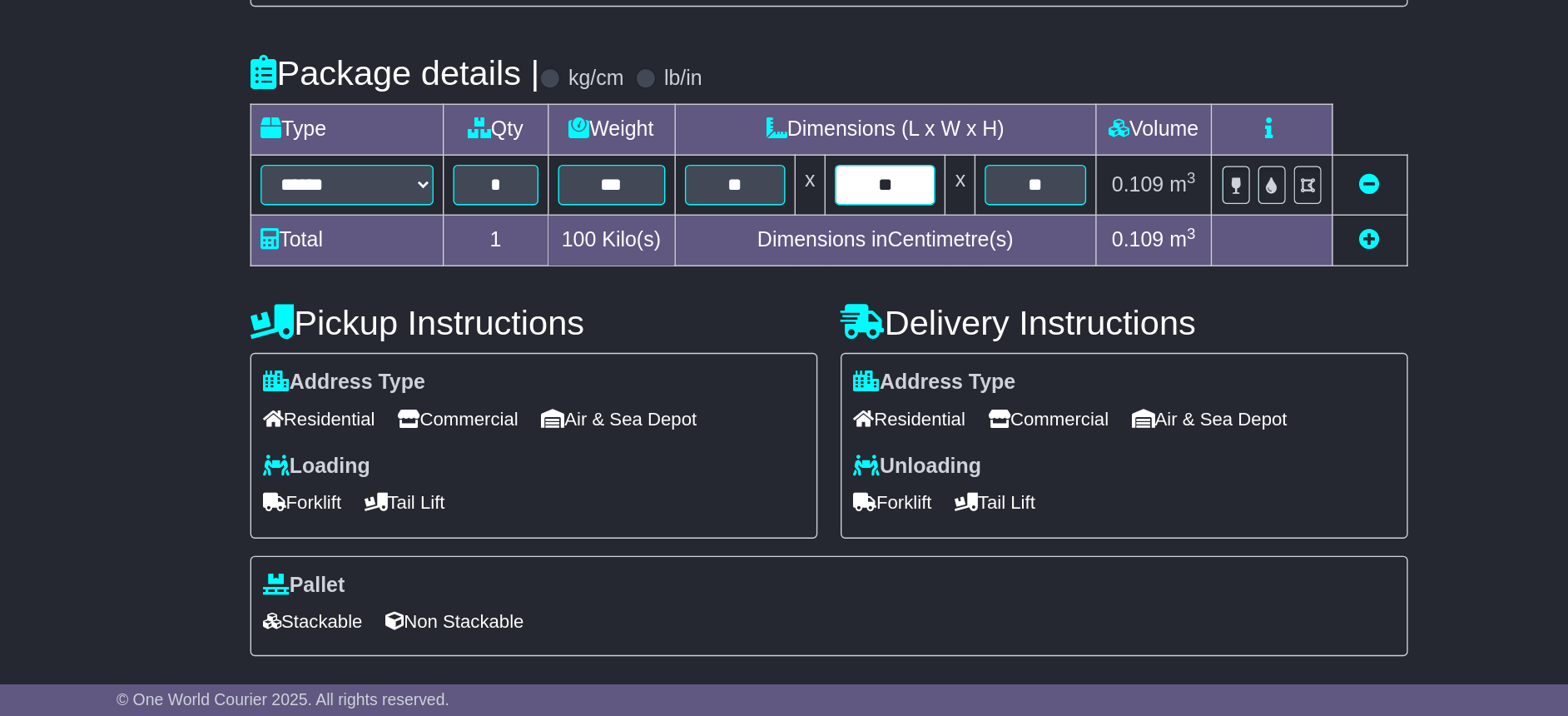 type on "**" 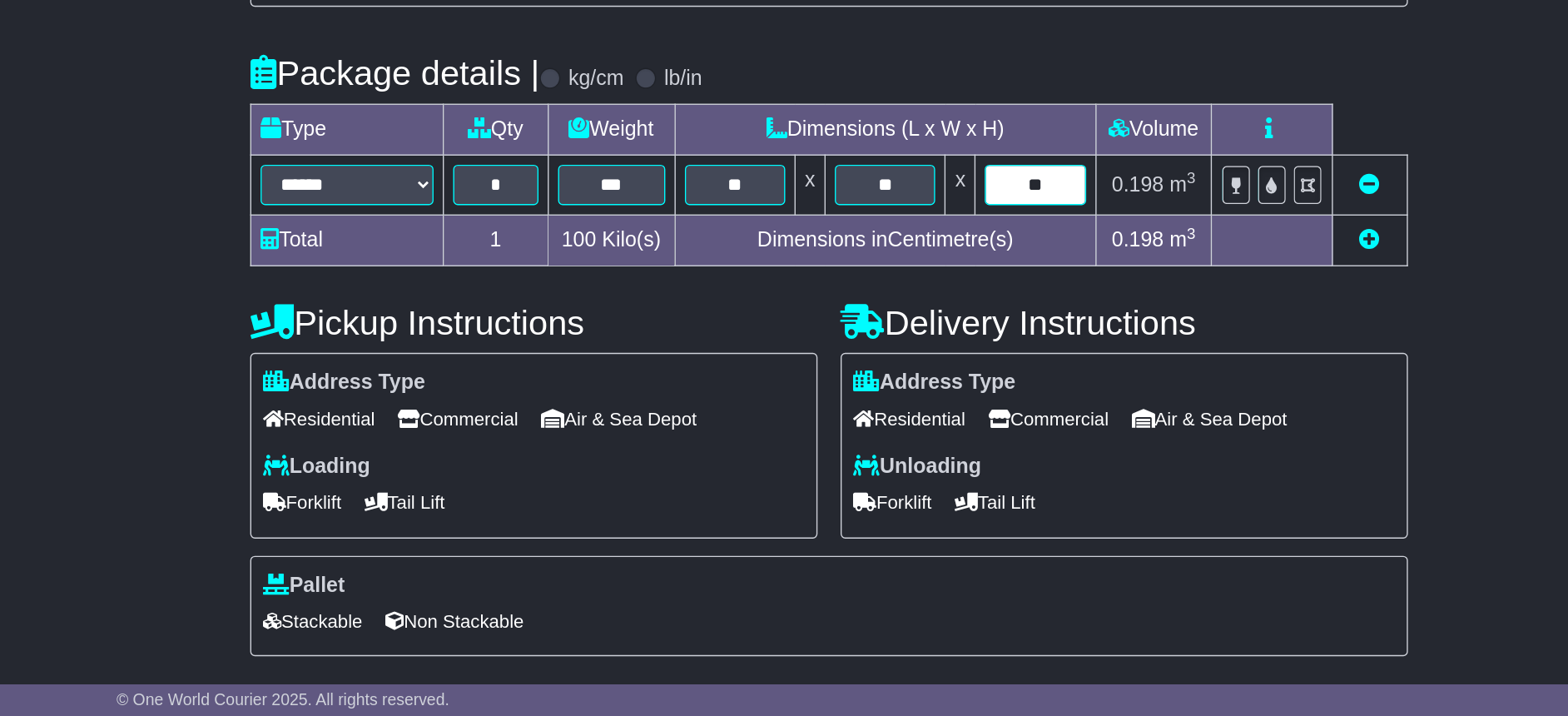 type on "**" 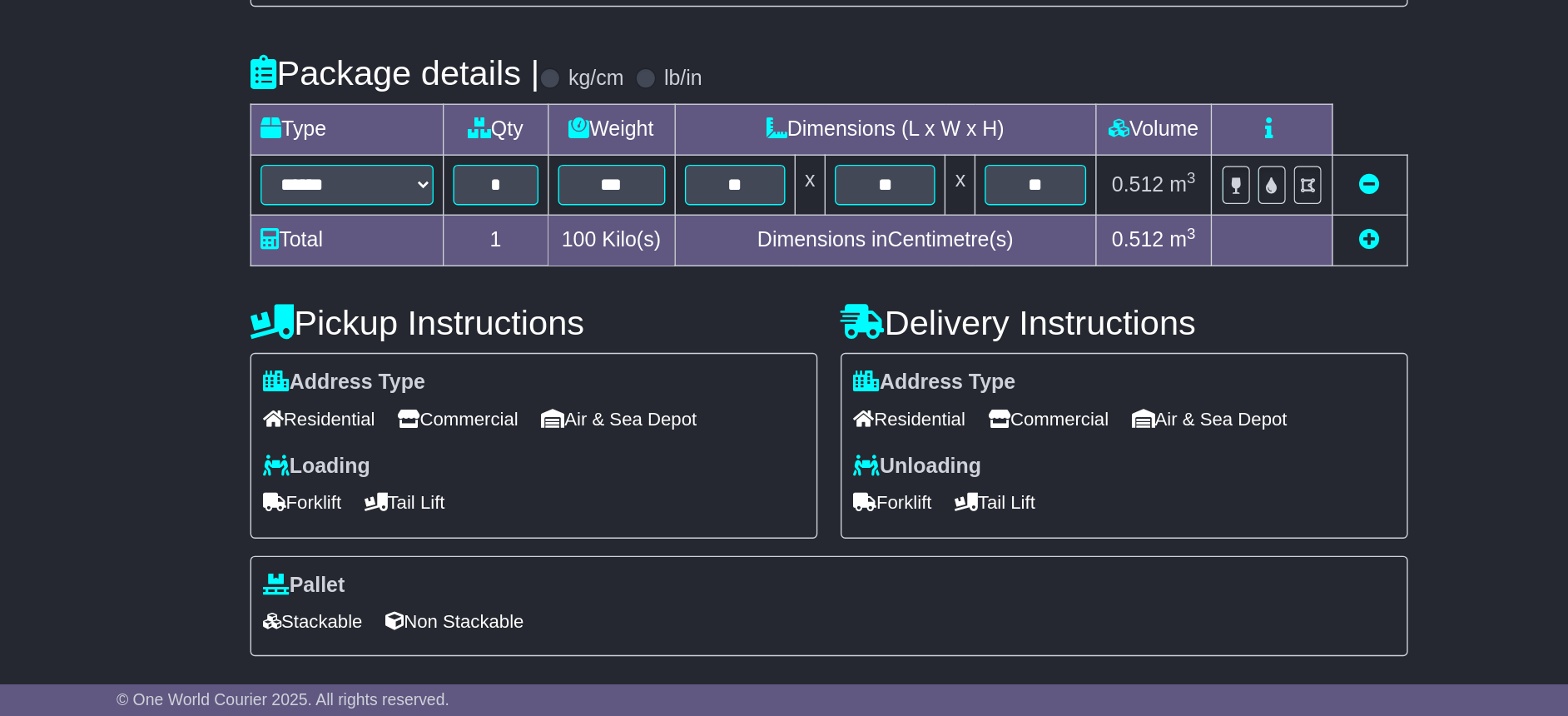 click on "Tail Lift" at bounding box center [478, 561] 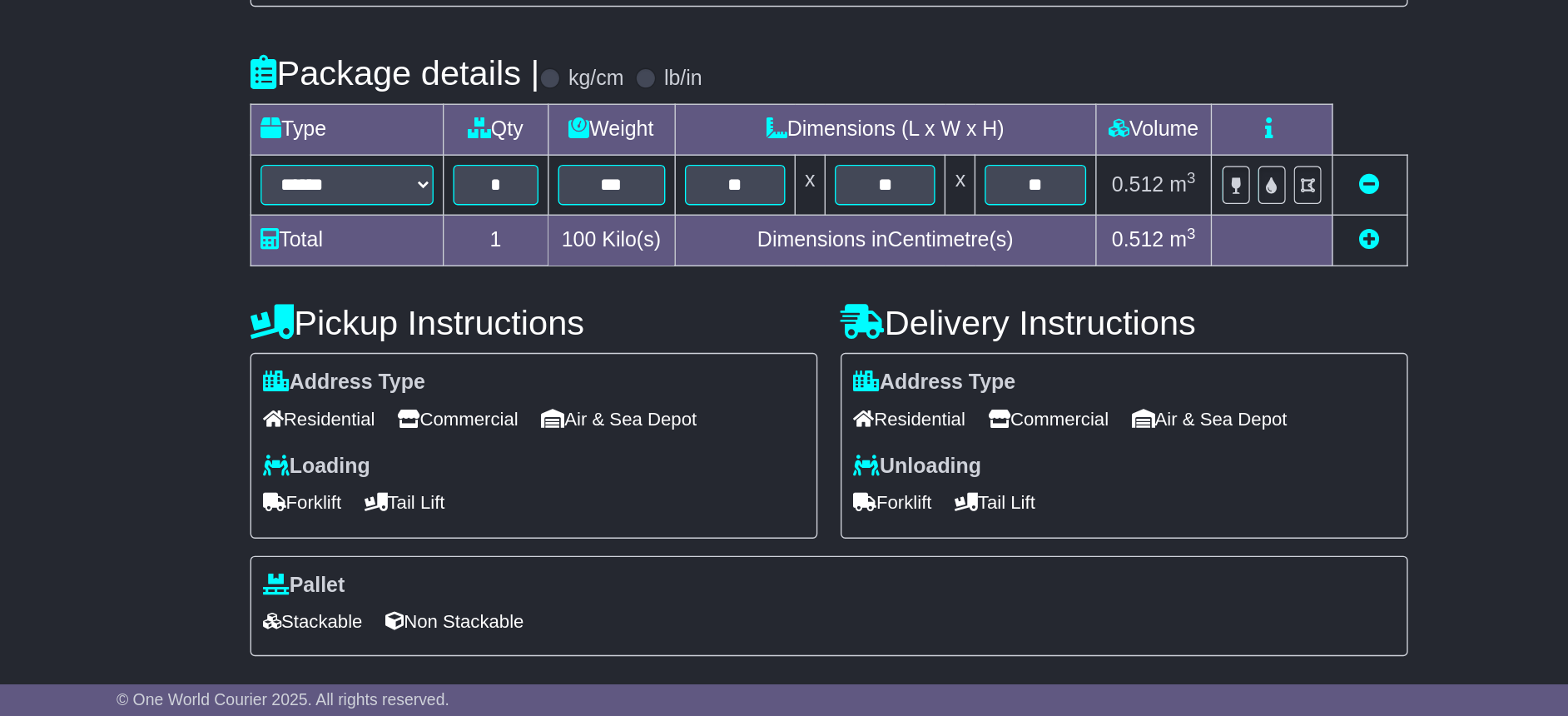 click on "Tail Lift" at bounding box center (904, 561) 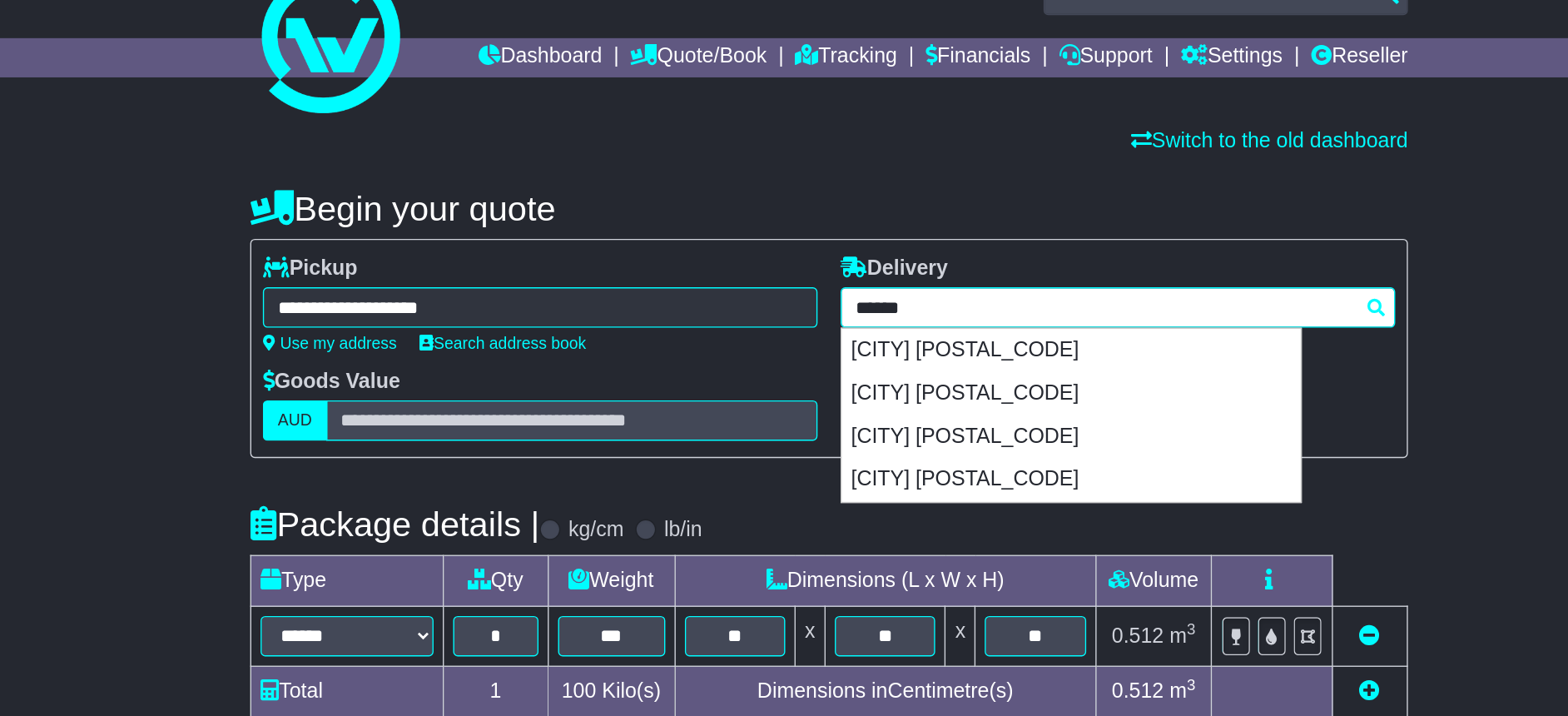 click on "**********" at bounding box center [992, 222] 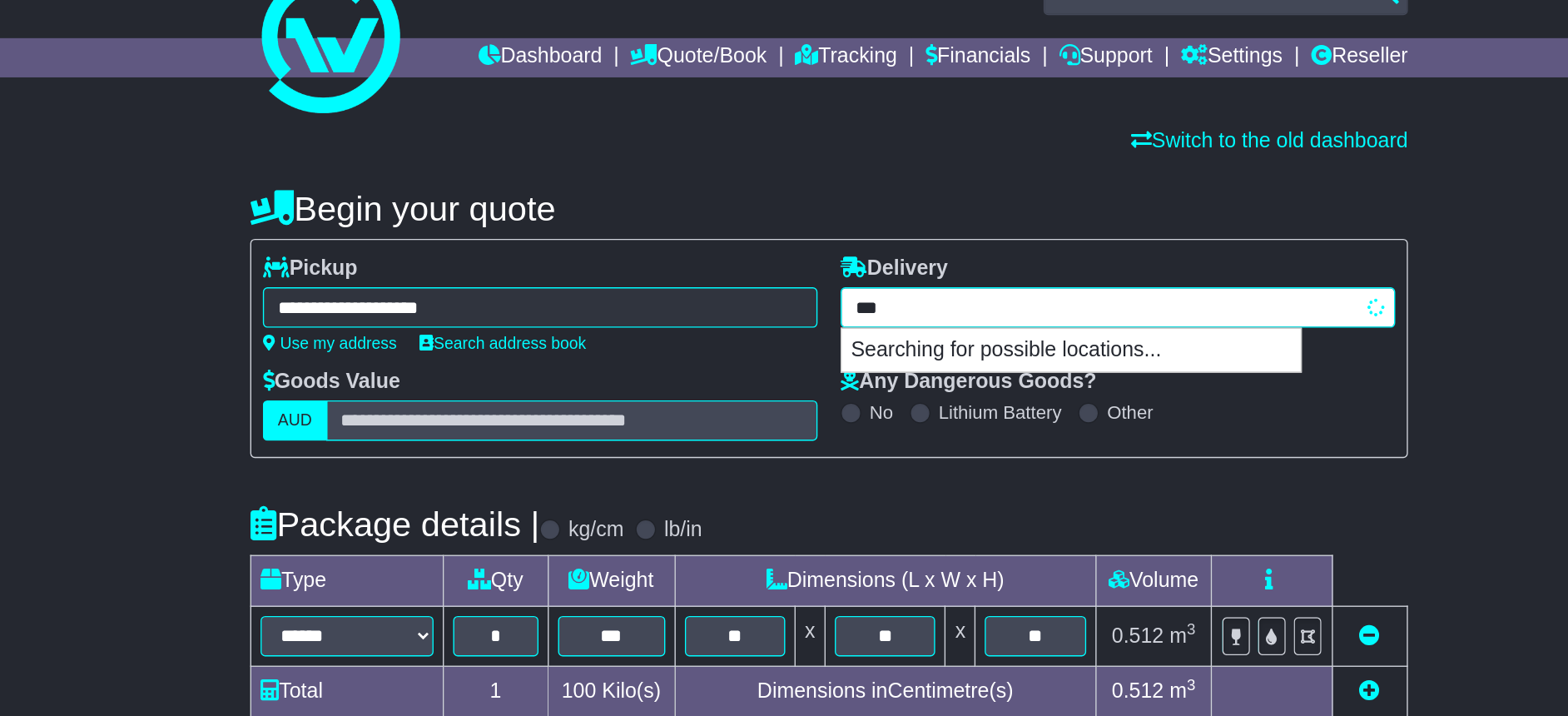 type on "****" 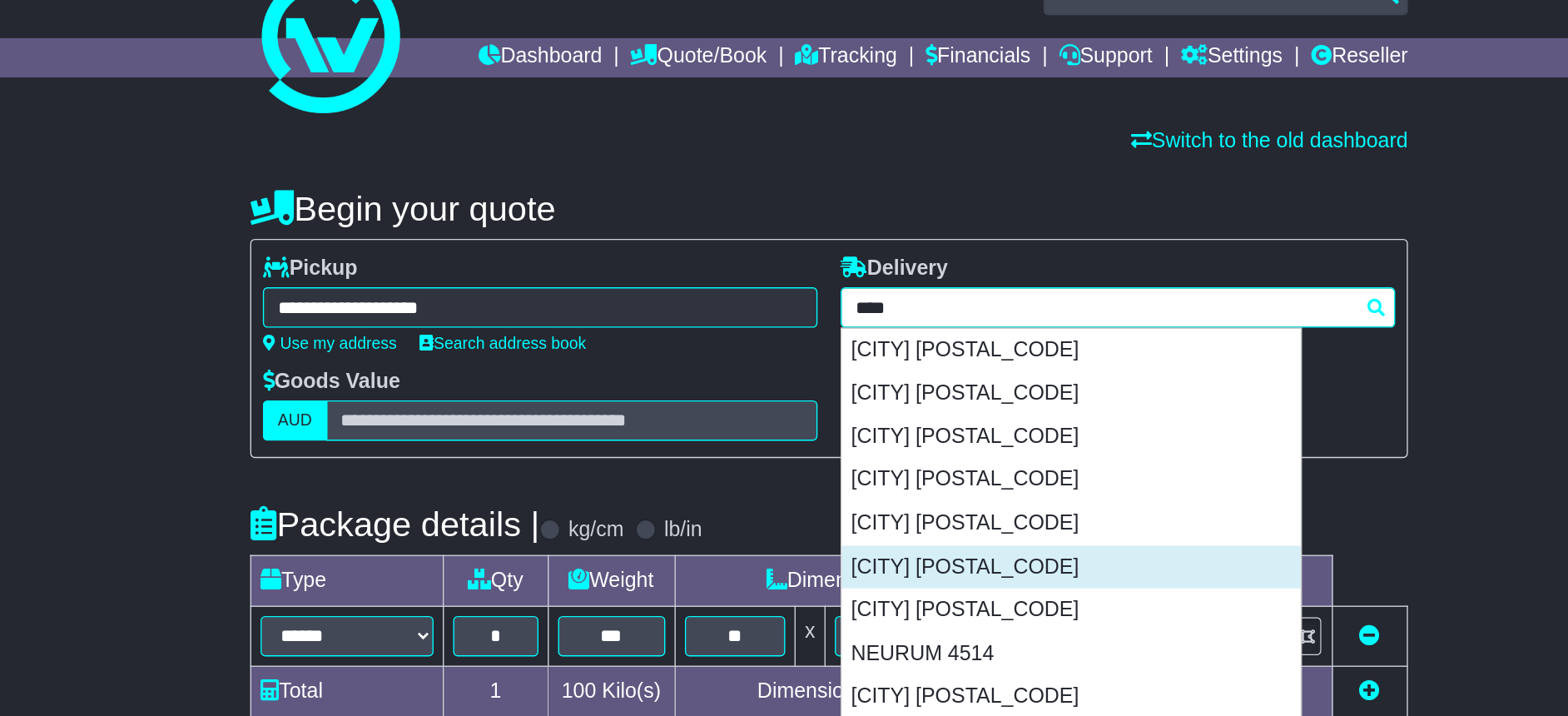 click on "MOUNT ARCHER 4514" at bounding box center [959, 410] 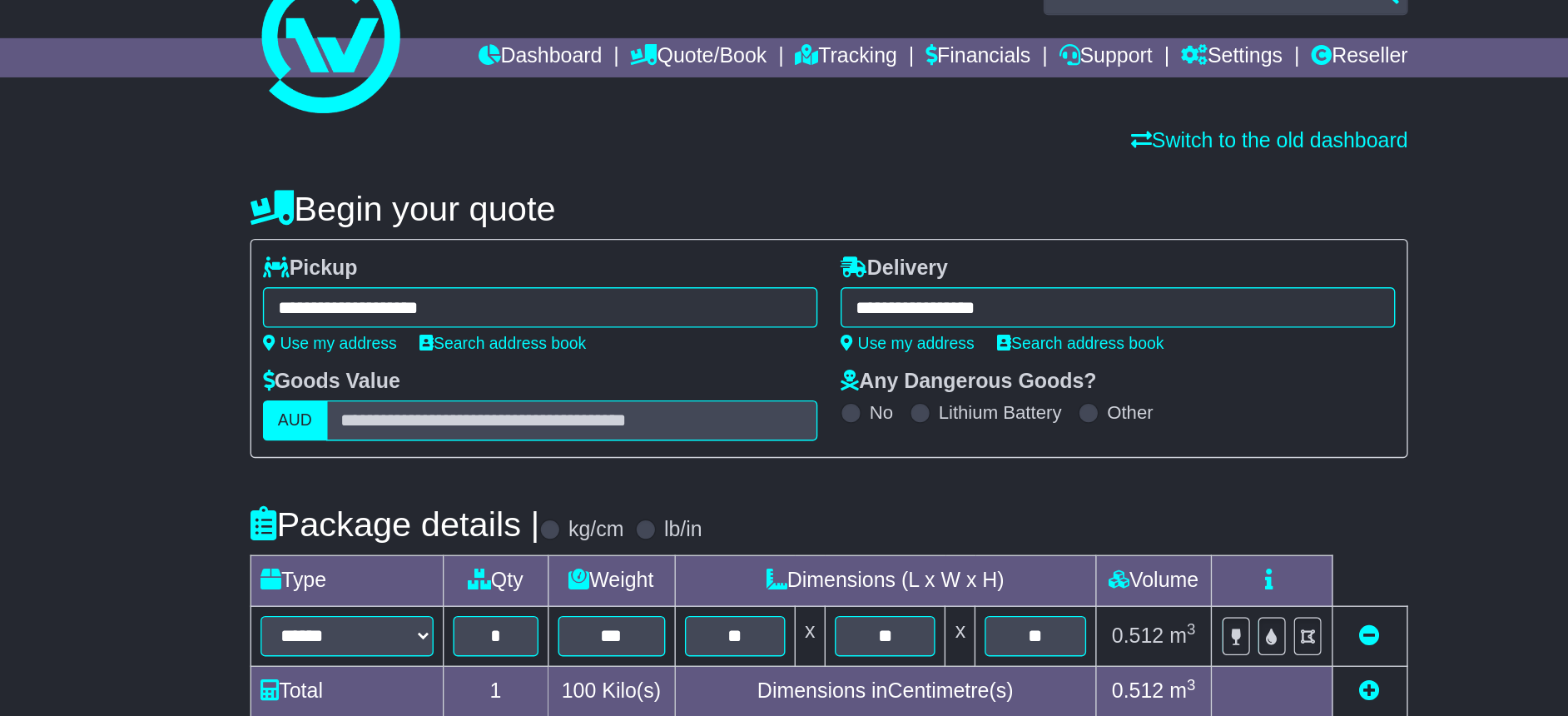 type on "**********" 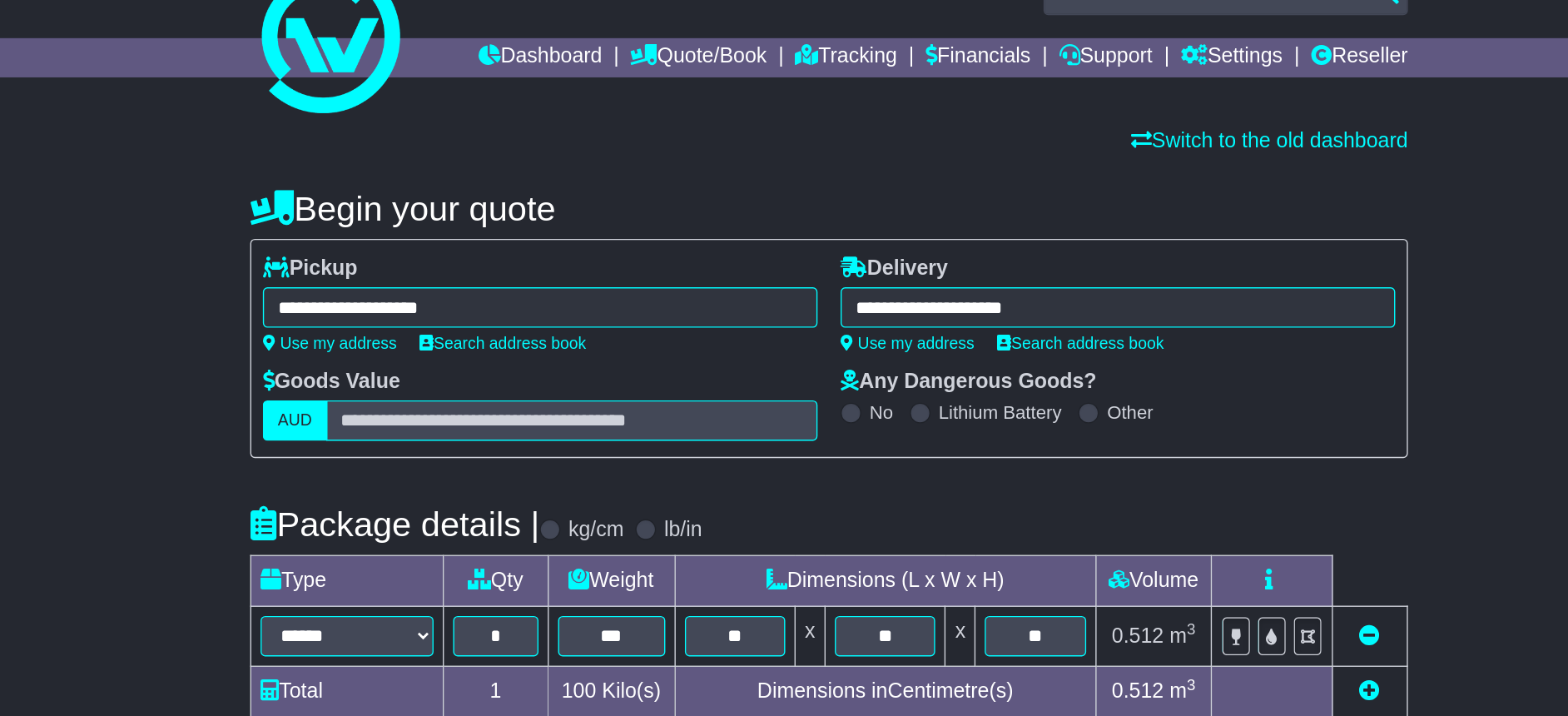 click on "**********" at bounding box center [575, 222] 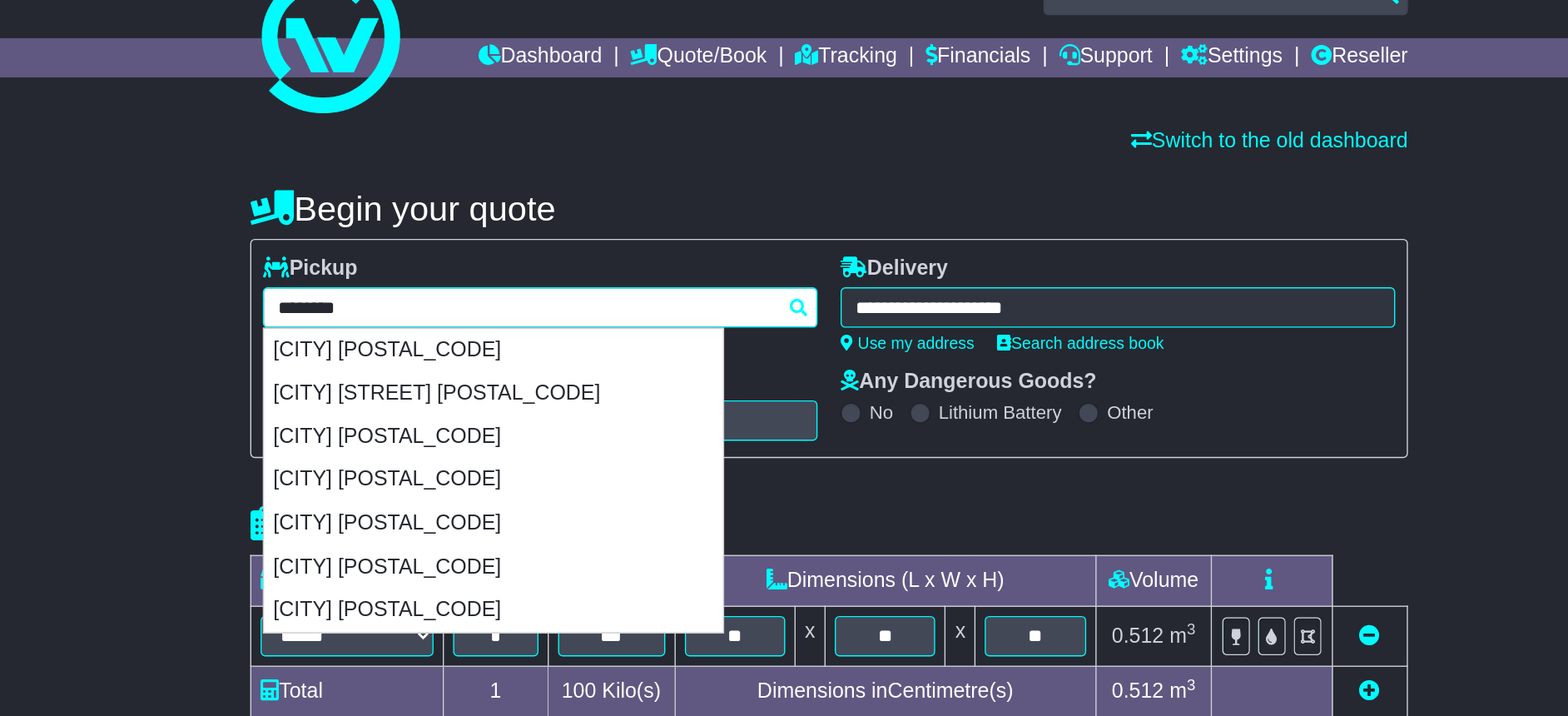 click on "********" at bounding box center (575, 222) 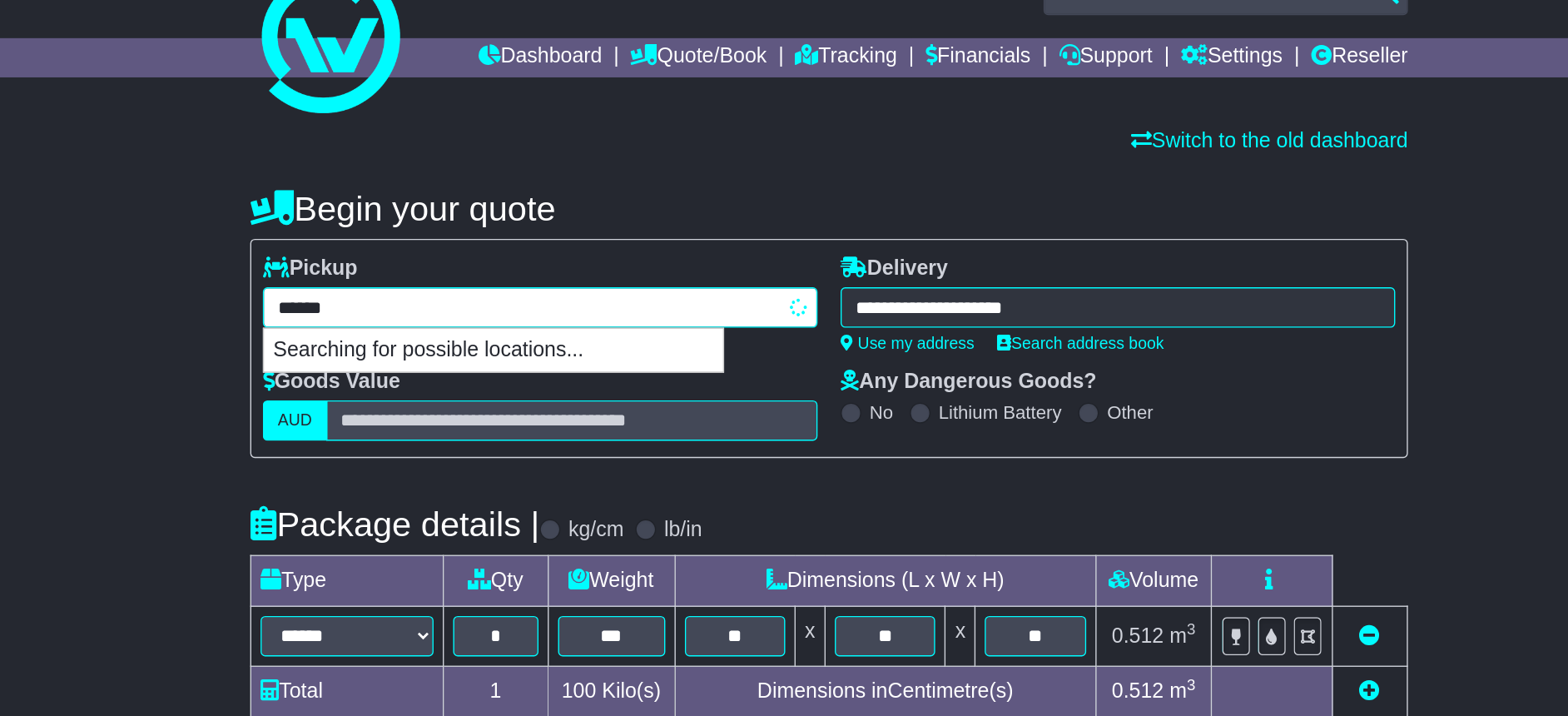 type on "*******" 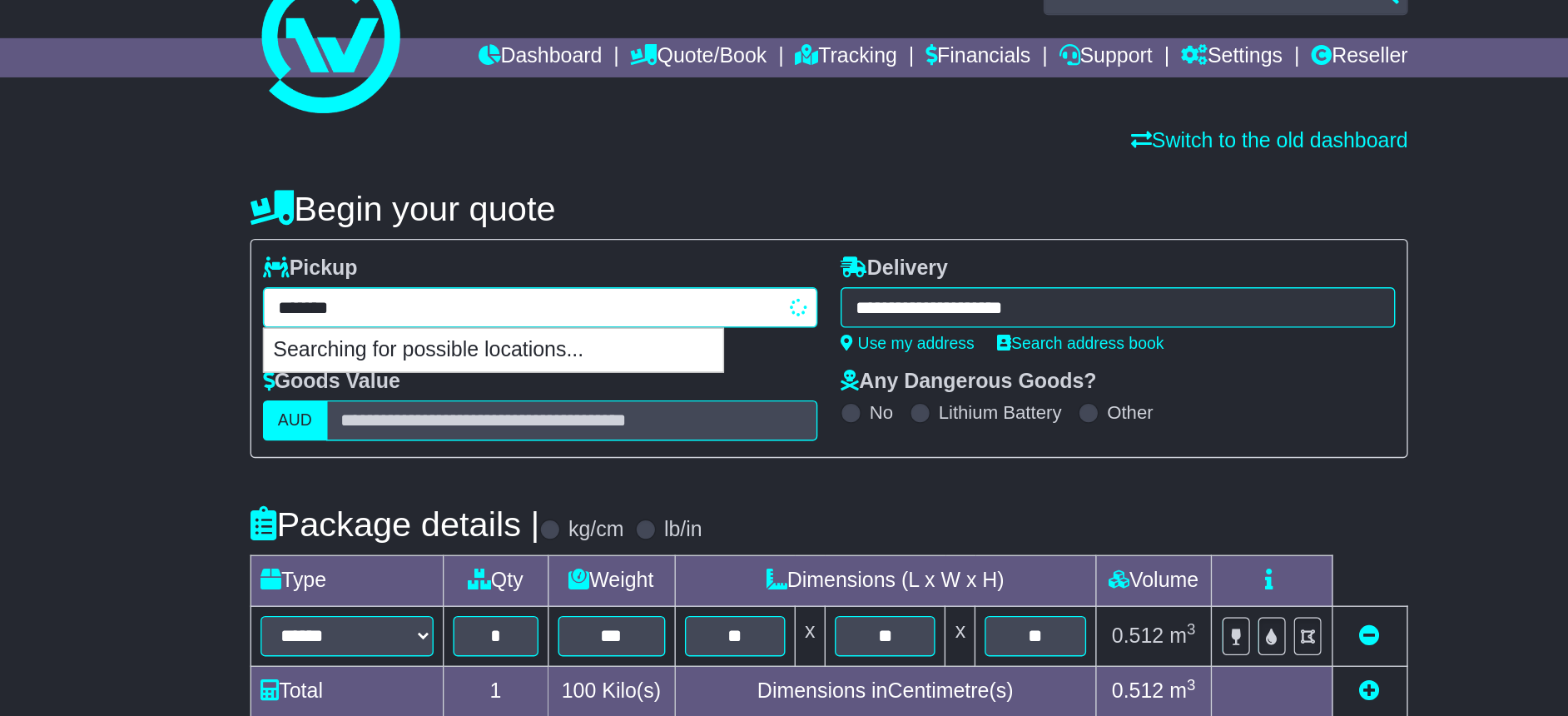 type on "**********" 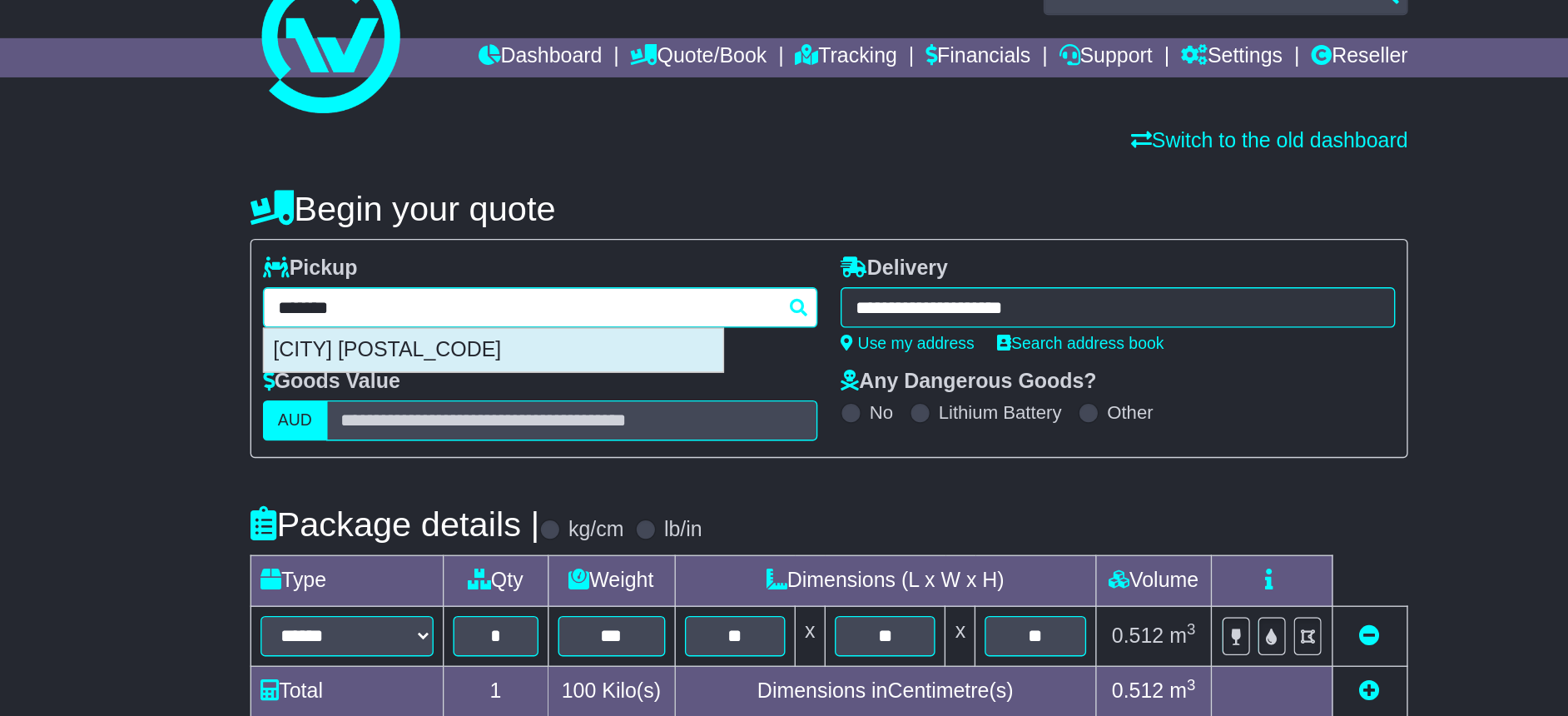 click on "PARK ORCHARDS 3114" at bounding box center (542, 254) 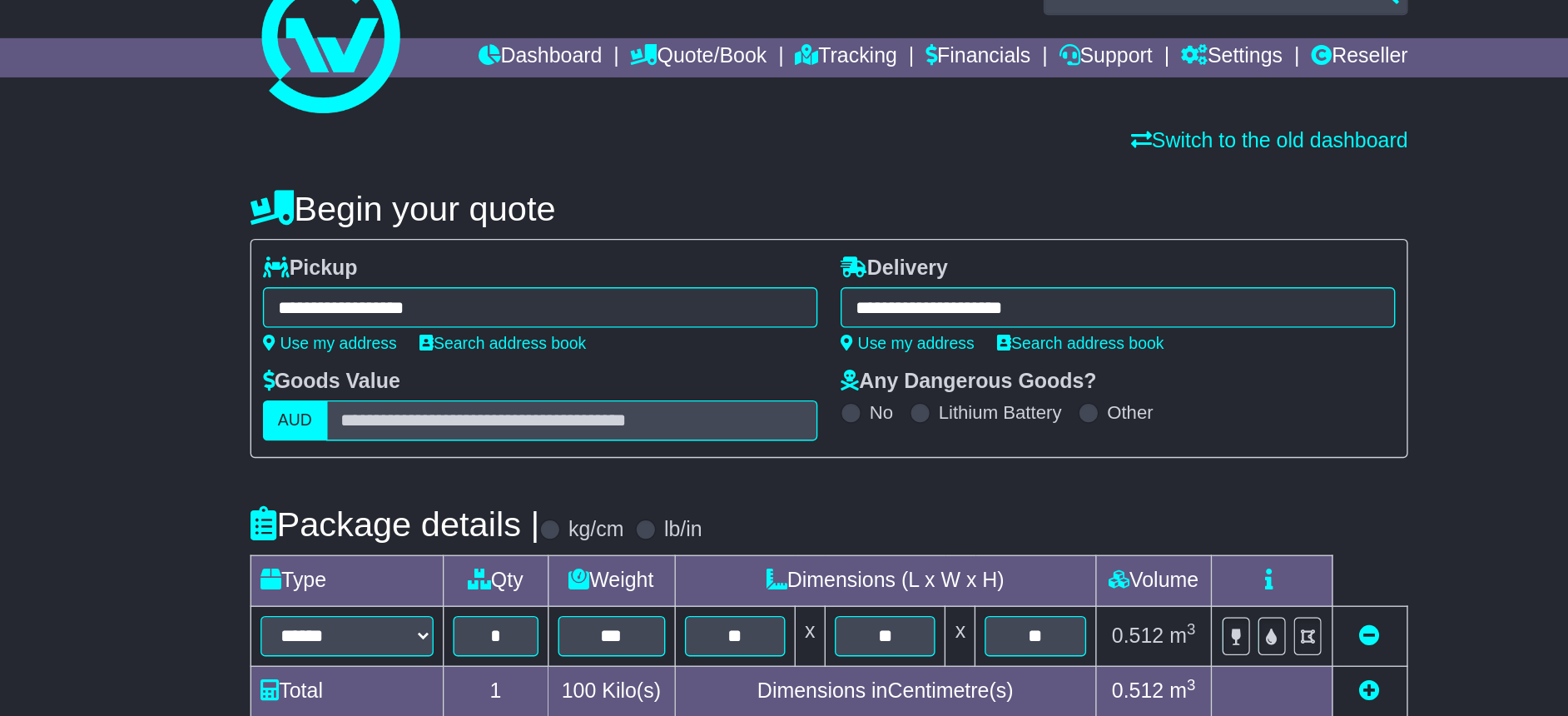 type on "**********" 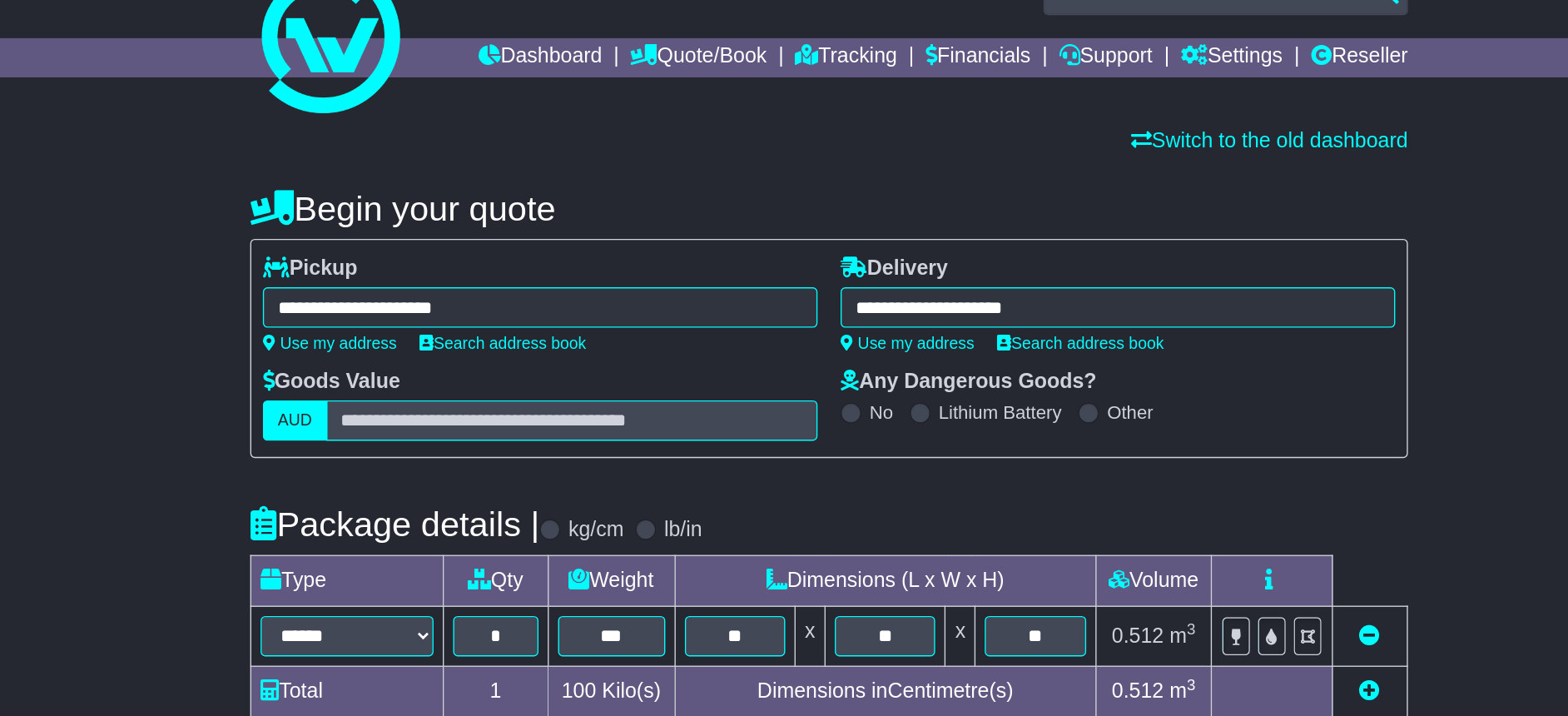 scroll, scrollTop: 166, scrollLeft: 0, axis: vertical 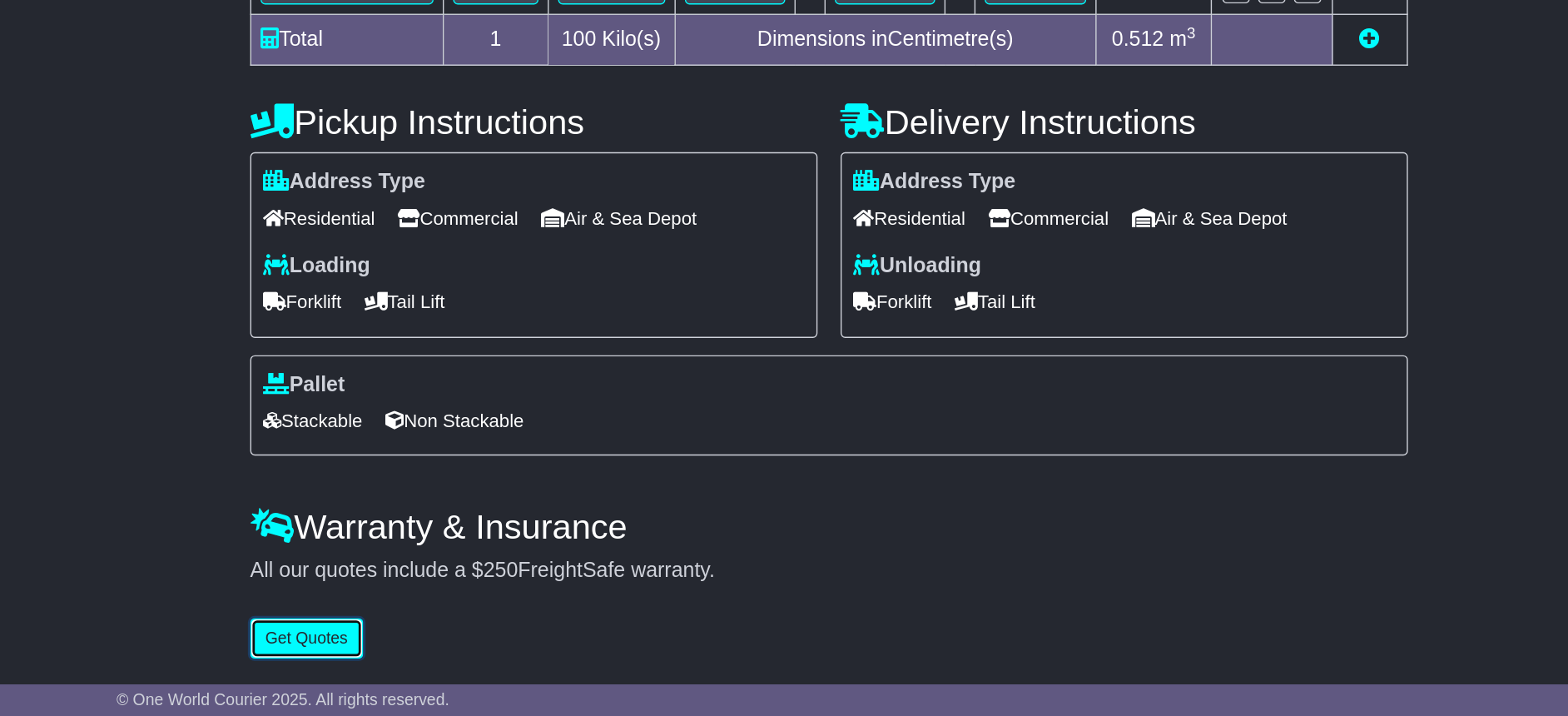 click on "Get Quotes" at bounding box center (407, 659) 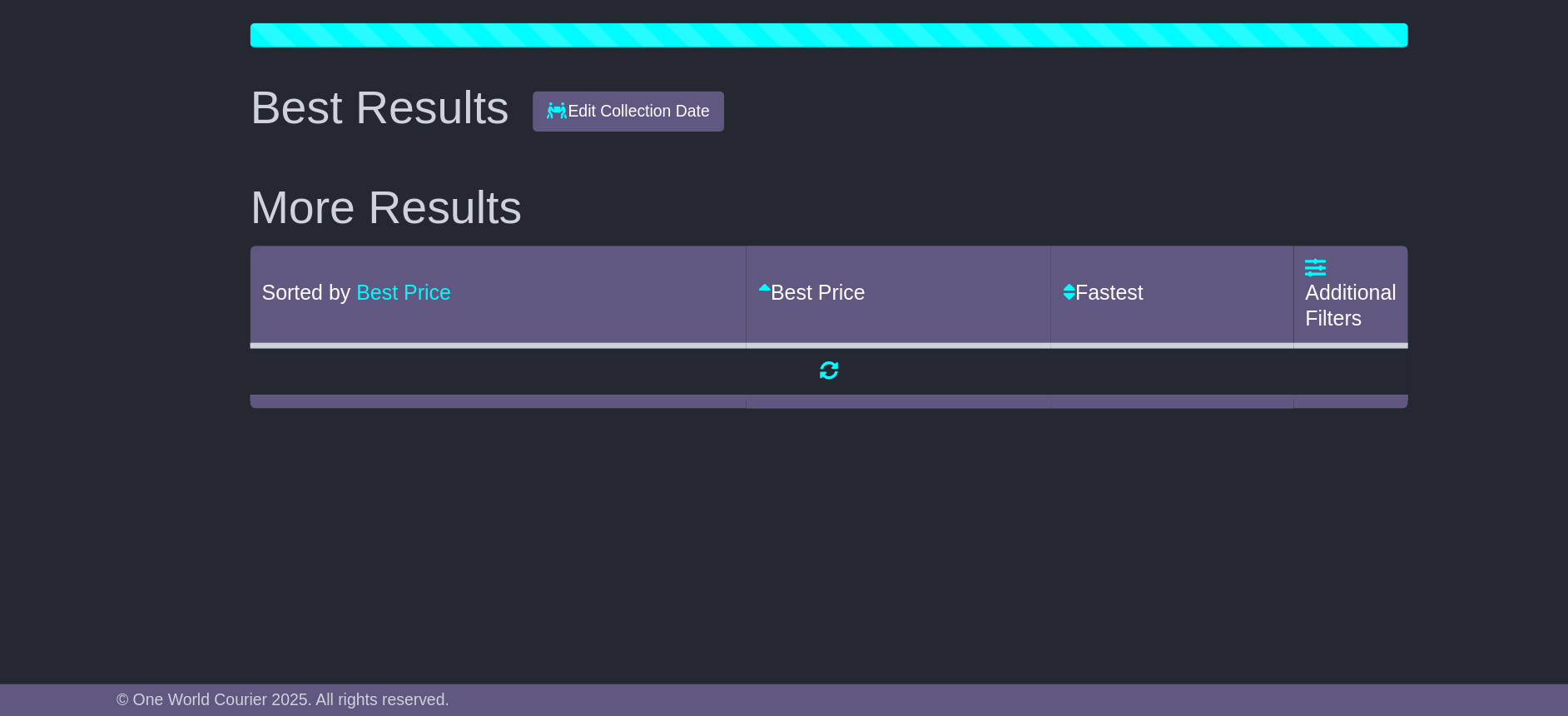 scroll, scrollTop: 0, scrollLeft: 0, axis: both 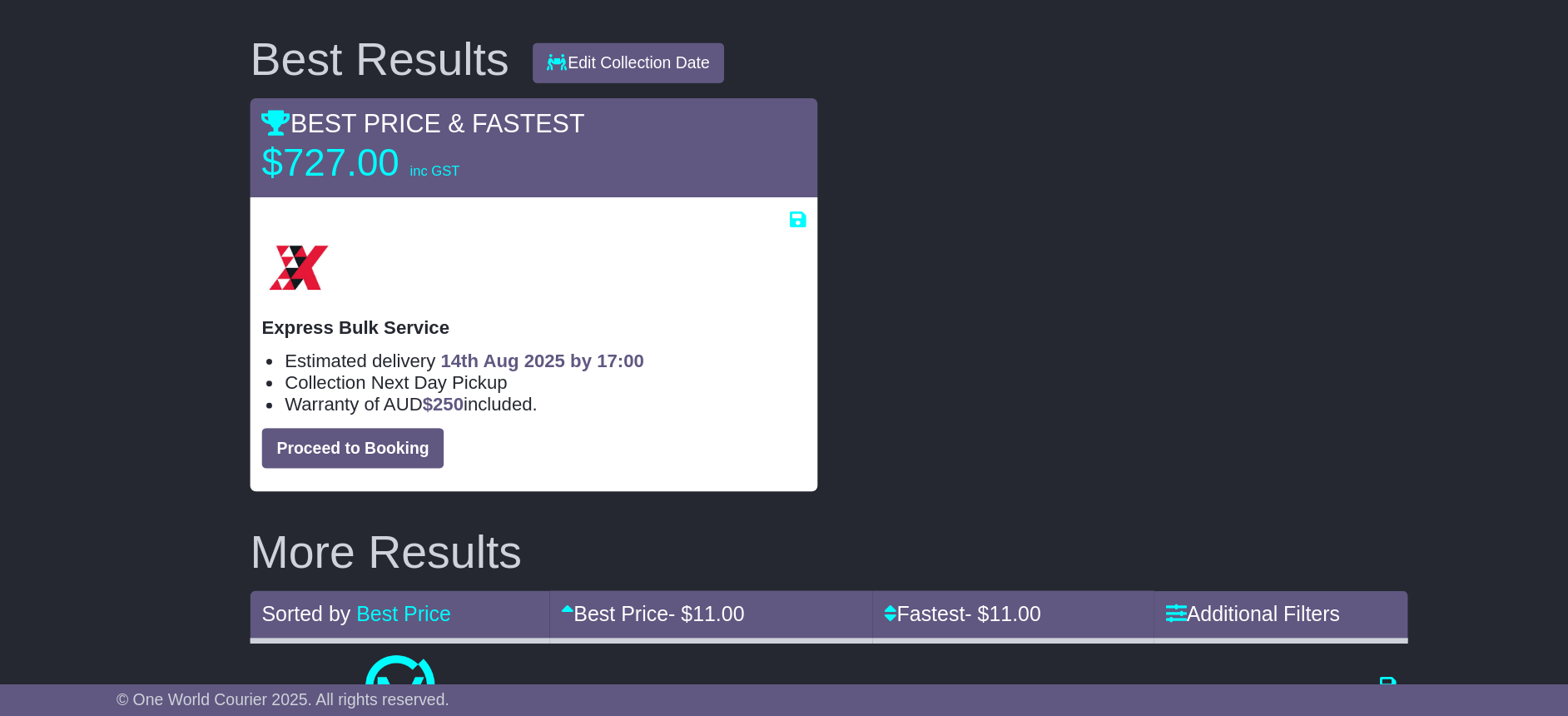 click on "Edit quote" at bounding box center [1037, 178] 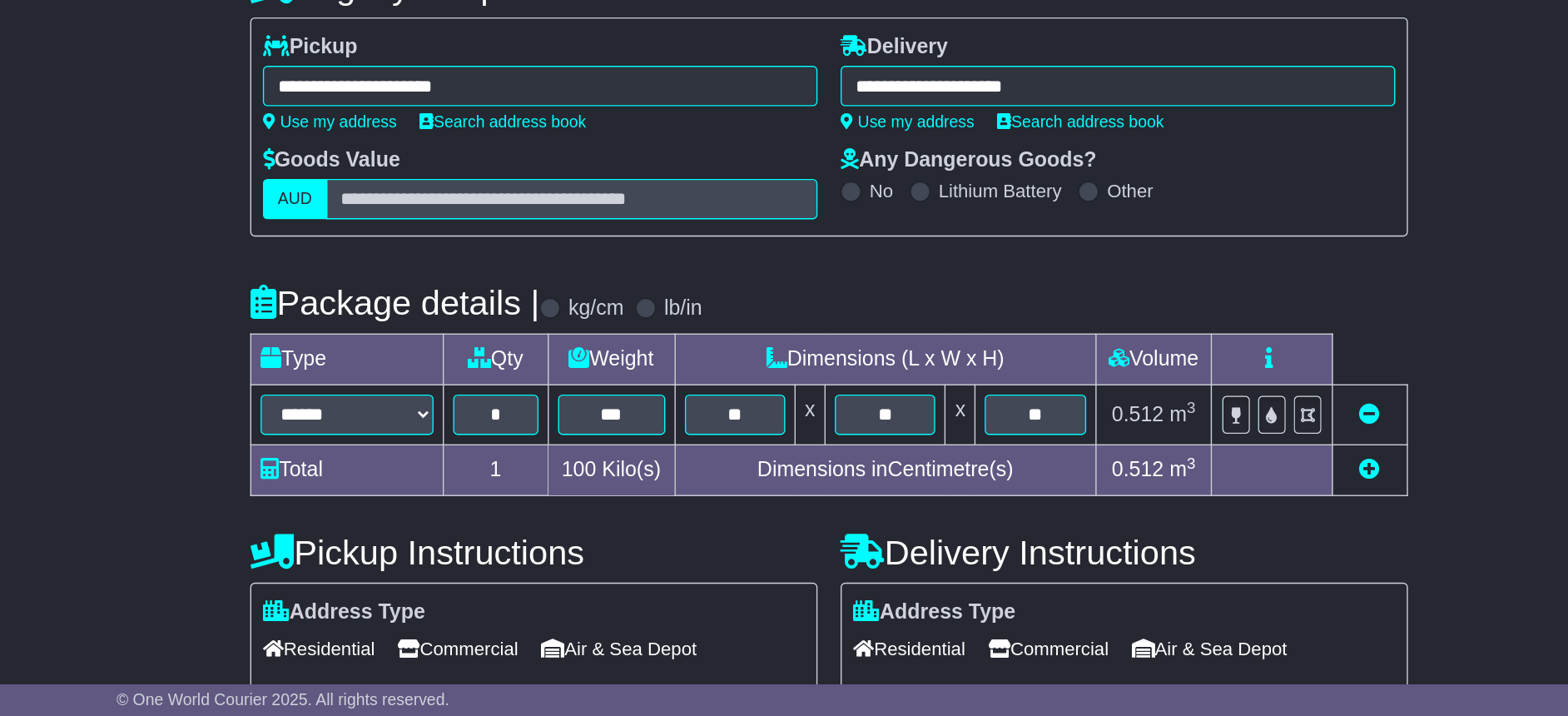 scroll, scrollTop: 316, scrollLeft: 0, axis: vertical 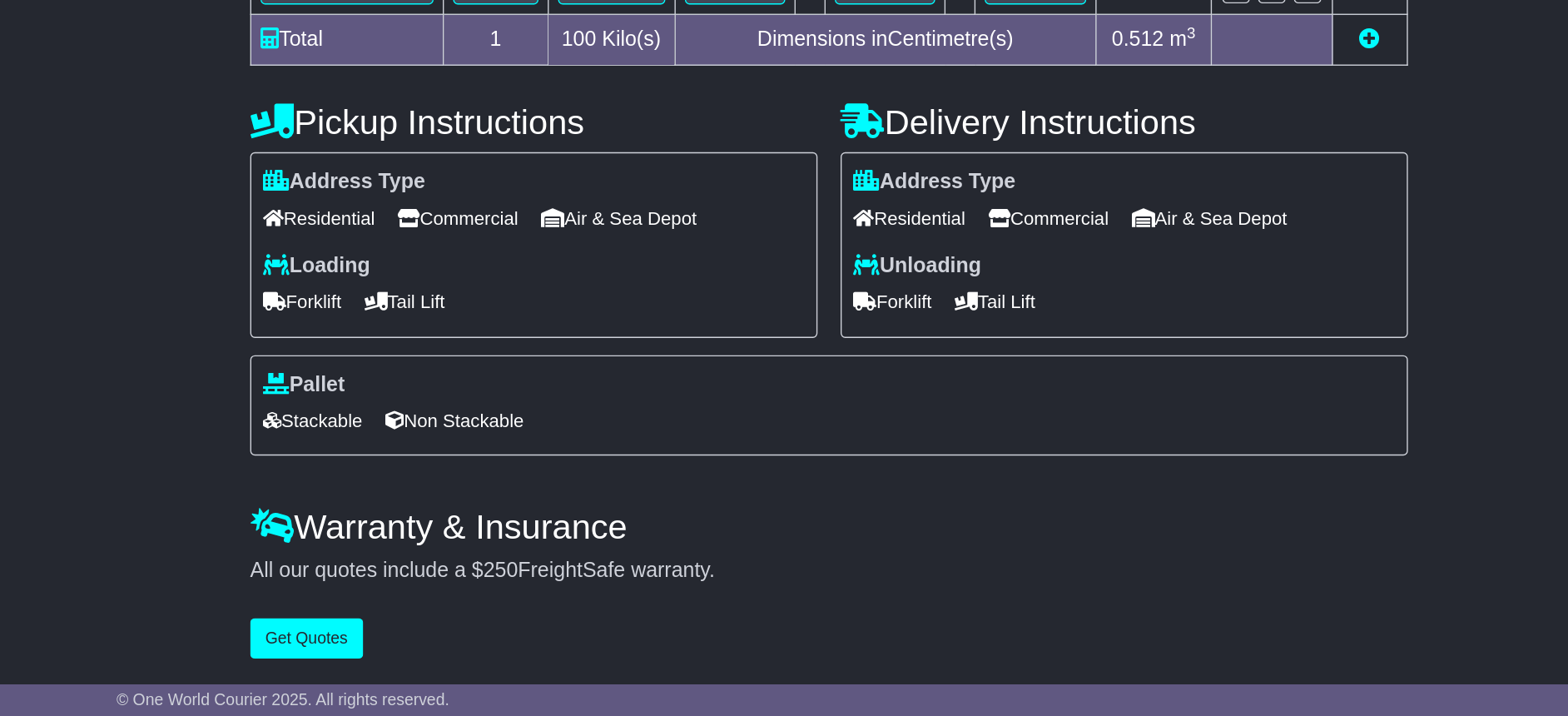 click on "Commercial" at bounding box center (942, 356) 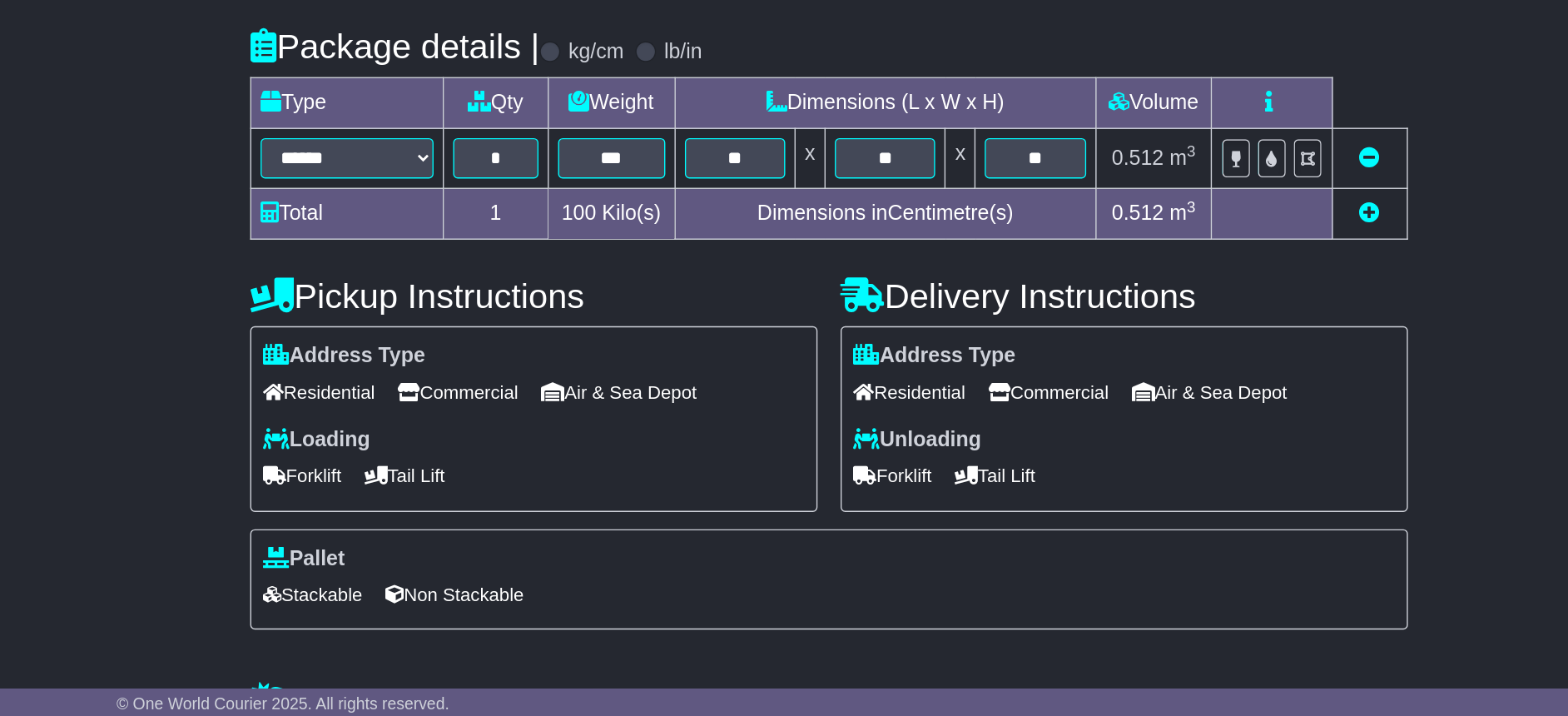 scroll, scrollTop: 58, scrollLeft: 0, axis: vertical 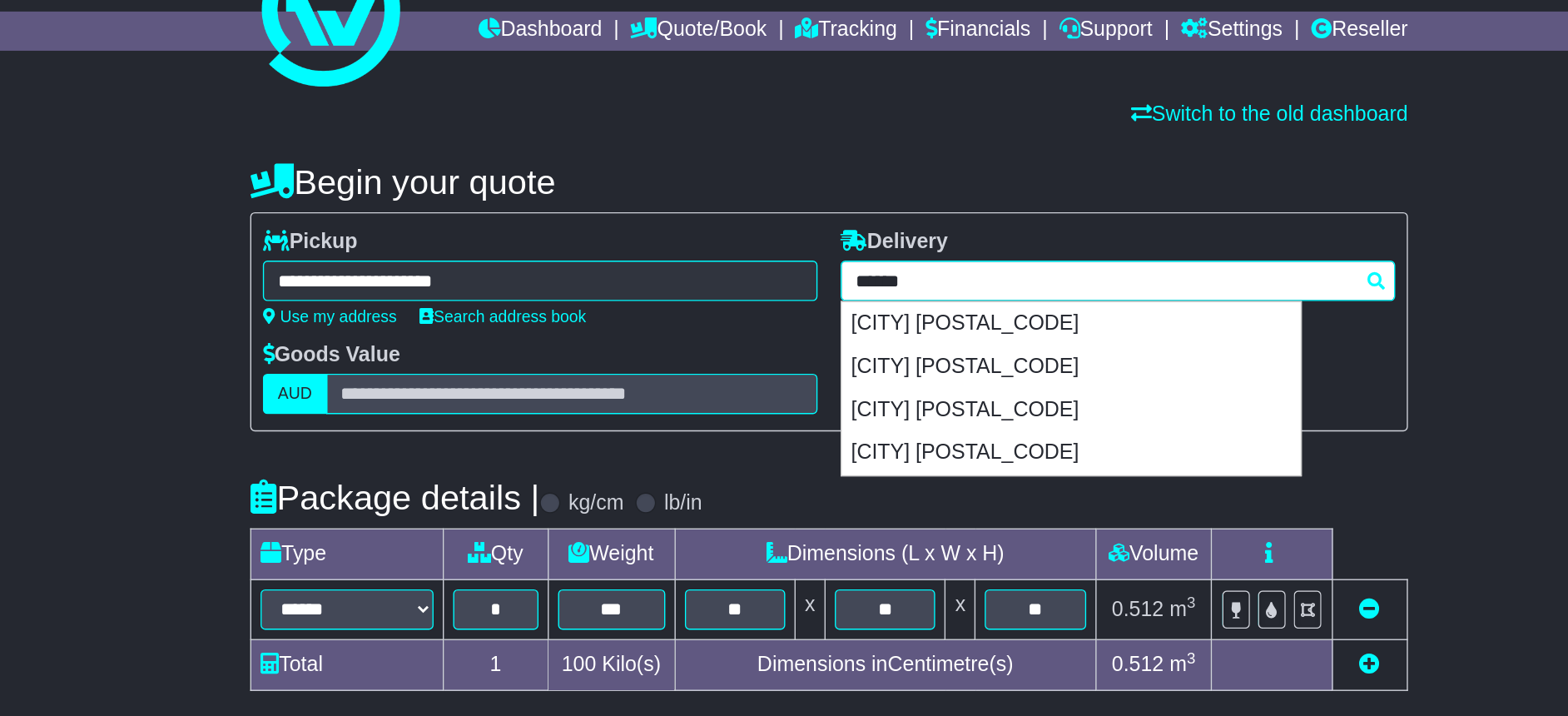 click on "**********" at bounding box center (992, 202) 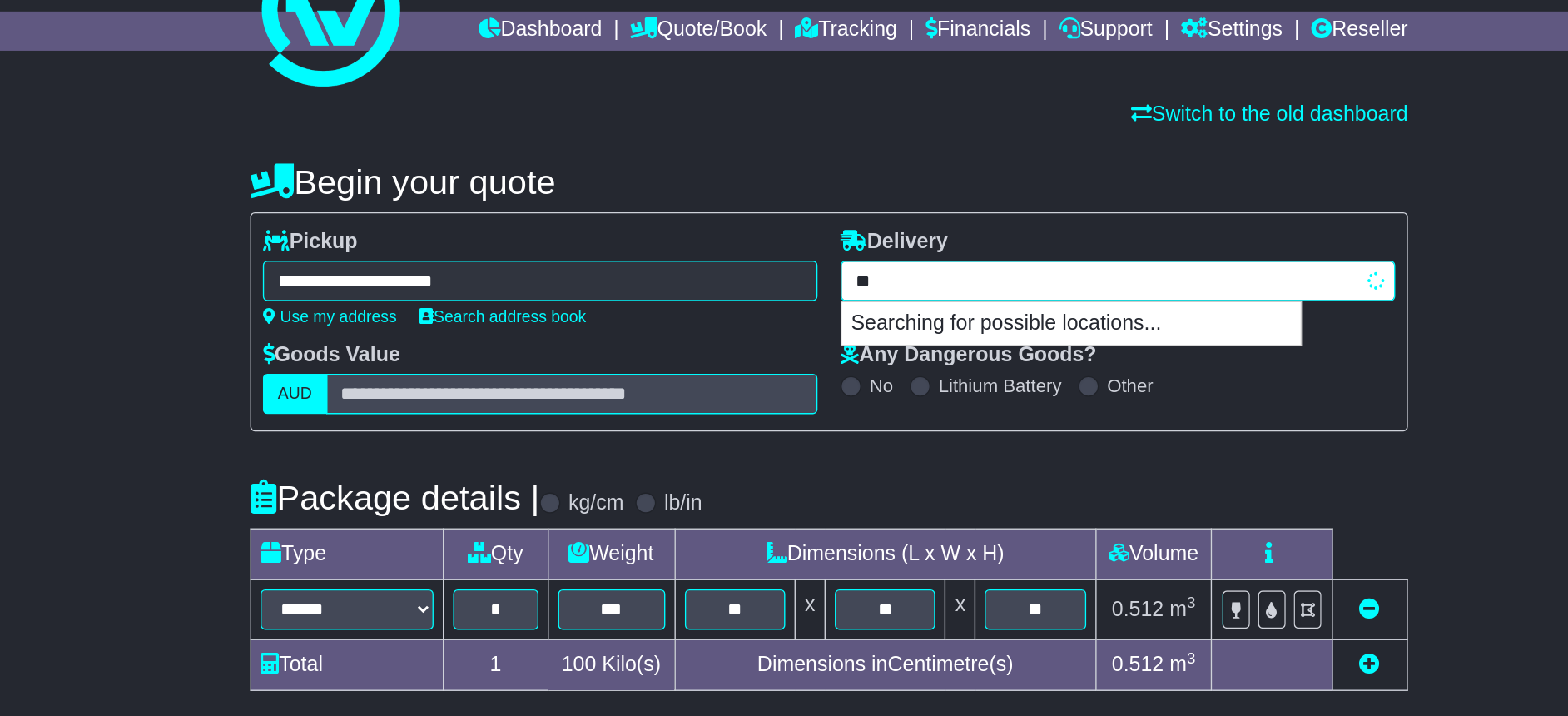 type on "*" 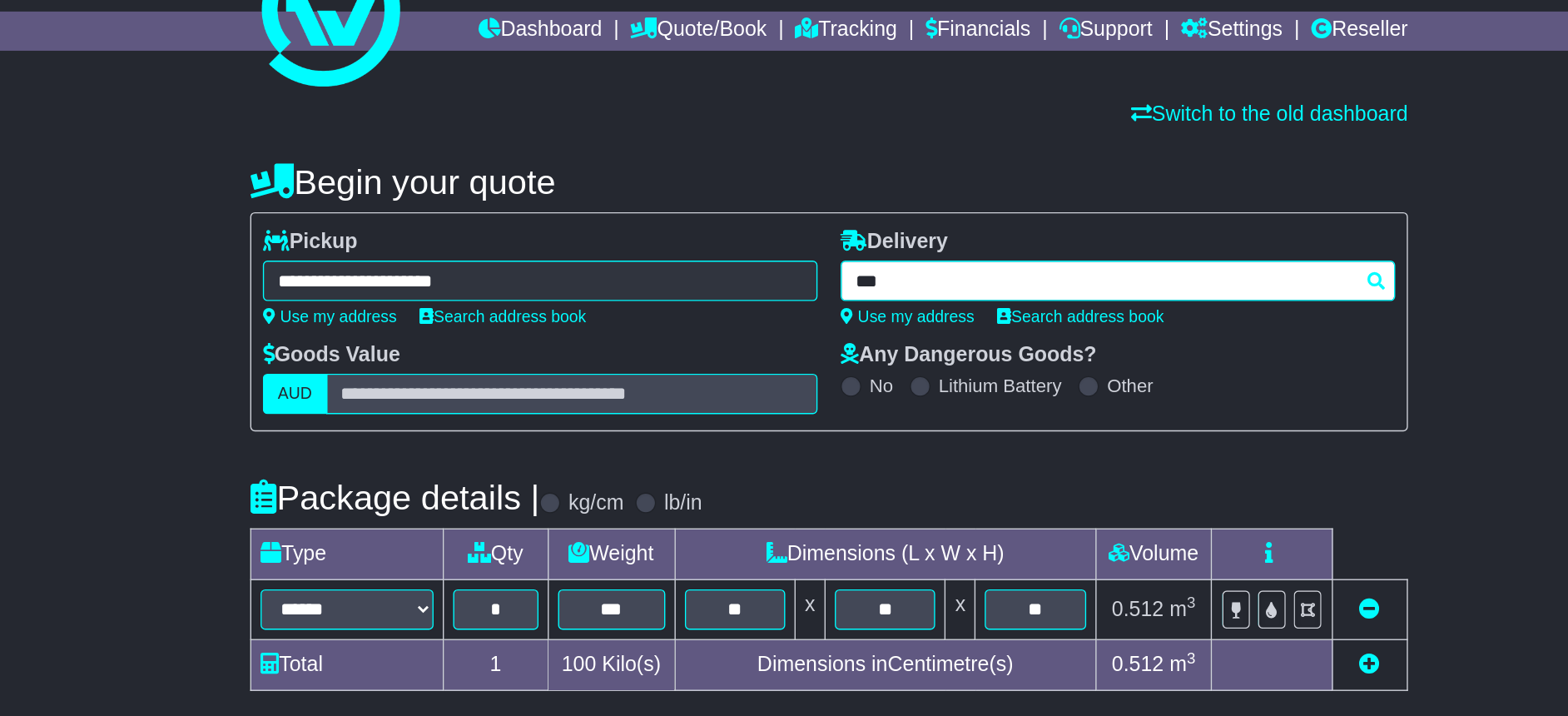 type on "****" 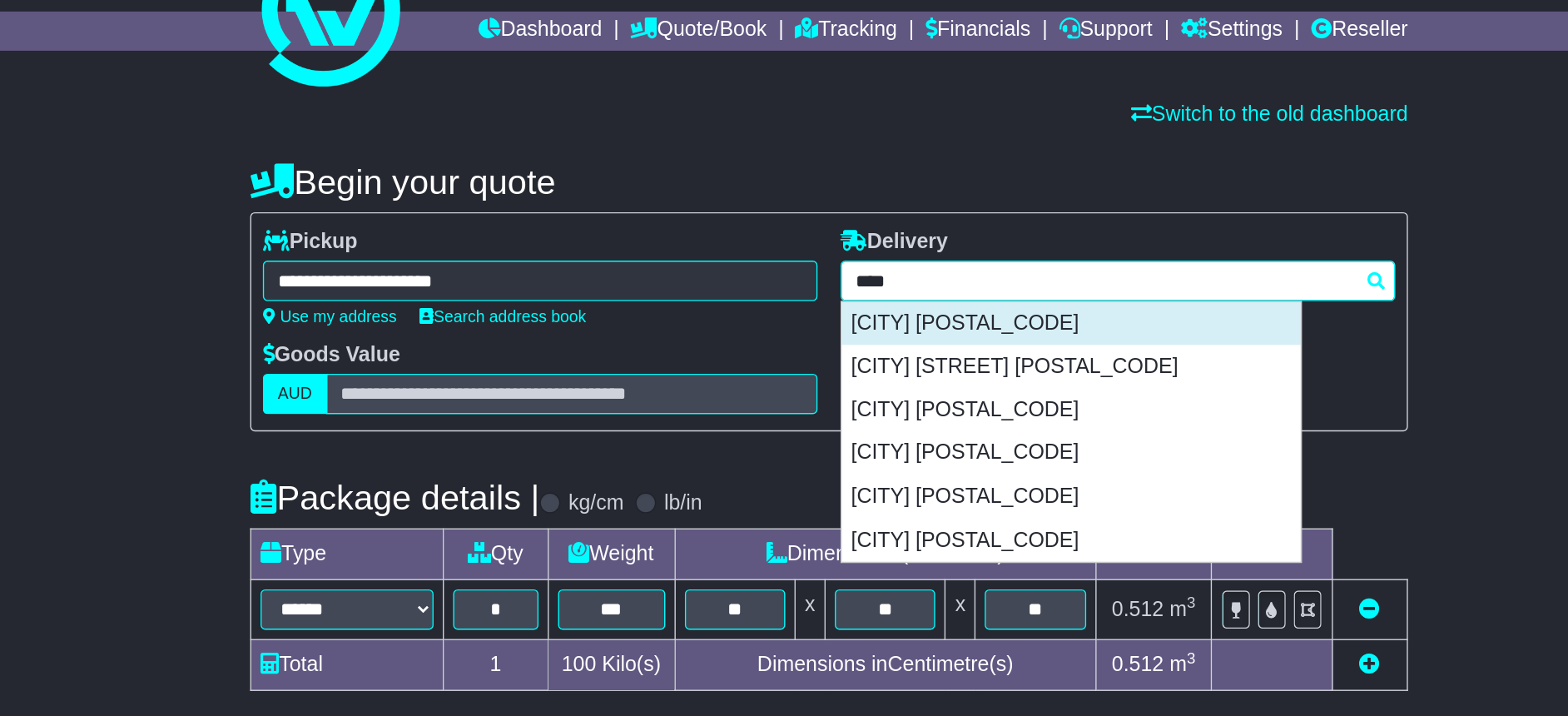 click on "BRISBANE 4000" at bounding box center [959, 234] 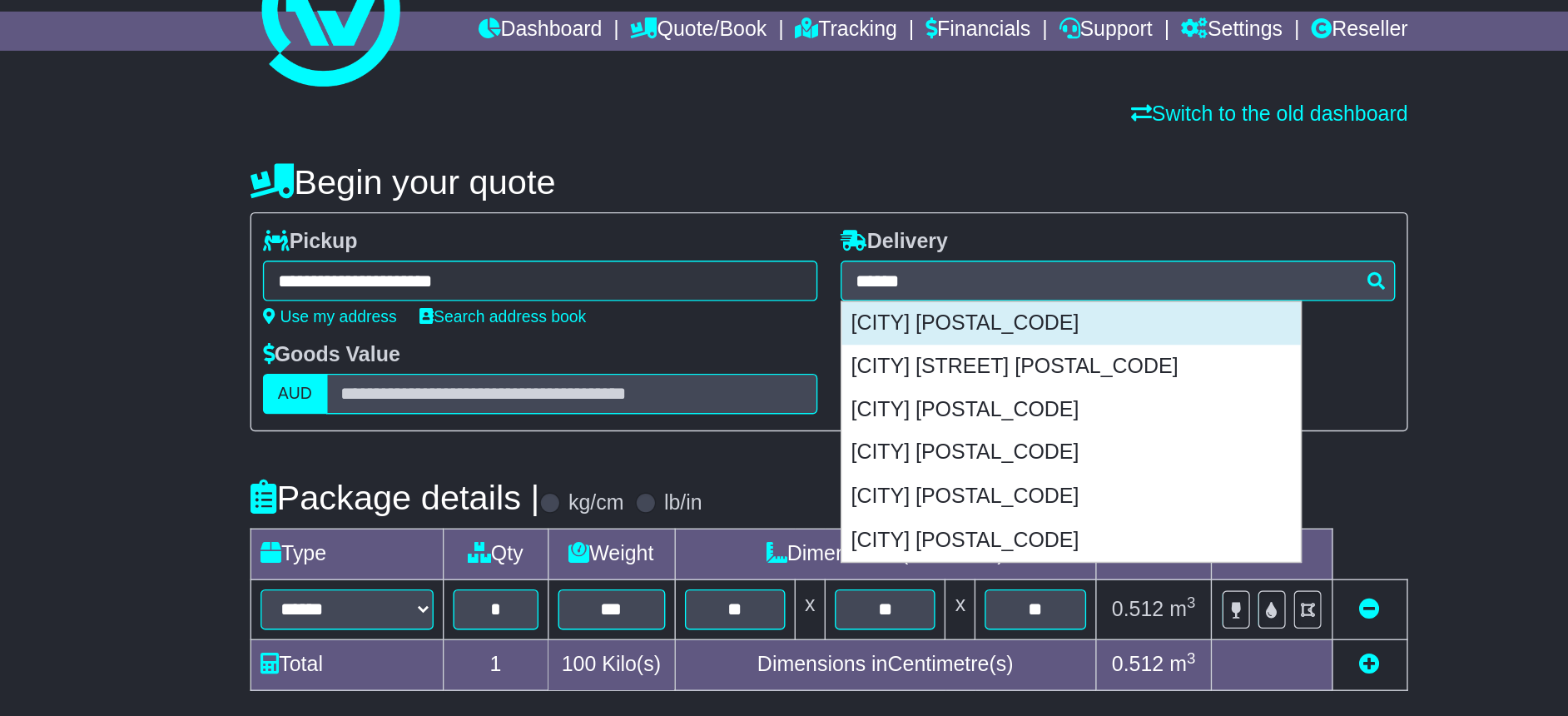 type on "**********" 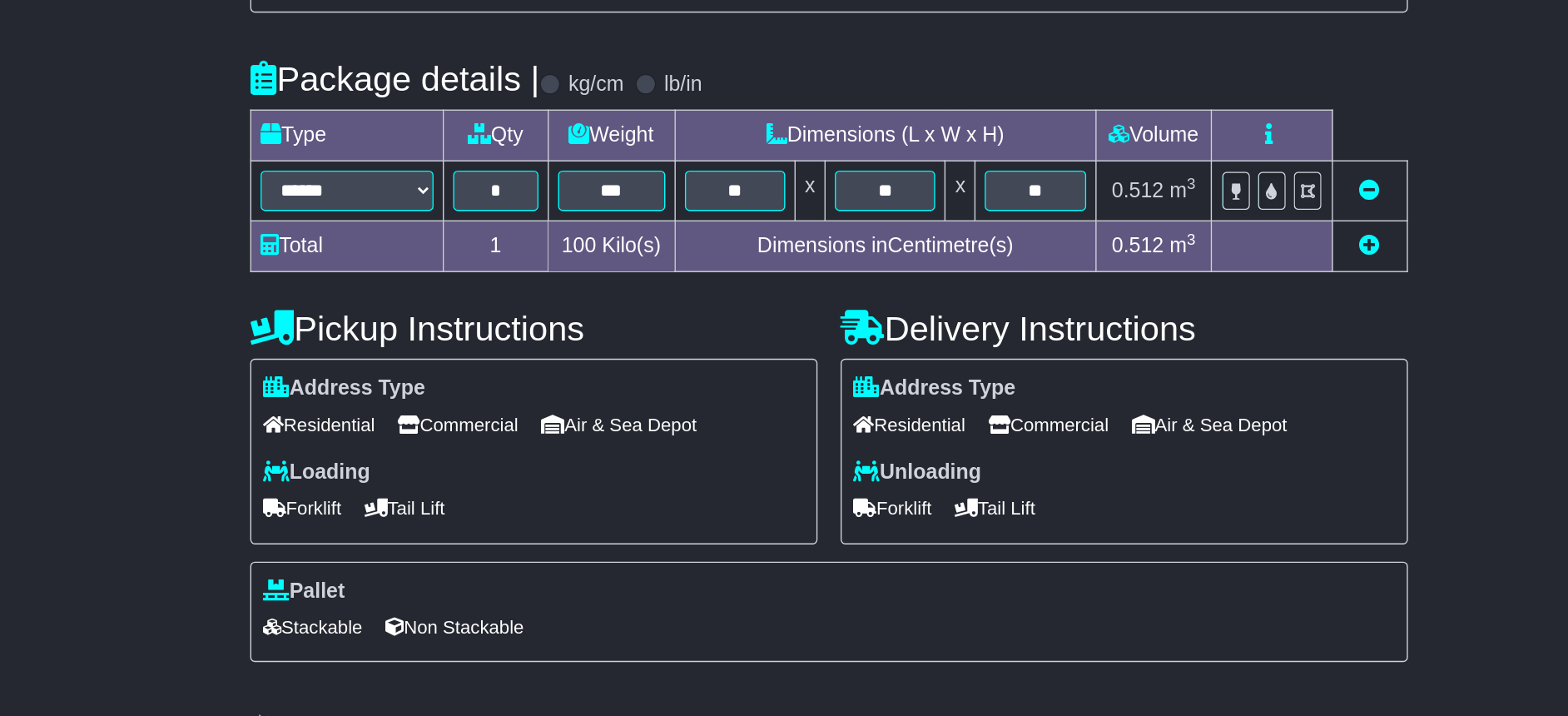scroll, scrollTop: 185, scrollLeft: 0, axis: vertical 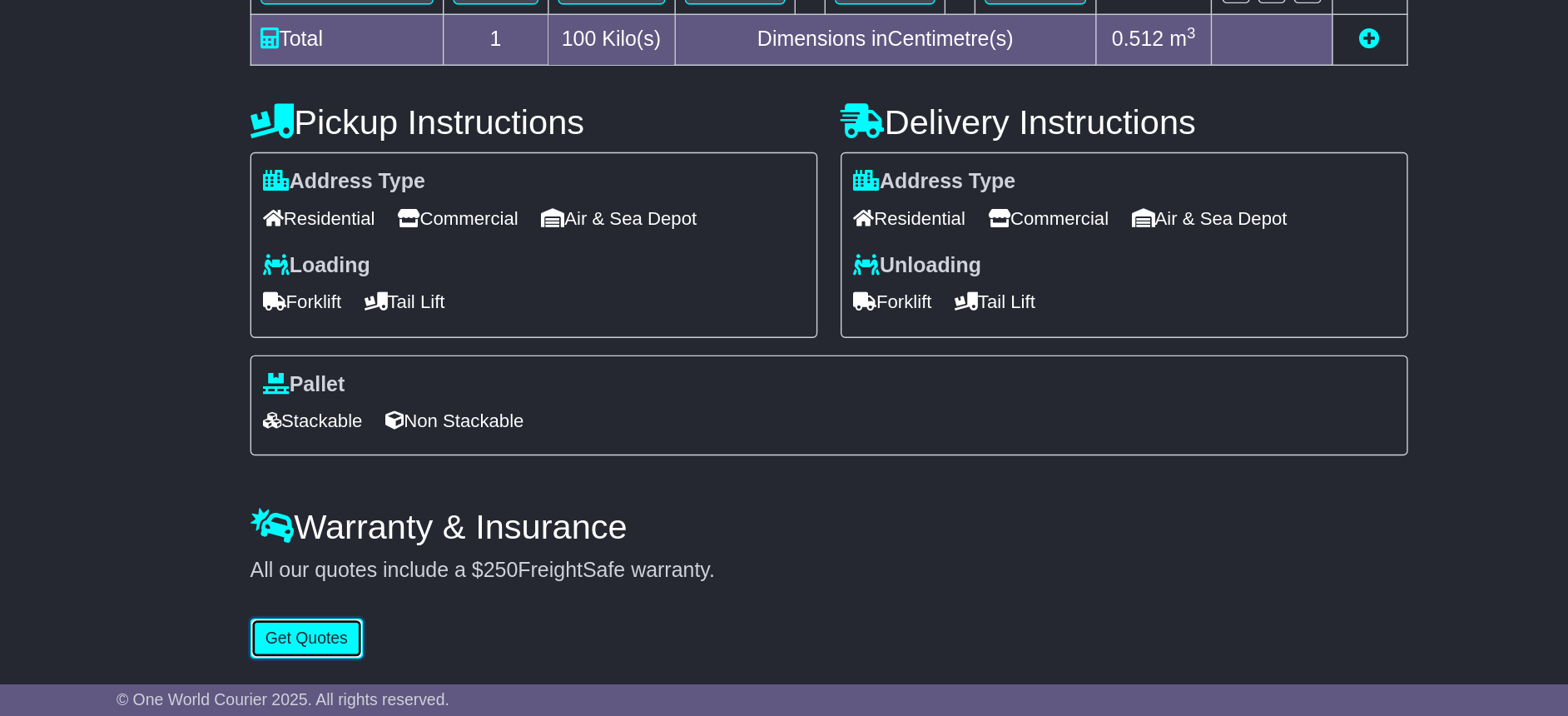 click on "Get Quotes" at bounding box center (407, 659) 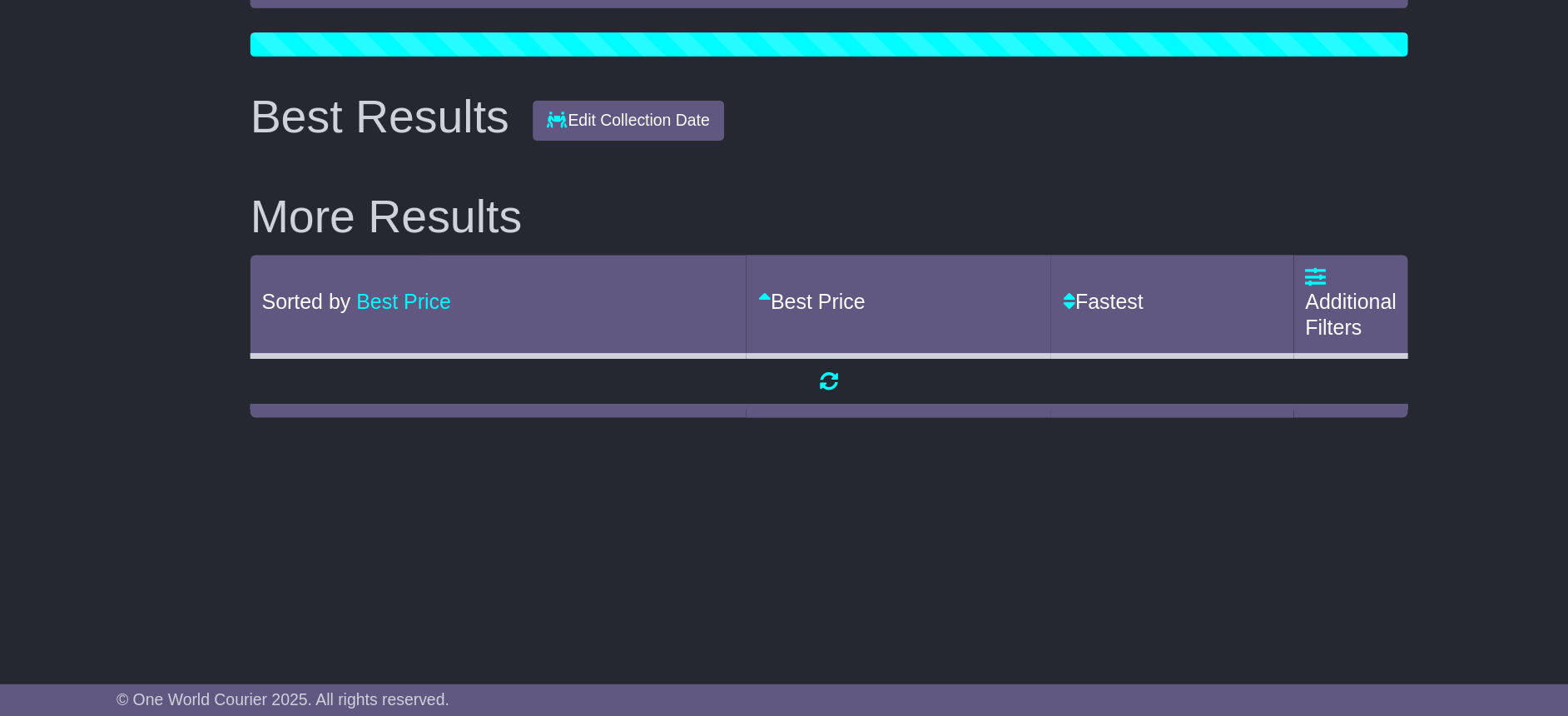 scroll, scrollTop: 0, scrollLeft: 0, axis: both 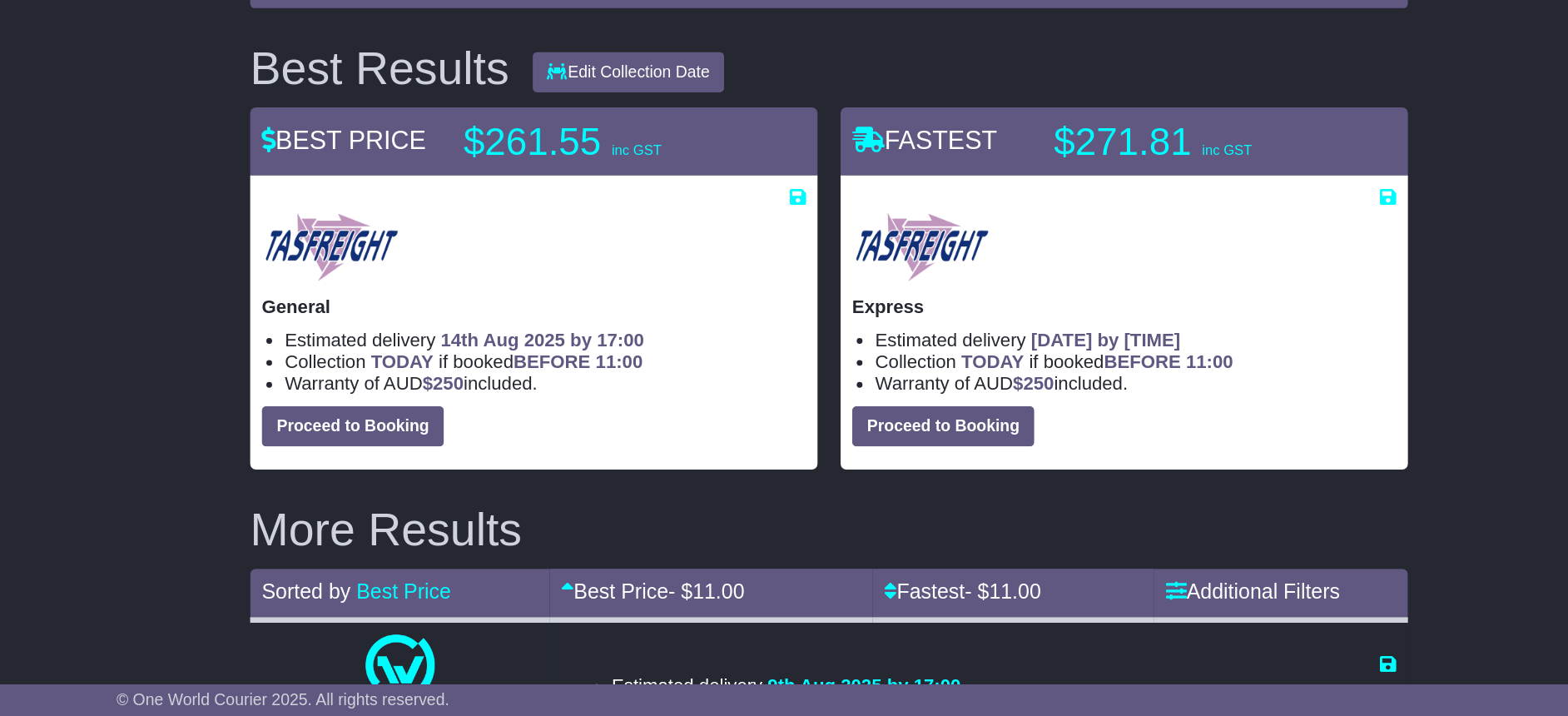 click on "Edit quote" at bounding box center [1037, 178] 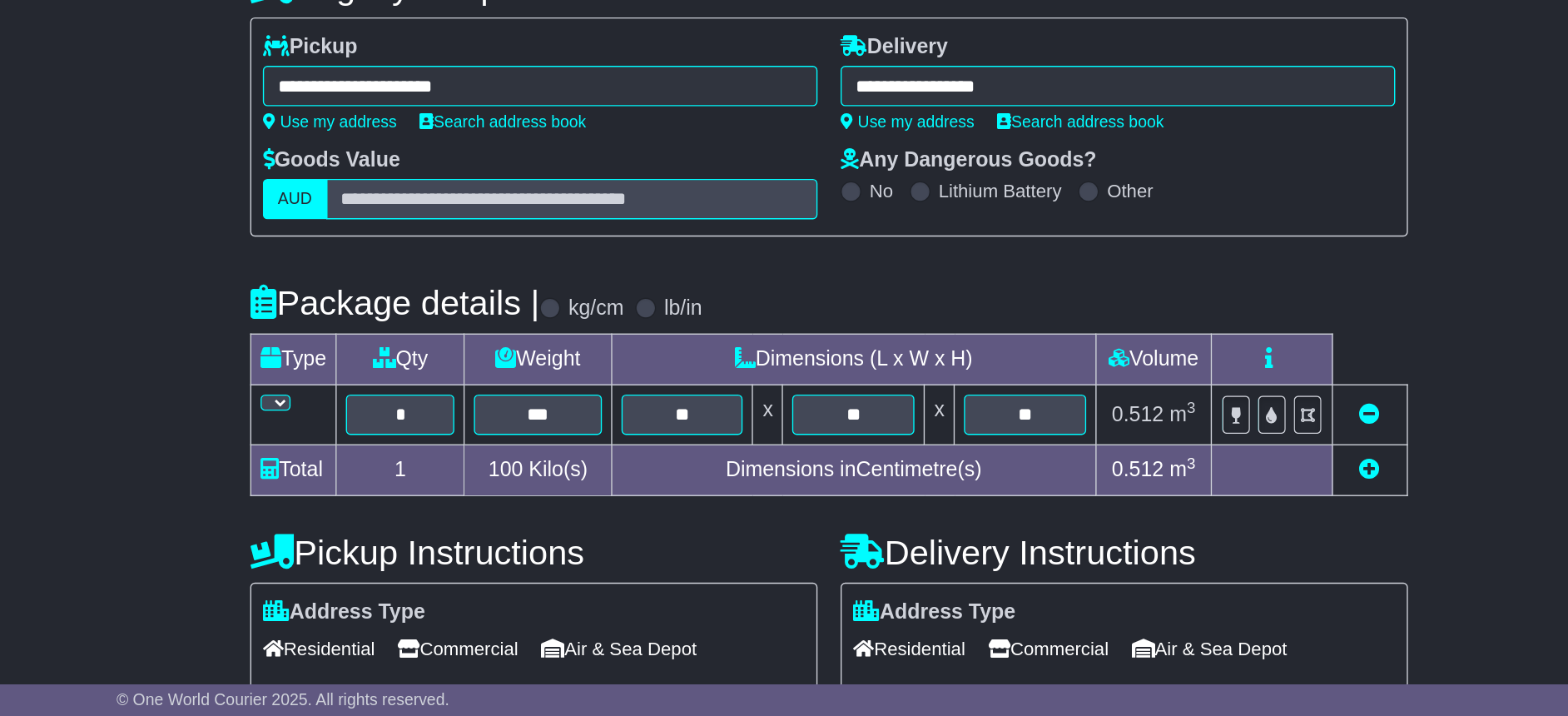 scroll, scrollTop: 316, scrollLeft: 0, axis: vertical 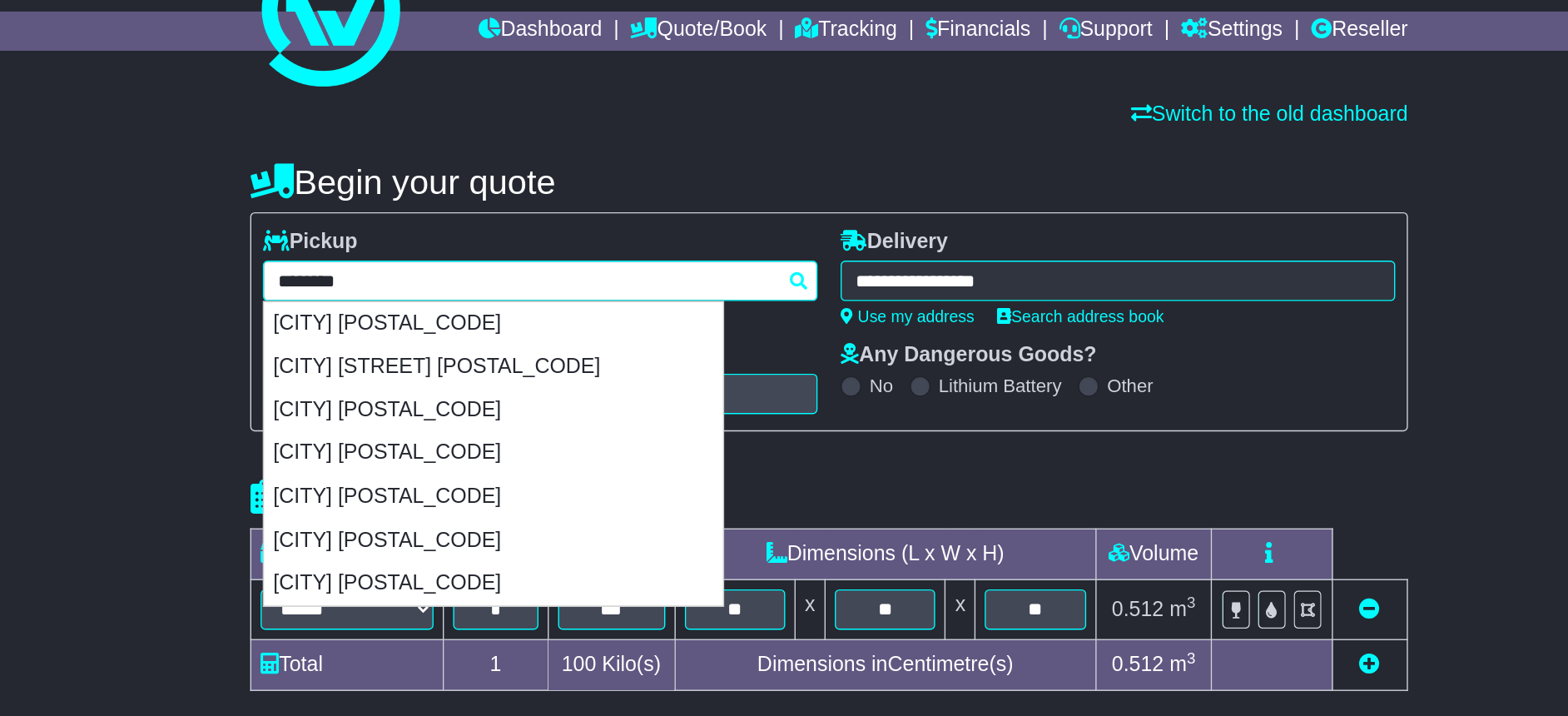 click on "**********" at bounding box center [575, 202] 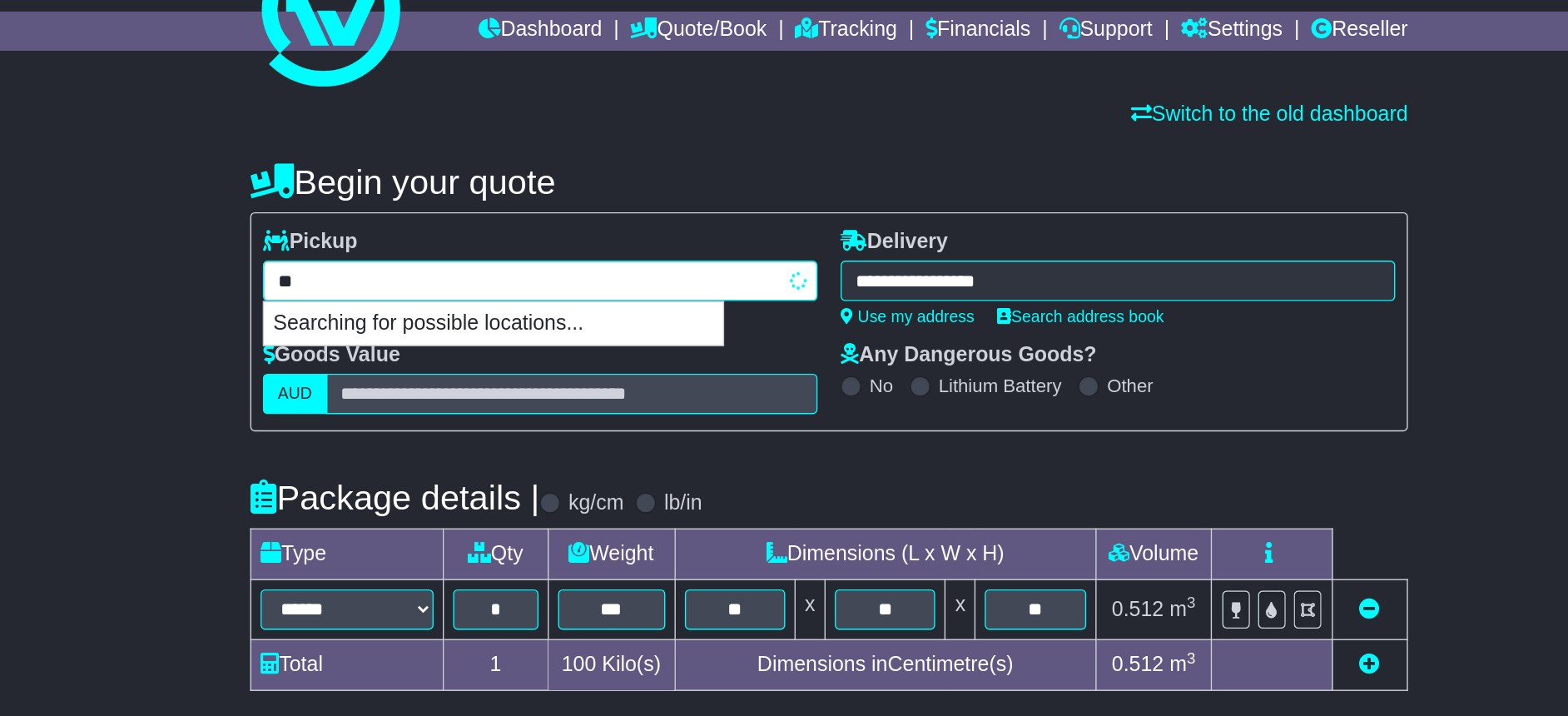 type on "*" 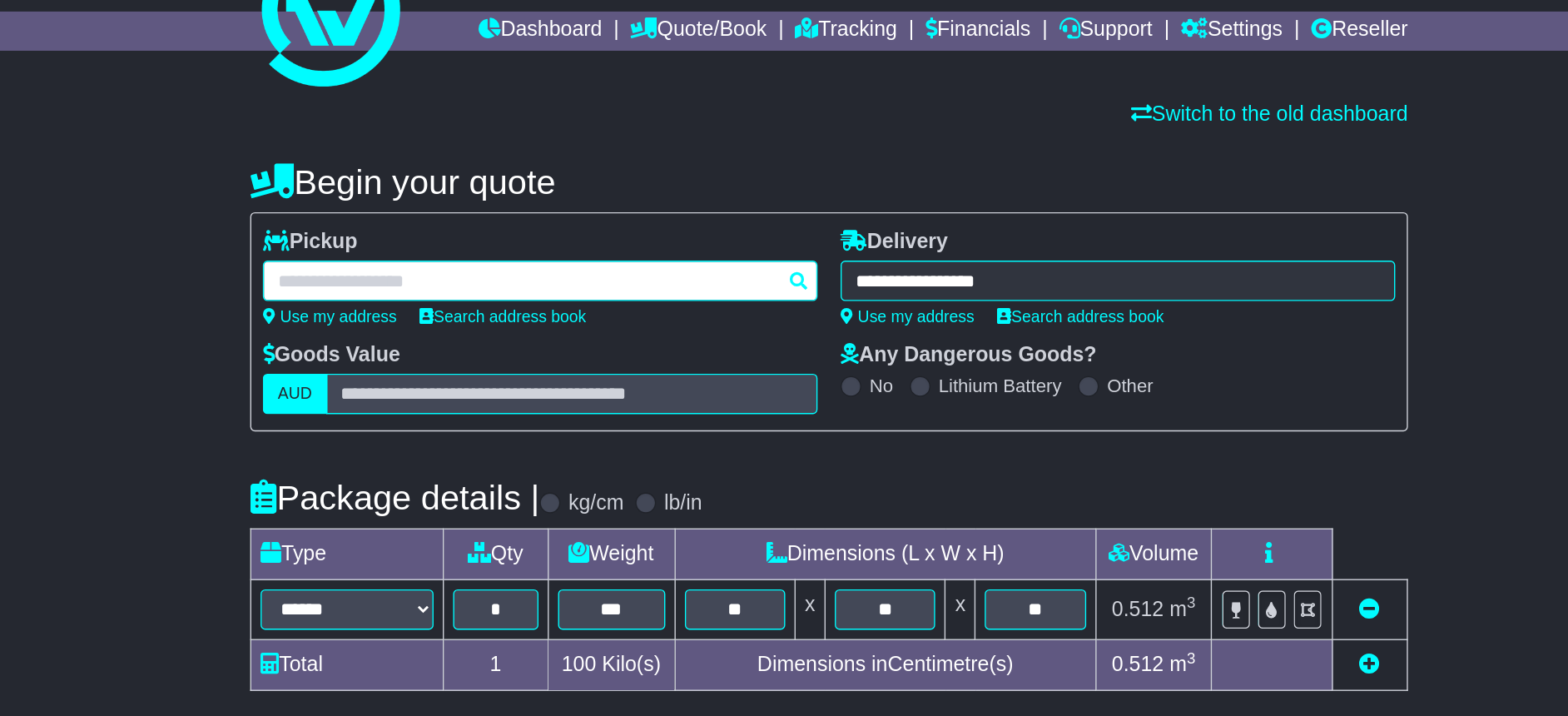 click on "**********" at bounding box center [575, 202] 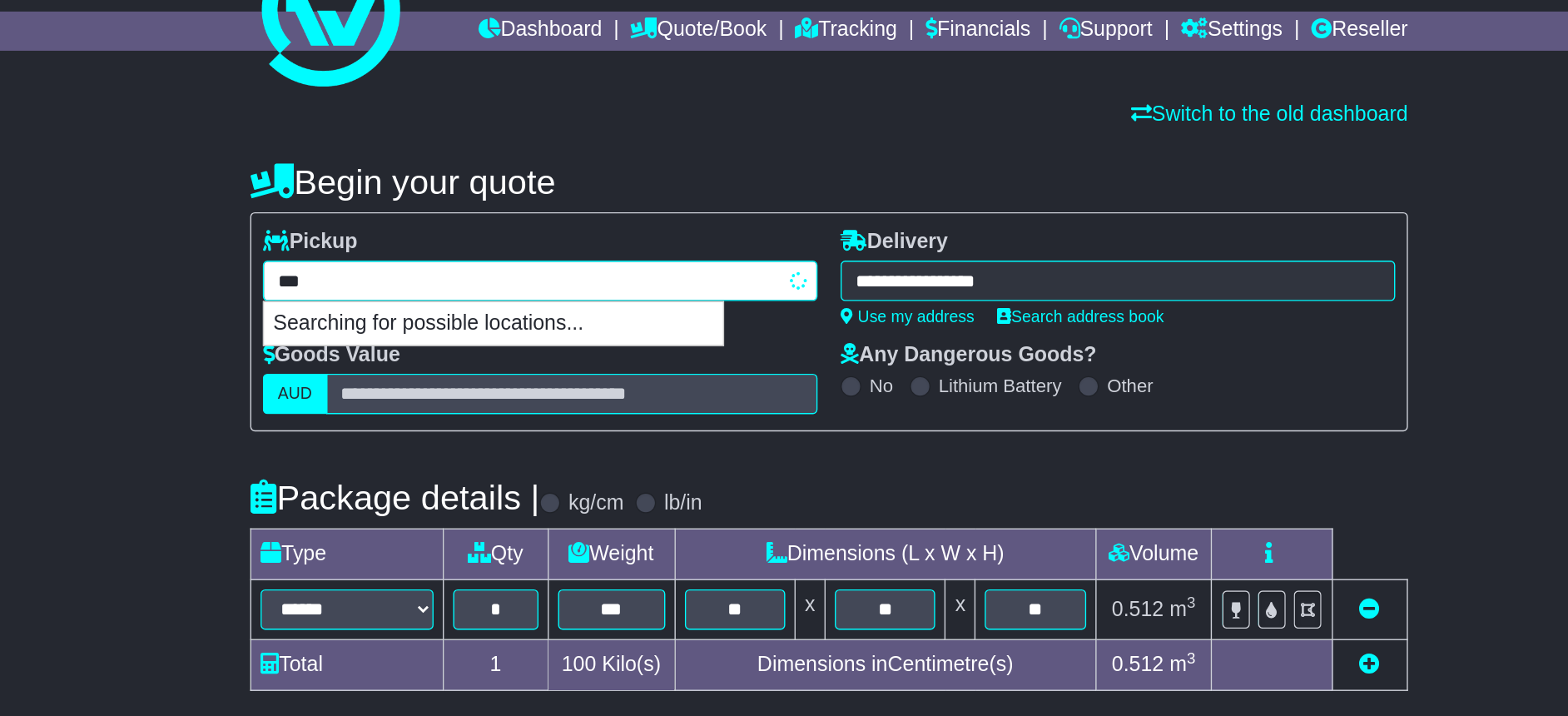 type on "****" 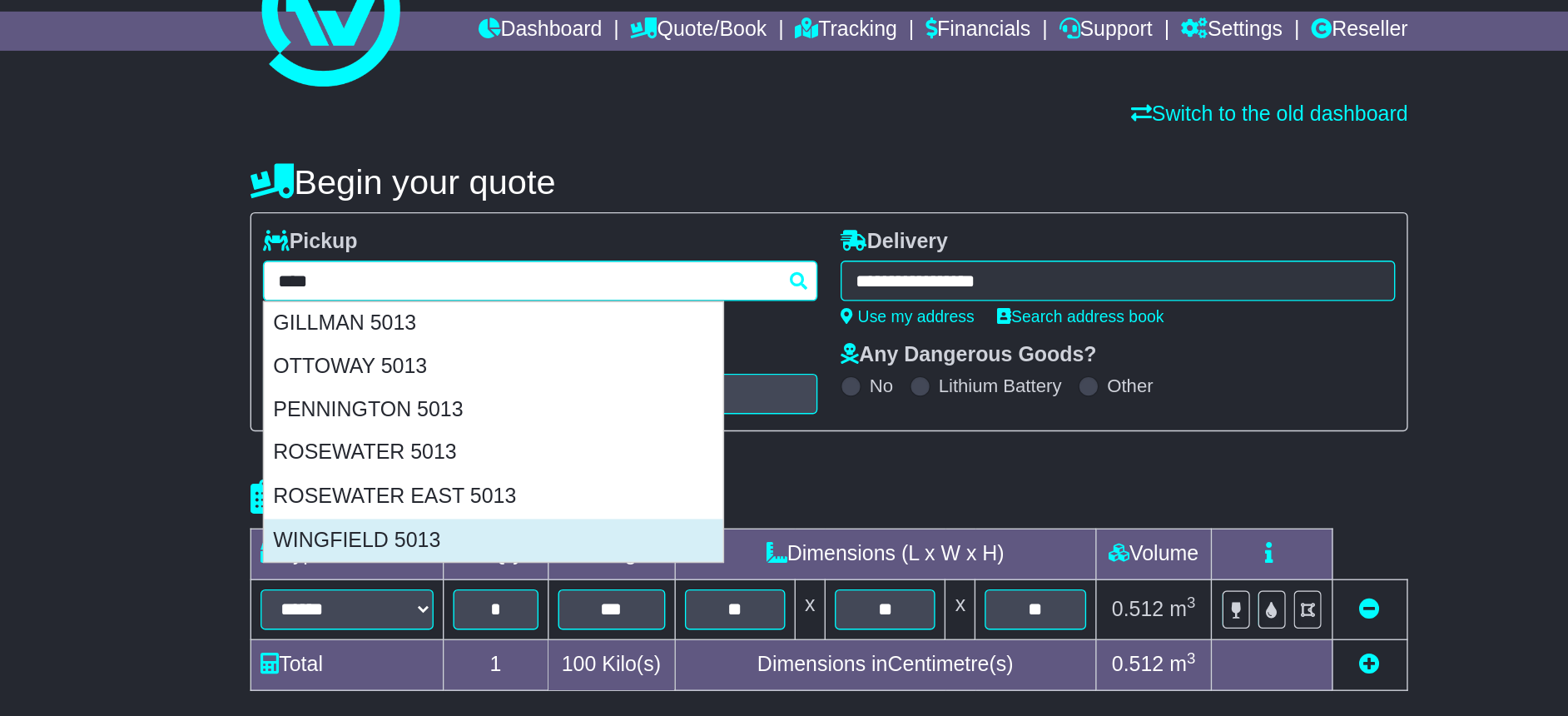 click on "WINGFIELD 5013" at bounding box center (542, 390) 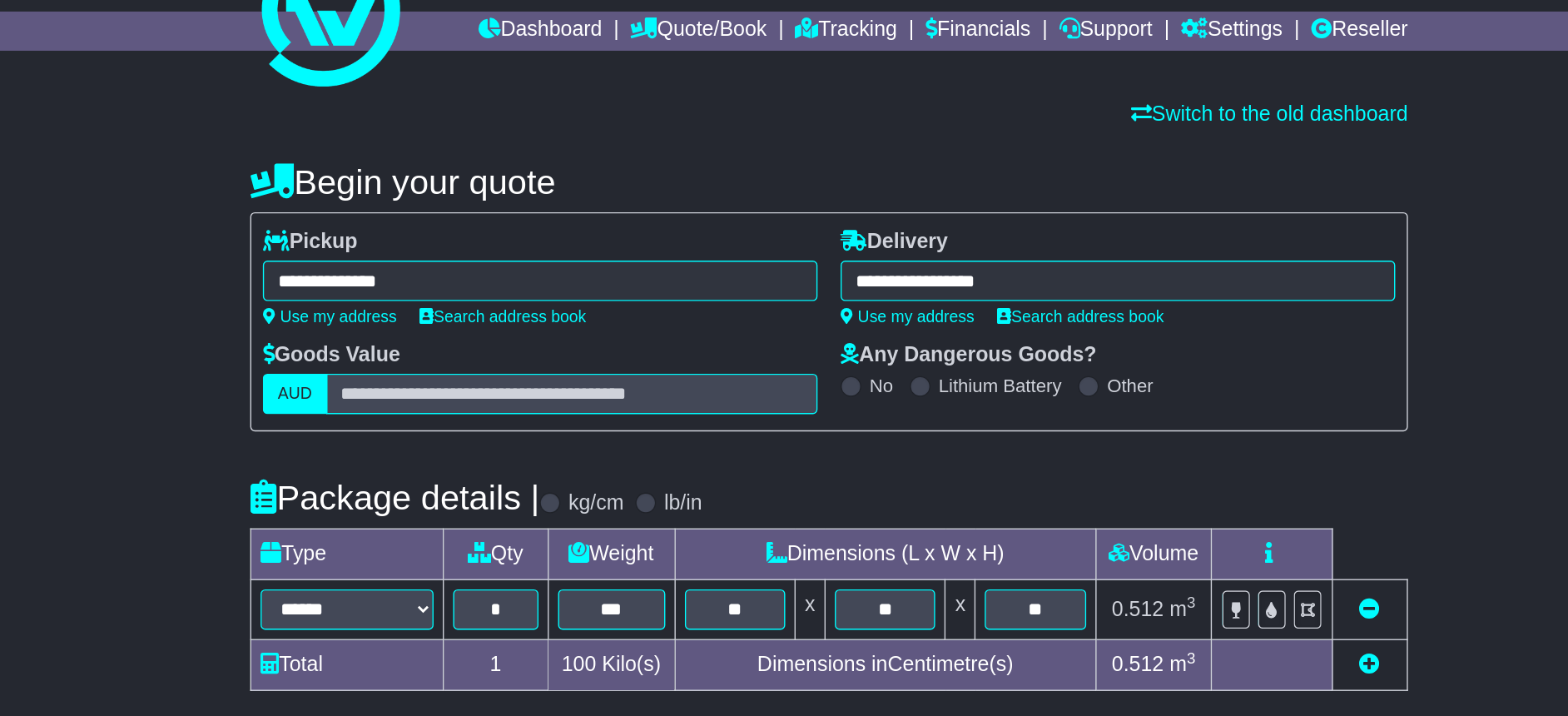 type on "**********" 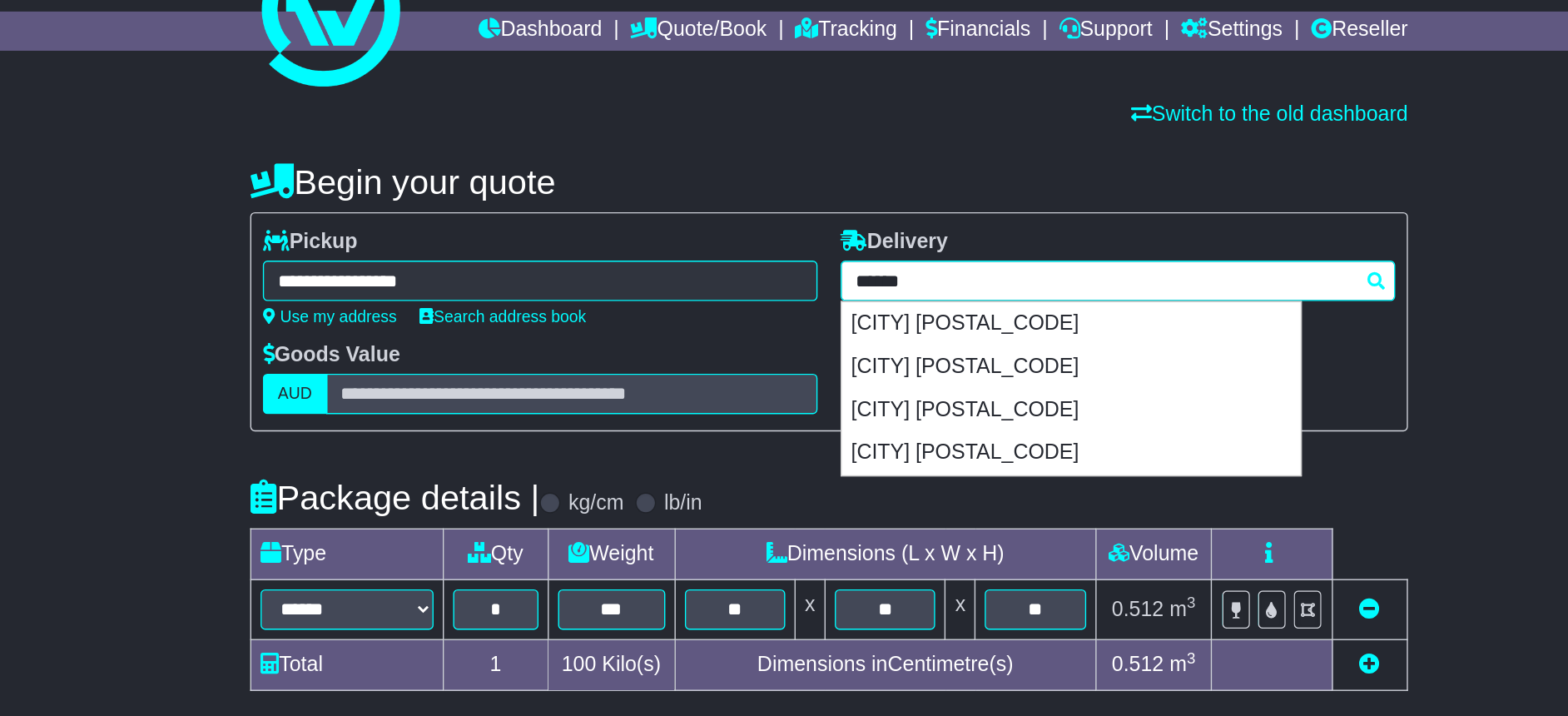 click on "**********" at bounding box center (992, 202) 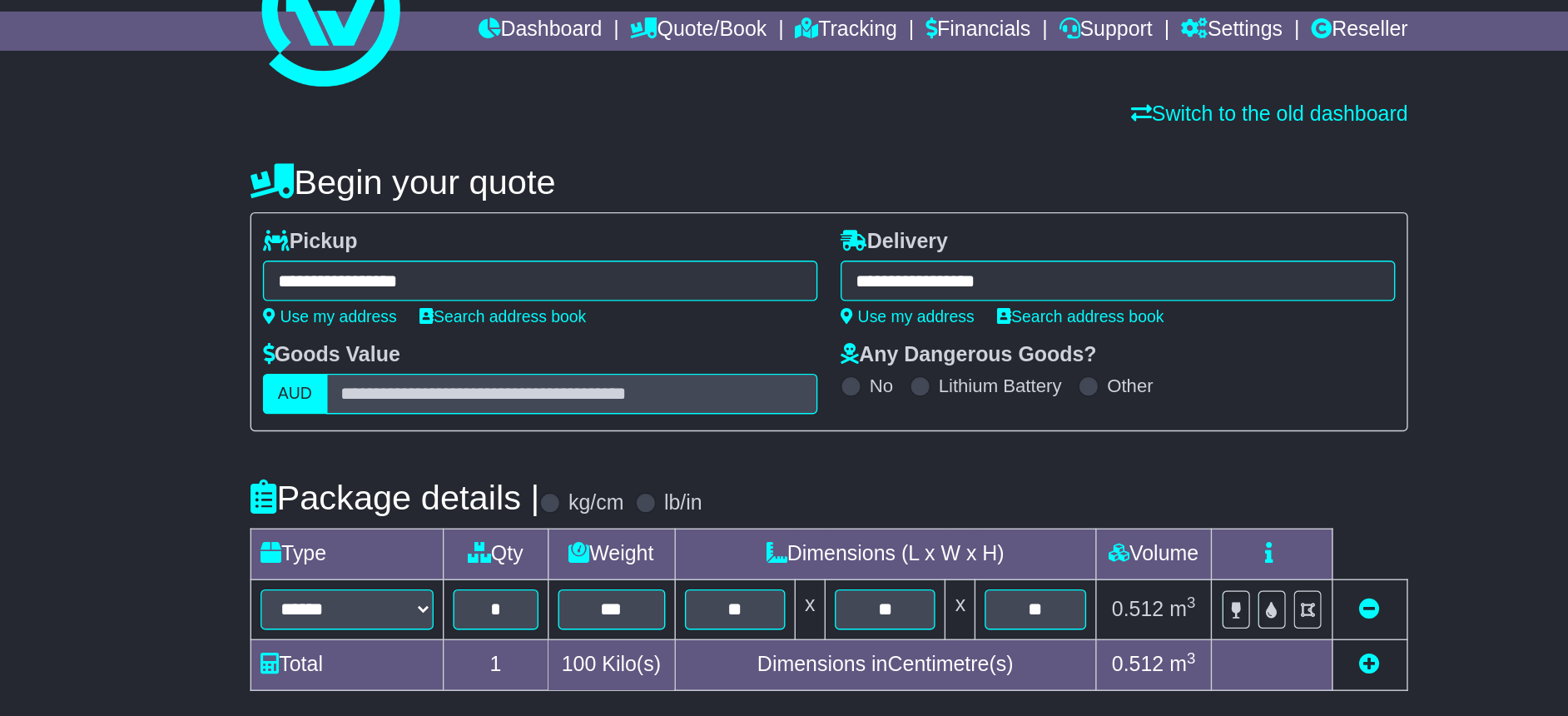 click on "**********" at bounding box center (992, 202) 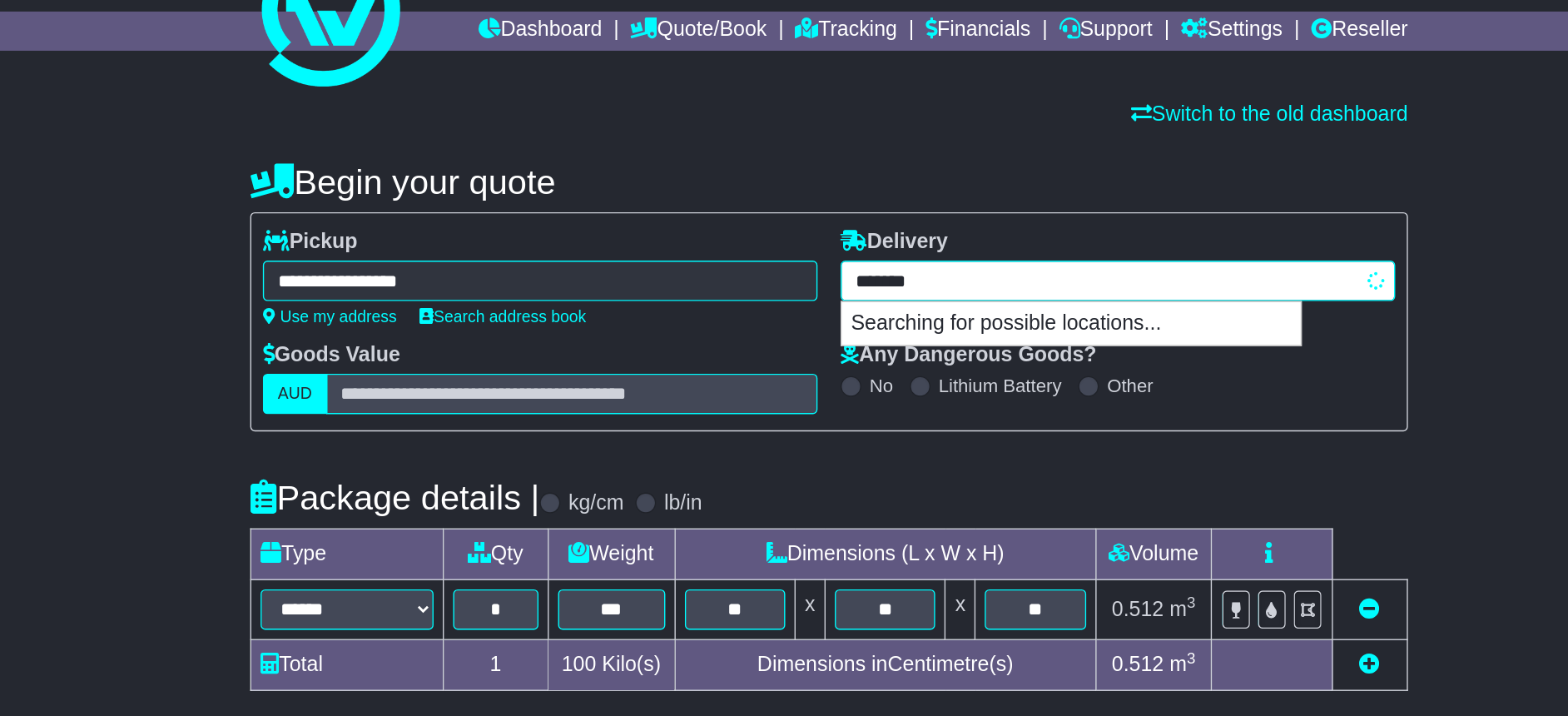 type on "********" 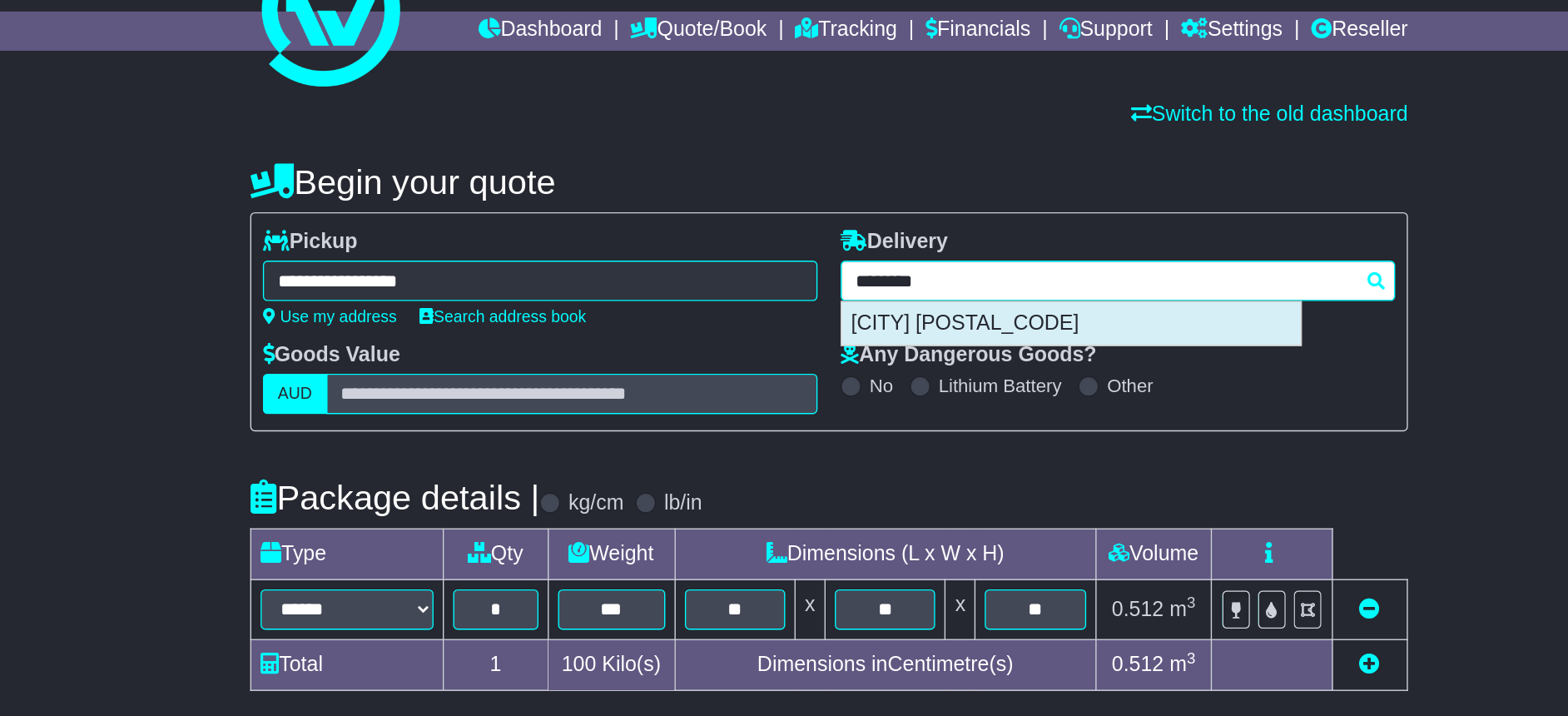 click on "NEERABUP 6031" at bounding box center [959, 234] 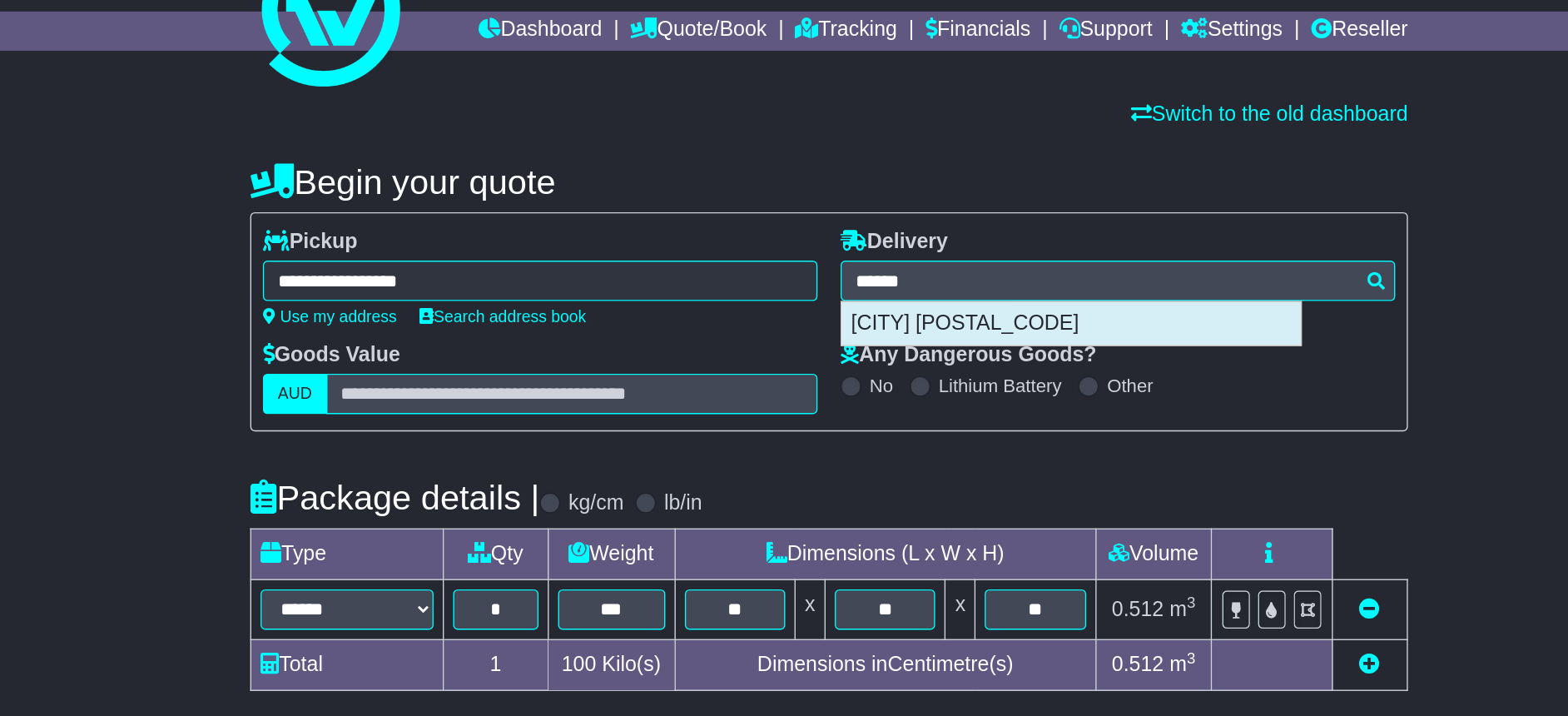 type on "**********" 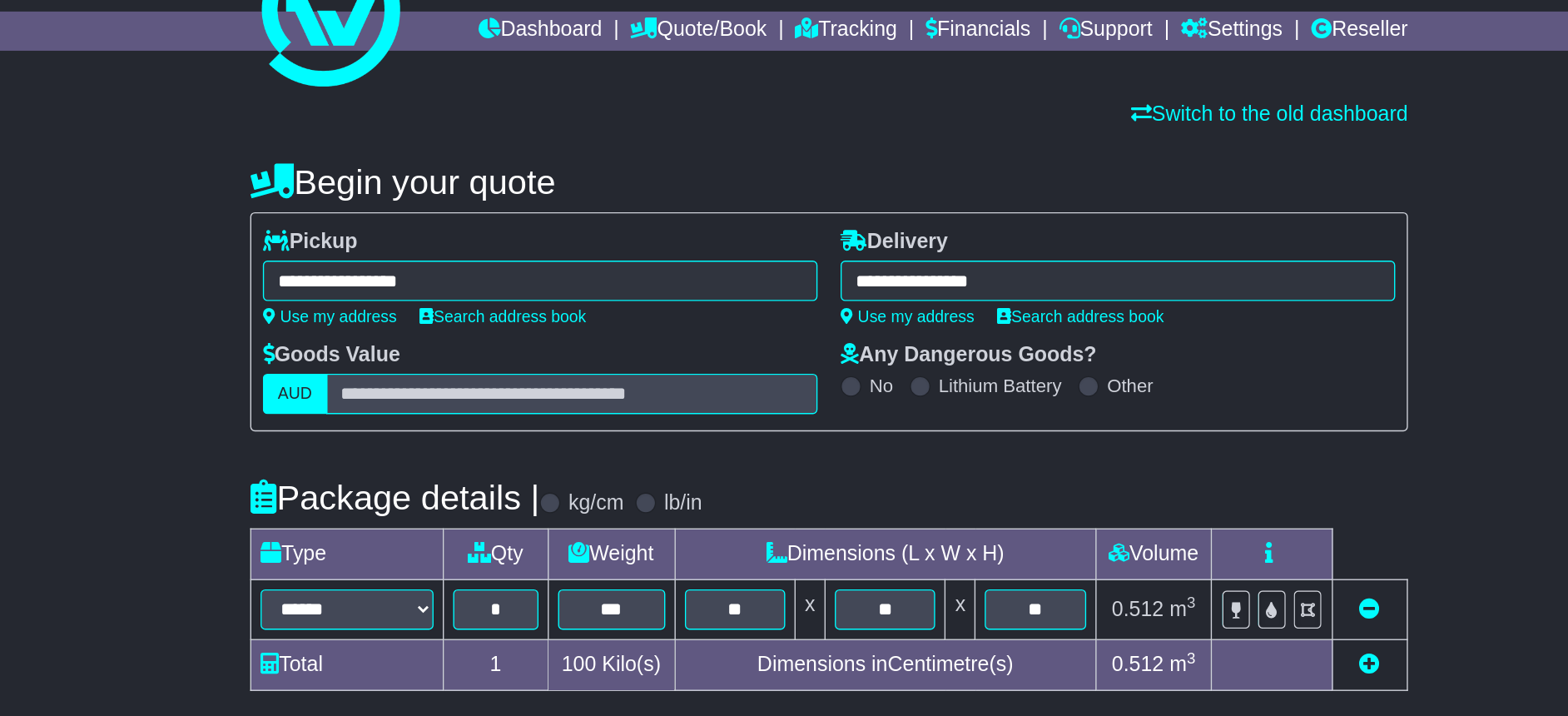 click on "Package details |
kg/cm
lb/in" at bounding box center (784, 359) 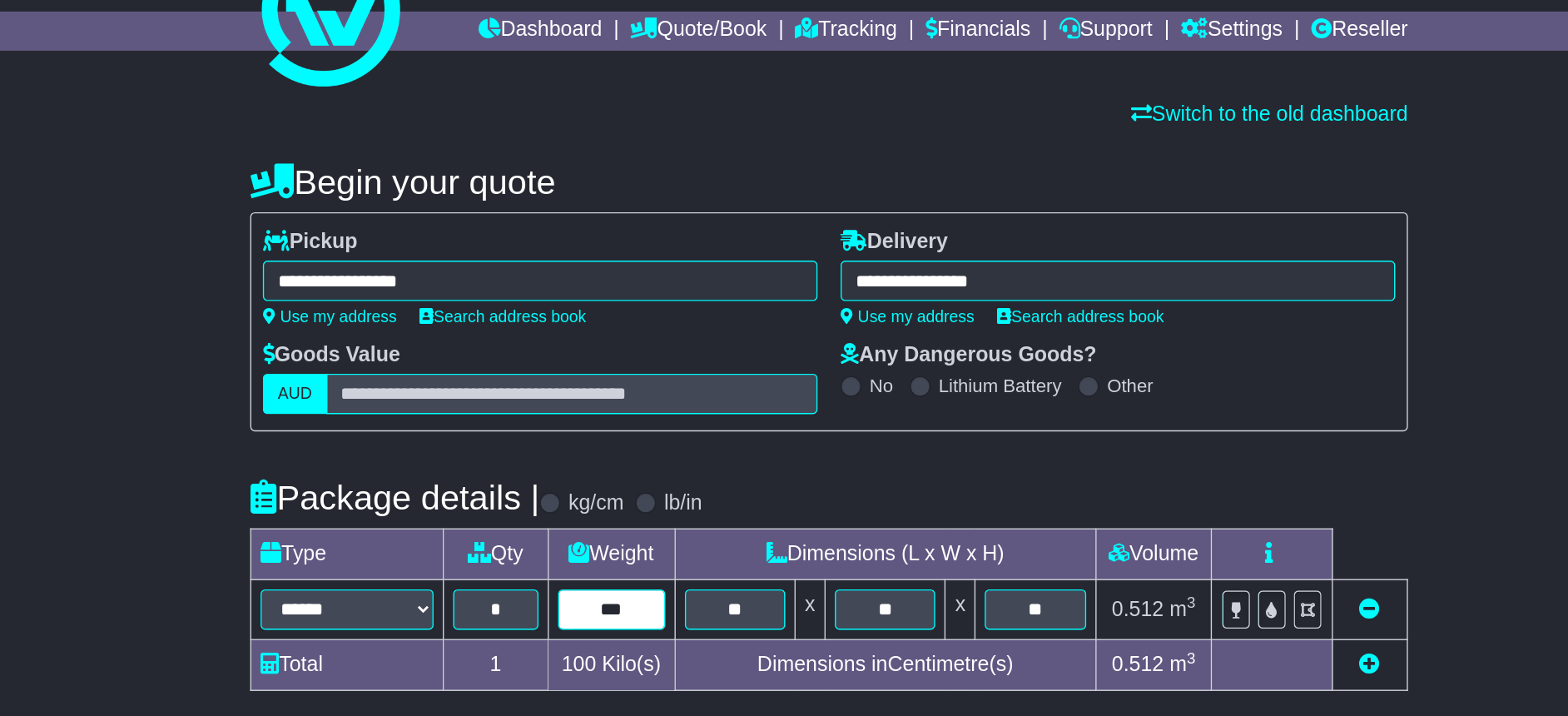 drag, startPoint x: 638, startPoint y: 447, endPoint x: 607, endPoint y: 446, distance: 31.016125 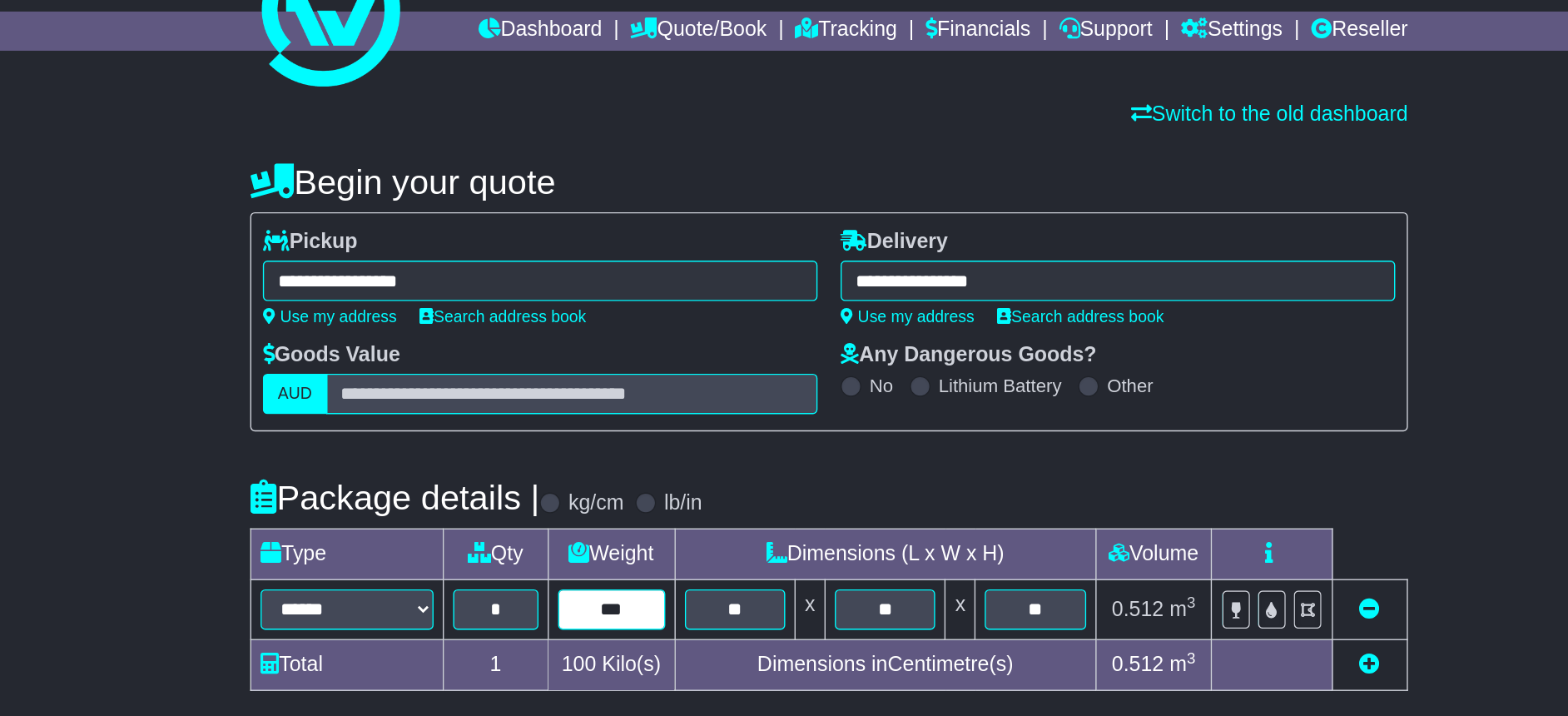type on "***" 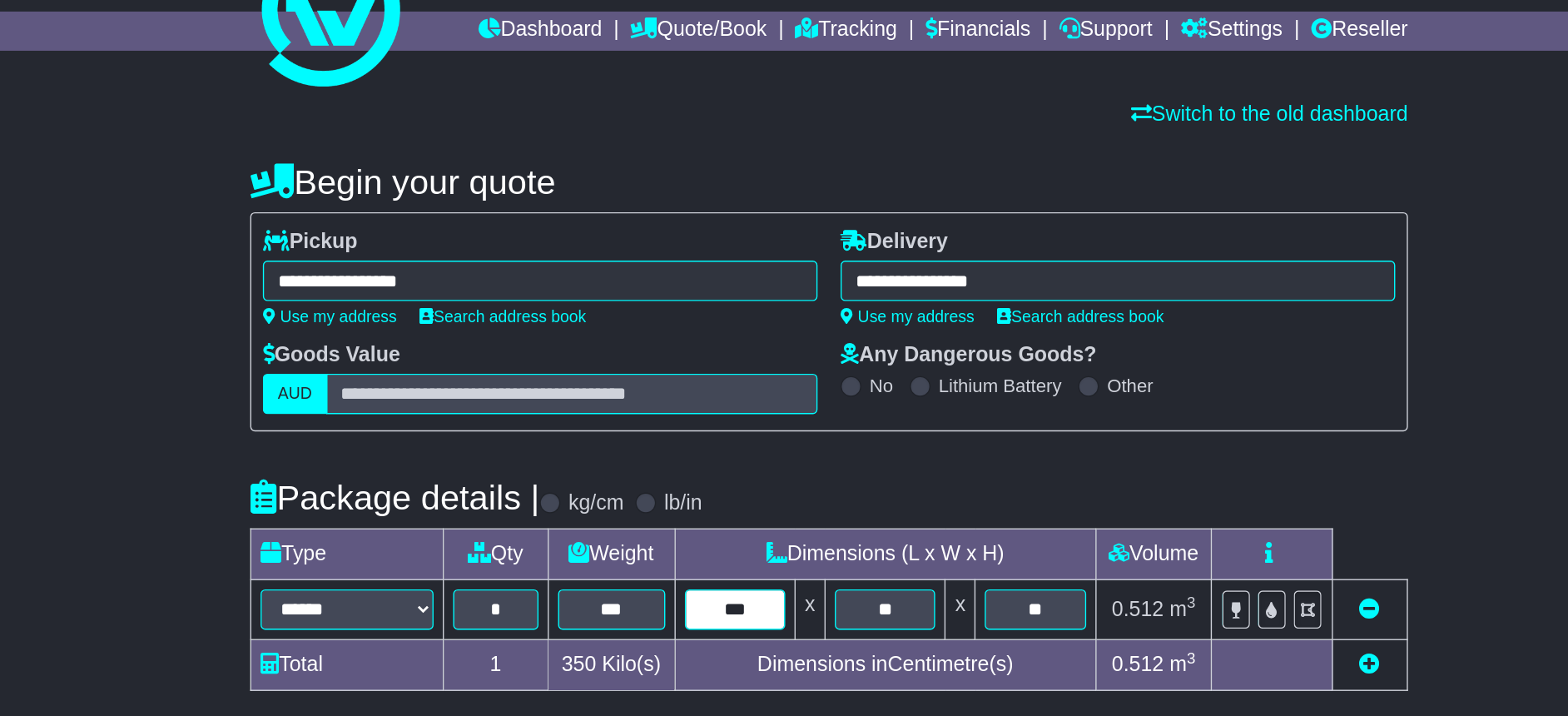 type on "***" 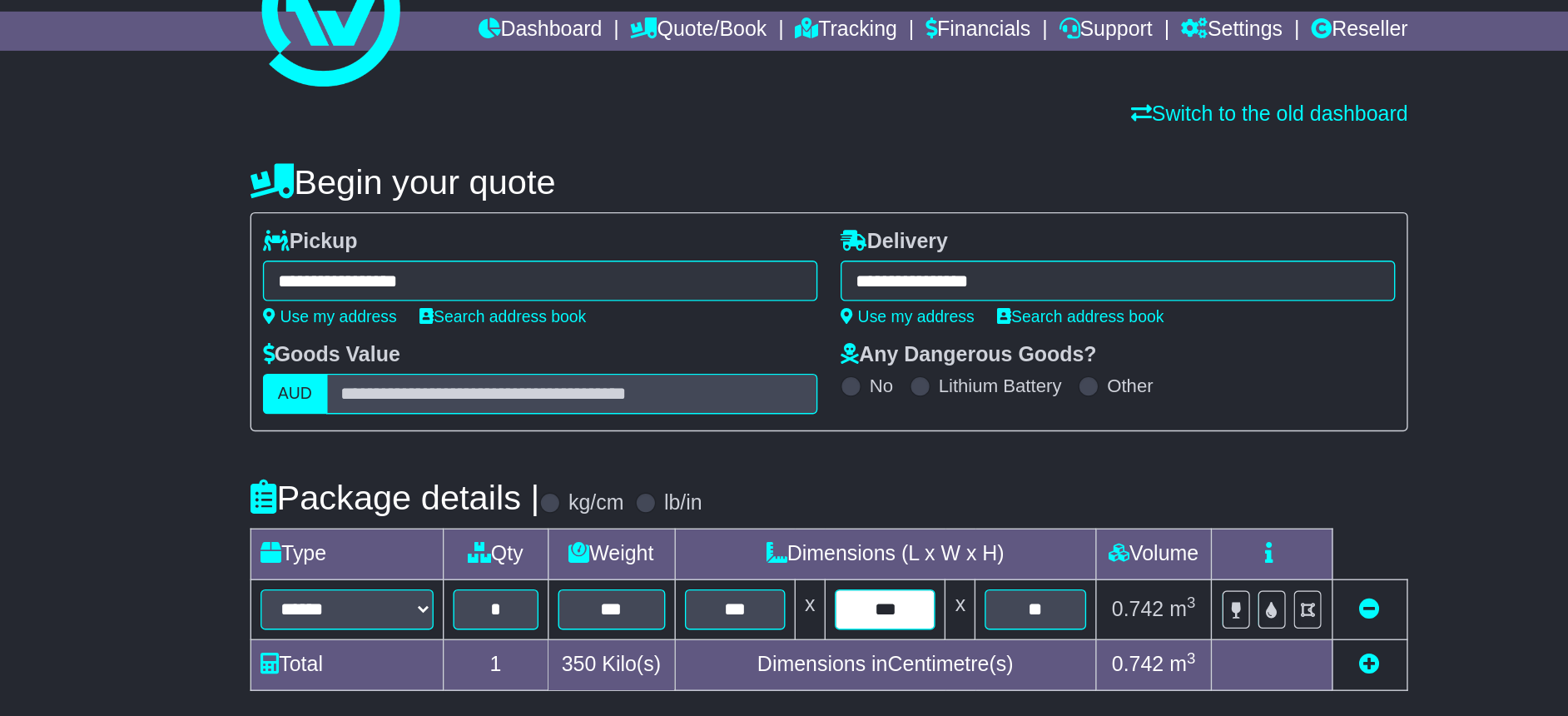type on "***" 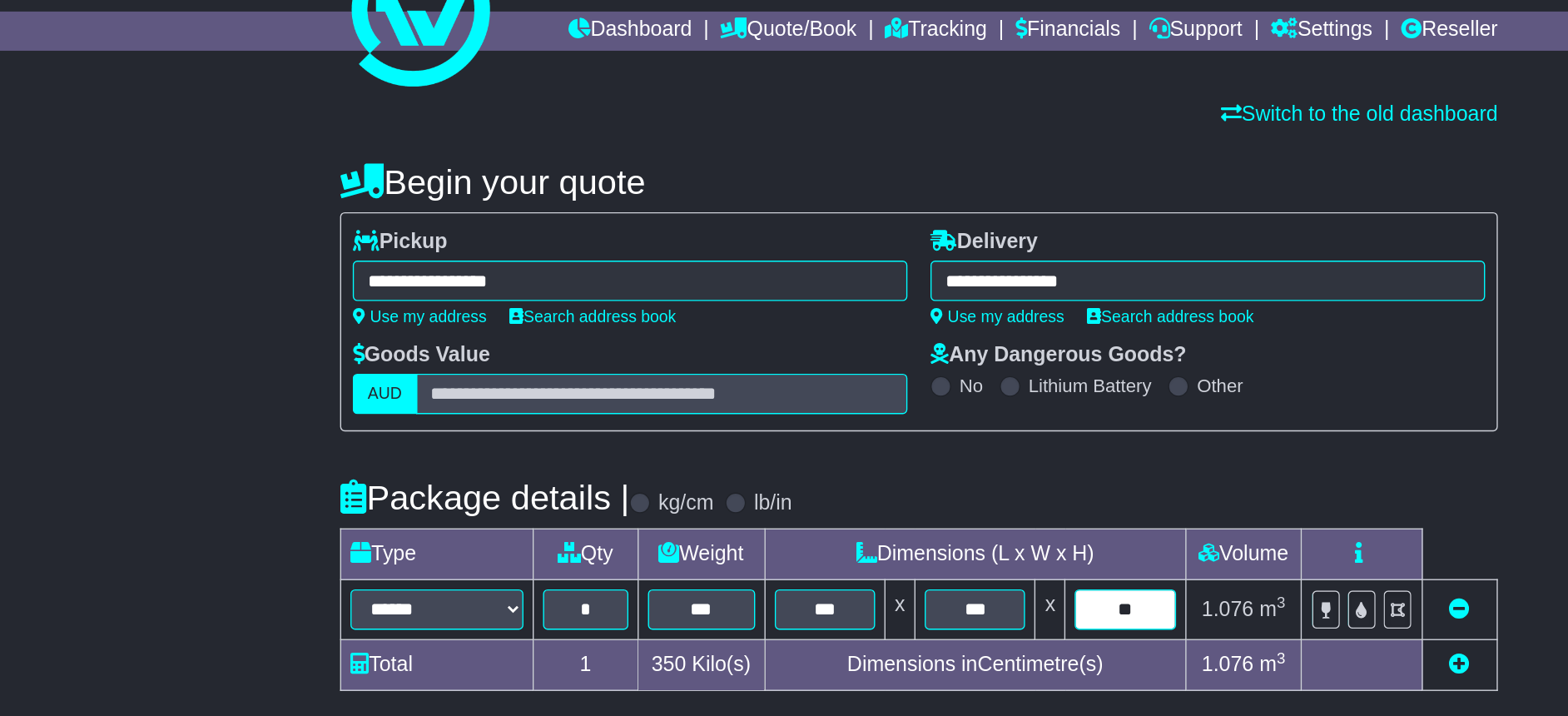 type on "**" 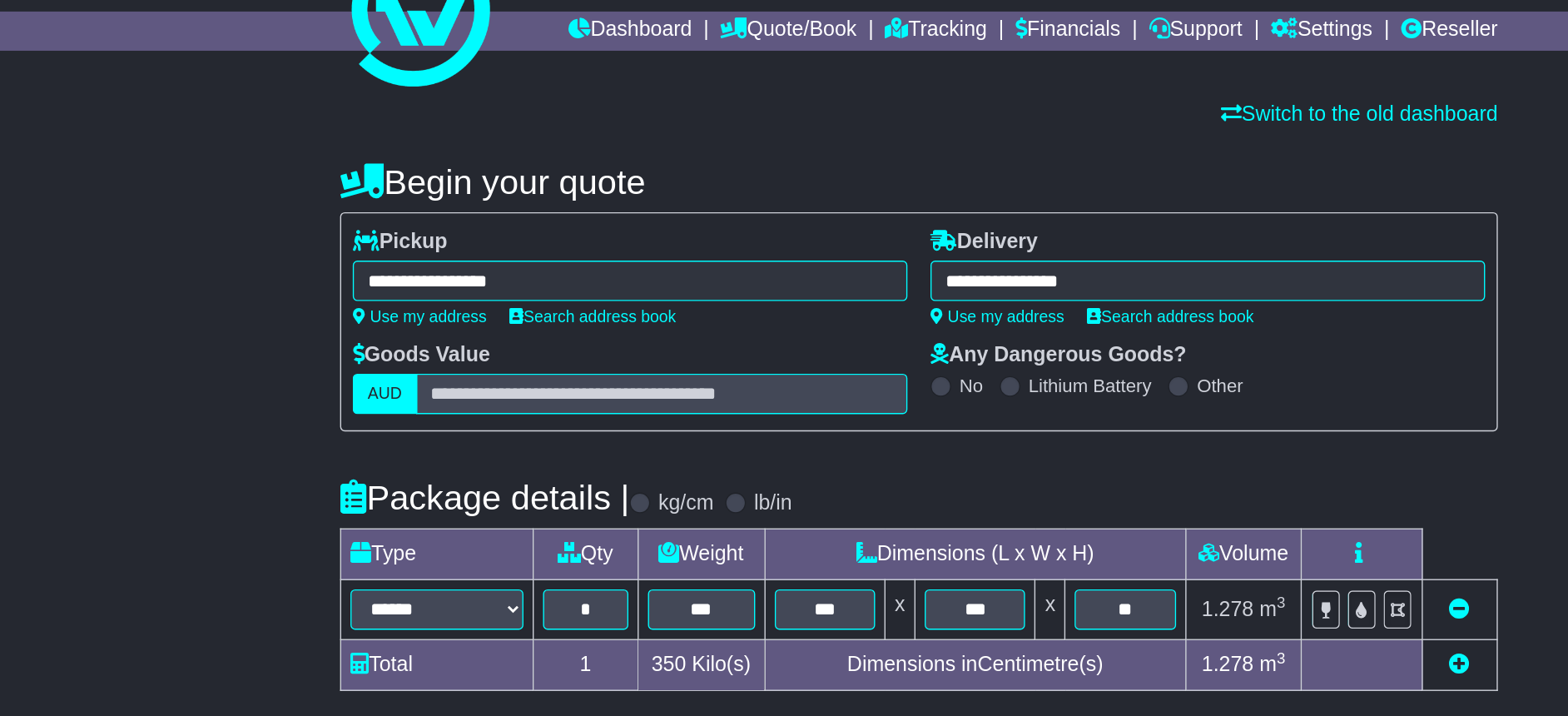 click on "**********" at bounding box center [784, 518] 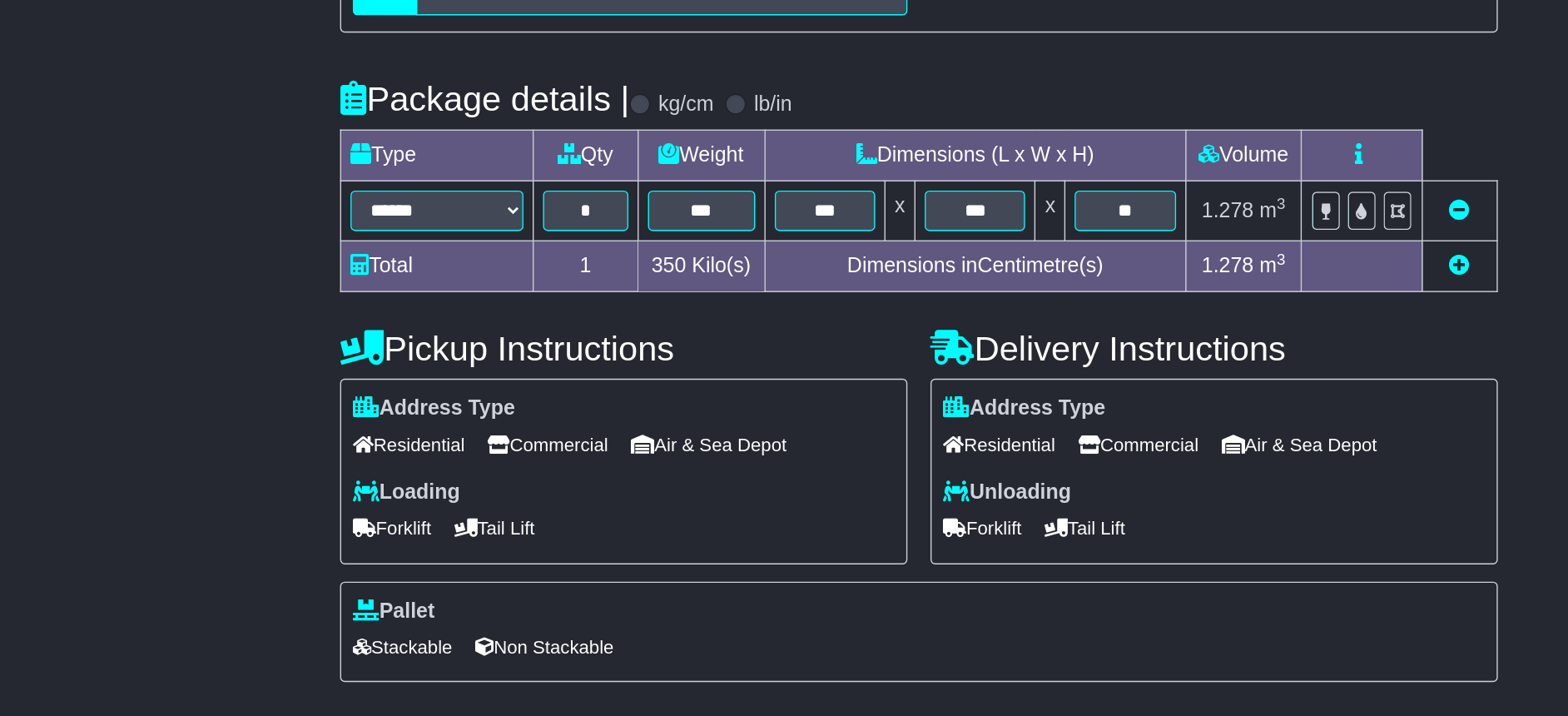 scroll, scrollTop: 185, scrollLeft: 0, axis: vertical 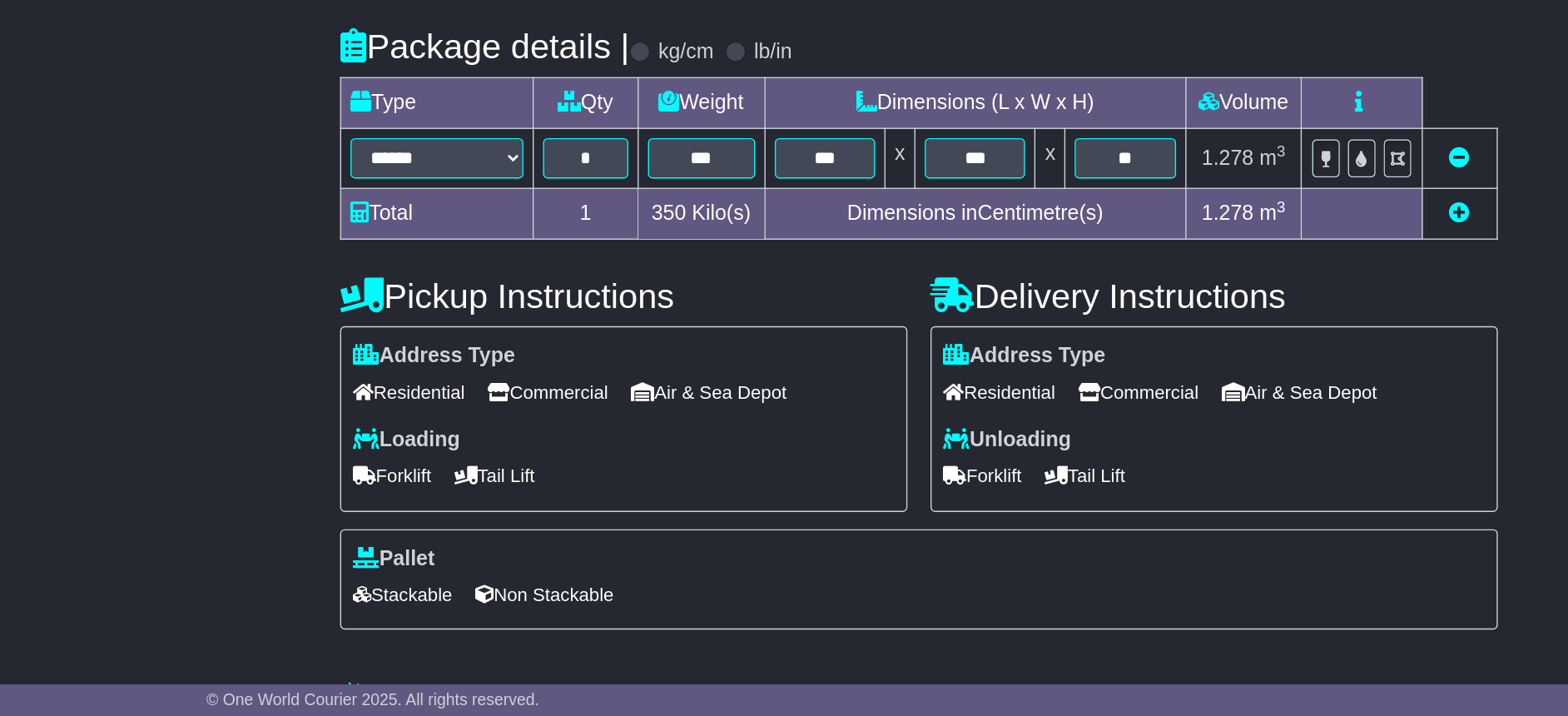 click on "Commercial" at bounding box center [516, 482] 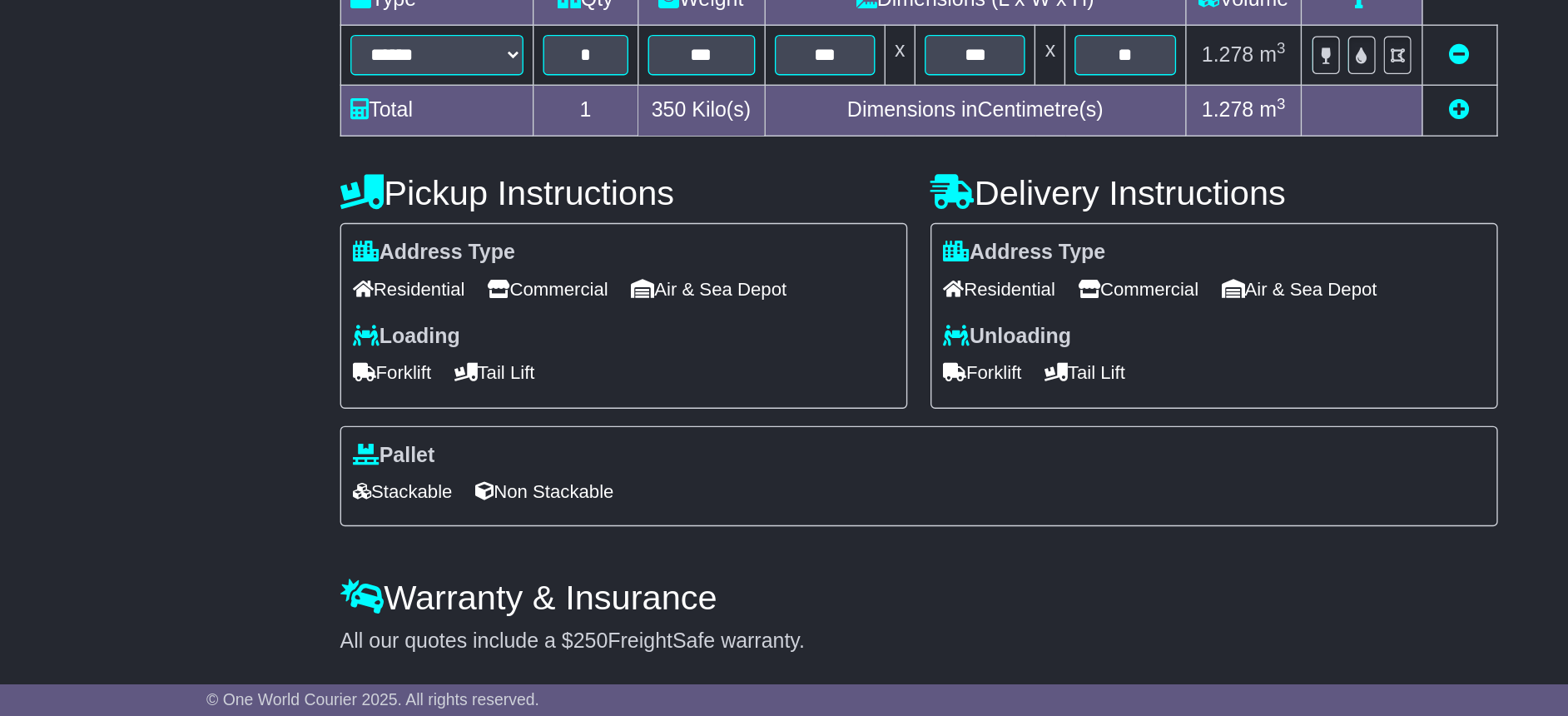 scroll, scrollTop: 316, scrollLeft: 0, axis: vertical 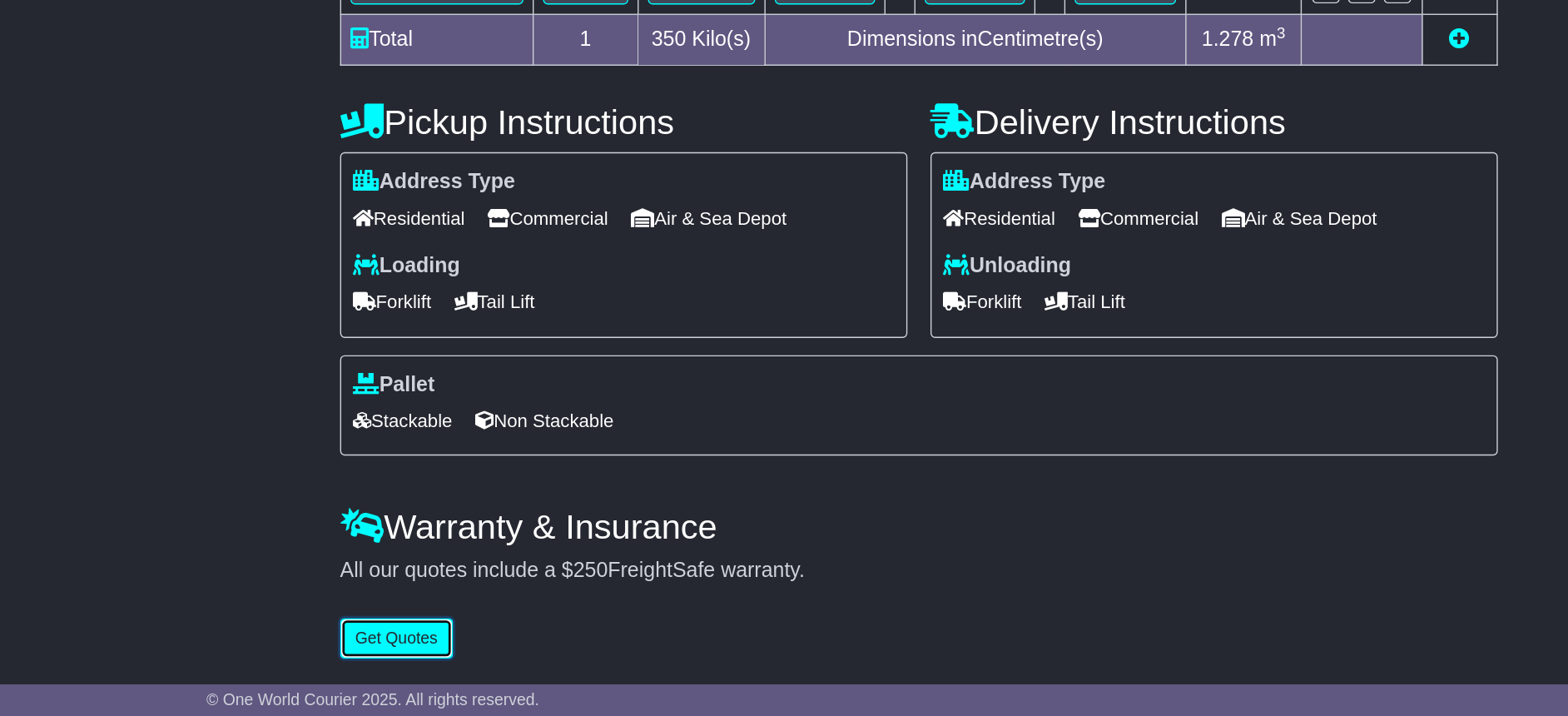 click on "Get Quotes" at bounding box center [407, 659] 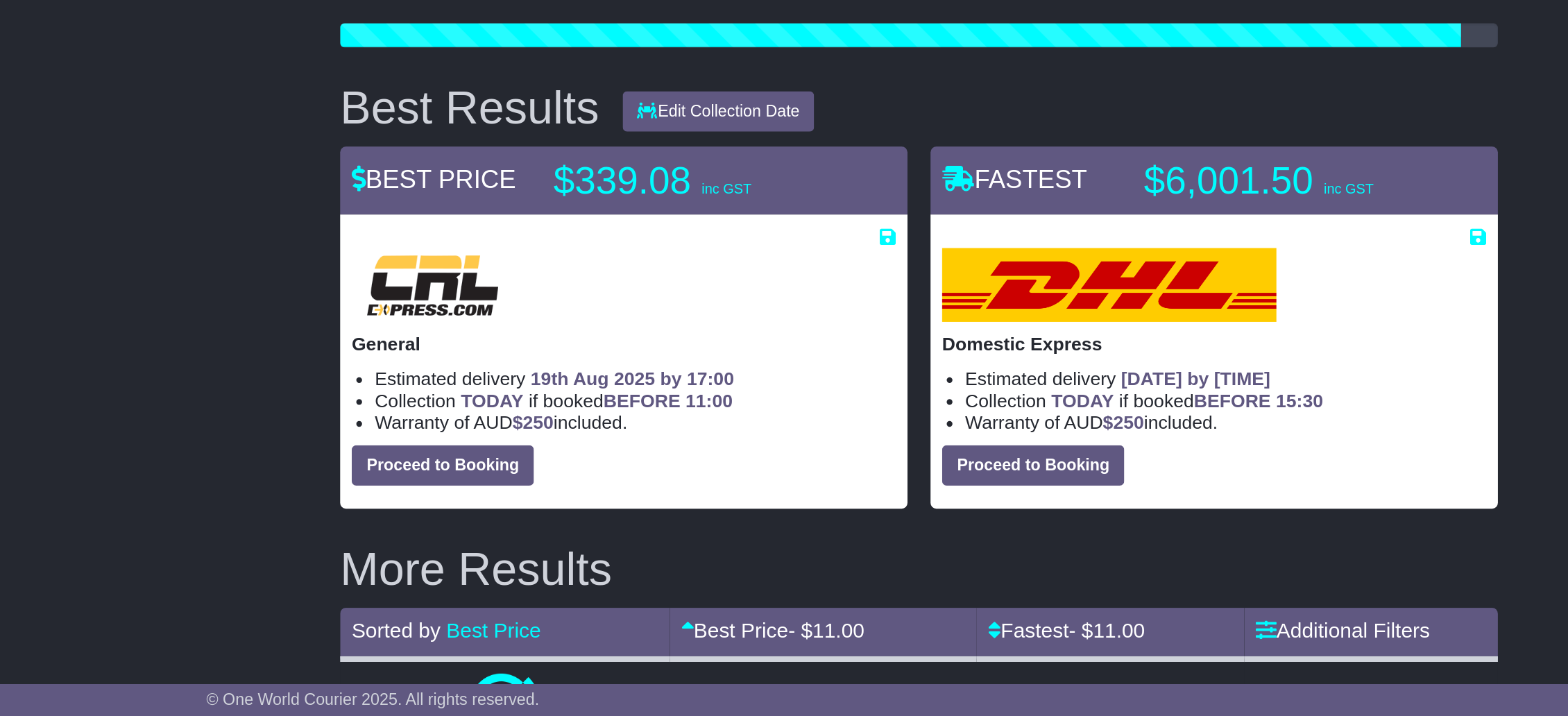 scroll, scrollTop: 0, scrollLeft: 0, axis: both 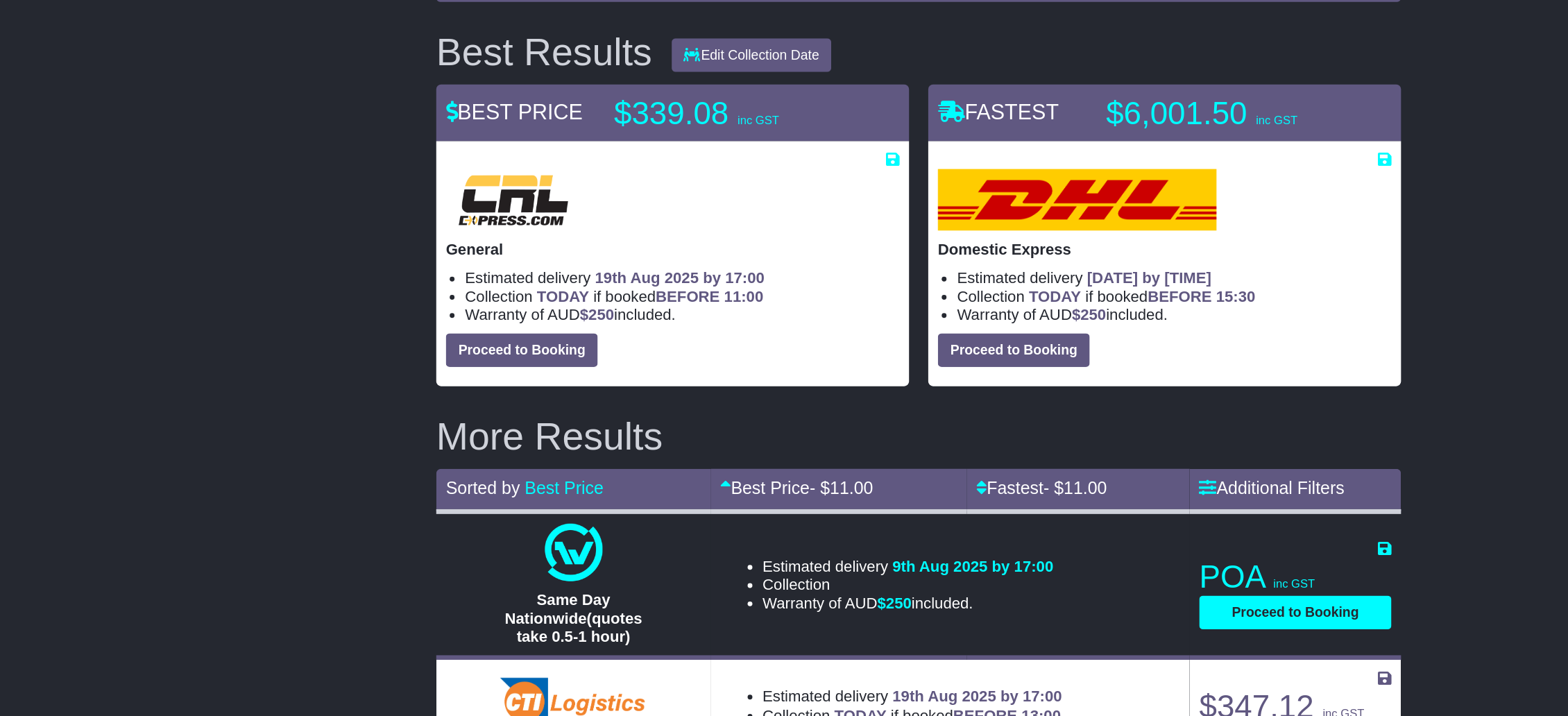 drag, startPoint x: 883, startPoint y: 165, endPoint x: 373, endPoint y: 492, distance: 605.829 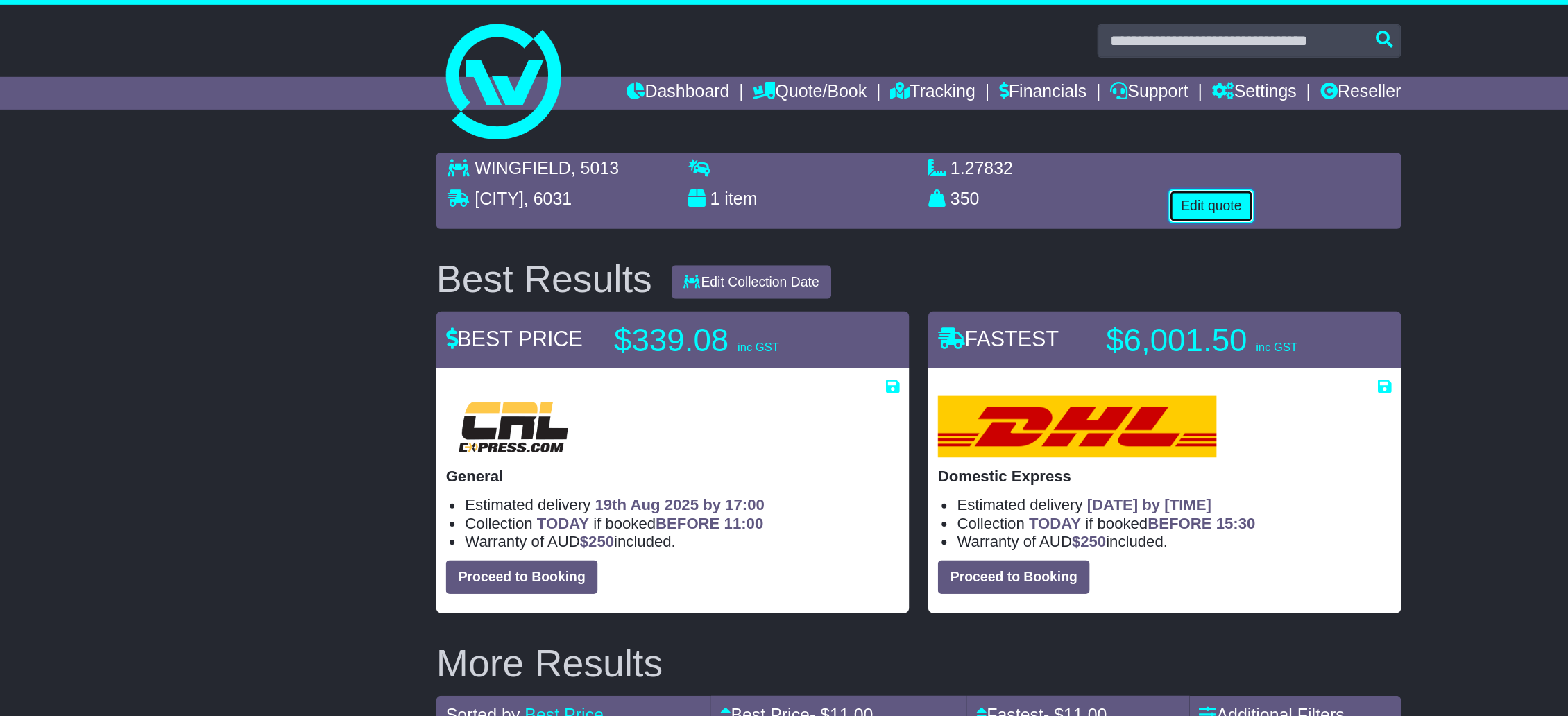 click on "Edit quote" at bounding box center (995, 148) 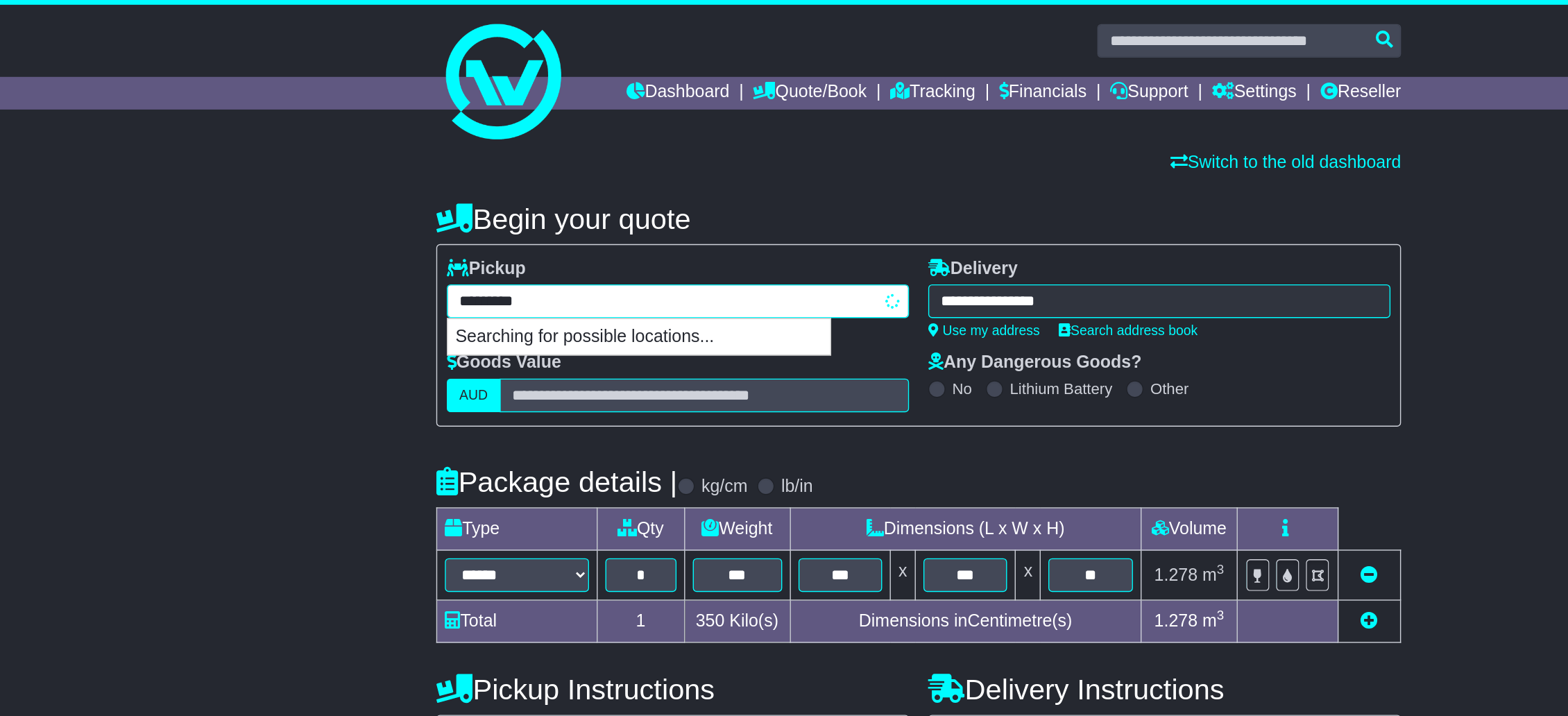 click on "**********" at bounding box center (610, 217) 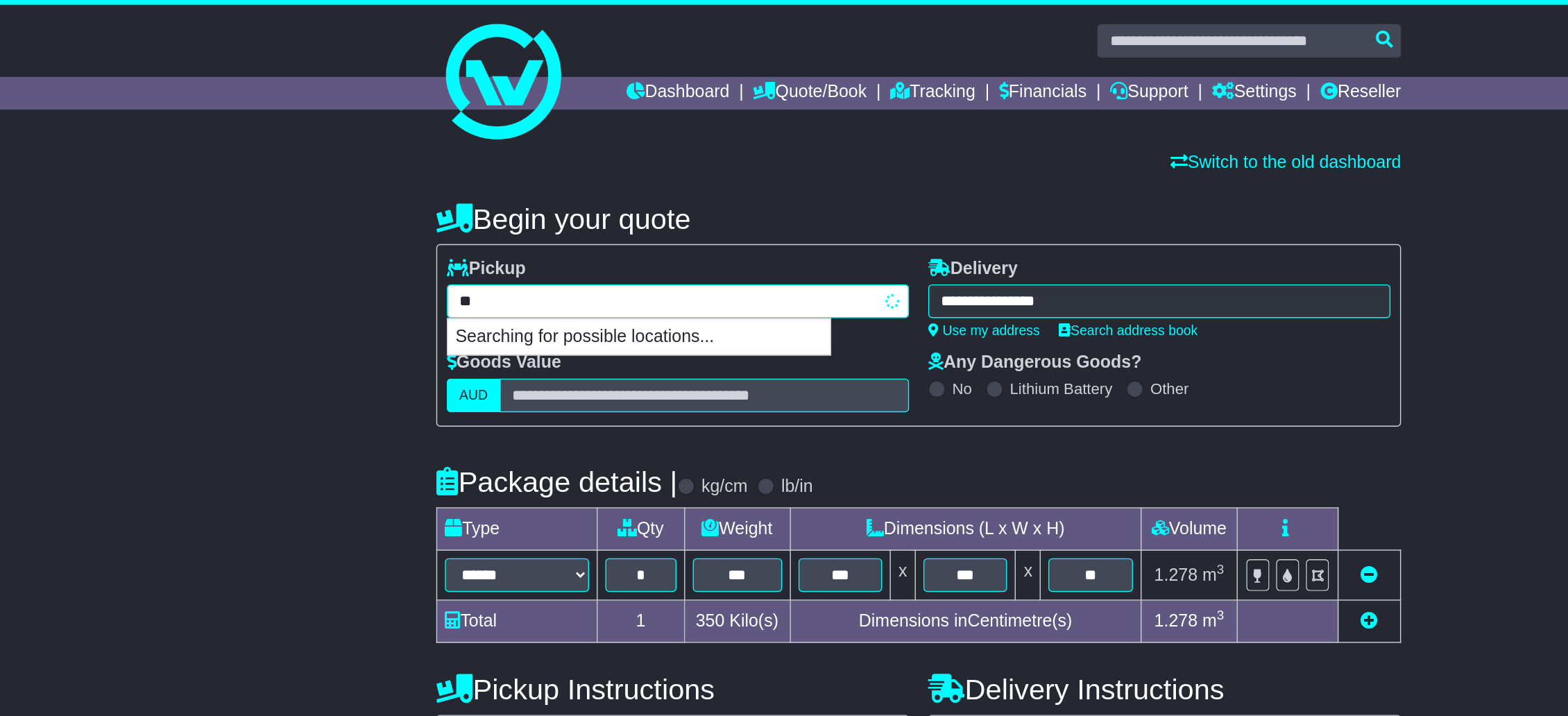 type on "*" 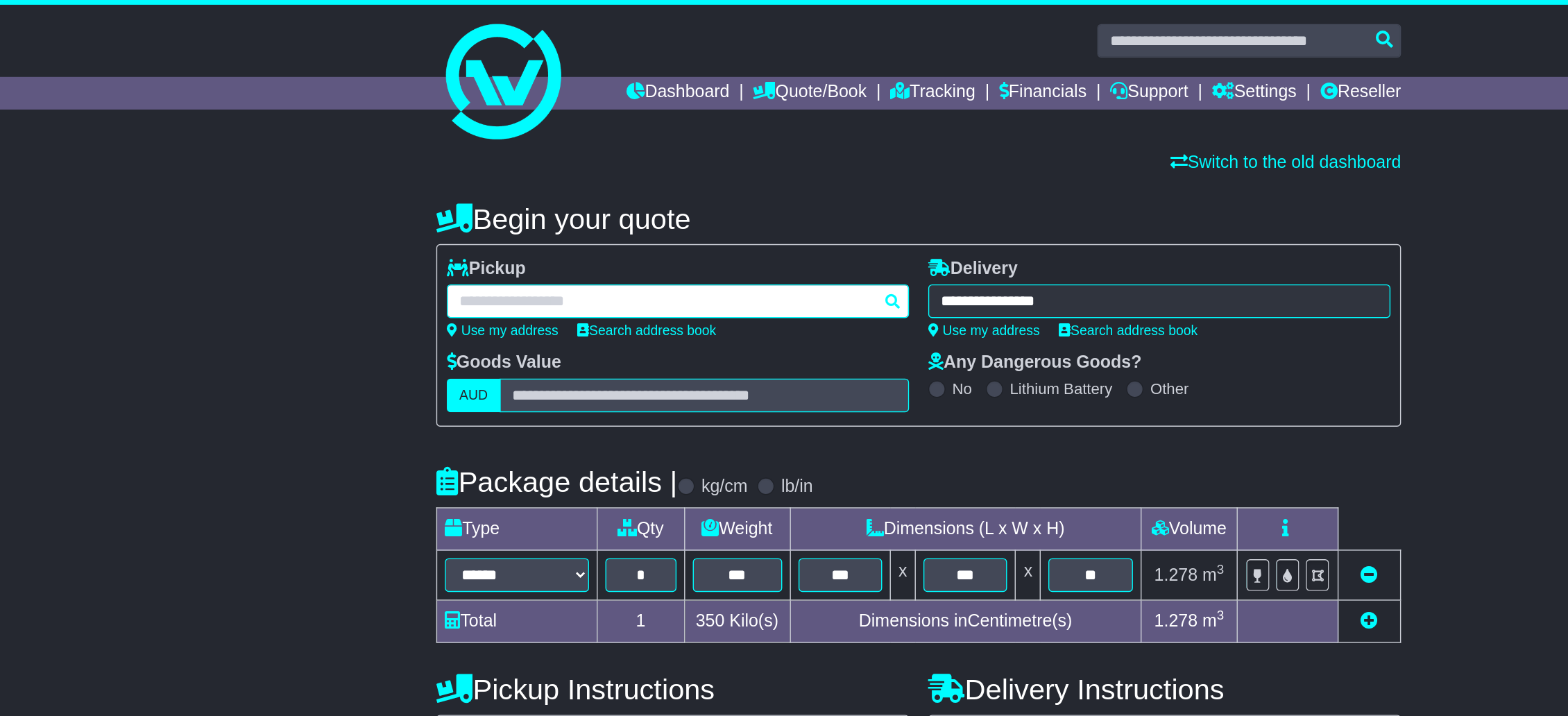 click on "**********" at bounding box center (610, 217) 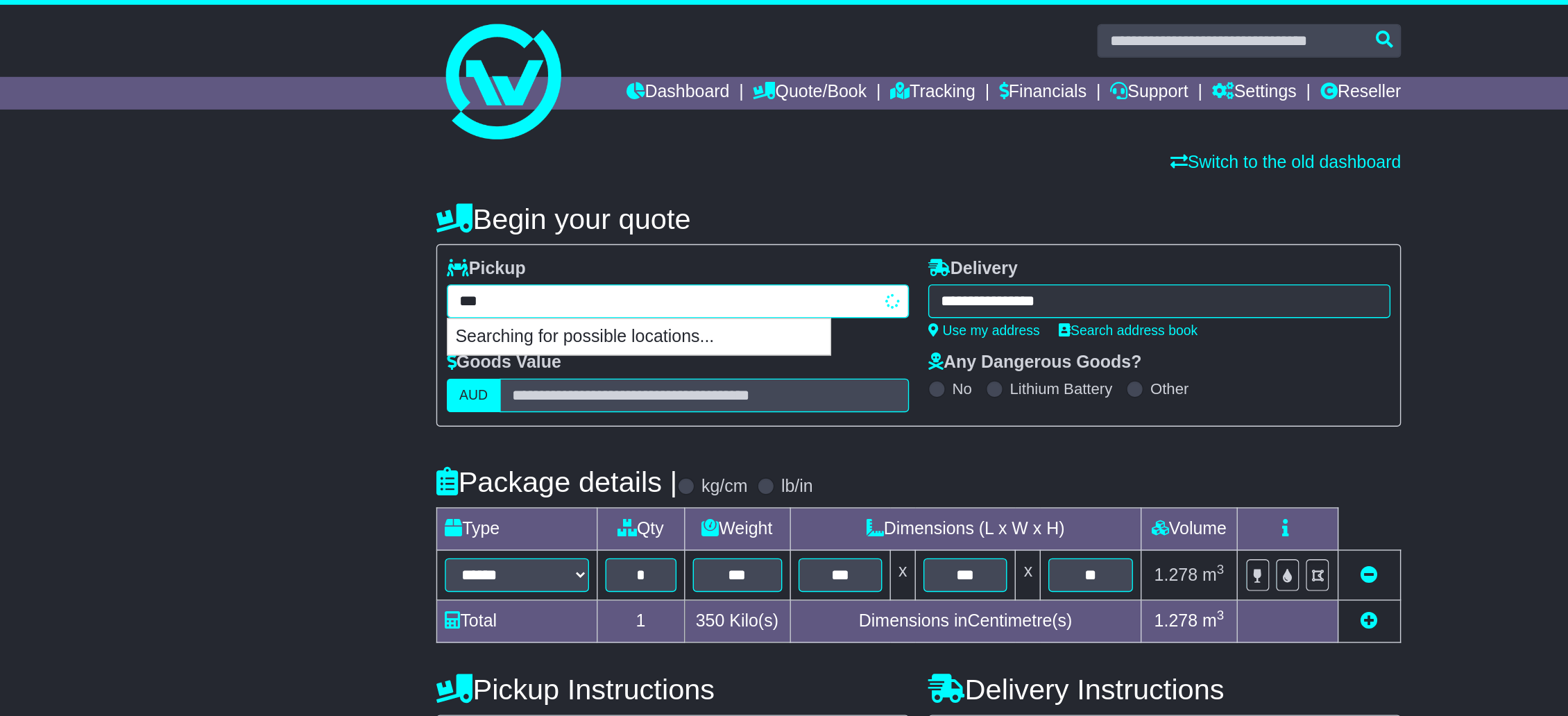 type on "****" 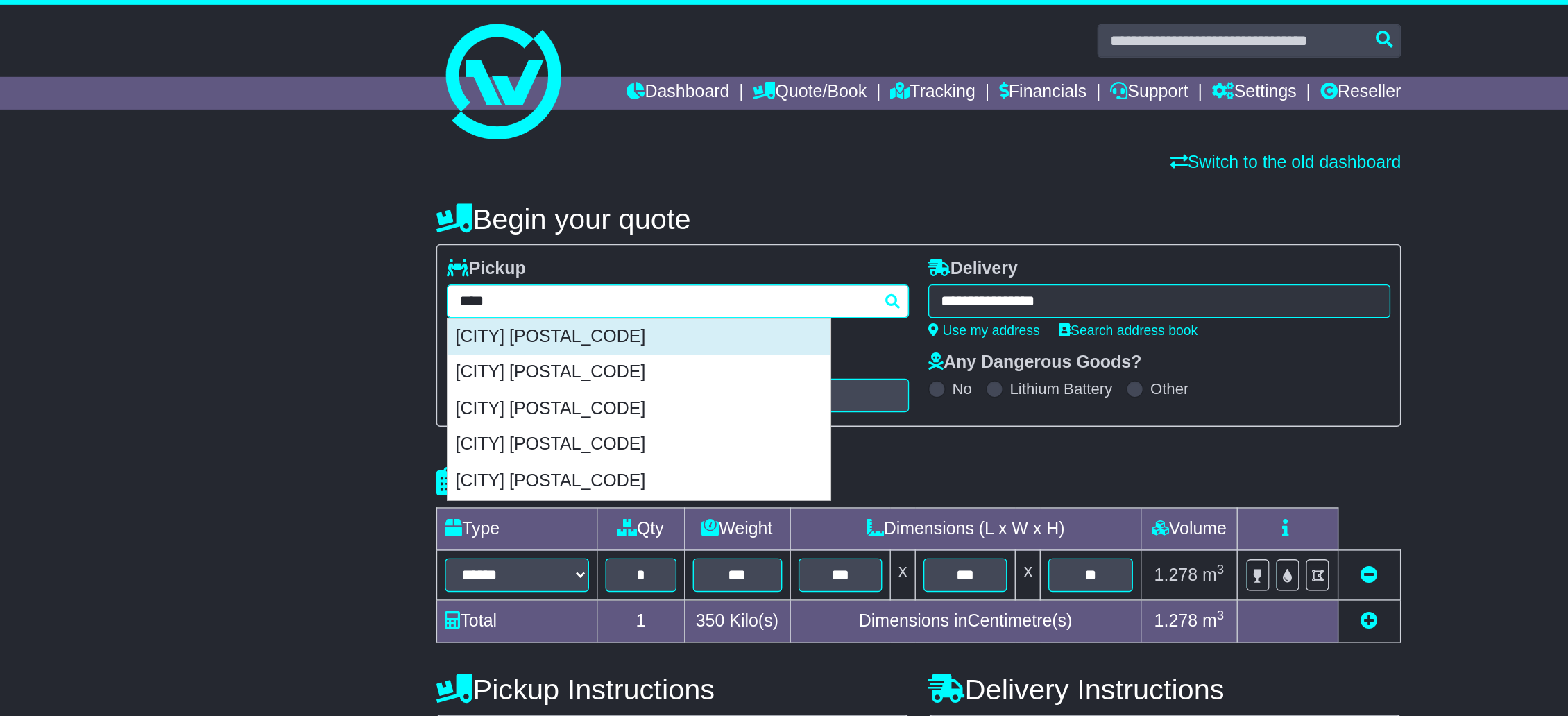 click on "SMITHFIELD 2164" at bounding box center [582, 244] 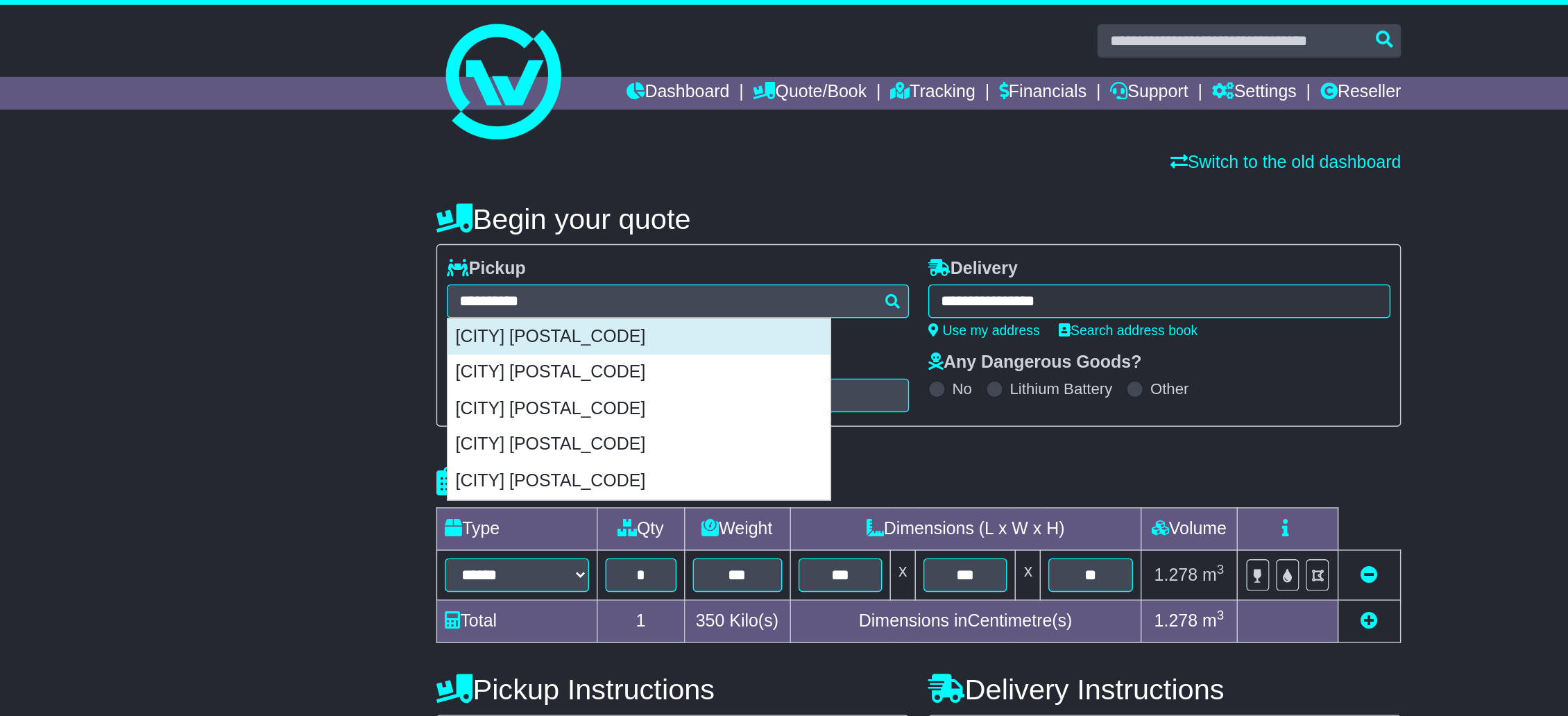 type on "**********" 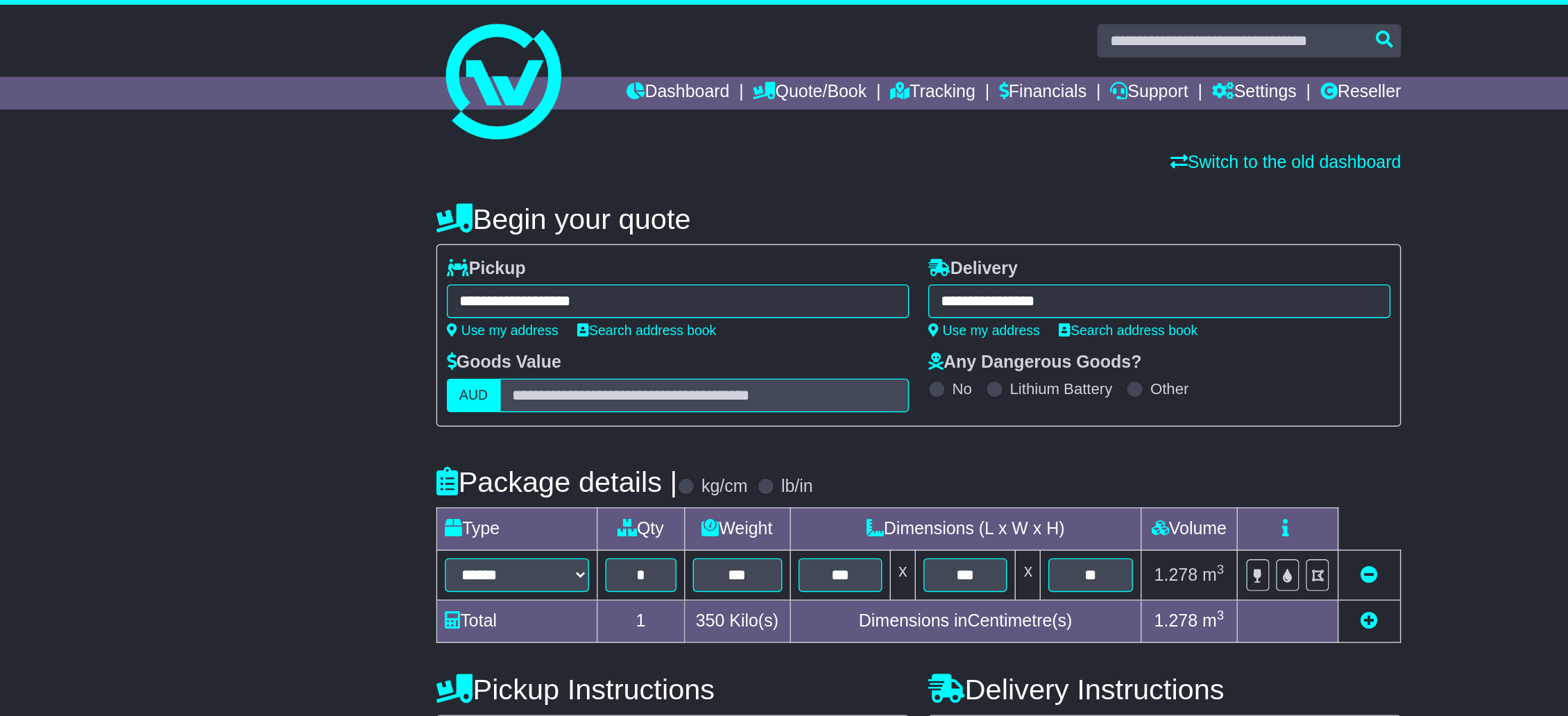 click on "**********" at bounding box center (957, 217) 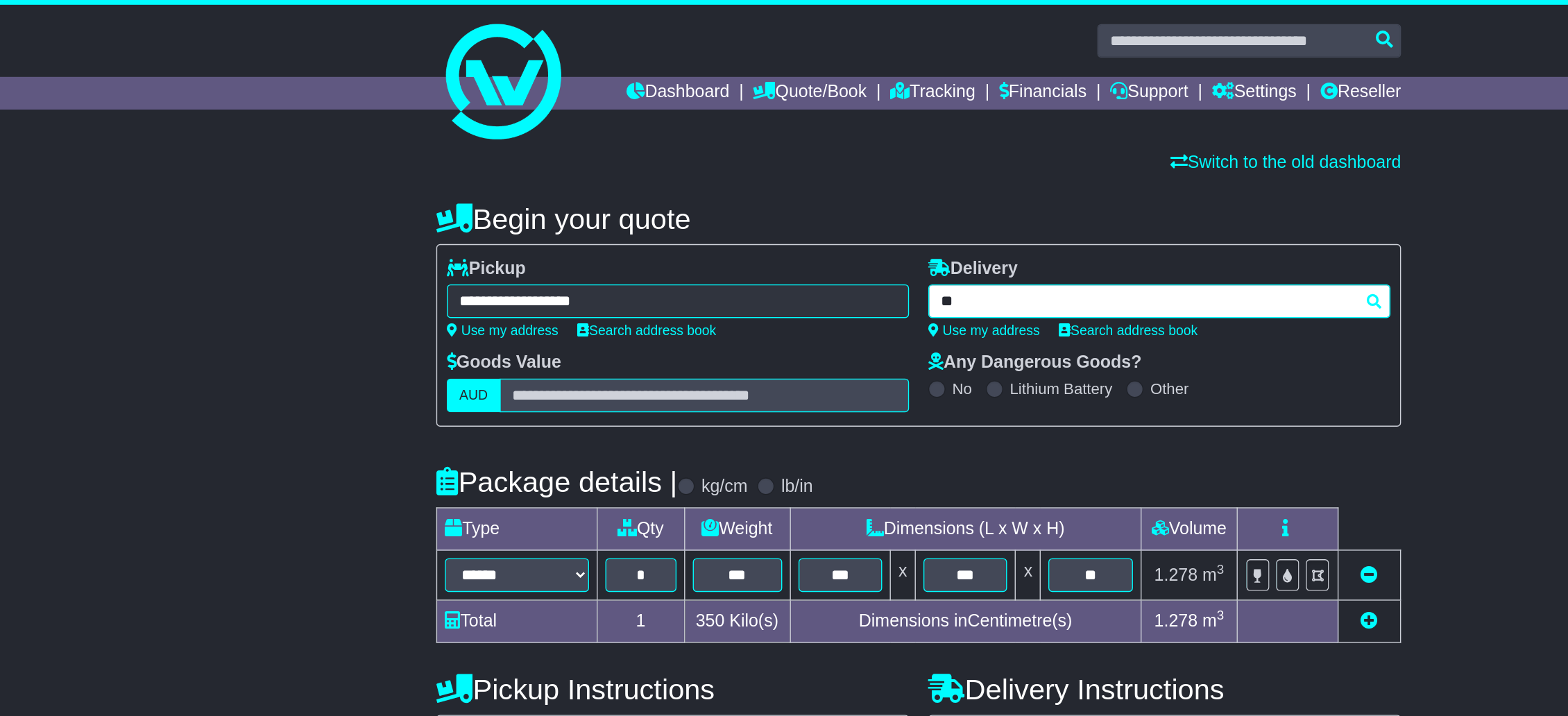 type on "*" 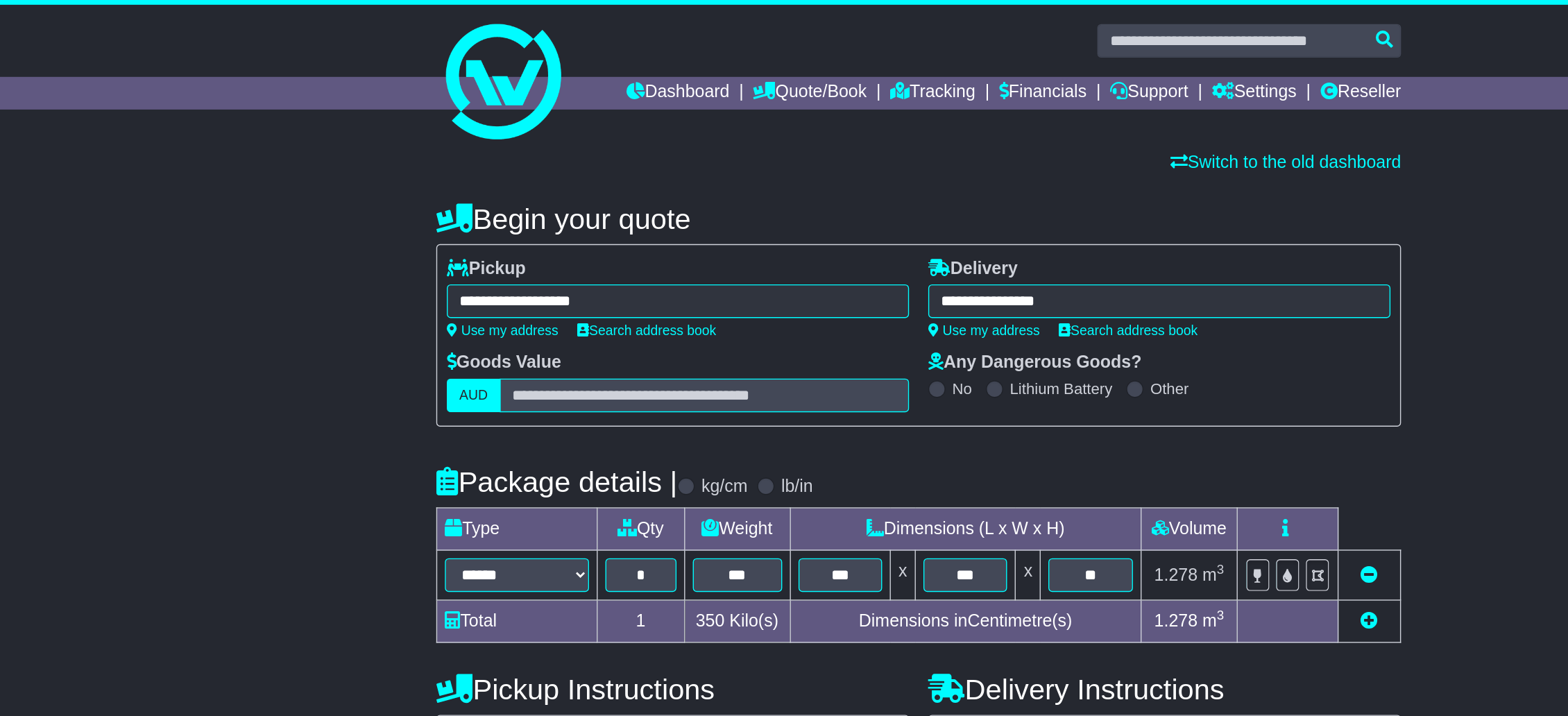 click on "**********" at bounding box center [957, 217] 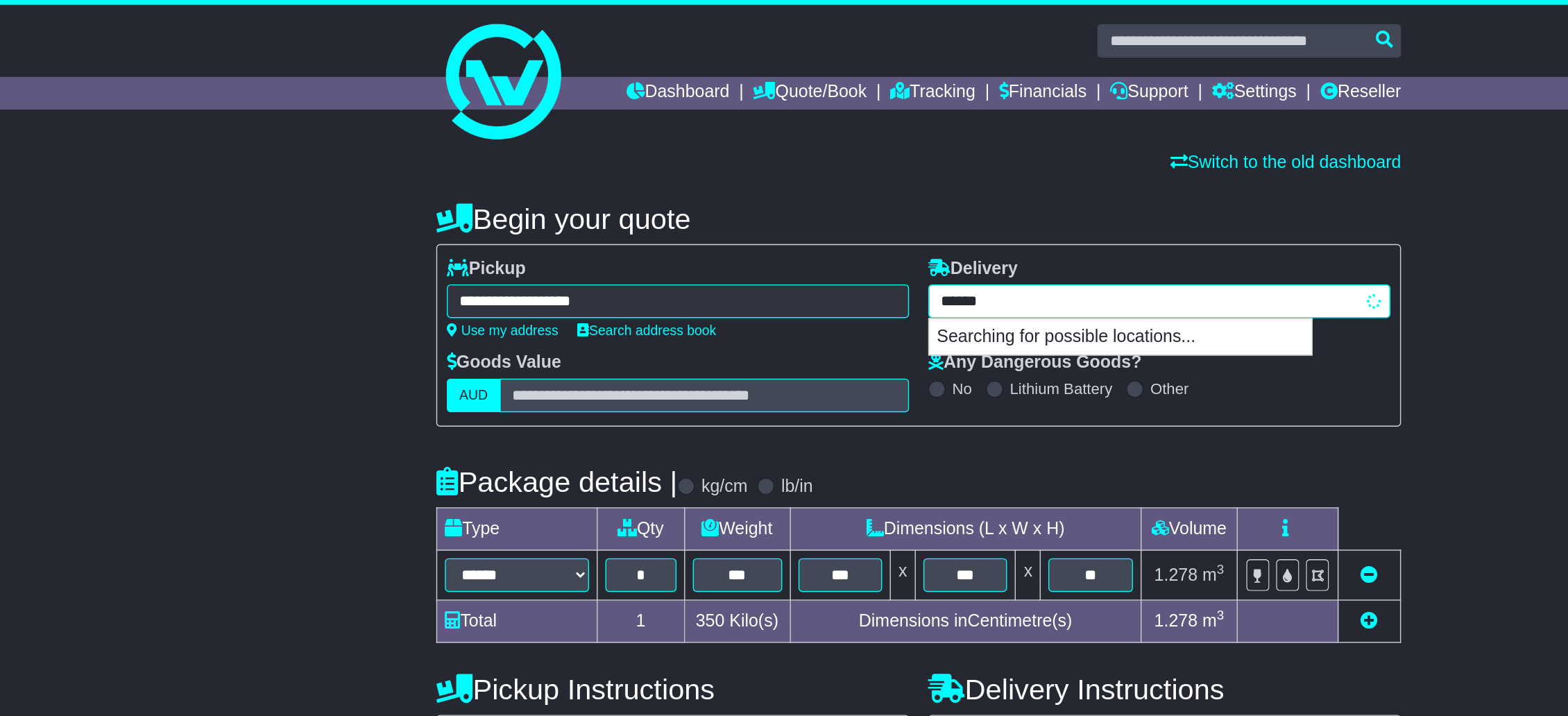type on "*******" 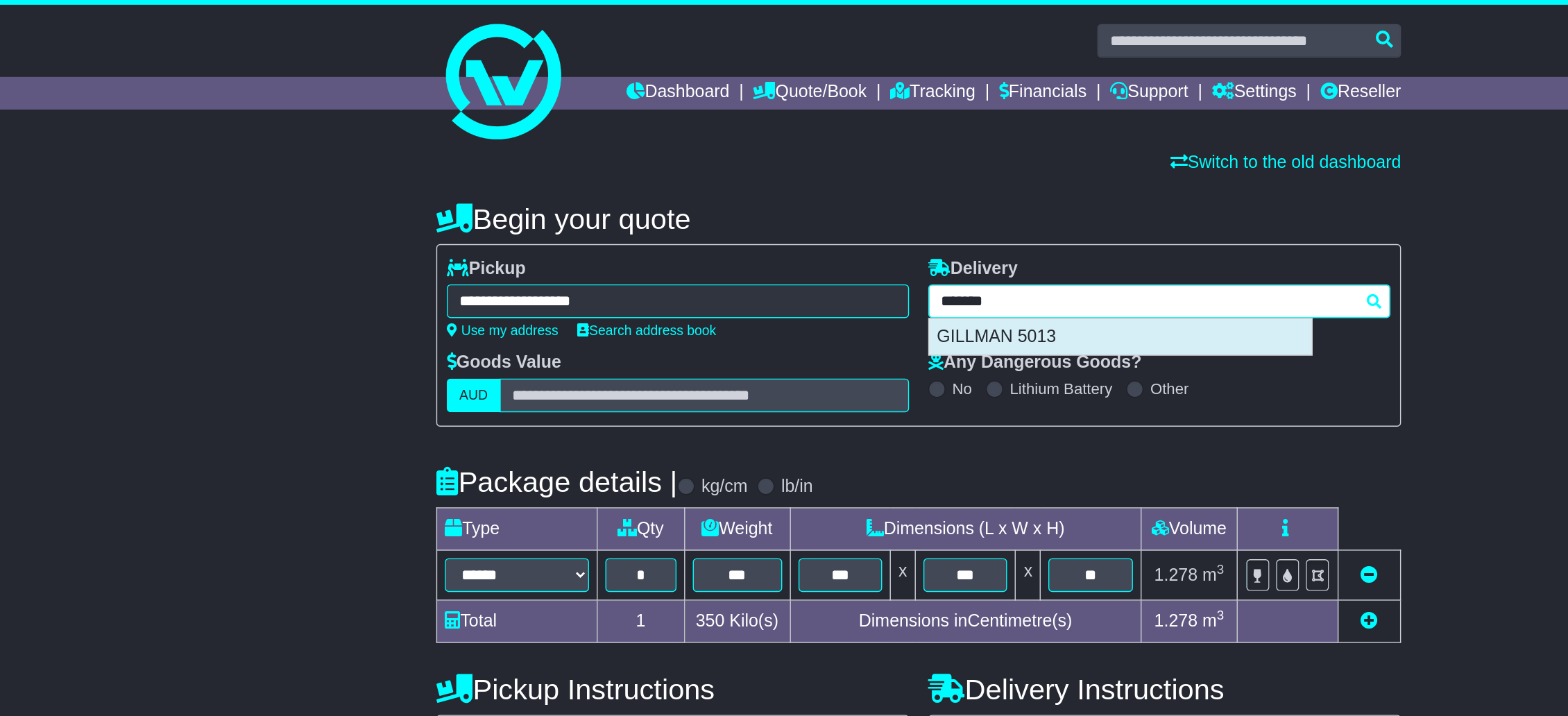 click on "GILLMAN 5013" at bounding box center (930, 244) 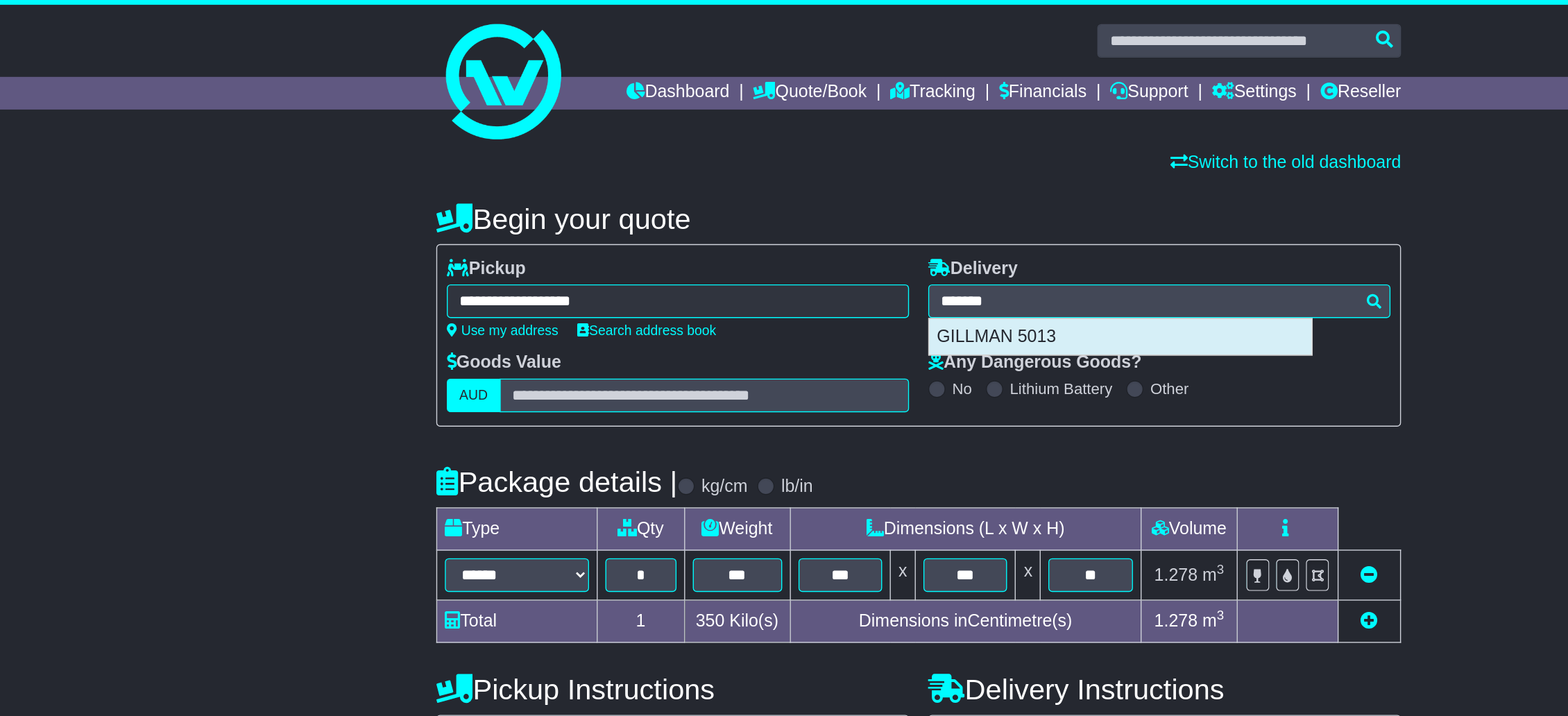 type on "**********" 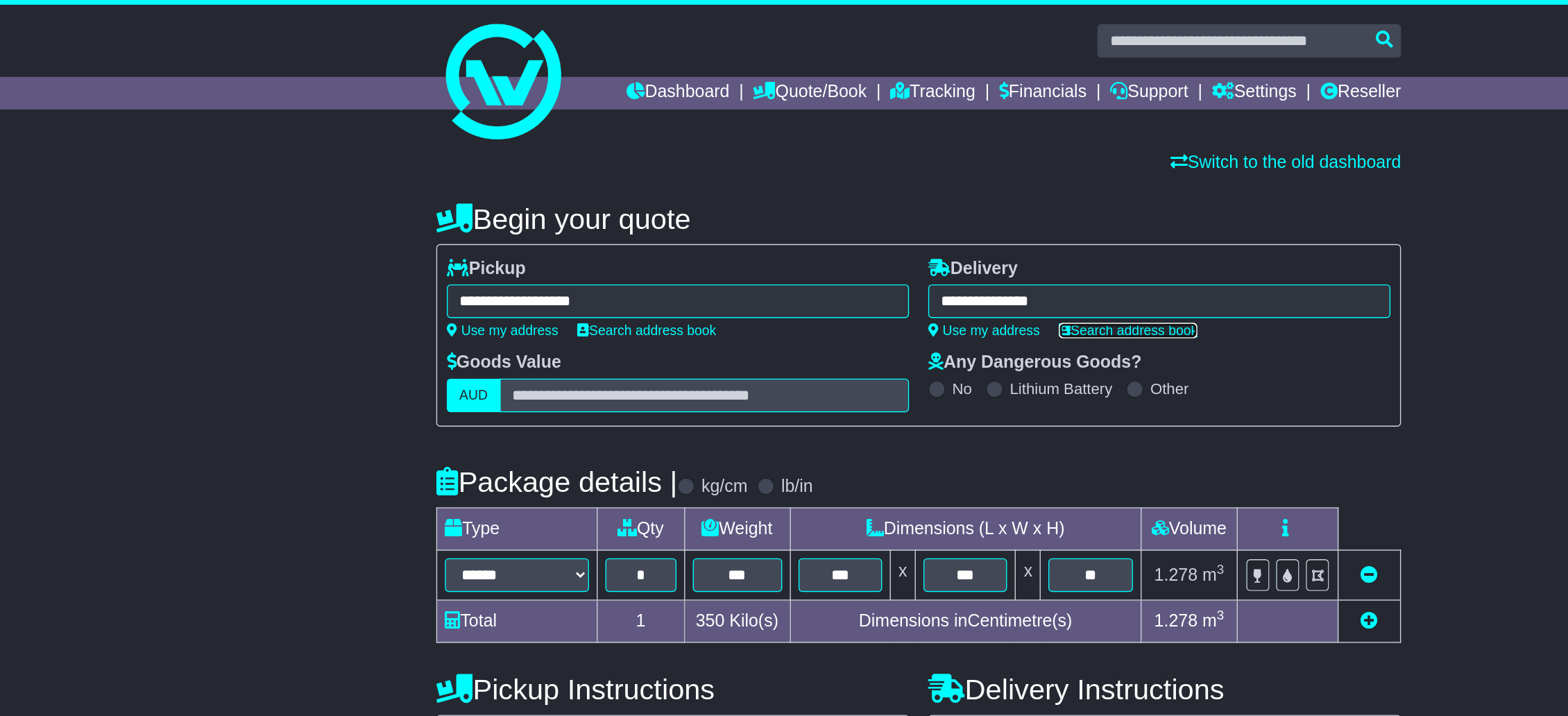 click on "Search address book" at bounding box center (935, 239) 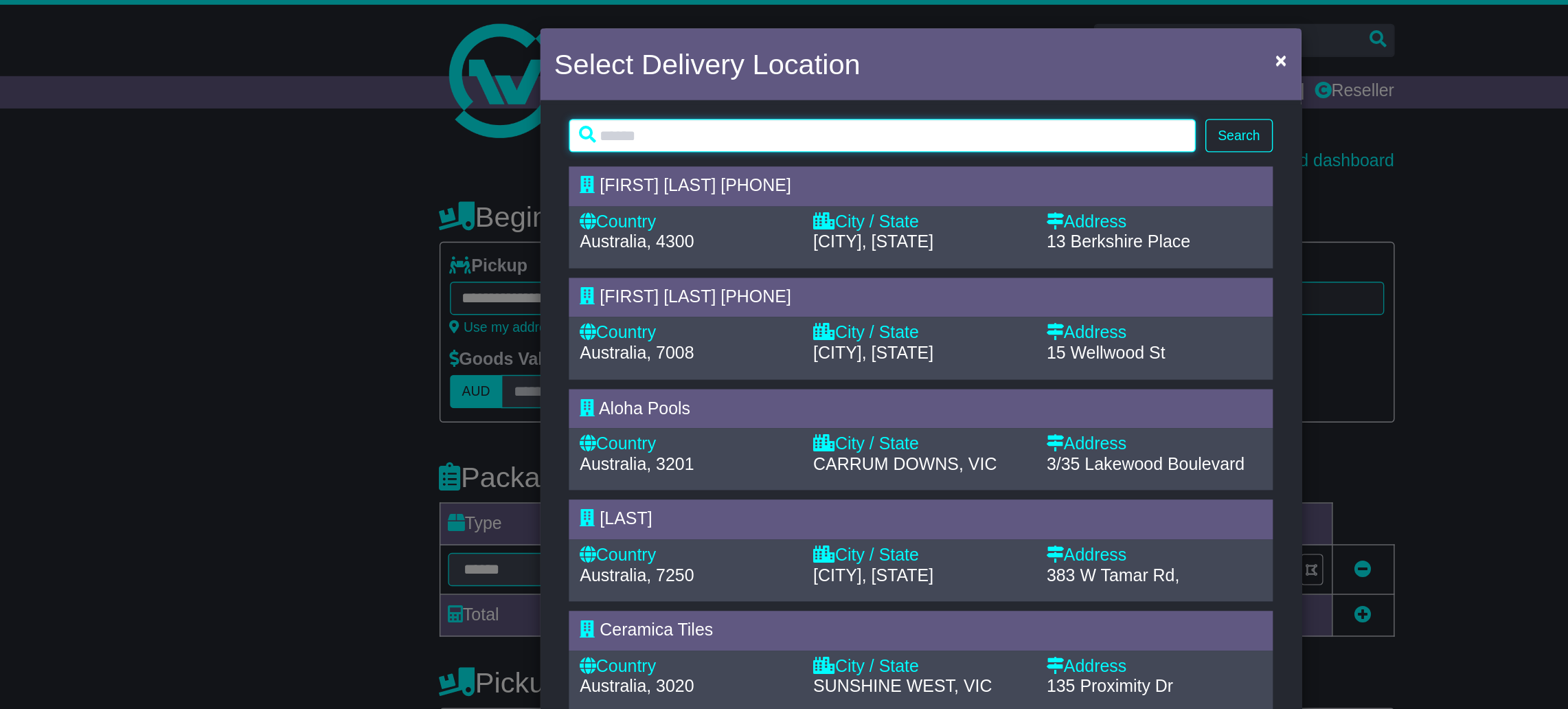 click at bounding box center (757, 98) 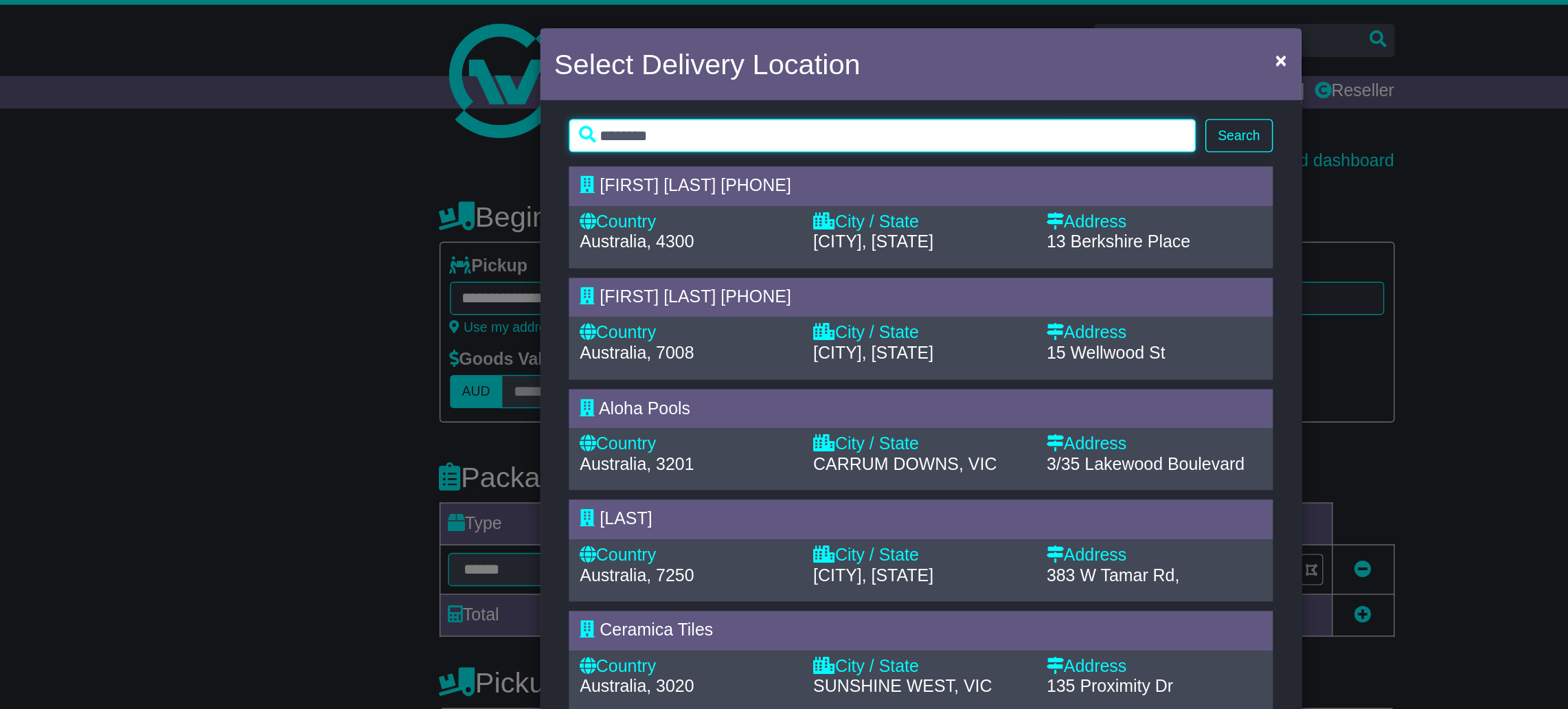 type on "********" 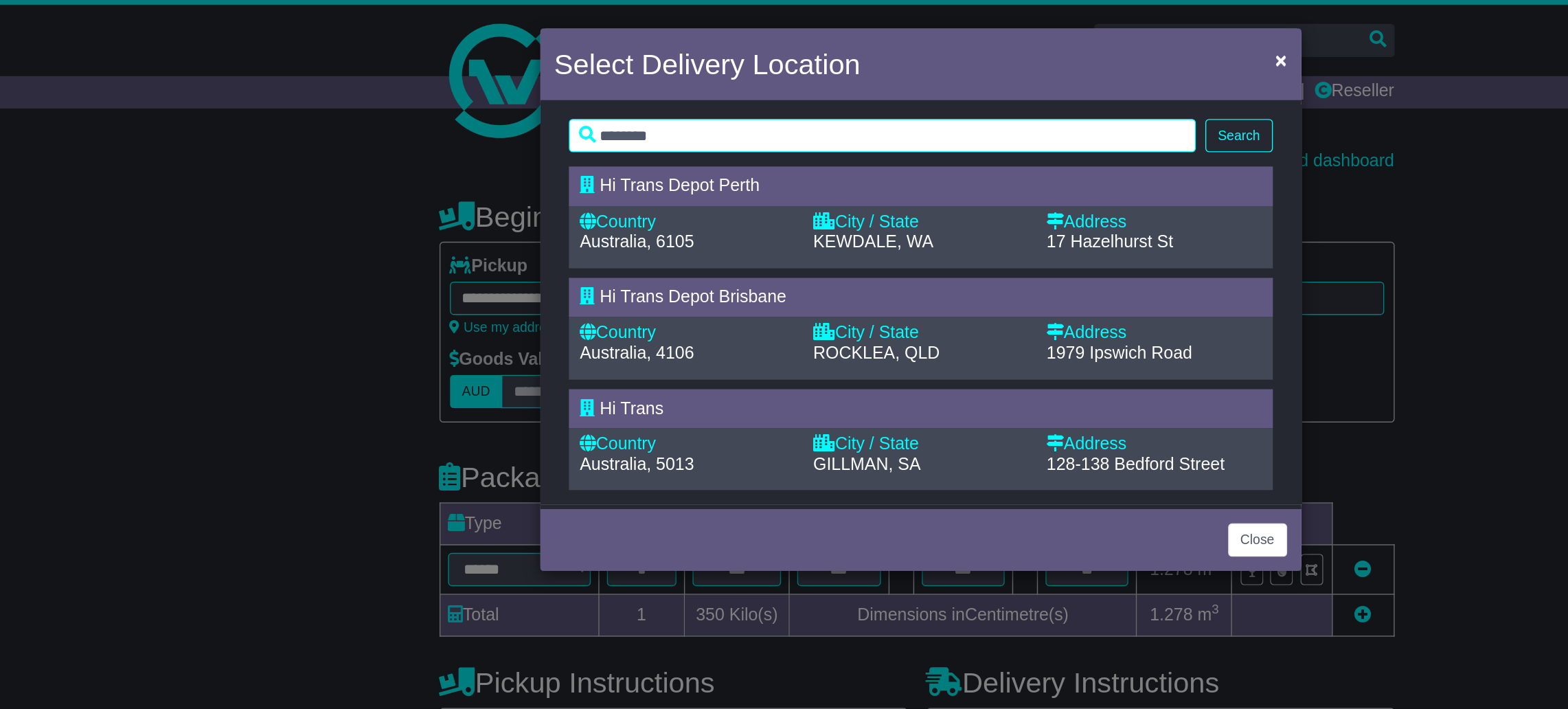 click on "City / State" at bounding box center [784, 321] 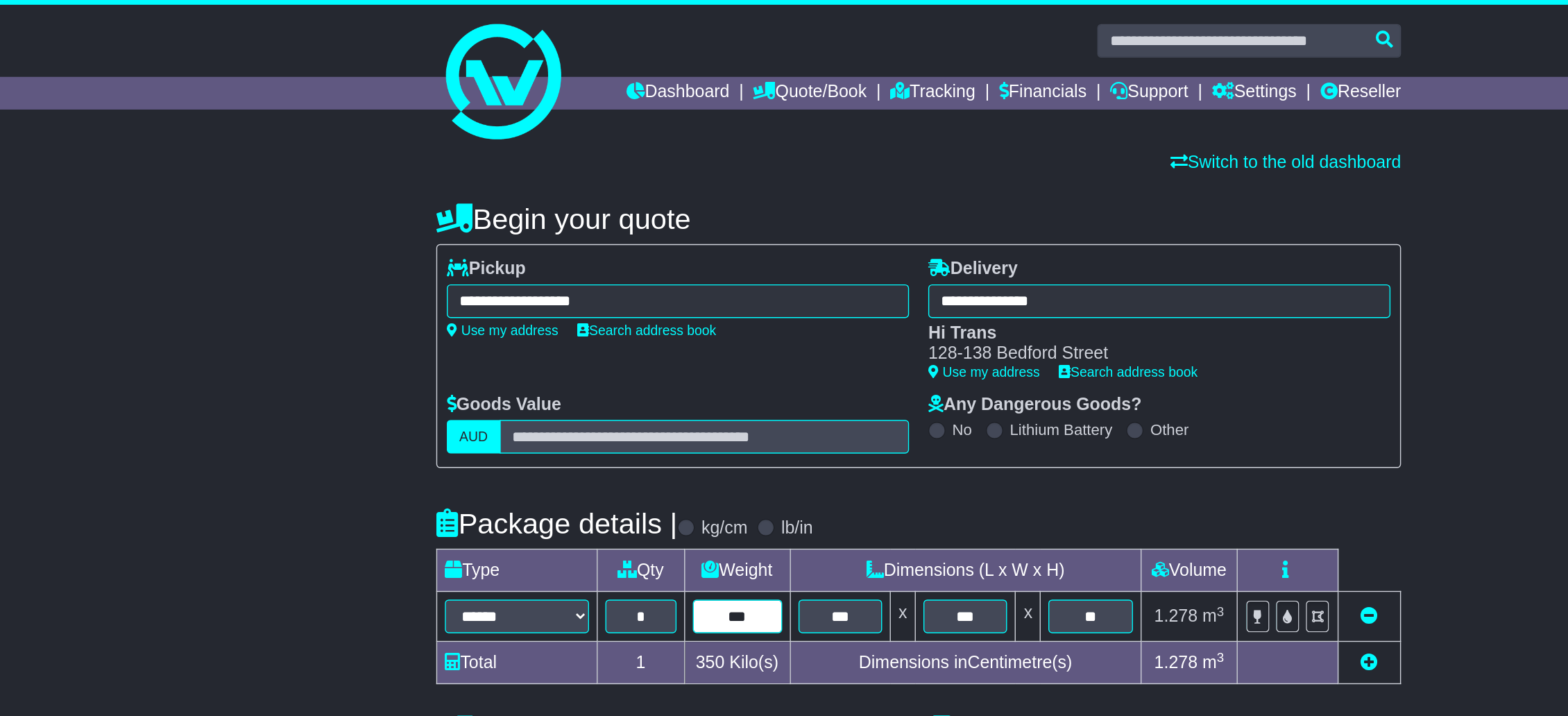 drag, startPoint x: 663, startPoint y: 444, endPoint x: 640, endPoint y: 442, distance: 23.08679 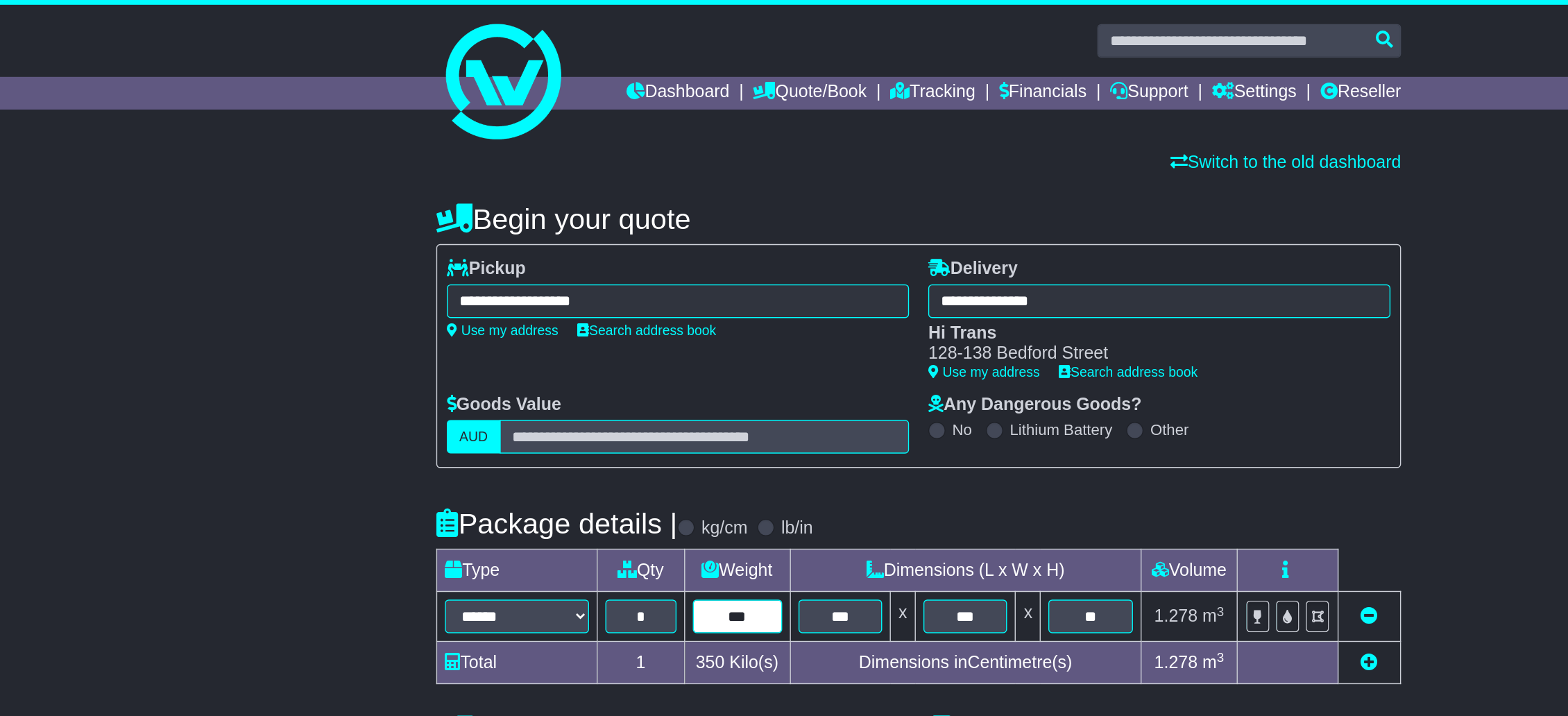 type on "***" 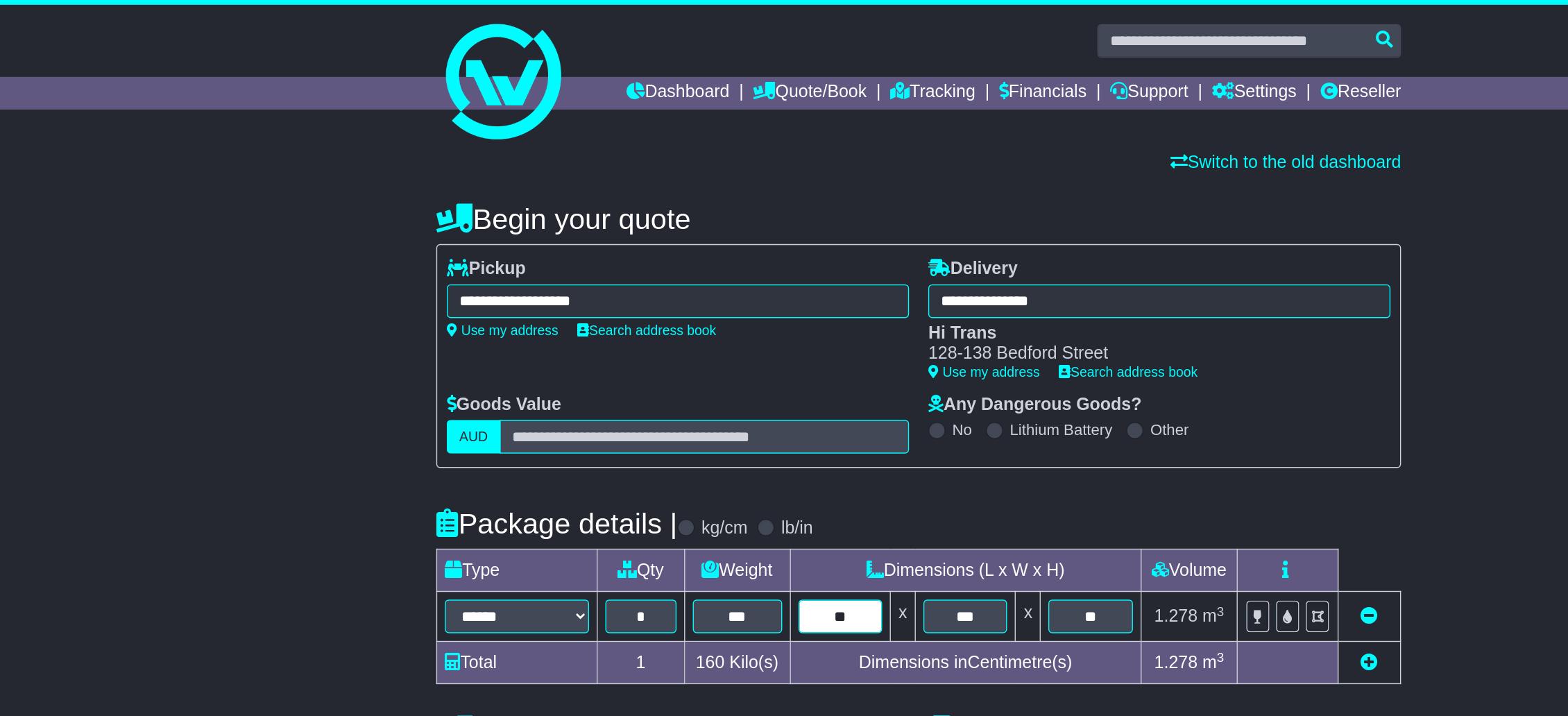 type on "***" 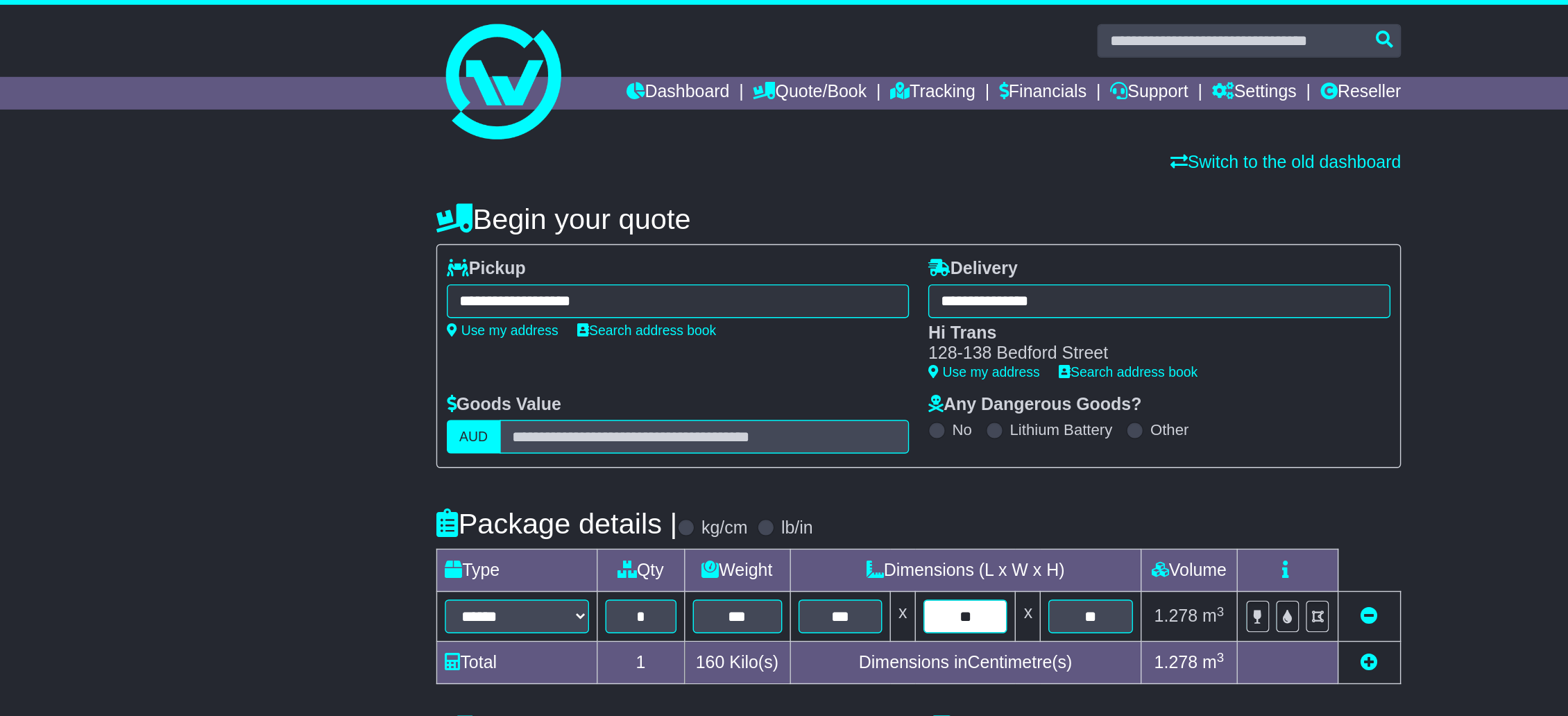 type on "***" 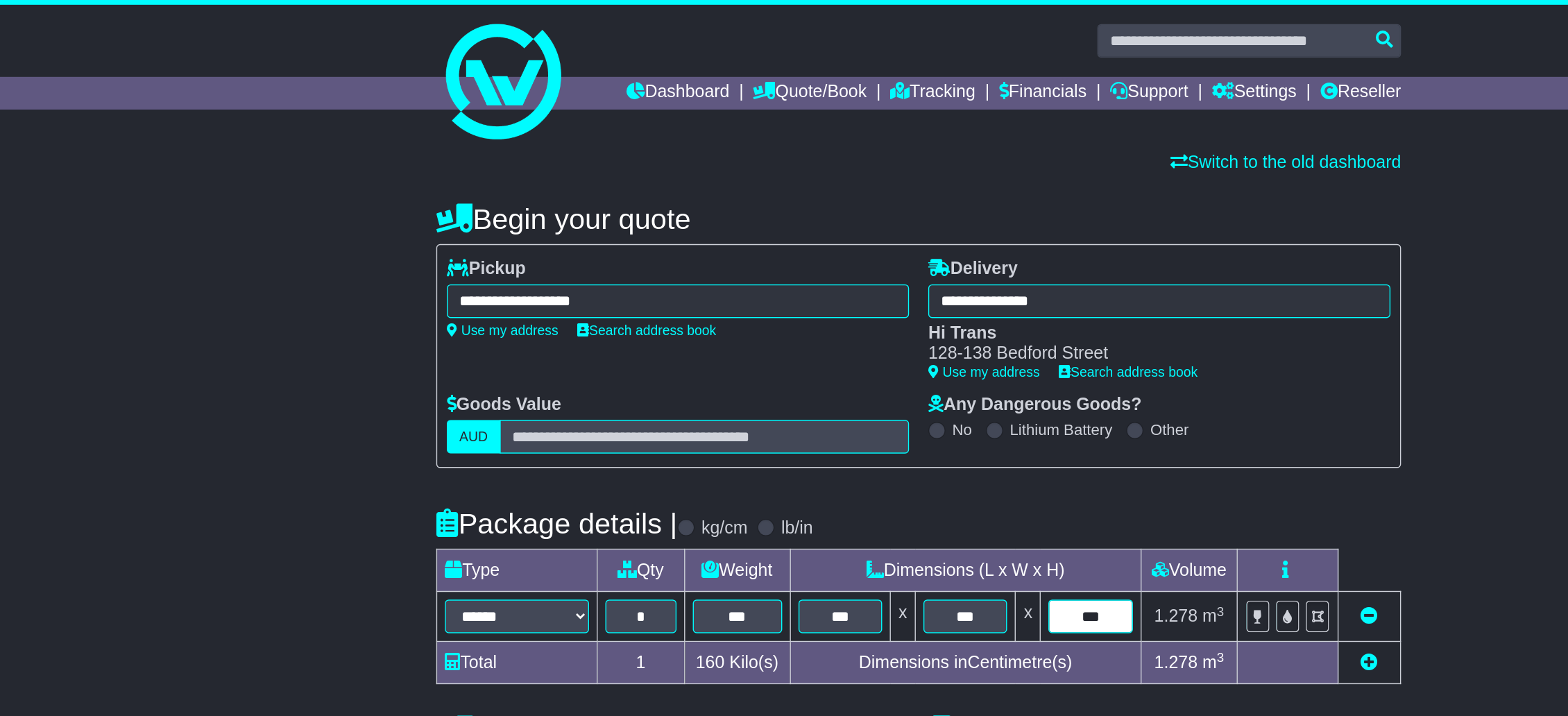 scroll, scrollTop: 126, scrollLeft: 0, axis: vertical 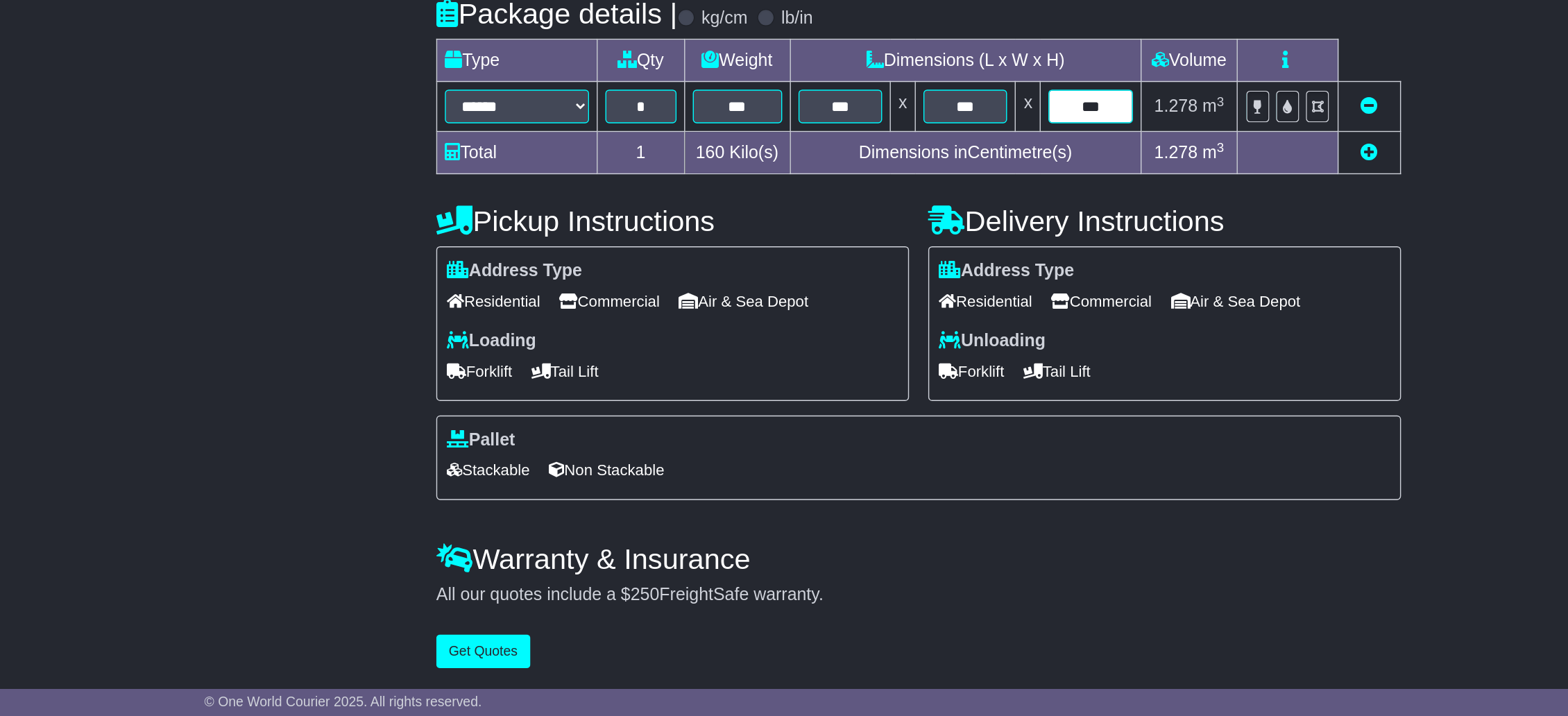 type on "***" 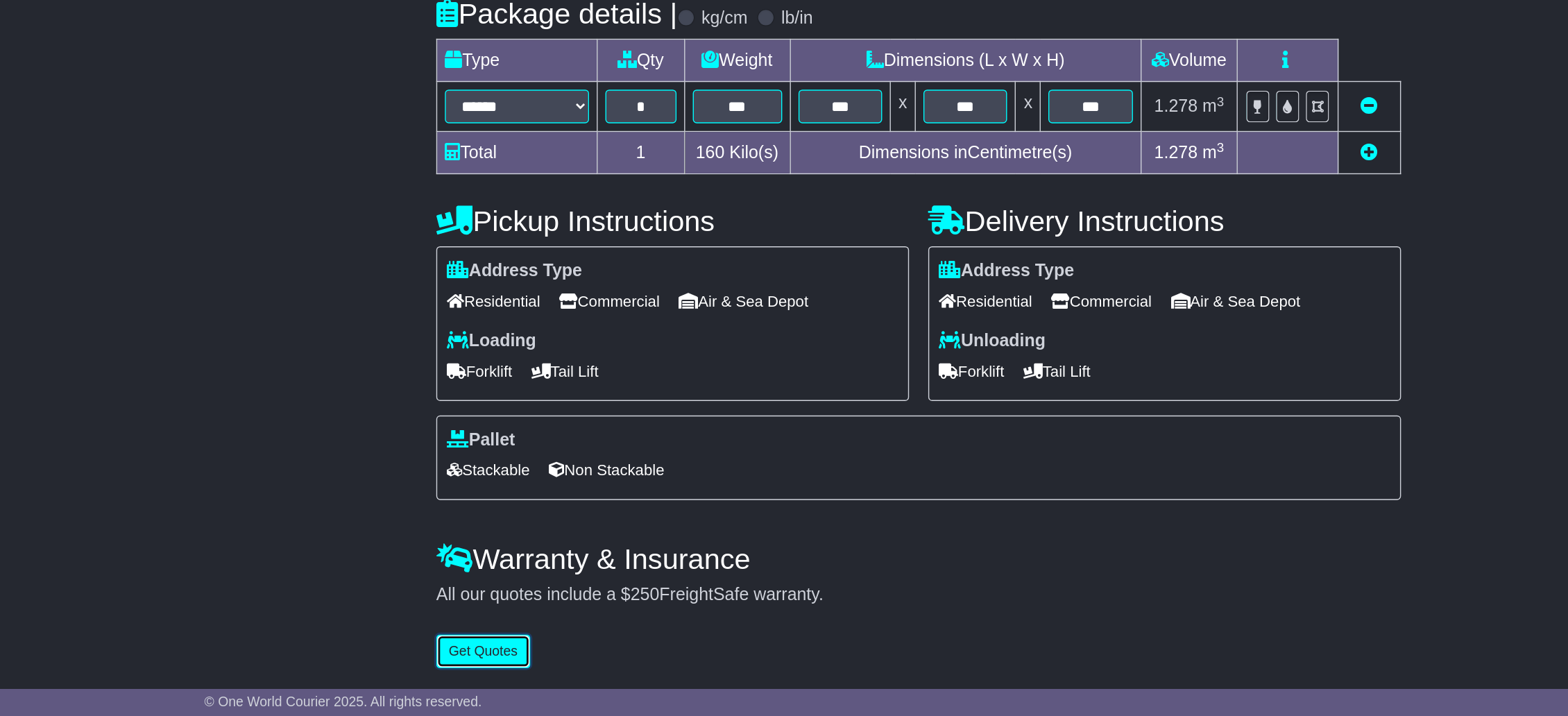 click on "Get Quotes" at bounding box center [470, 669] 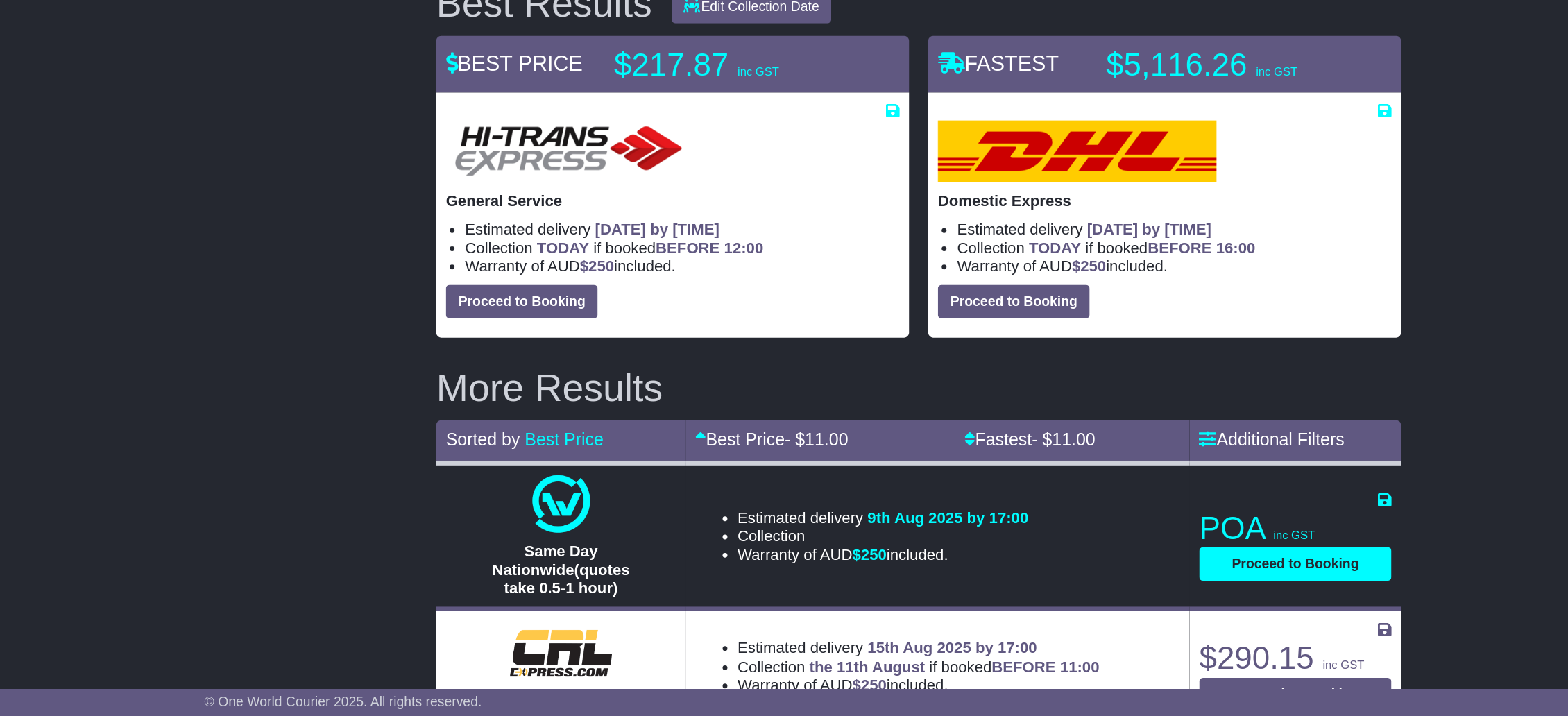 scroll, scrollTop: 0, scrollLeft: 0, axis: both 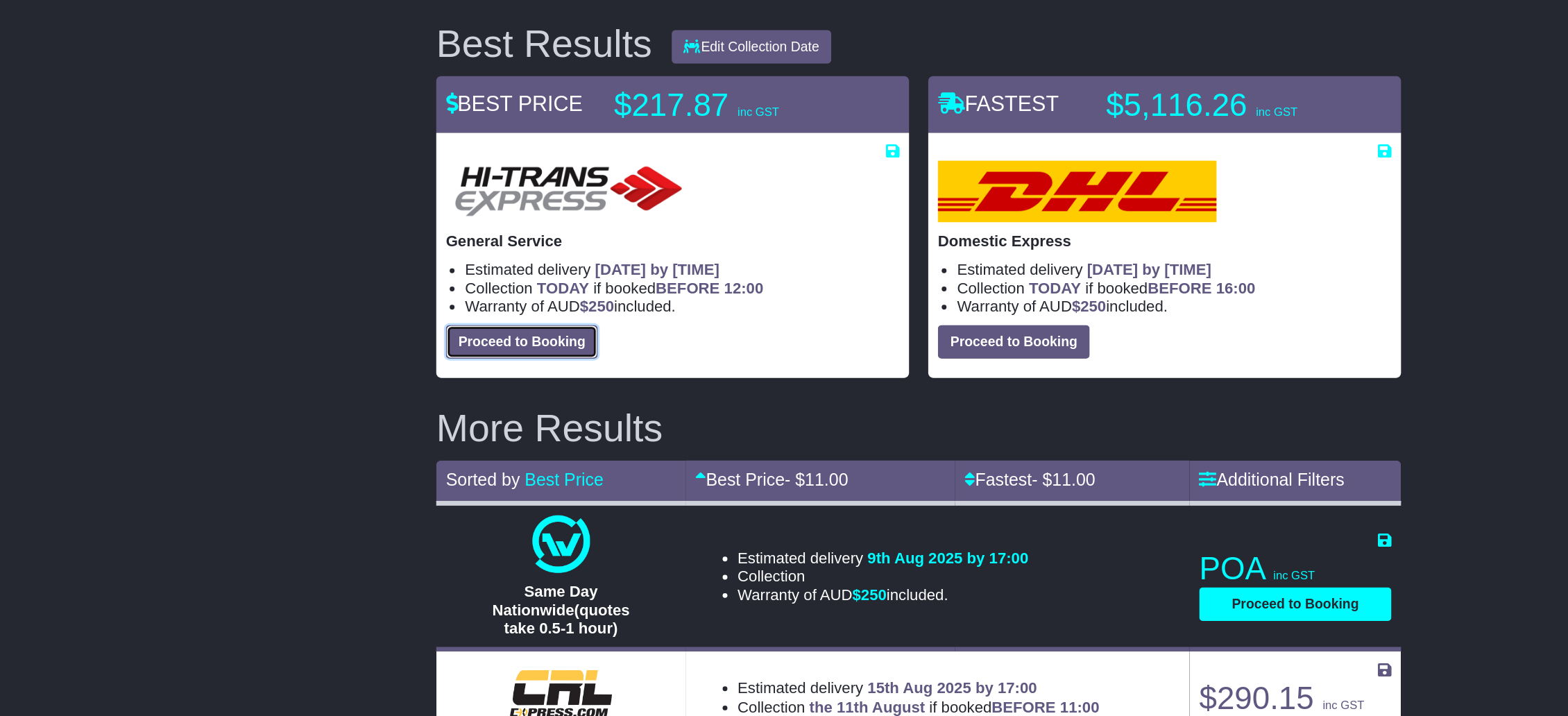 click on "Proceed to Booking" at bounding box center [497, 416] 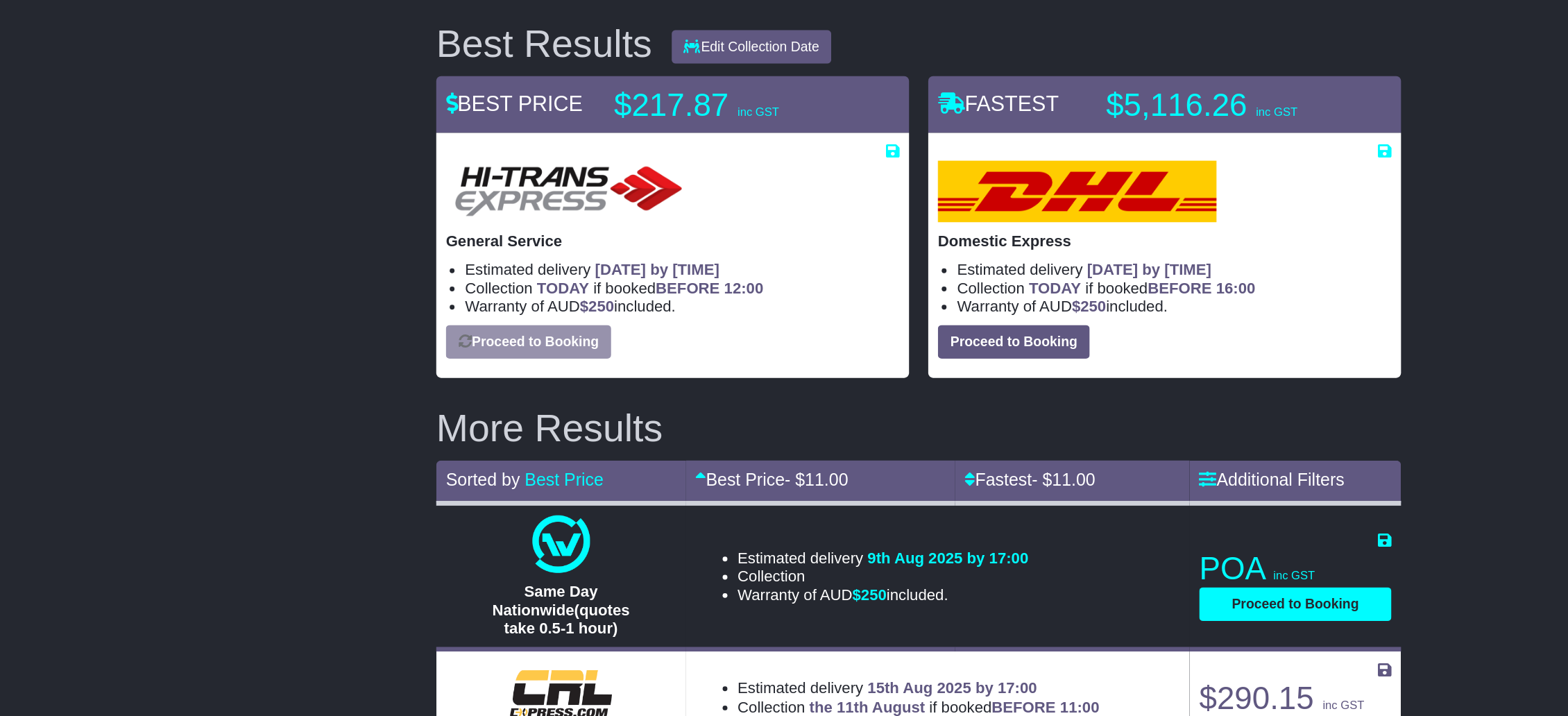 select on "****" 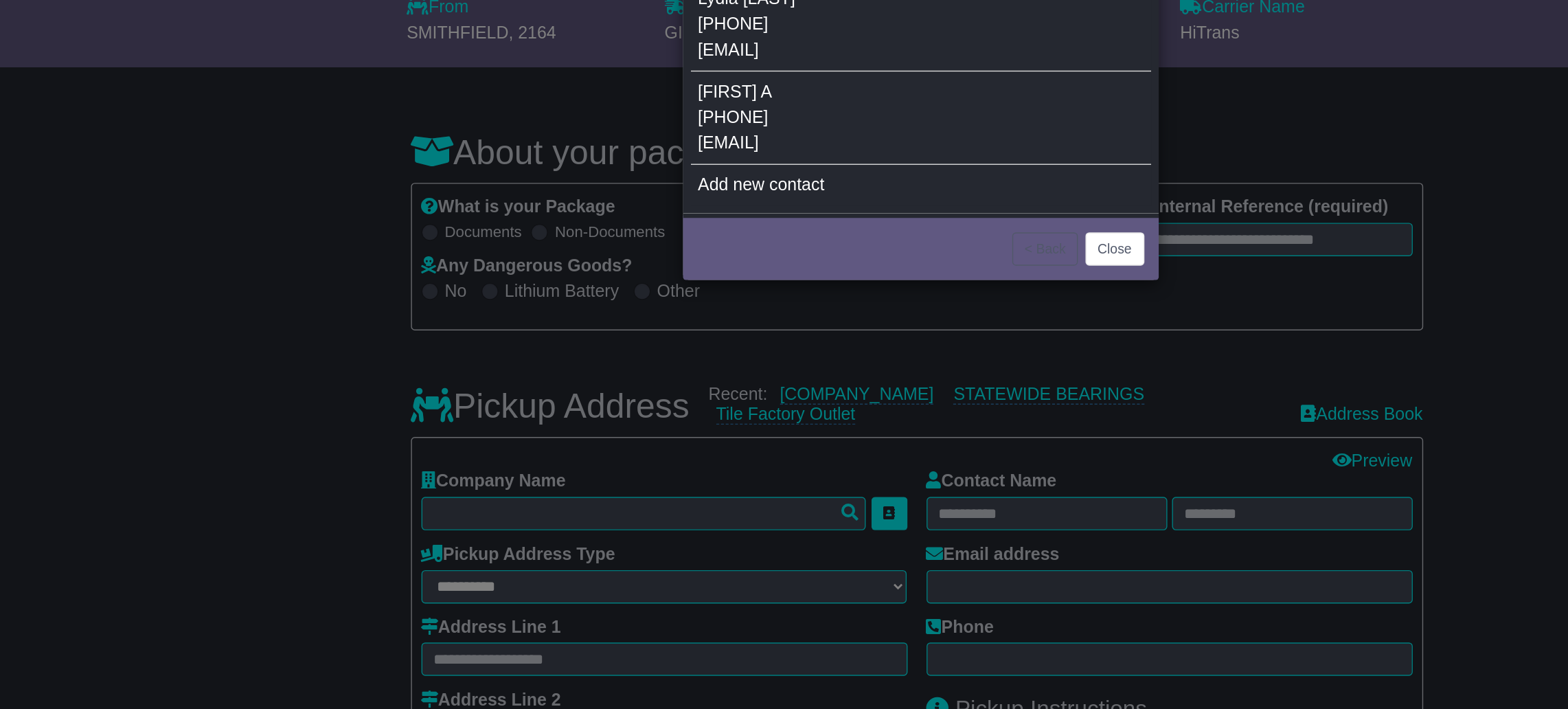 click on "Add new contact" at bounding box center [669, 302] 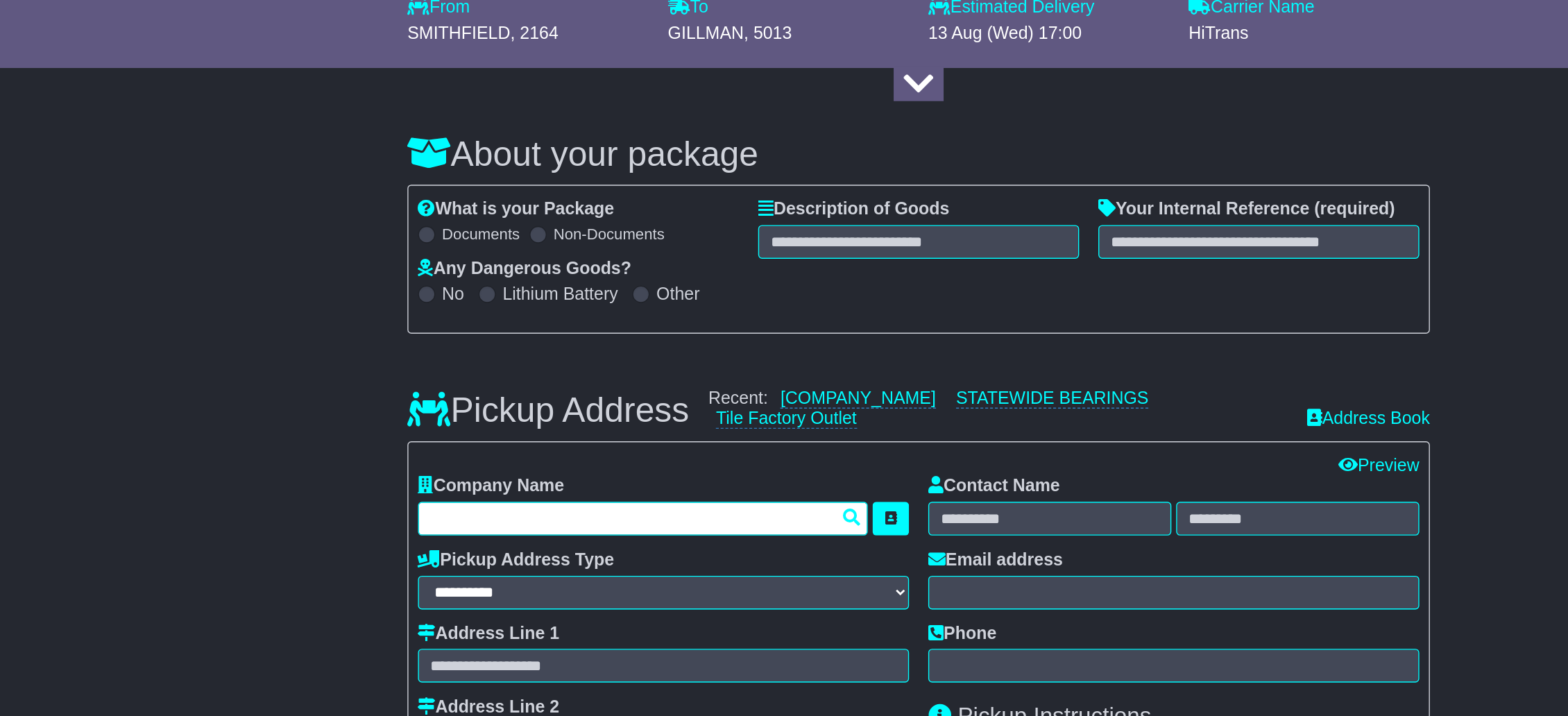 click at bounding box center [585, 544] 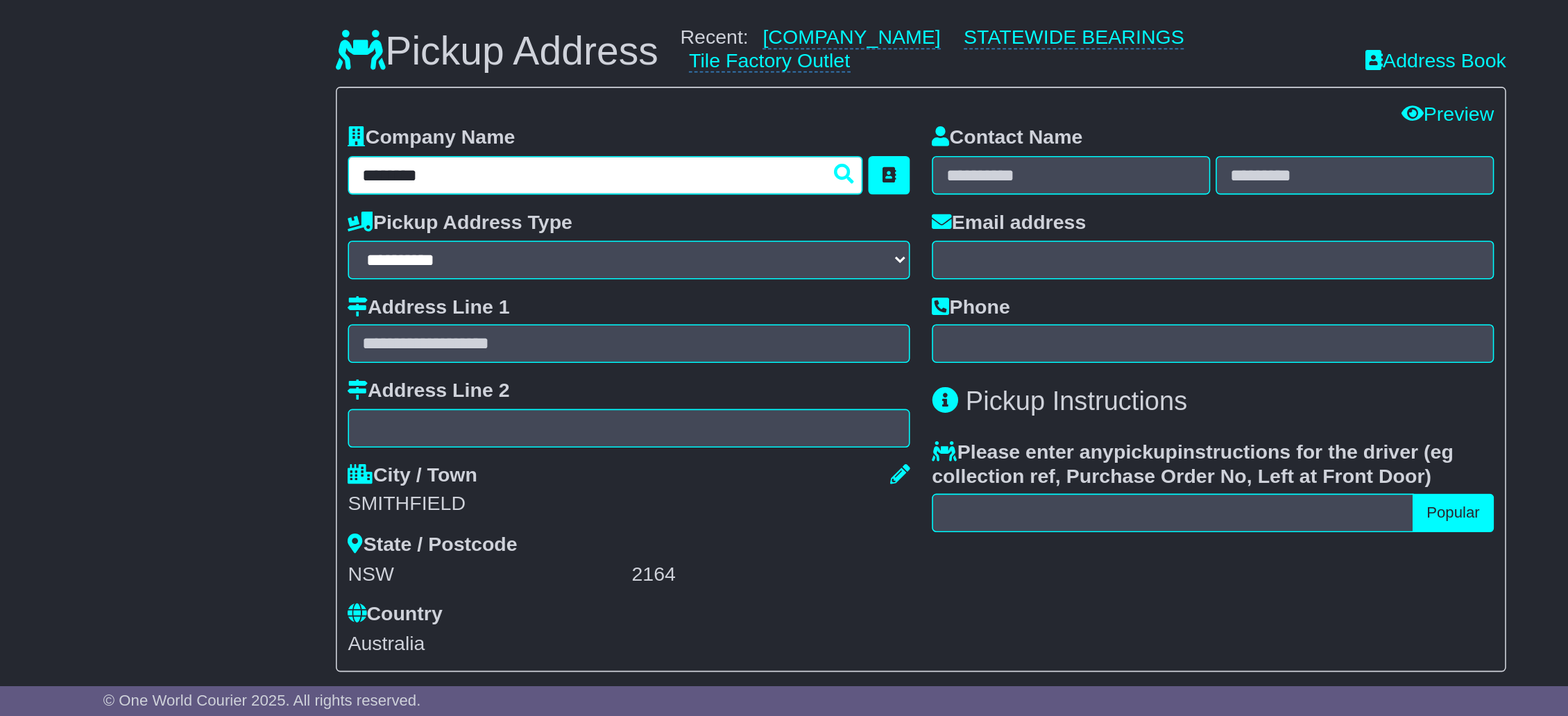 scroll, scrollTop: 209, scrollLeft: 0, axis: vertical 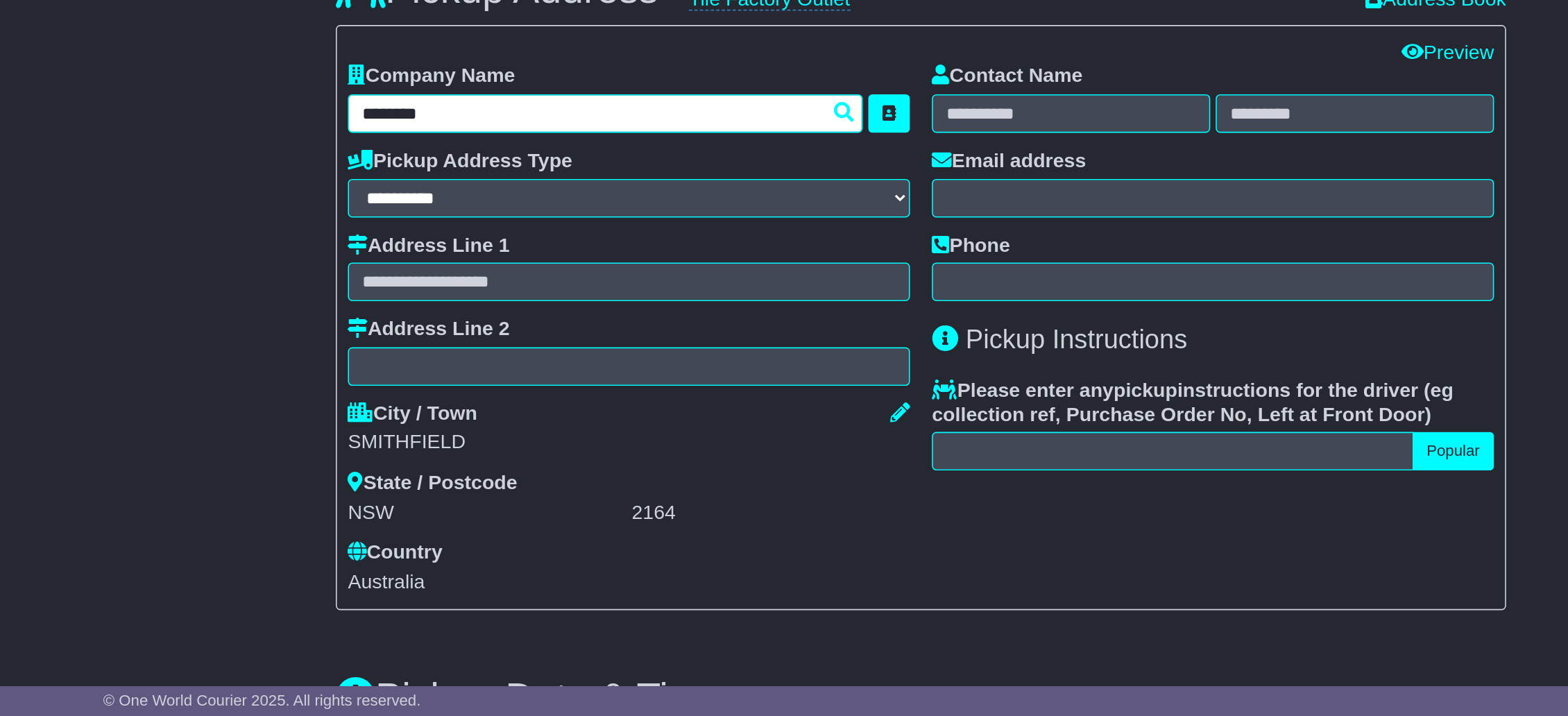 type on "********" 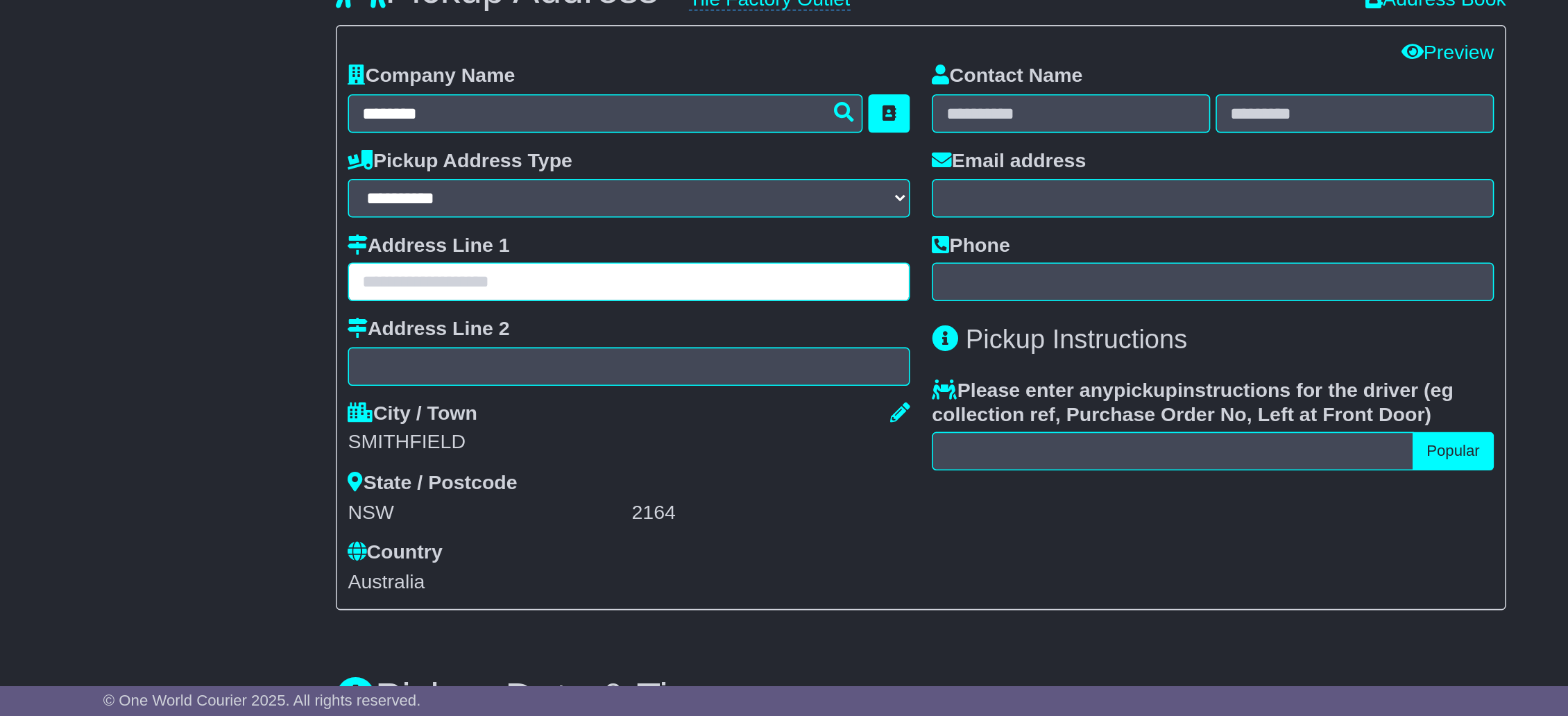 click at bounding box center [599, 441] 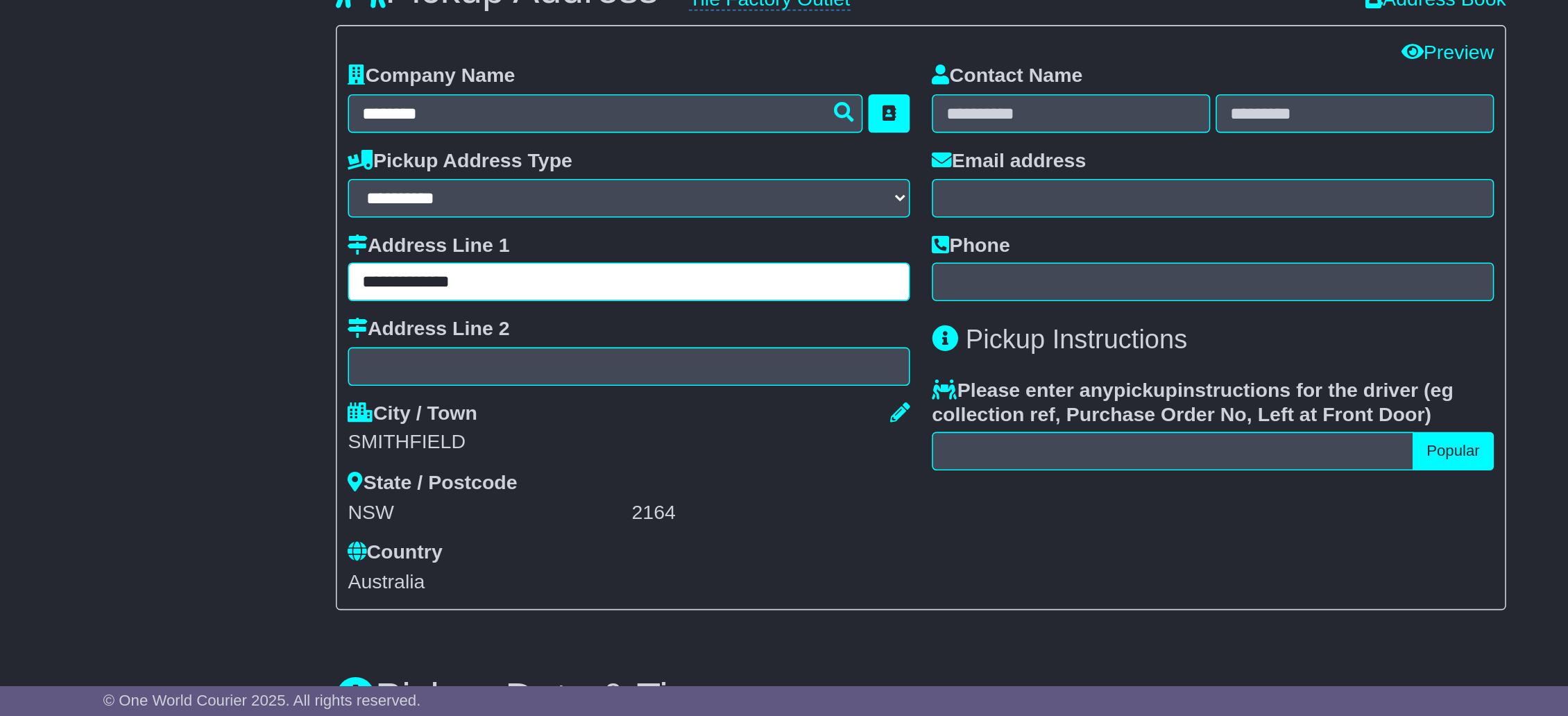 type on "**********" 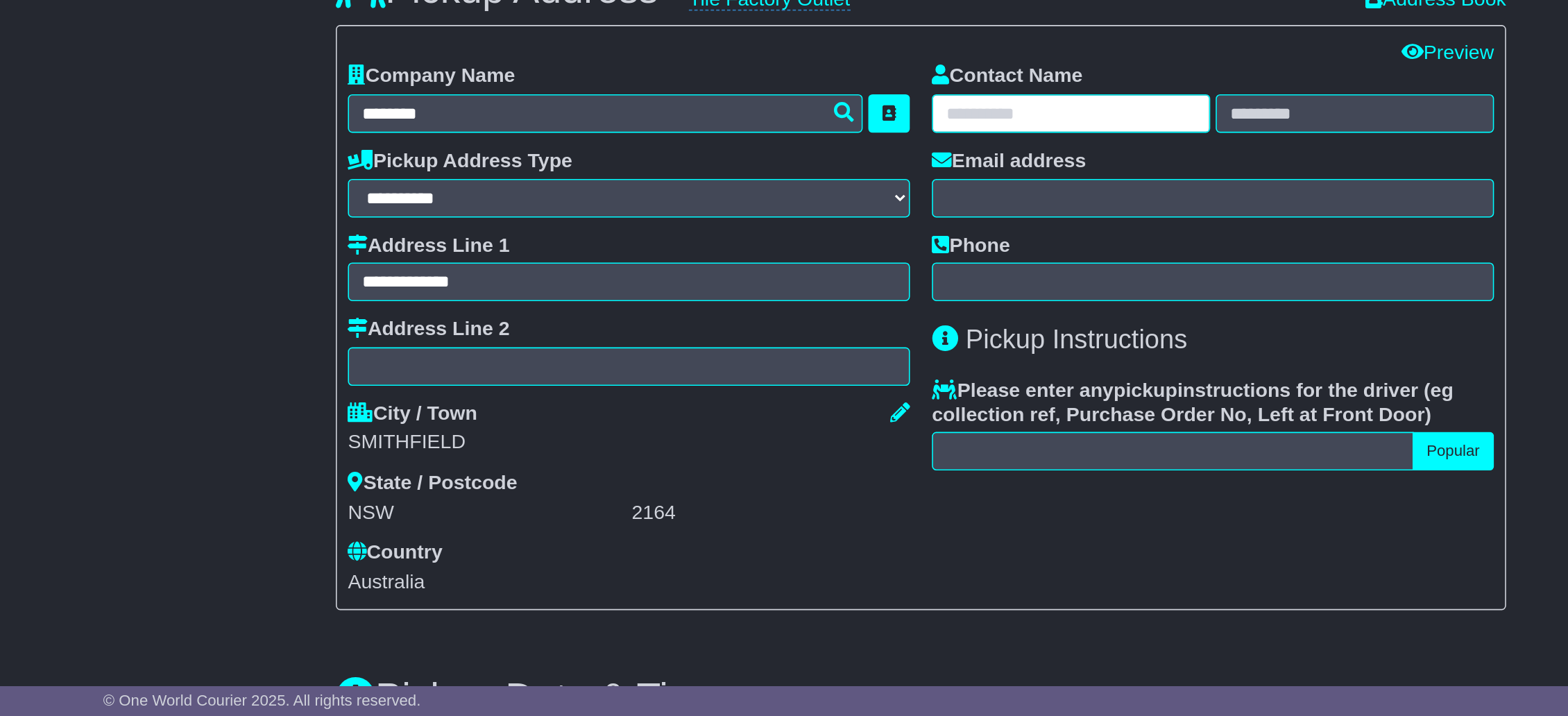 click at bounding box center [878, 335] 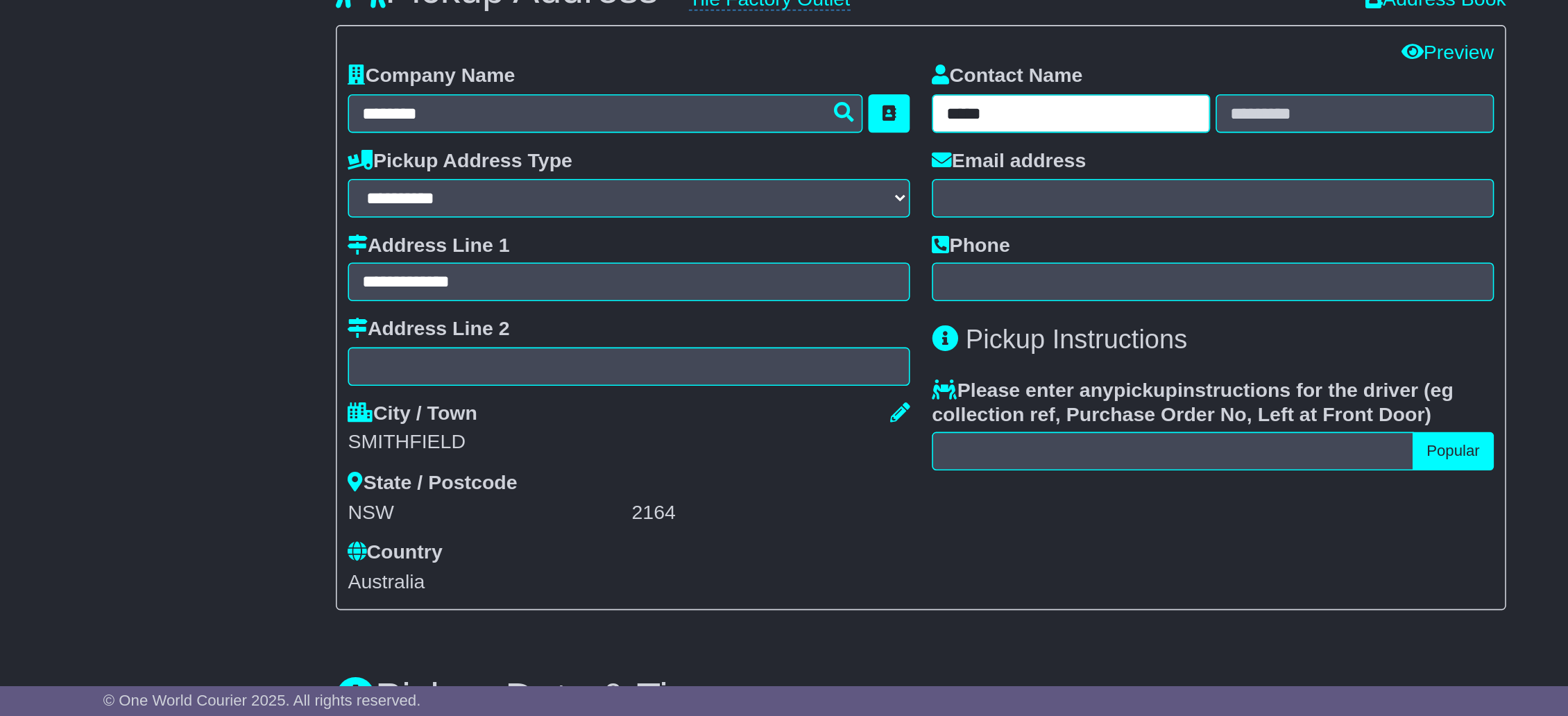 type on "*****" 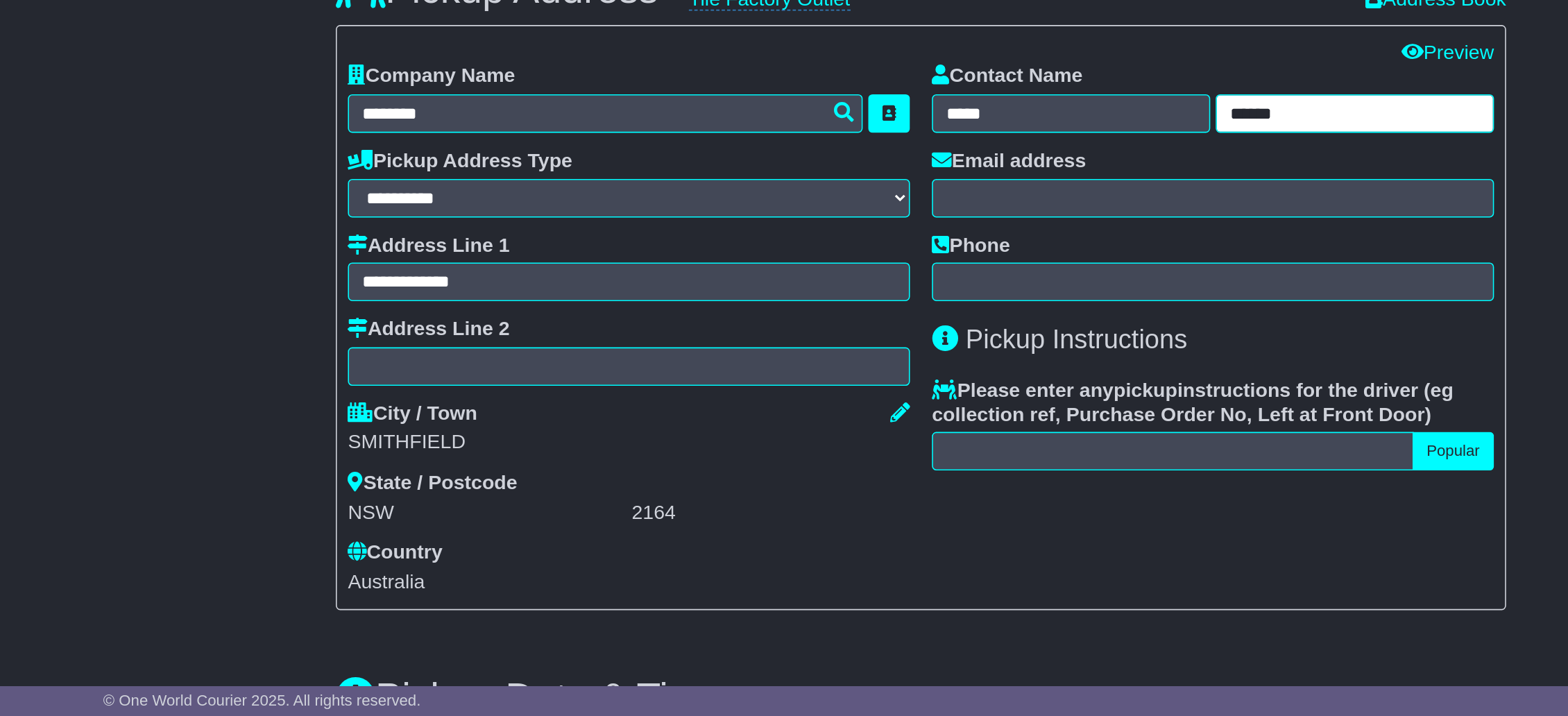 type on "******" 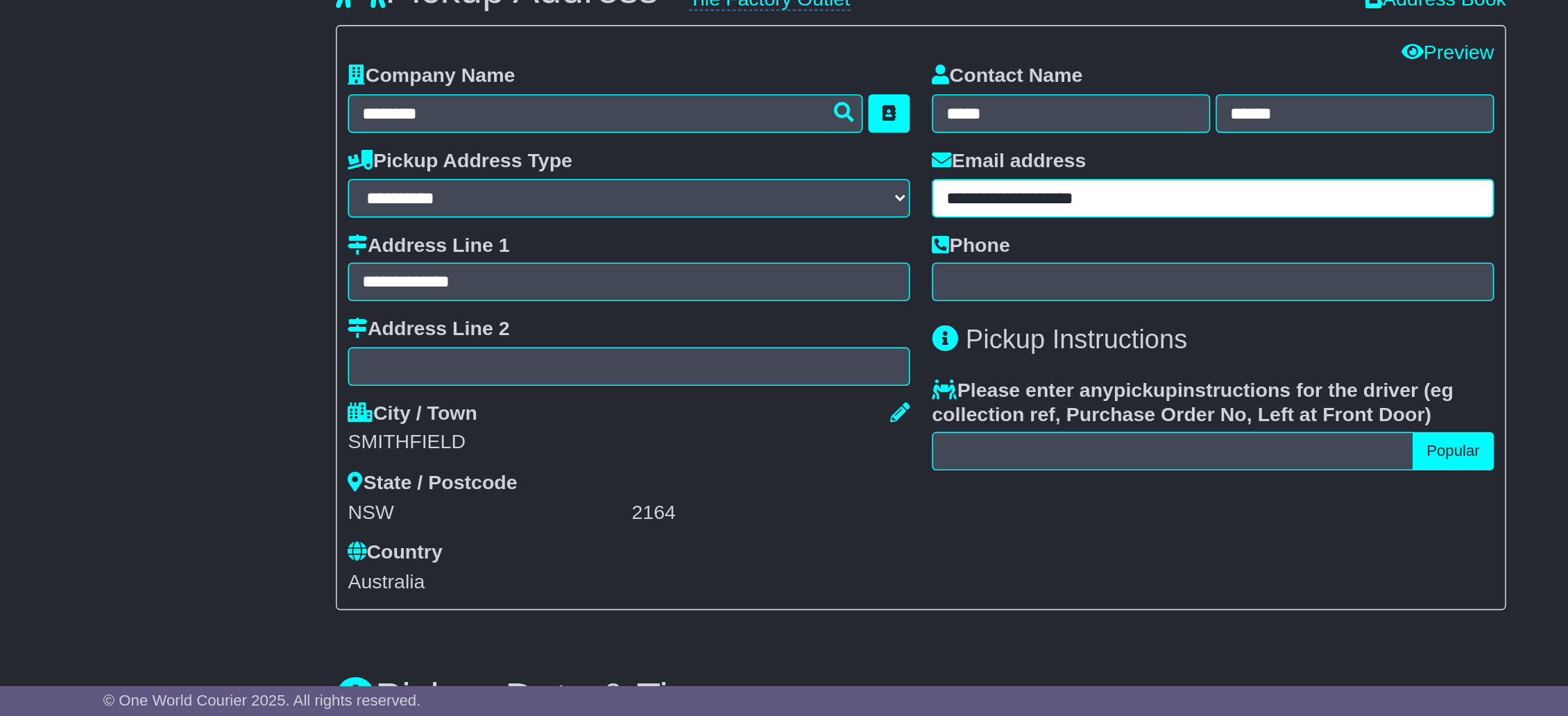 type on "**********" 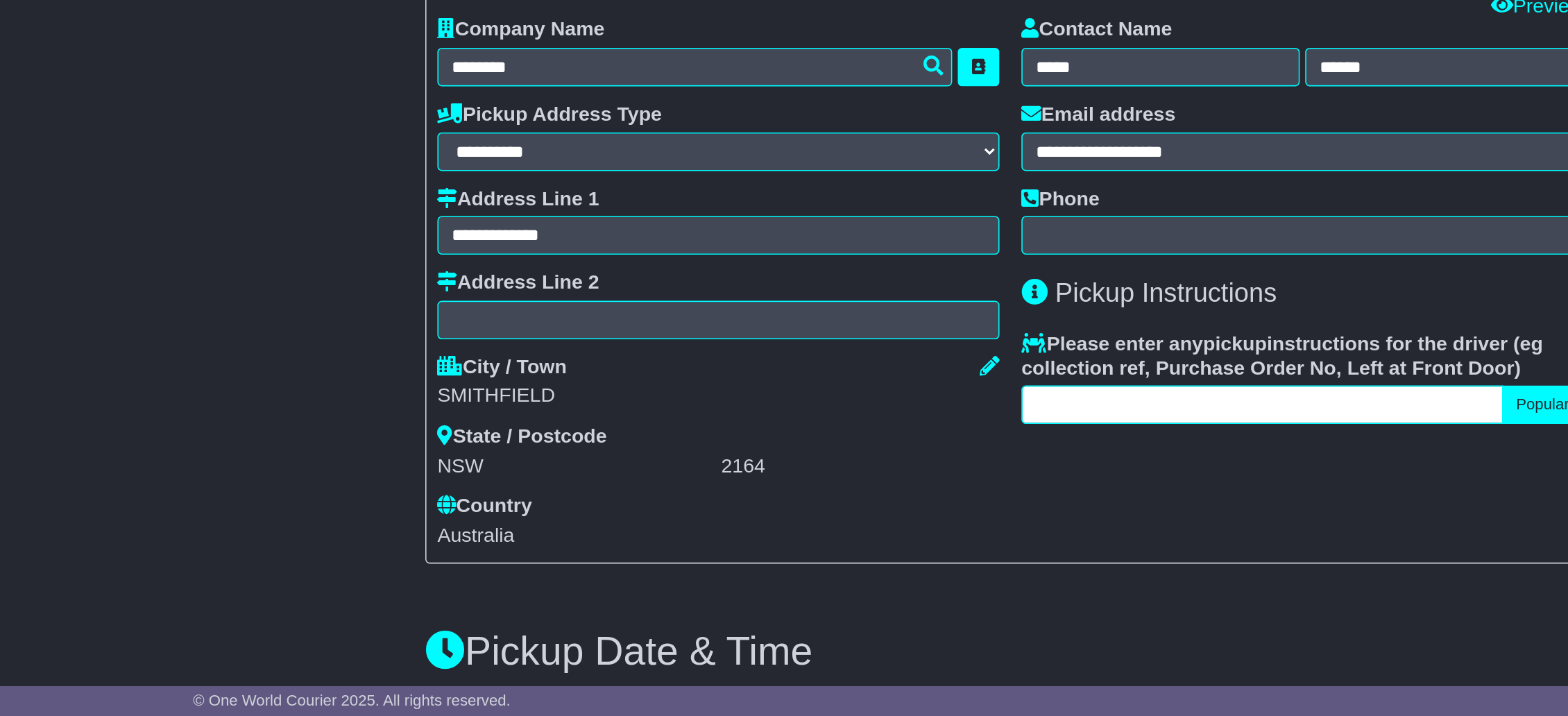 scroll, scrollTop: 239, scrollLeft: 0, axis: vertical 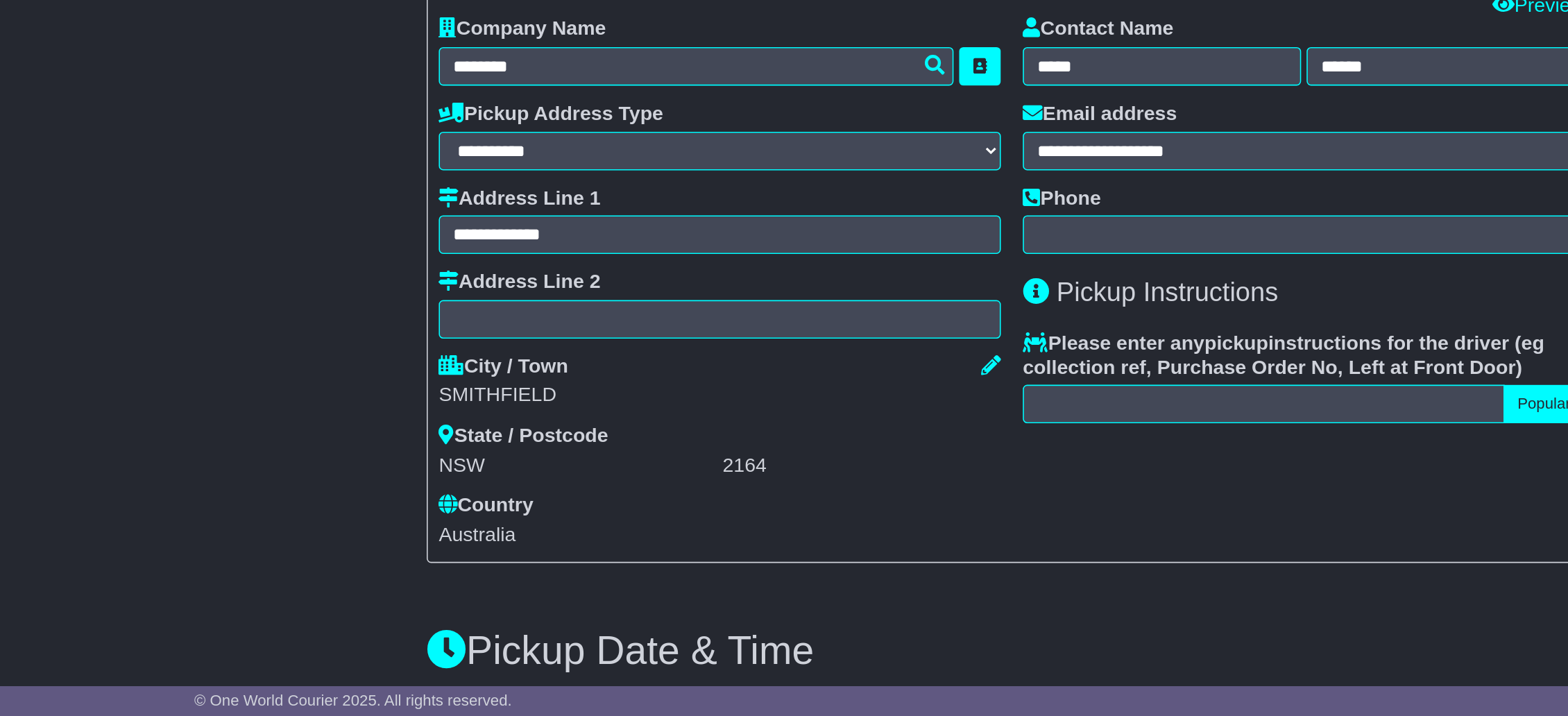 click on "Phone" at bounding box center [968, 403] 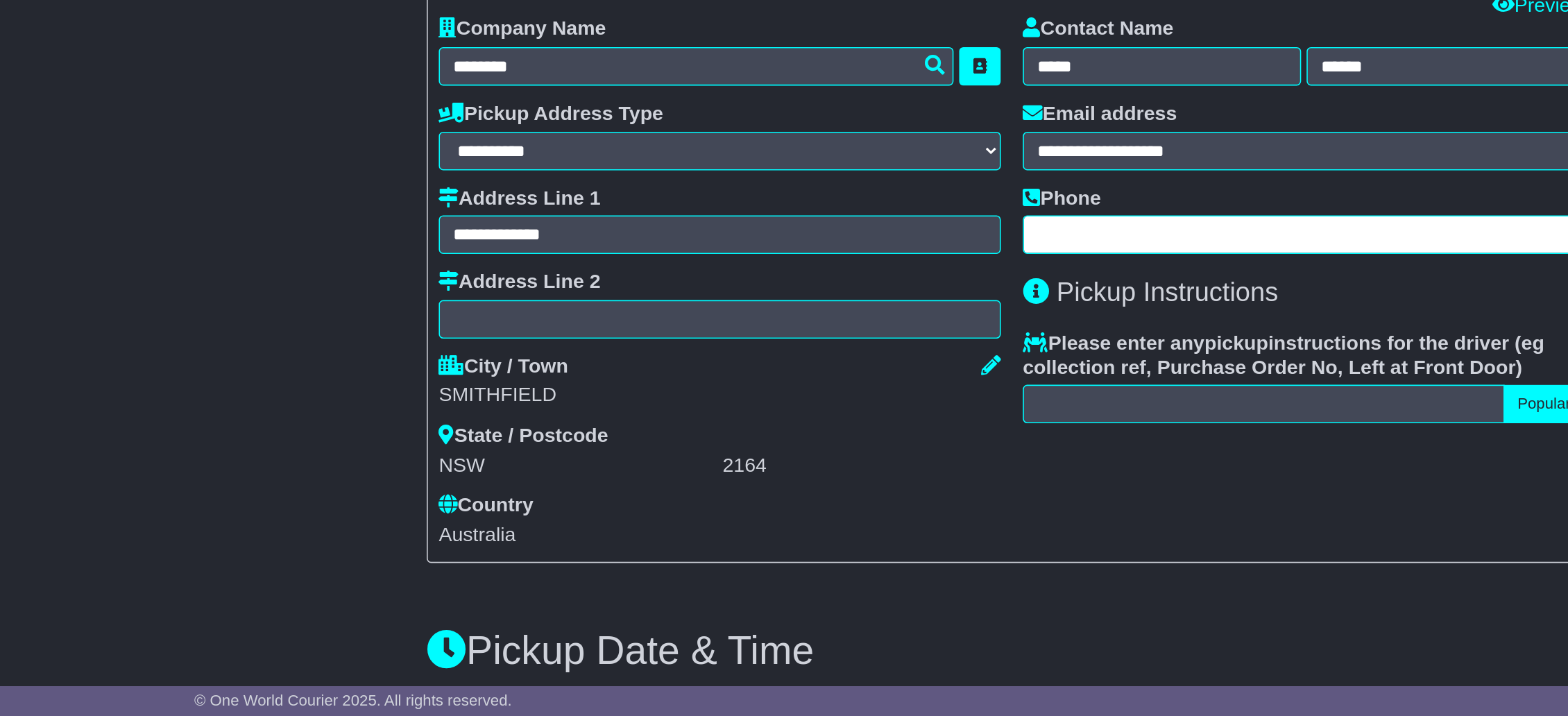 click at bounding box center (968, 411) 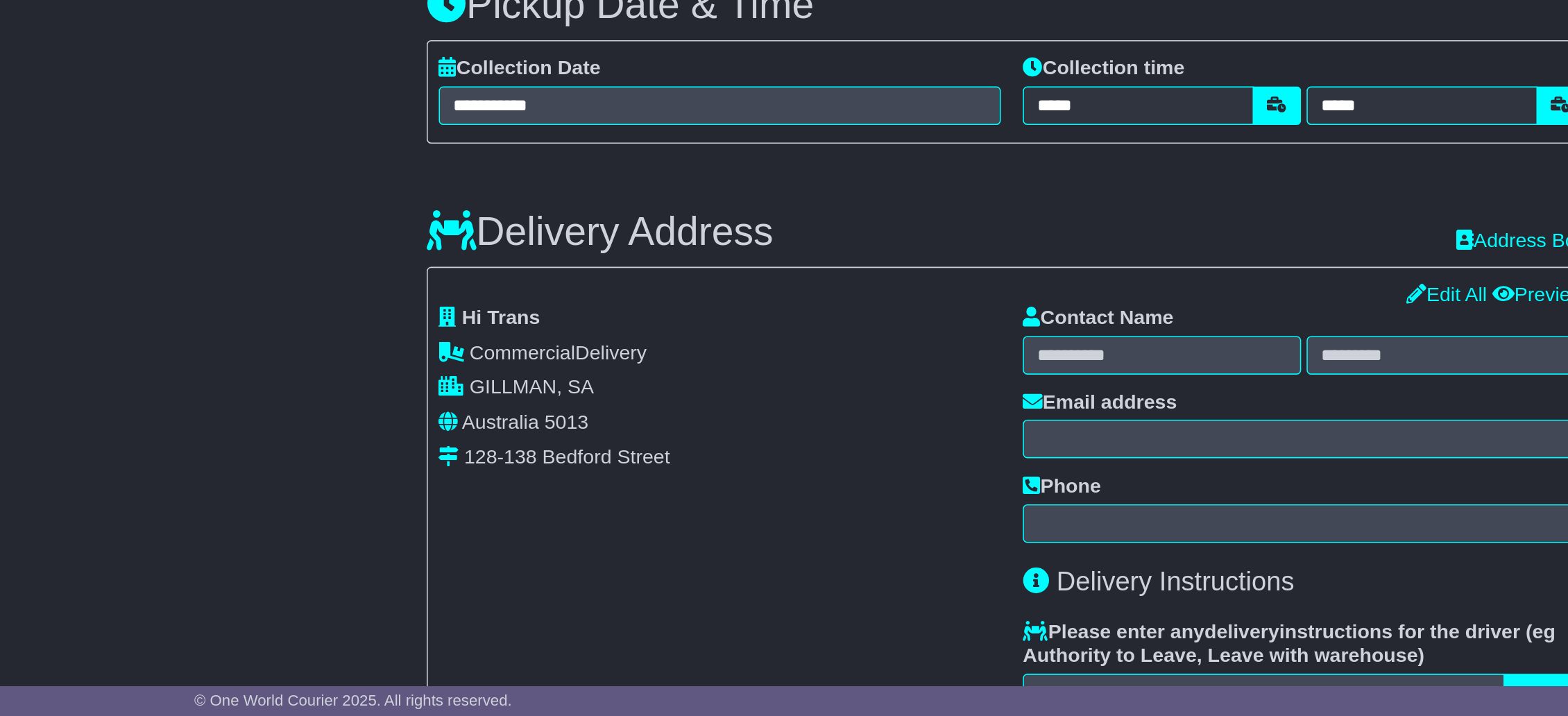 scroll, scrollTop: 648, scrollLeft: 0, axis: vertical 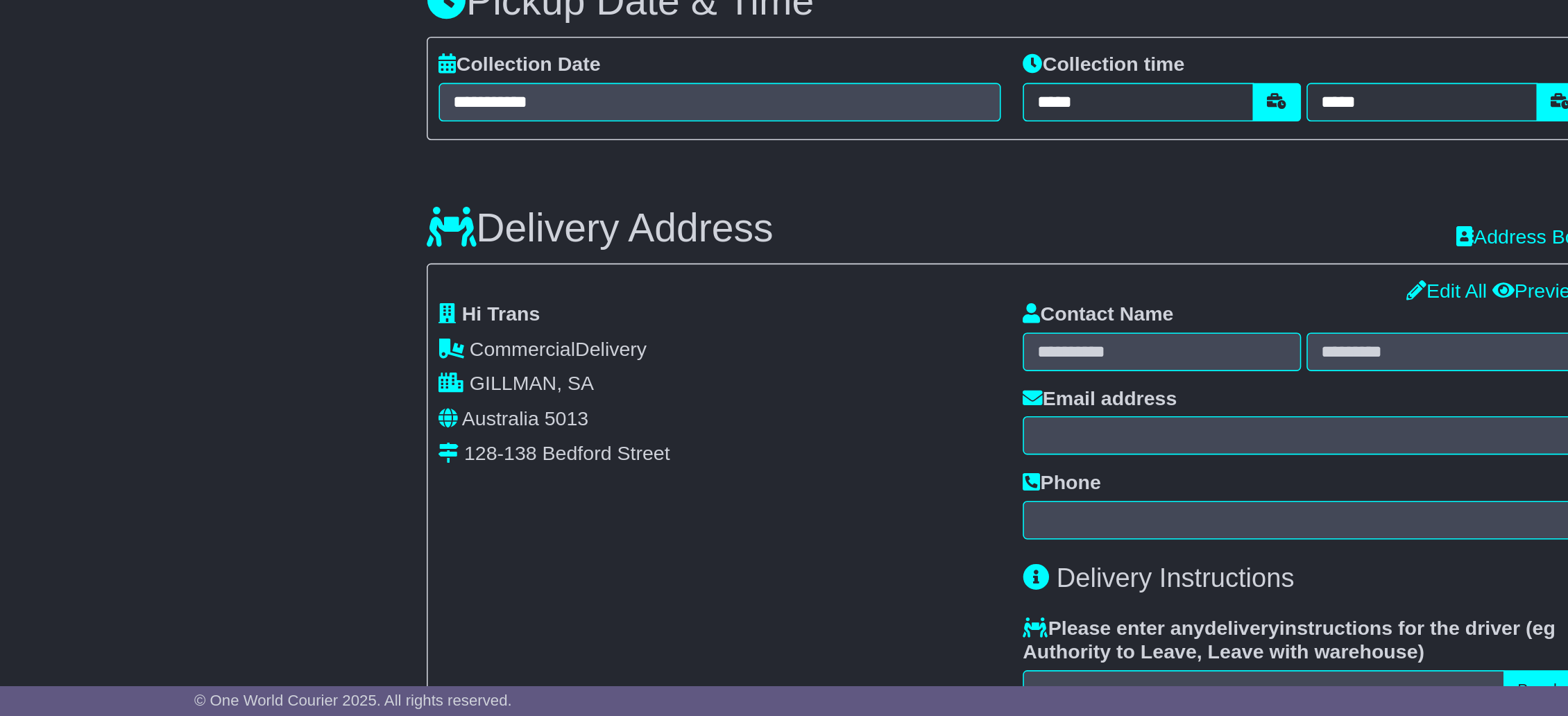 type on "**********" 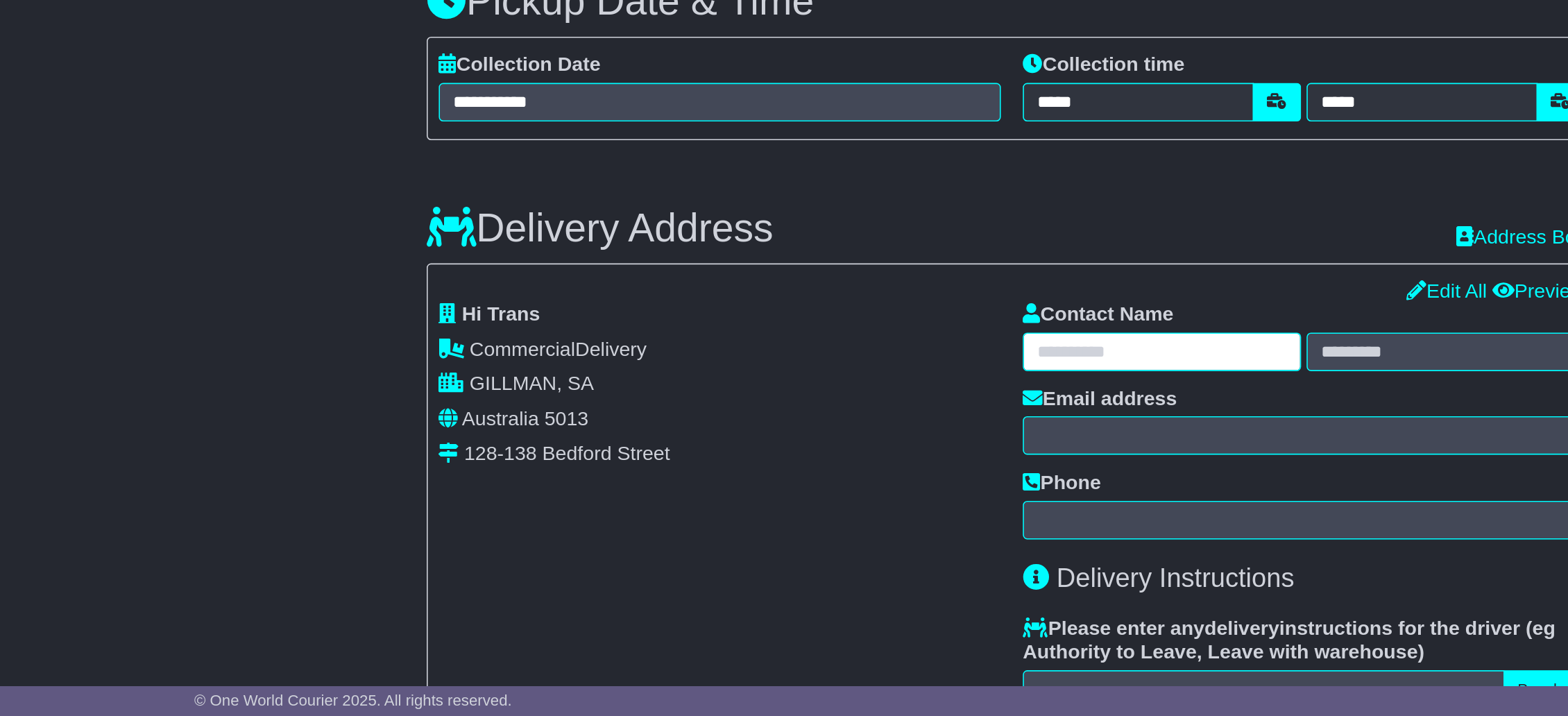 click at bounding box center (878, 486) 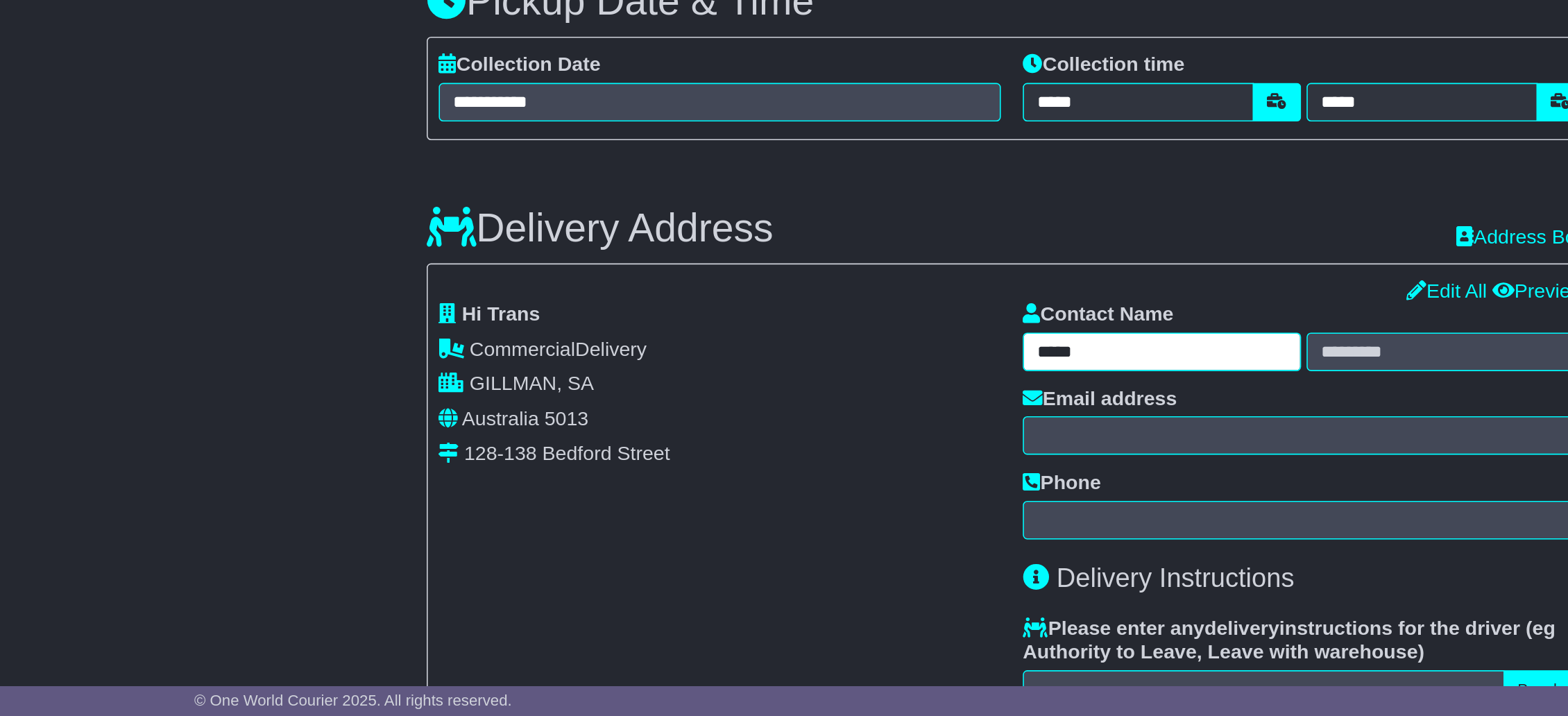 type on "*****" 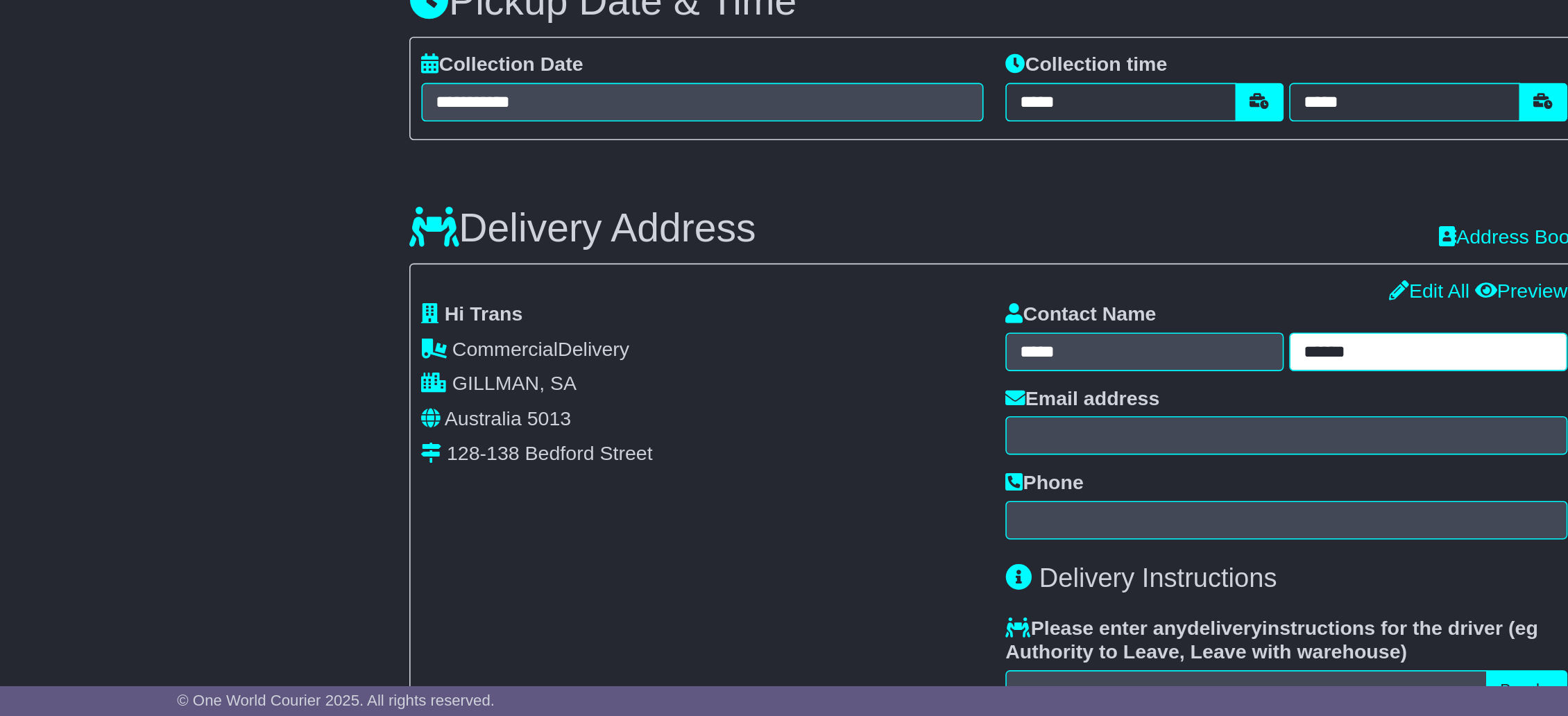 type on "******" 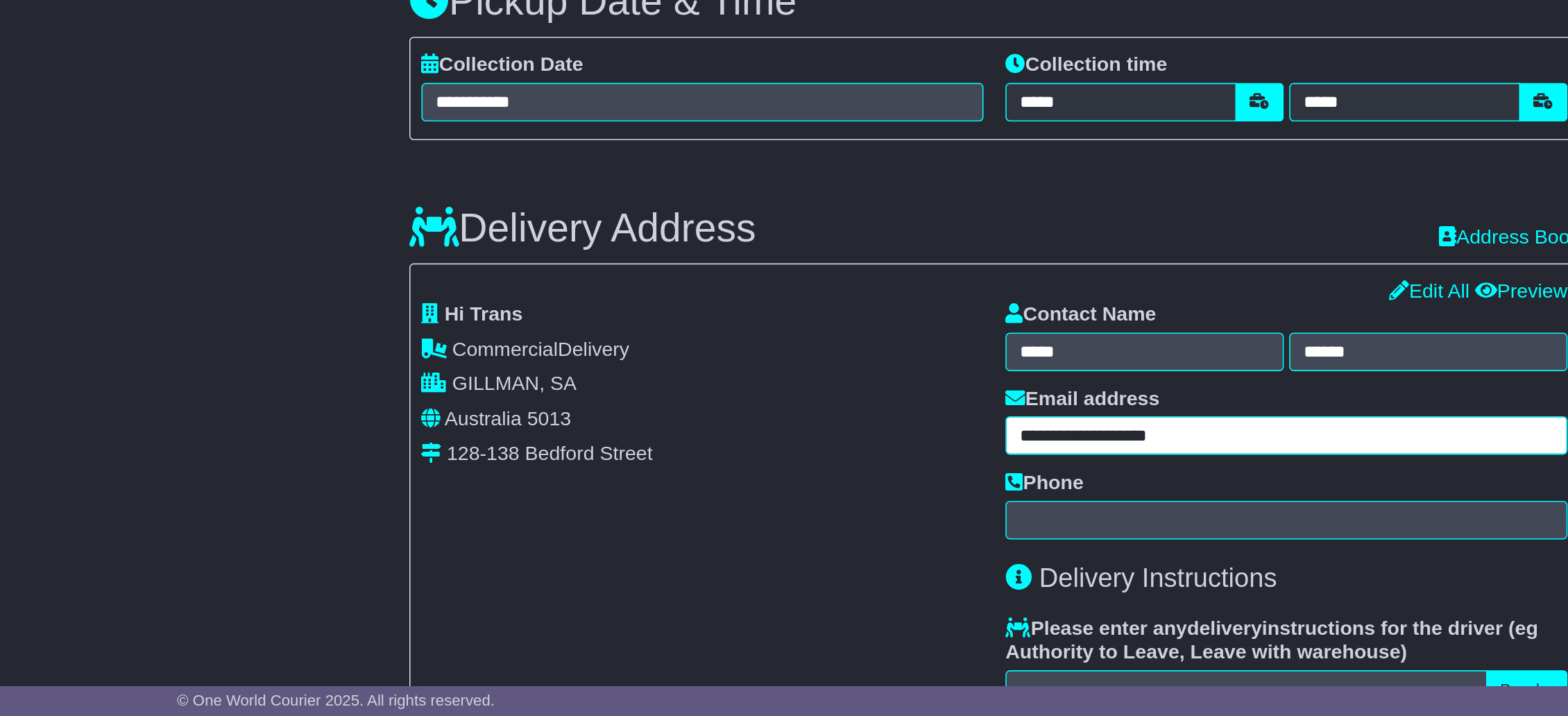 type on "**********" 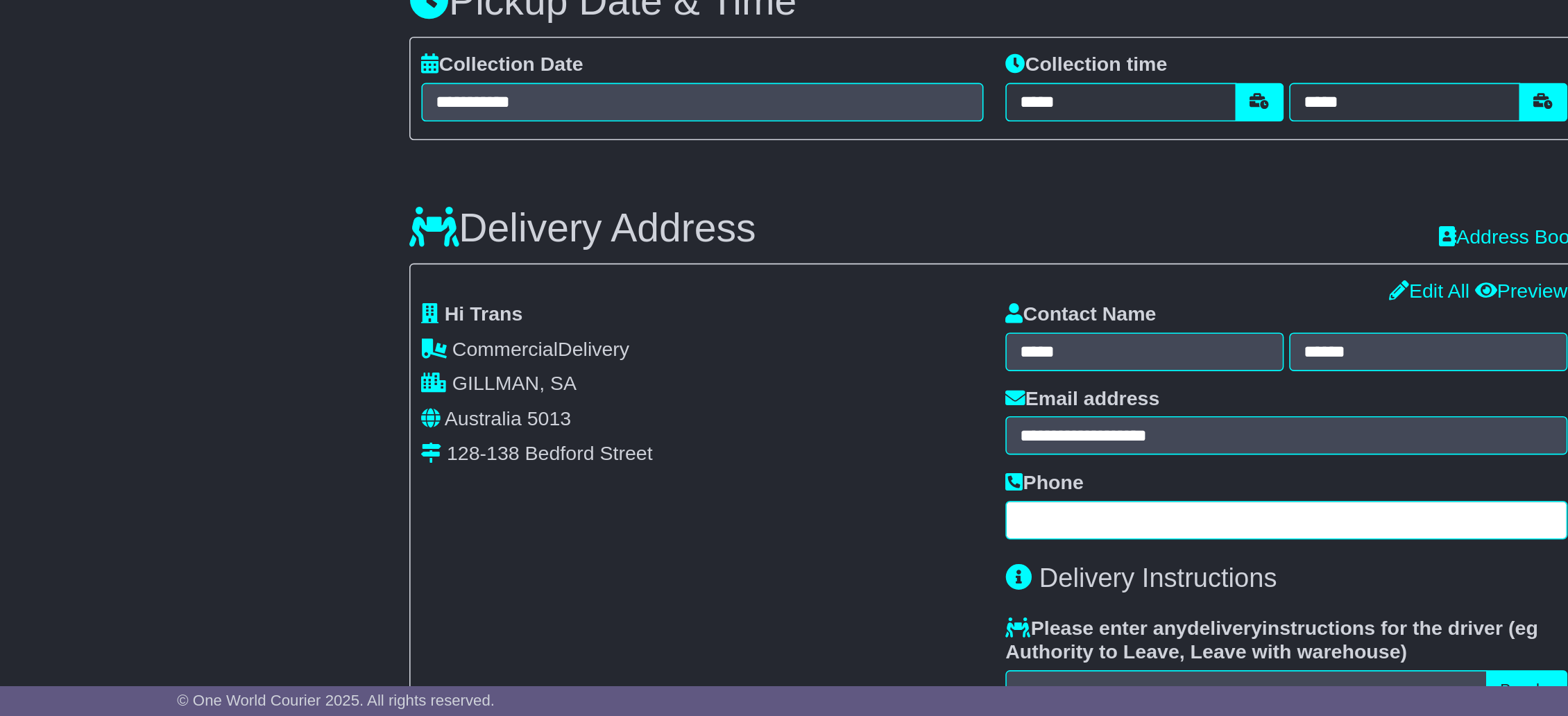 paste on "**********" 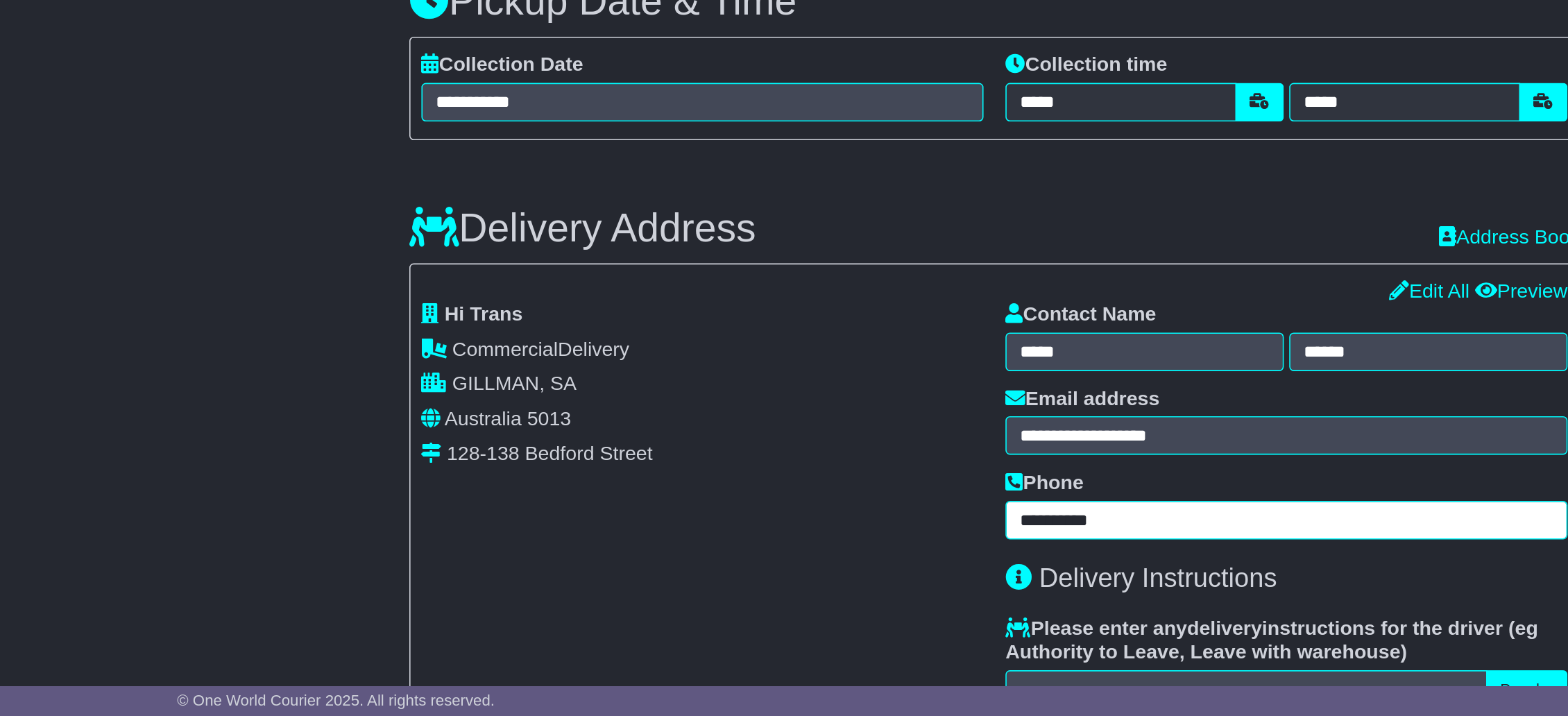 type on "**********" 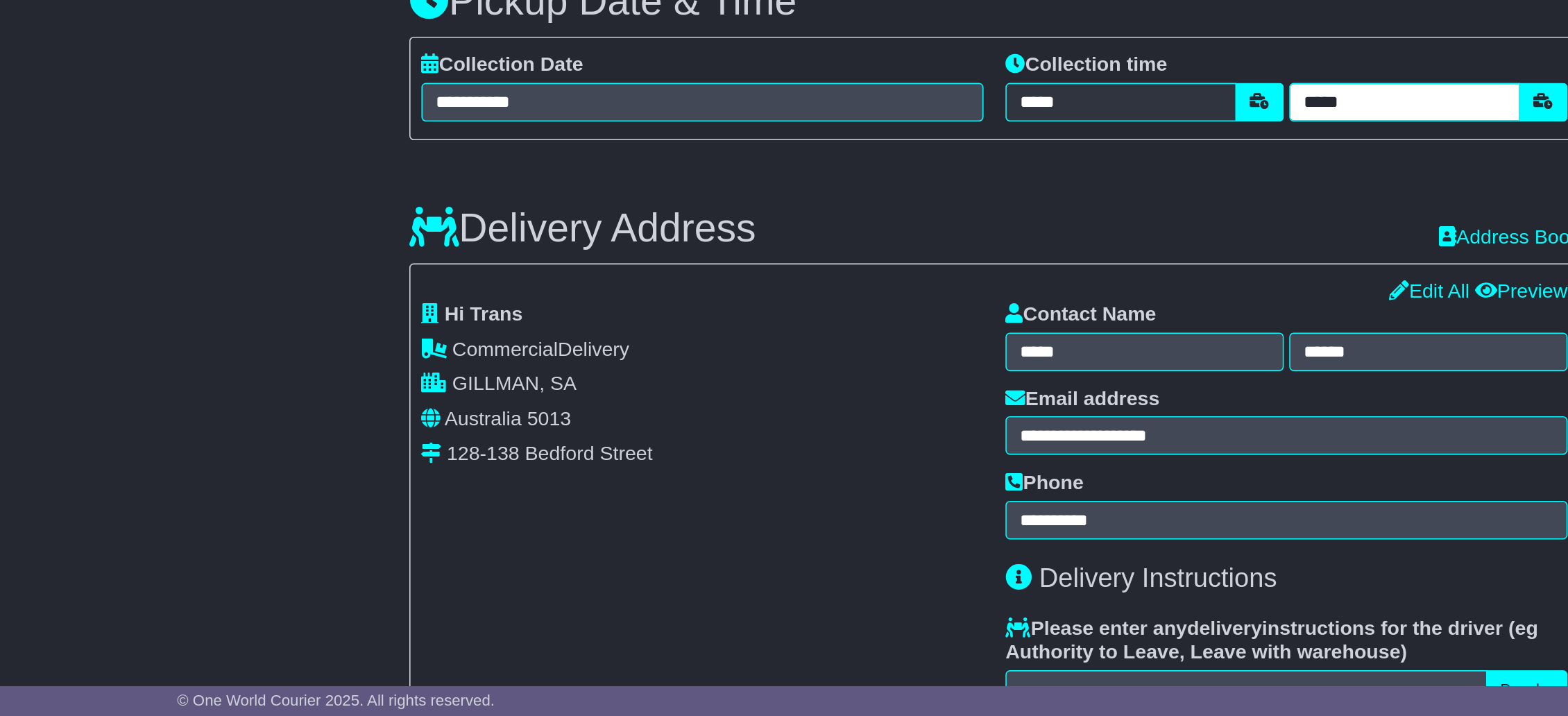 click on "*****" at bounding box center (1043, 328) 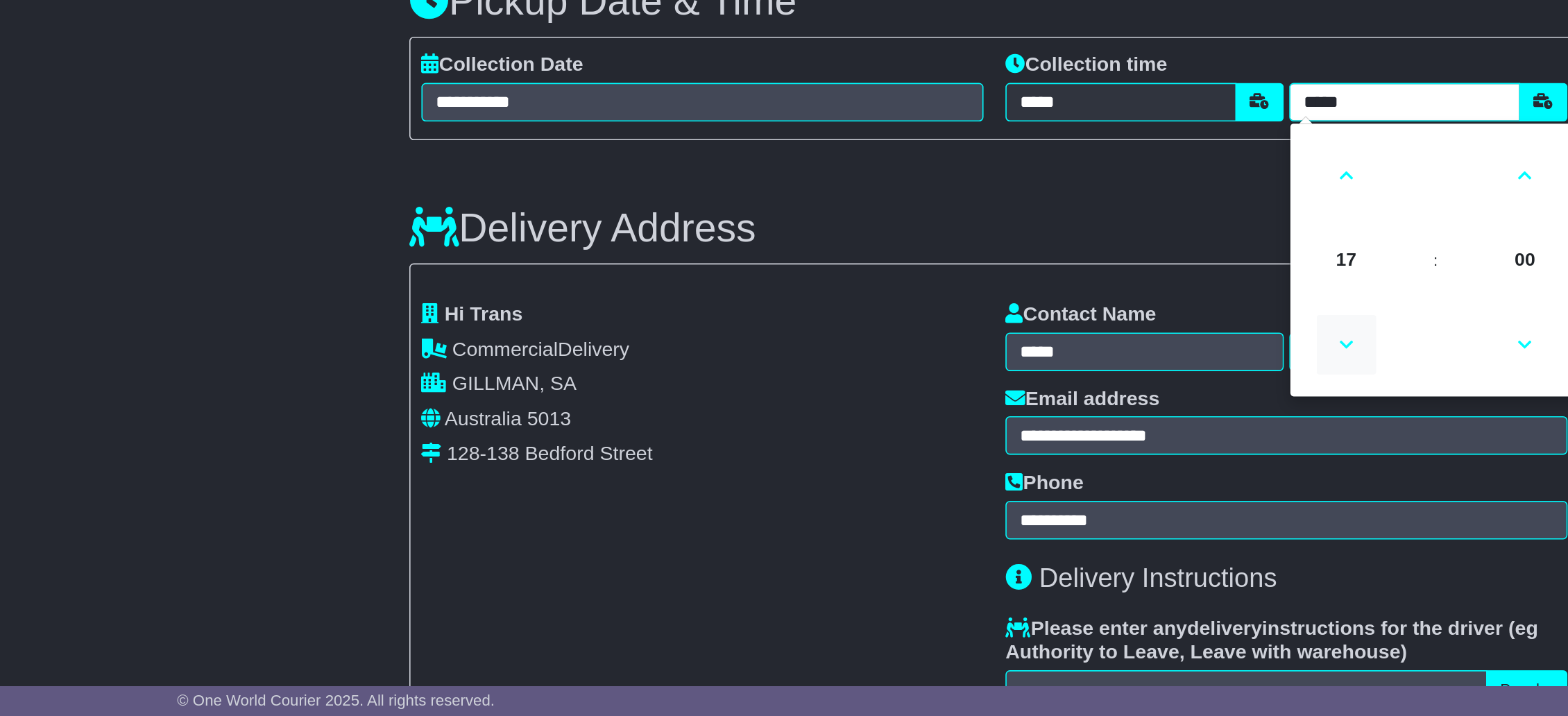 click at bounding box center (1006, 481) 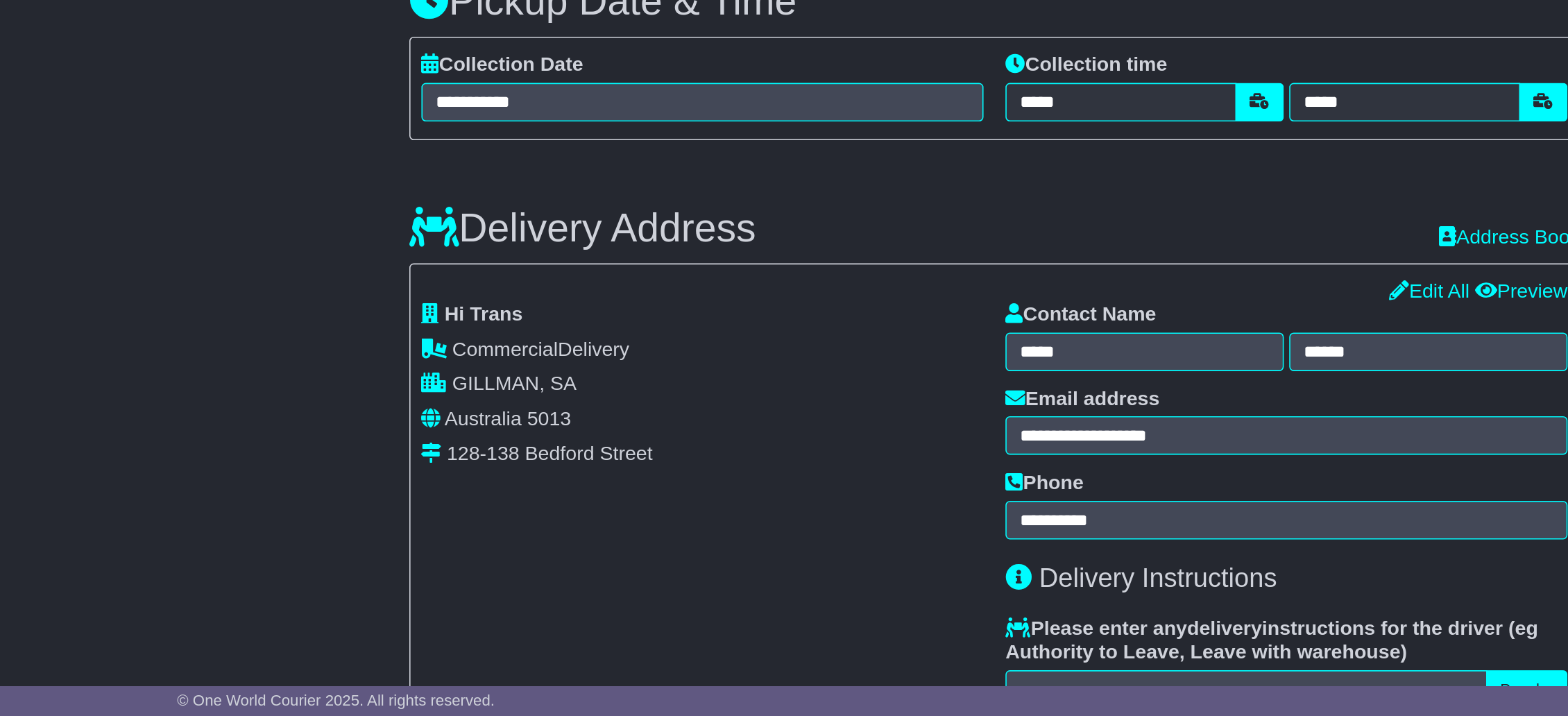 click on "Delivery Address
Recent:
Address Book" at bounding box center [784, 398] 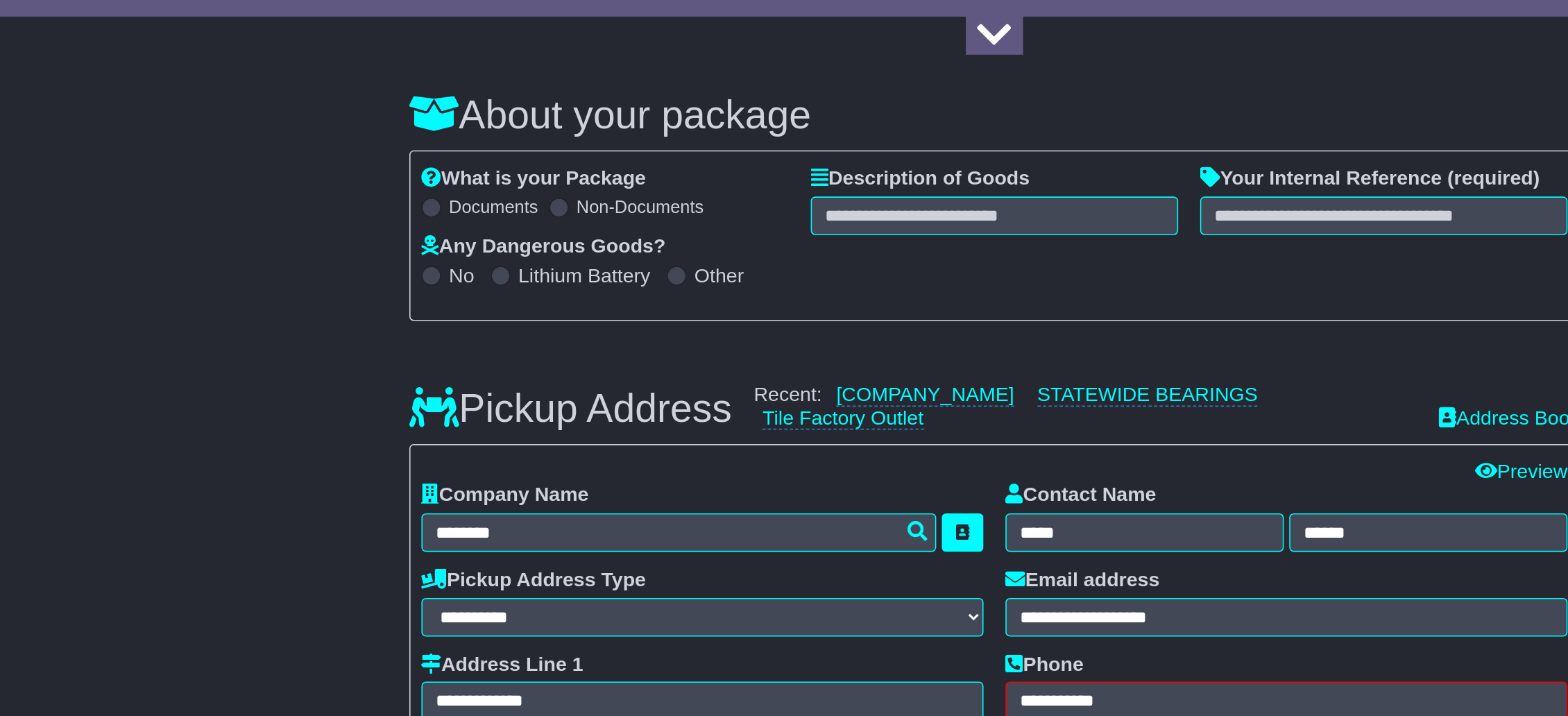 scroll, scrollTop: 83, scrollLeft: 0, axis: vertical 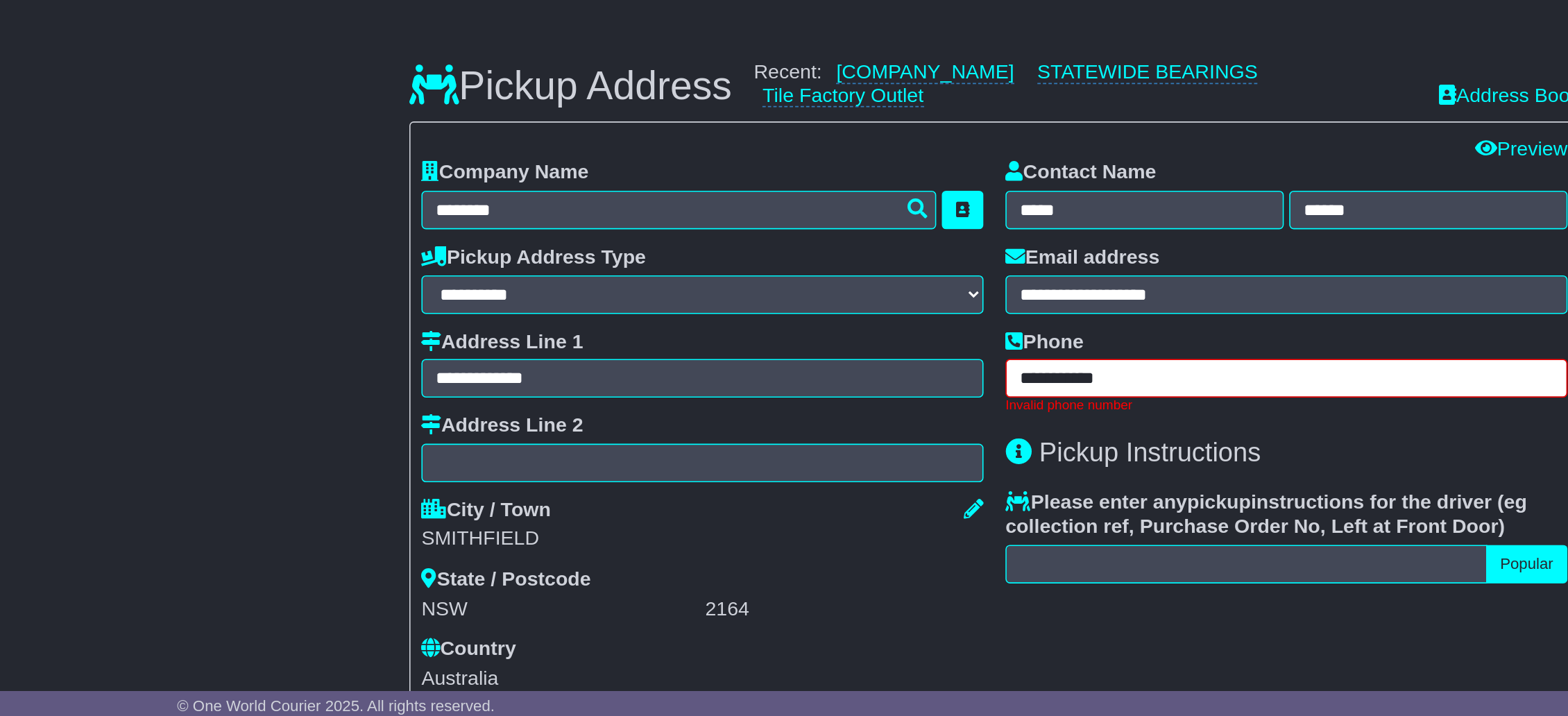 click on "**********" at bounding box center (968, 499) 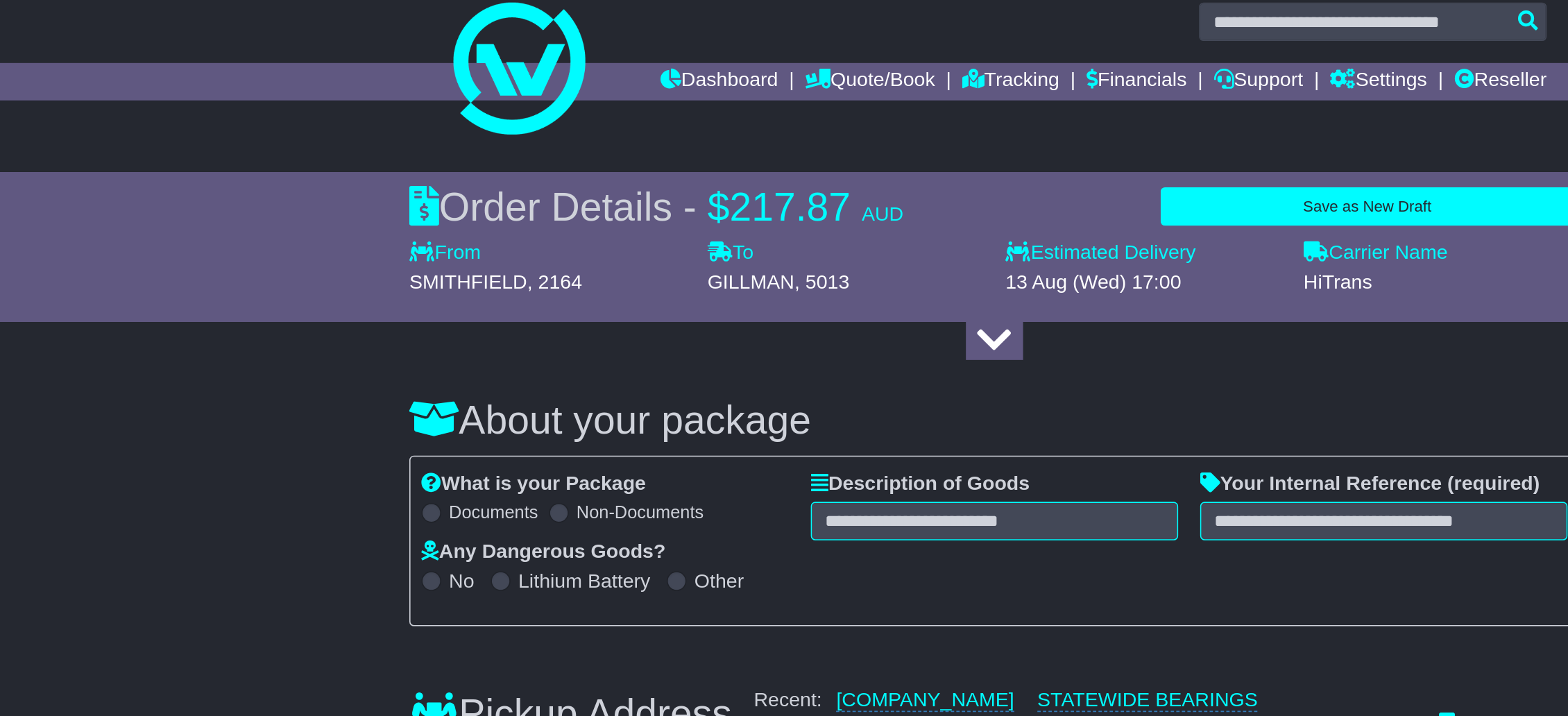 scroll, scrollTop: 0, scrollLeft: 0, axis: both 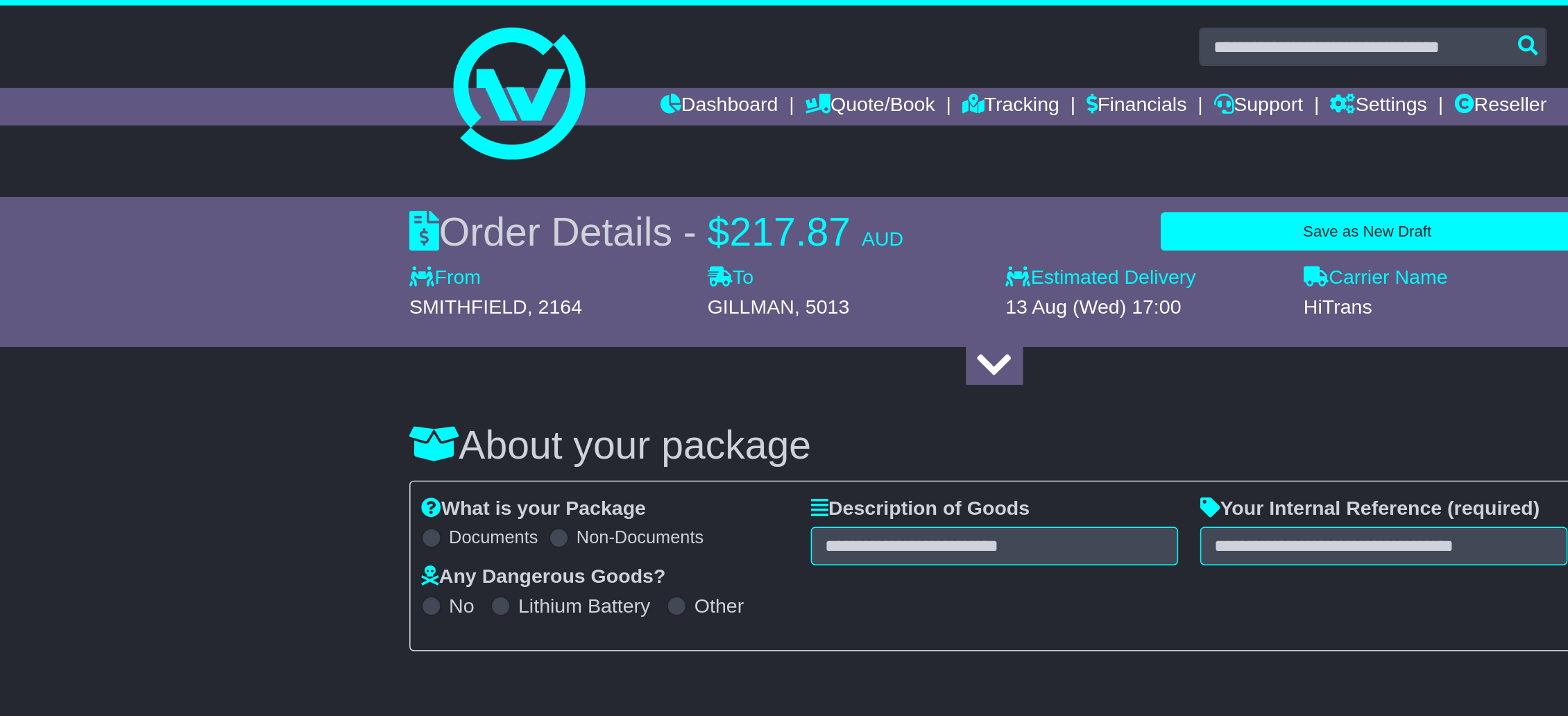 type on "**********" 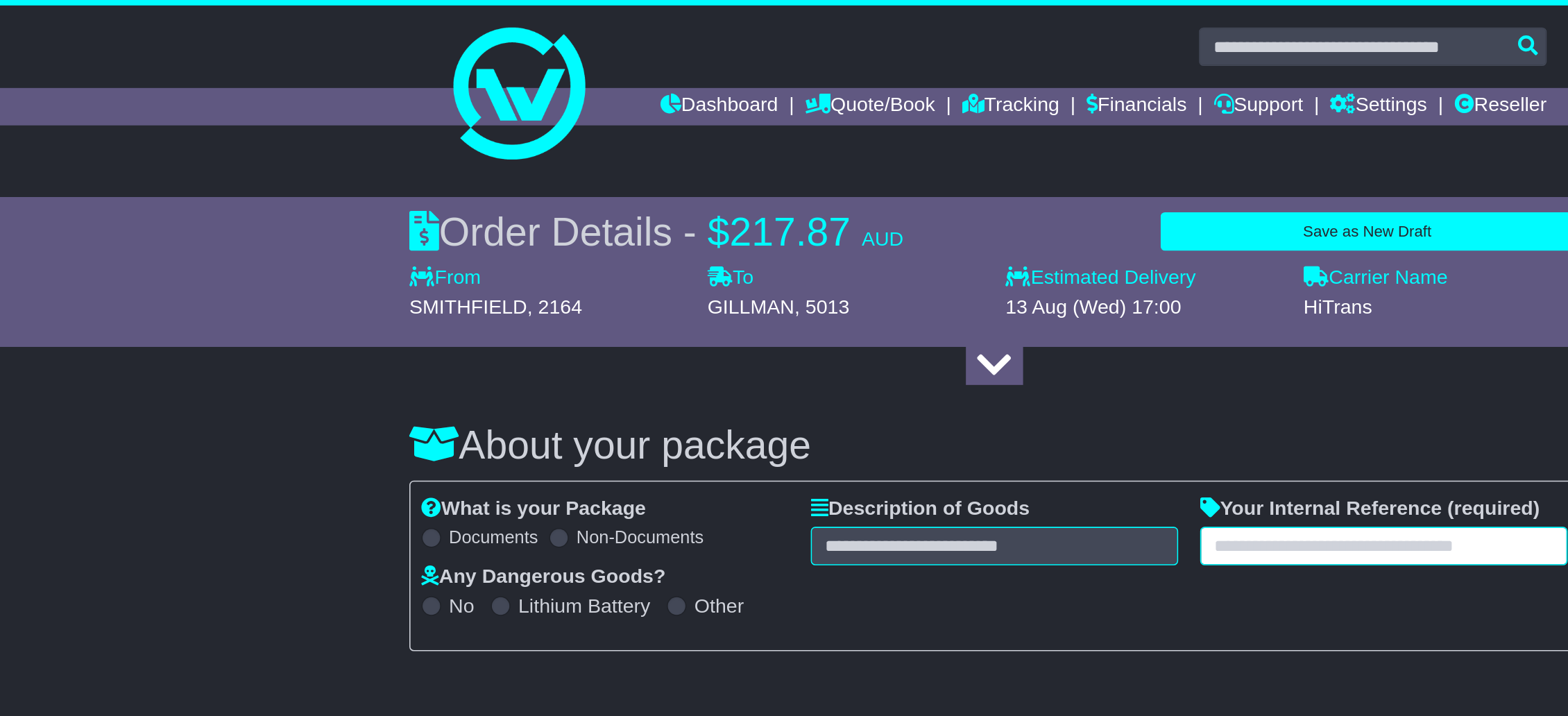 click at bounding box center (1030, 344) 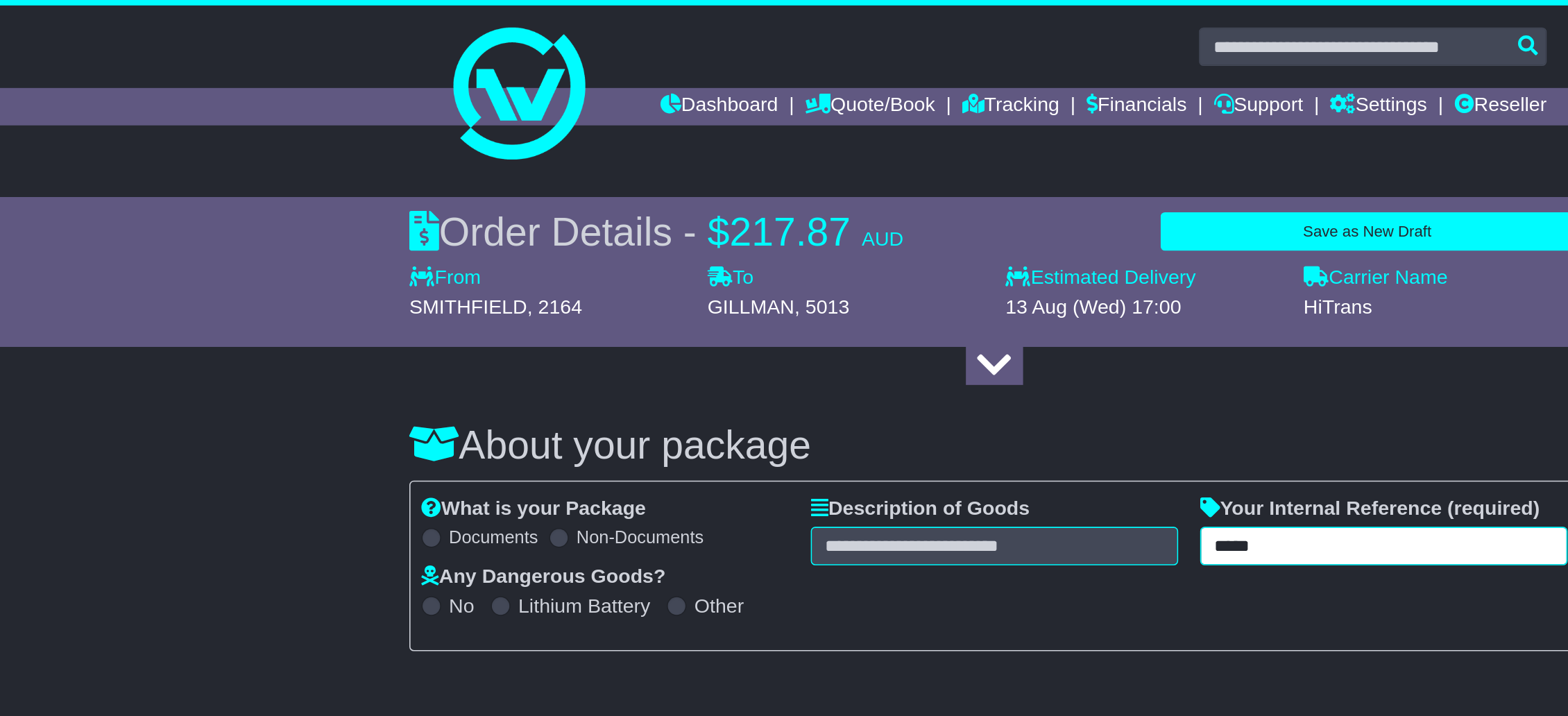 type on "*****" 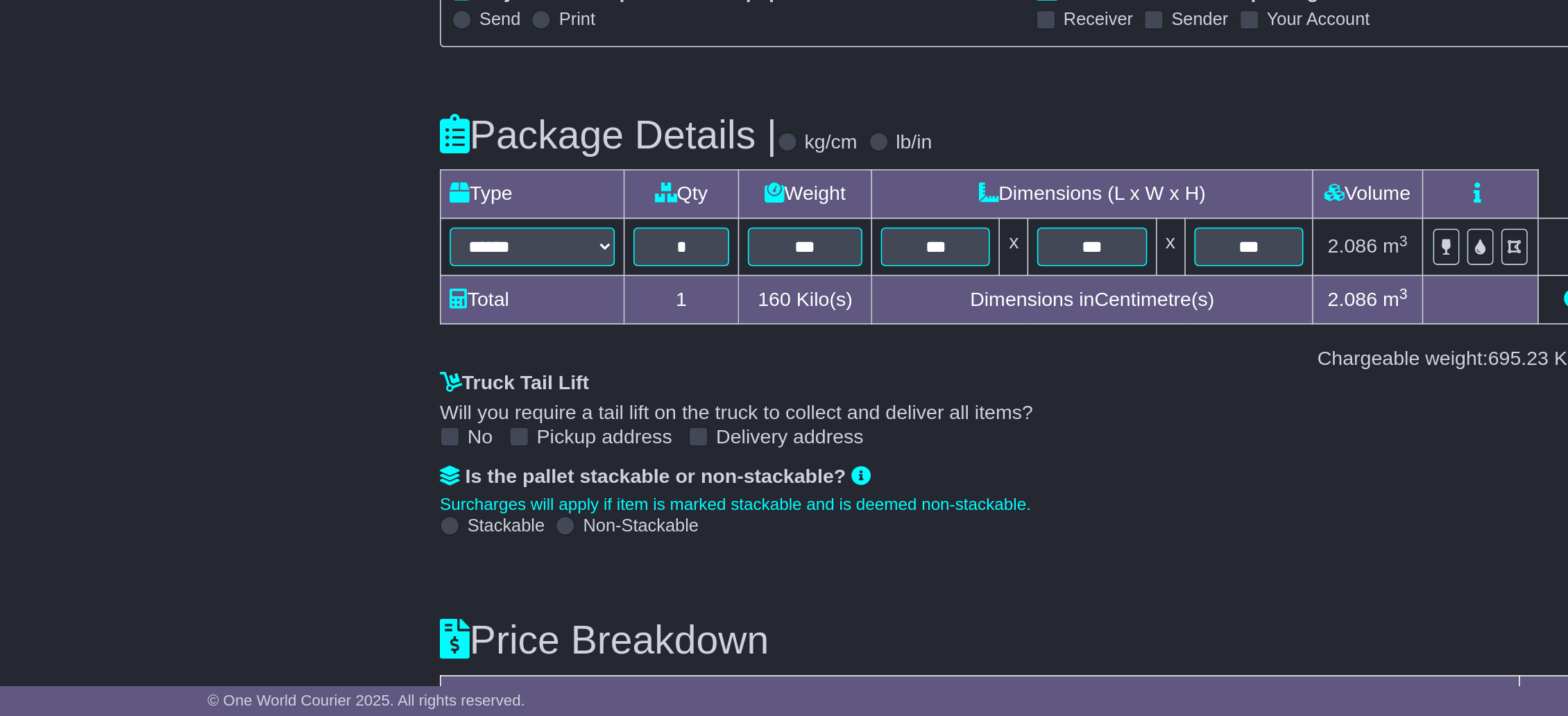 scroll, scrollTop: 1516, scrollLeft: 0, axis: vertical 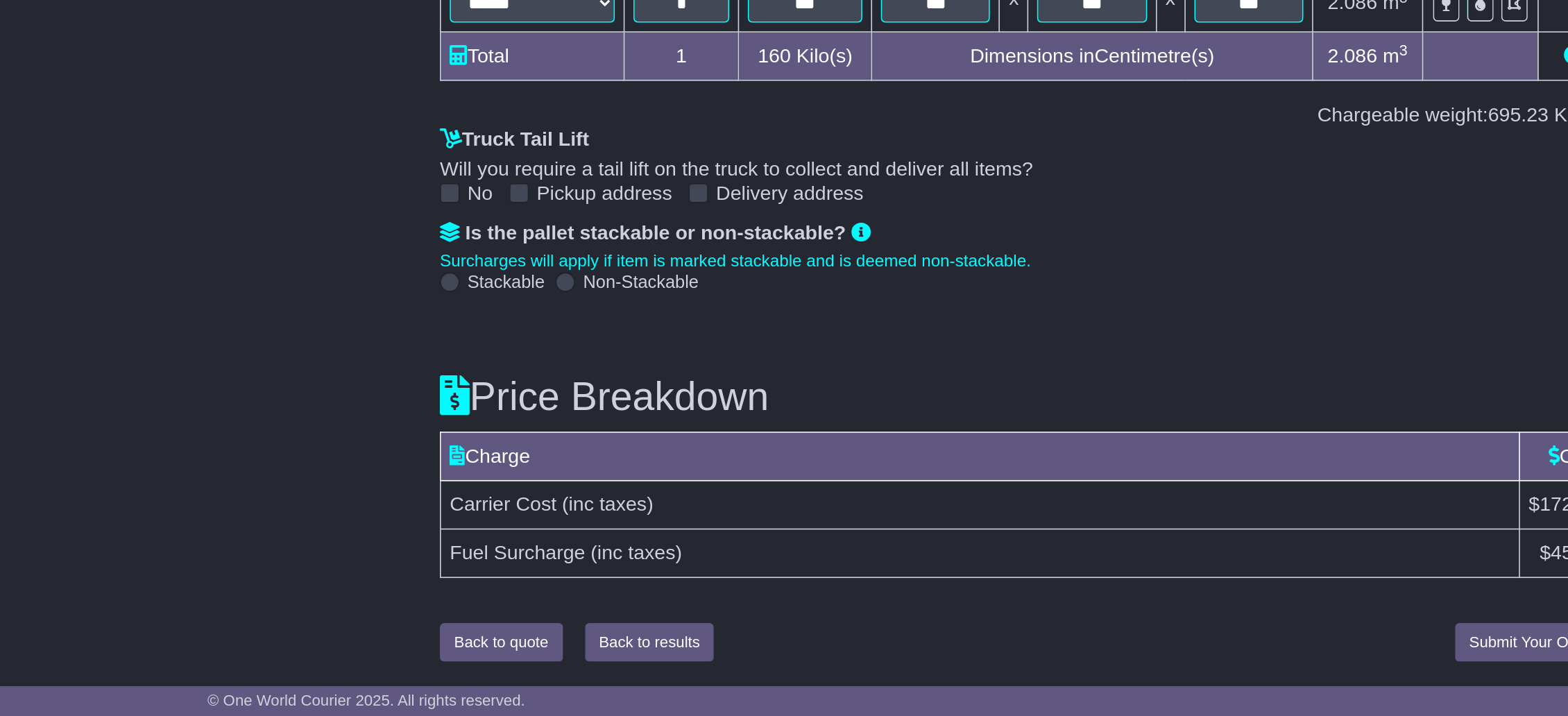 type on "*******" 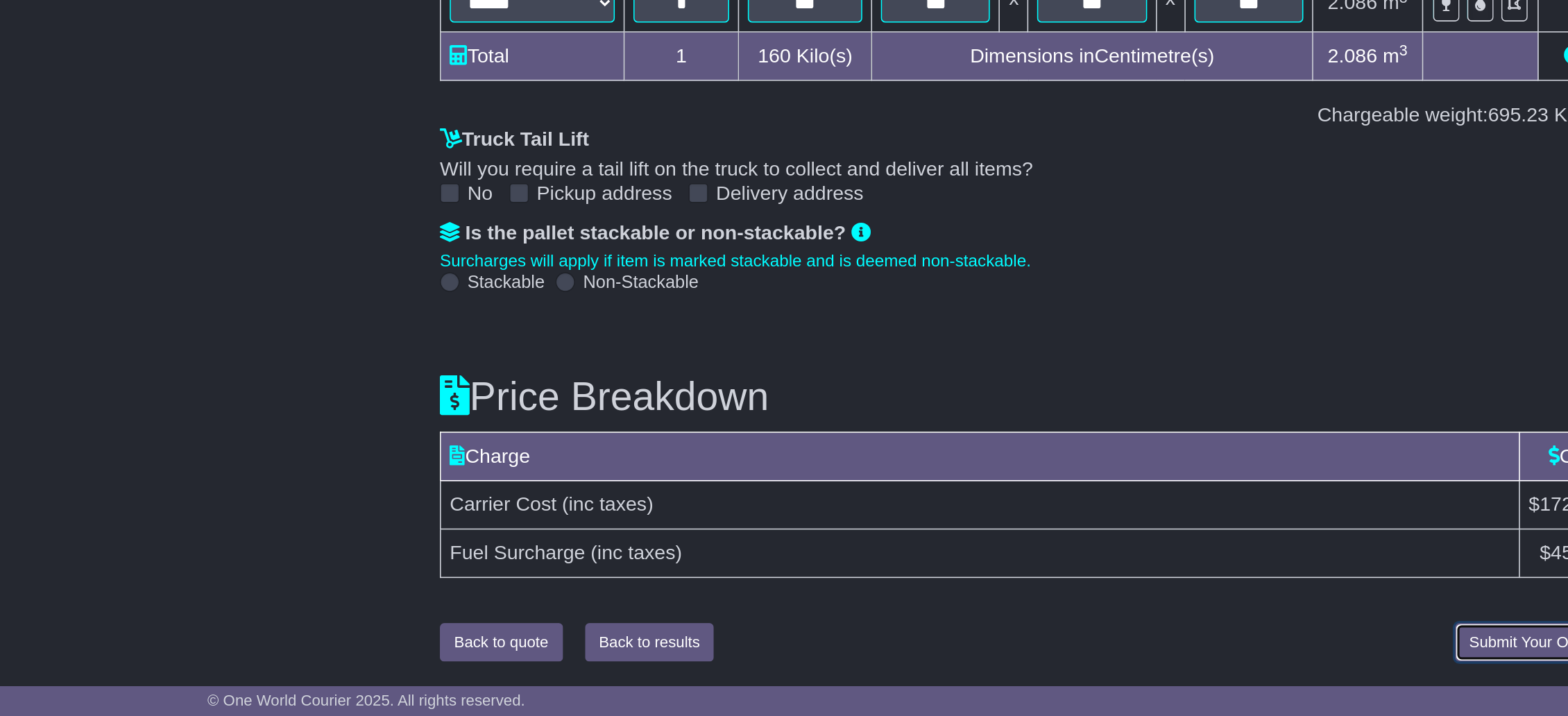 click on "Submit Your Order" at bounding box center (1104, 669) 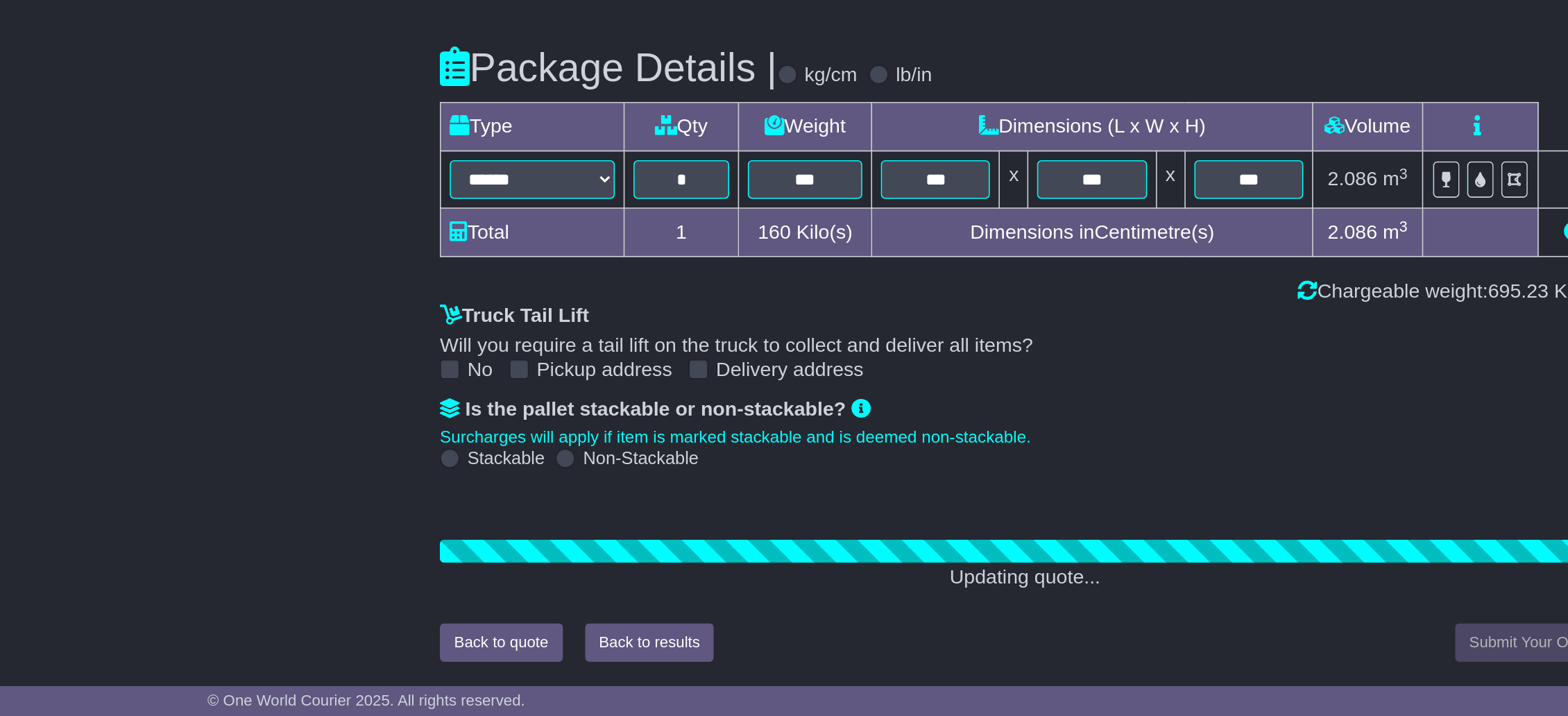 scroll, scrollTop: 1516, scrollLeft: 0, axis: vertical 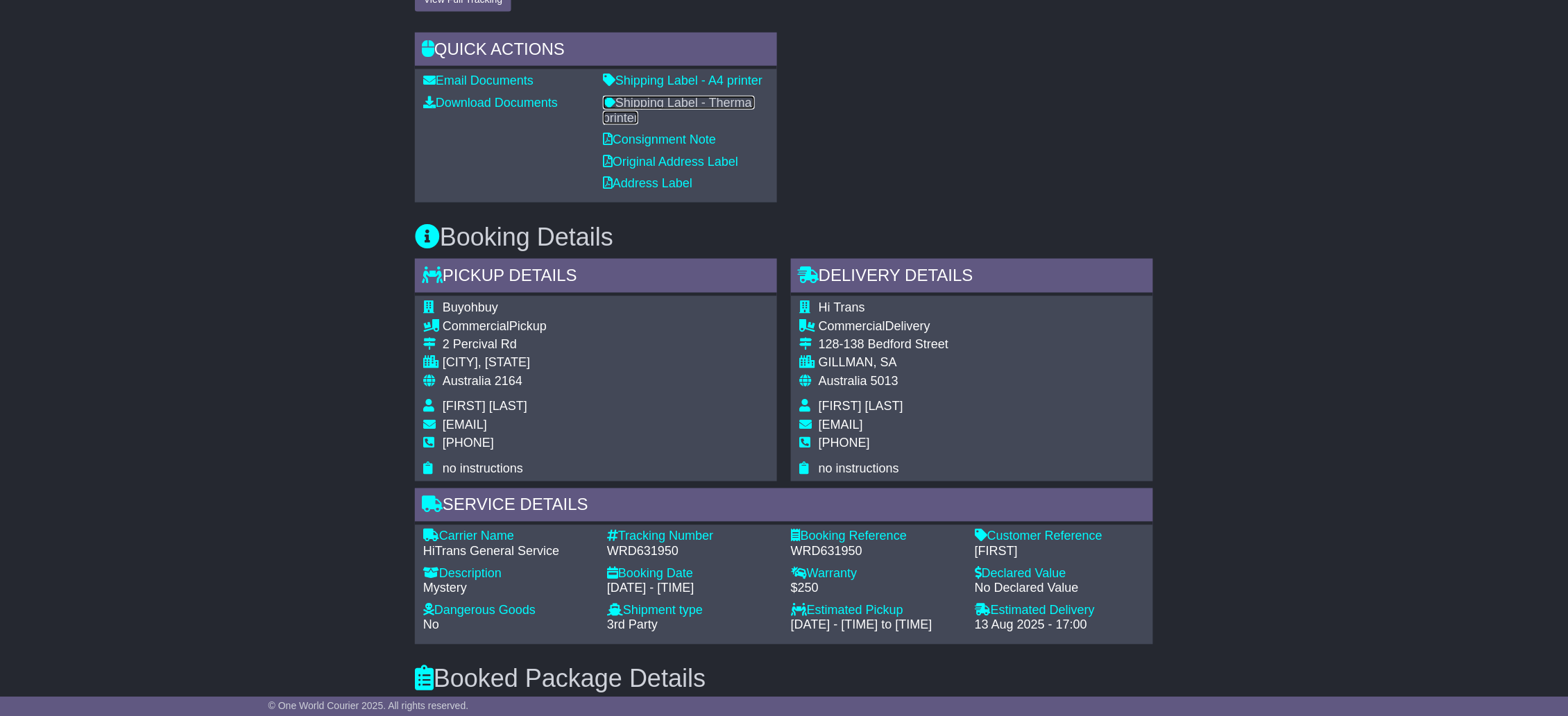 click on "Shipping Label - Thermal printer" at bounding box center (679, 110) 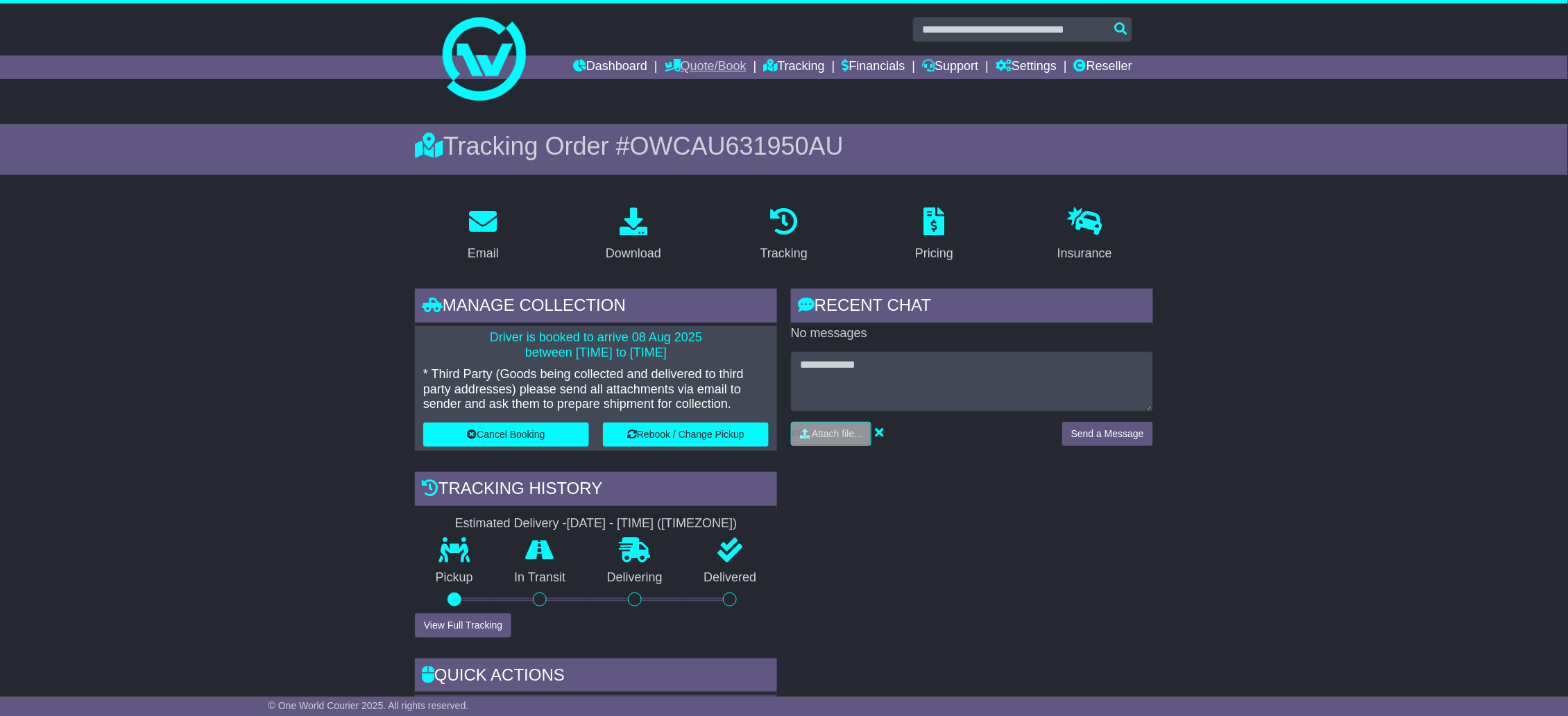 click on "Quote/Book" at bounding box center [706, 67] 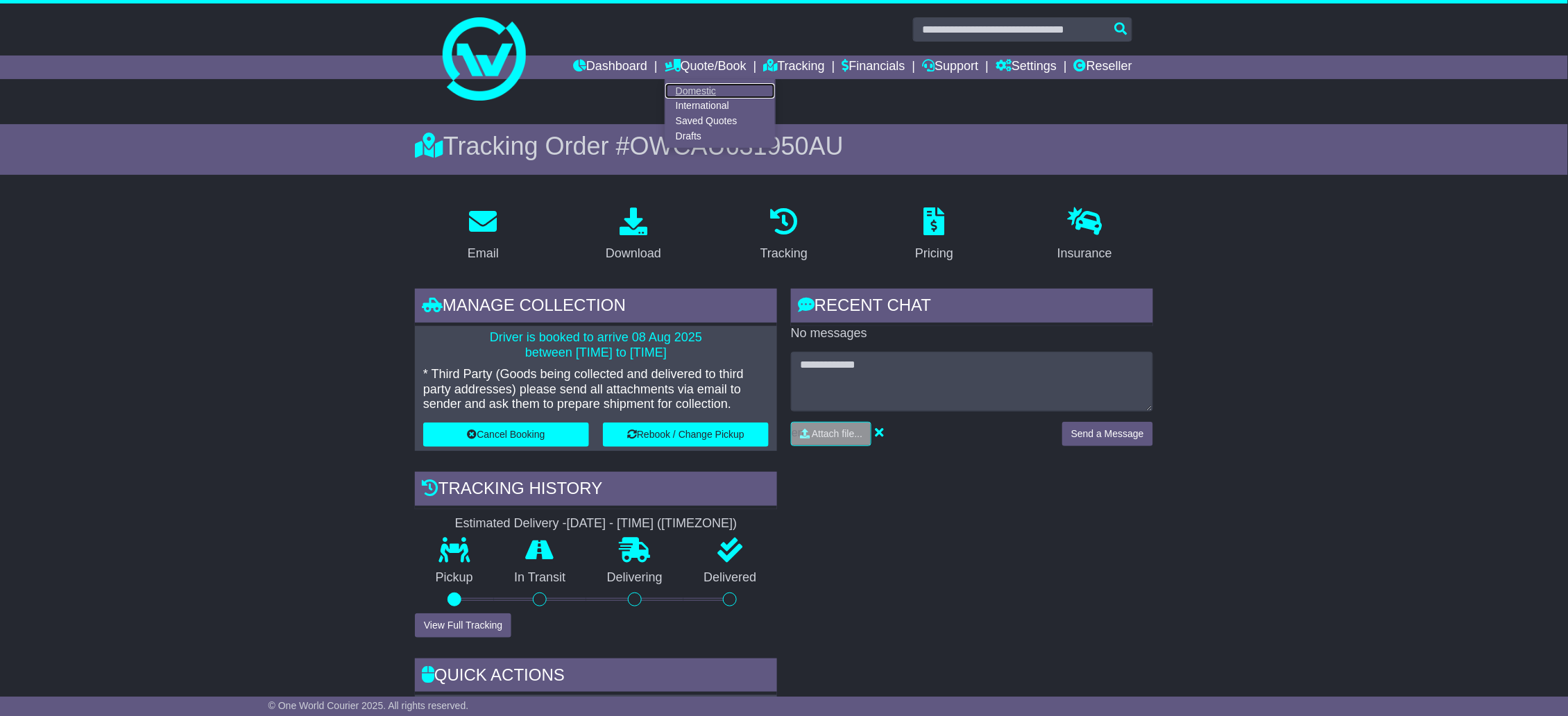 click on "Domestic" at bounding box center [720, 91] 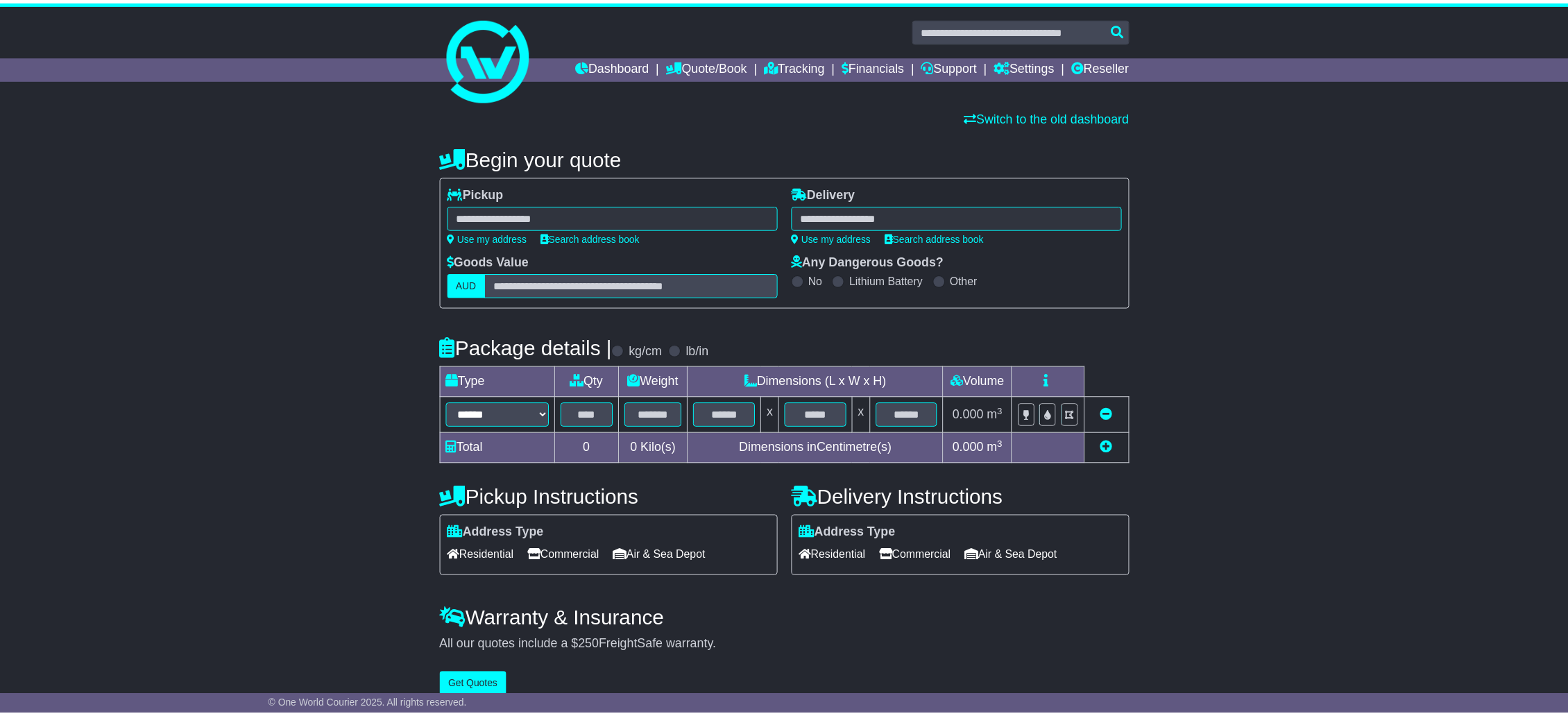 scroll, scrollTop: 0, scrollLeft: 0, axis: both 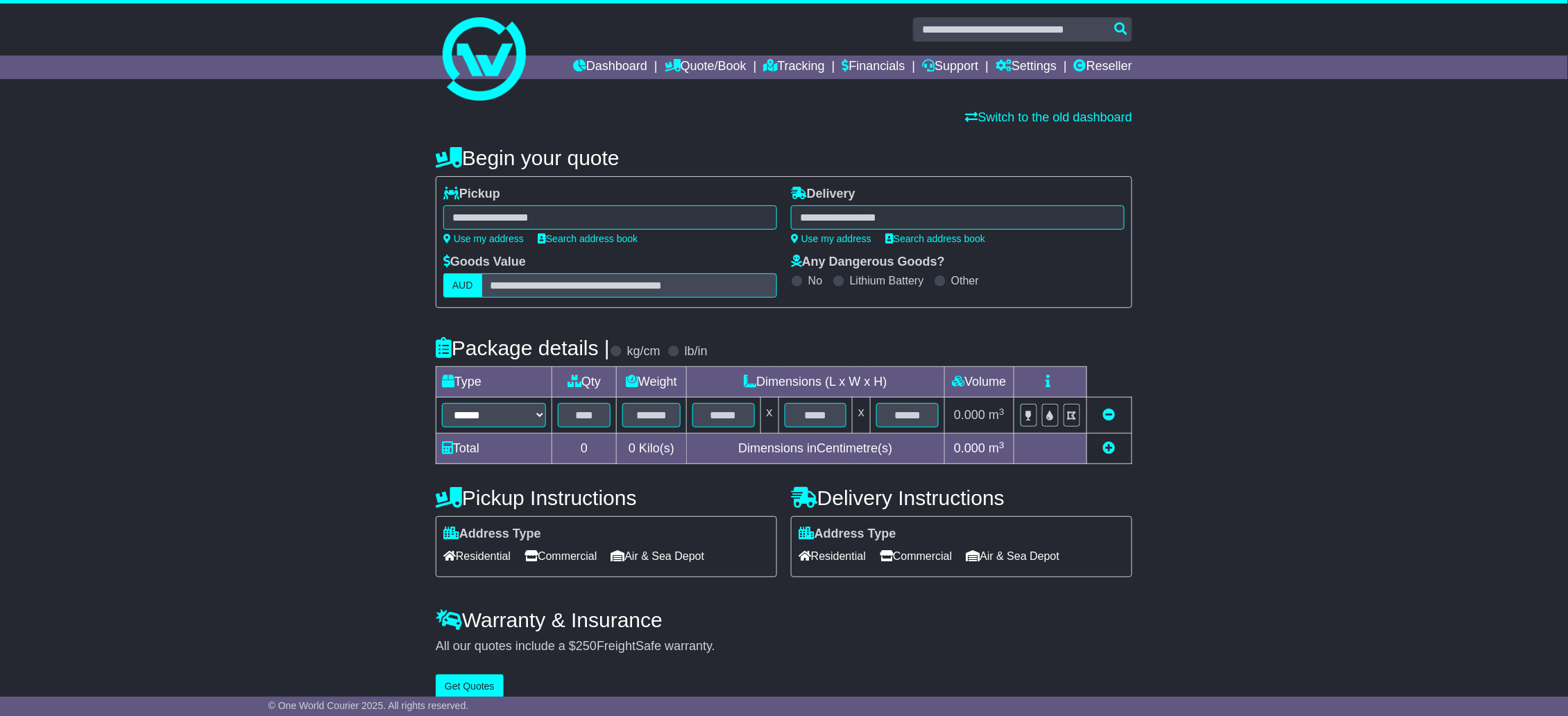 click at bounding box center (610, 217) 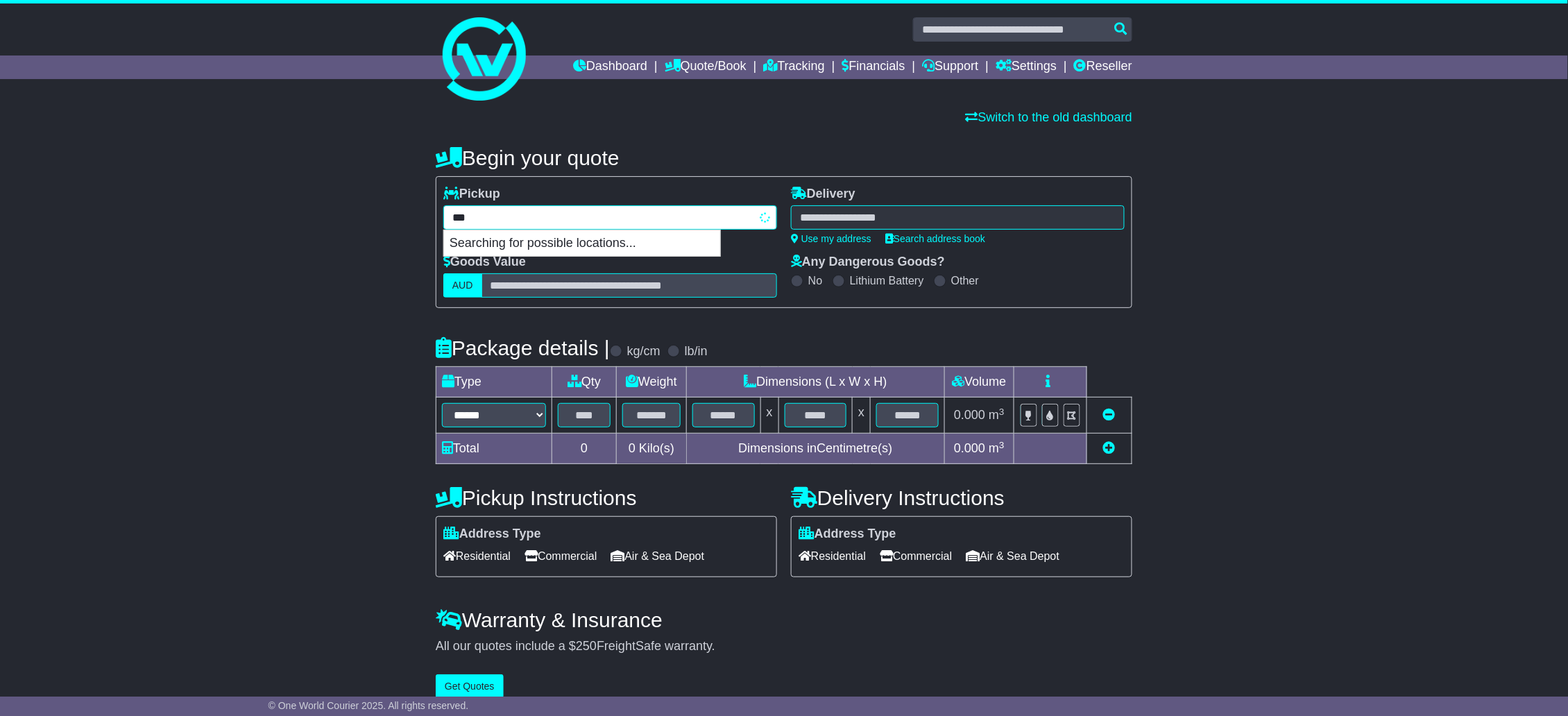 type on "****" 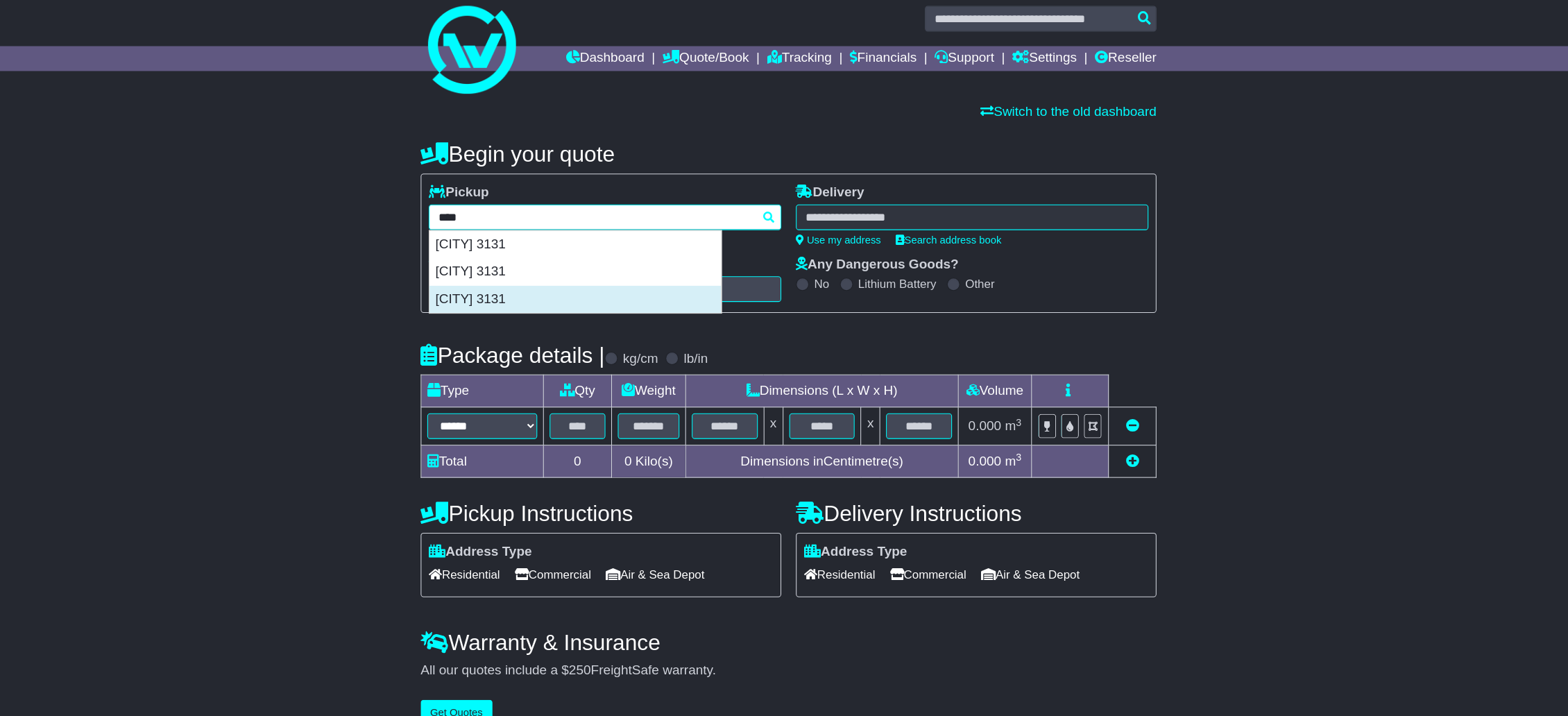 click on "[CITY] 3131" at bounding box center [582, 296] 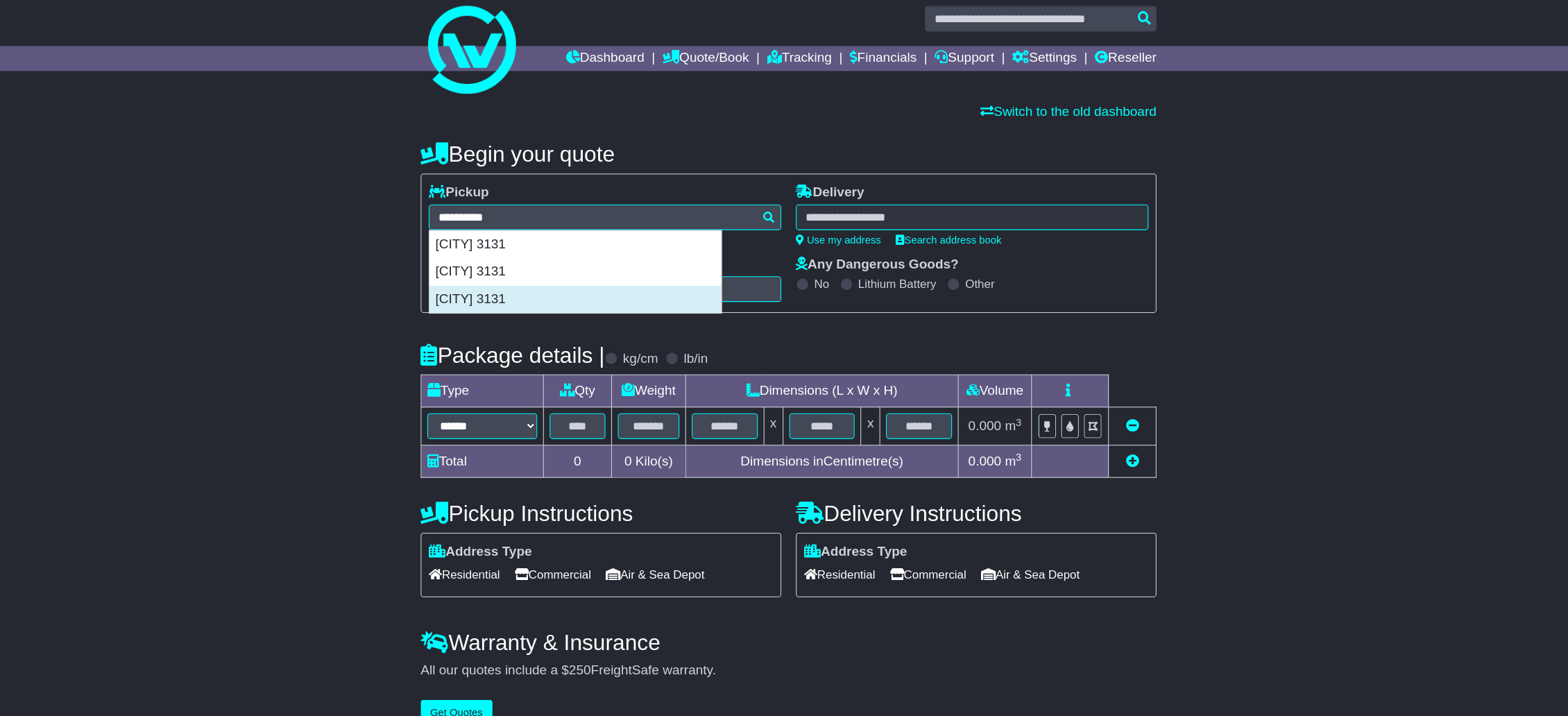 type on "**********" 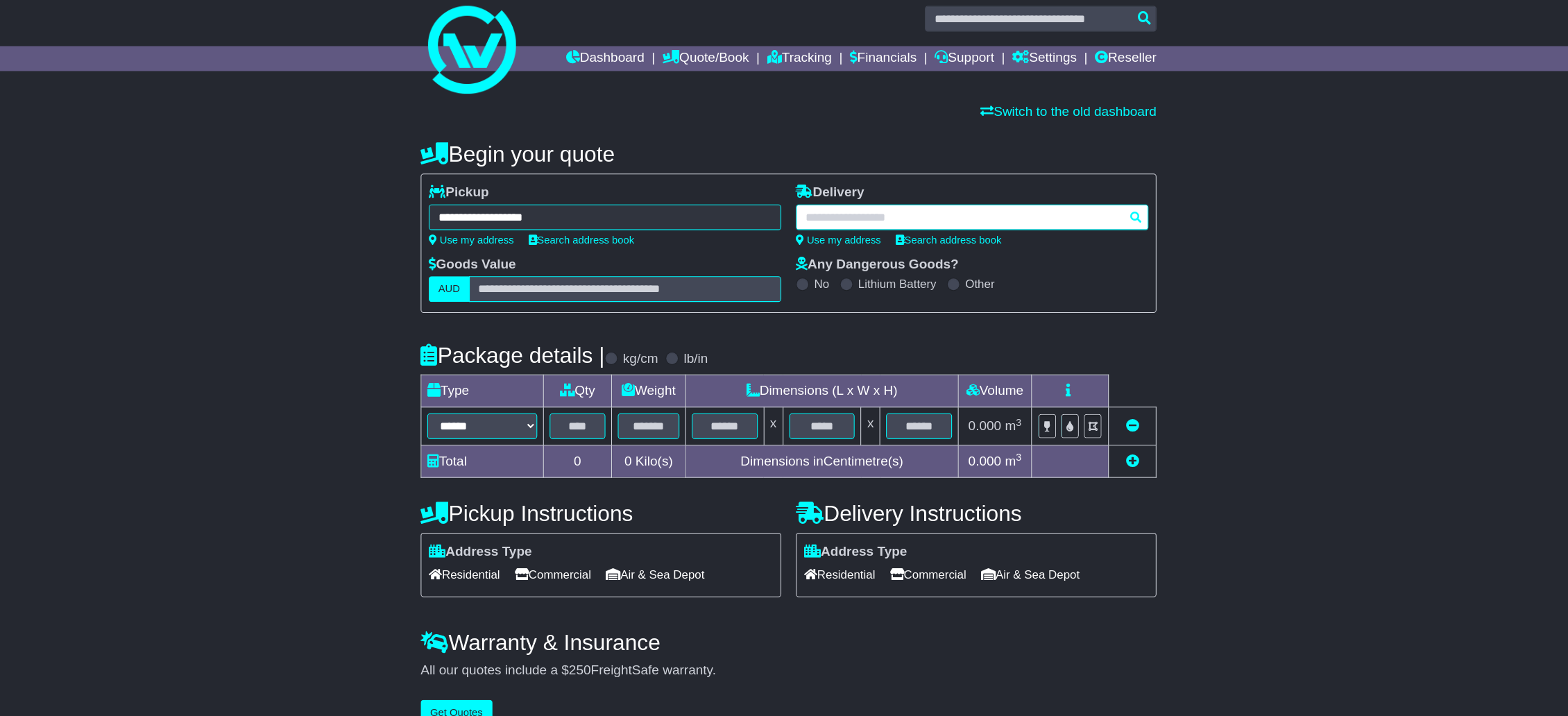 click at bounding box center [957, 217] 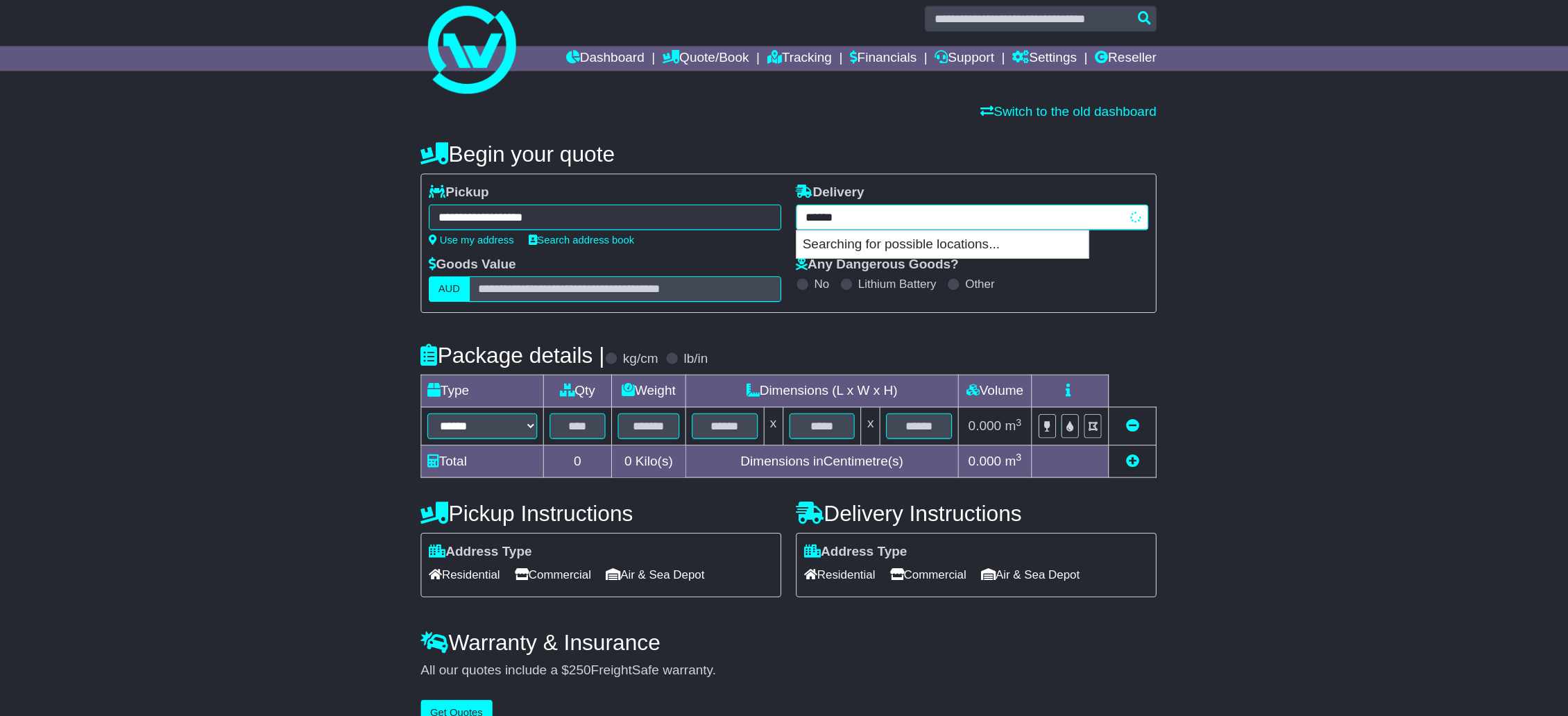 type on "*******" 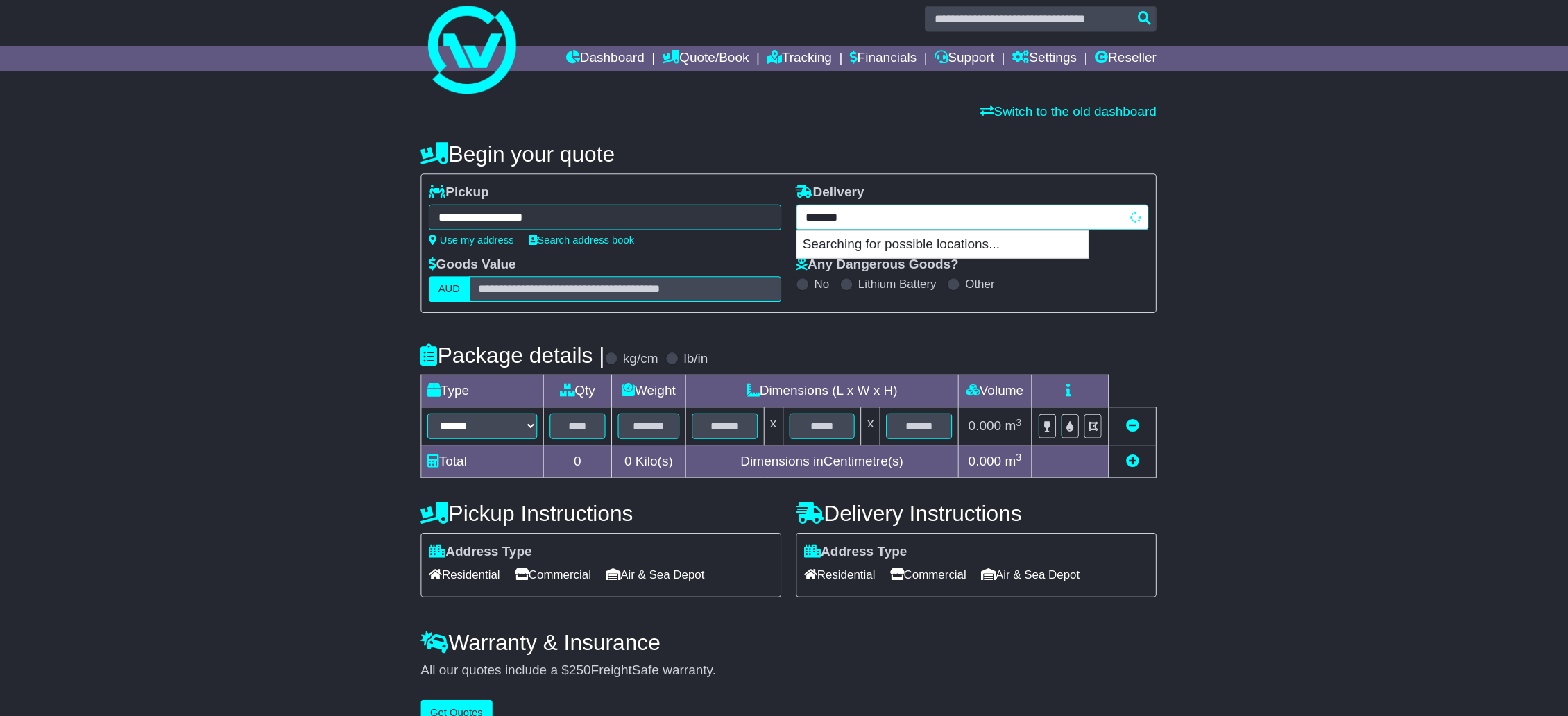 type on "********" 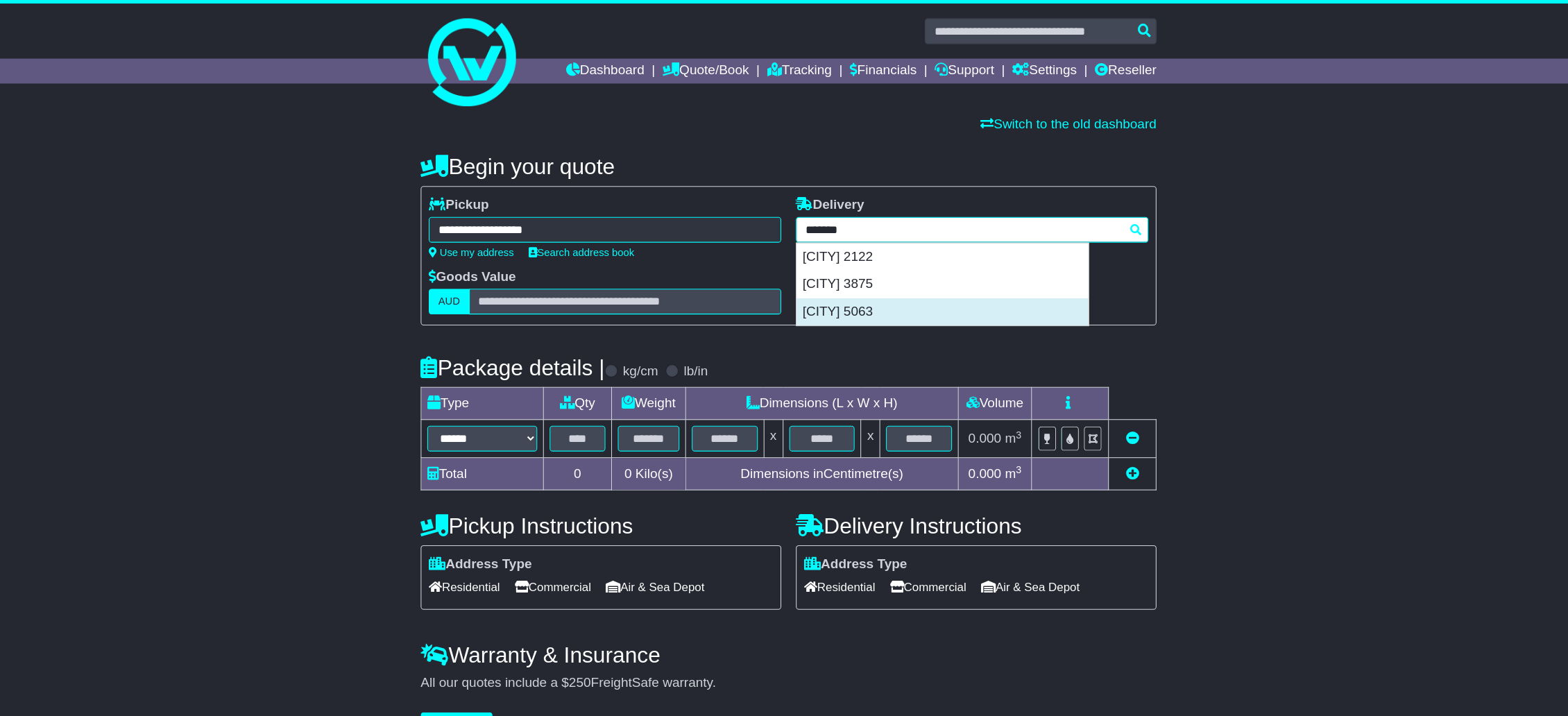 click on "[CITY] 5063" at bounding box center [930, 296] 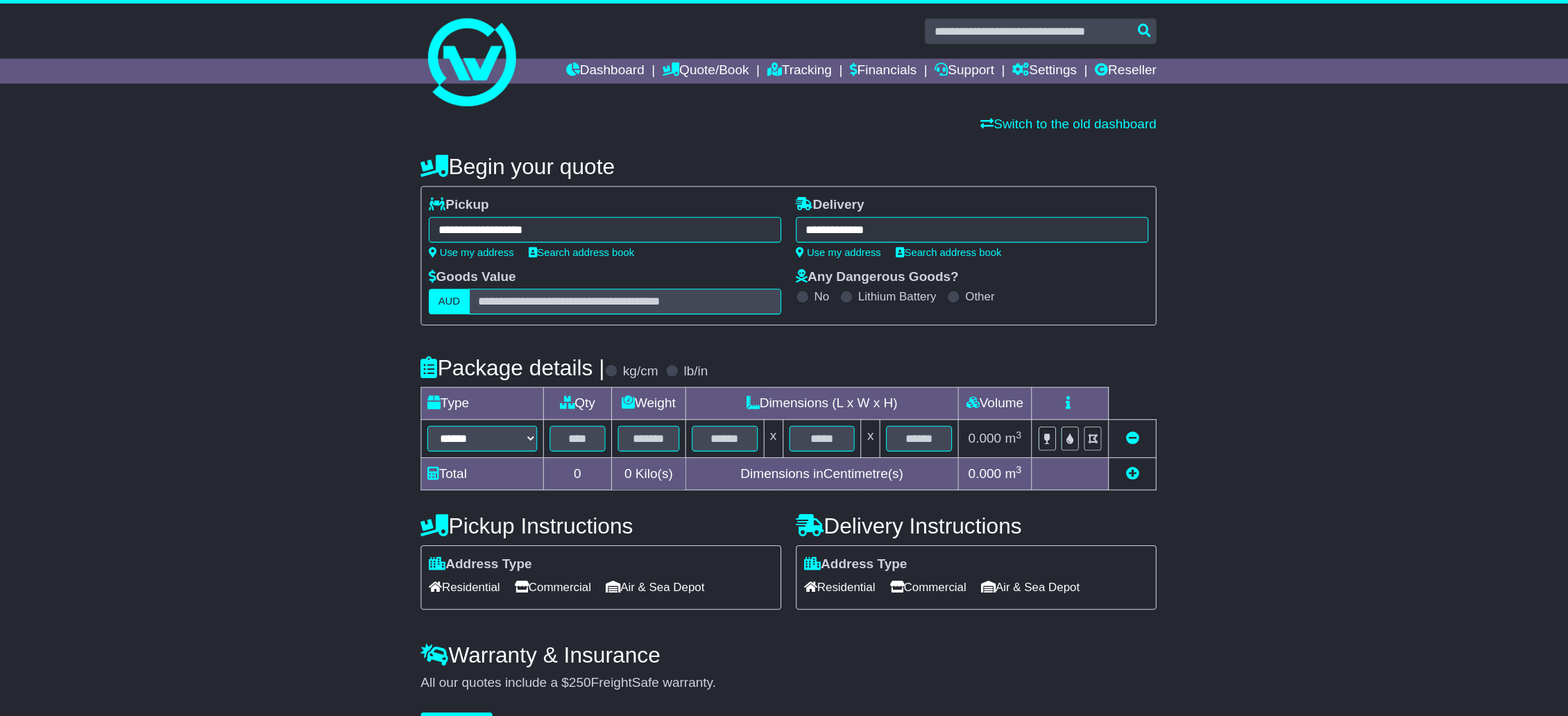 type on "**********" 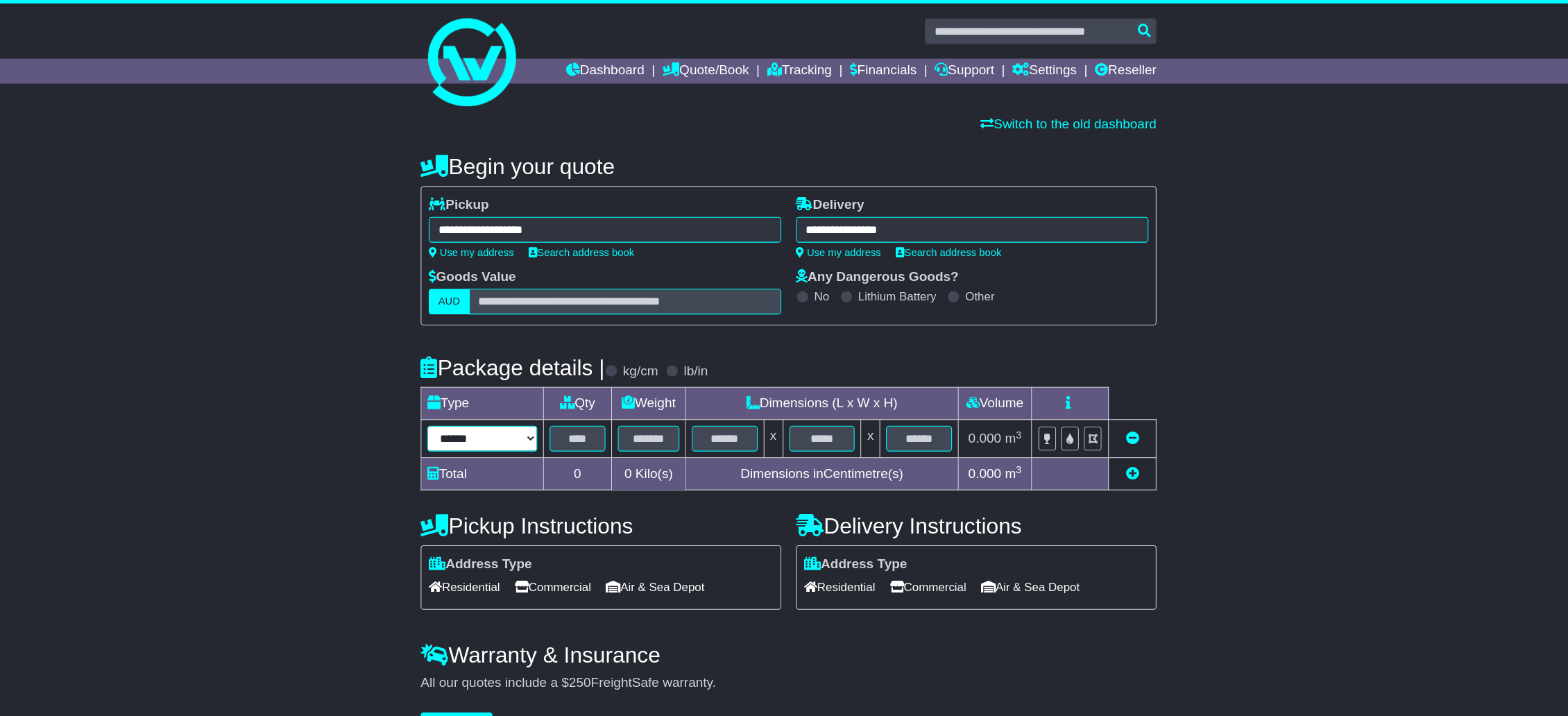 click on "****** ****** *** ******** ***** **** **** ****** *** *******" at bounding box center (494, 415) 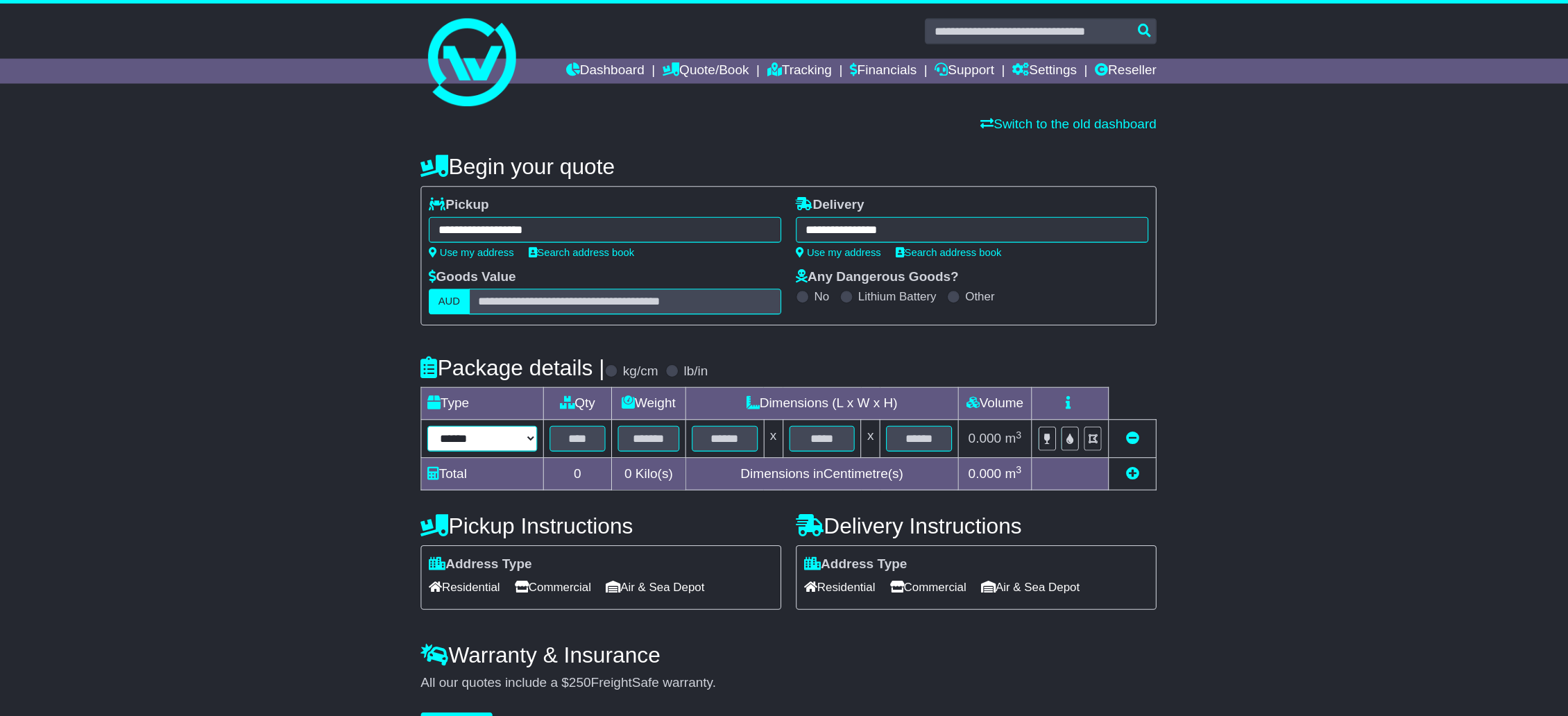 select on "****" 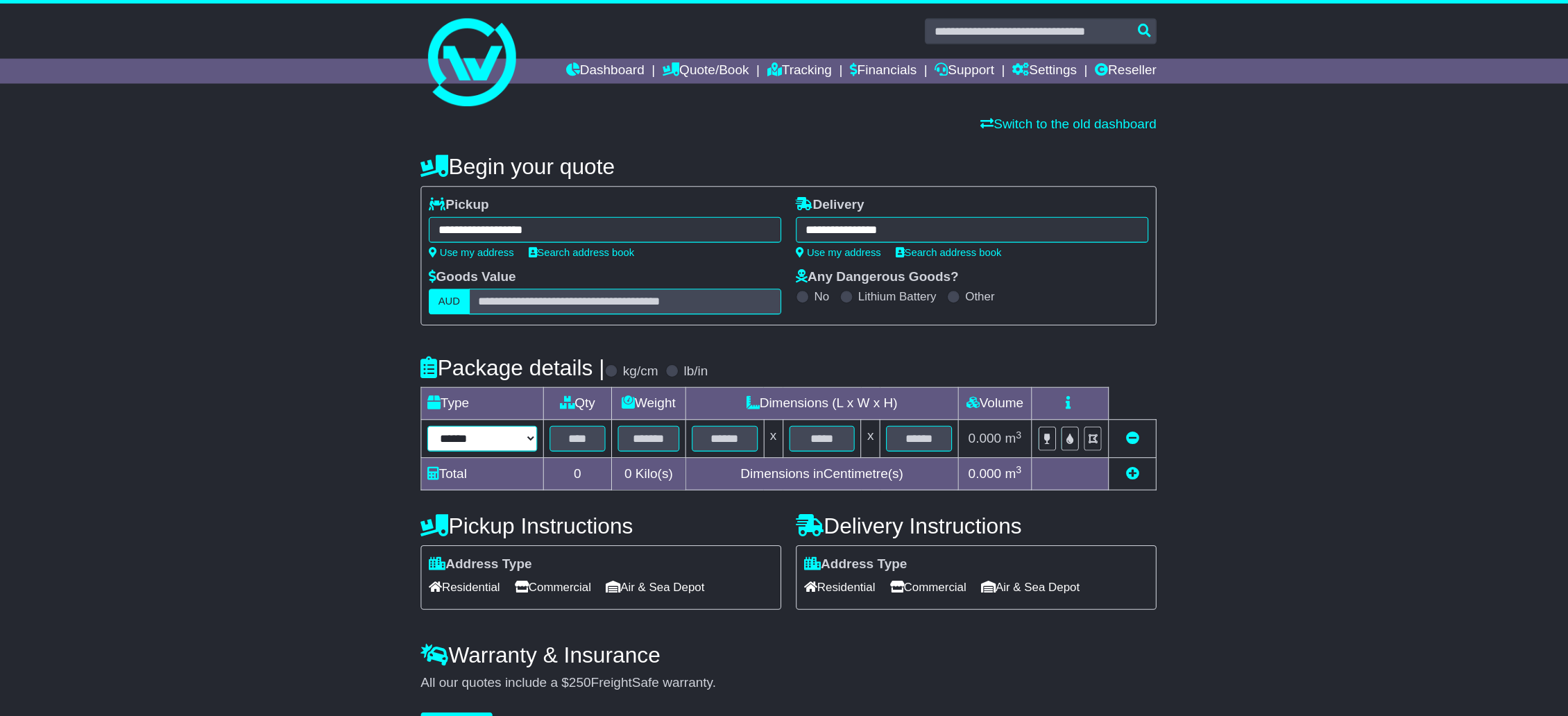 click on "****** ****** *** ******** ***** **** **** ****** *** *******" at bounding box center (494, 415) 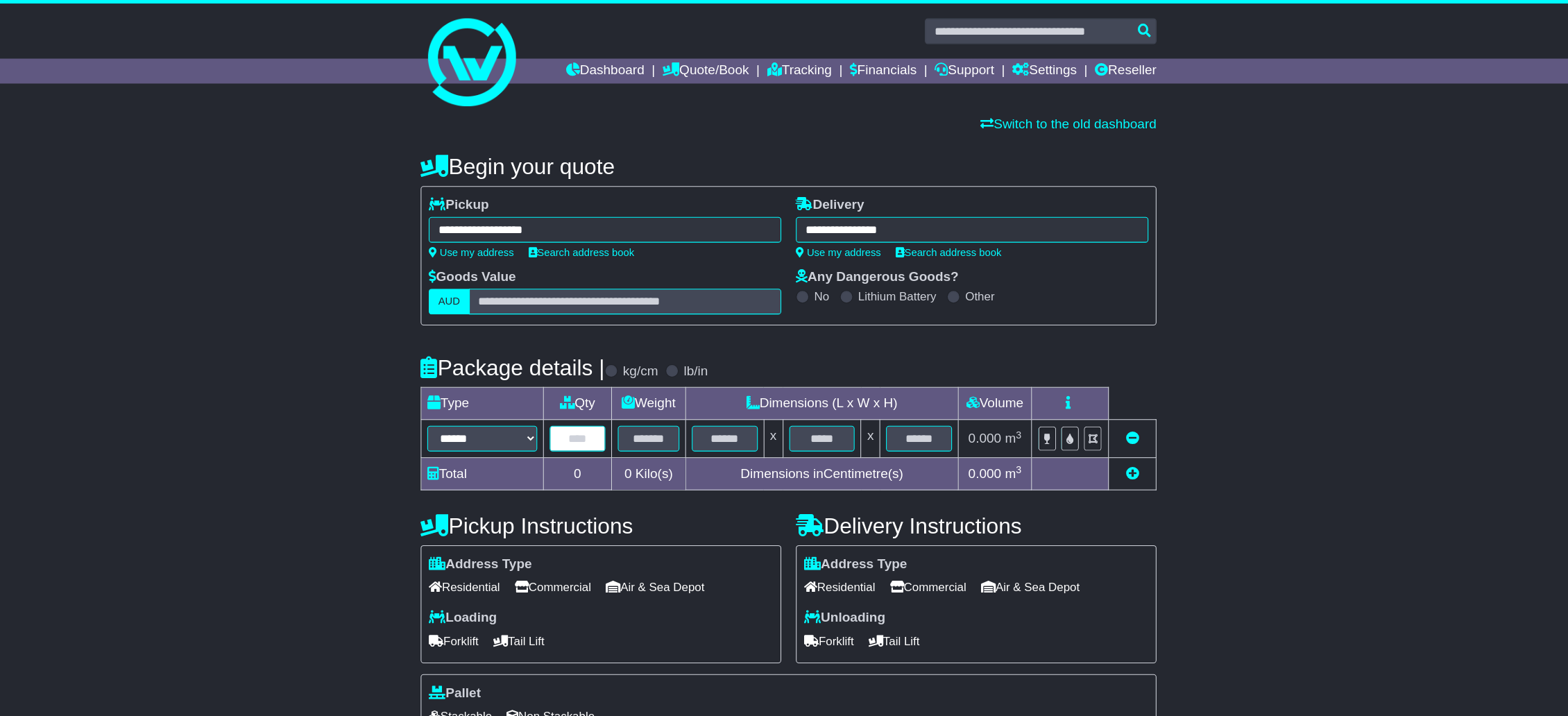 click at bounding box center (584, 415) 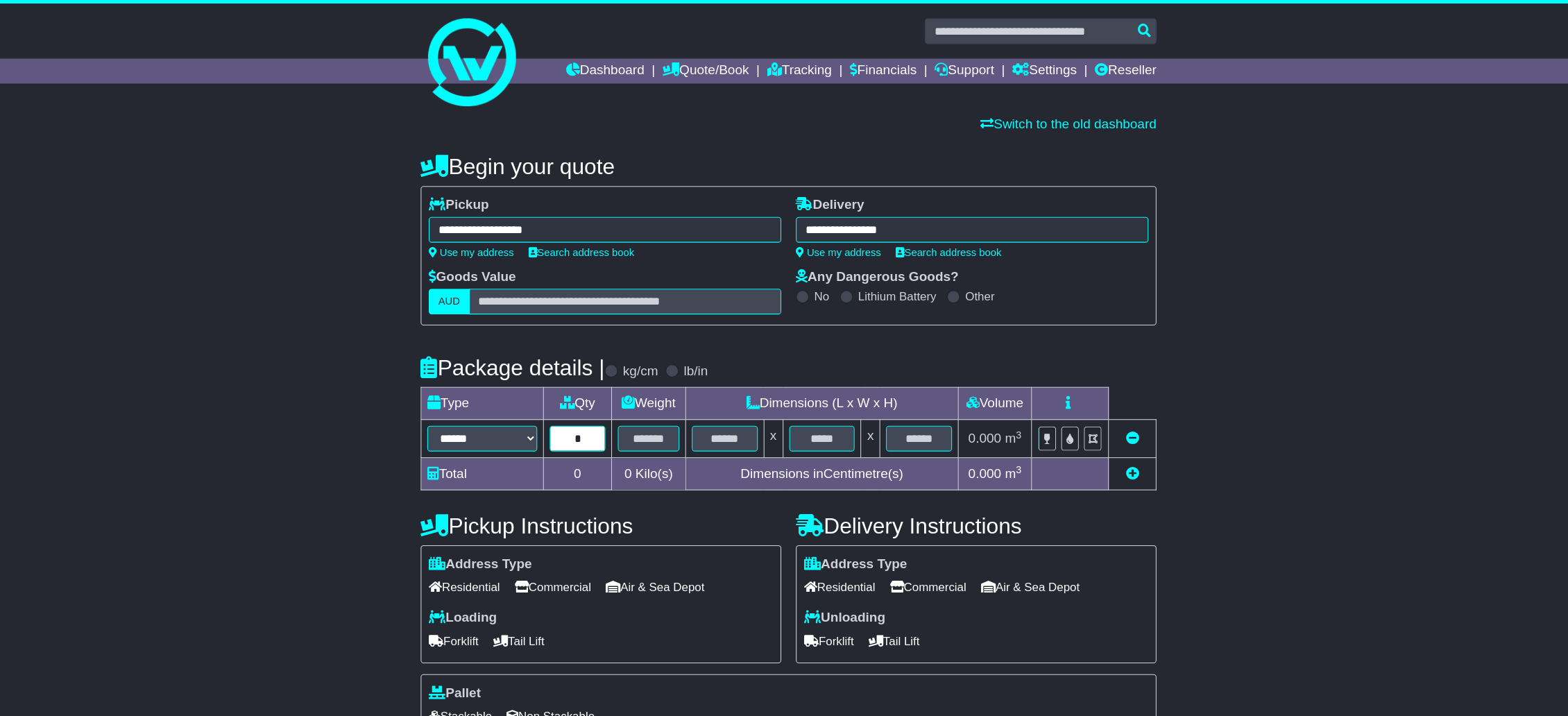 type on "*" 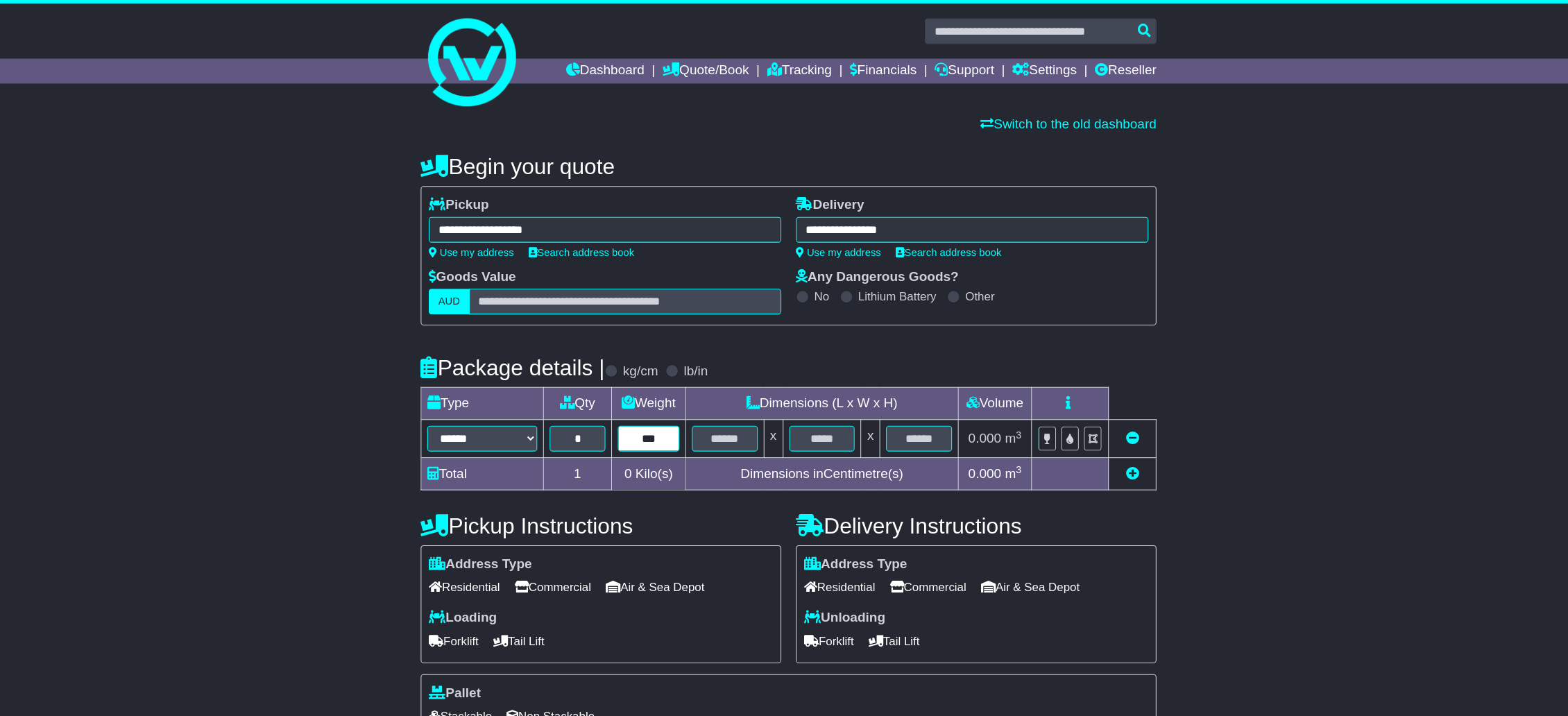 type on "***" 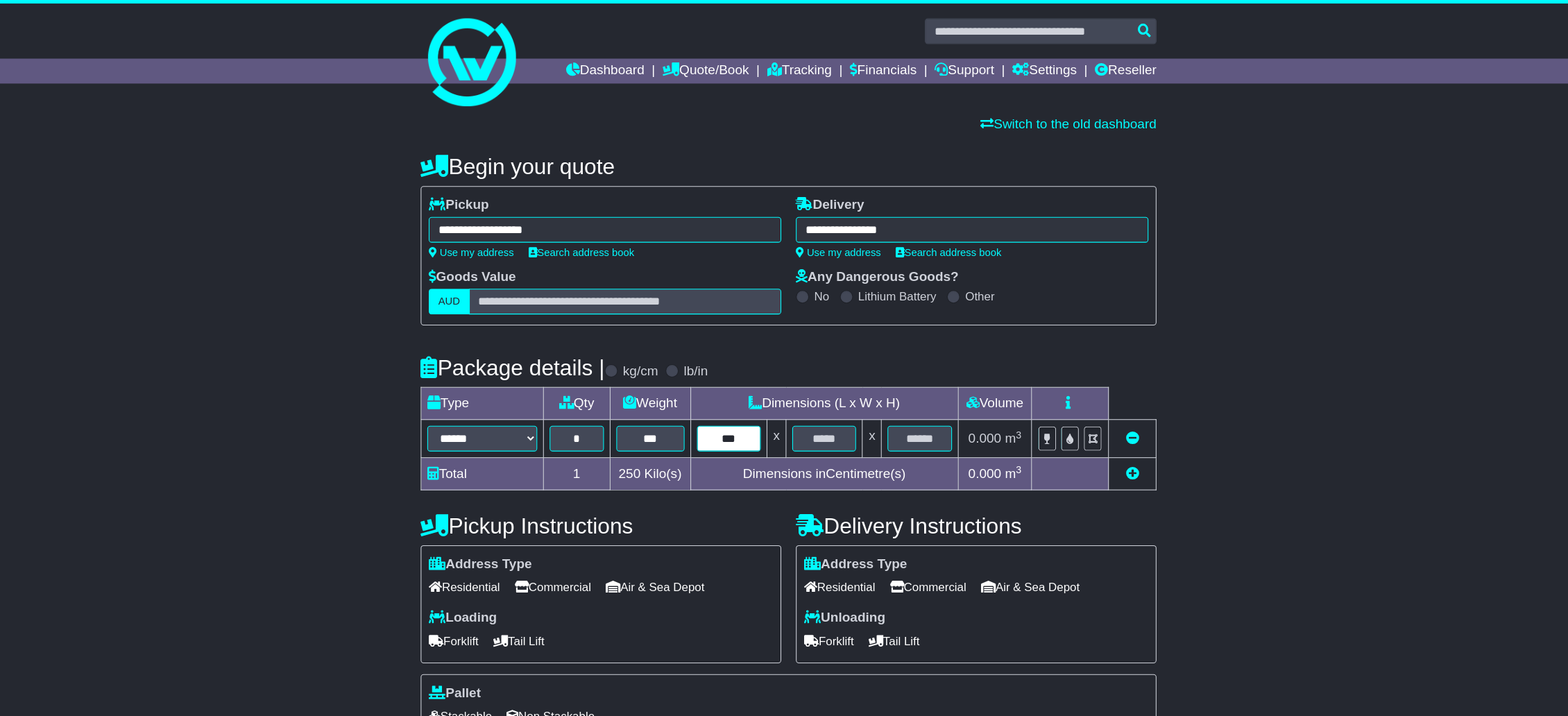 type on "***" 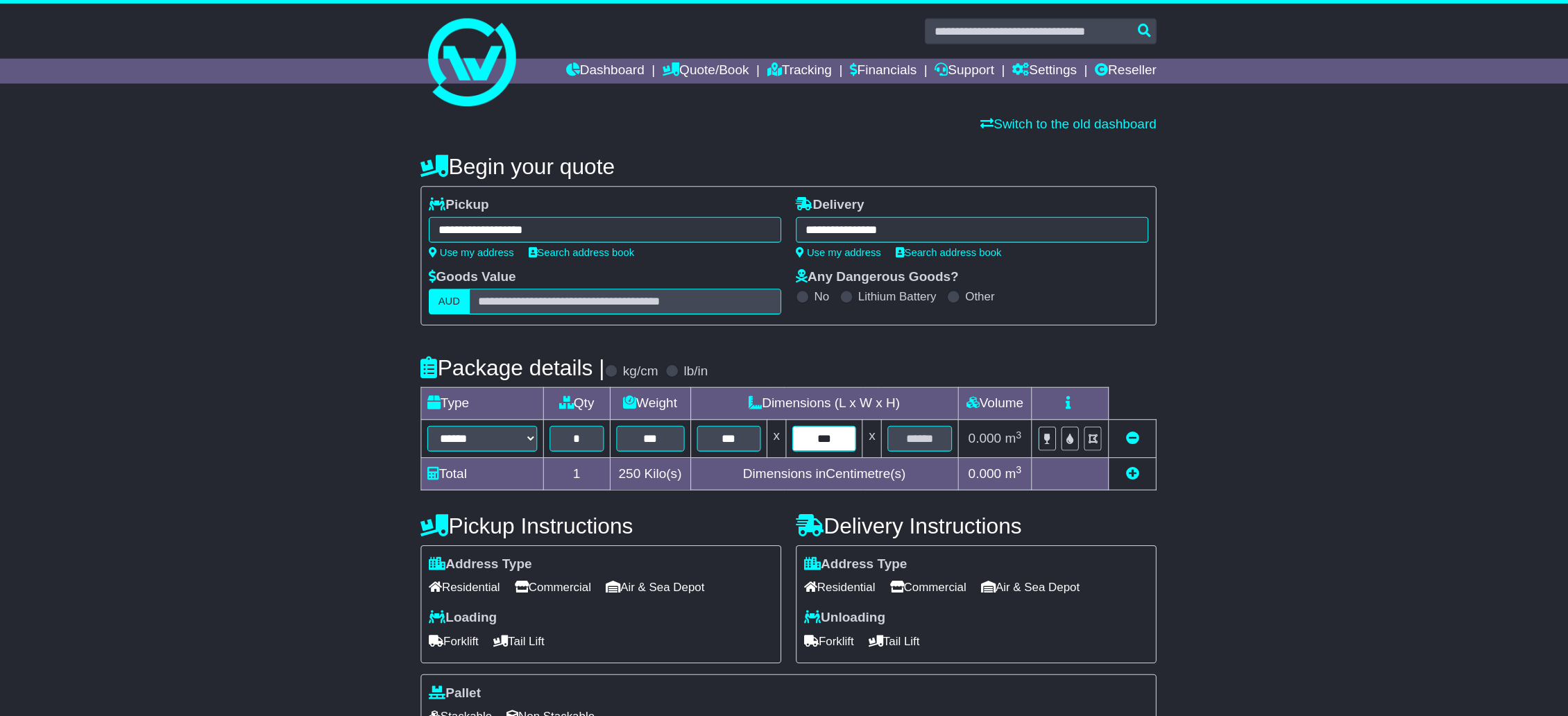 type on "***" 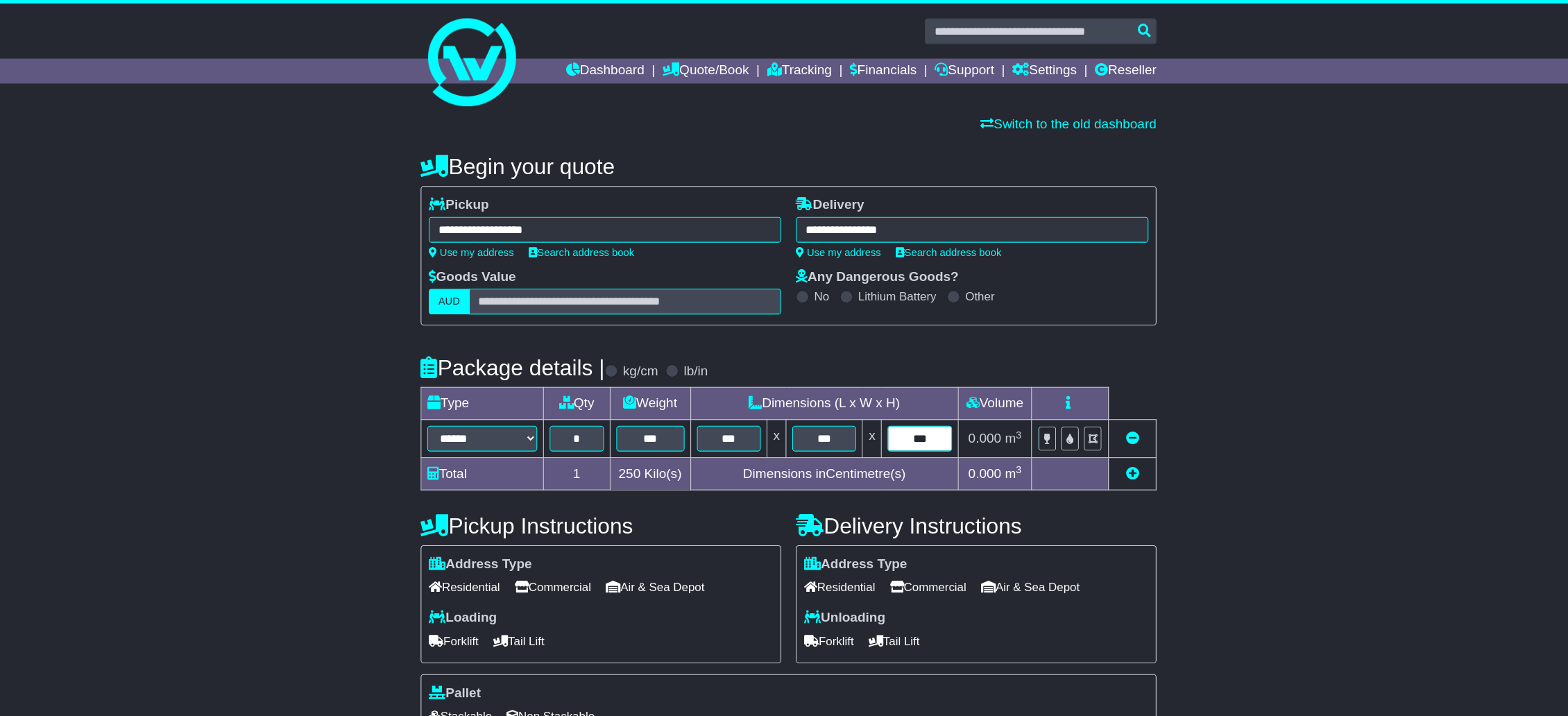 type on "***" 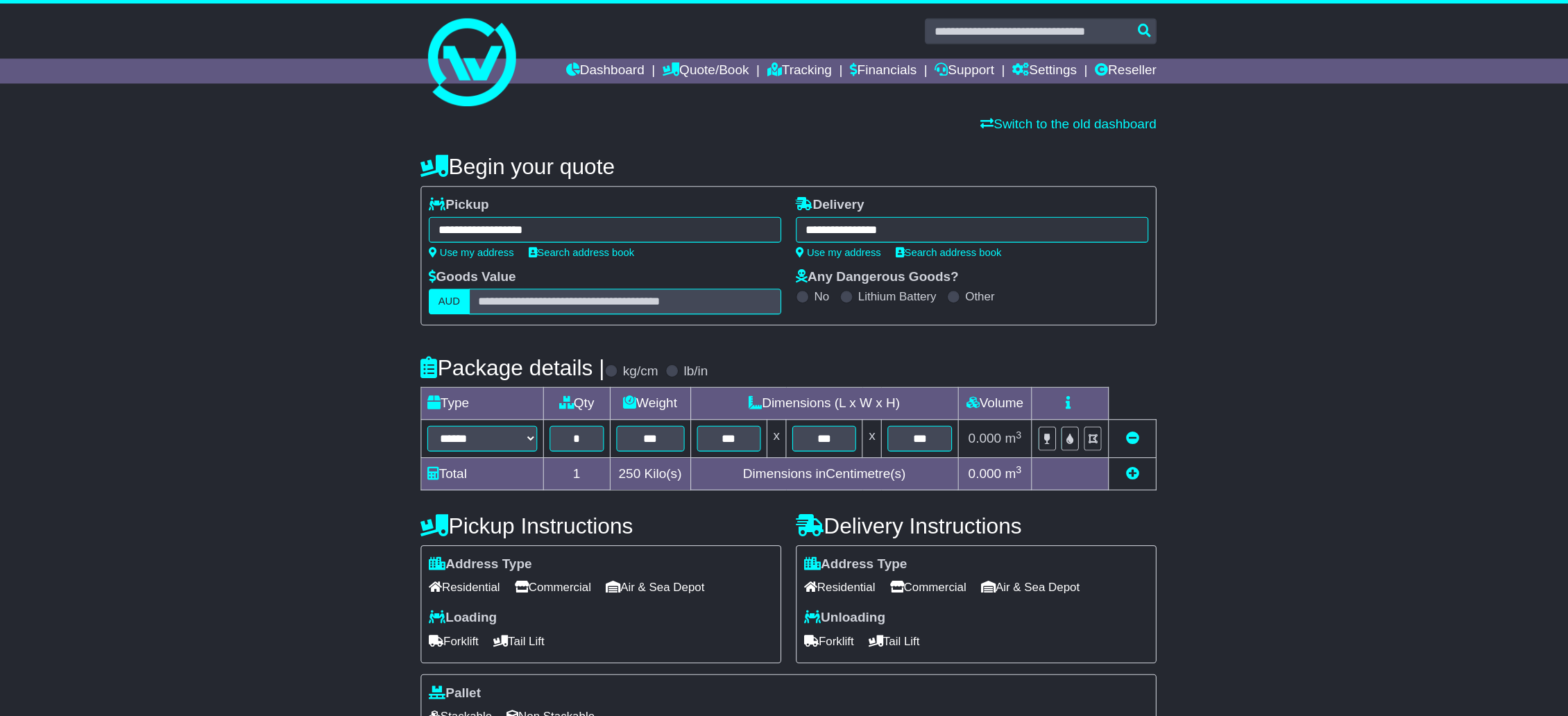 scroll, scrollTop: 140, scrollLeft: 0, axis: vertical 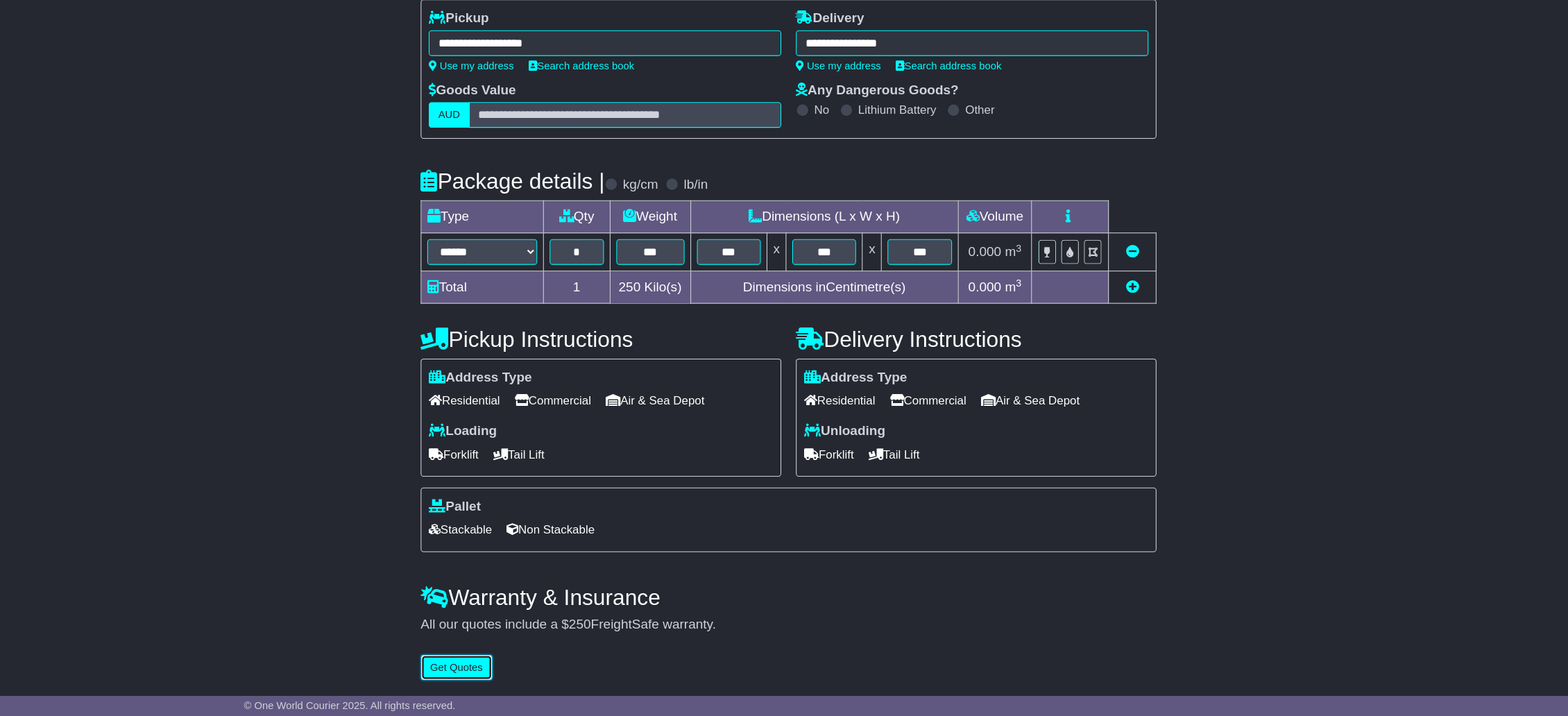 type 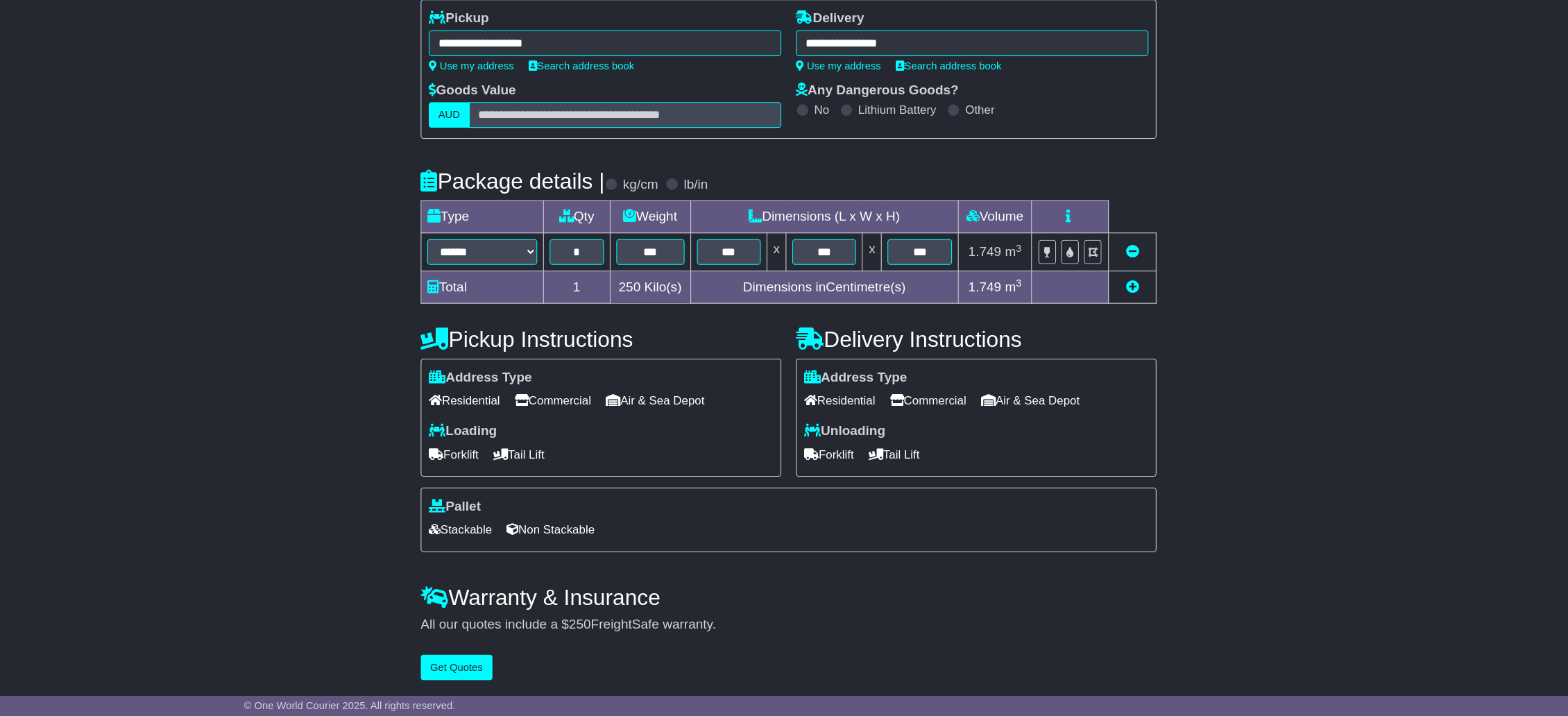 click on "Forklift" at bounding box center (467, 467) 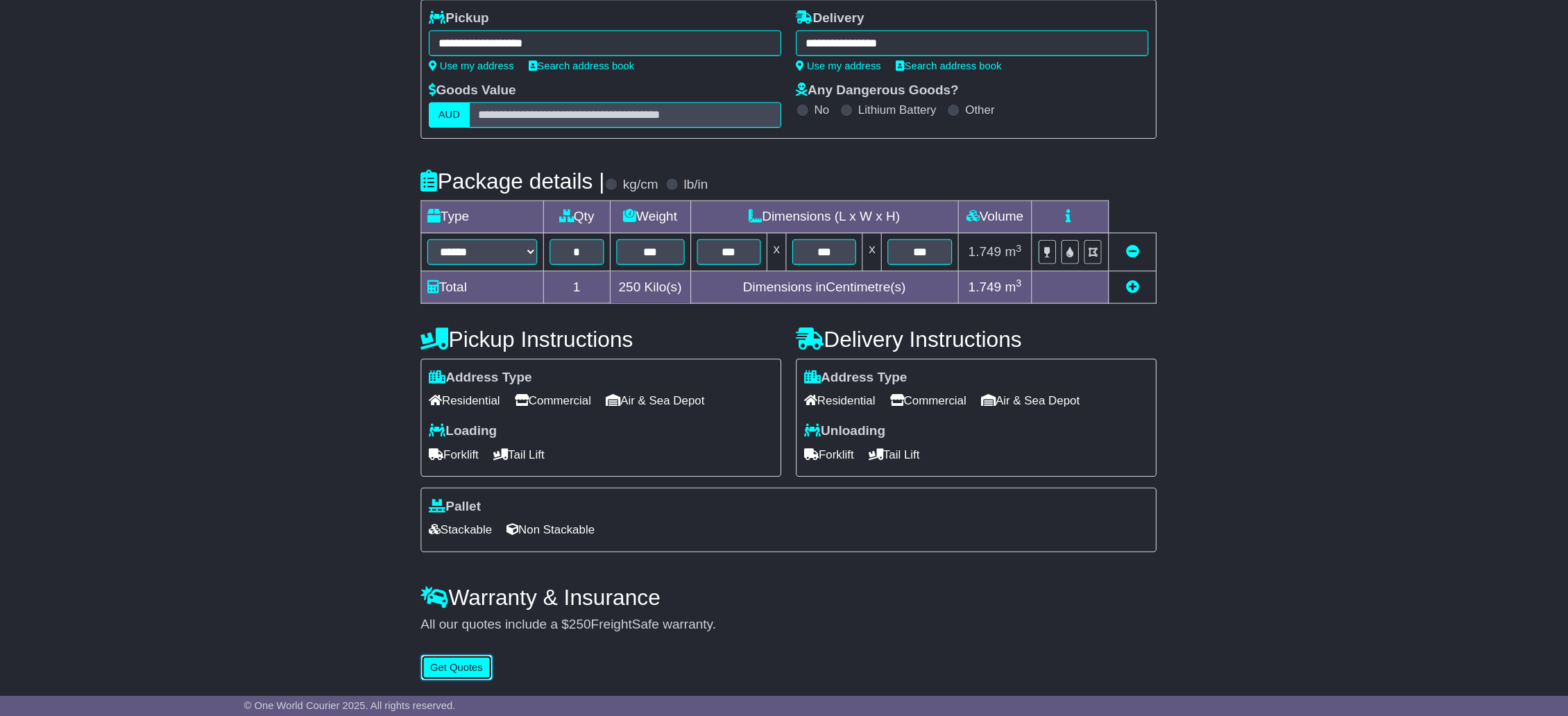 click on "Get Quotes" at bounding box center [470, 669] 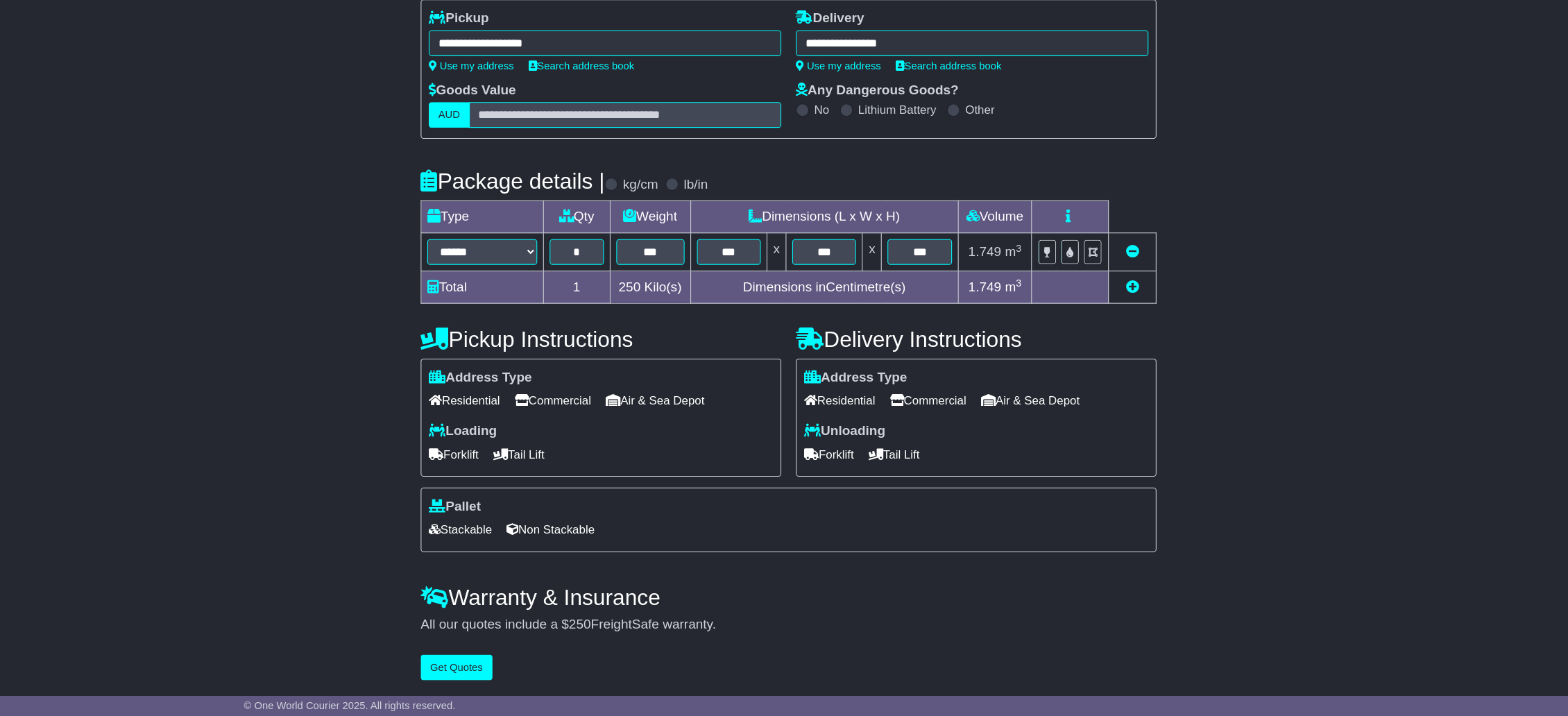scroll, scrollTop: 0, scrollLeft: 0, axis: both 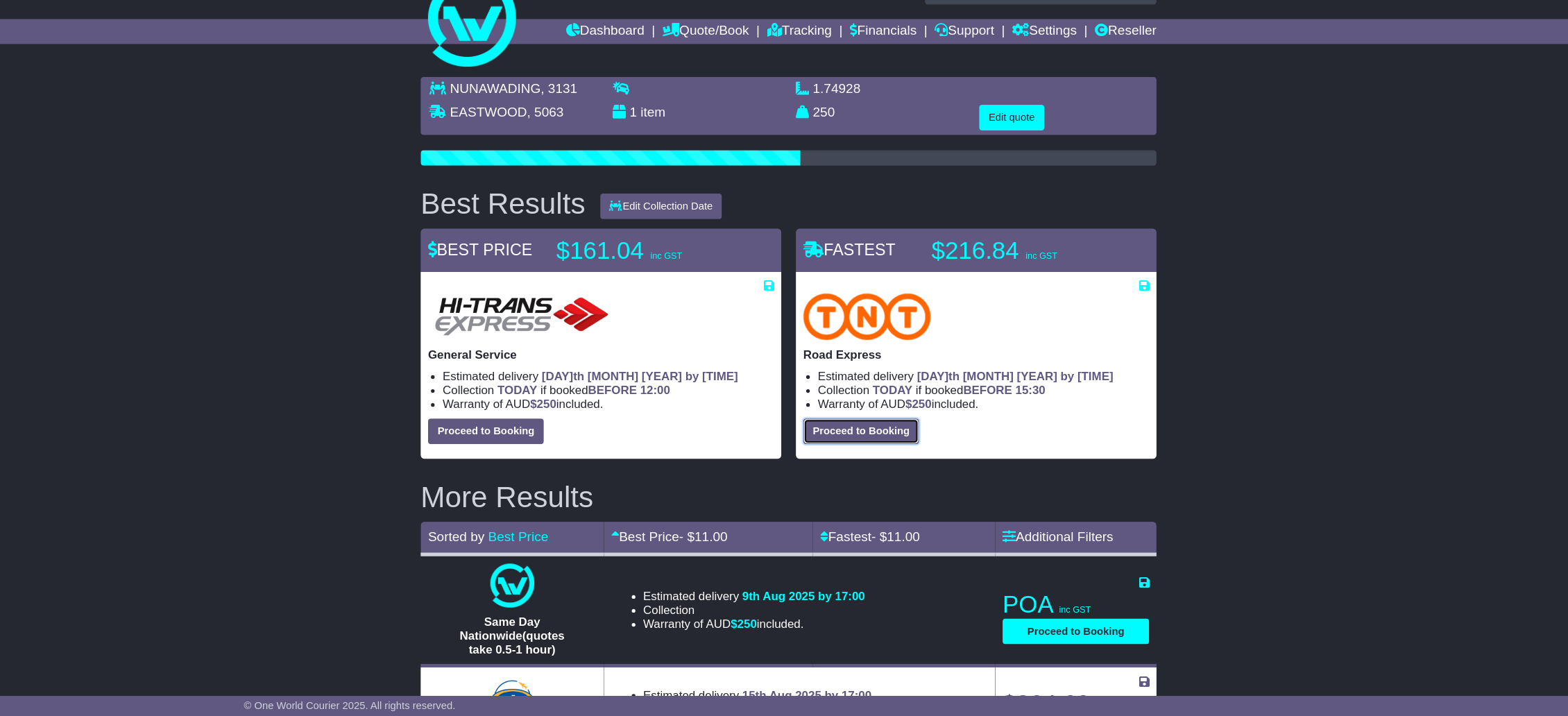 click on "Proceed to Booking" at bounding box center [853, 445] 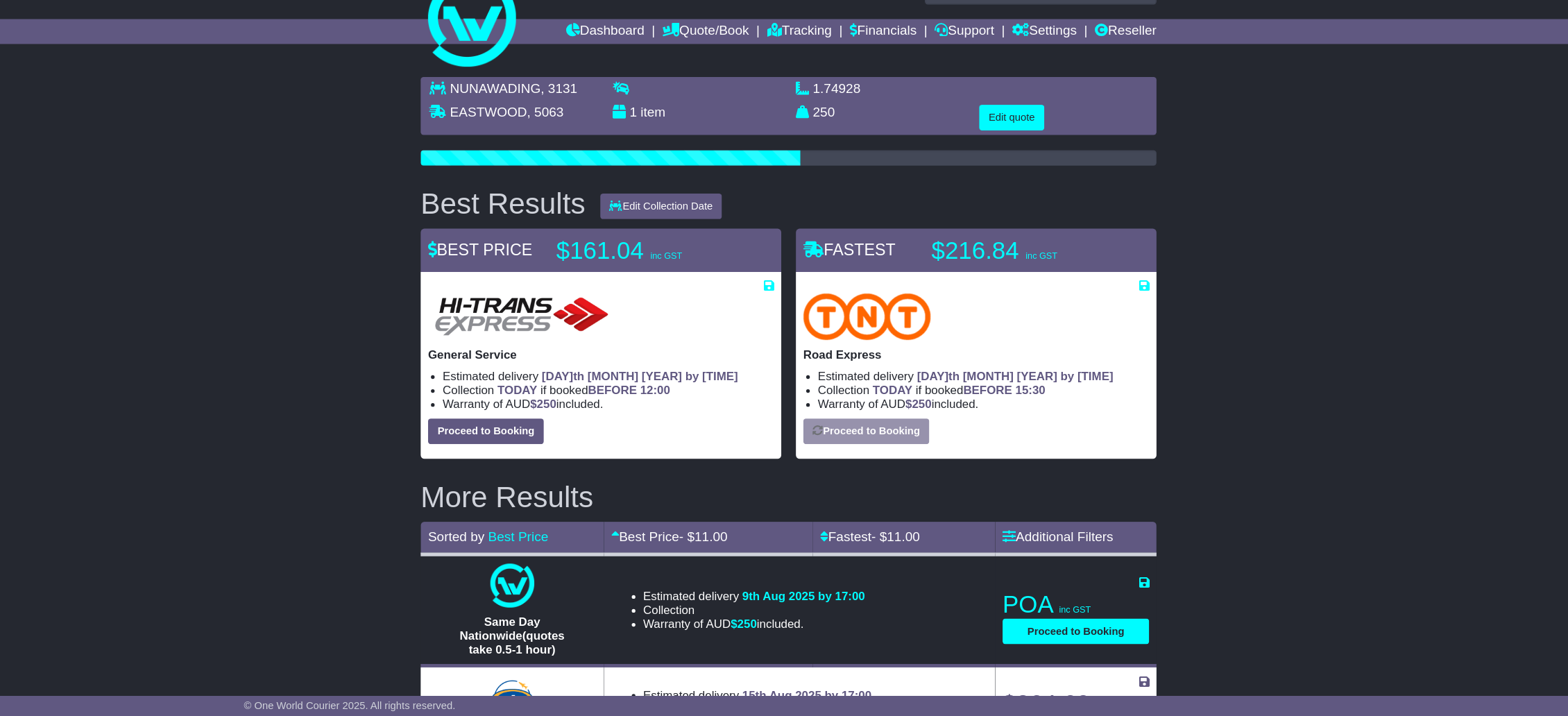 select on "****" 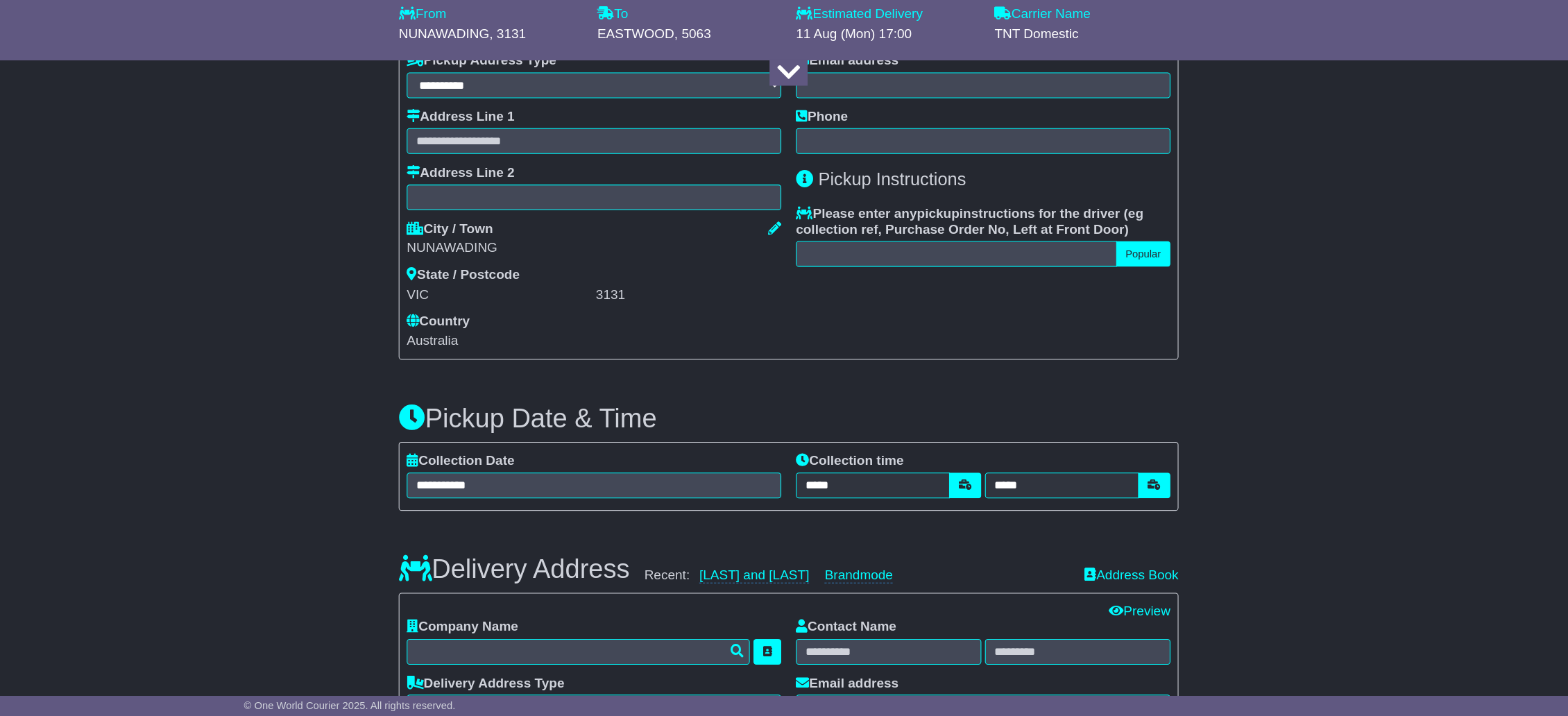 scroll, scrollTop: 511, scrollLeft: 0, axis: vertical 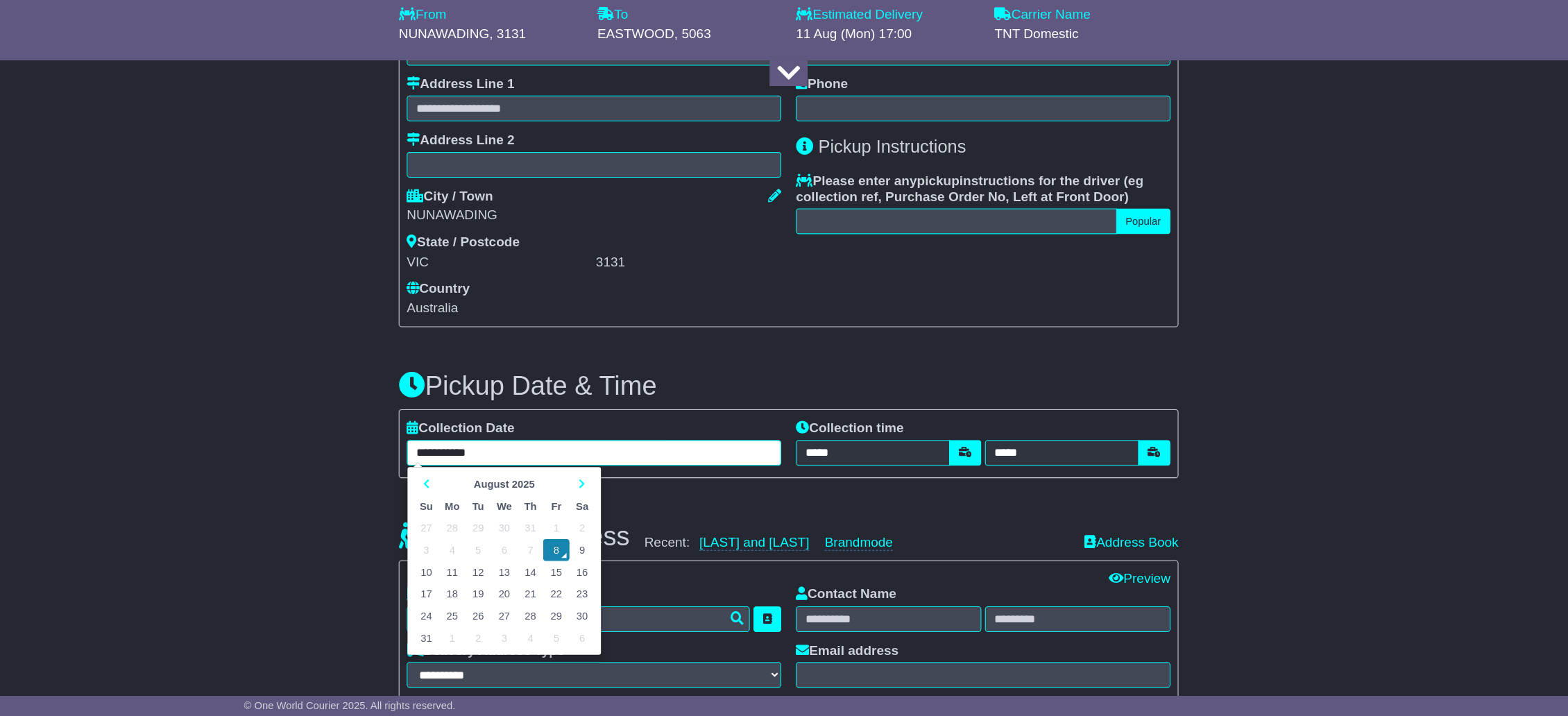 click on "**********" at bounding box center [599, 466] 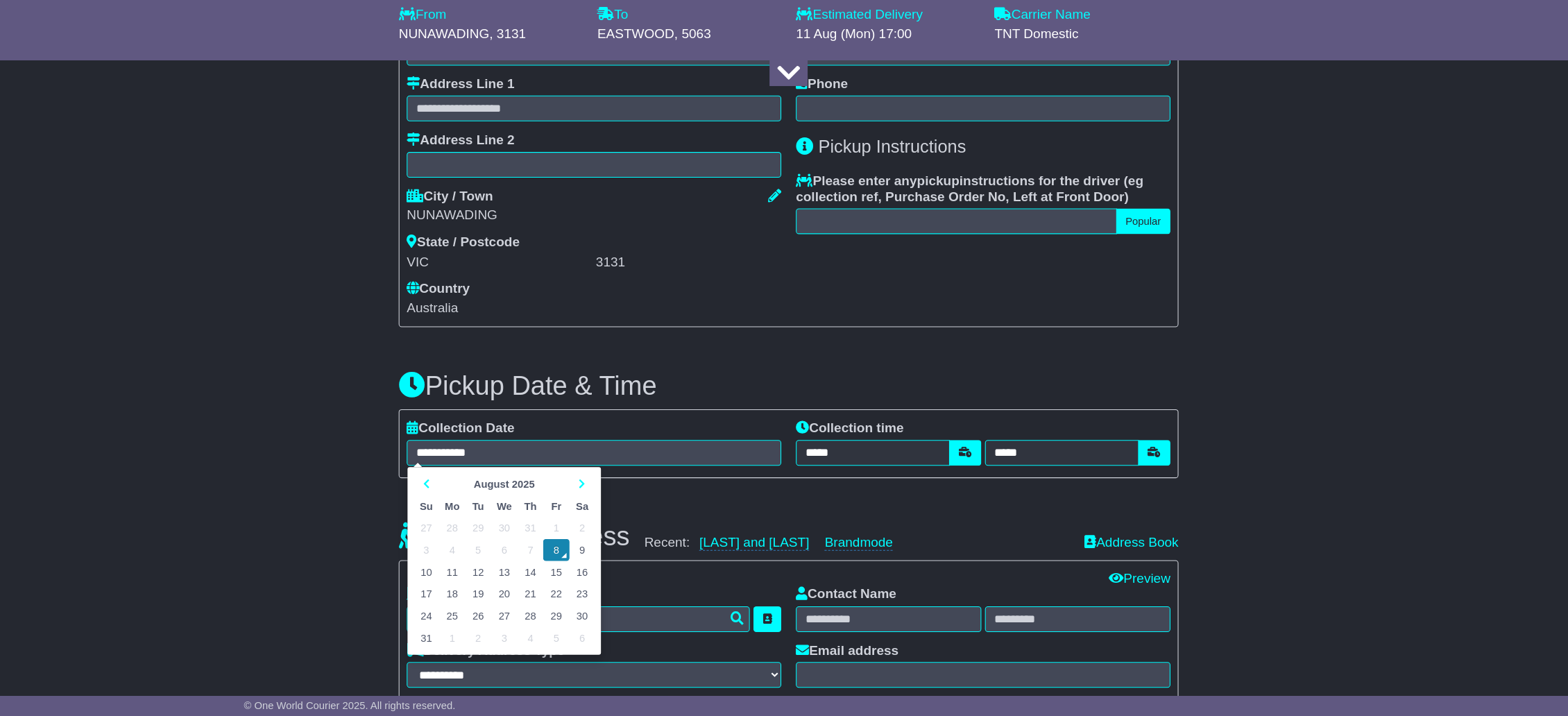 type on "**********" 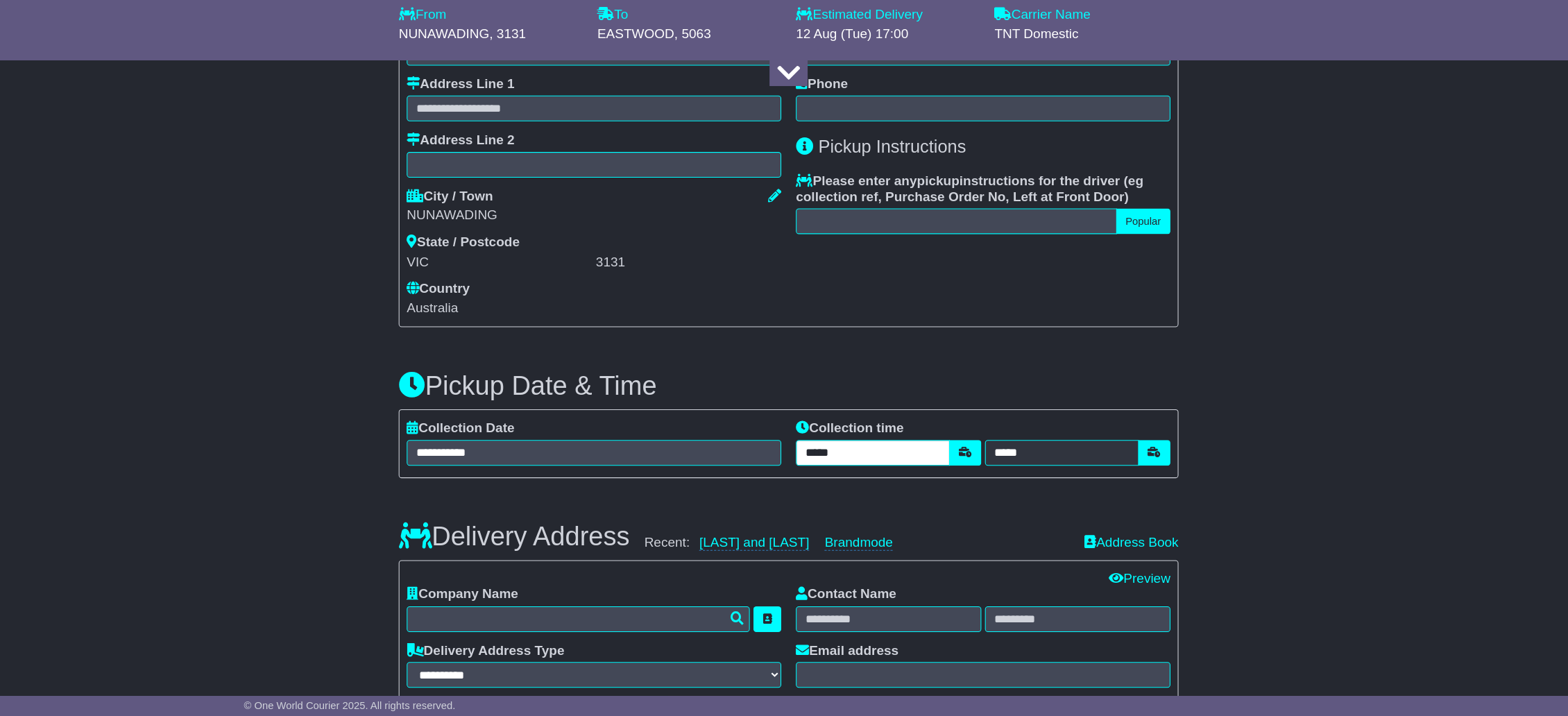 click on "*****" at bounding box center (864, 466) 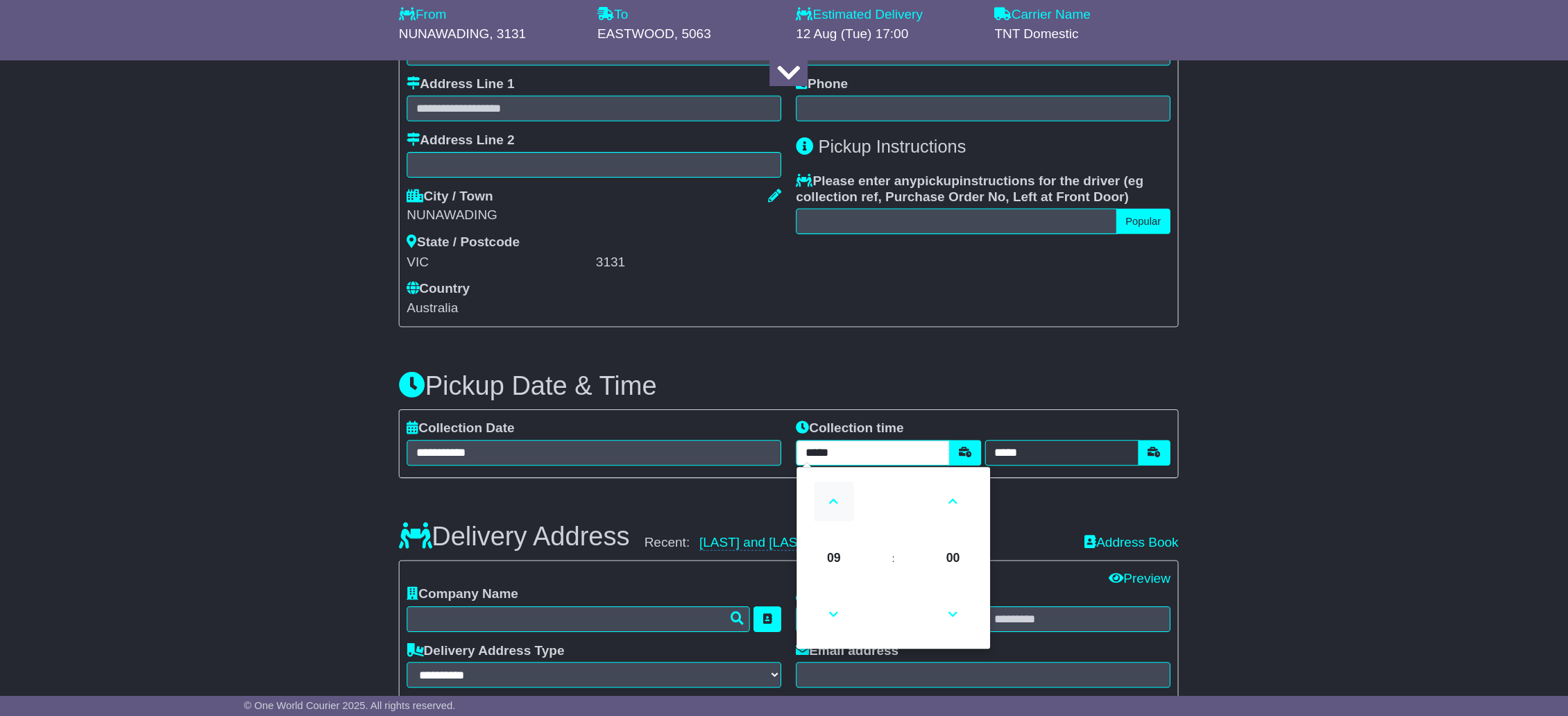 click at bounding box center (827, 512) 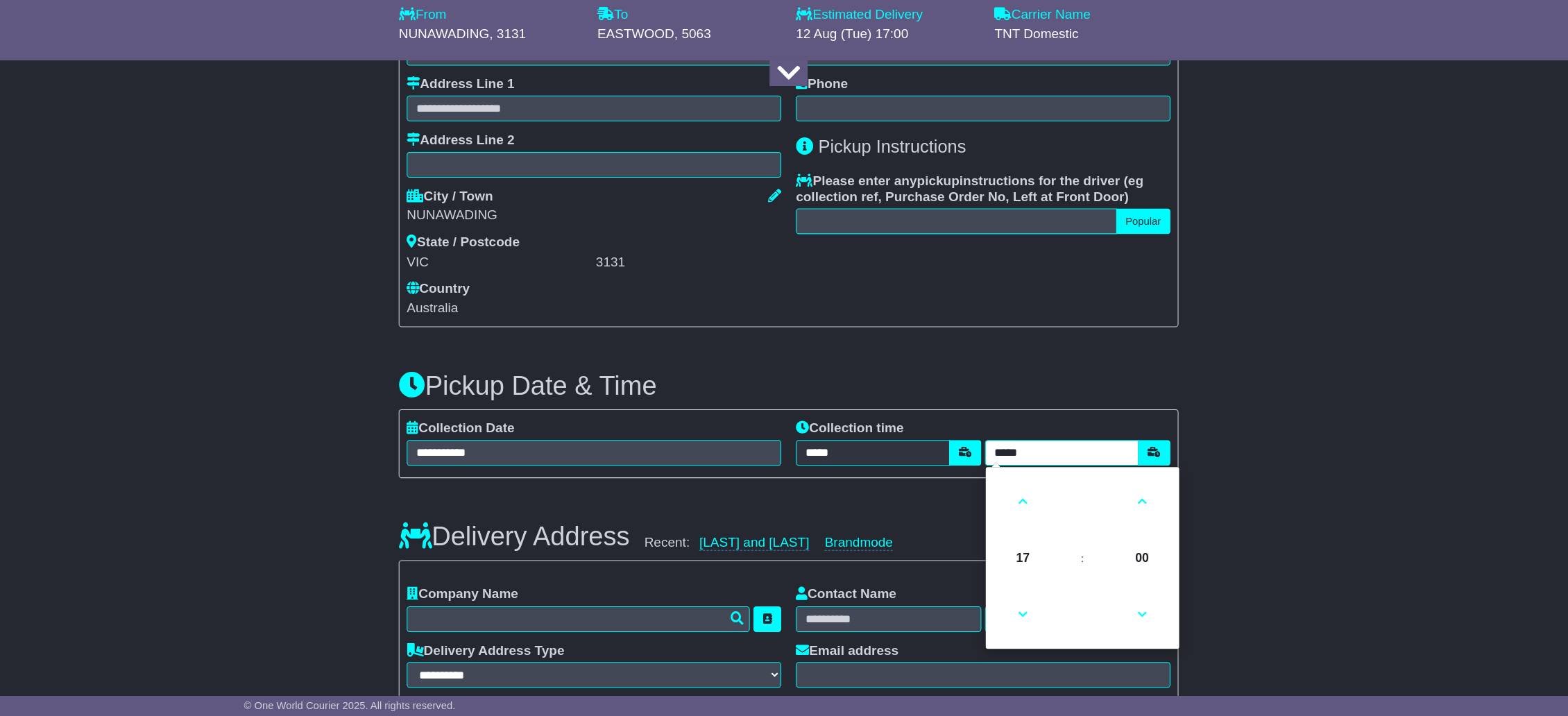 click on "*****" at bounding box center [1043, 466] 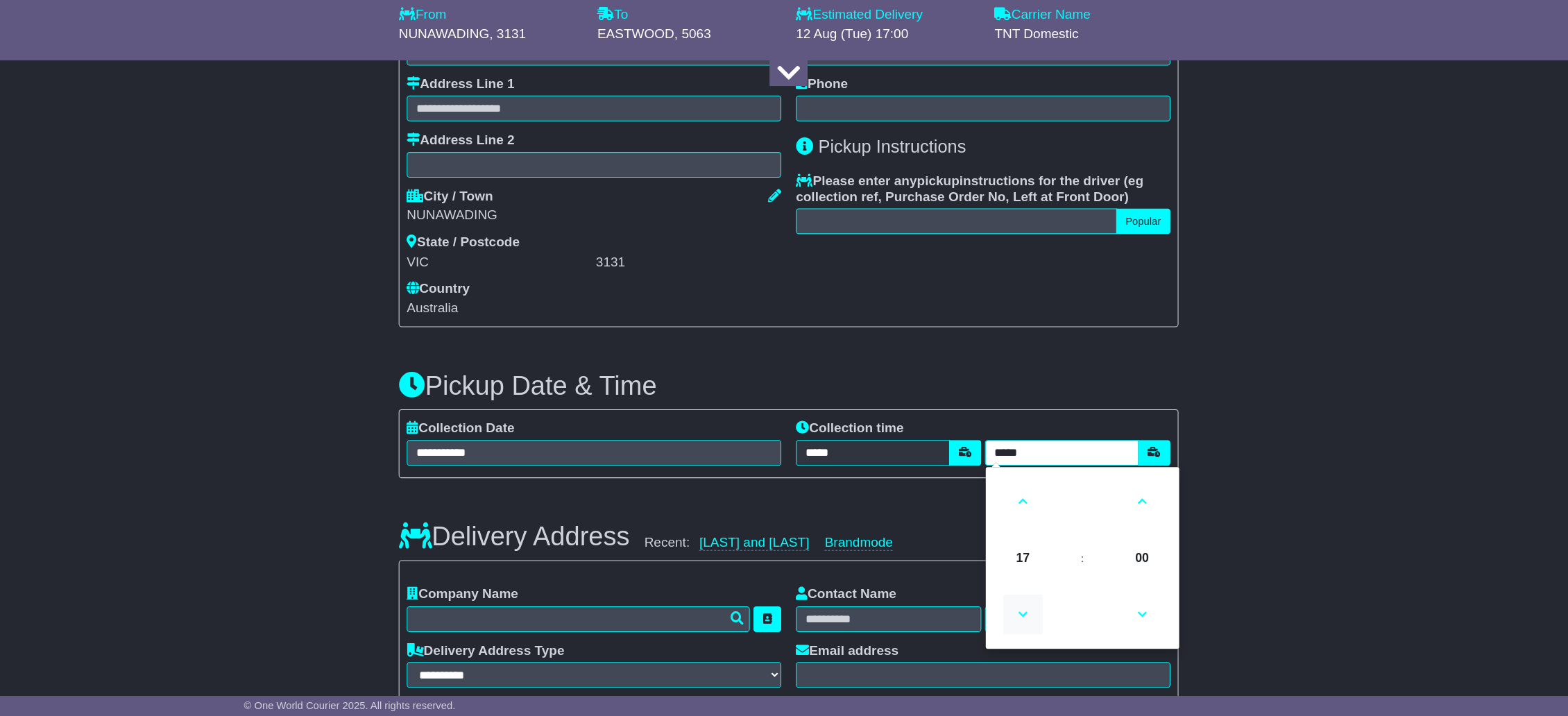 click at bounding box center (1006, 619) 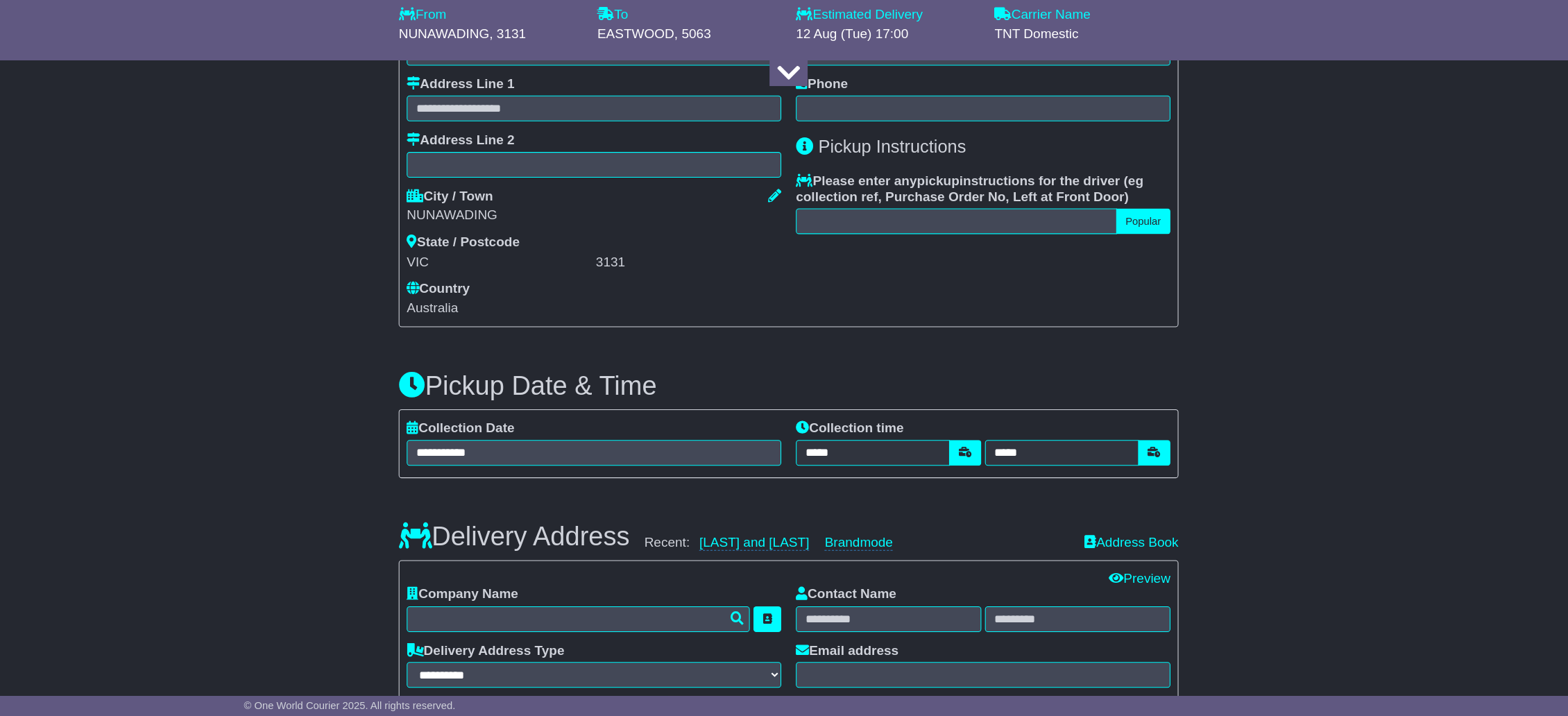 click on "Afghanistan
Albania
Algeria
American Samoa
Andorra
Angola
Anguilla
Antigua
Argentina
Armenia
Aruba
Australia
Austria
Azerbaijan
Bahamas
Bahrain
Bangladesh
Barbados
Belarus
Belgium
Belize
Benin
Bermuda
Bhutan
Bolivia
Bonaire Bosnia & Herzegovina" at bounding box center (599, 330) 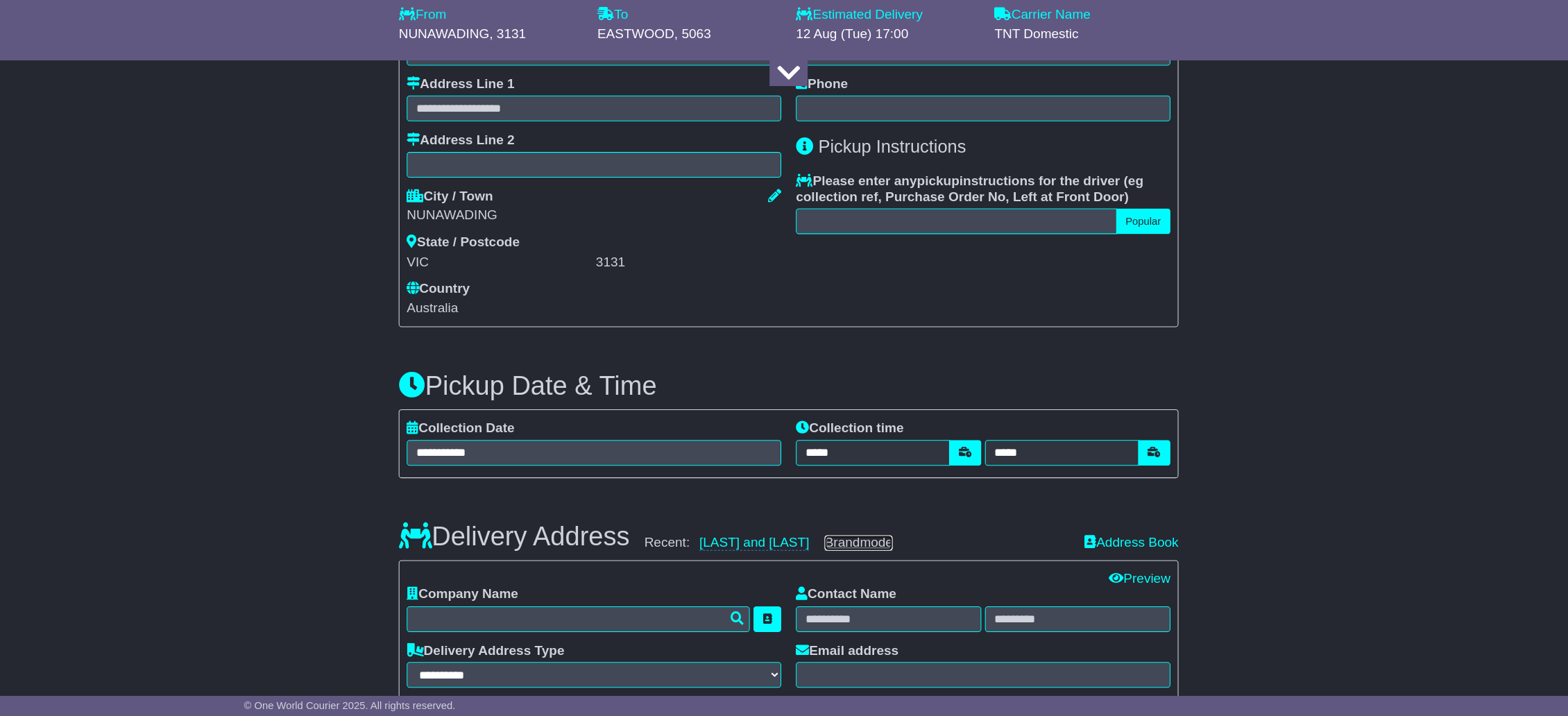 click on "Brandmode" at bounding box center [850, 551] 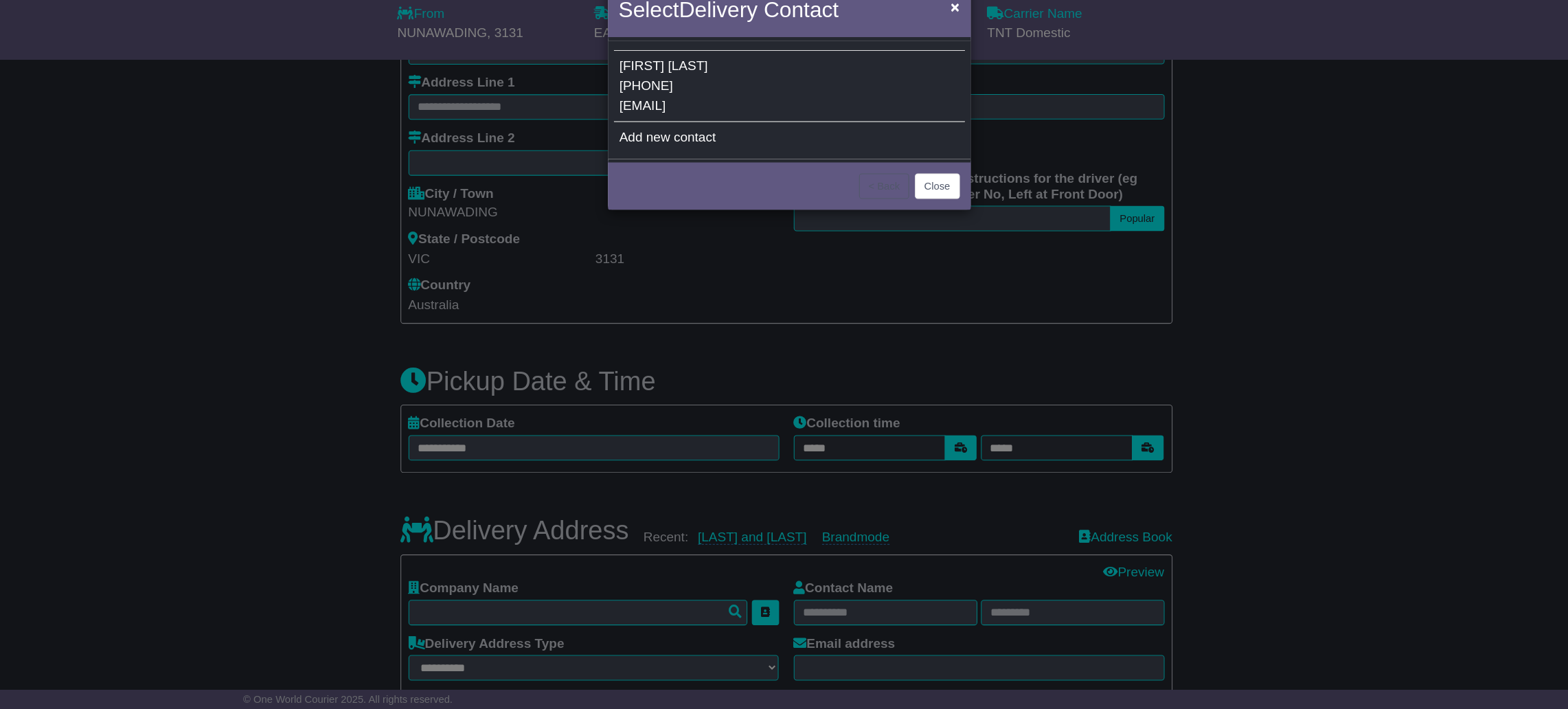 click on "[FIRST]   [LAST]
[PHONE]
[EMAIL]" at bounding box center (784, 119) 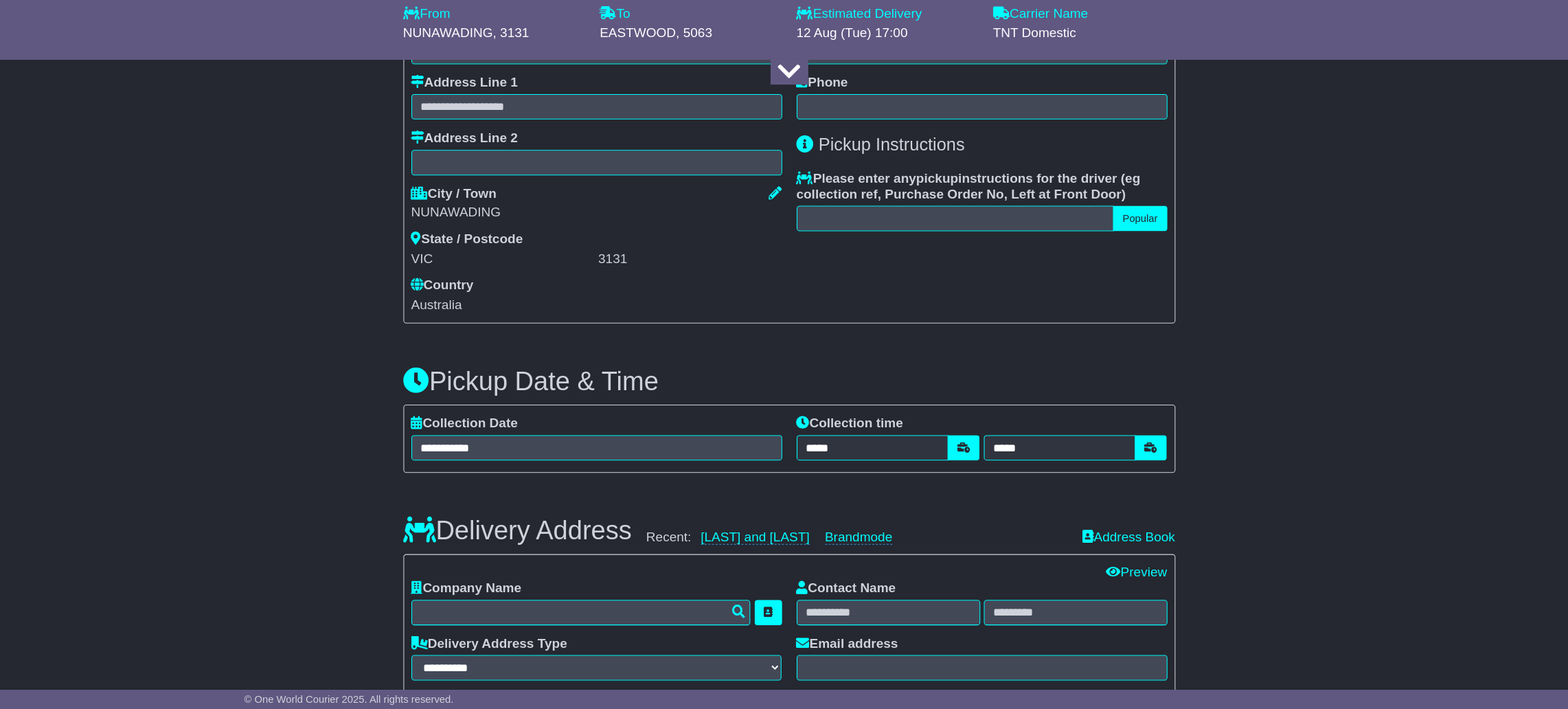 type on "*********" 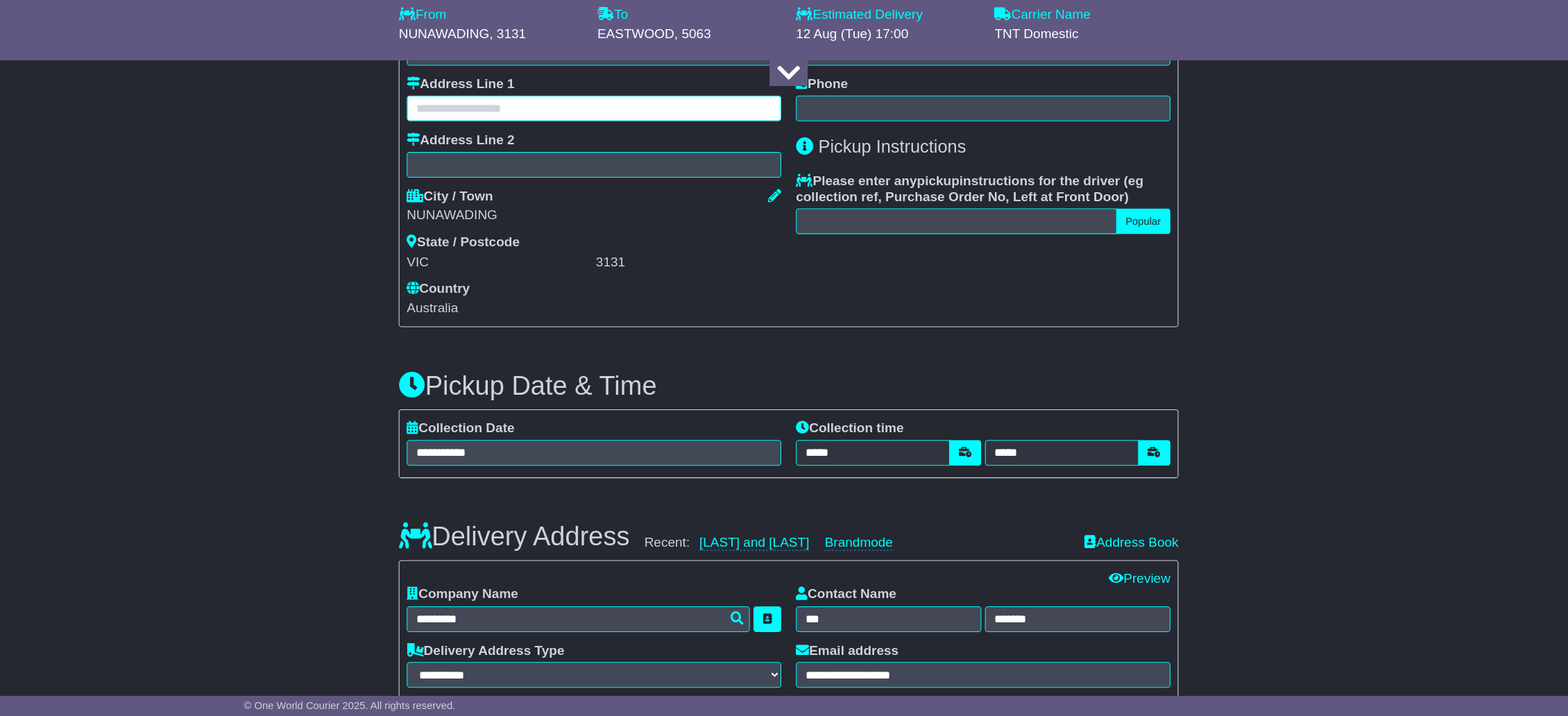 click at bounding box center [599, 139] 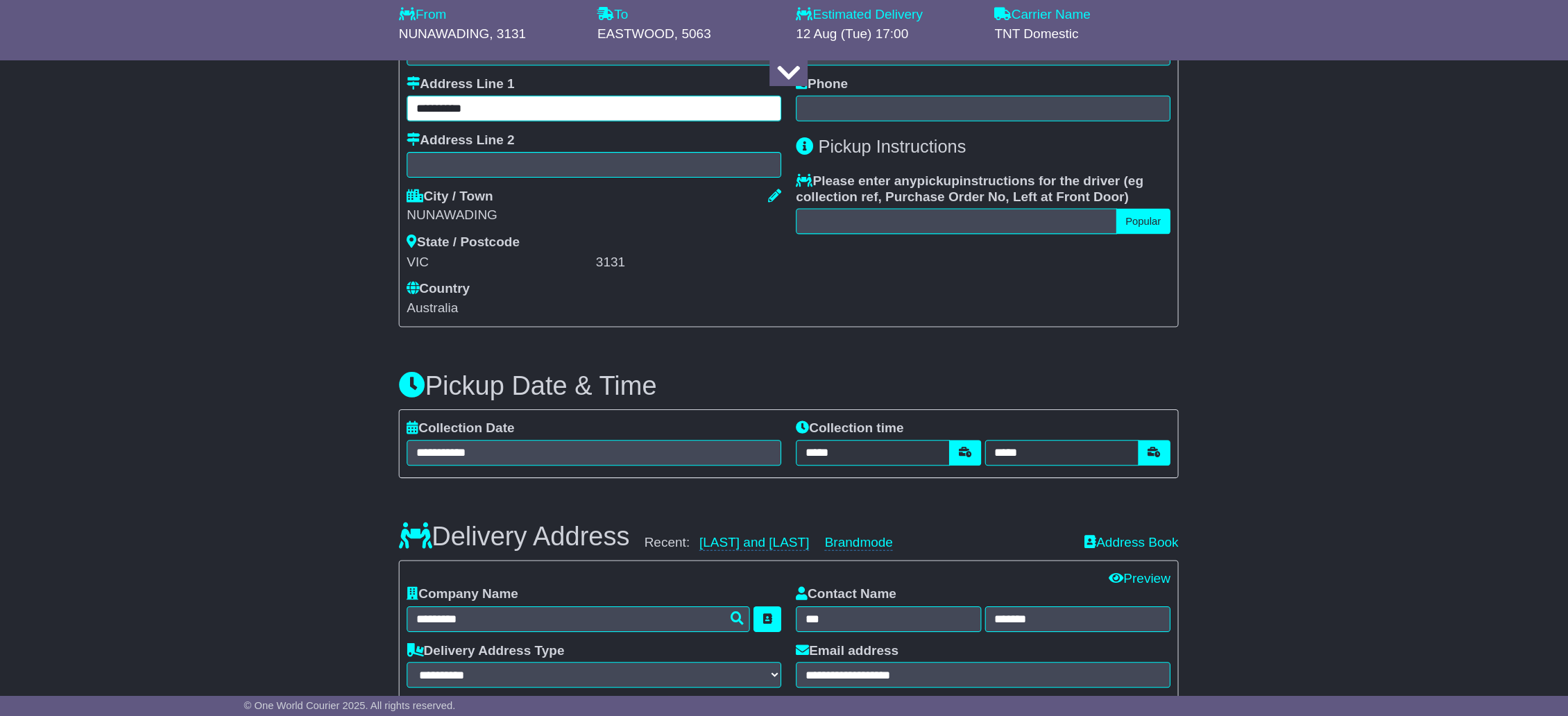 scroll, scrollTop: 511, scrollLeft: 0, axis: vertical 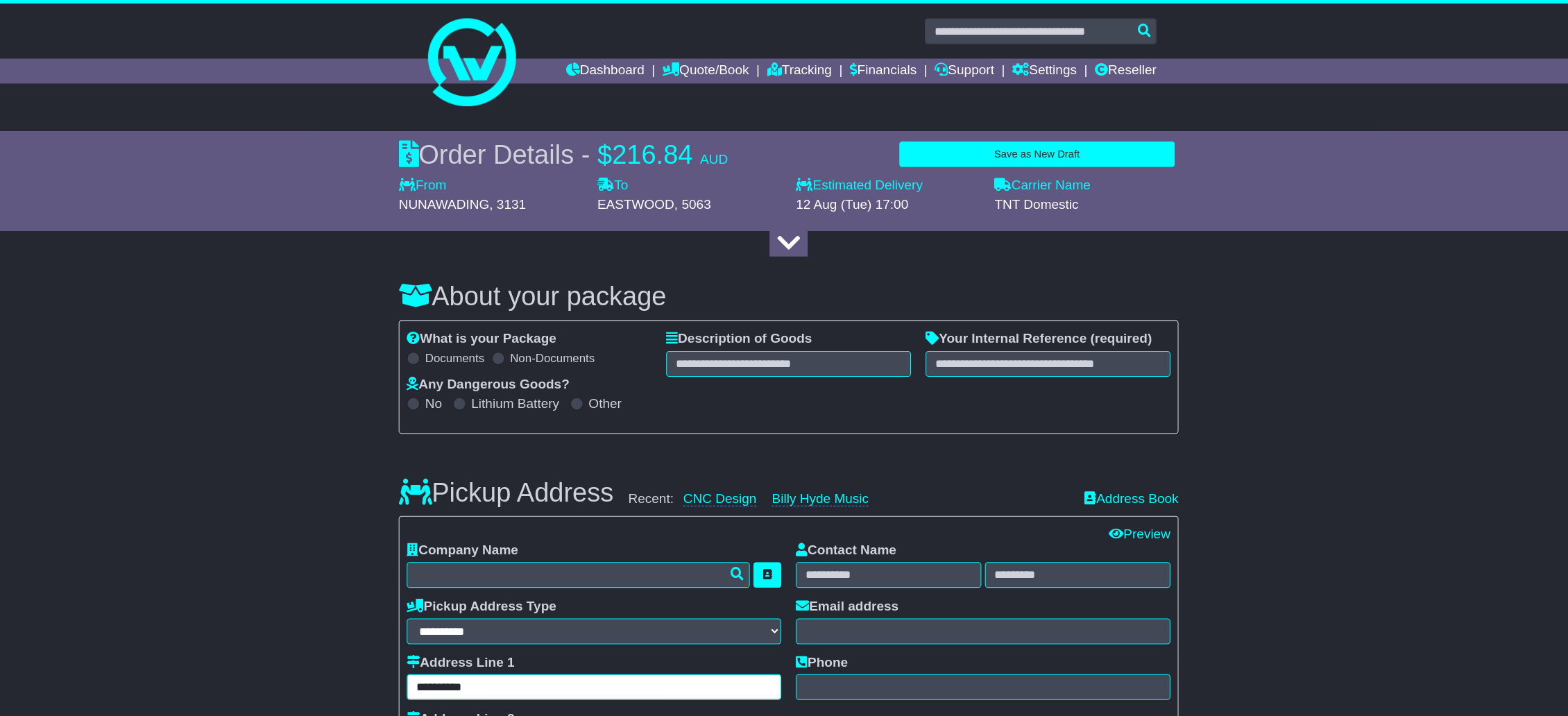type on "**********" 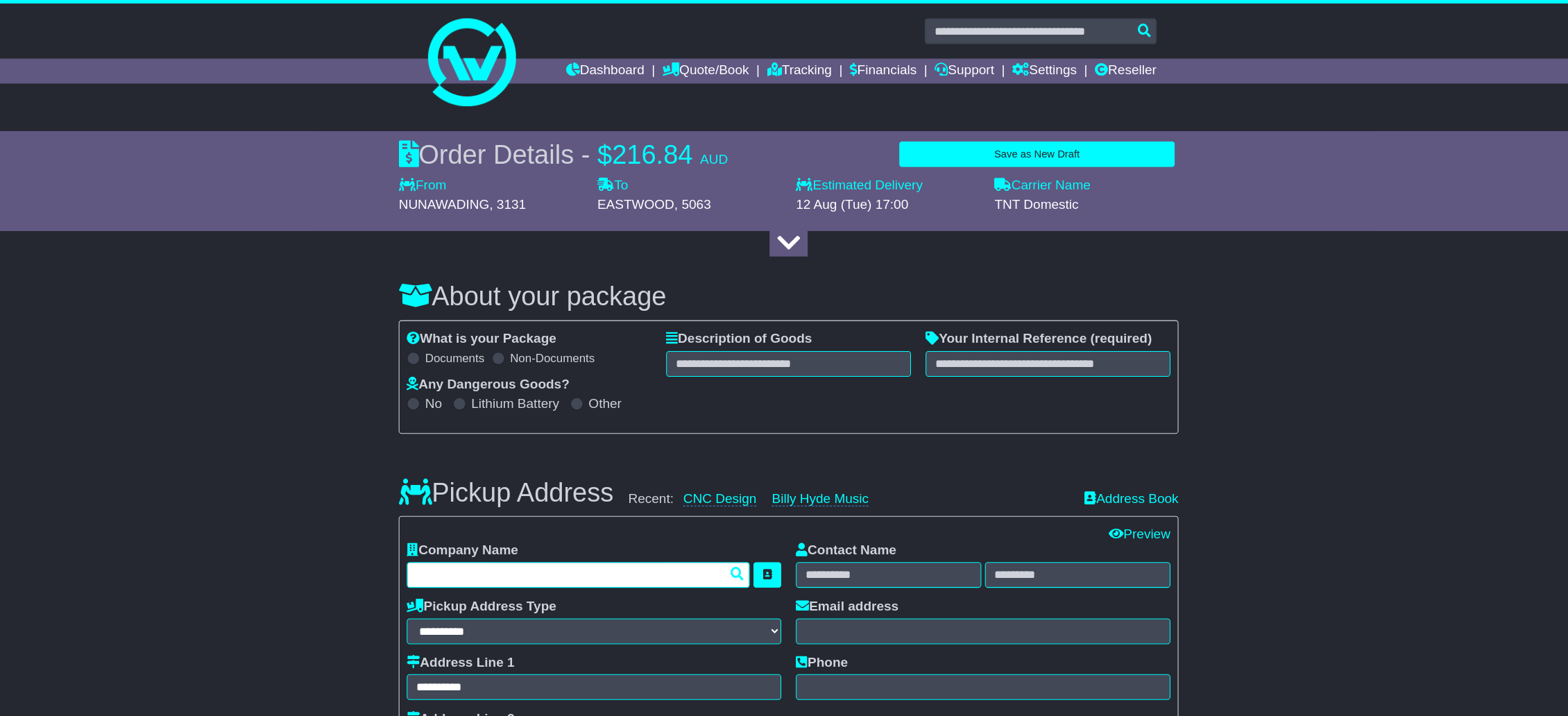 click at bounding box center (585, 544) 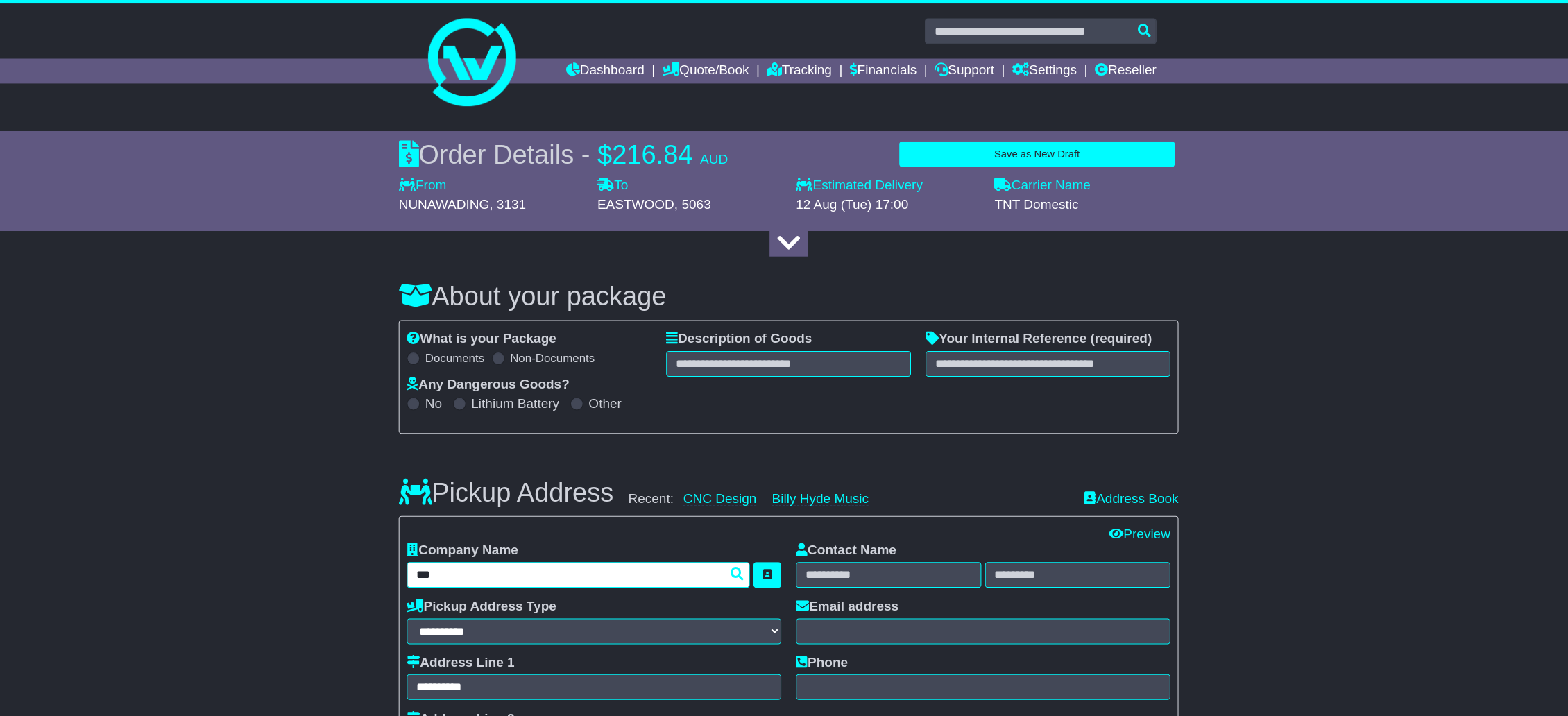 type on "***" 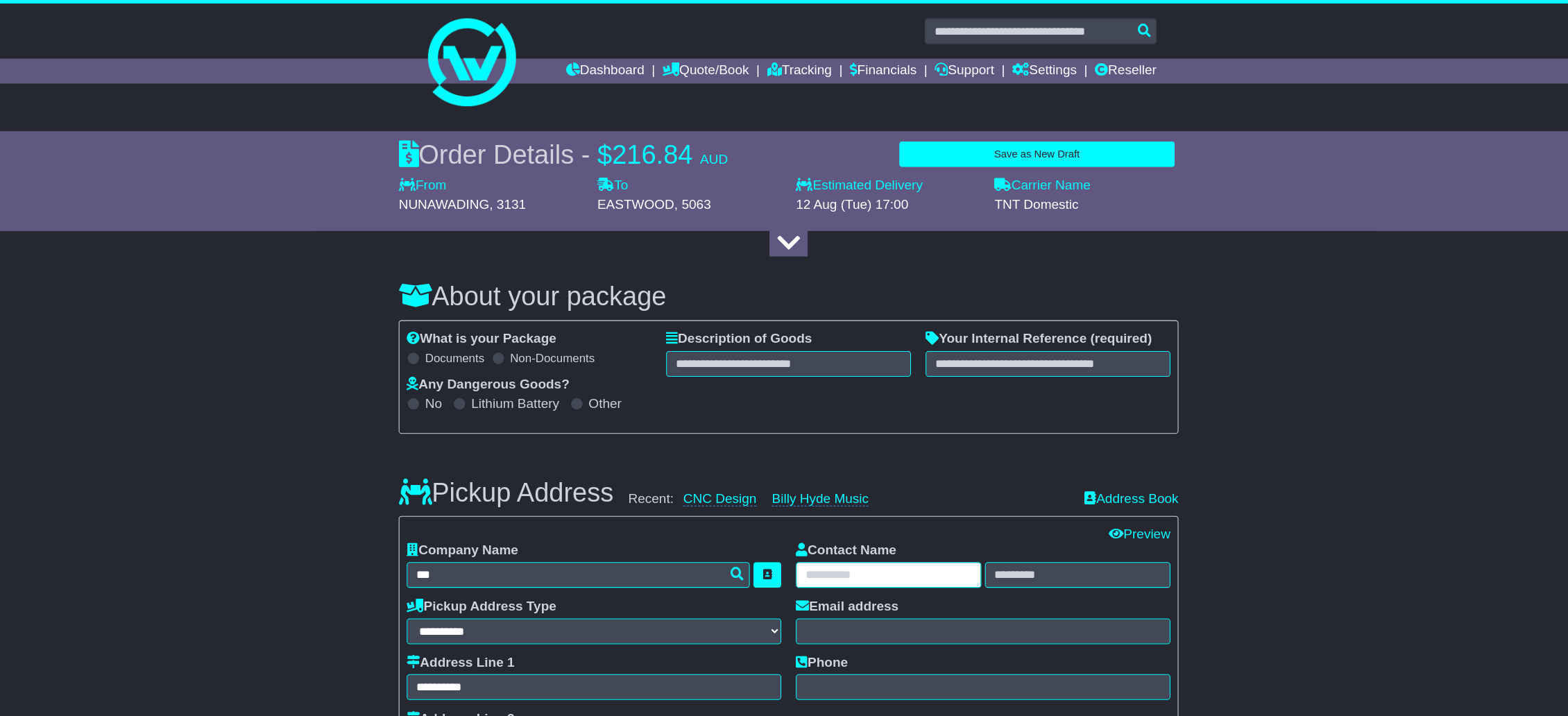 click at bounding box center [878, 544] 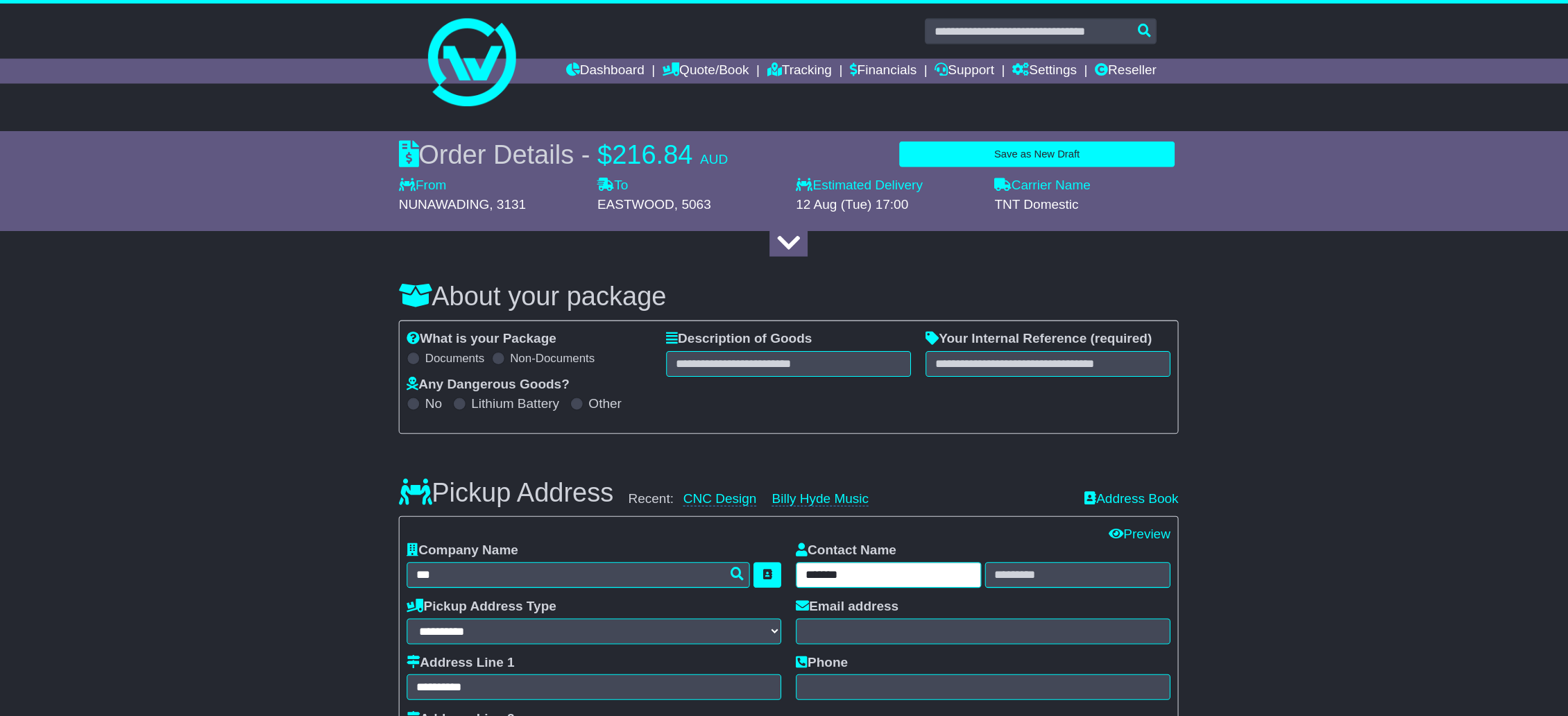 type on "*******" 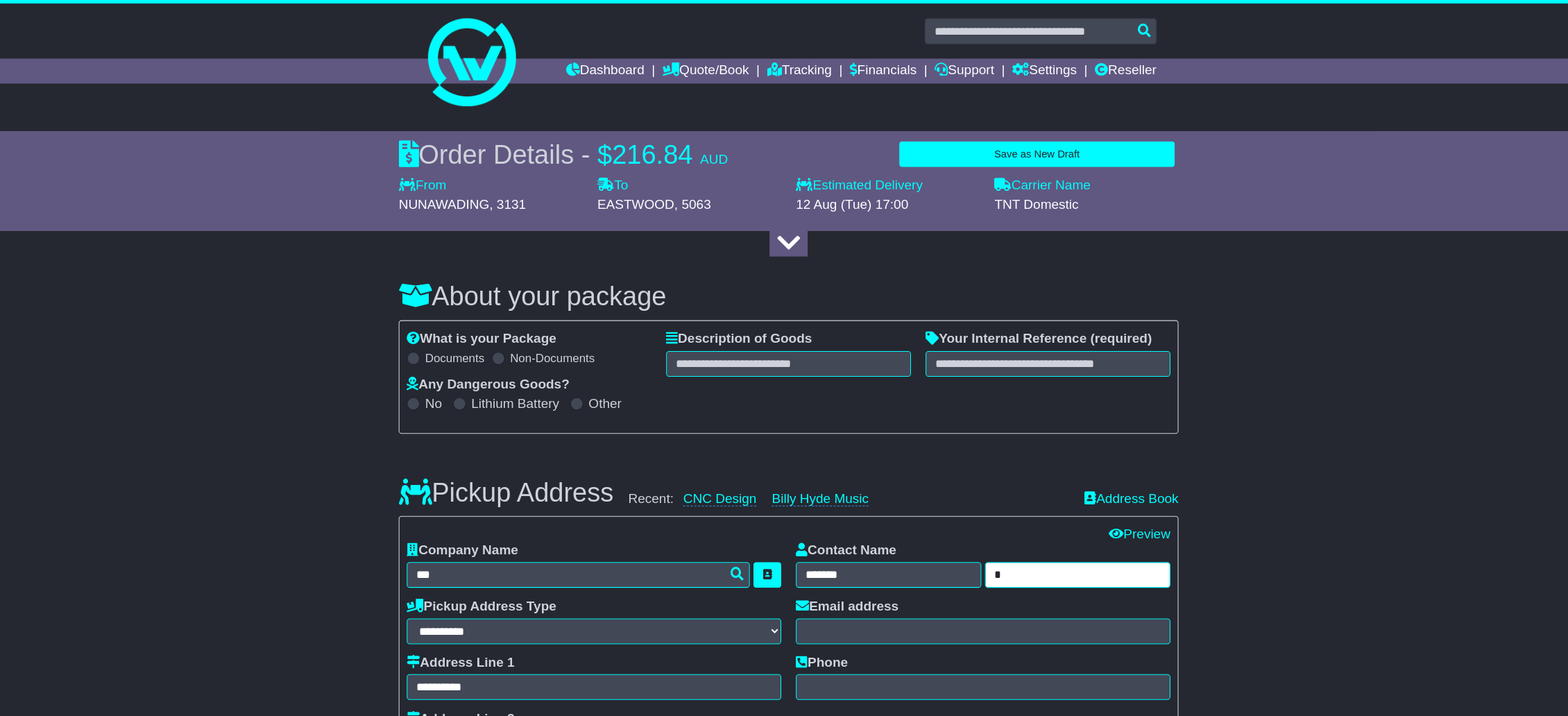 type on "*" 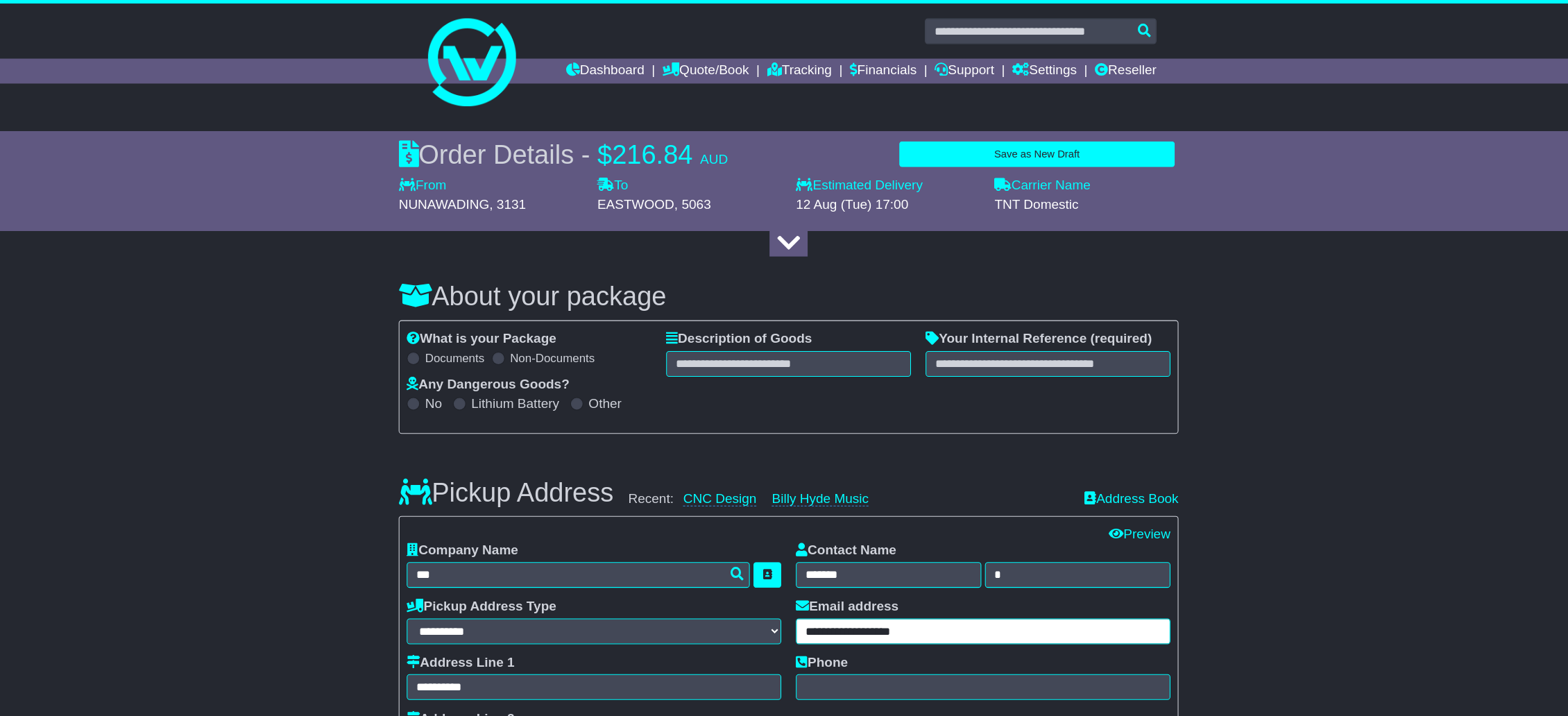 type on "**********" 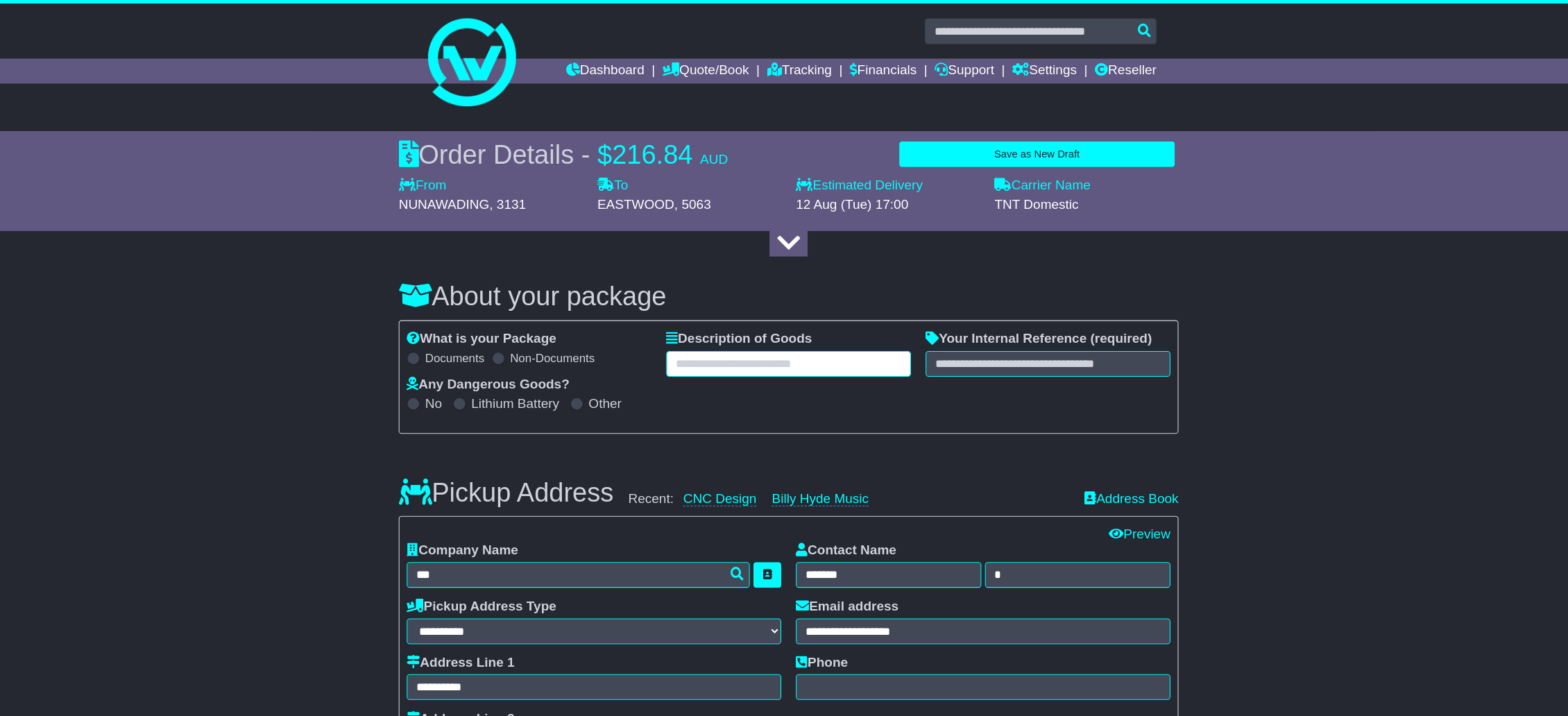 click at bounding box center (784, 344) 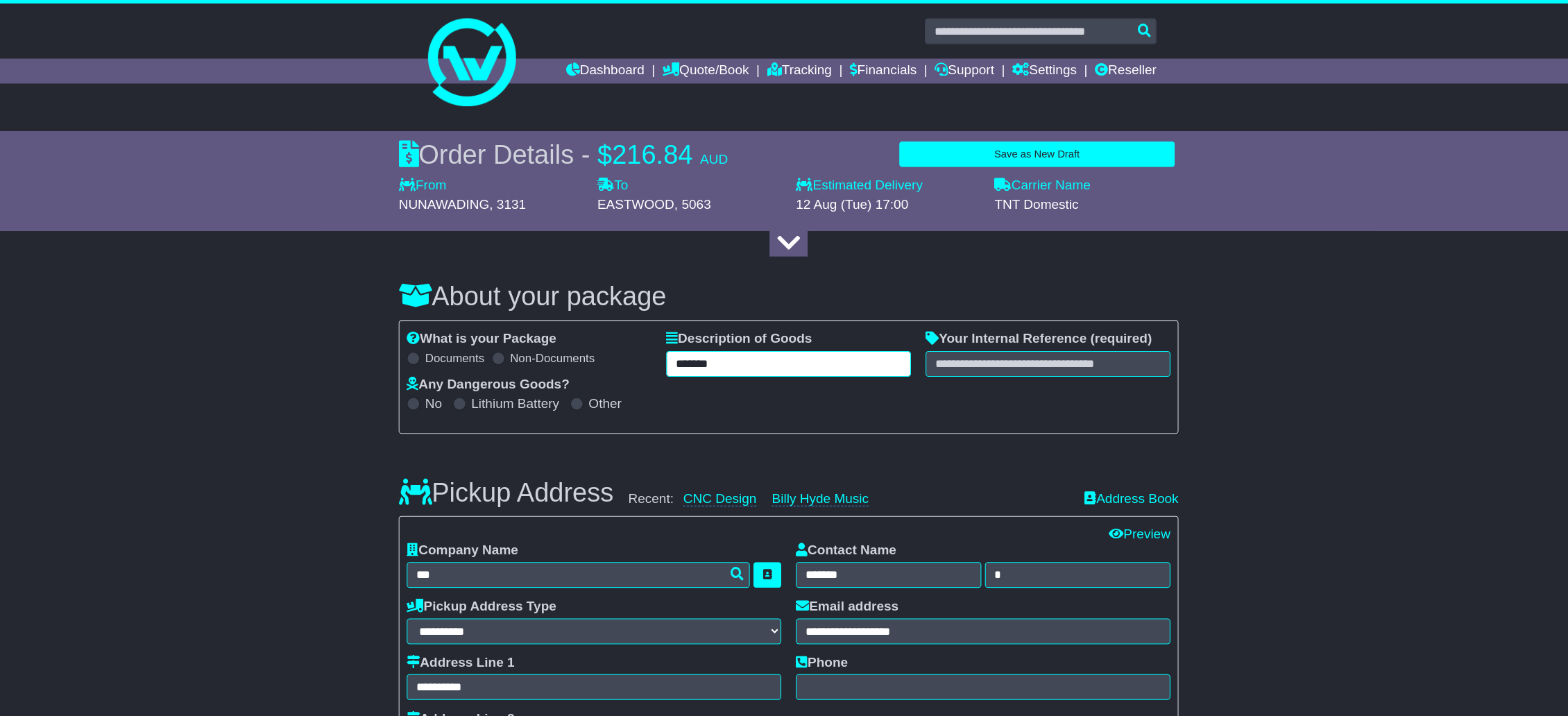 type on "*******" 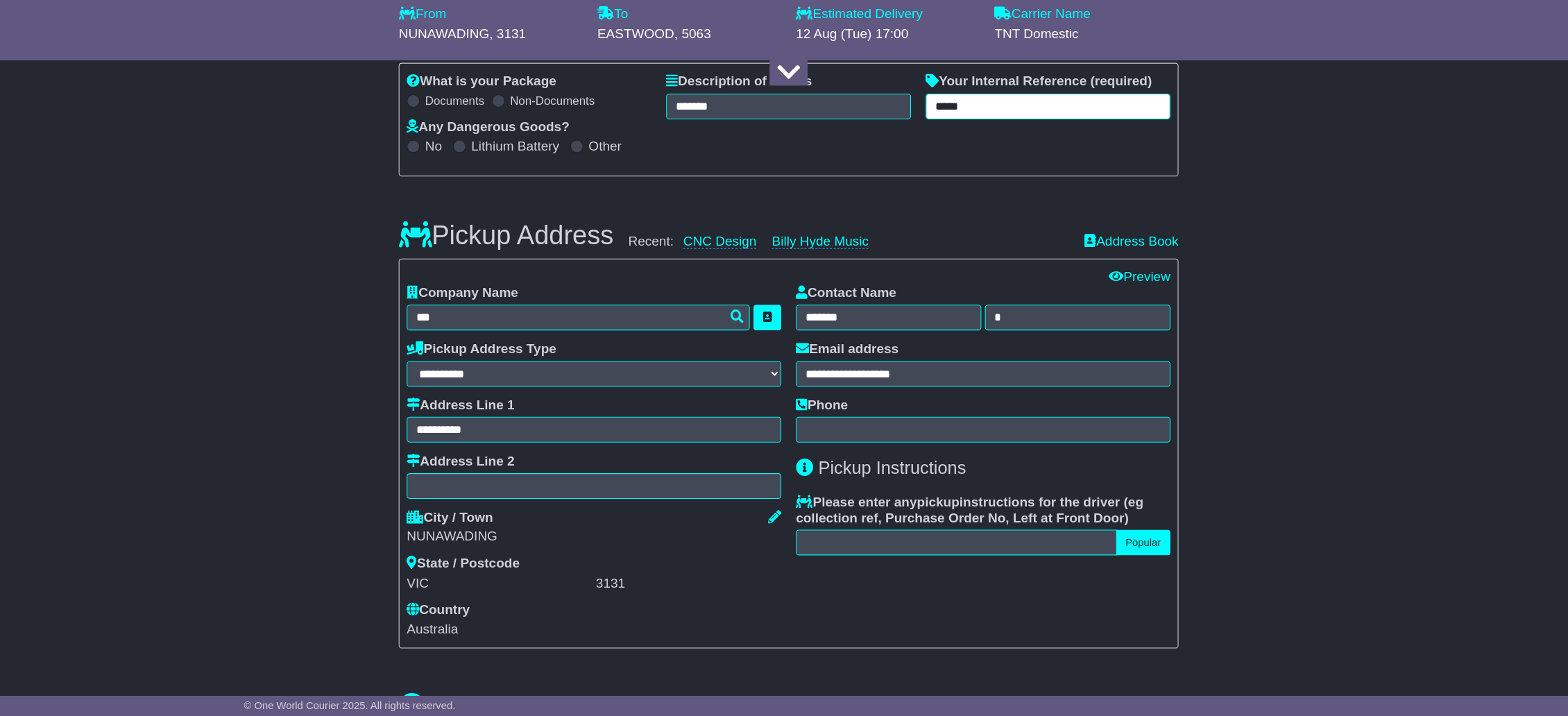 scroll, scrollTop: 215, scrollLeft: 0, axis: vertical 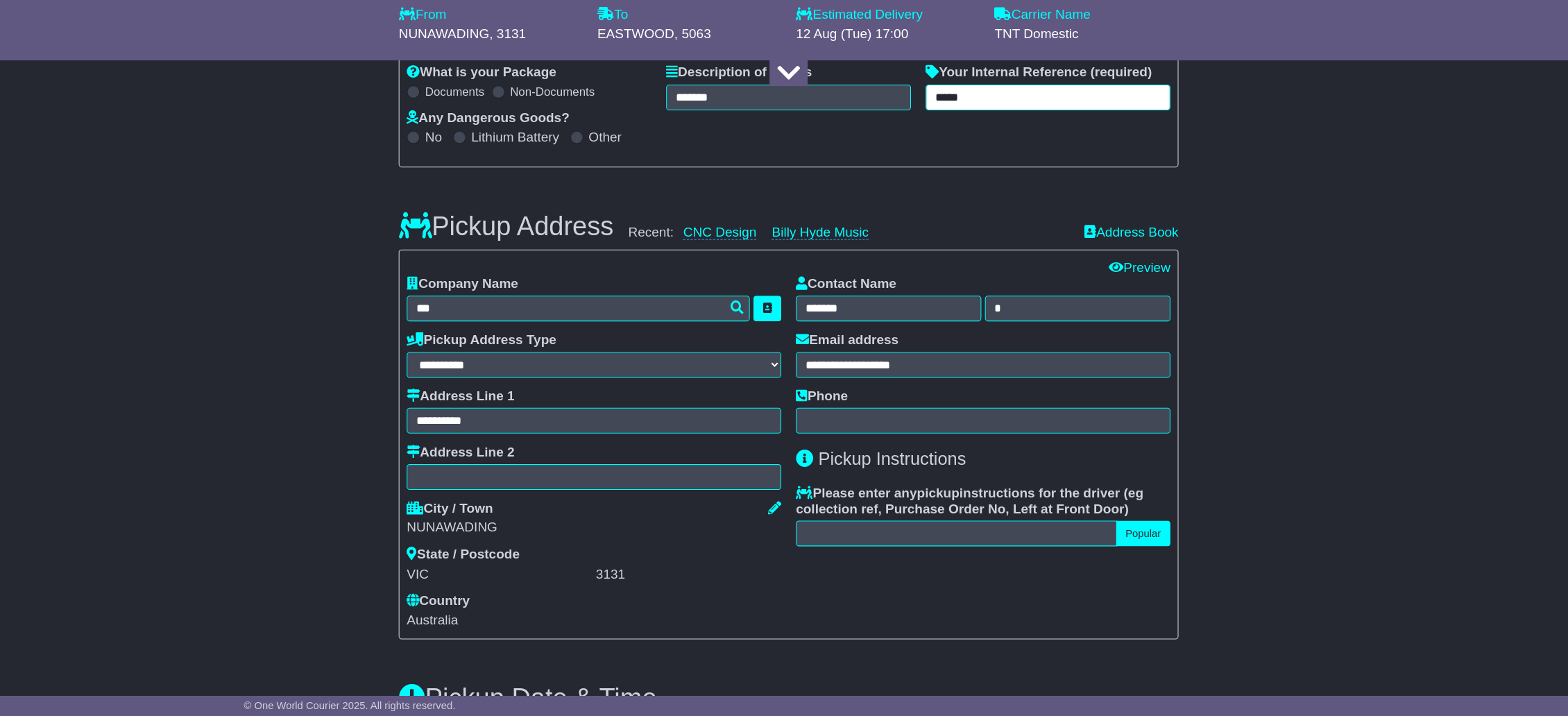 type on "*****" 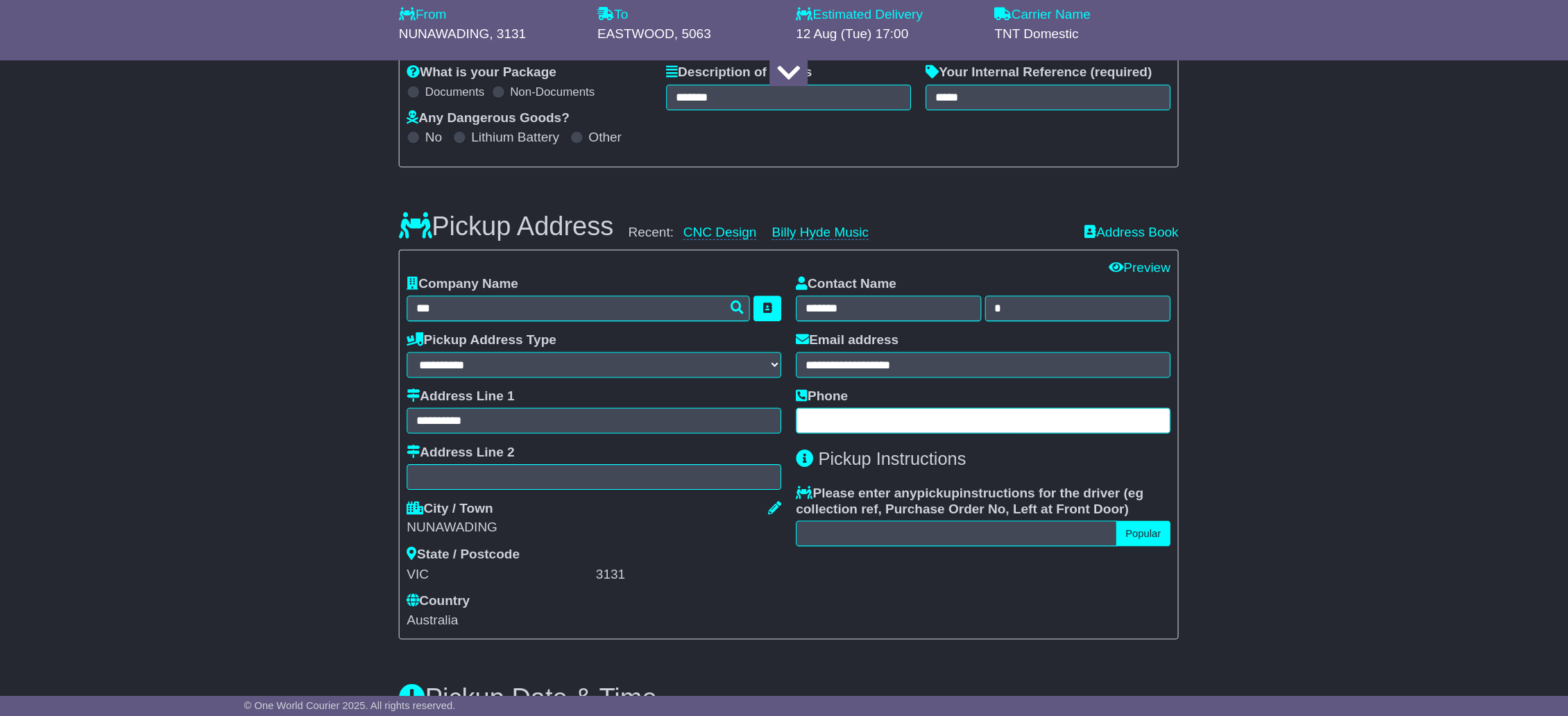 click at bounding box center (968, 435) 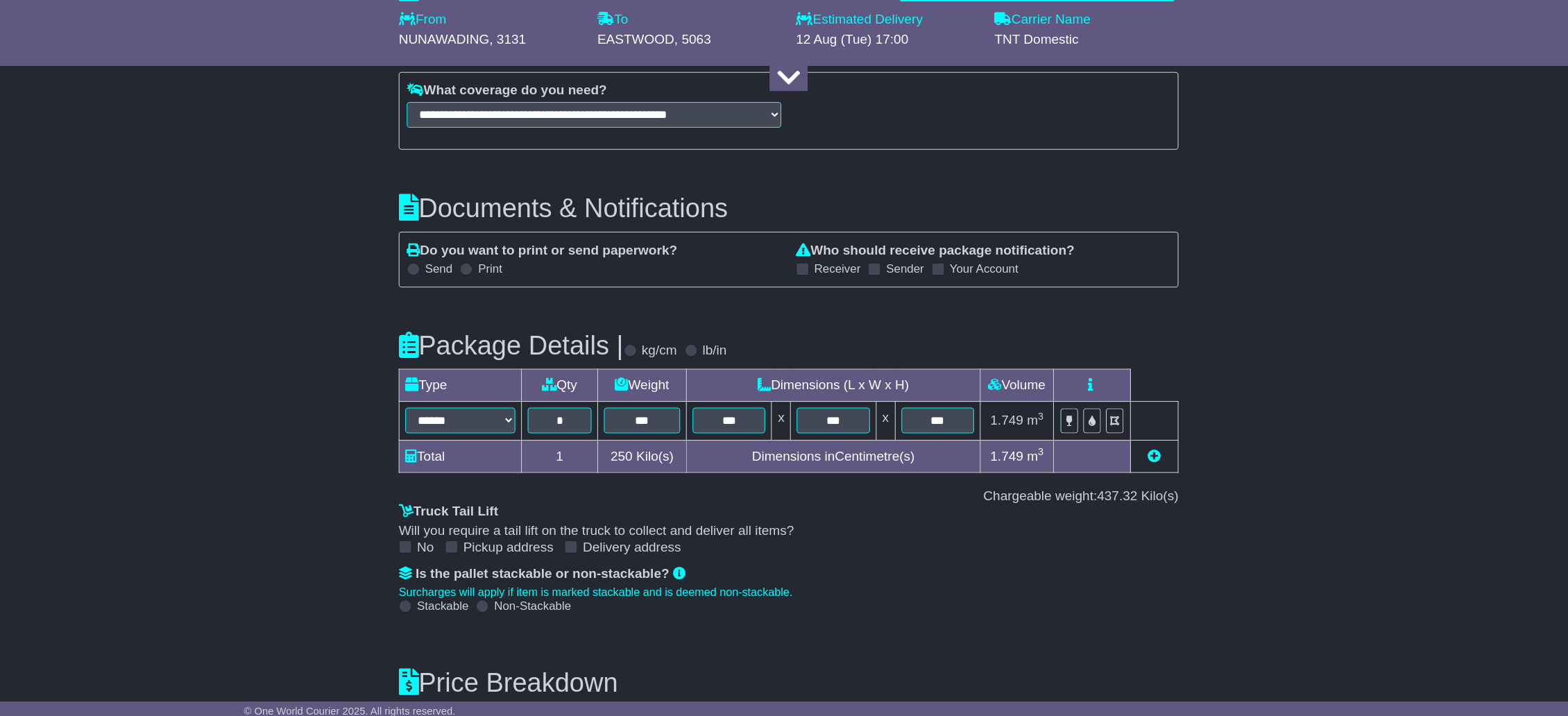 scroll, scrollTop: 1562, scrollLeft: 0, axis: vertical 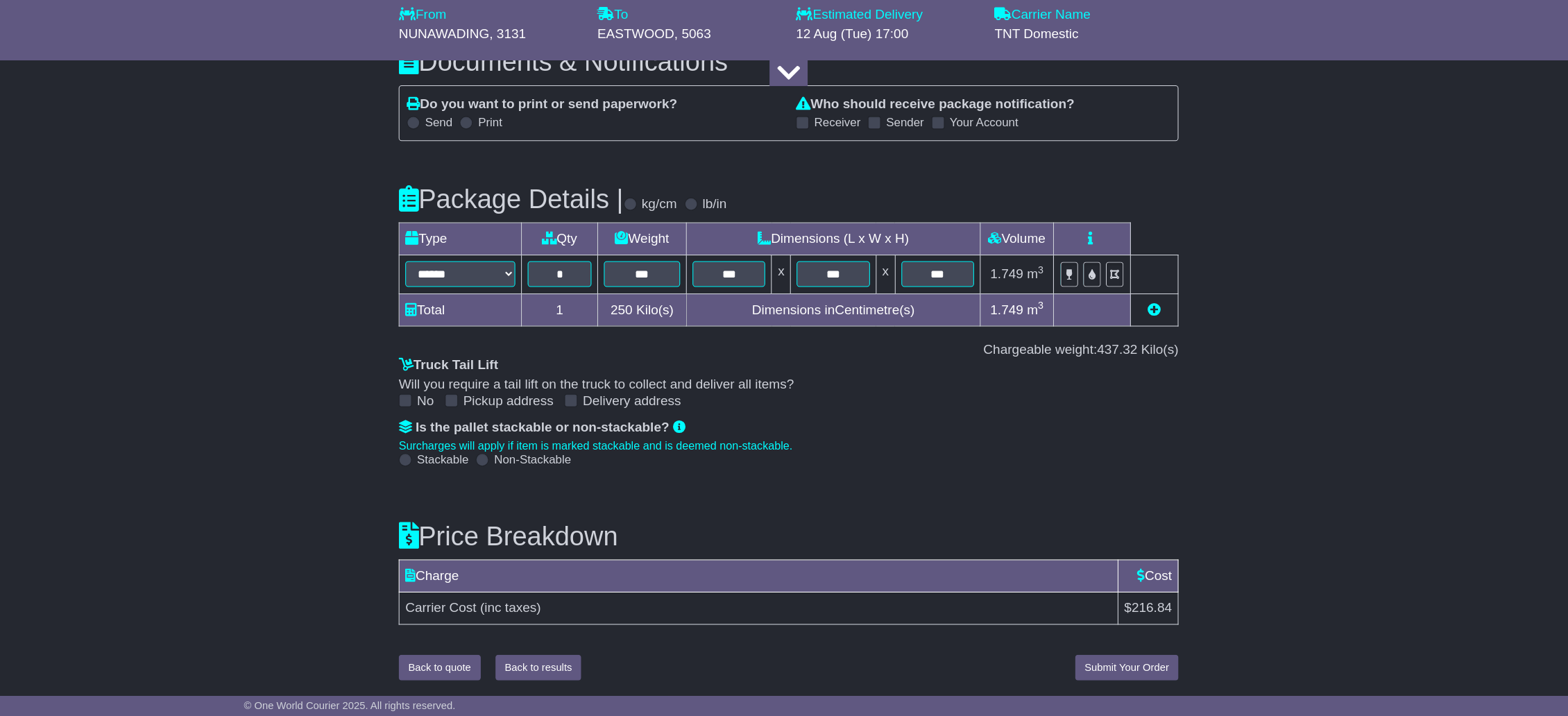 type on "**********" 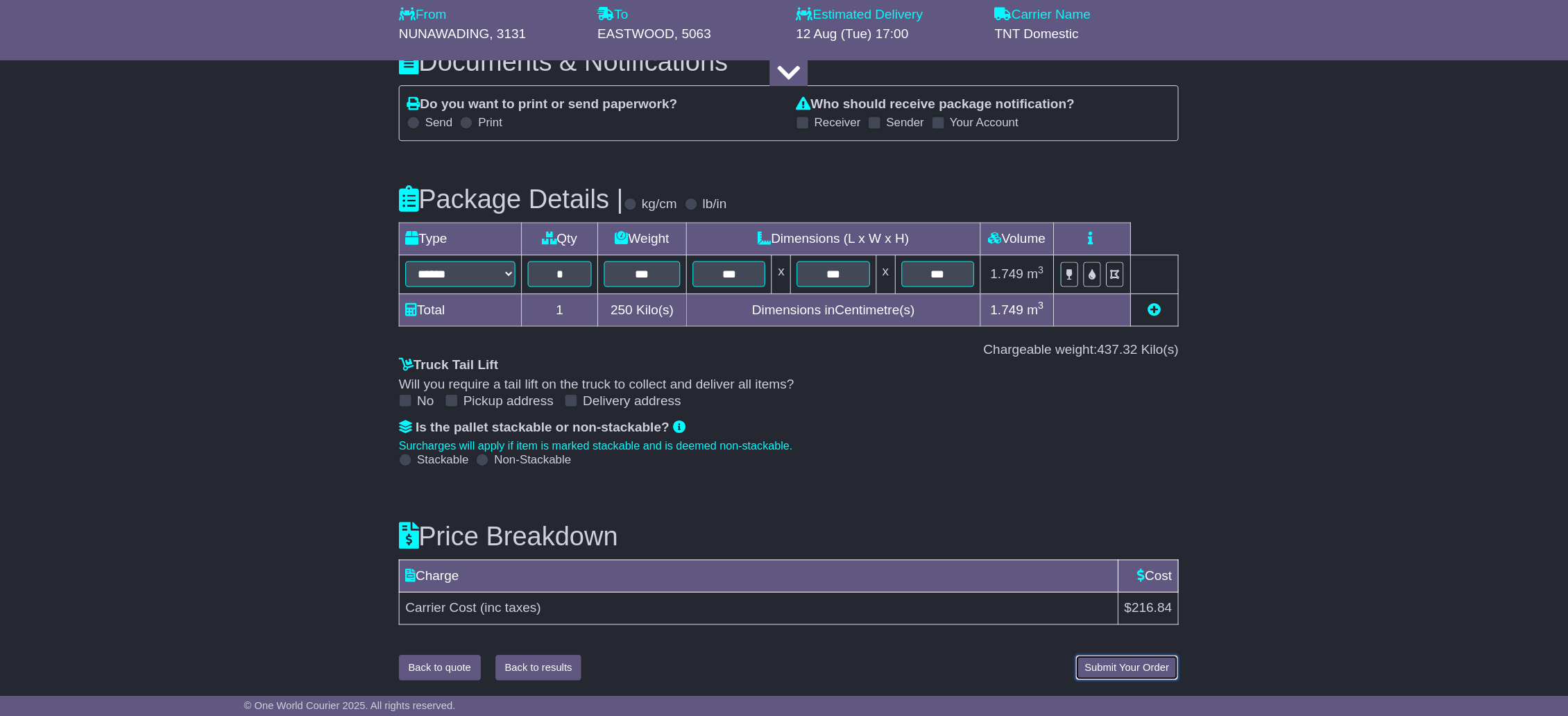 click on "Submit Your Order" at bounding box center (1104, 669) 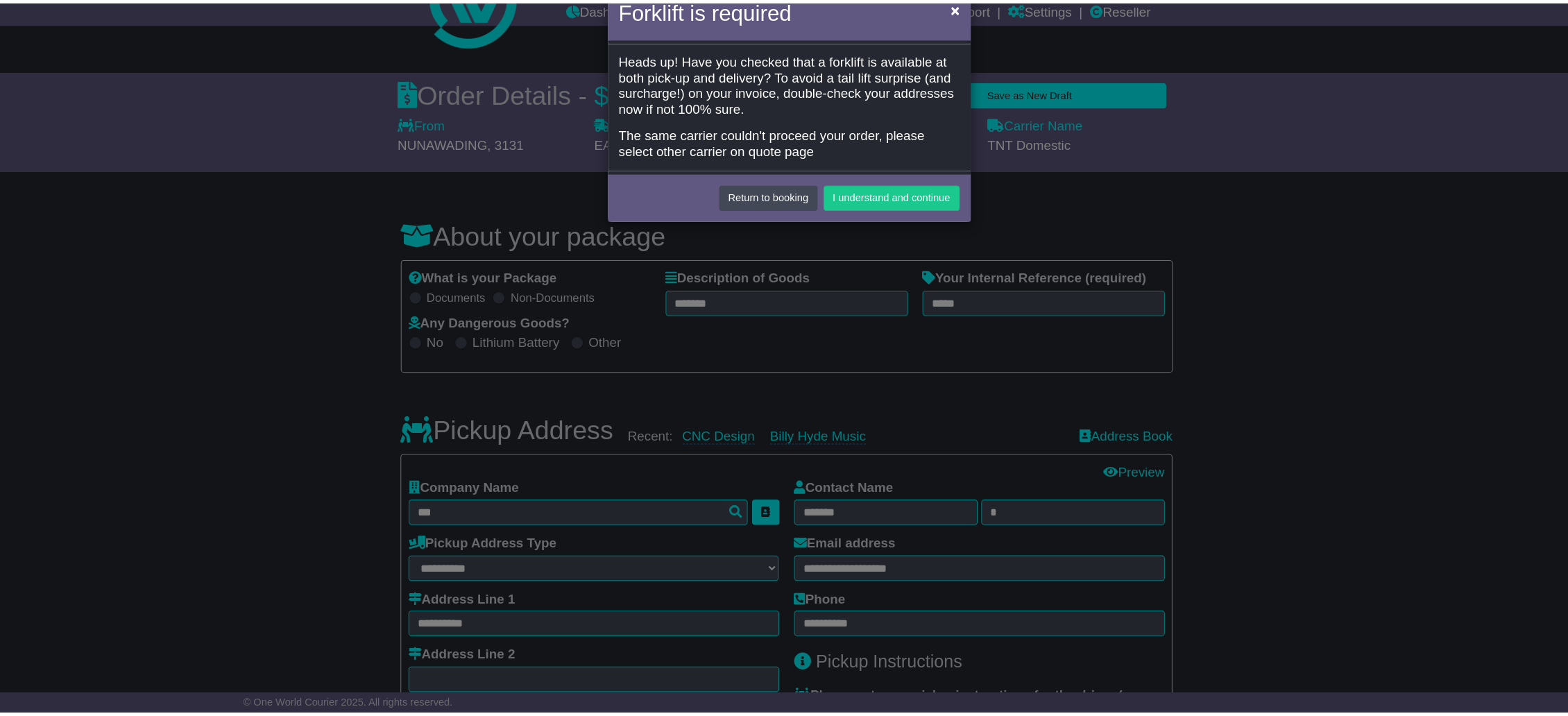 scroll, scrollTop: 0, scrollLeft: 0, axis: both 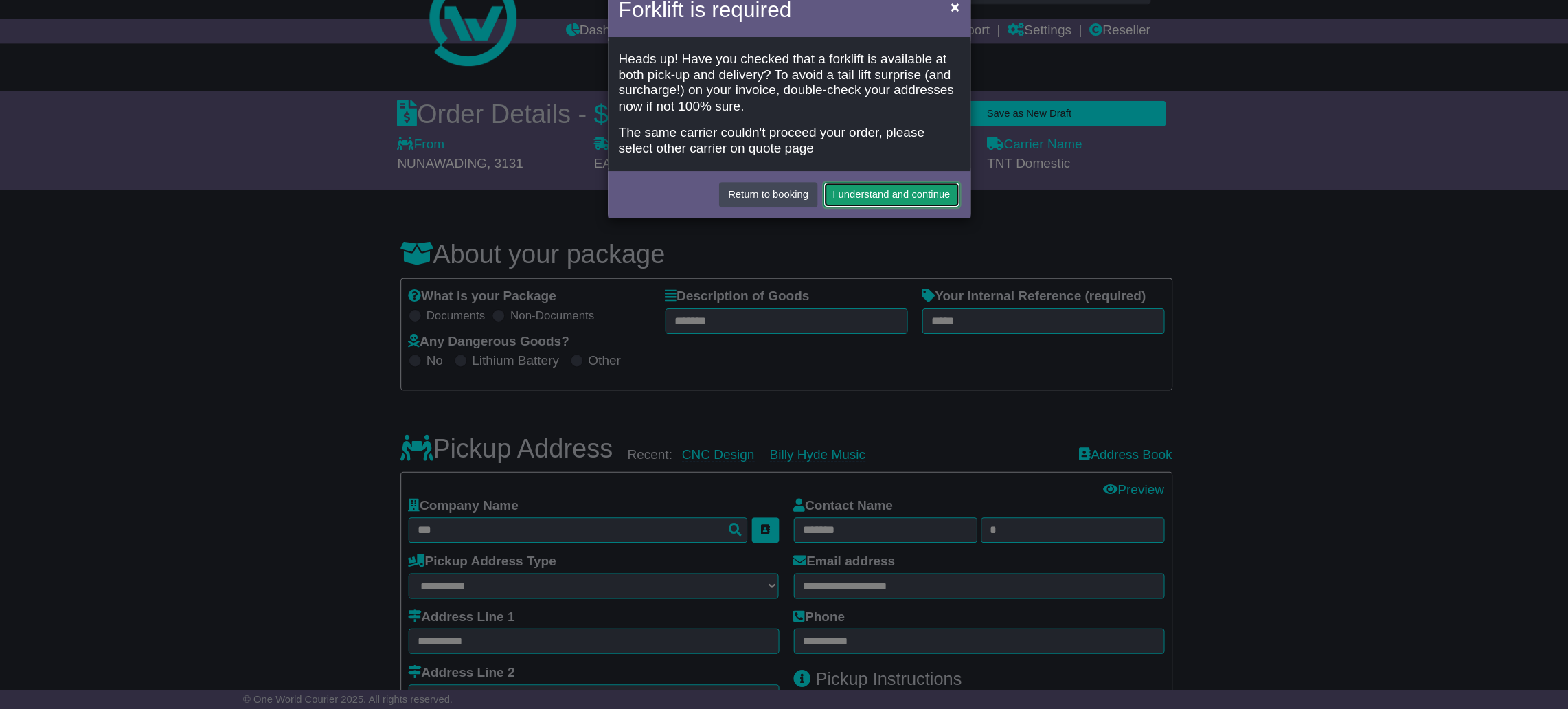 click on "I understand and continue" at bounding box center [881, 221] 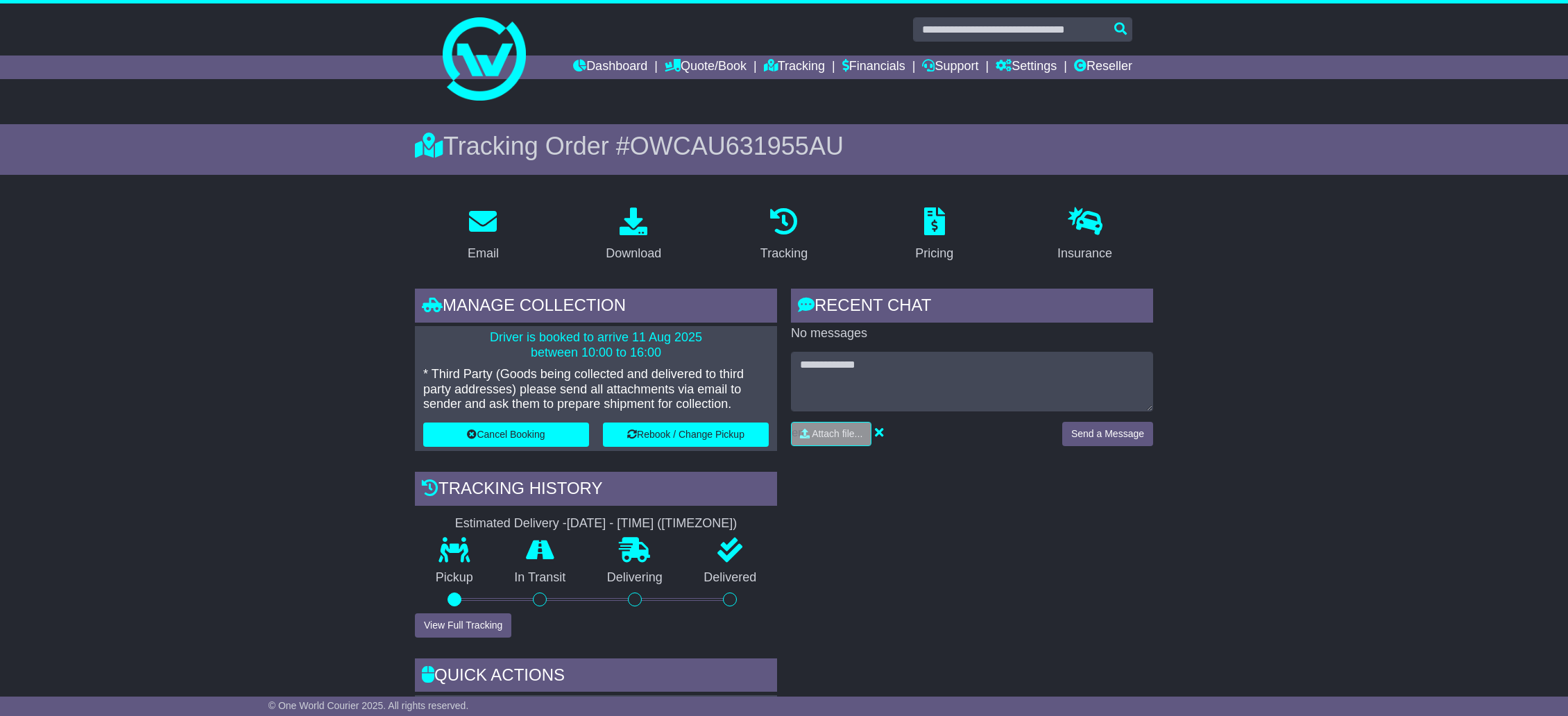 scroll, scrollTop: 0, scrollLeft: 0, axis: both 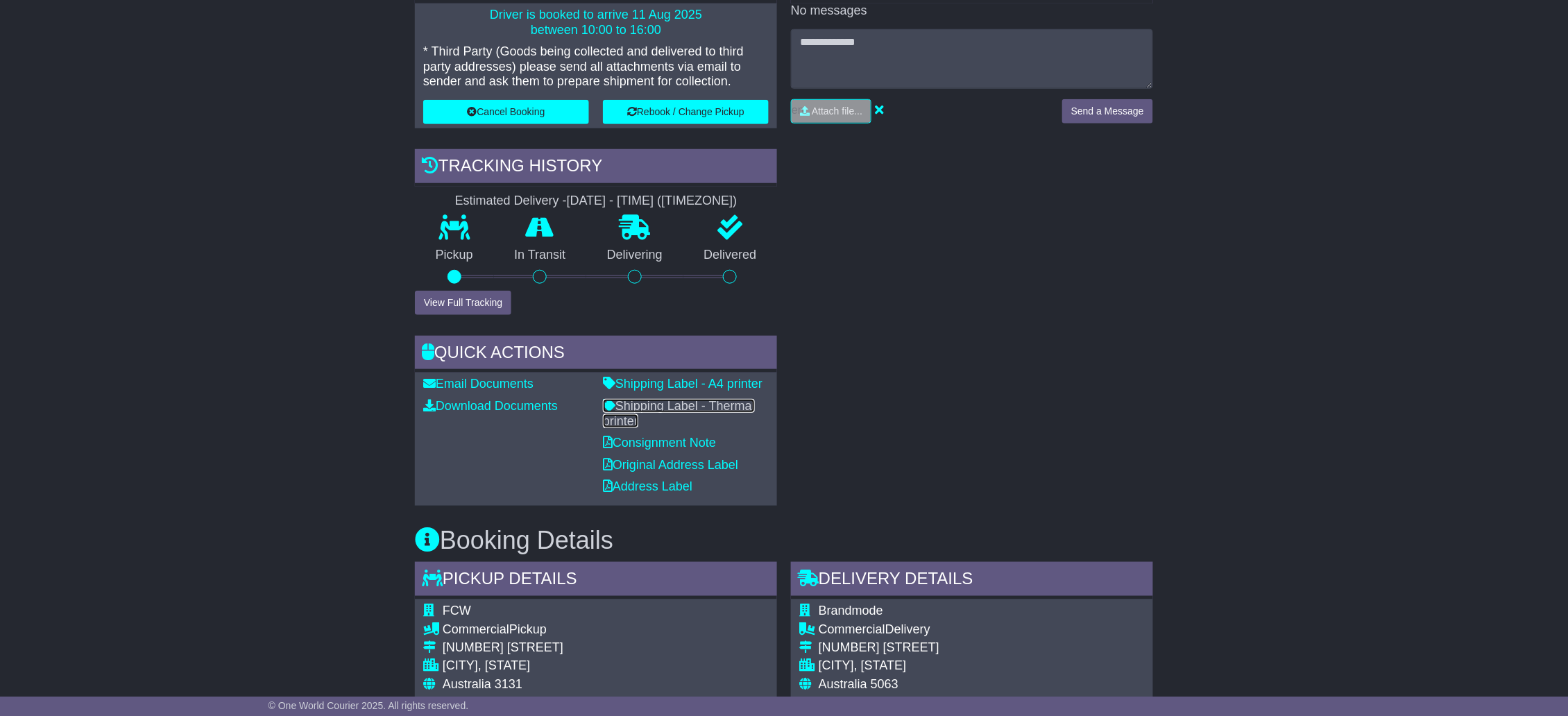 click on "Shipping Label - Thermal printer" at bounding box center (679, 414) 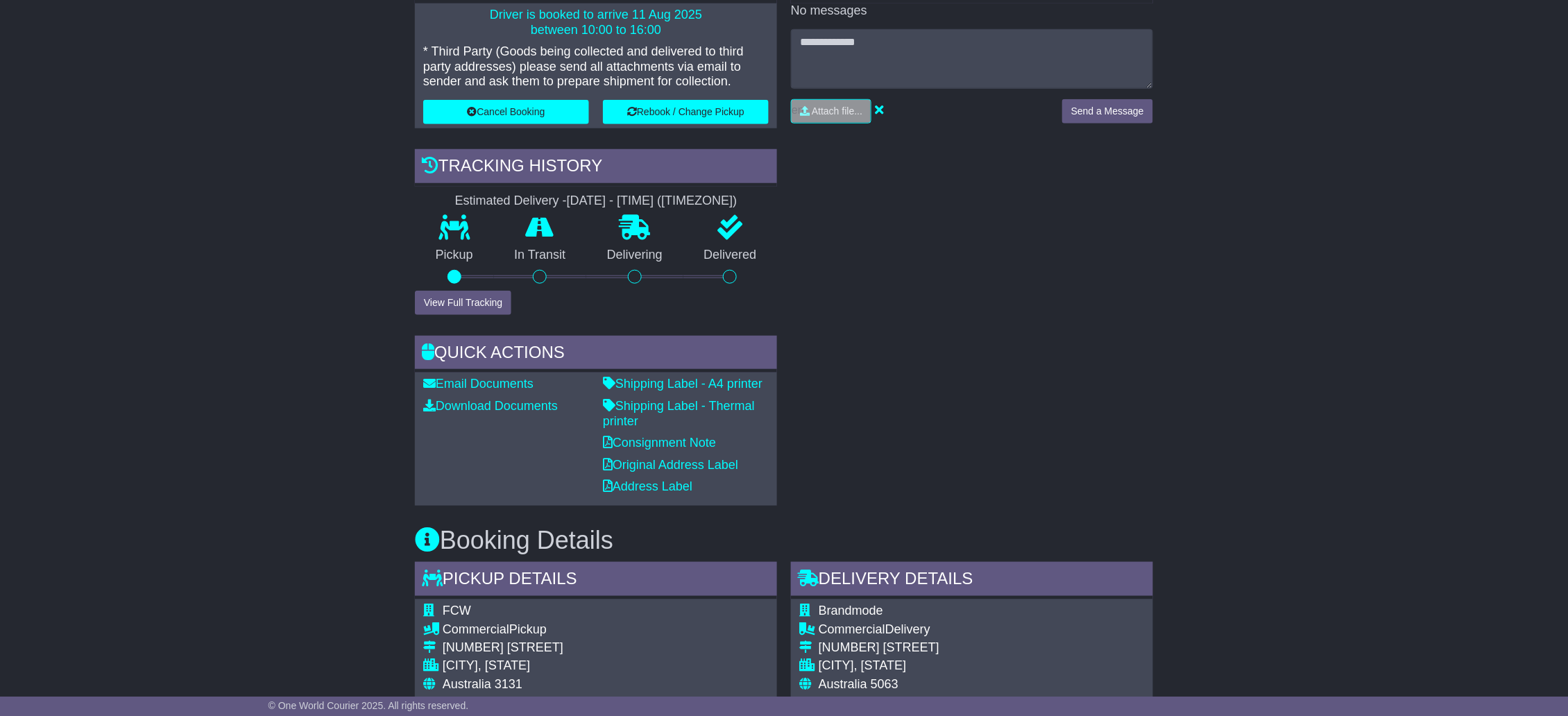 click on "Email
Download
Tracking
Pricing
Insurance" at bounding box center [784, 659] 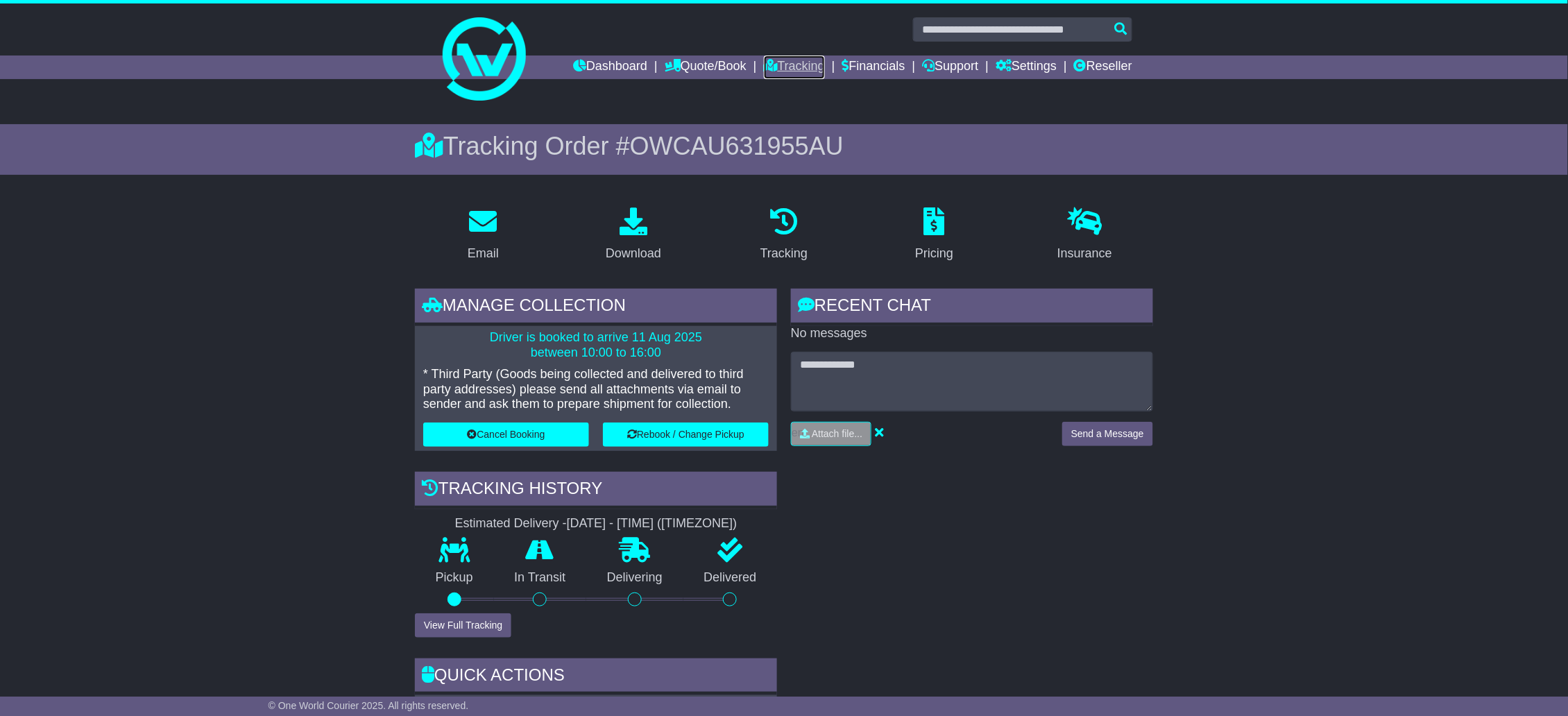 click on "Tracking" at bounding box center (794, 67) 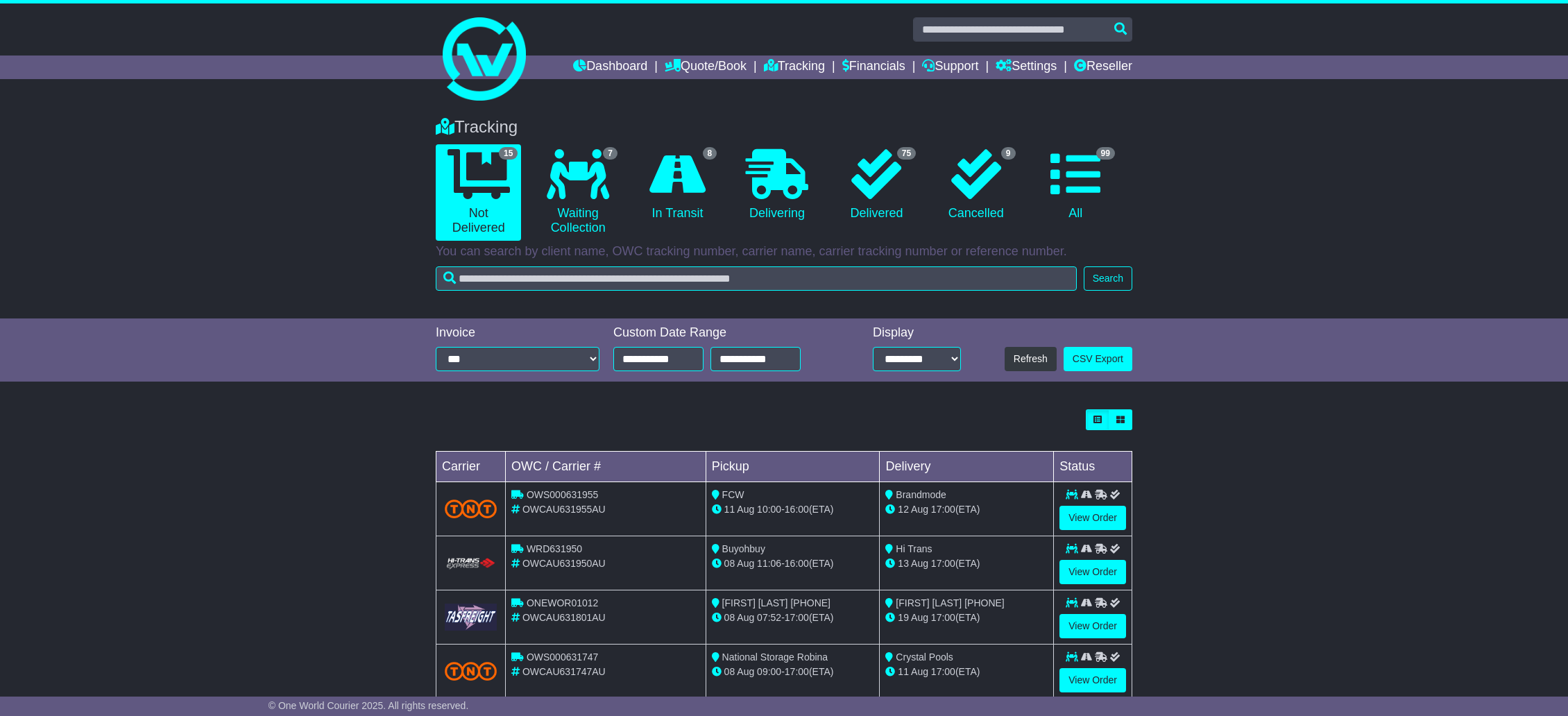 scroll, scrollTop: 0, scrollLeft: 0, axis: both 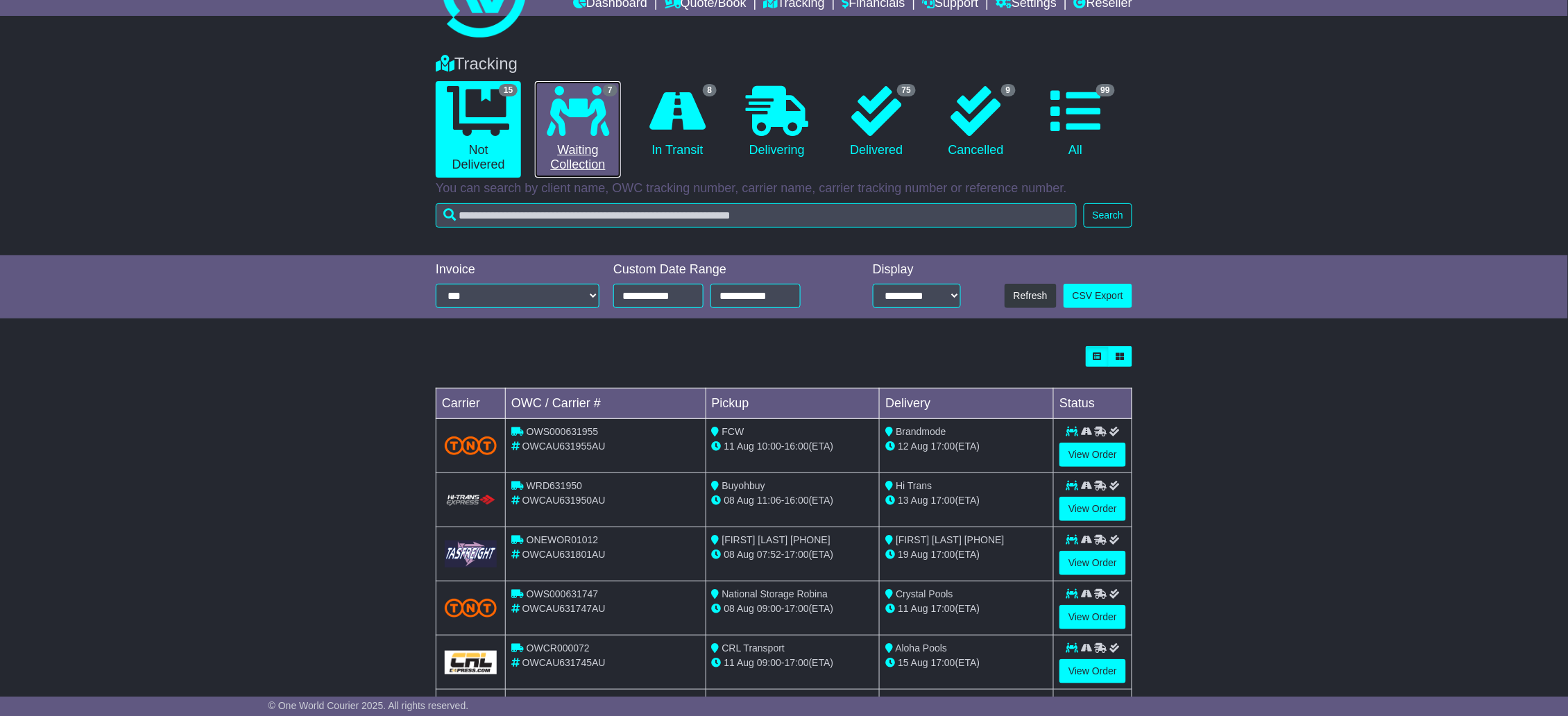 click on "7
Waiting Collection" at bounding box center [577, 129] 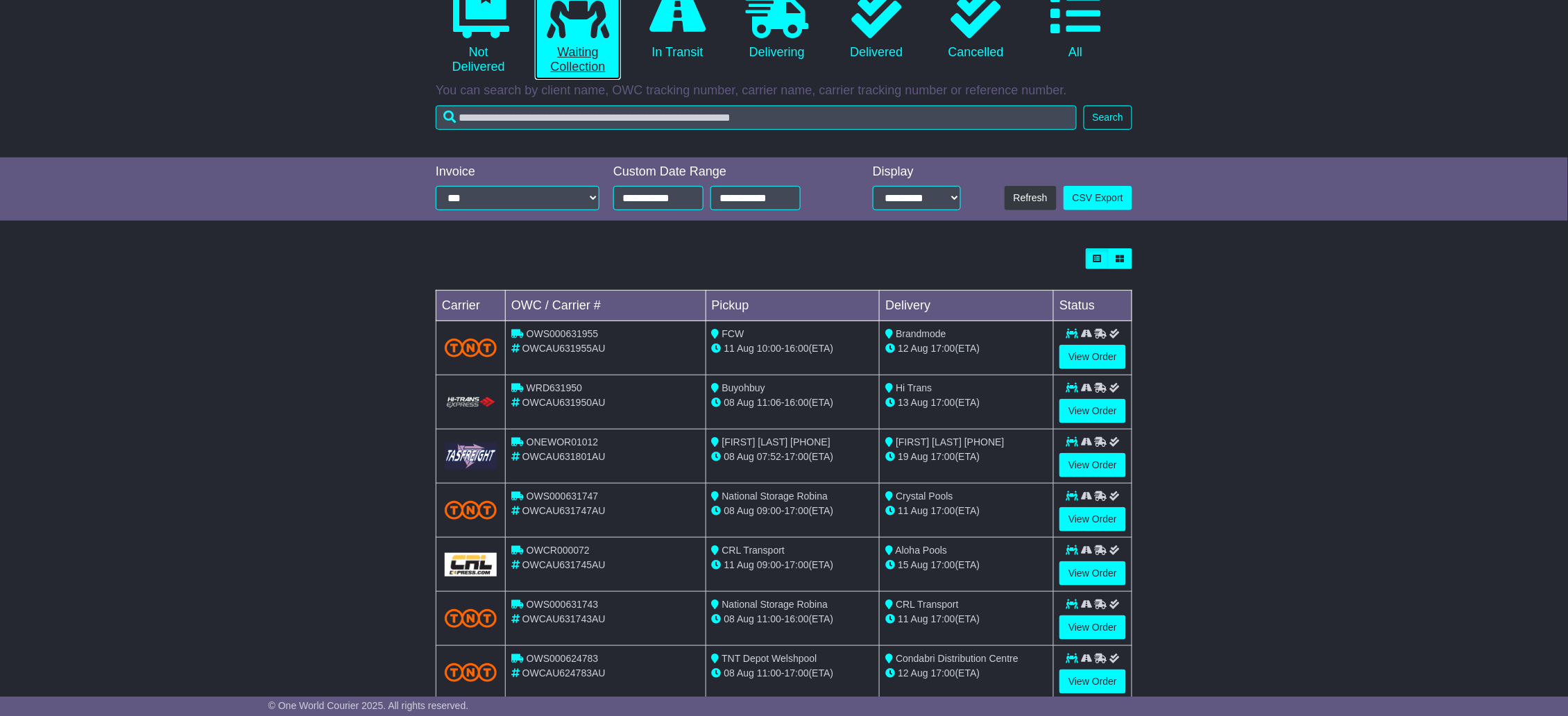 scroll, scrollTop: 166, scrollLeft: 0, axis: vertical 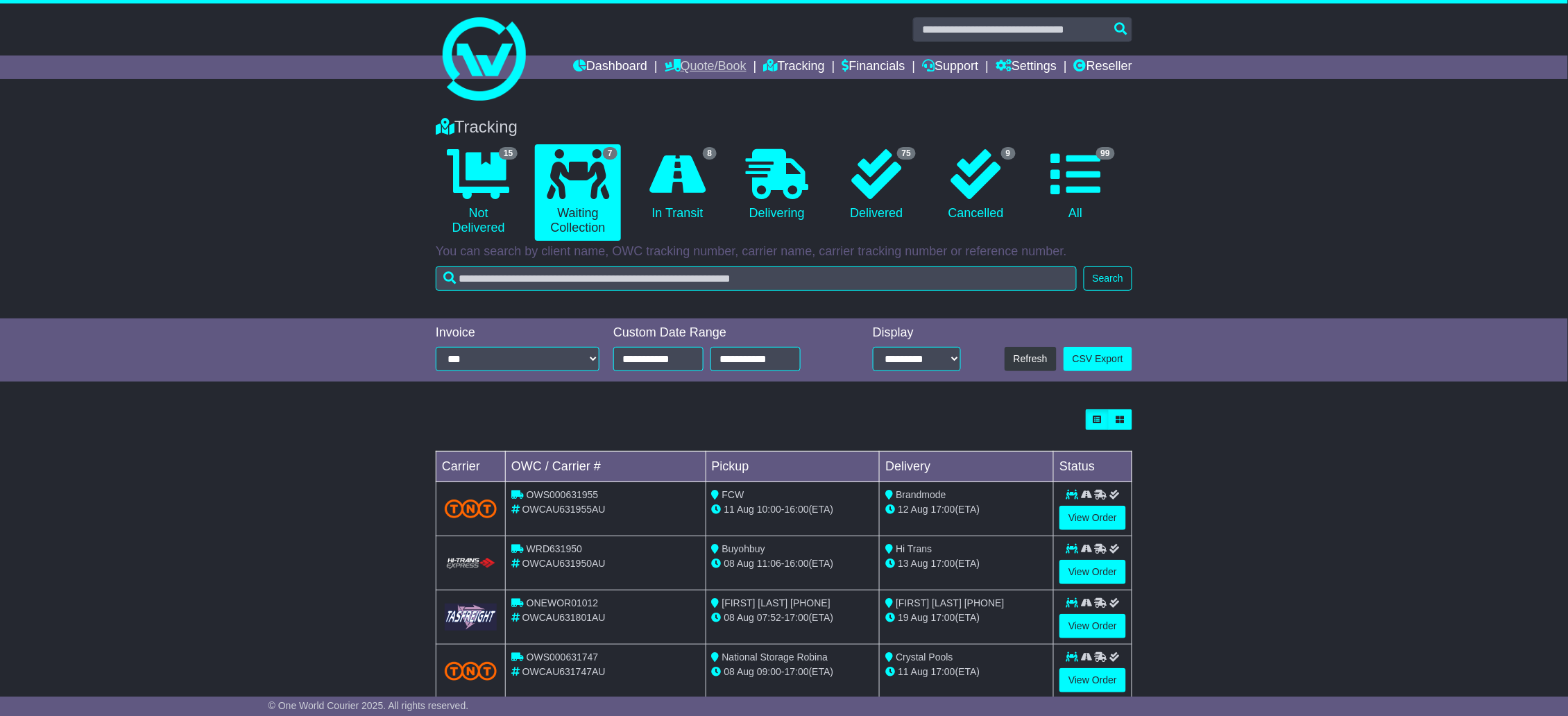click on "Quote/Book" at bounding box center [706, 67] 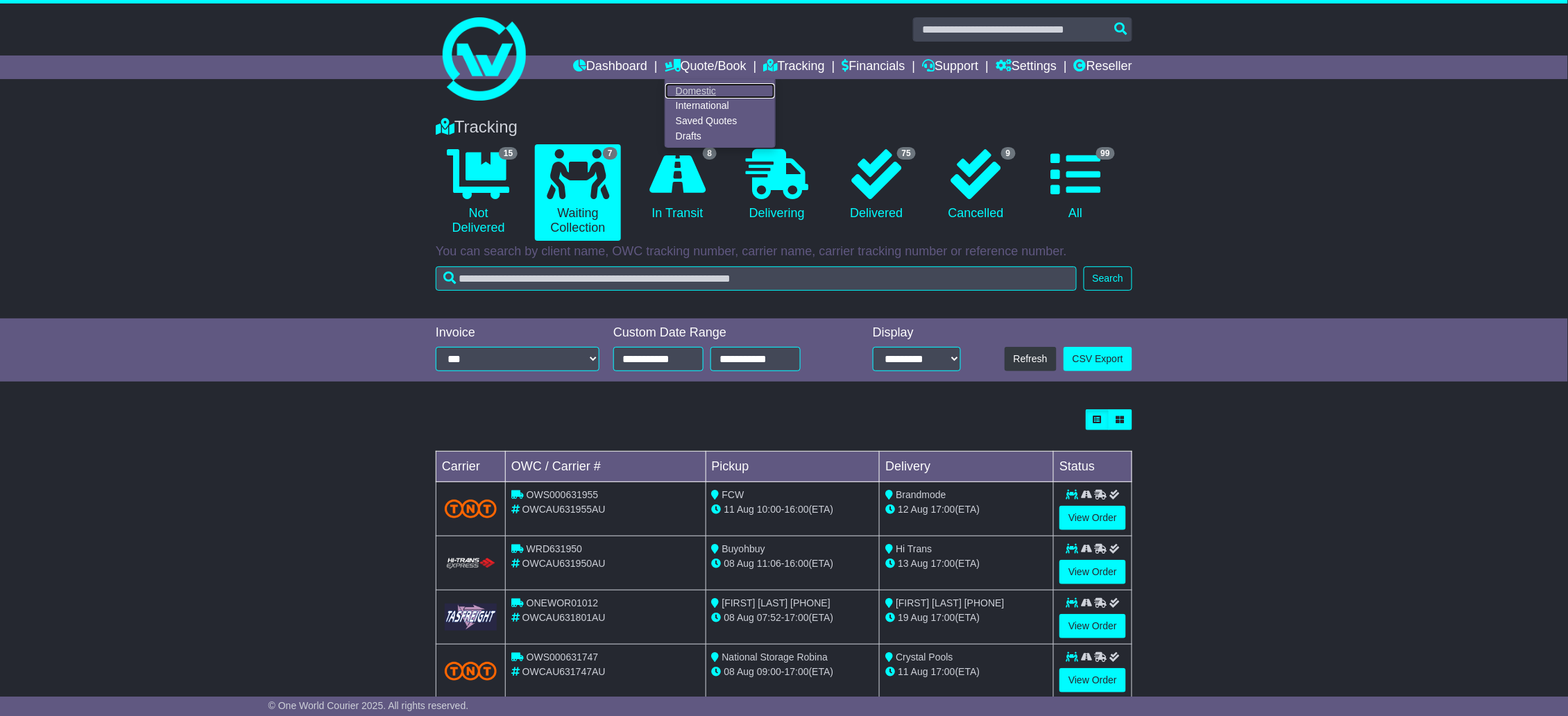 click on "Domestic" at bounding box center (720, 91) 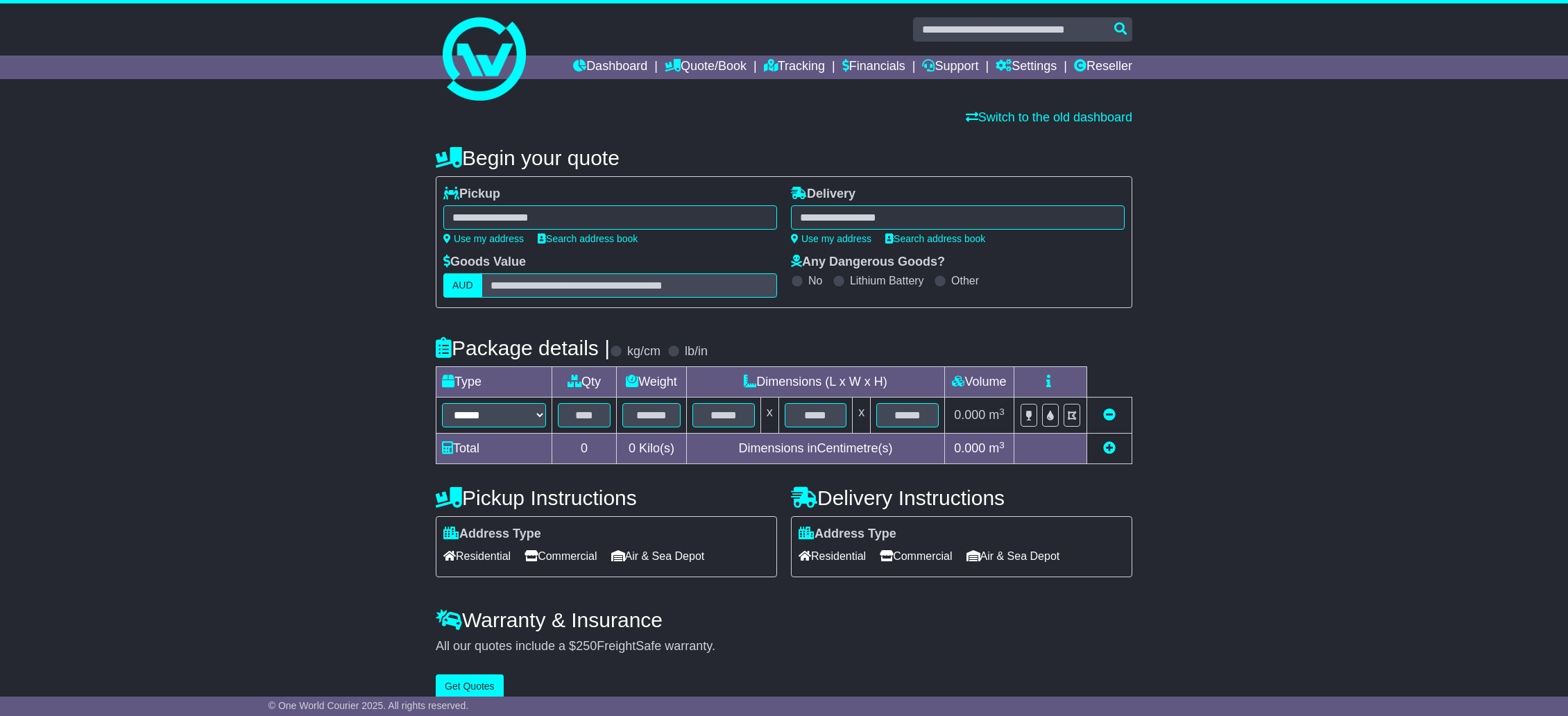 scroll, scrollTop: 0, scrollLeft: 0, axis: both 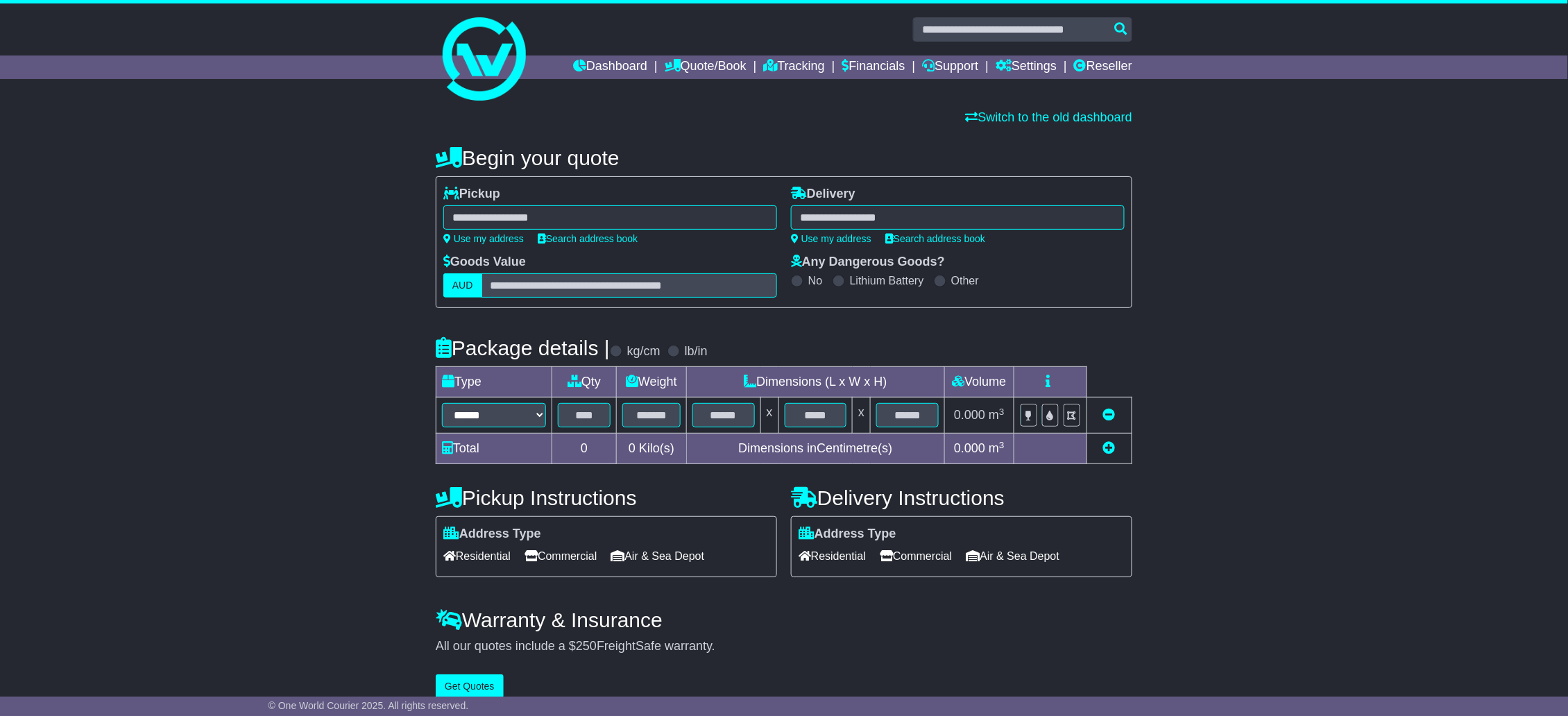 click at bounding box center [610, 217] 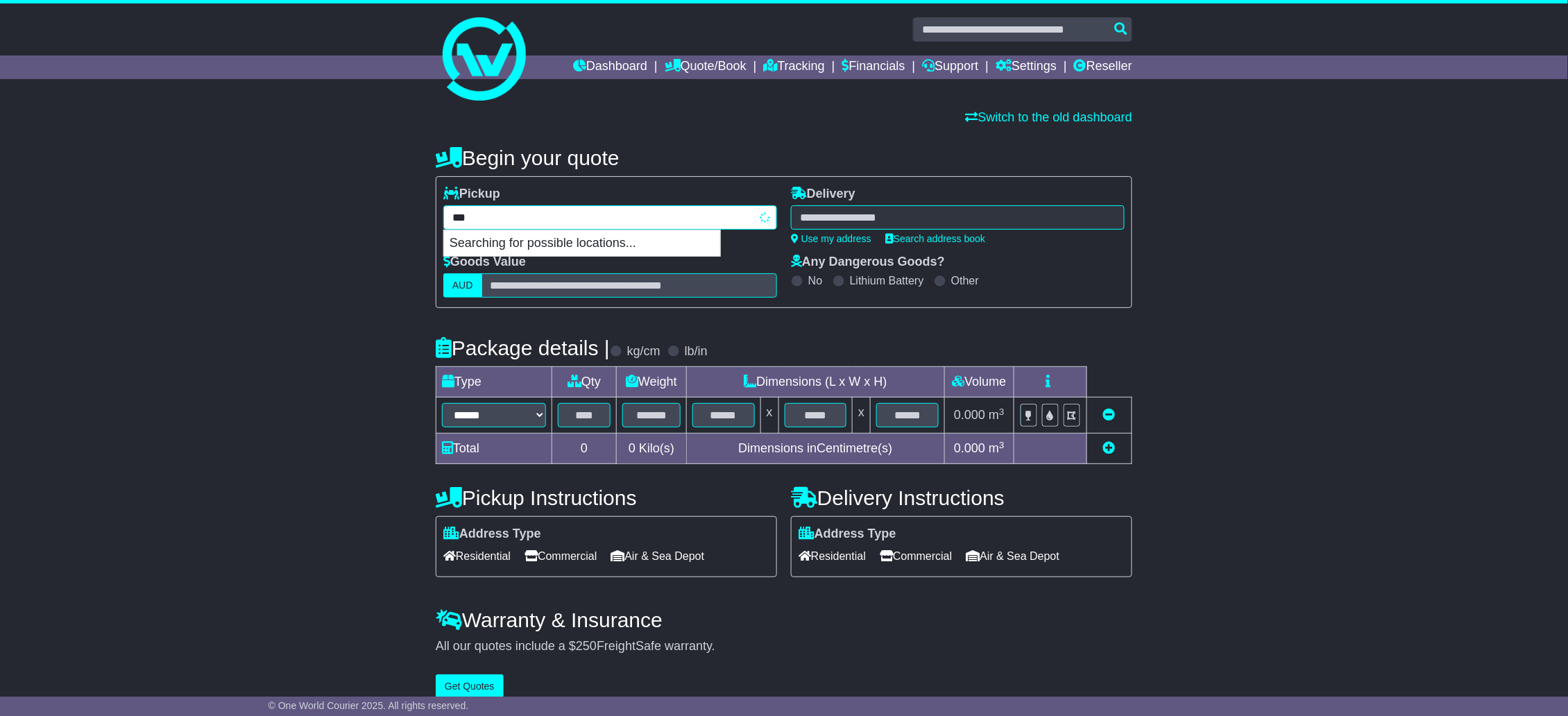 type on "****" 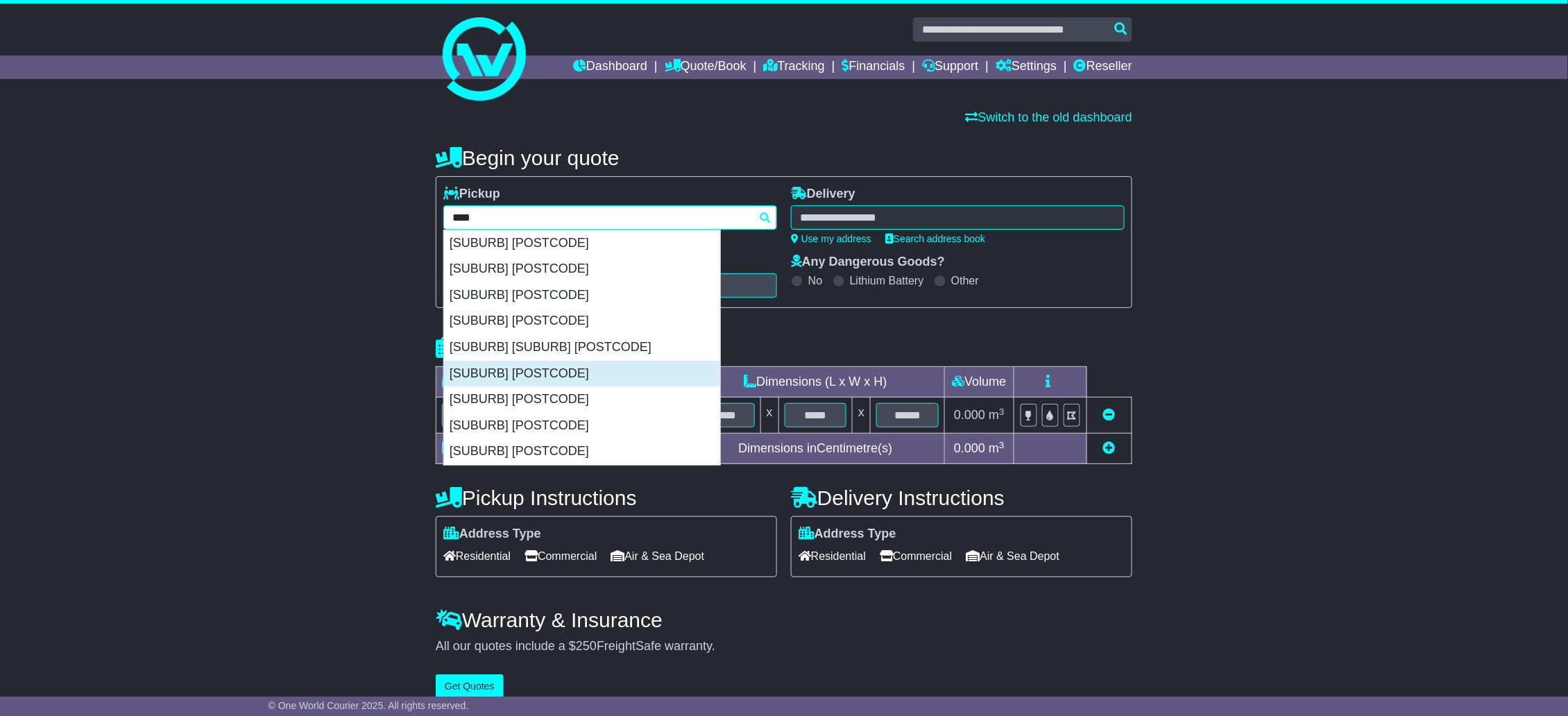 click on "MUNDINGBURRA 4812" at bounding box center [582, 374] 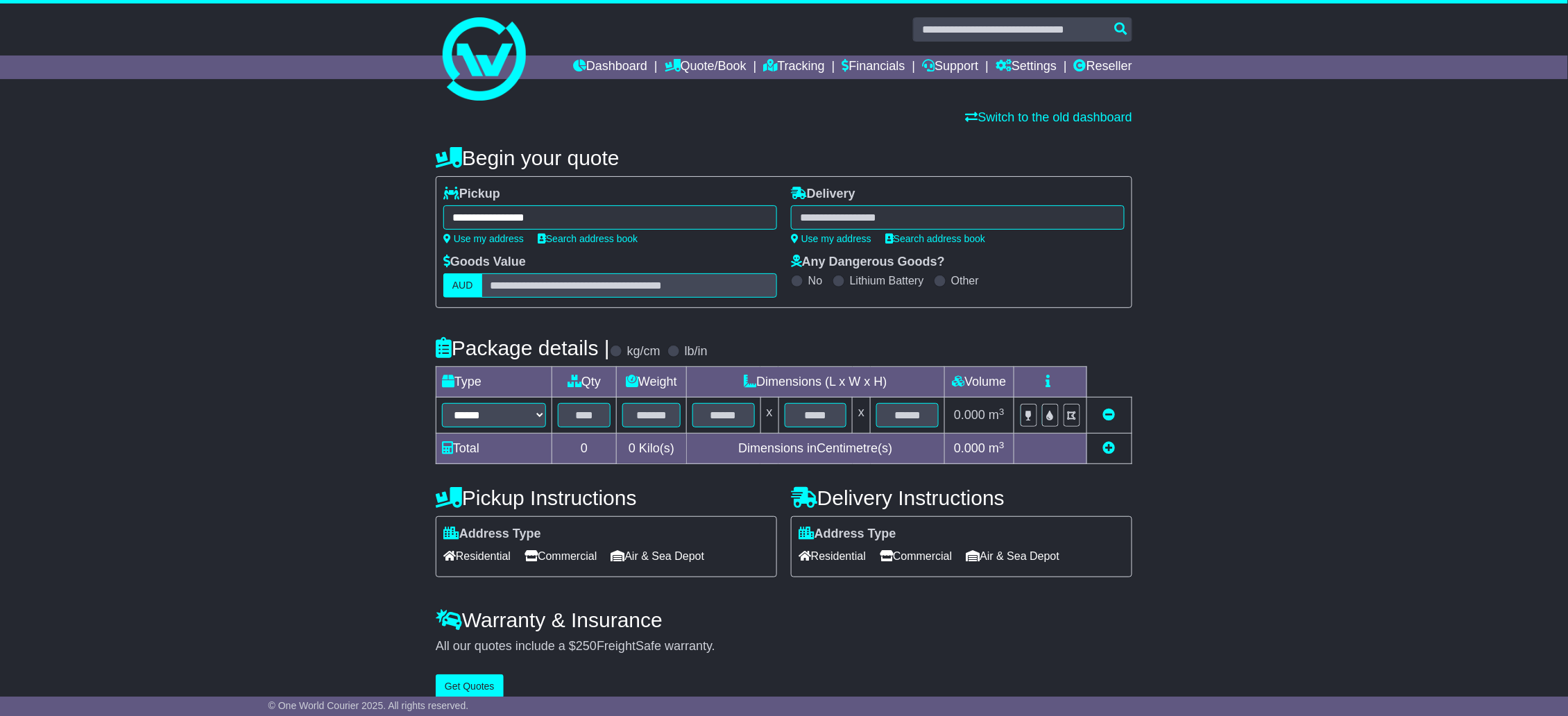 type on "**********" 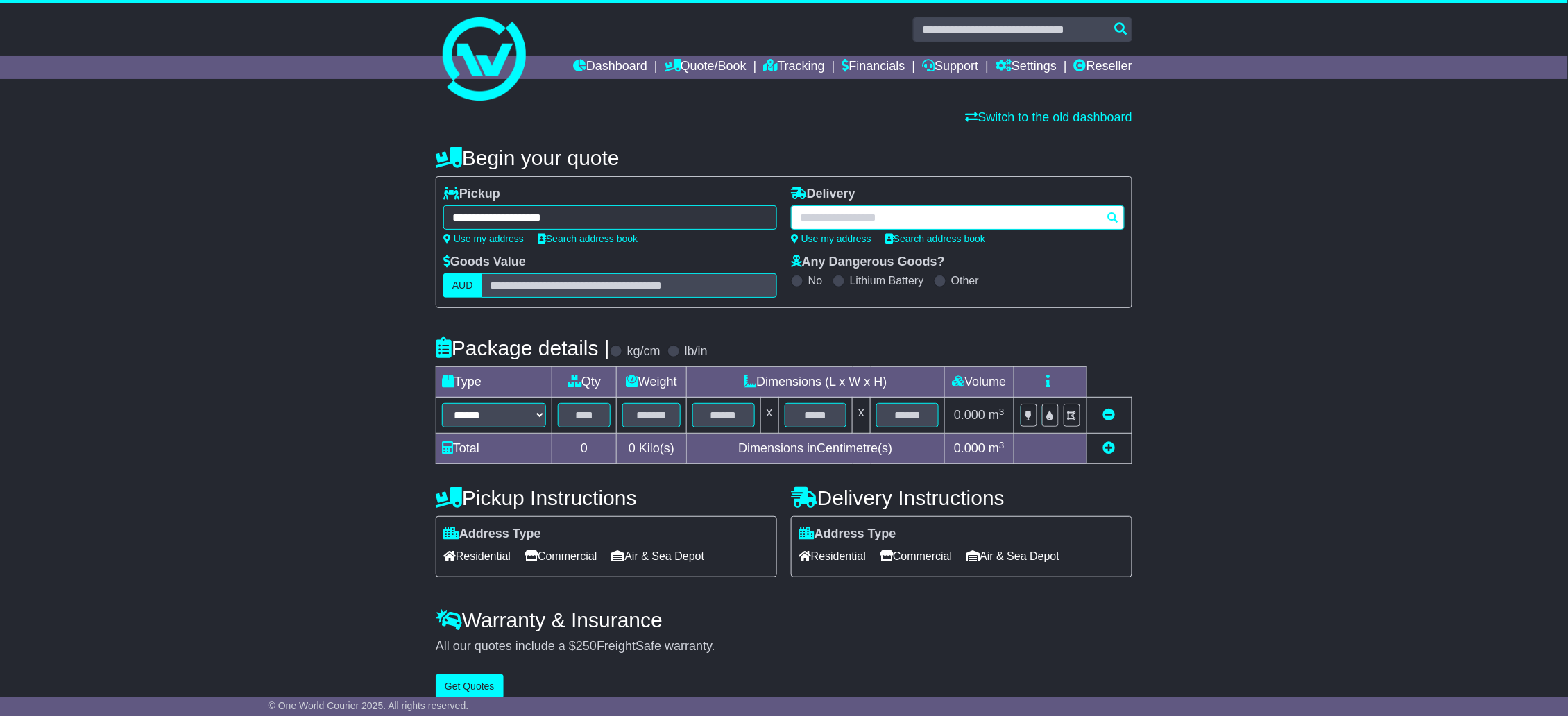 click at bounding box center [957, 217] 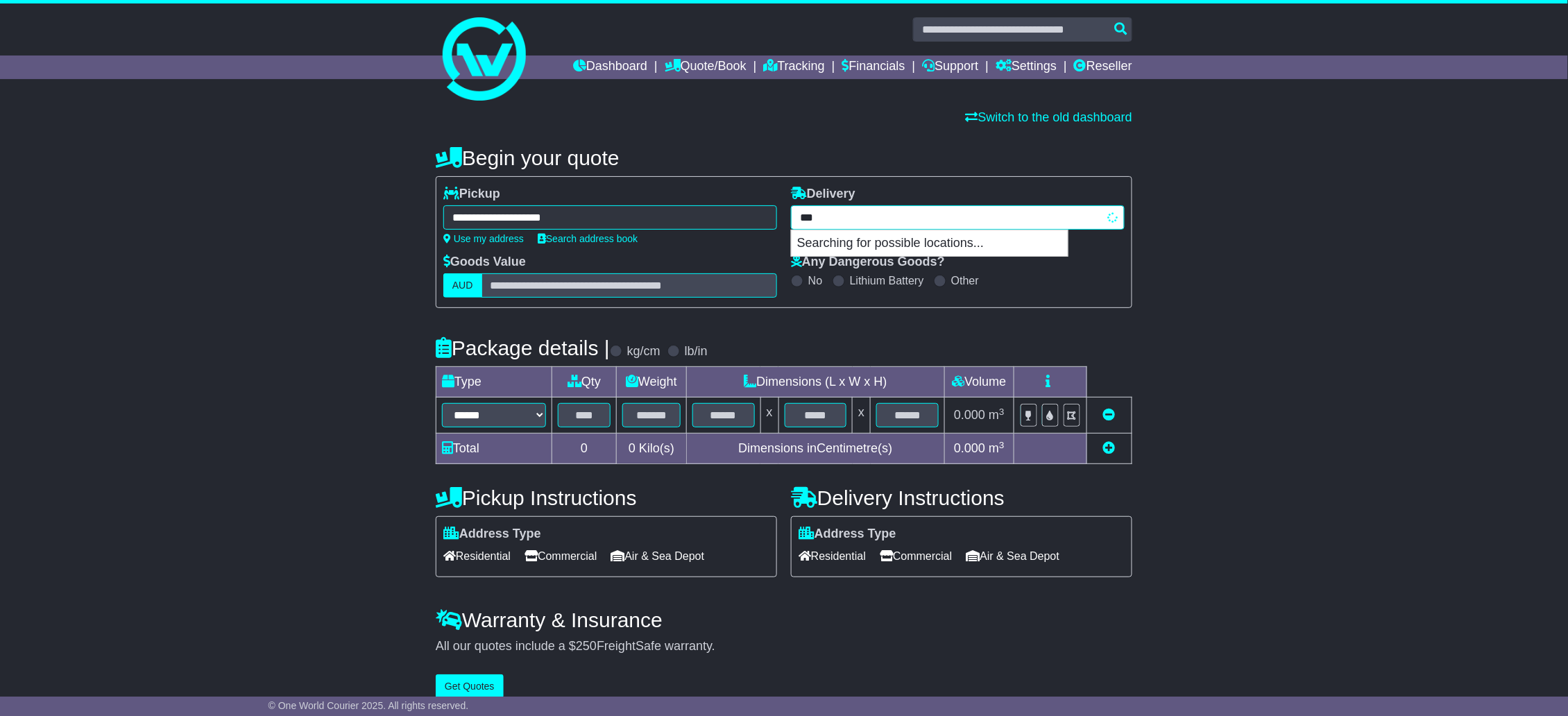 type on "****" 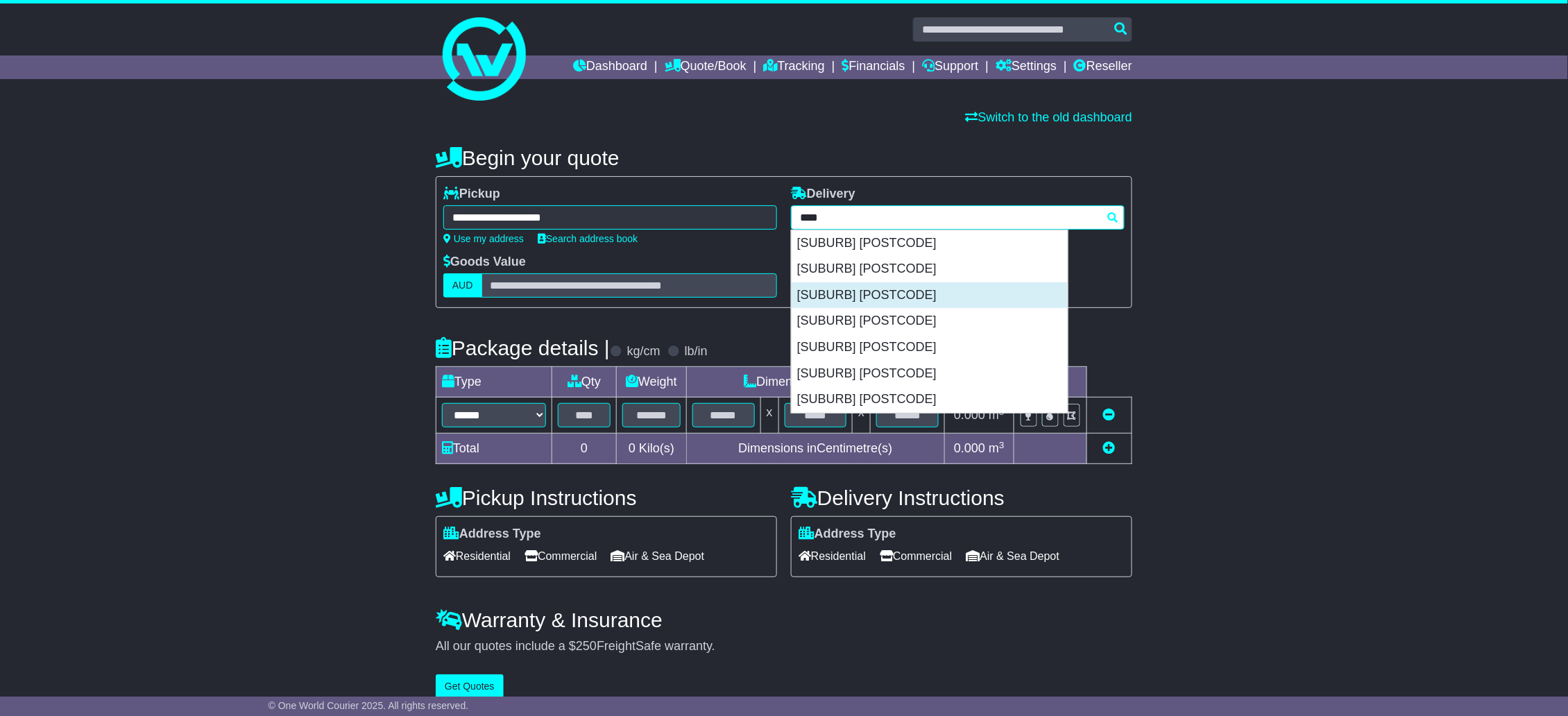 click on "MUDGEERABA 4213" at bounding box center (930, 296) 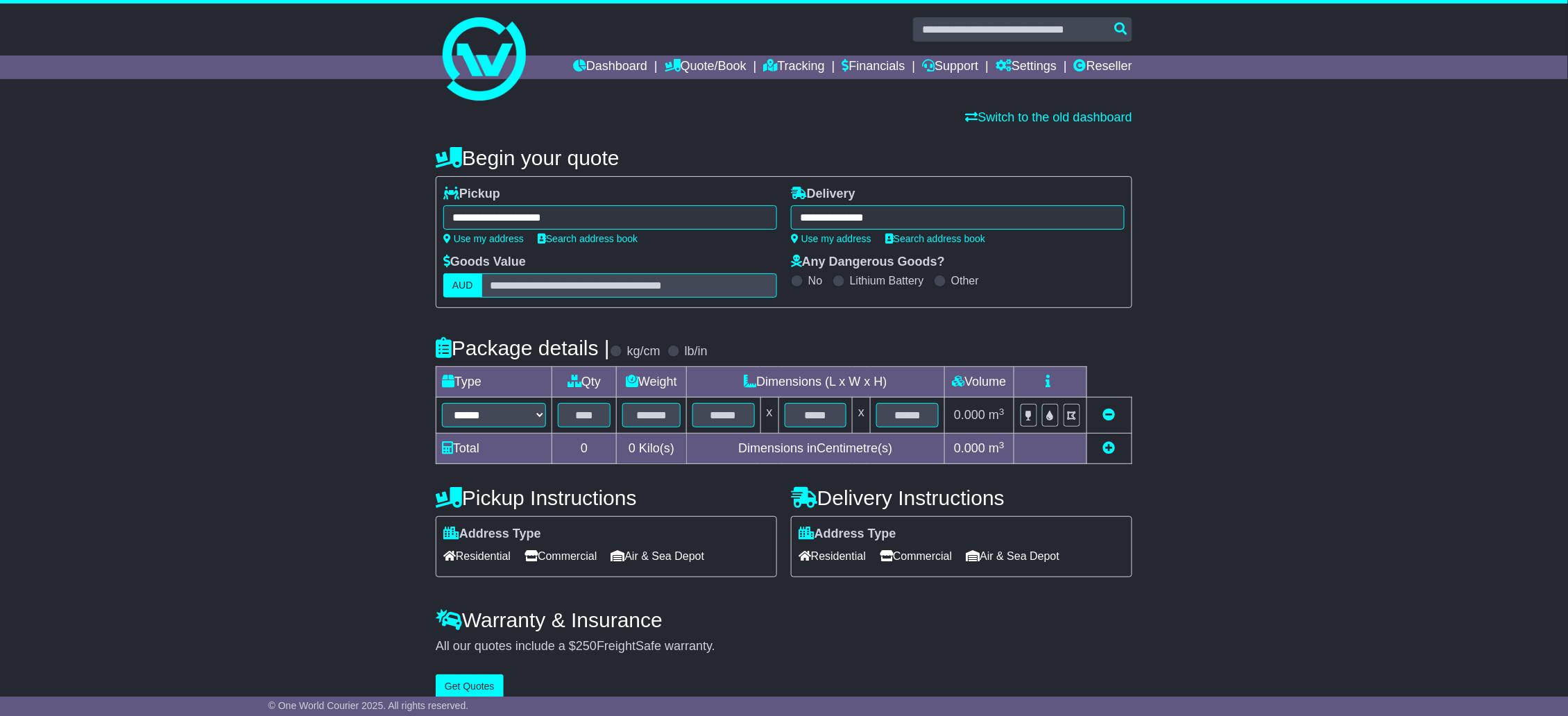 type on "**********" 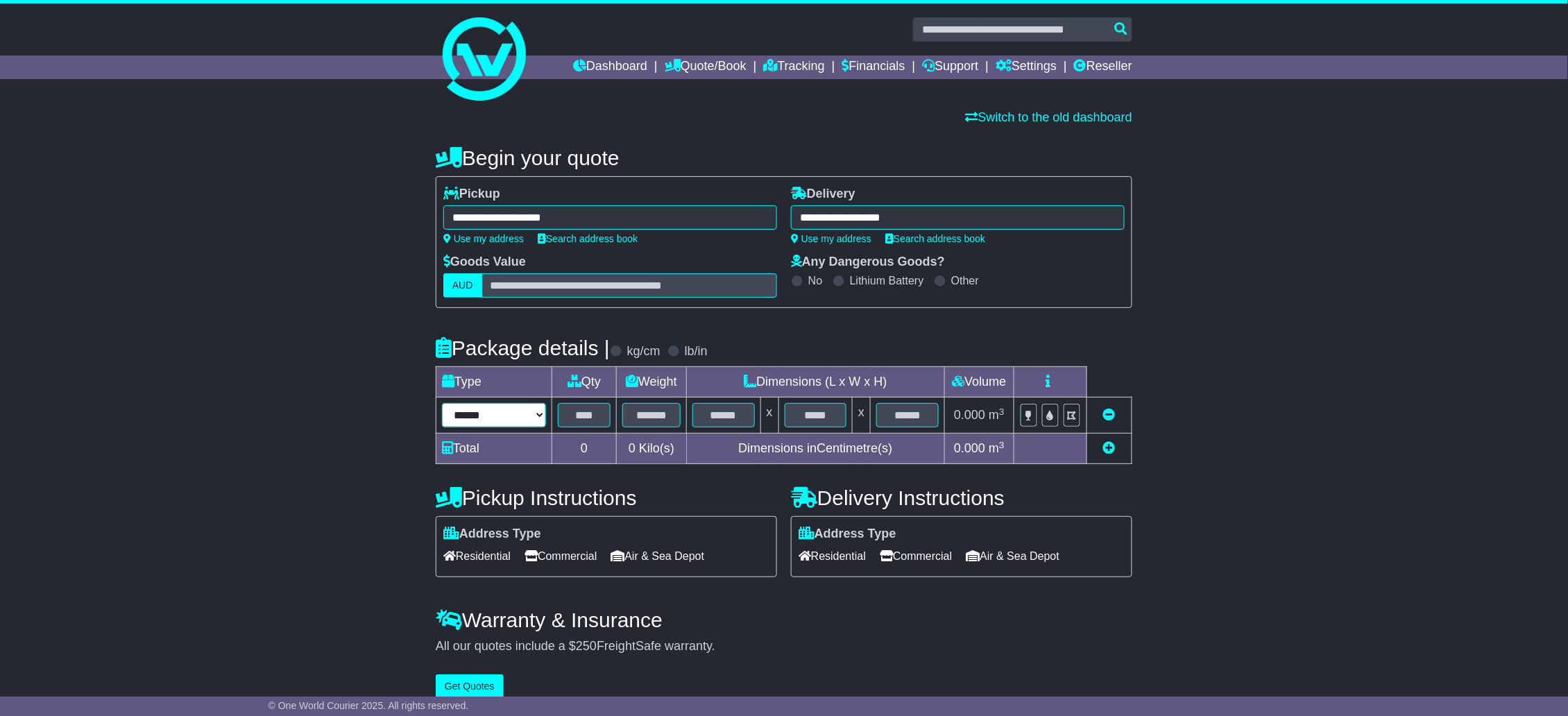 click on "****** ****** *** ******** ***** **** **** ****** *** *******" at bounding box center (494, 415) 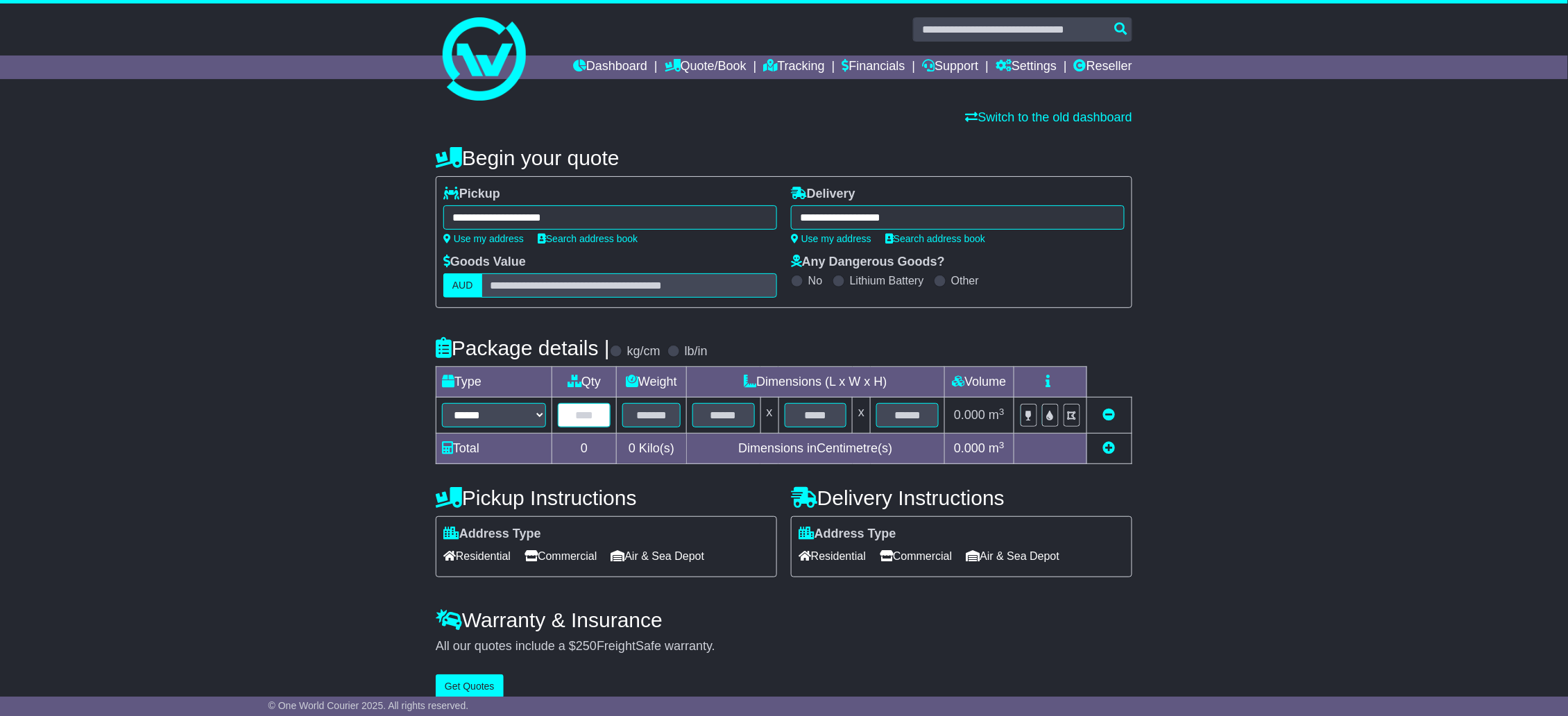 click at bounding box center [584, 415] 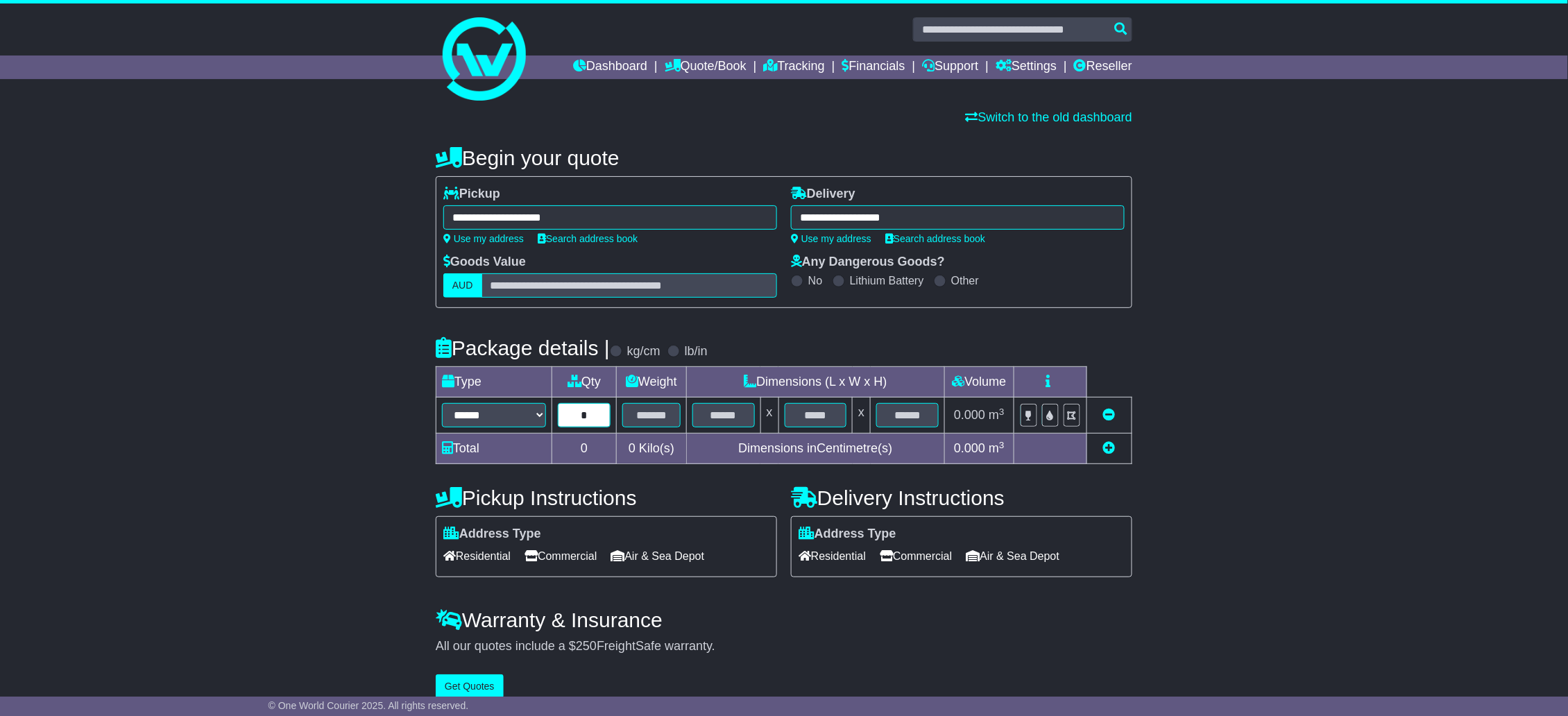 type on "*" 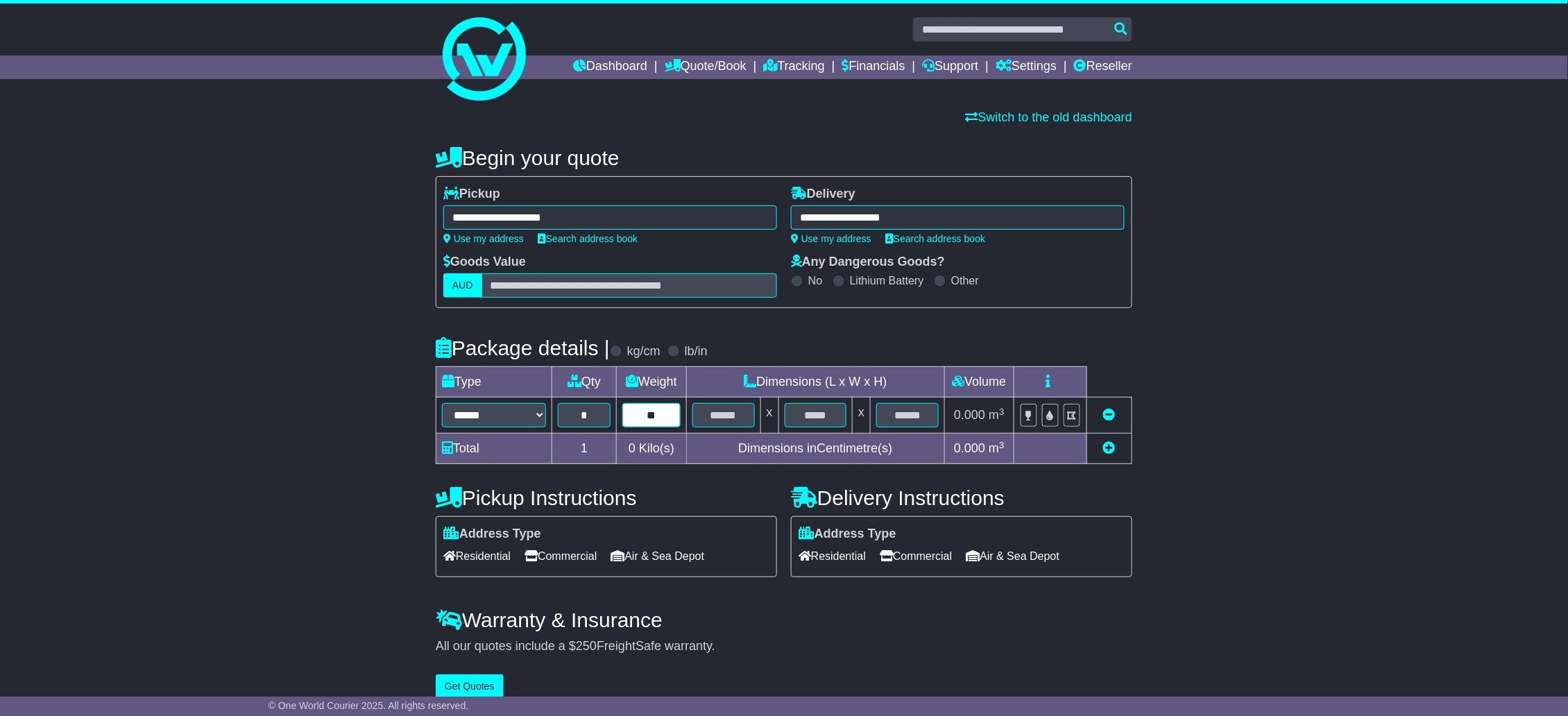 type on "**" 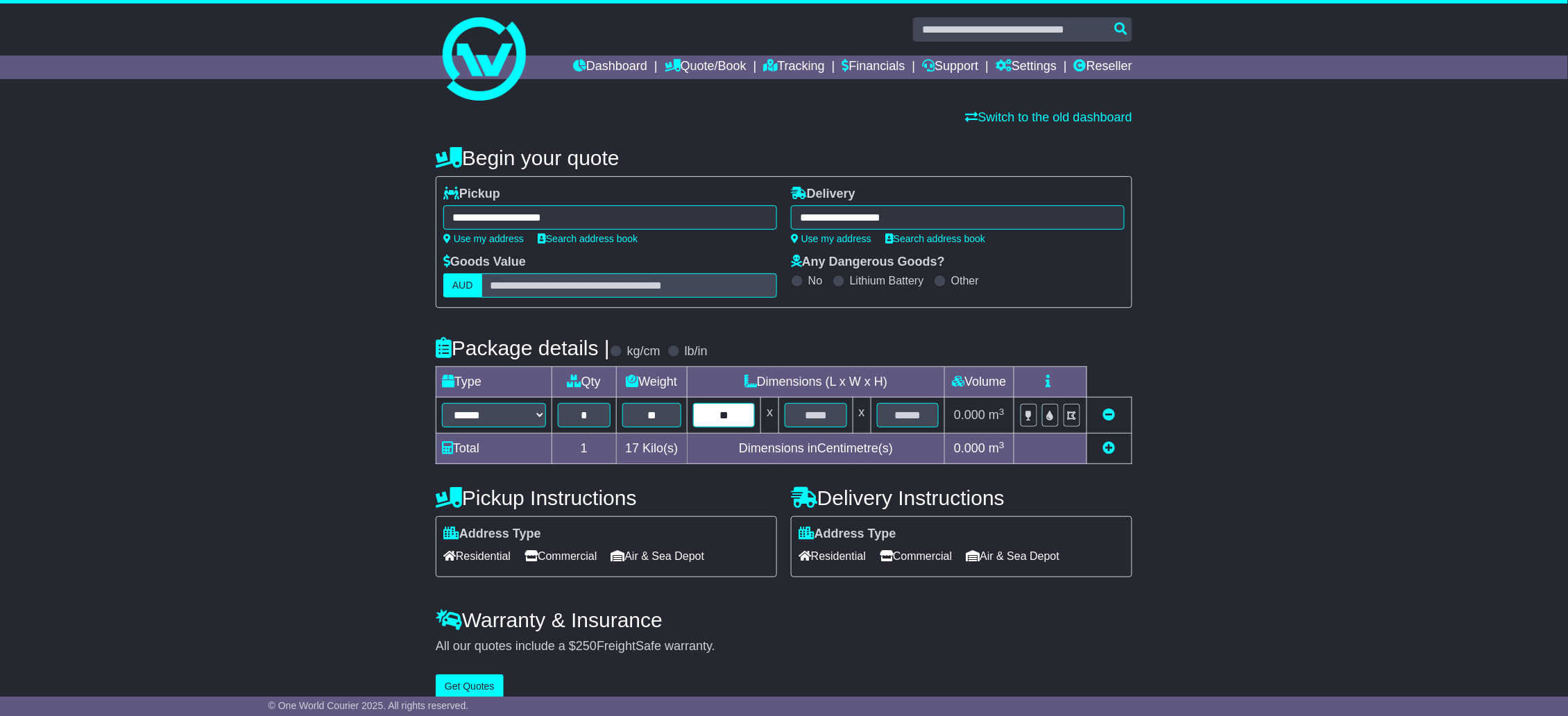 type on "**" 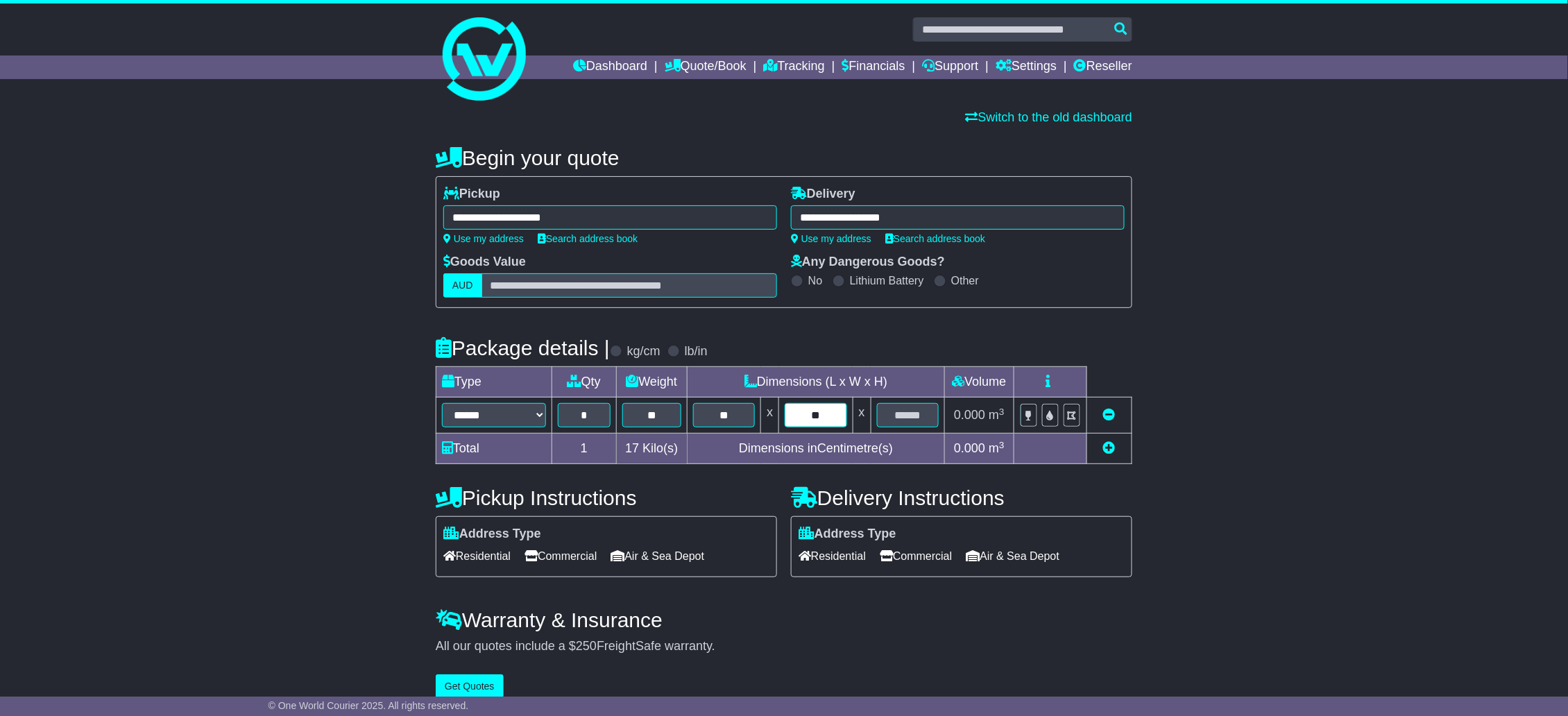 type on "**" 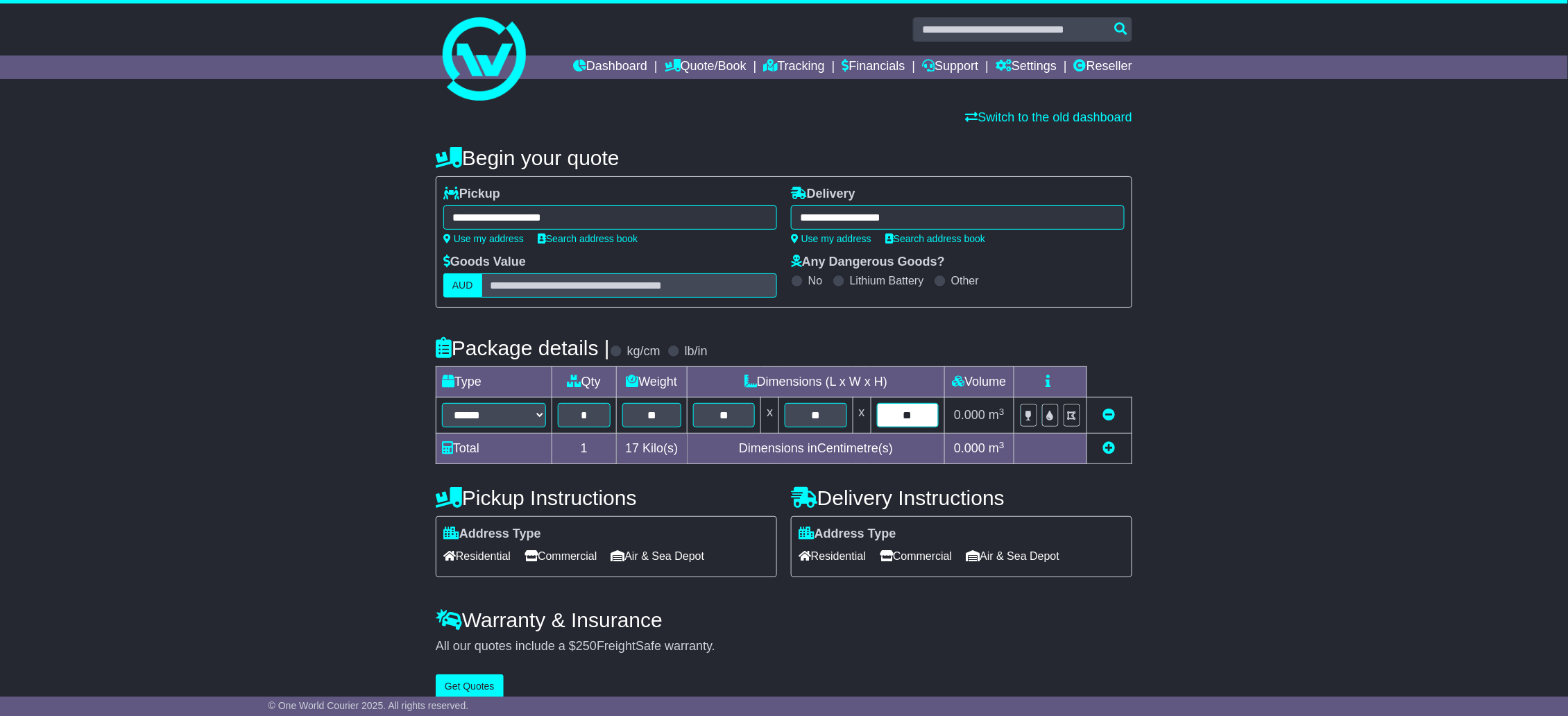 type on "**" 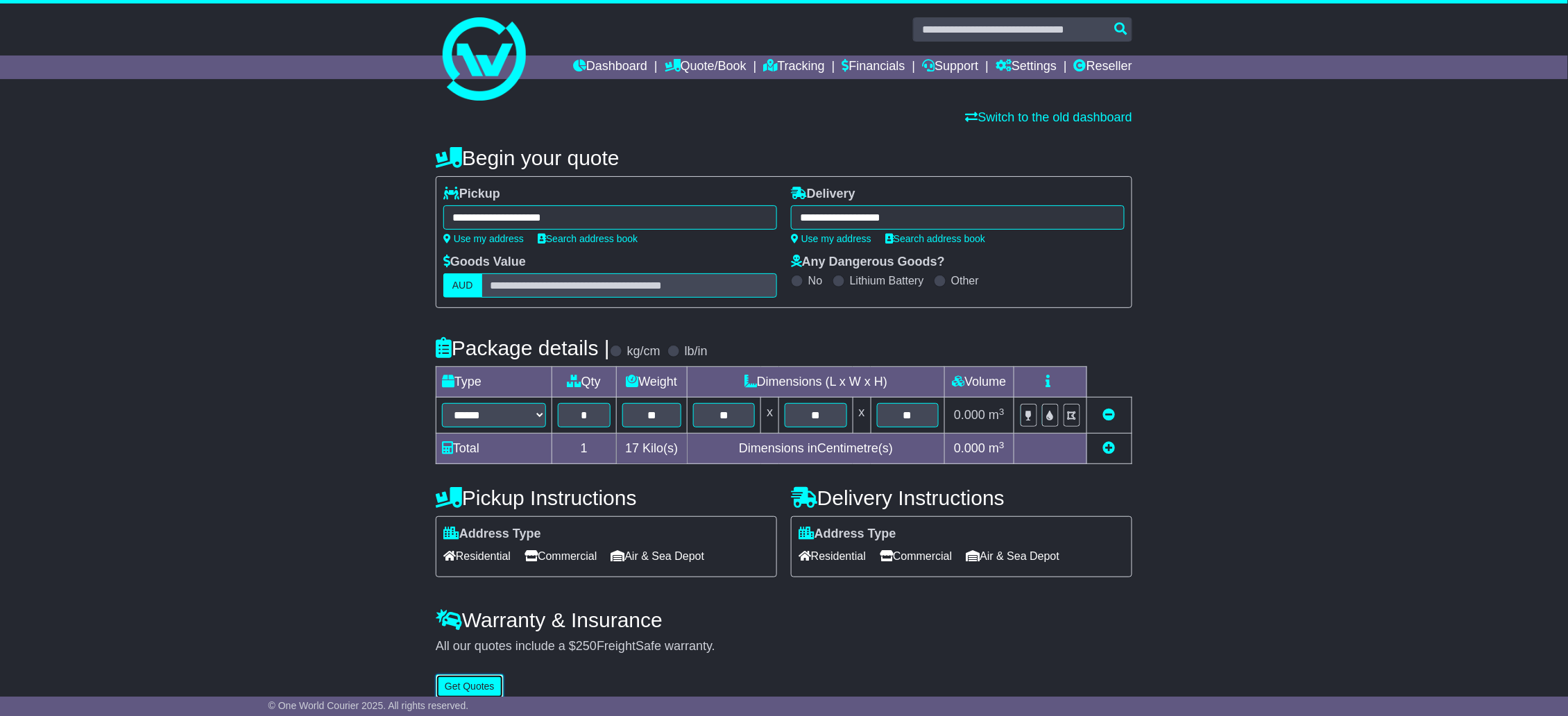 type 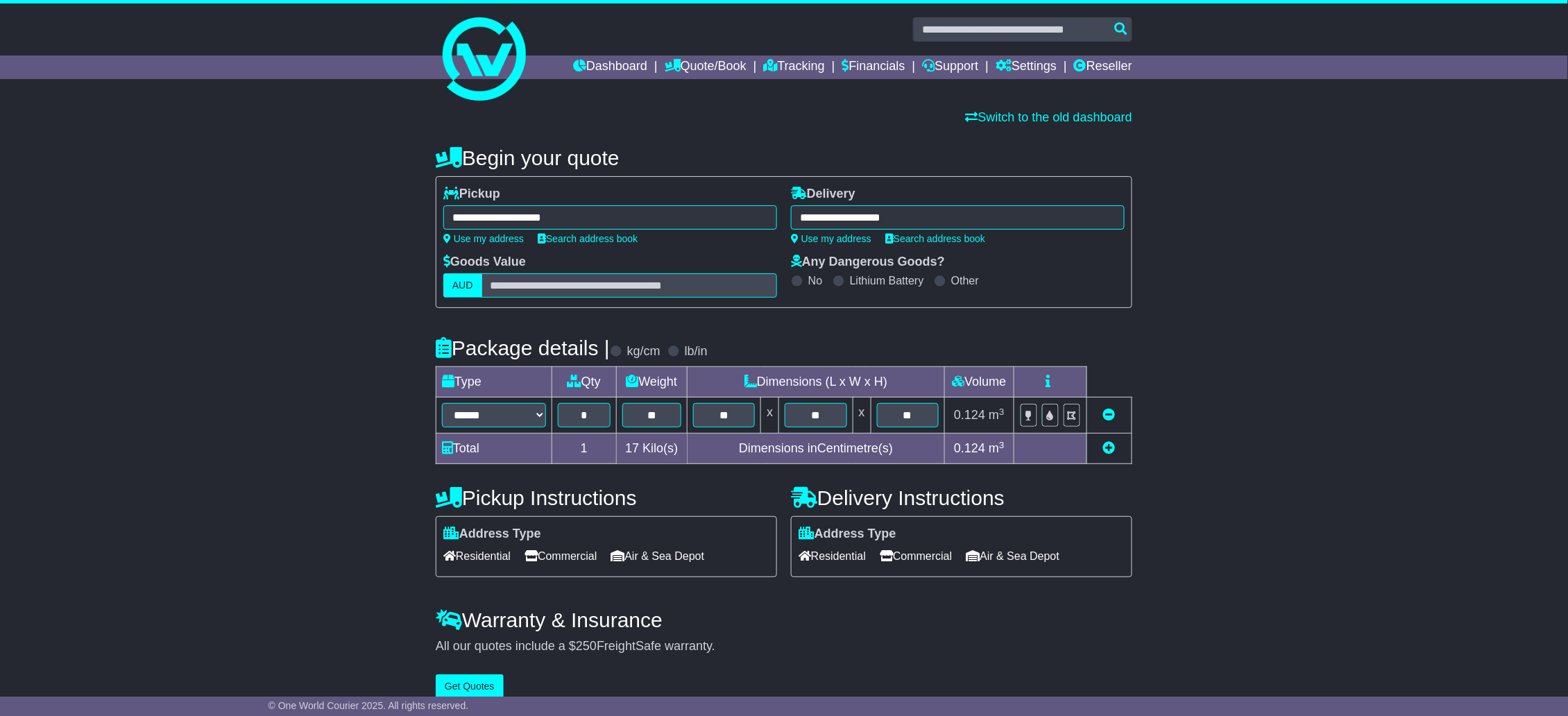 click at bounding box center (1109, 448) 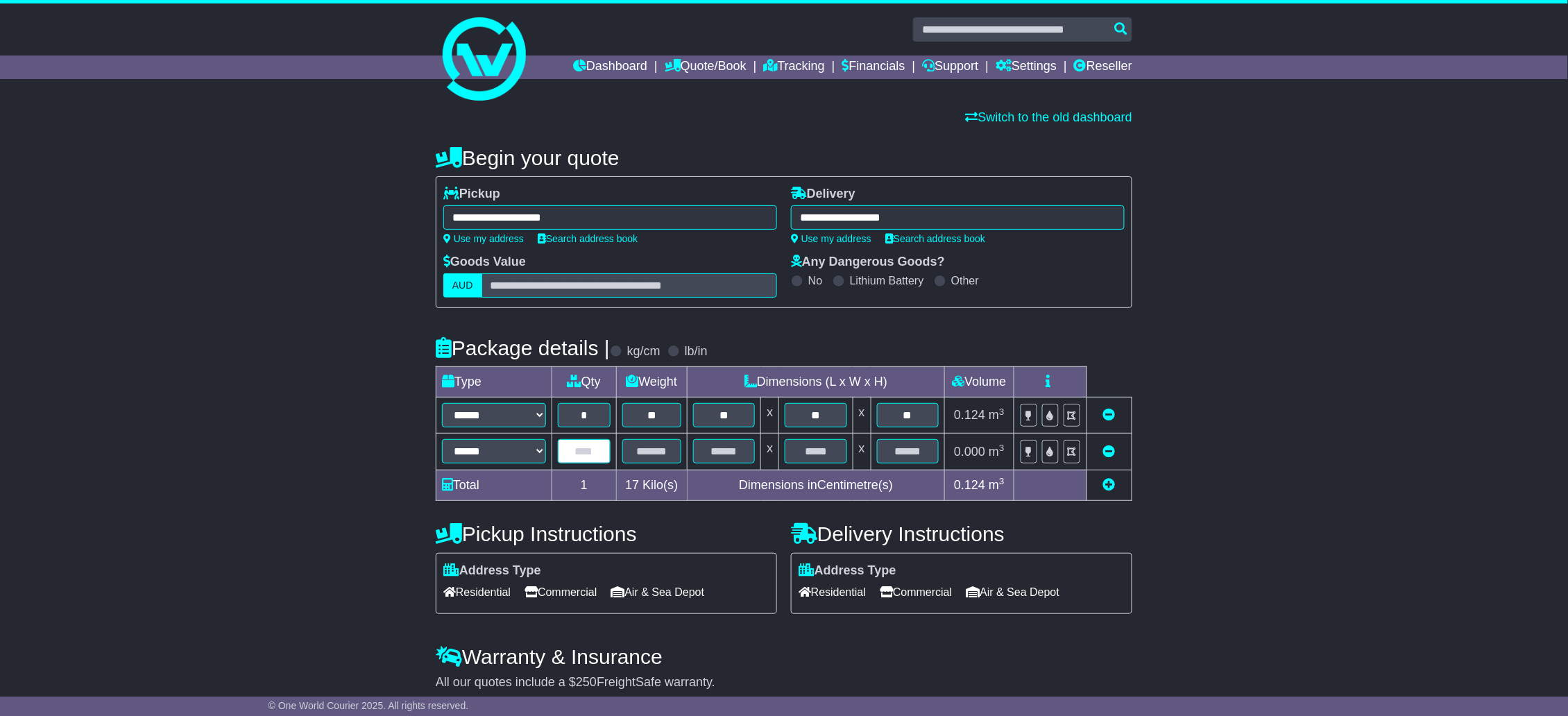 click at bounding box center [584, 451] 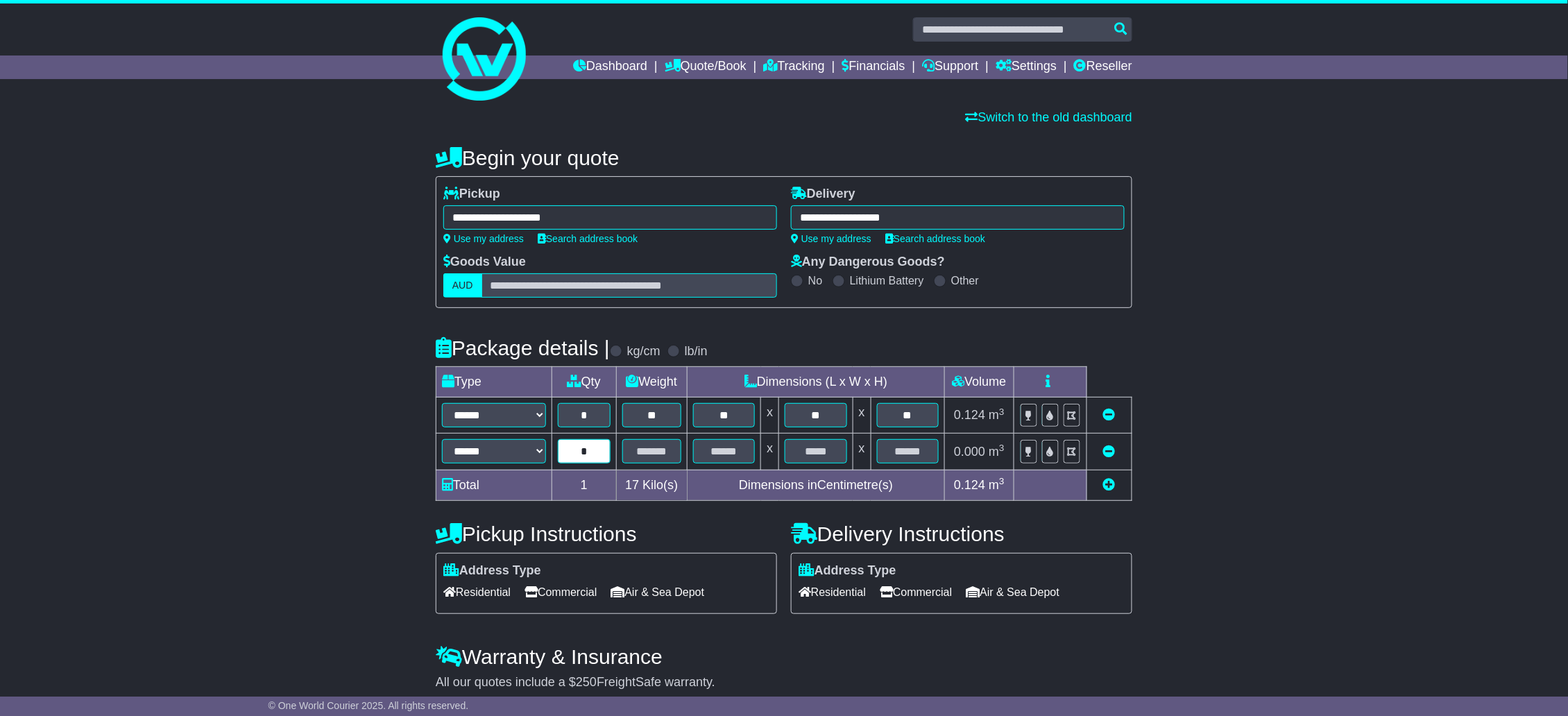 type on "*" 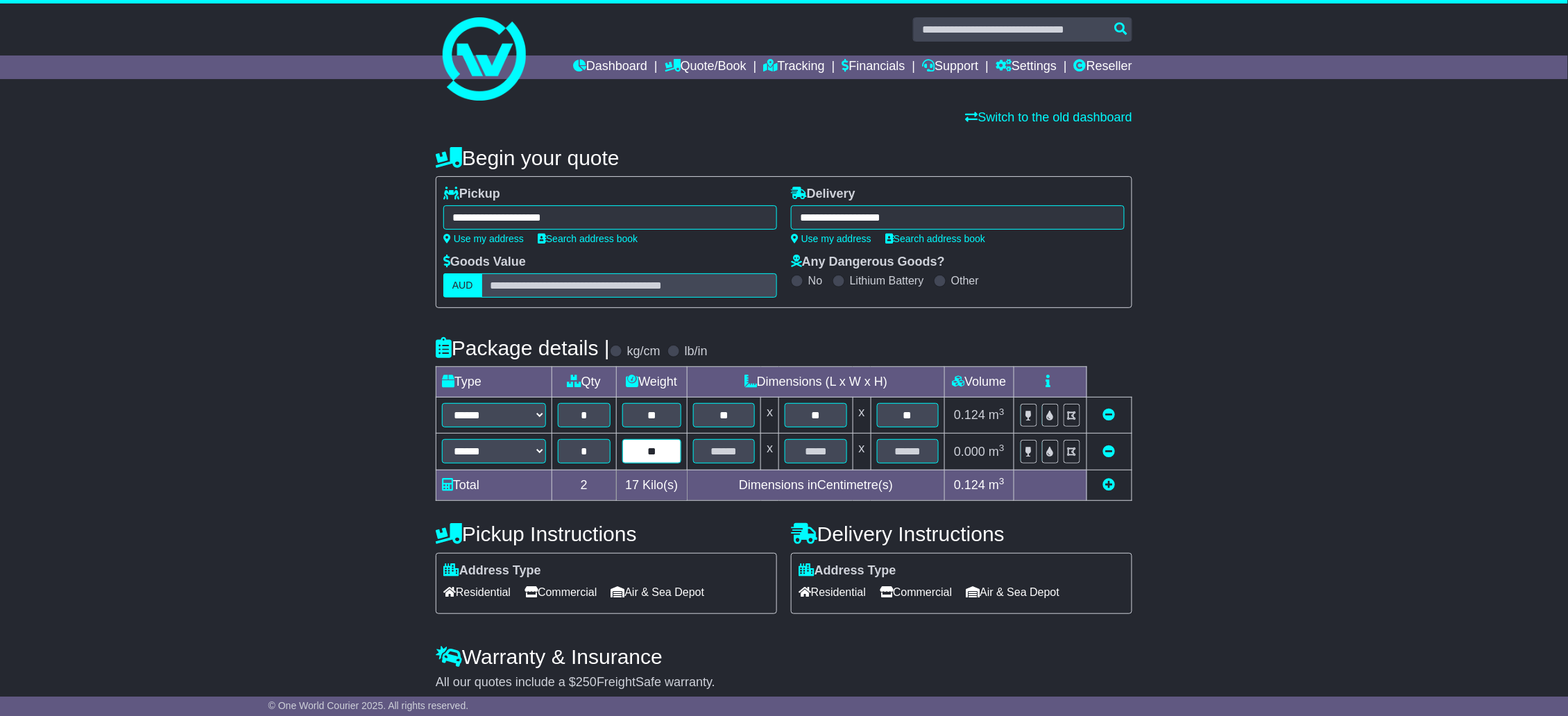 type on "**" 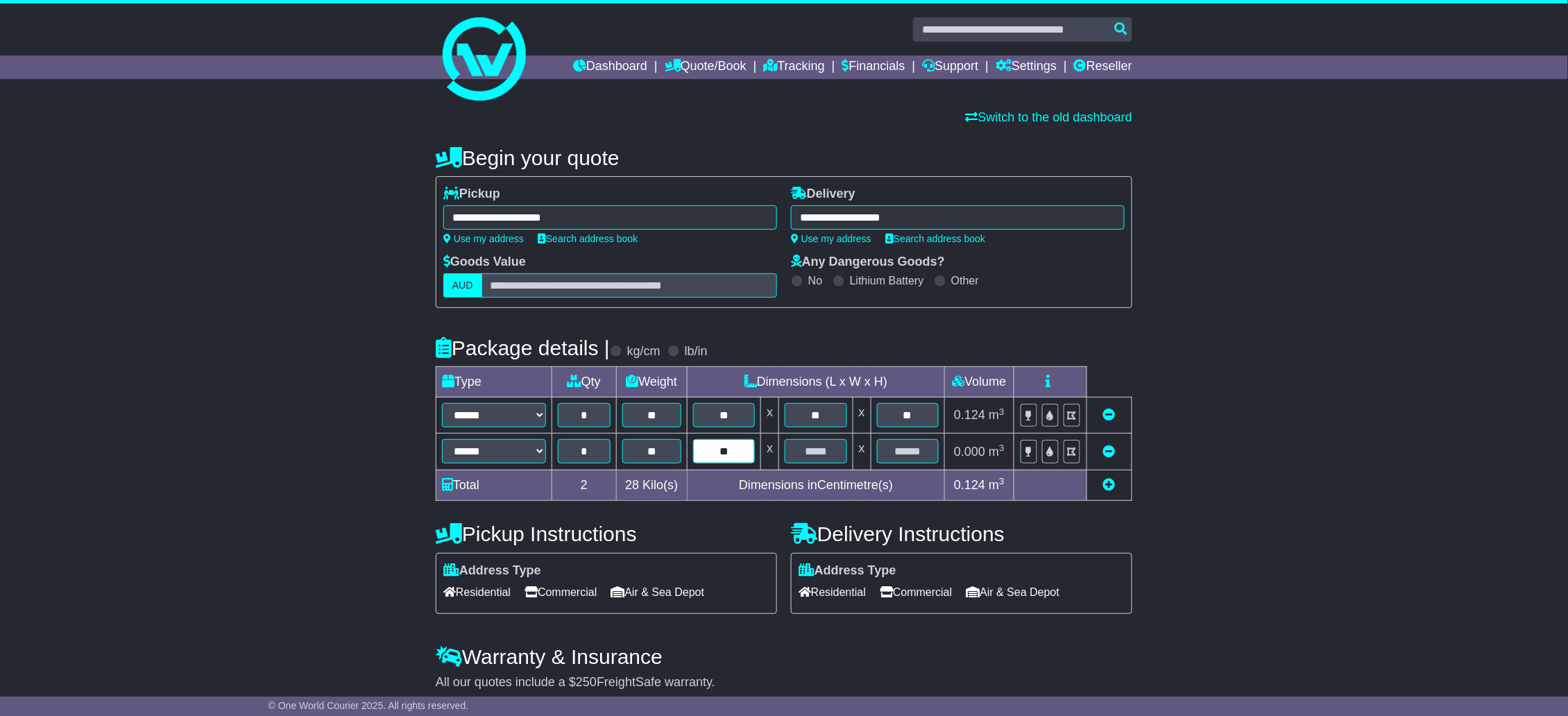 type on "**" 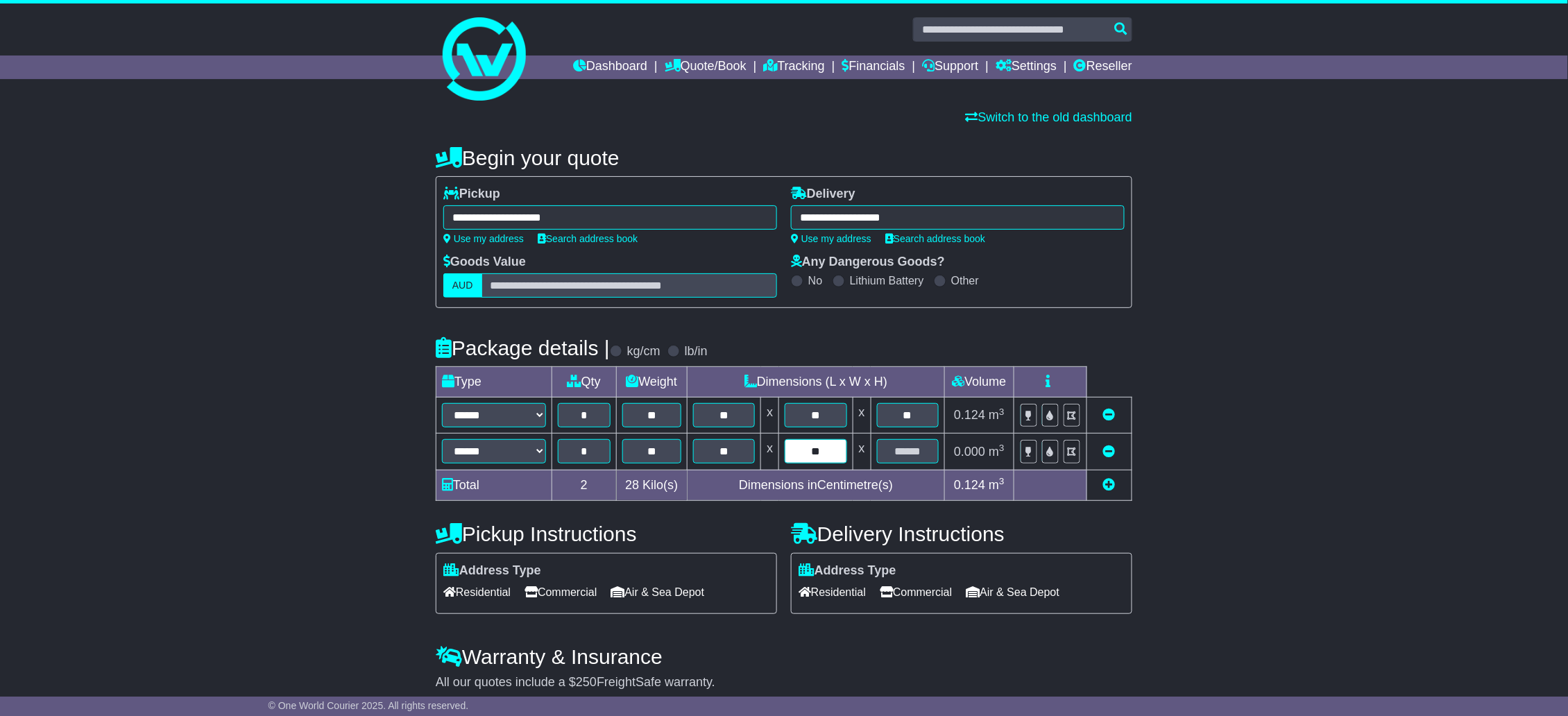 type on "**" 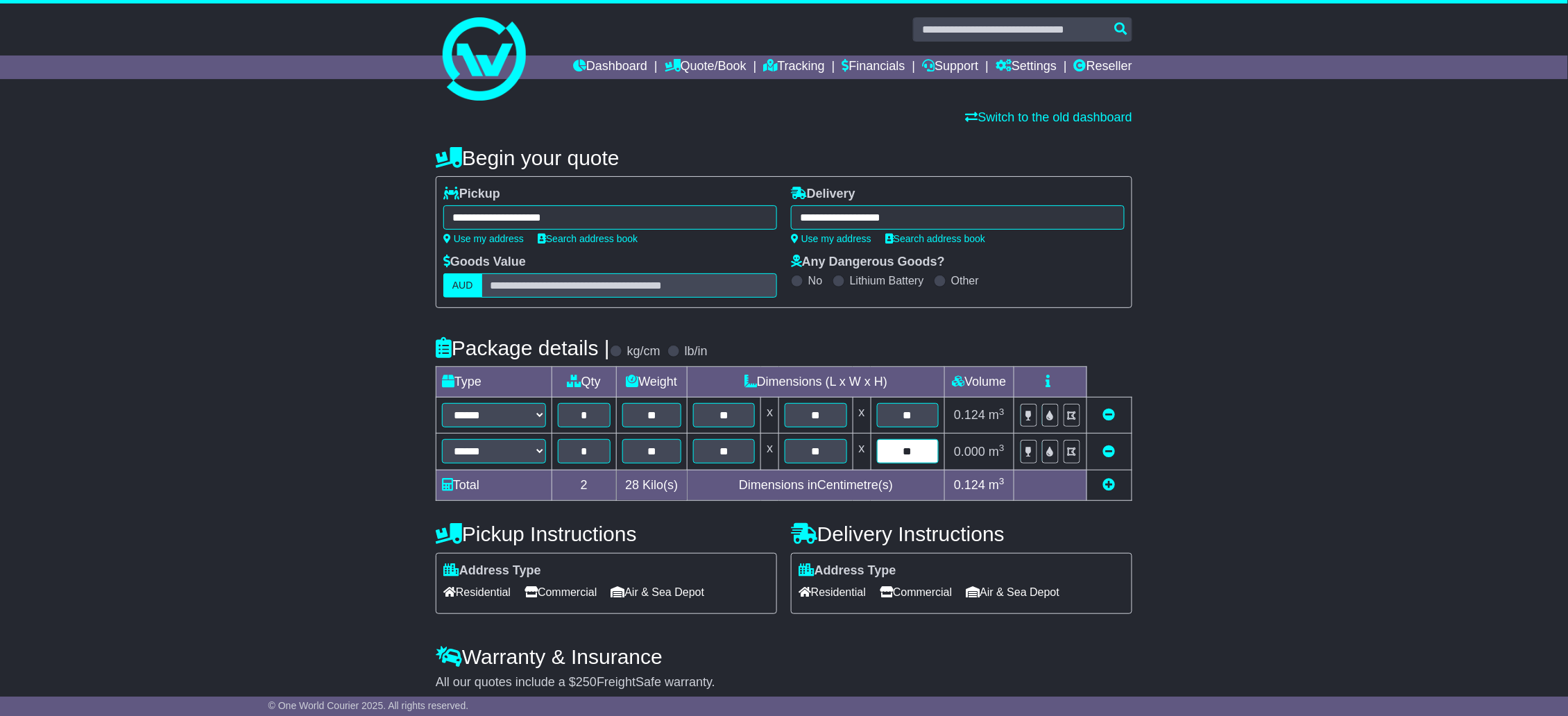 type on "**" 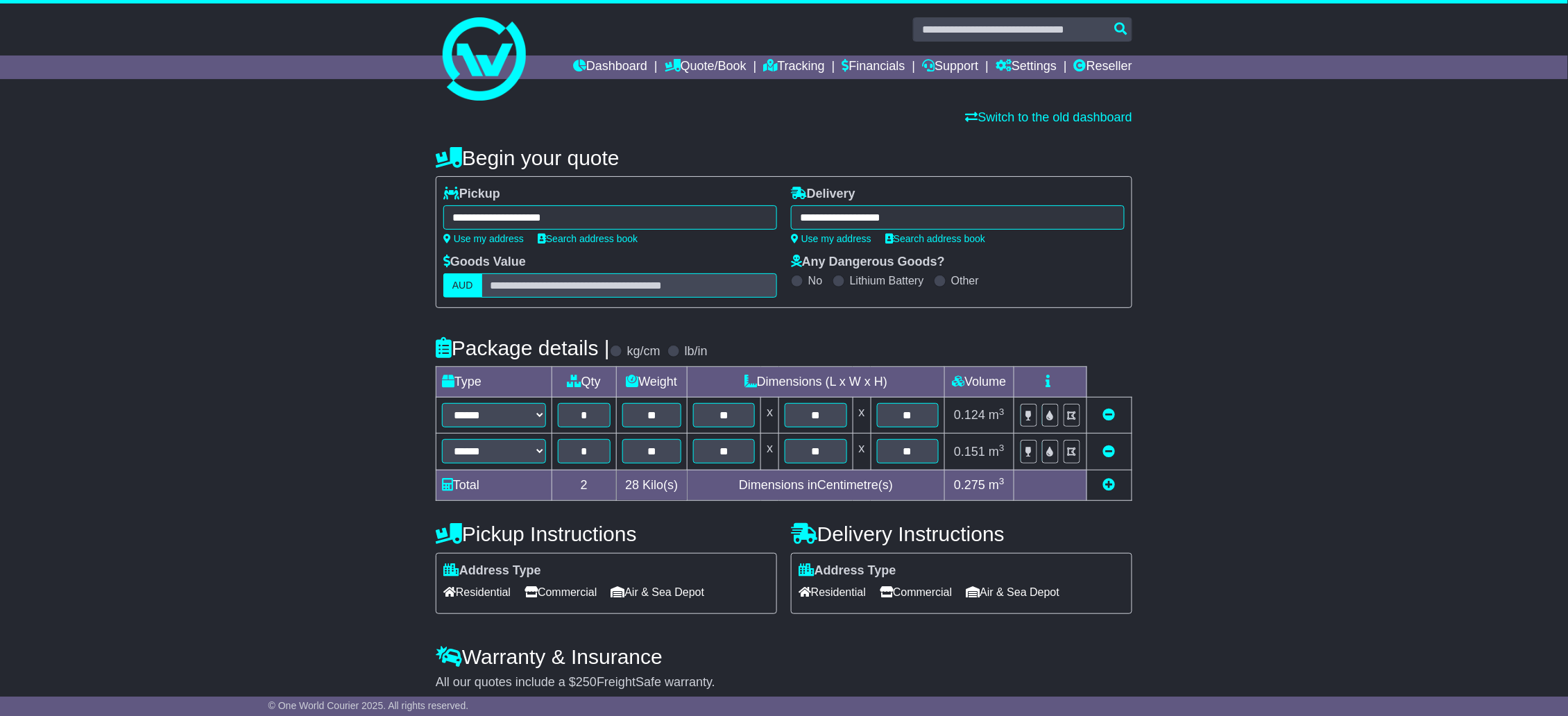 click on "Residential" at bounding box center (477, 592) 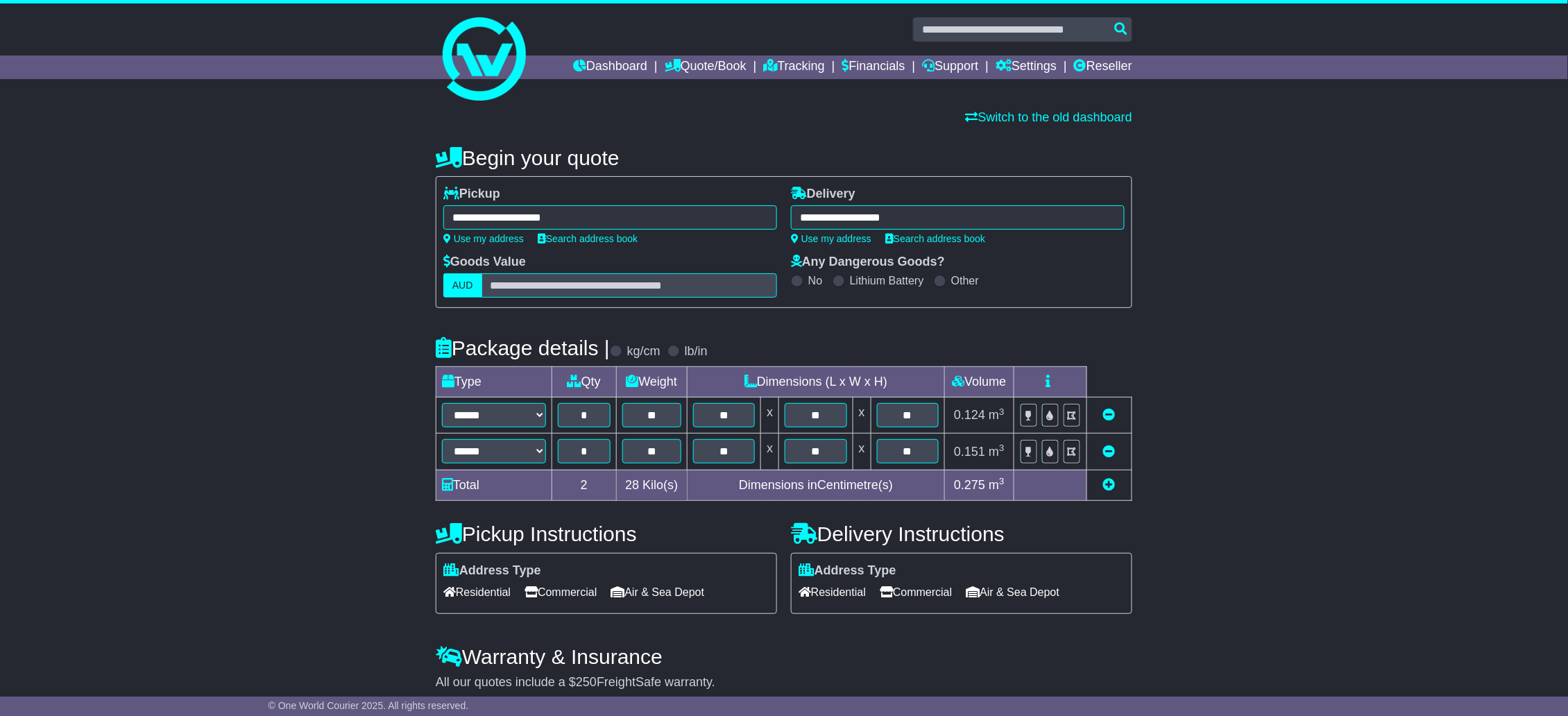 click on "Residential" at bounding box center (832, 592) 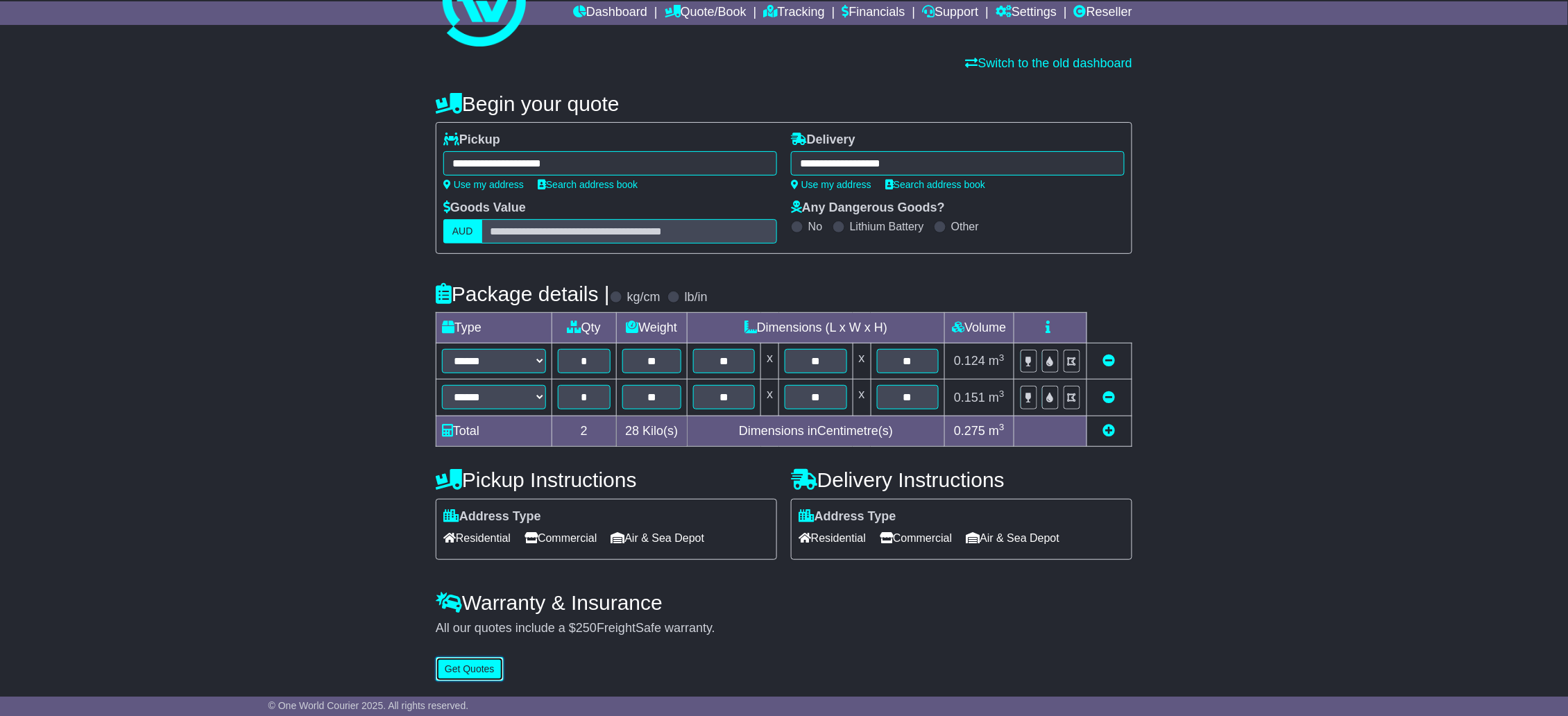 click on "Get Quotes" at bounding box center (470, 669) 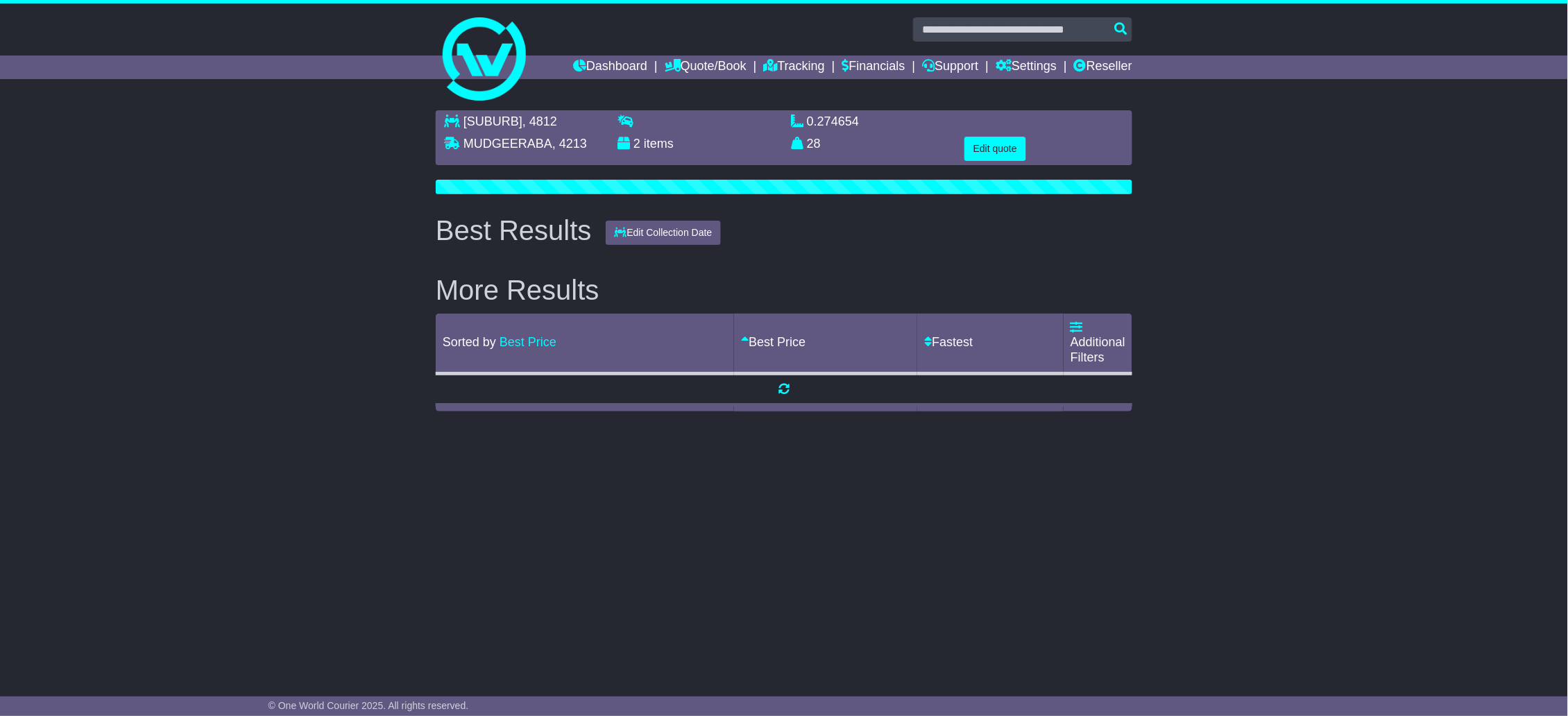 scroll, scrollTop: 0, scrollLeft: 0, axis: both 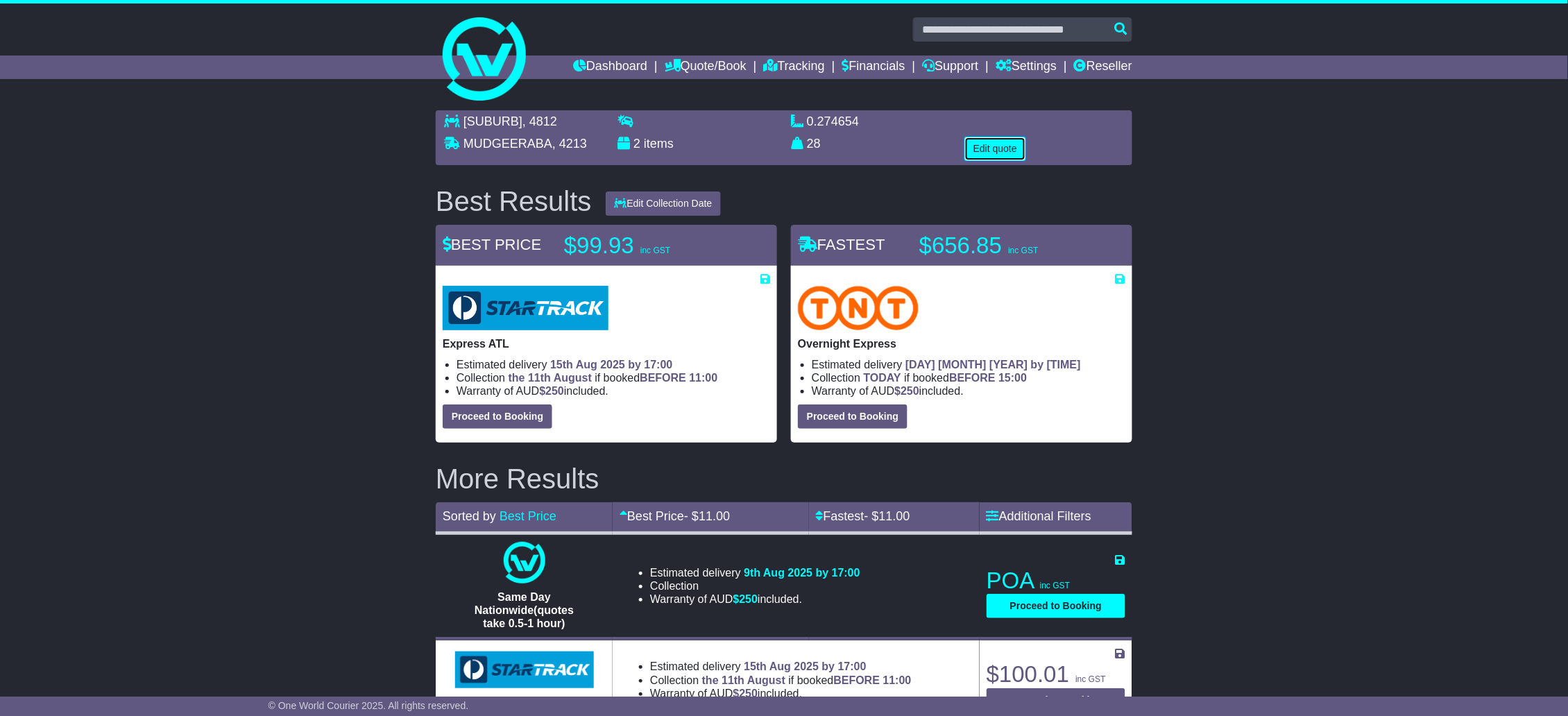click on "Edit quote" at bounding box center (995, 148) 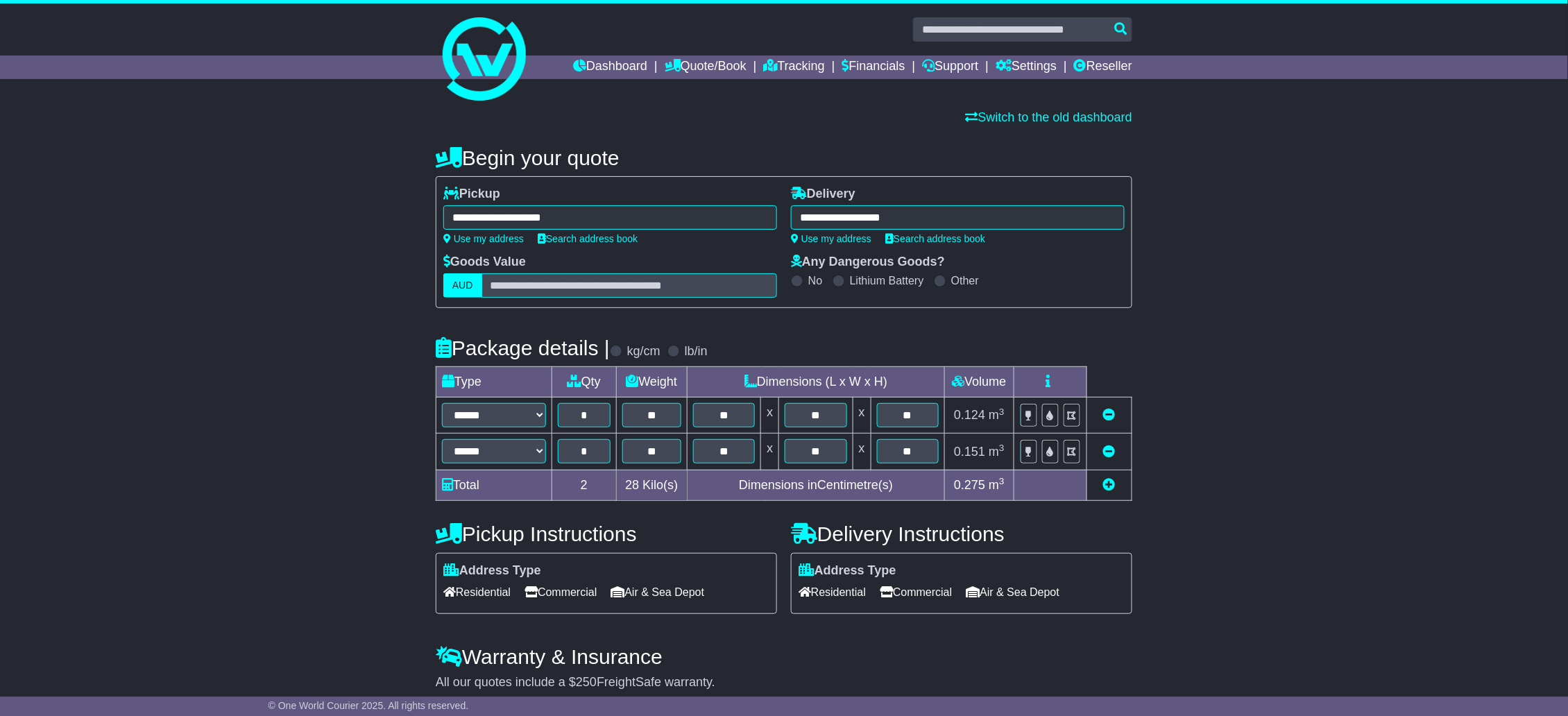click on "**********" at bounding box center (610, 217) 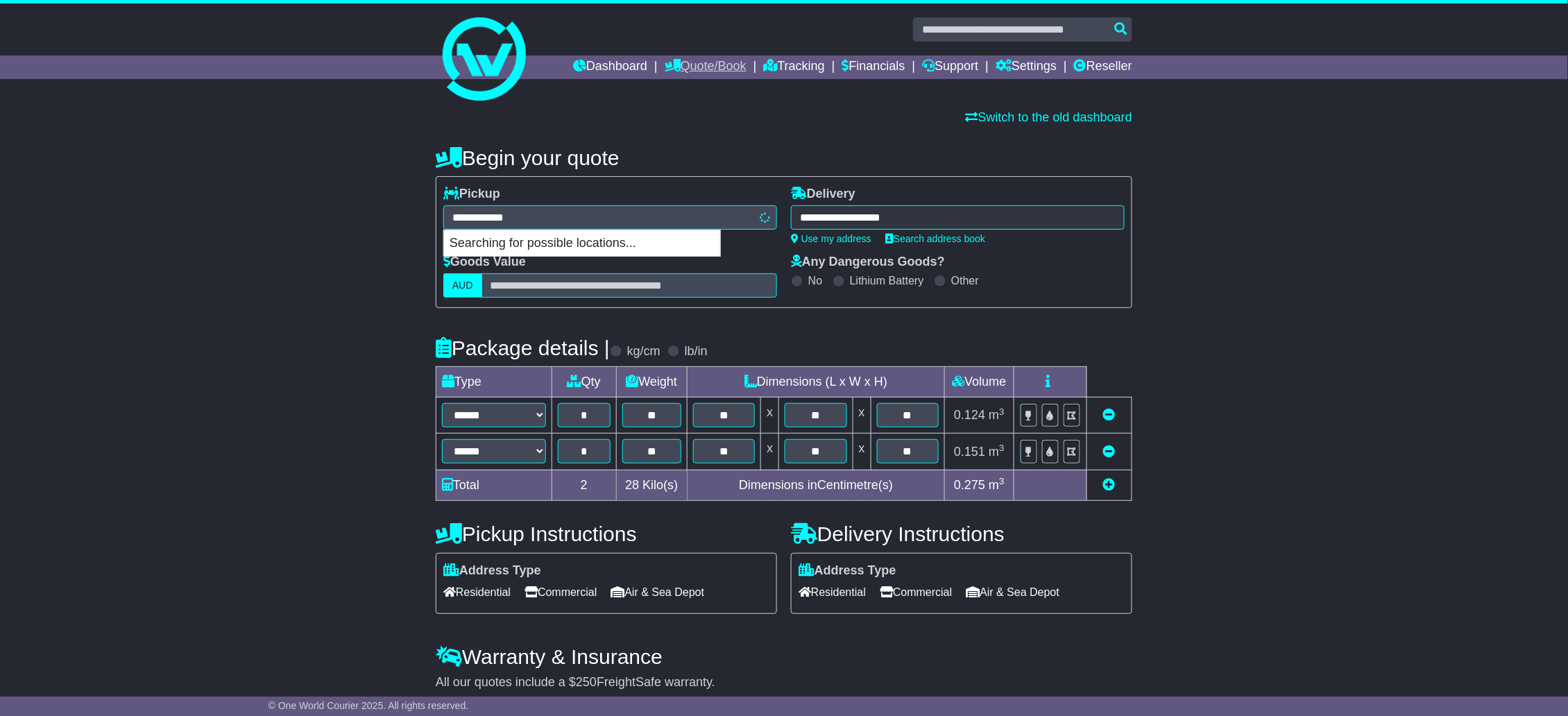 click on "Quote/Book" at bounding box center (706, 67) 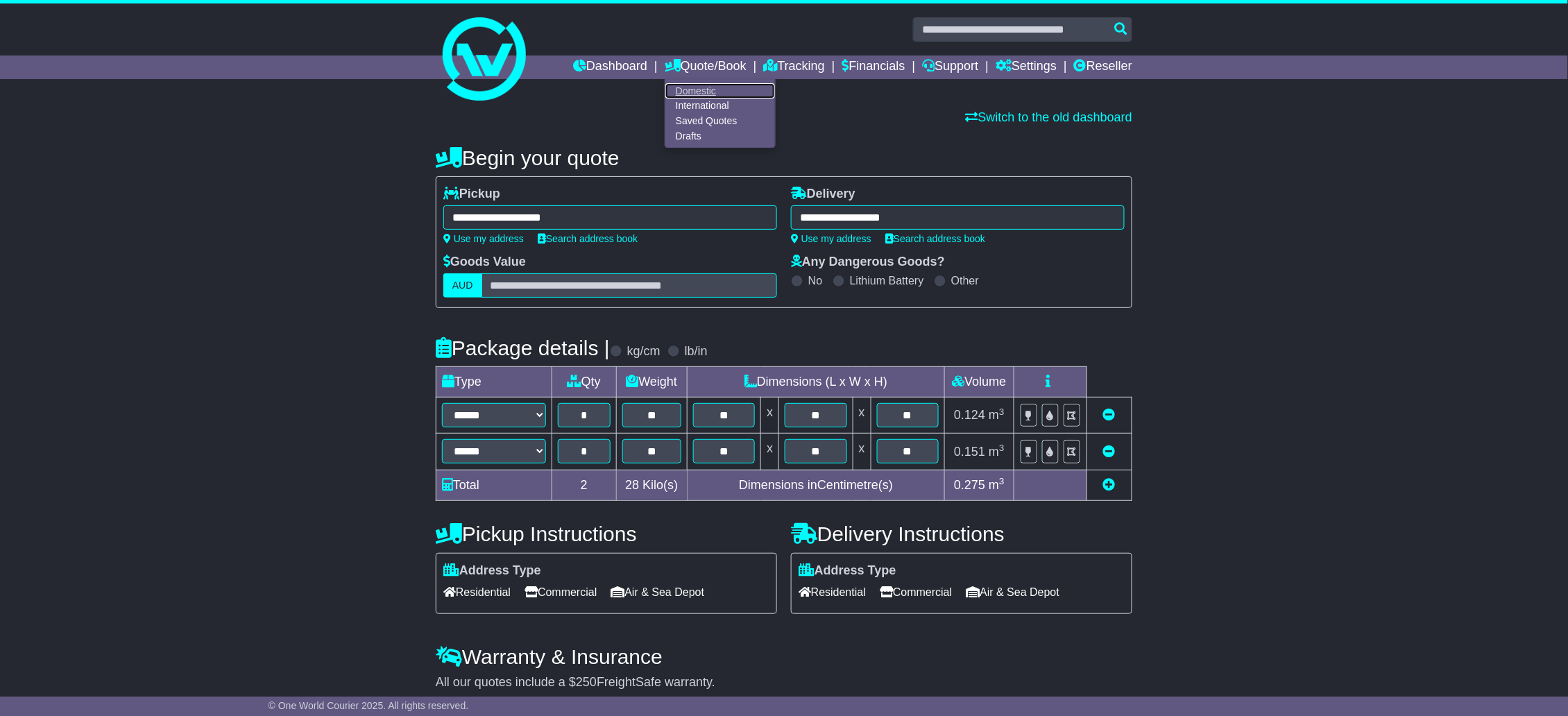 click on "Domestic" at bounding box center (720, 91) 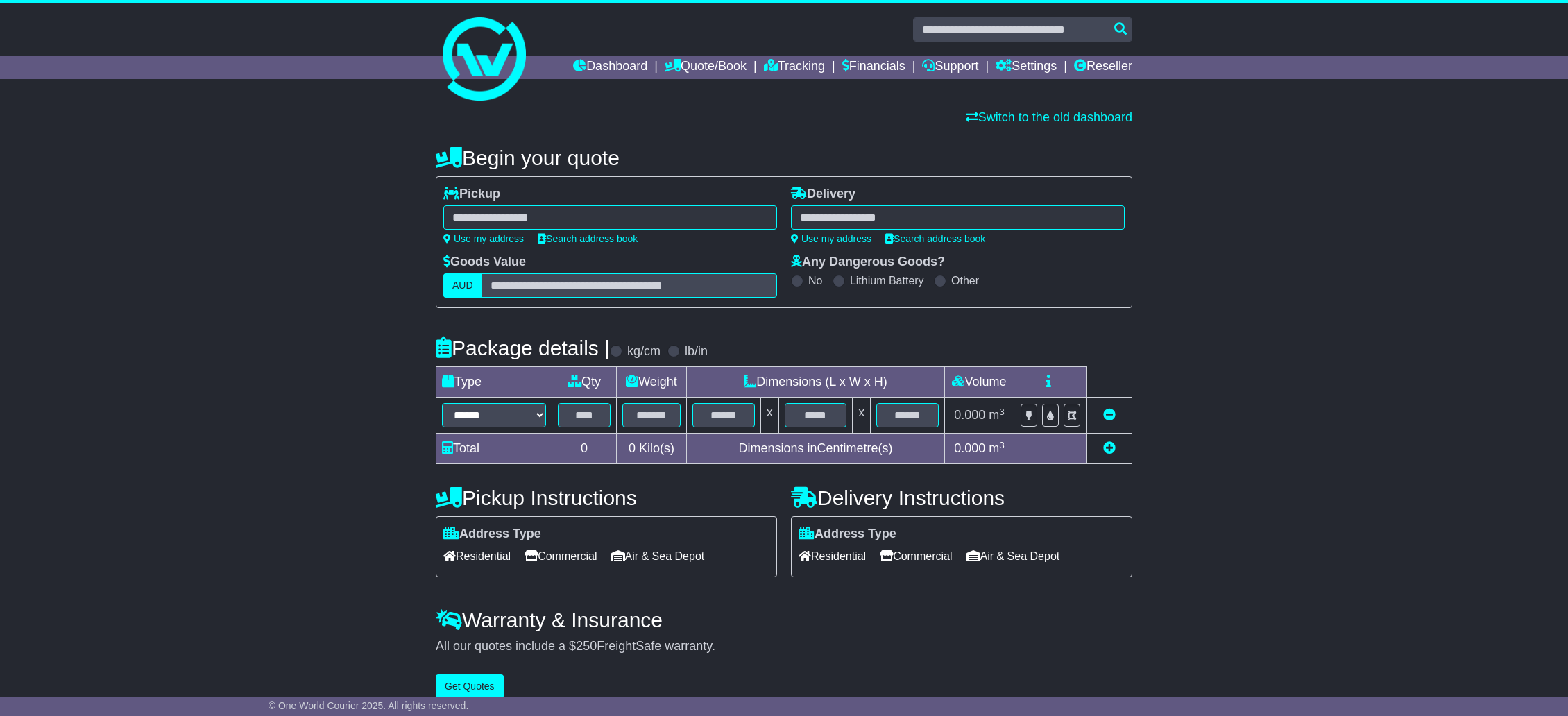scroll, scrollTop: 0, scrollLeft: 0, axis: both 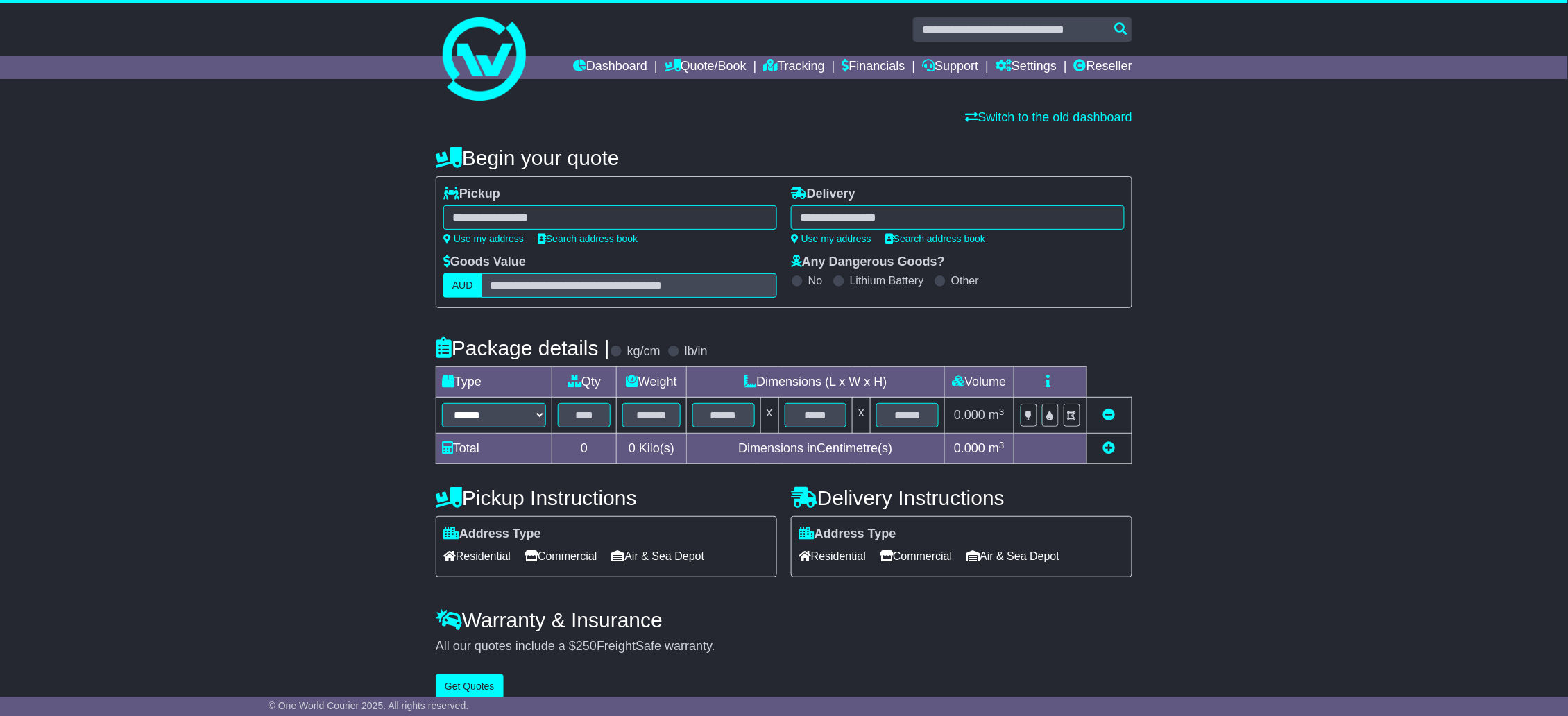 click at bounding box center (610, 217) 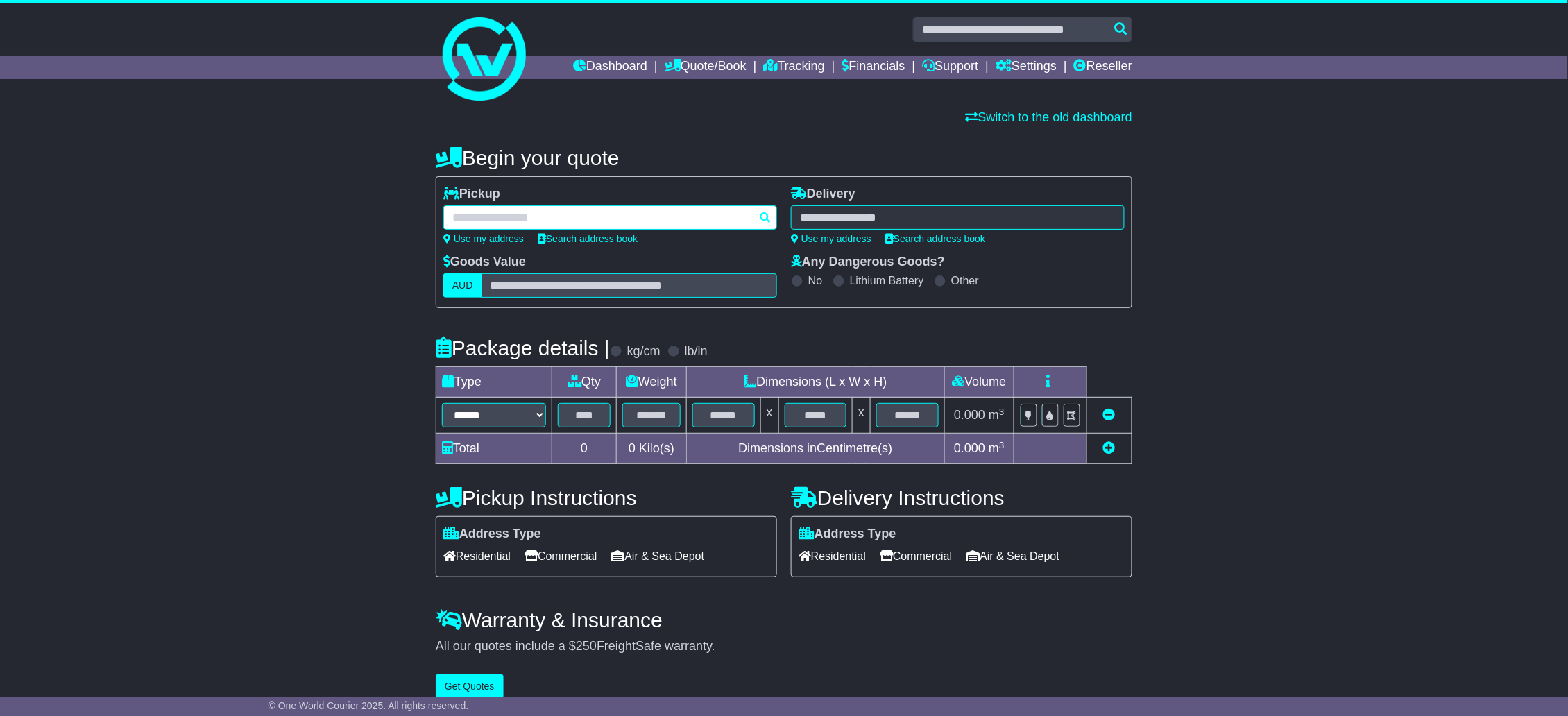 click at bounding box center (610, 217) 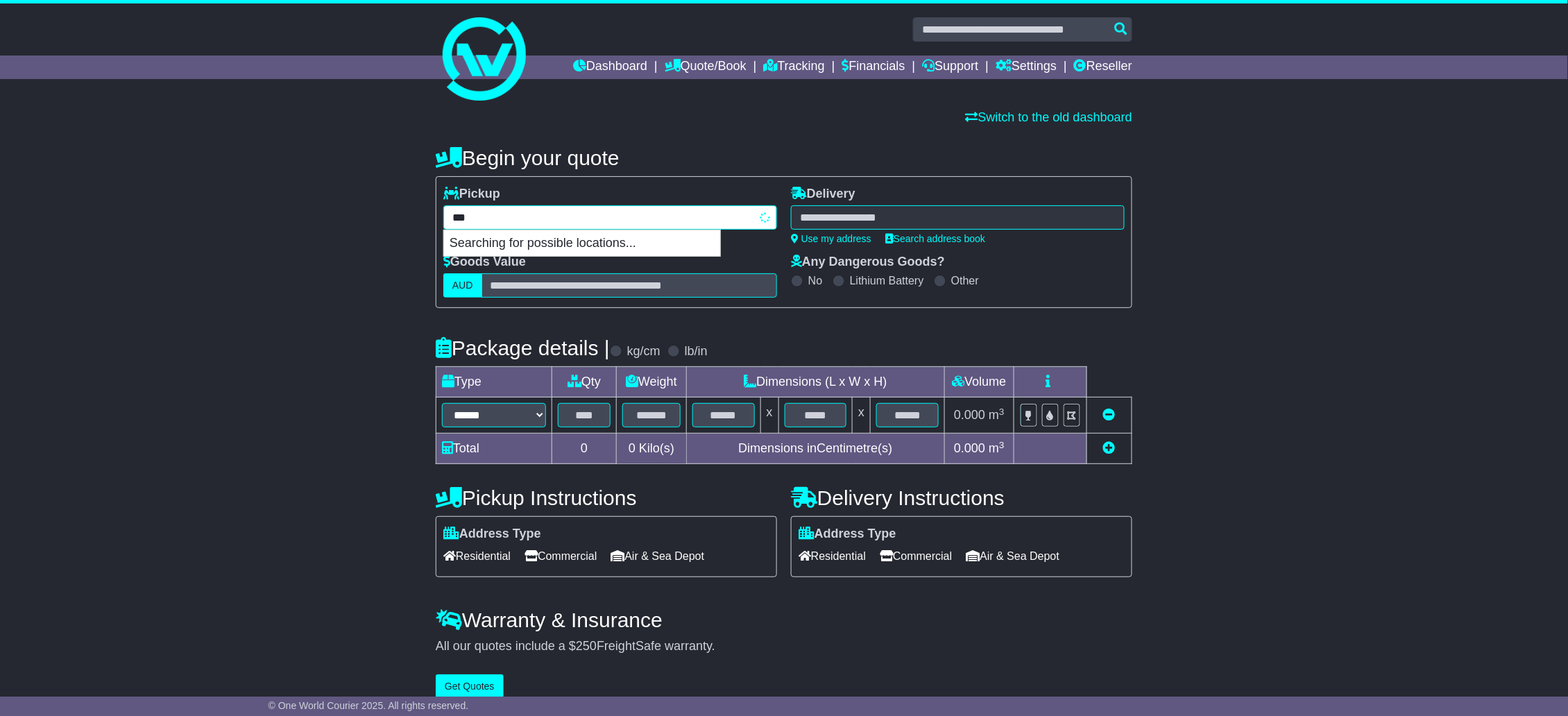 type on "****" 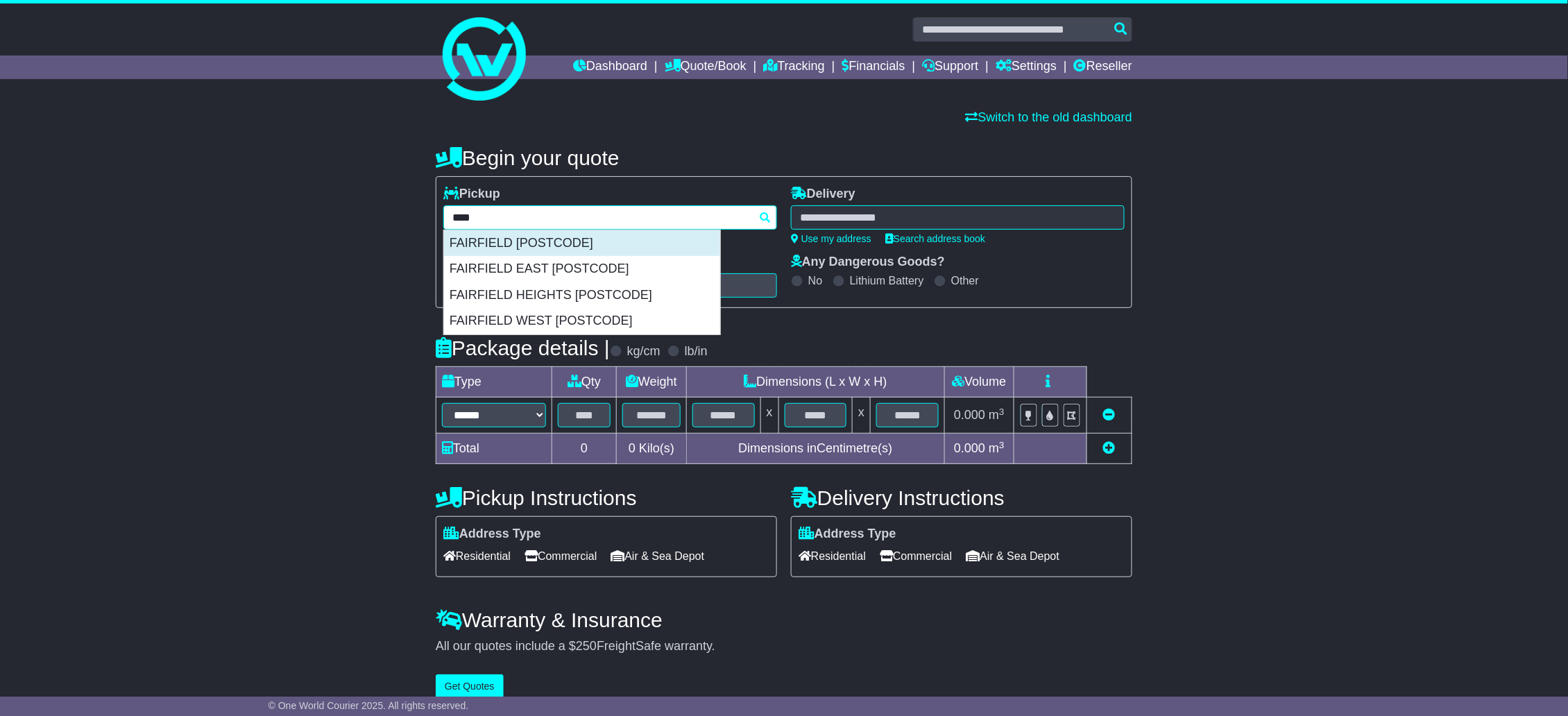 click on "FAIRFIELD [POSTCODE]" at bounding box center [582, 244] 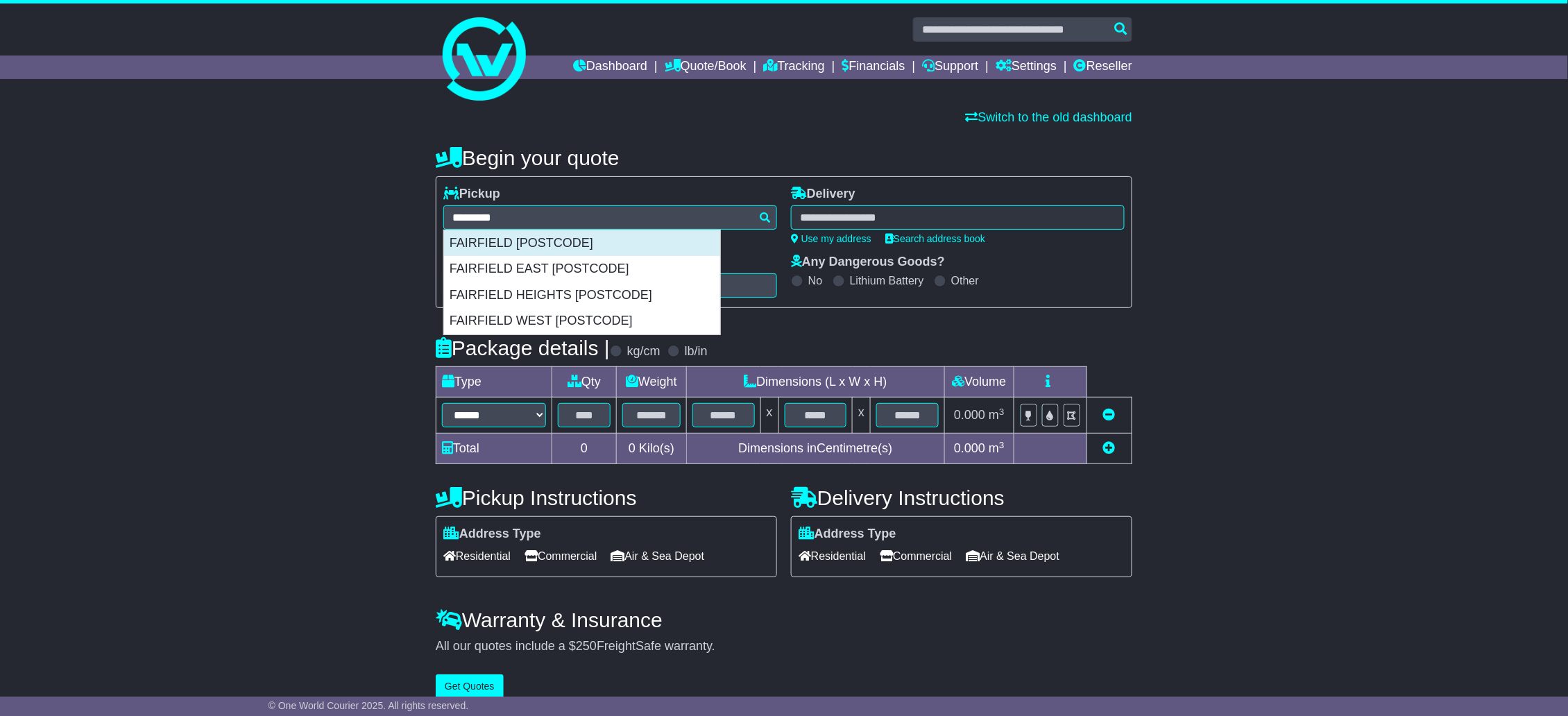 type on "**********" 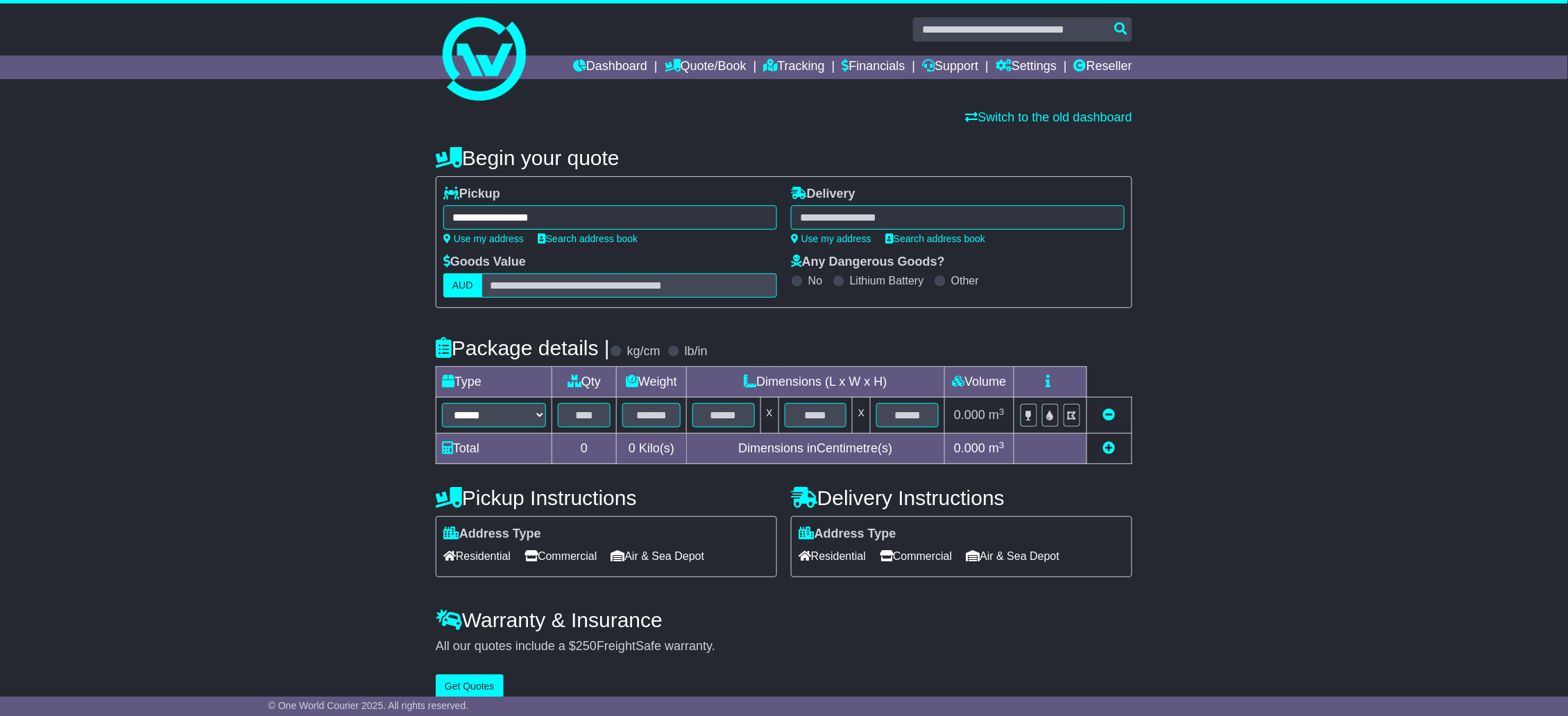 click at bounding box center [957, 217] 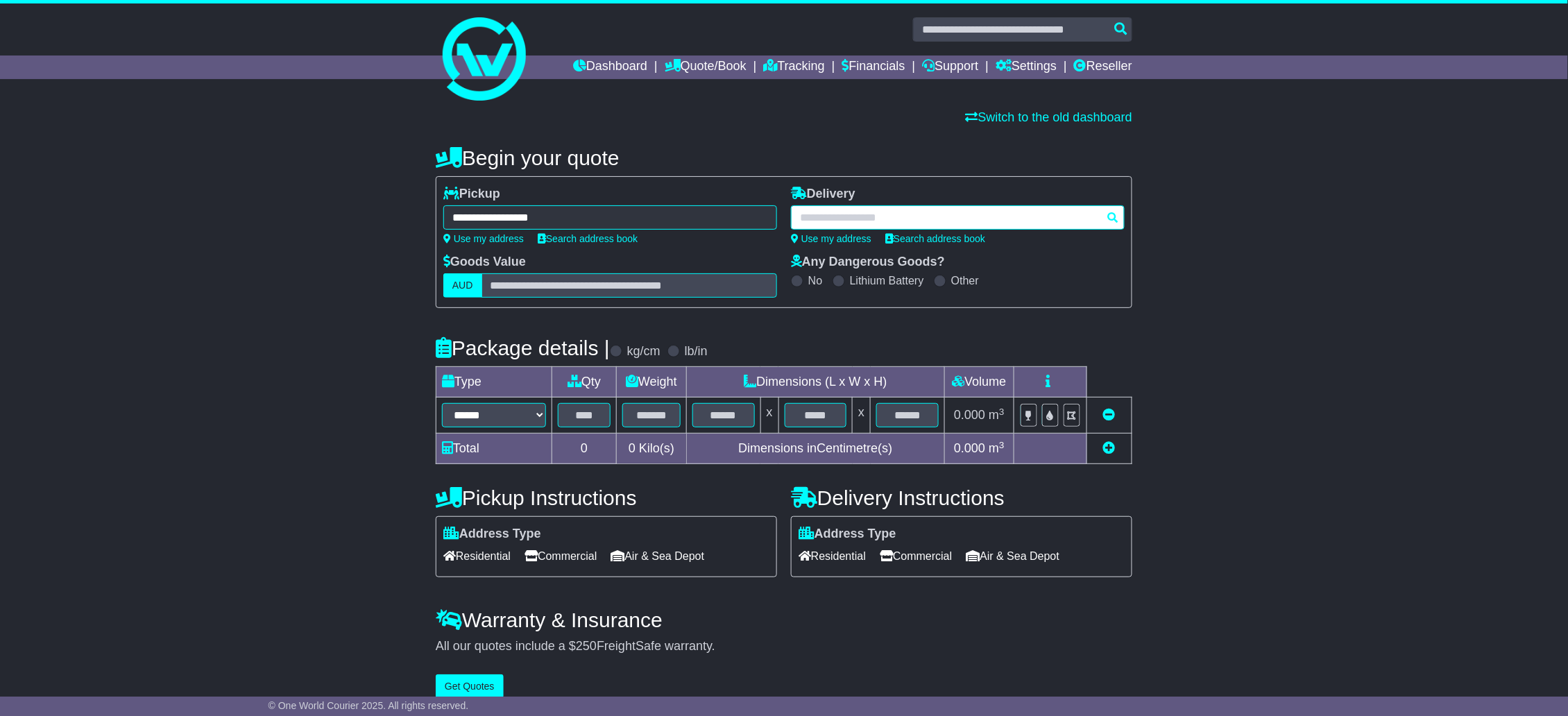 click at bounding box center (957, 217) 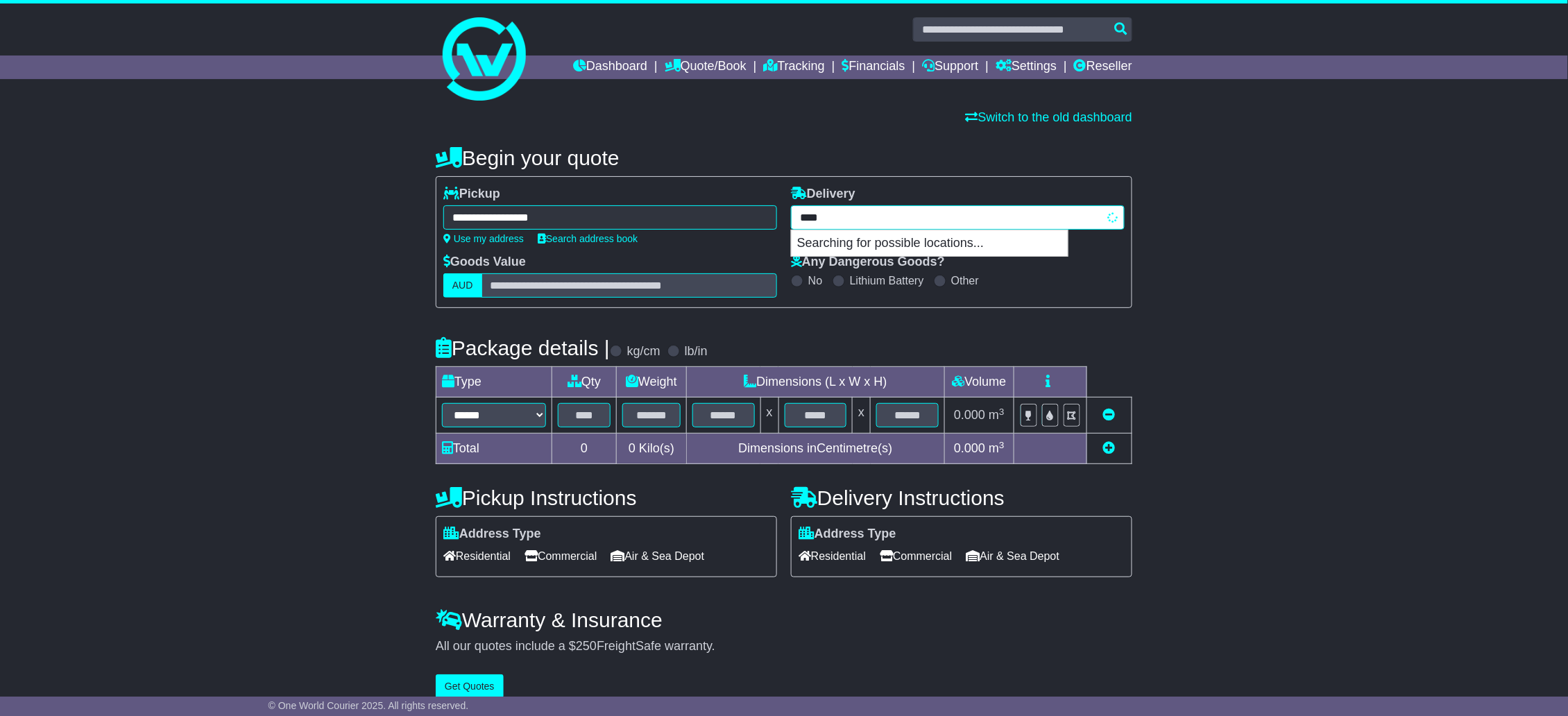 type on "*****" 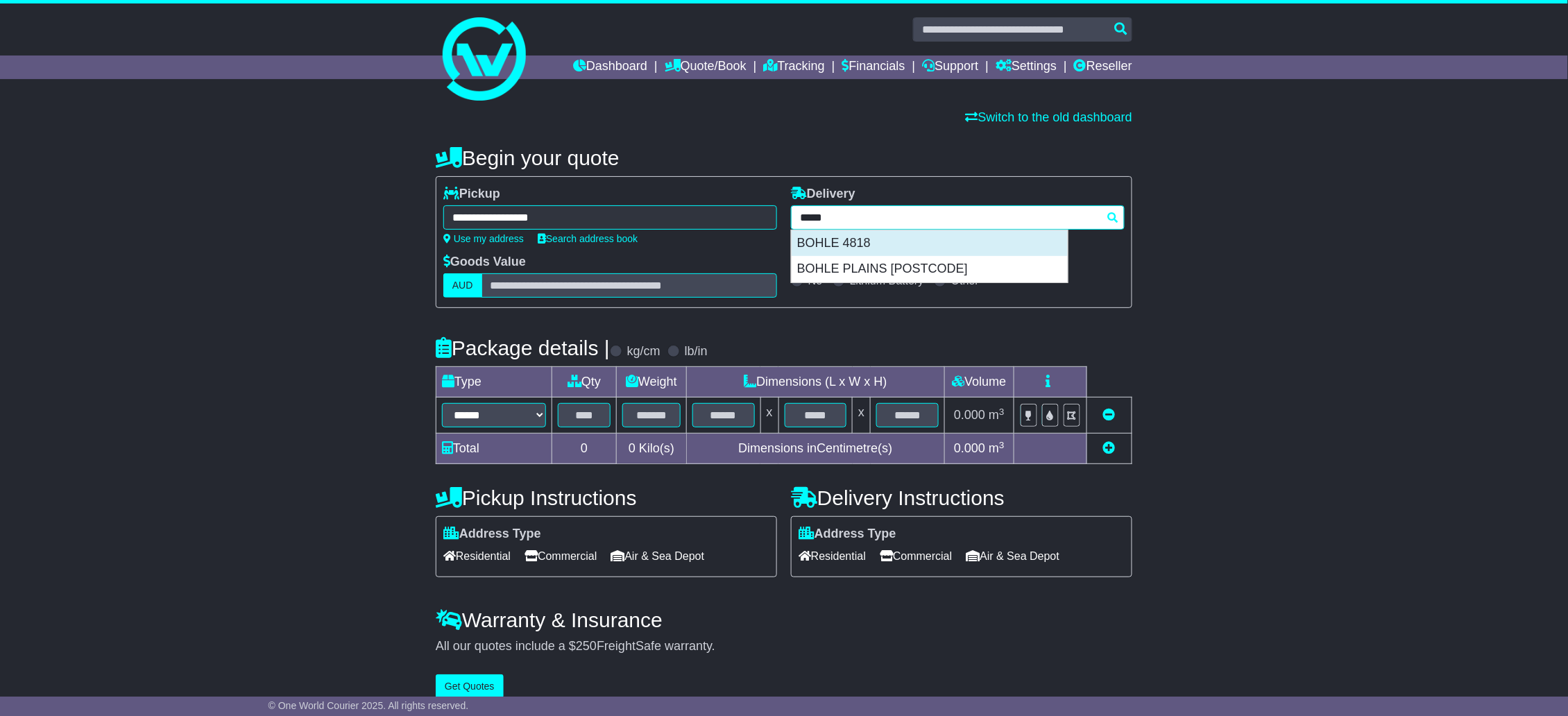 click on "BOHLE 4818" at bounding box center (930, 244) 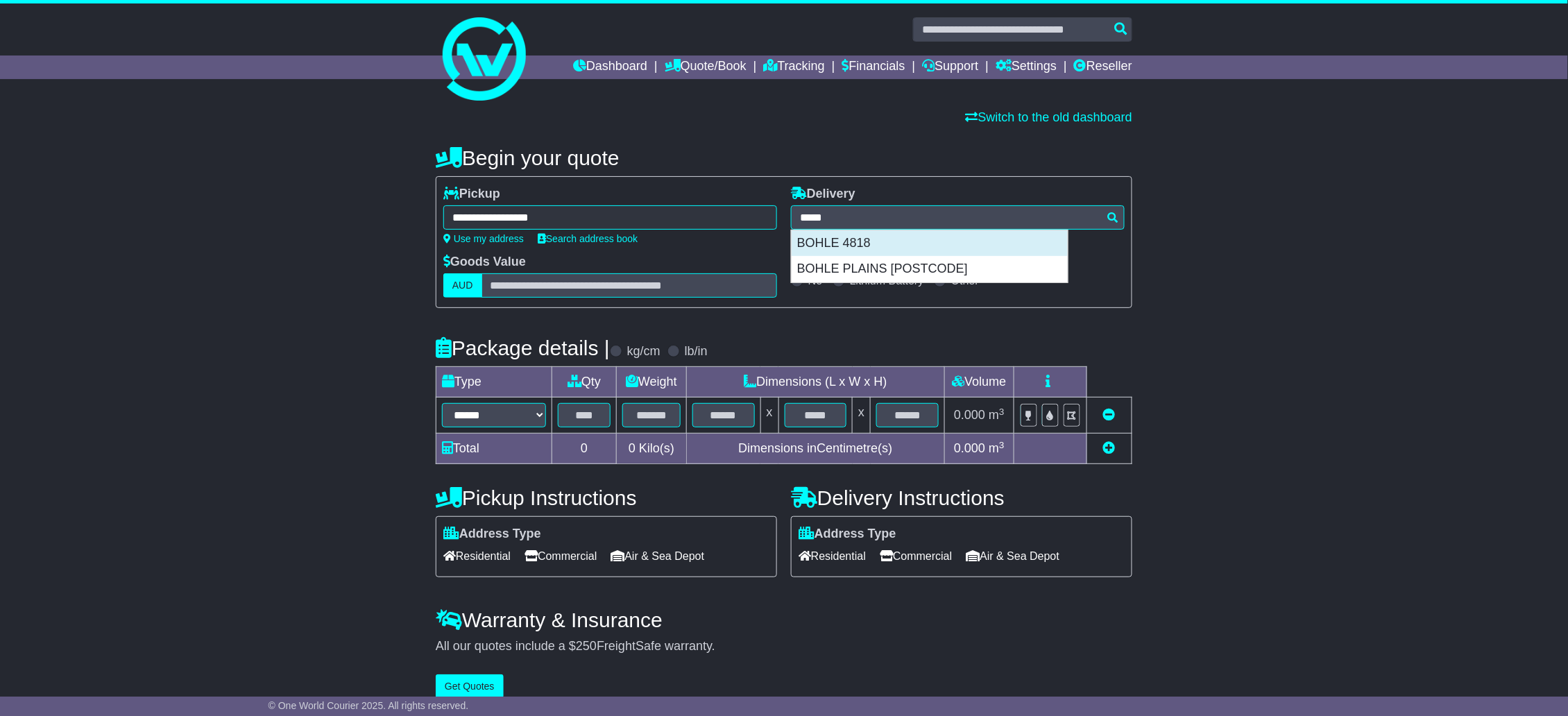 type on "**********" 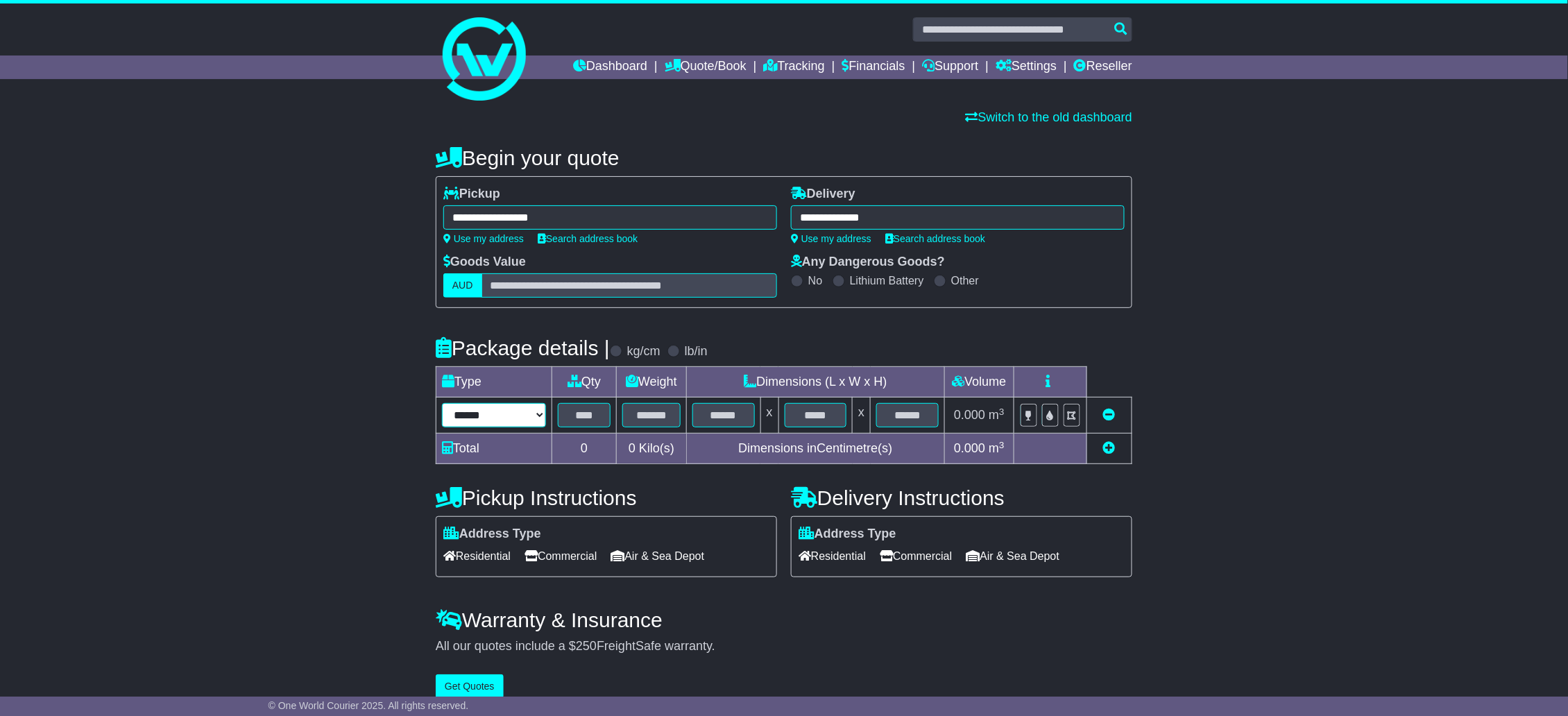 click on "****** ****** *** ******** ***** **** **** ****** *** *******" at bounding box center (494, 415) 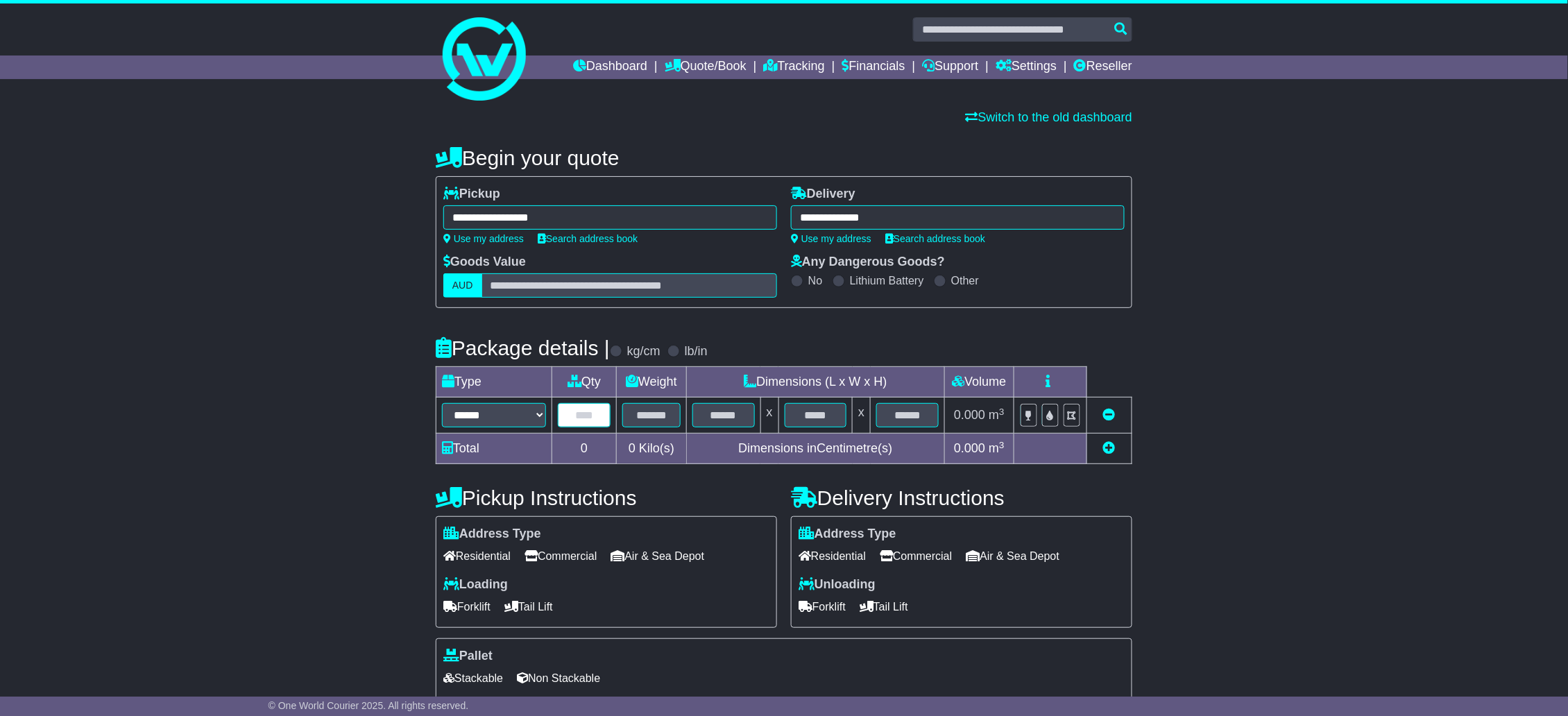 click at bounding box center (584, 415) 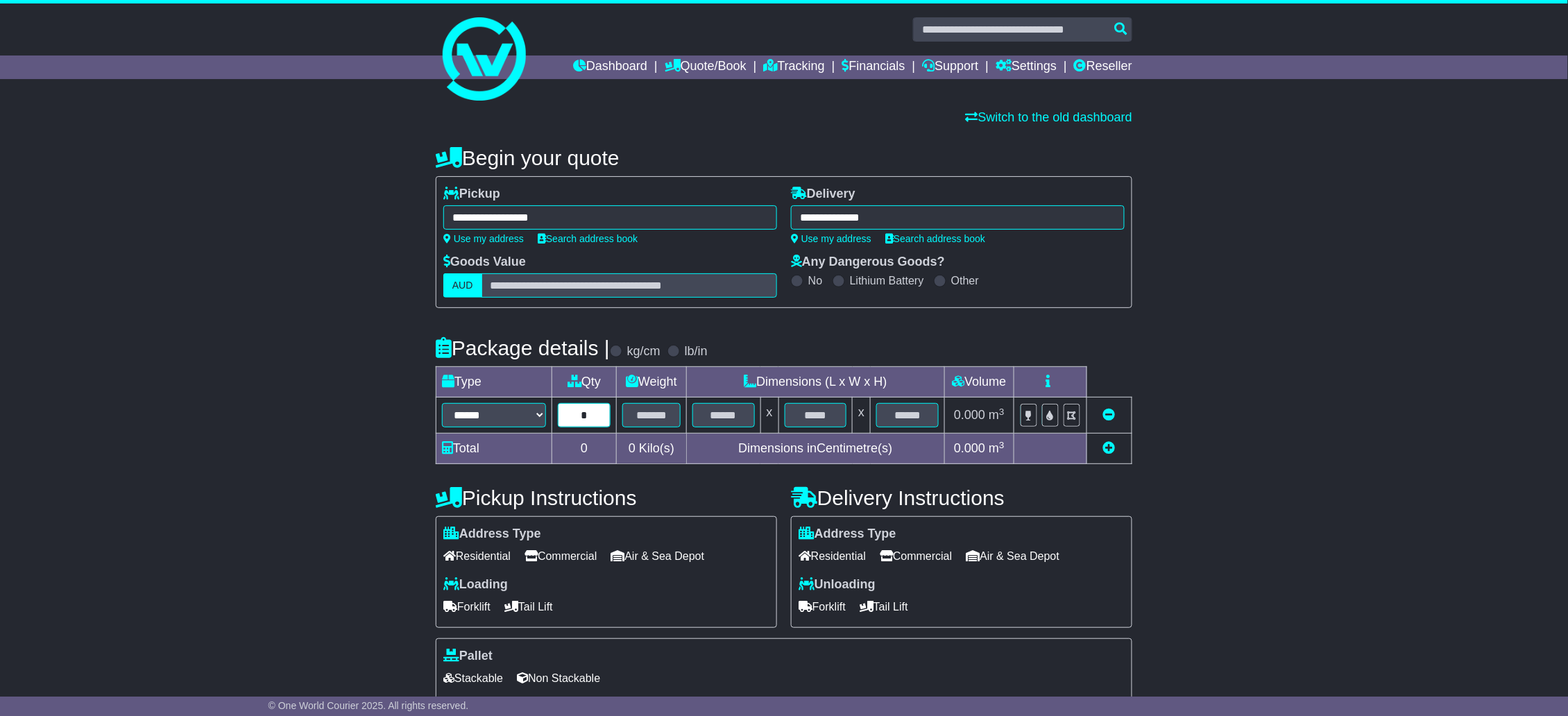 type on "*" 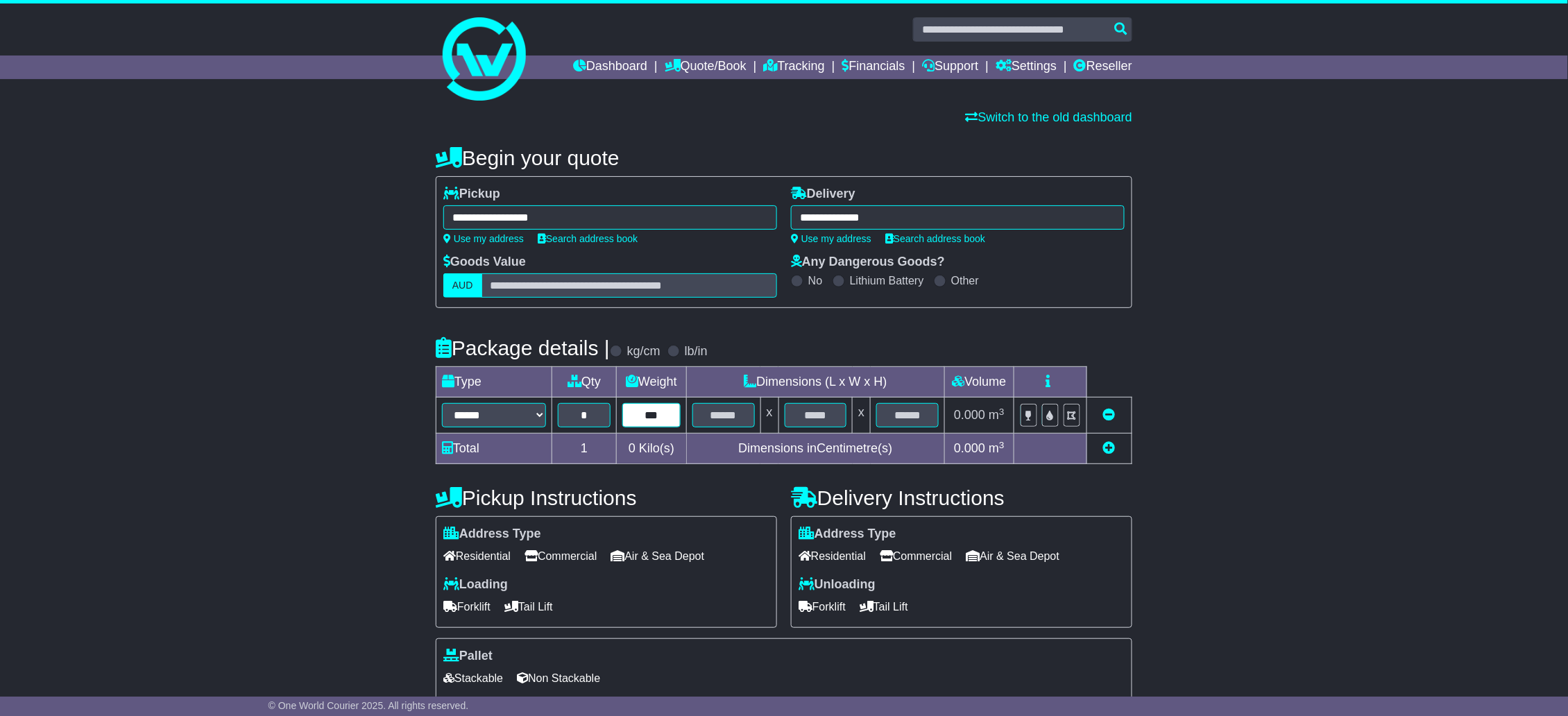 type on "***" 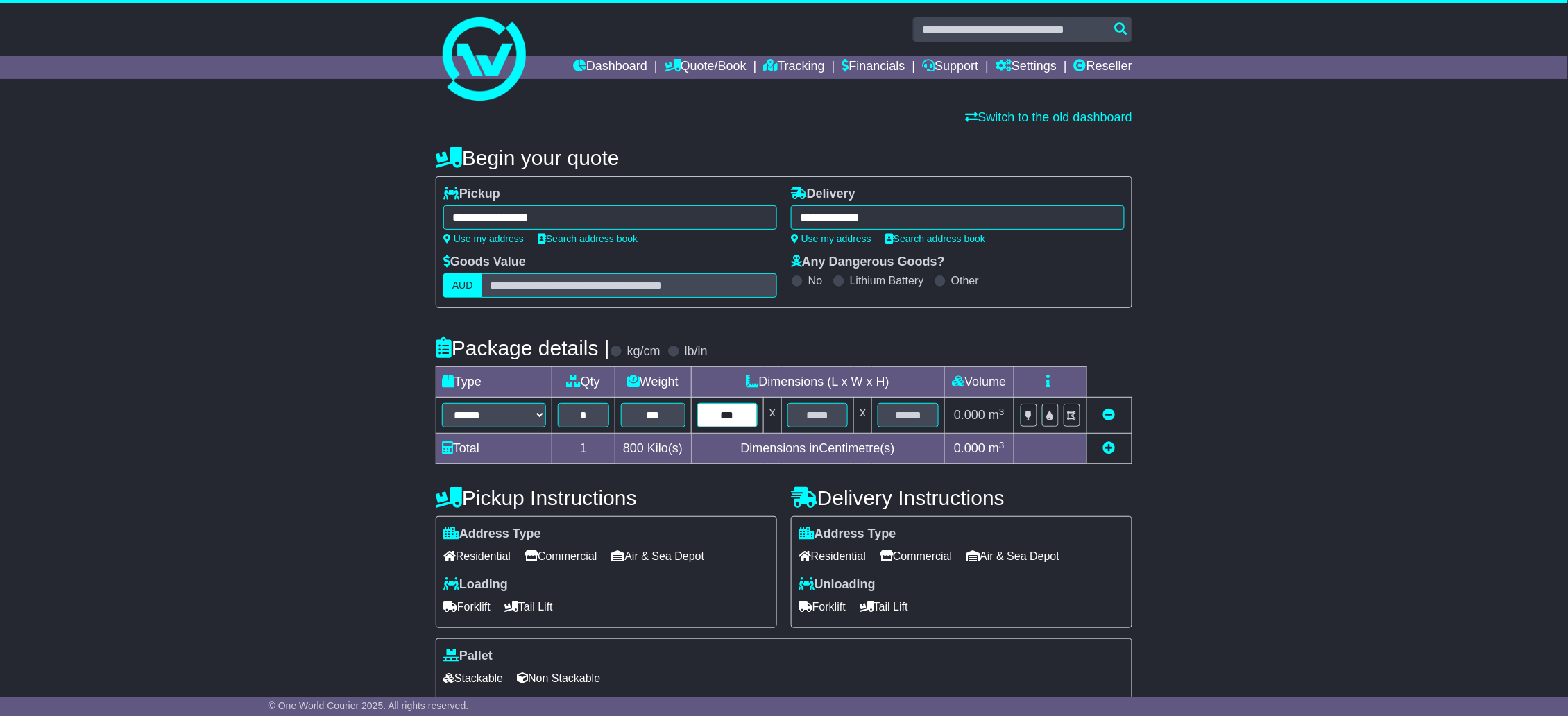 type on "***" 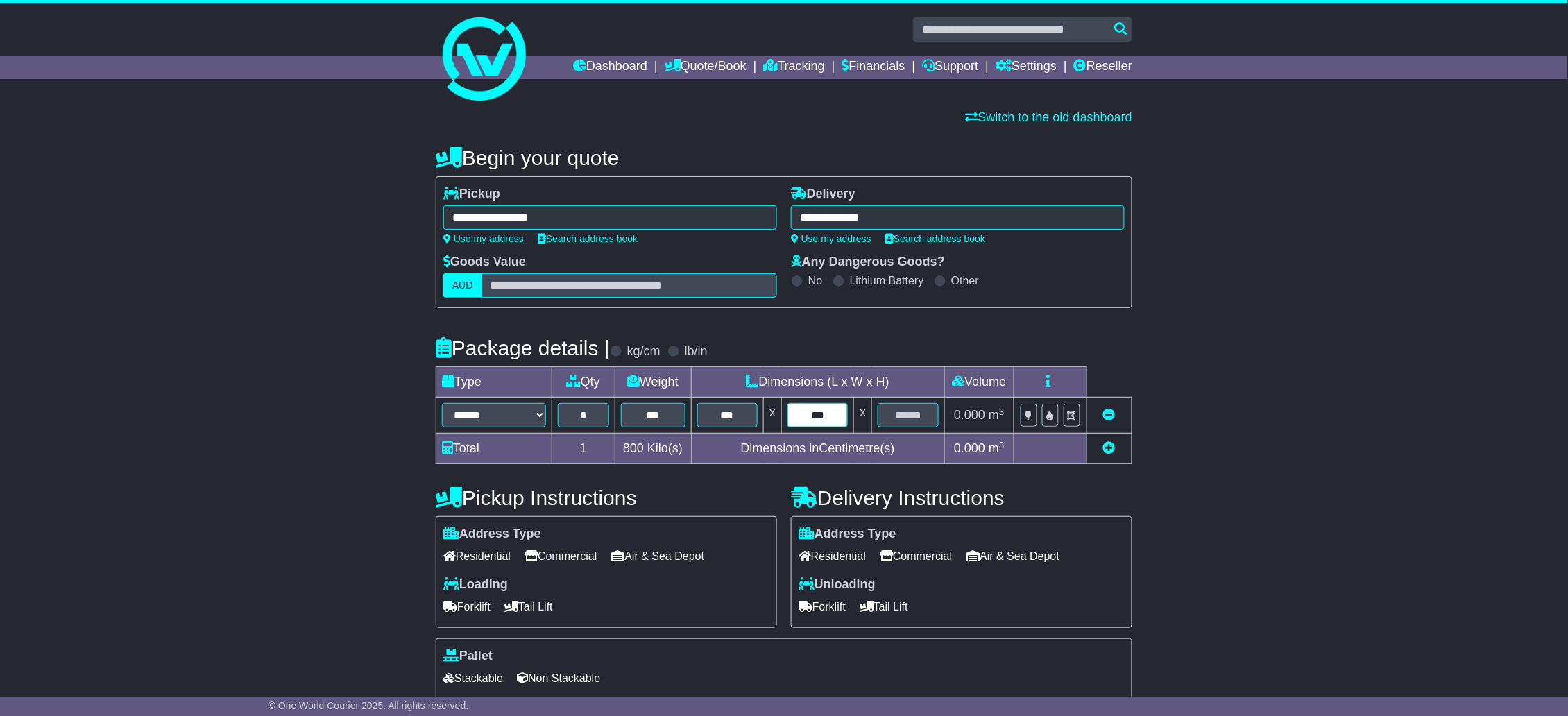 type on "***" 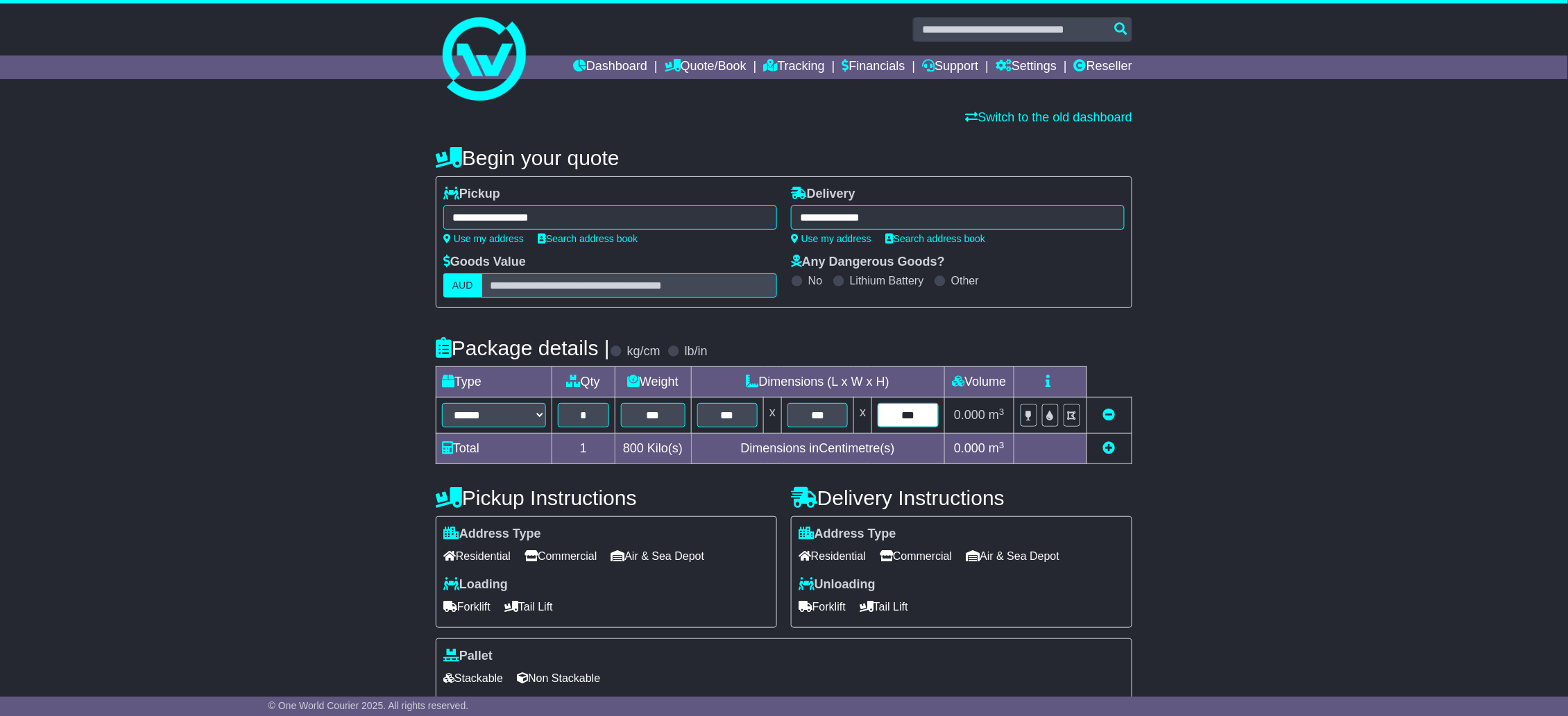 type on "***" 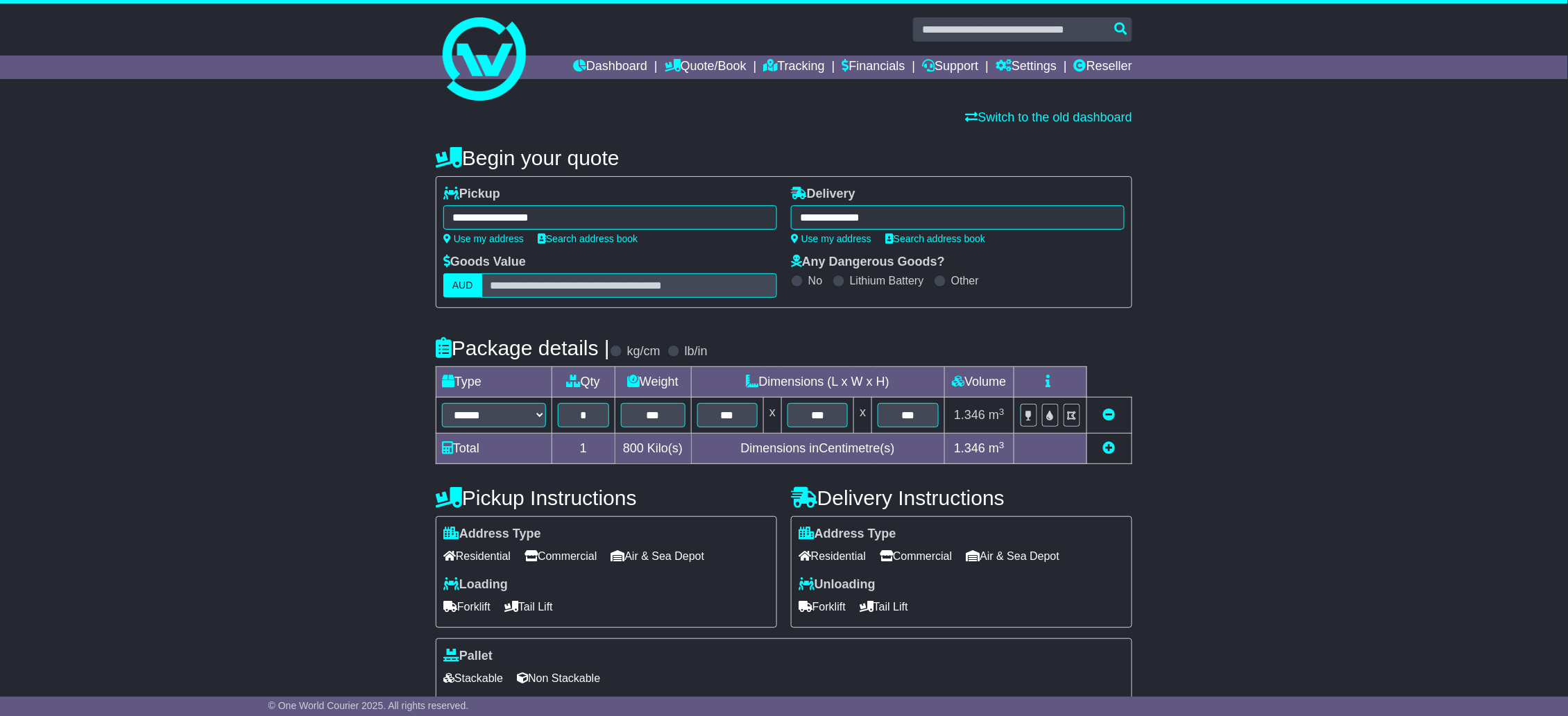 click on "Commercial" at bounding box center [561, 556] 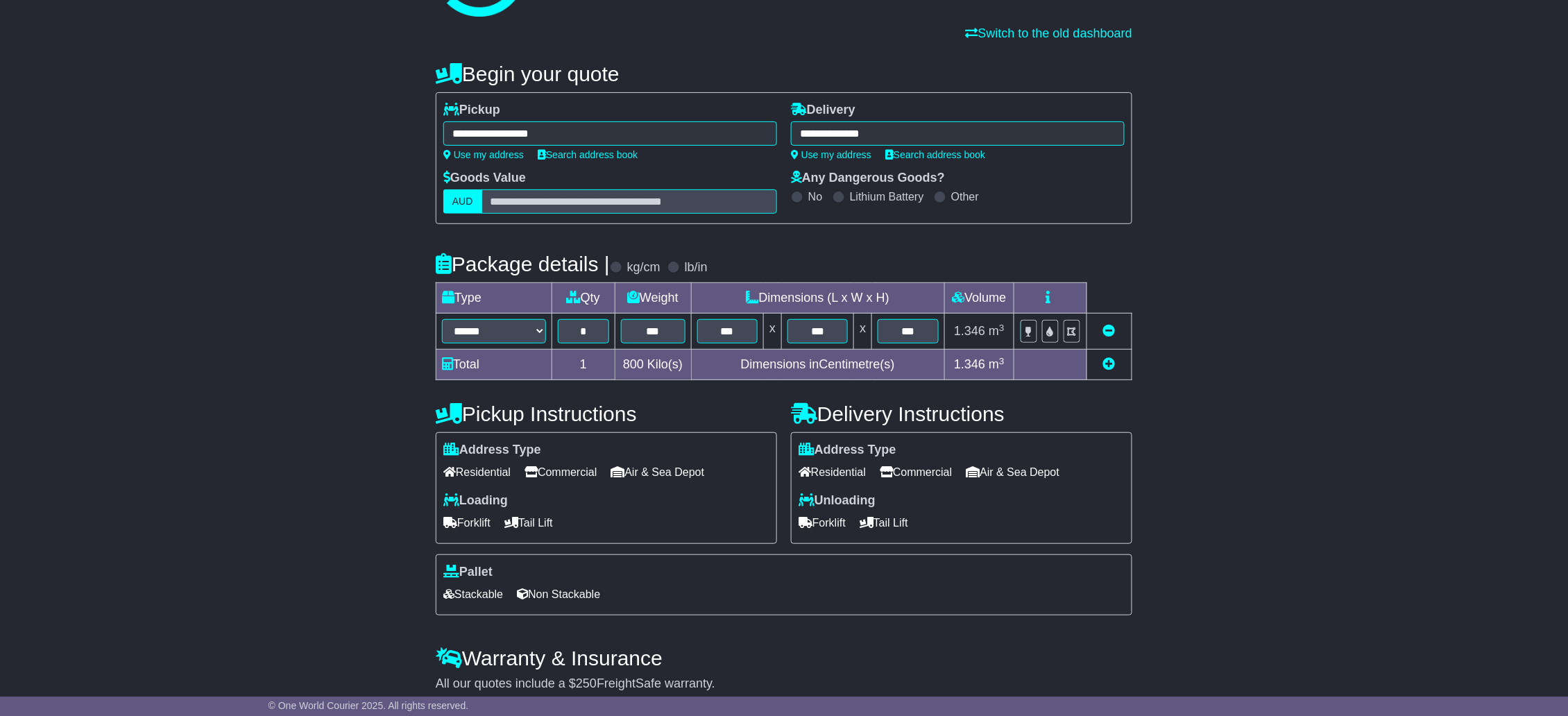 click on "Stackable" at bounding box center (473, 594) 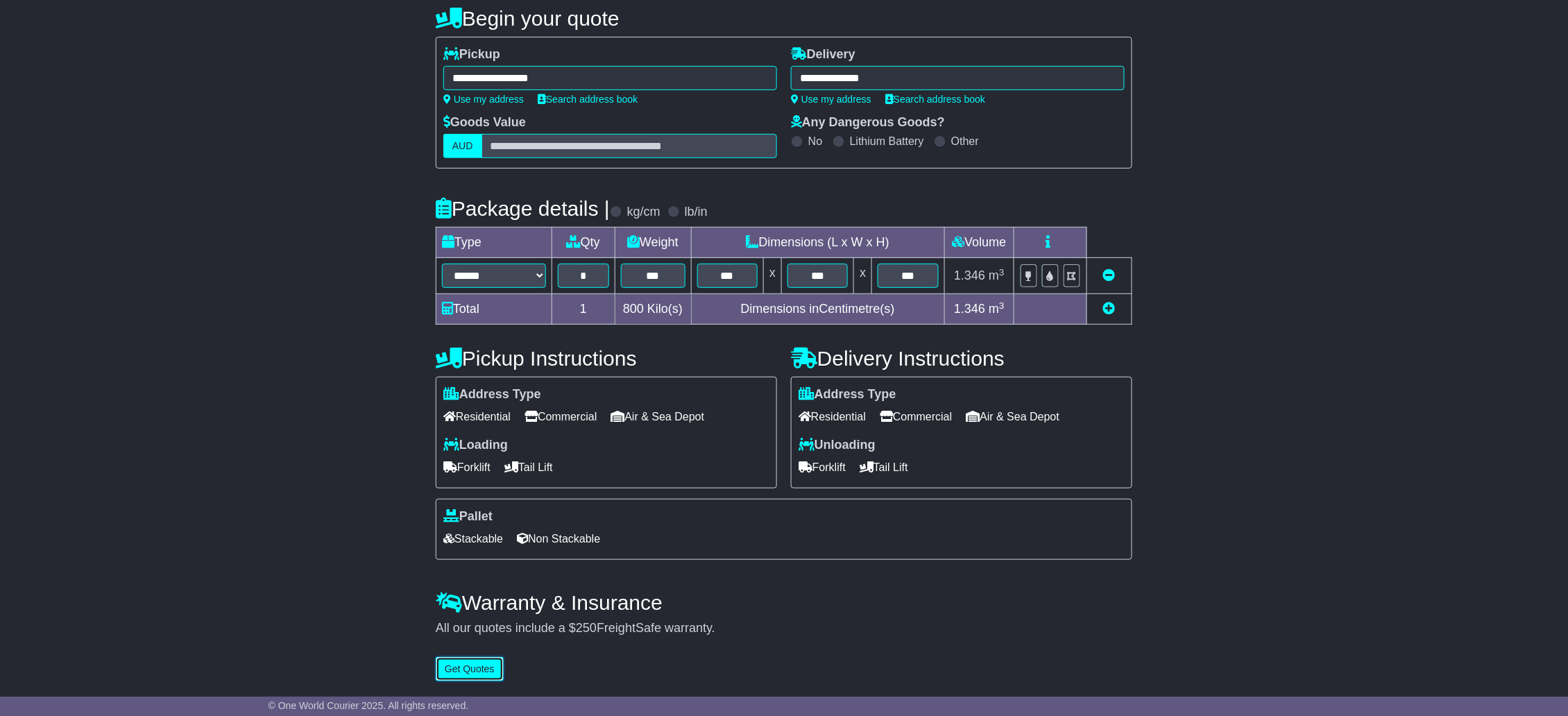 click on "Get Quotes" at bounding box center (470, 669) 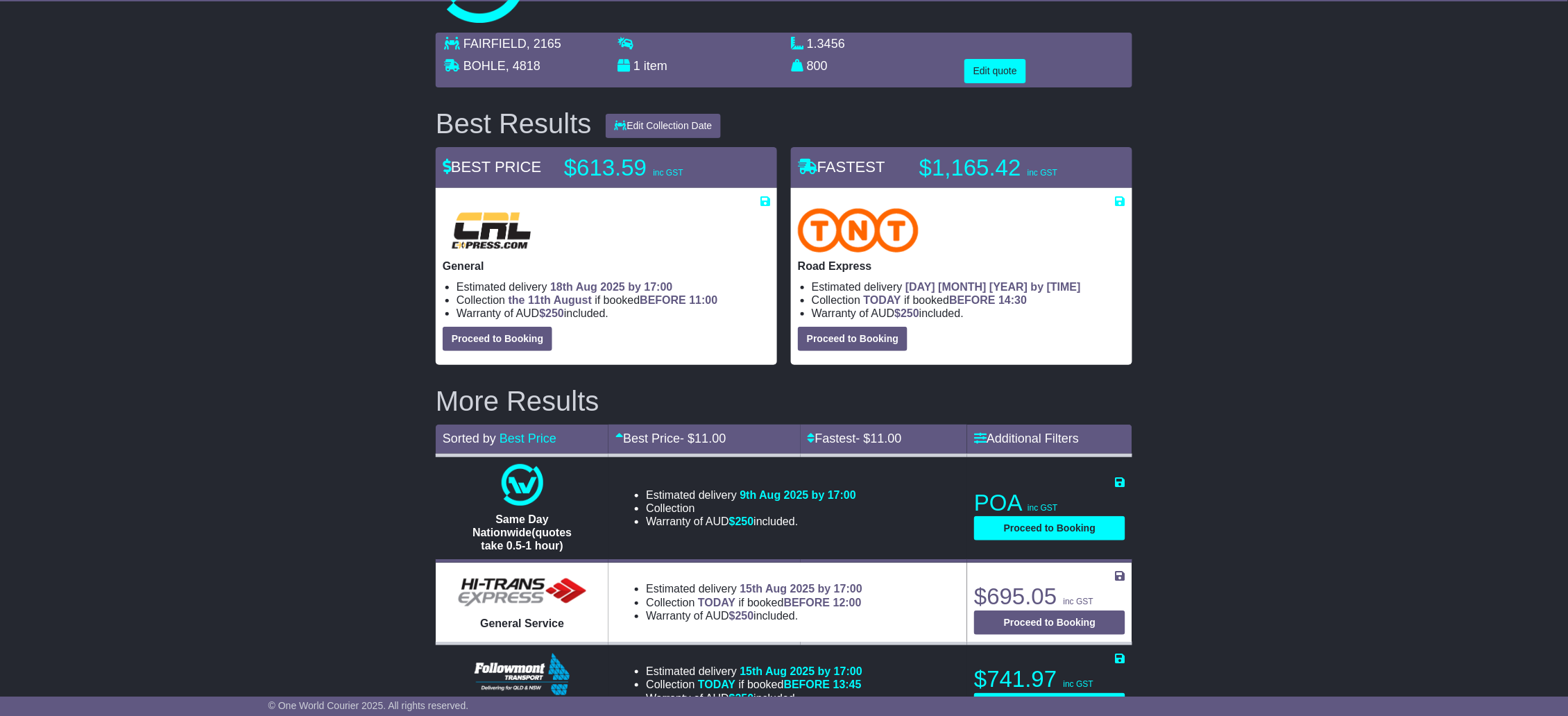 scroll, scrollTop: 83, scrollLeft: 0, axis: vertical 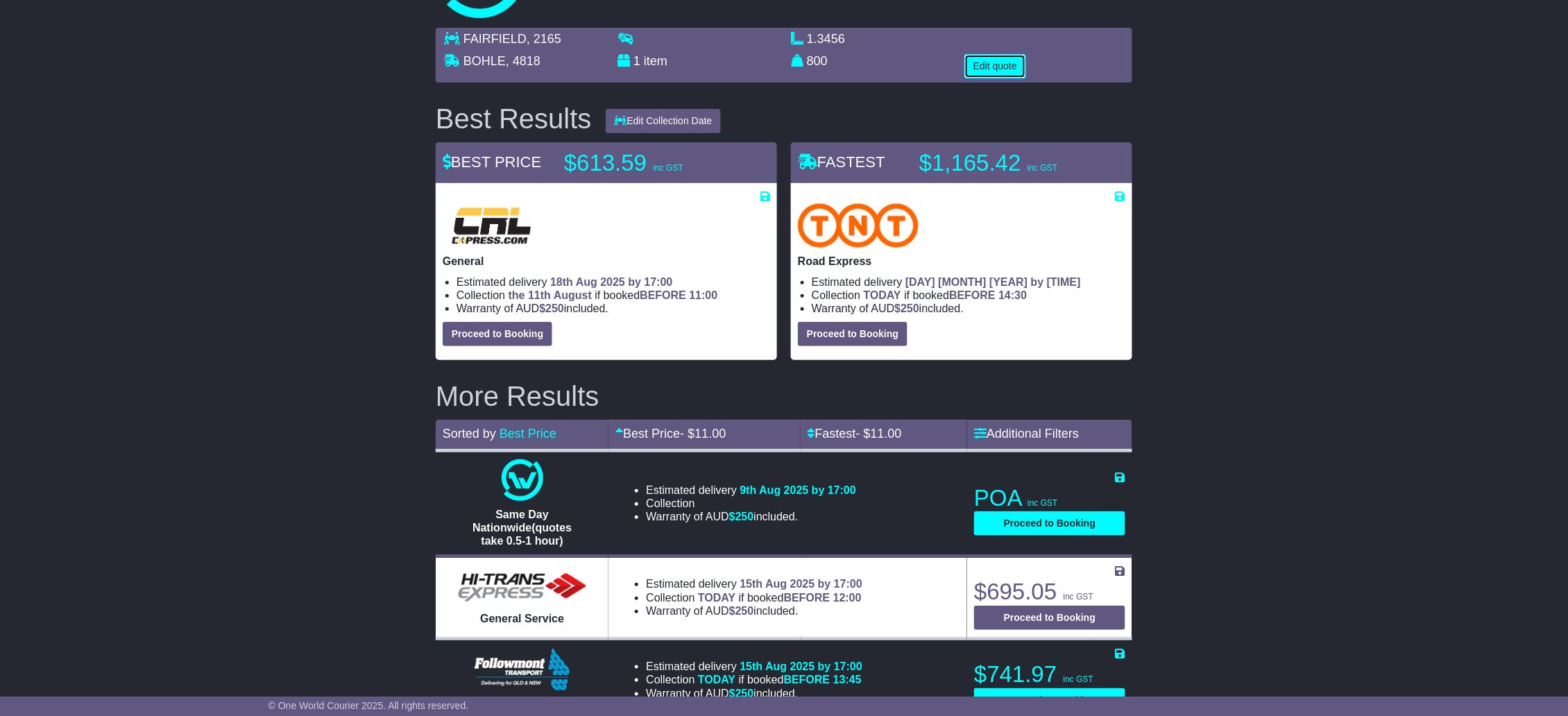 click on "Edit quote" at bounding box center (995, 66) 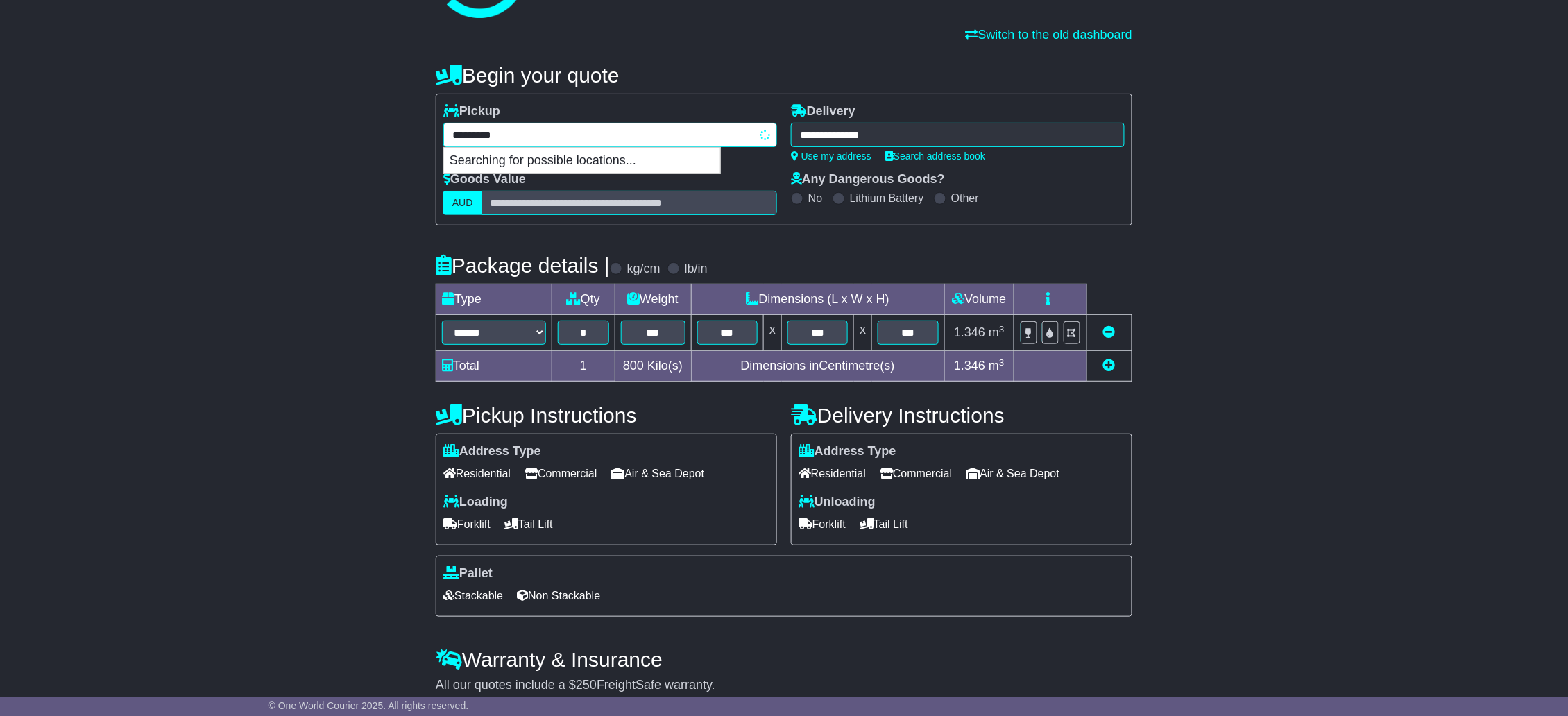 click on "********* FAIRFIELD Searching for possible locations..." at bounding box center (610, 135) 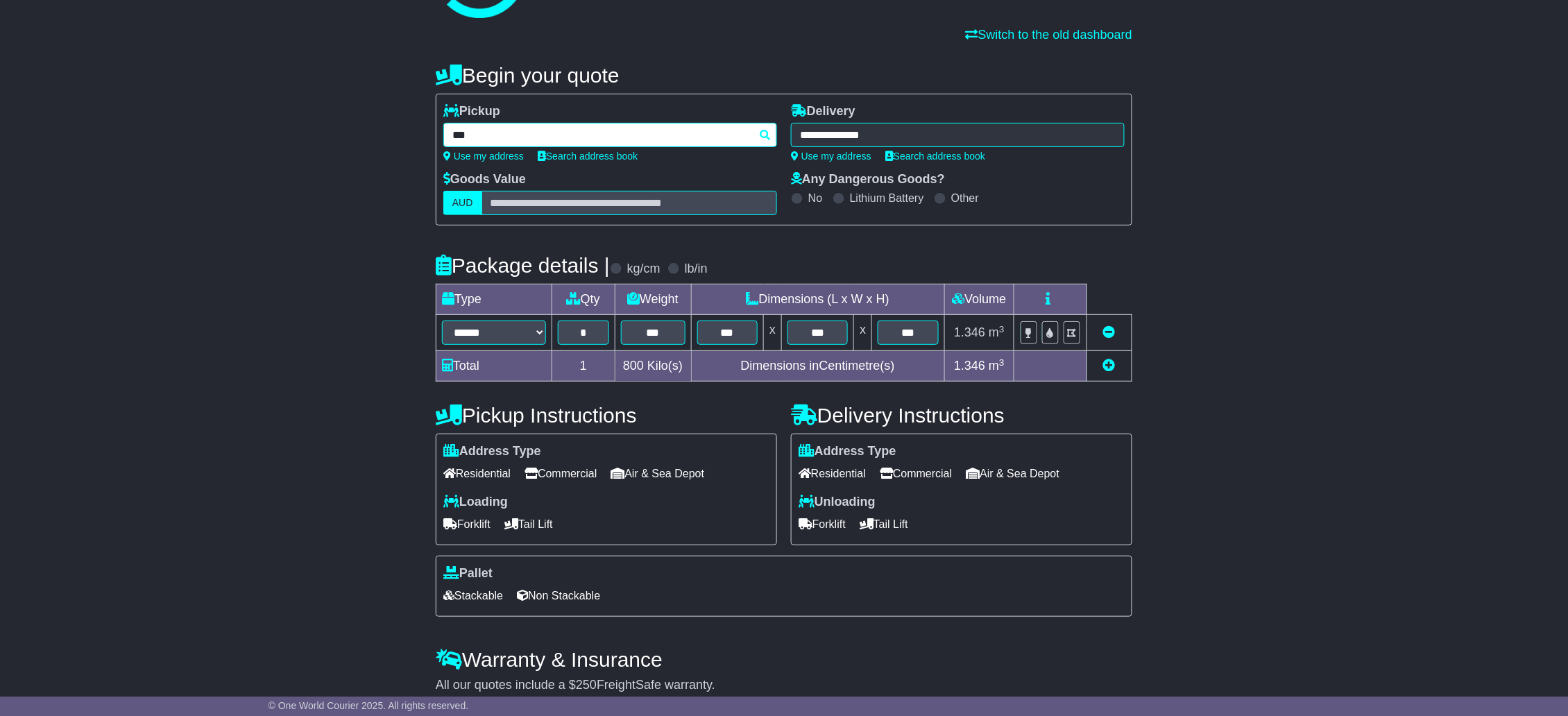 type on "****" 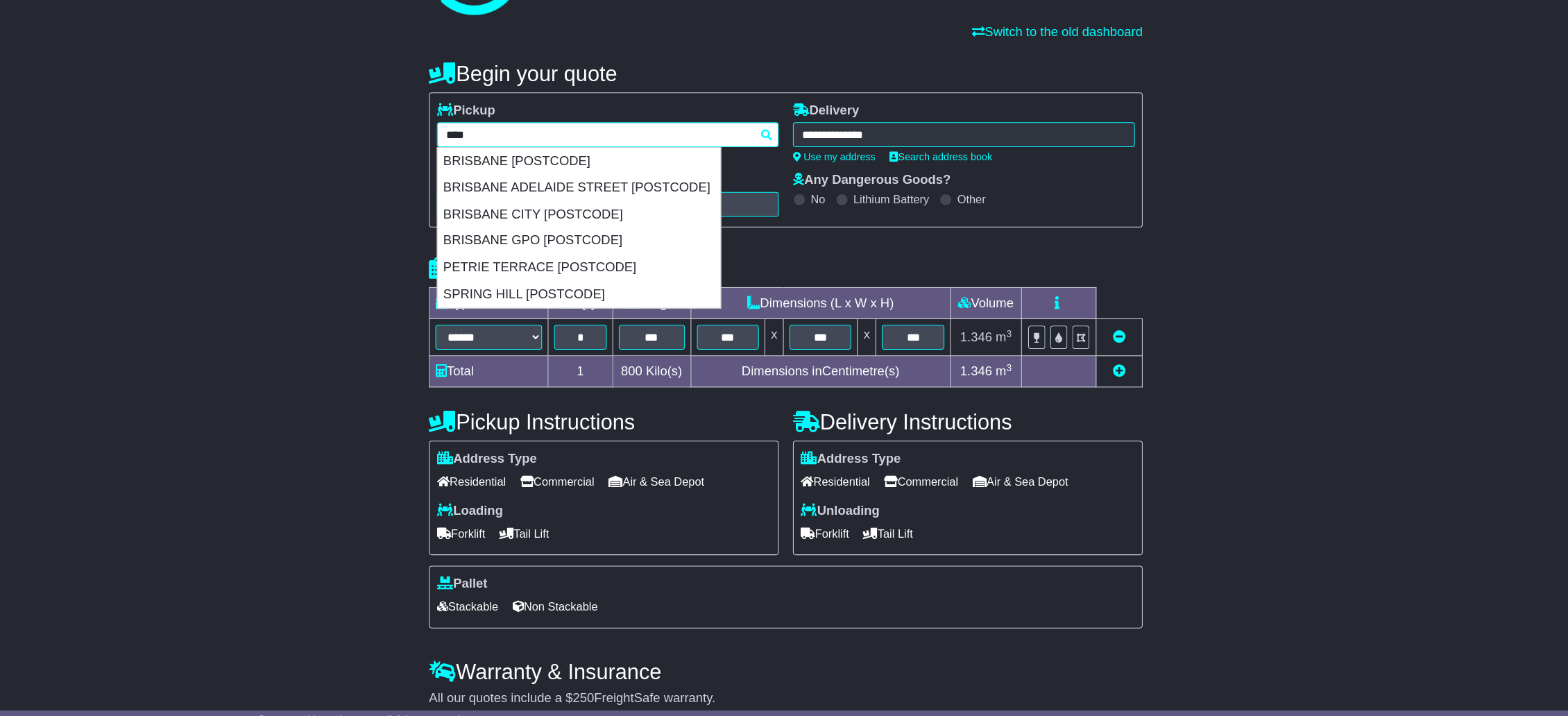 scroll, scrollTop: 83, scrollLeft: 0, axis: vertical 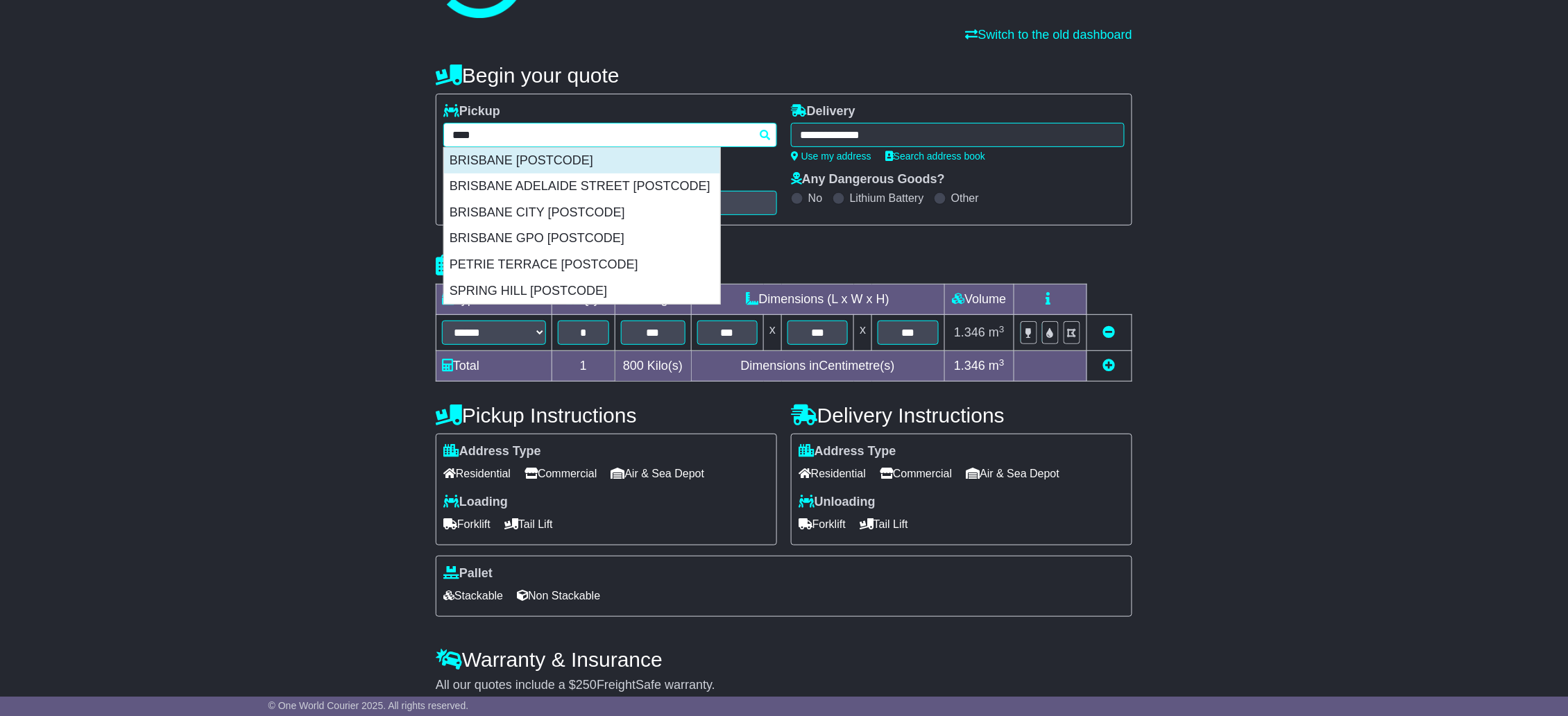 click on "BRISBANE [POSTCODE]" at bounding box center [582, 161] 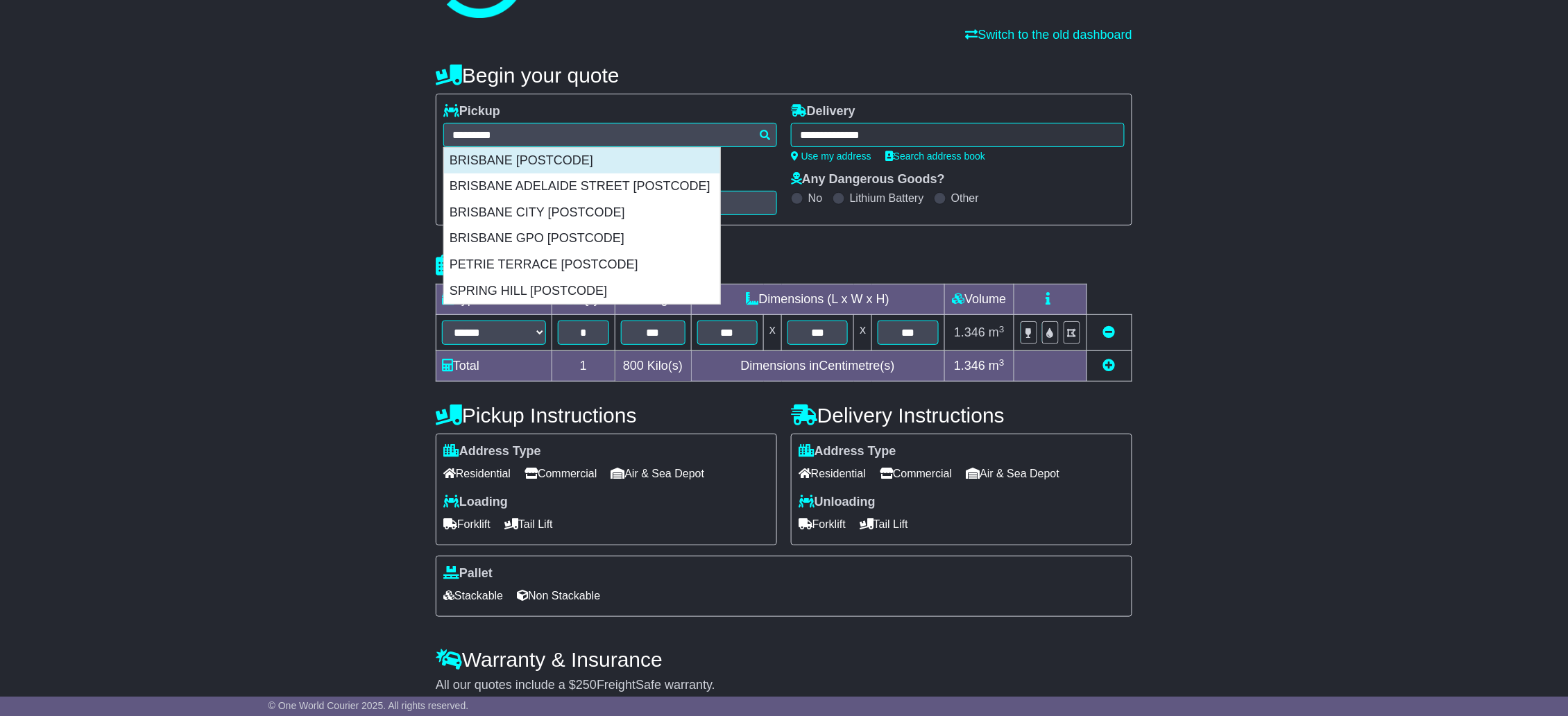 type on "**********" 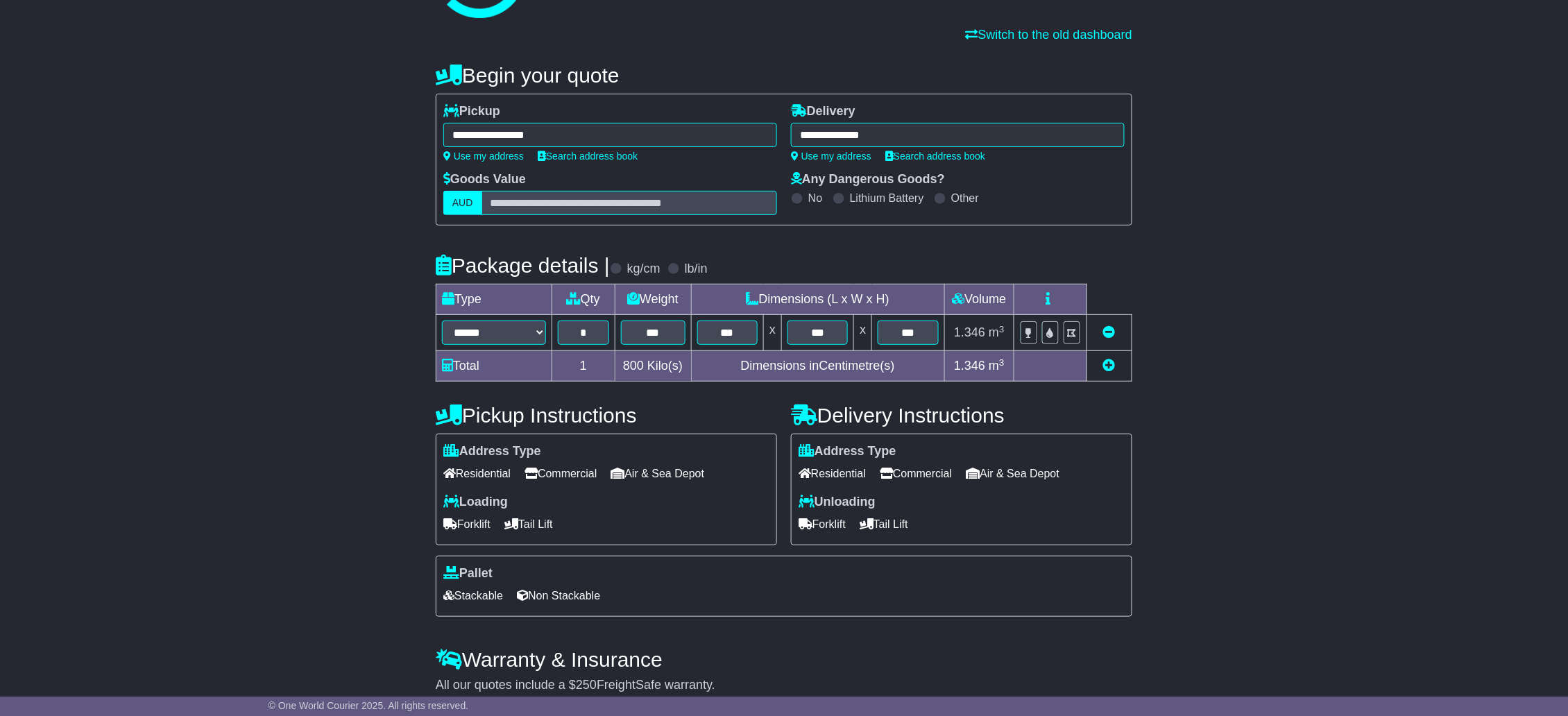 scroll, scrollTop: 145, scrollLeft: 0, axis: vertical 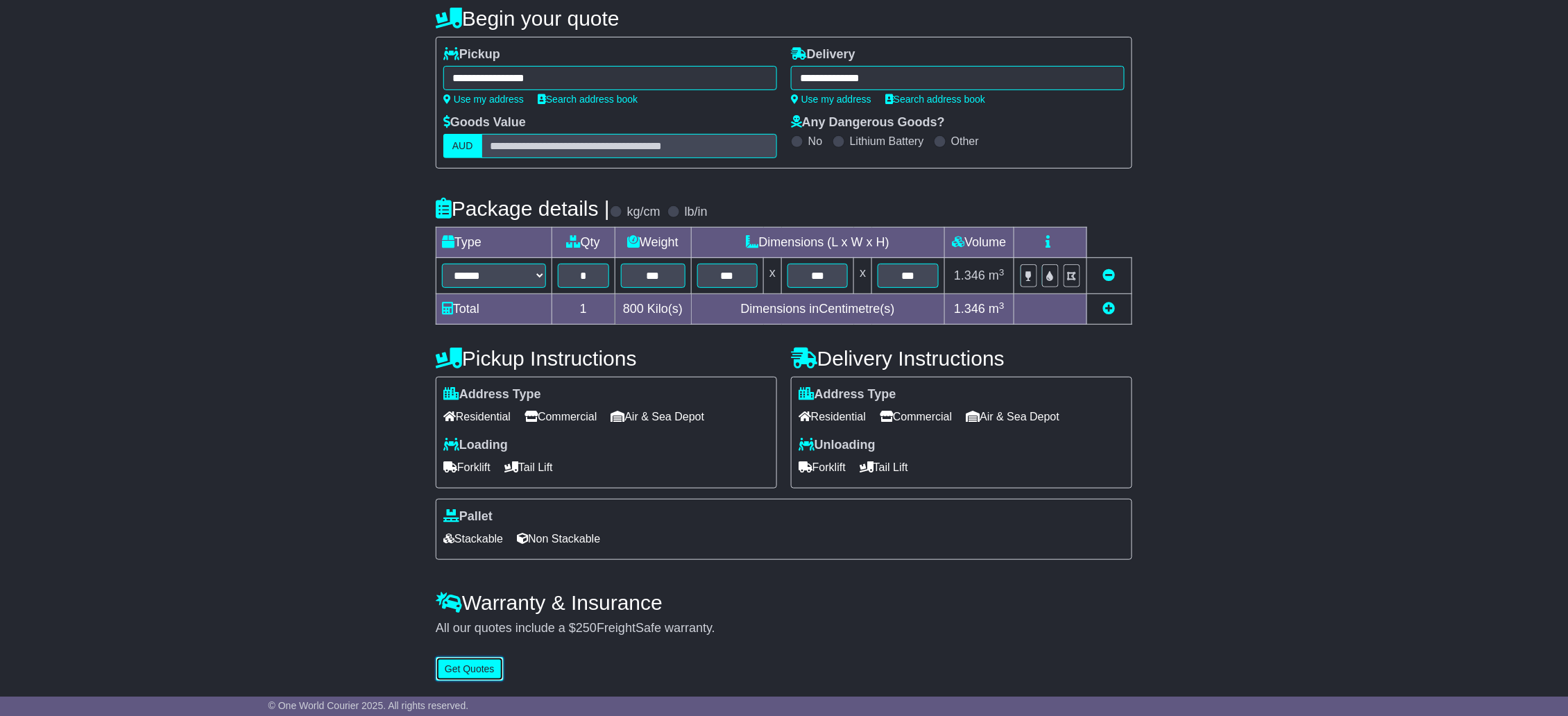 click on "Get Quotes" at bounding box center (470, 669) 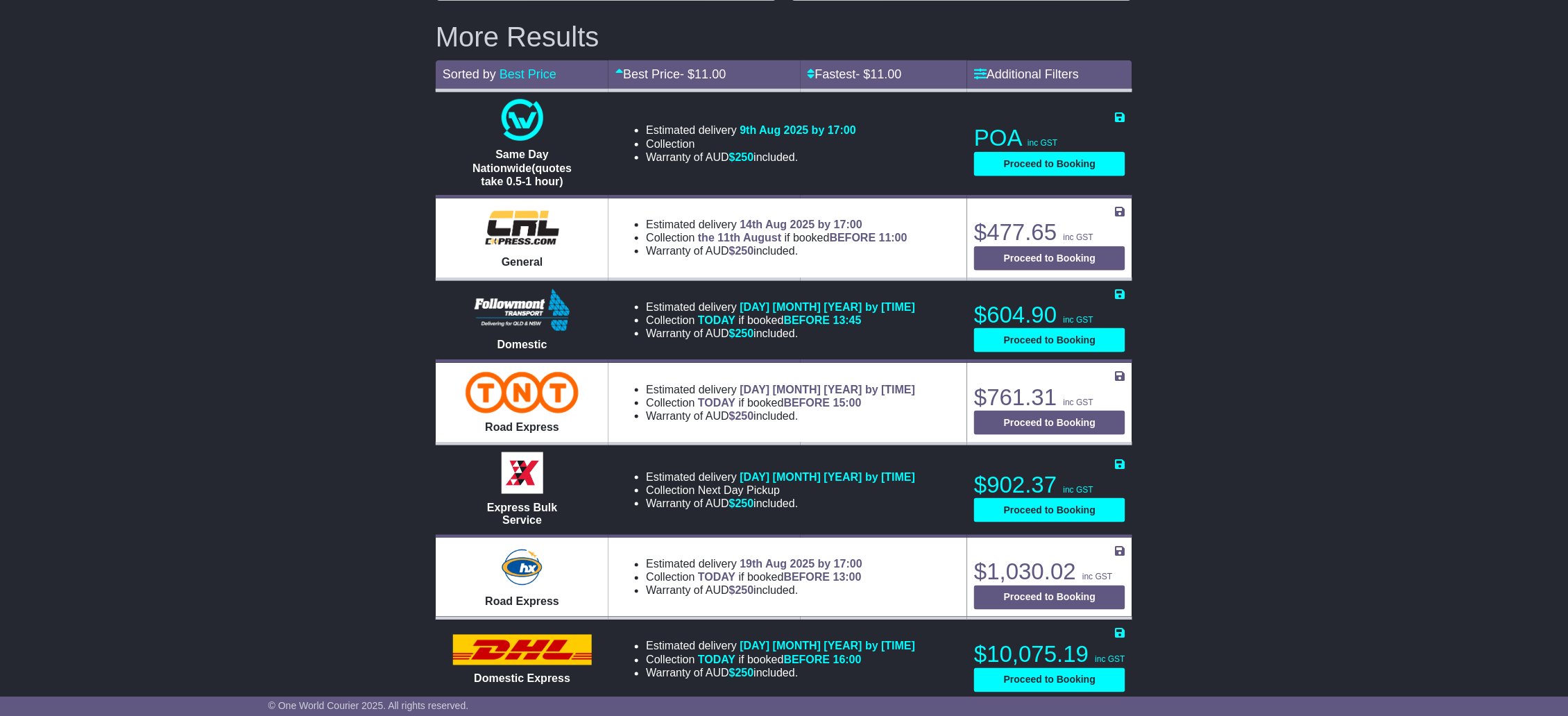 scroll, scrollTop: 429, scrollLeft: 0, axis: vertical 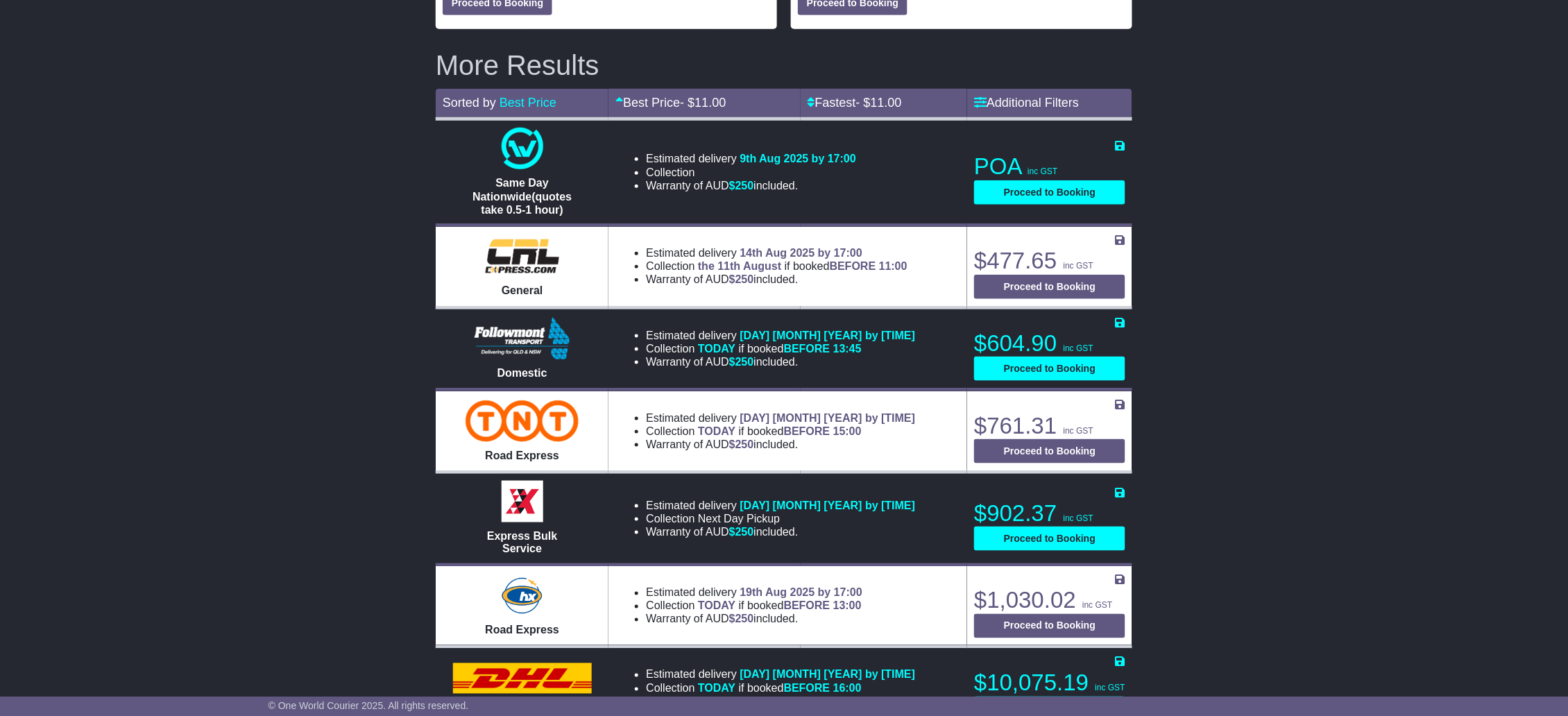 click on "BRISBANE , [POSTCODE] BOHLE , [POSTCODE]" at bounding box center [784, 209] 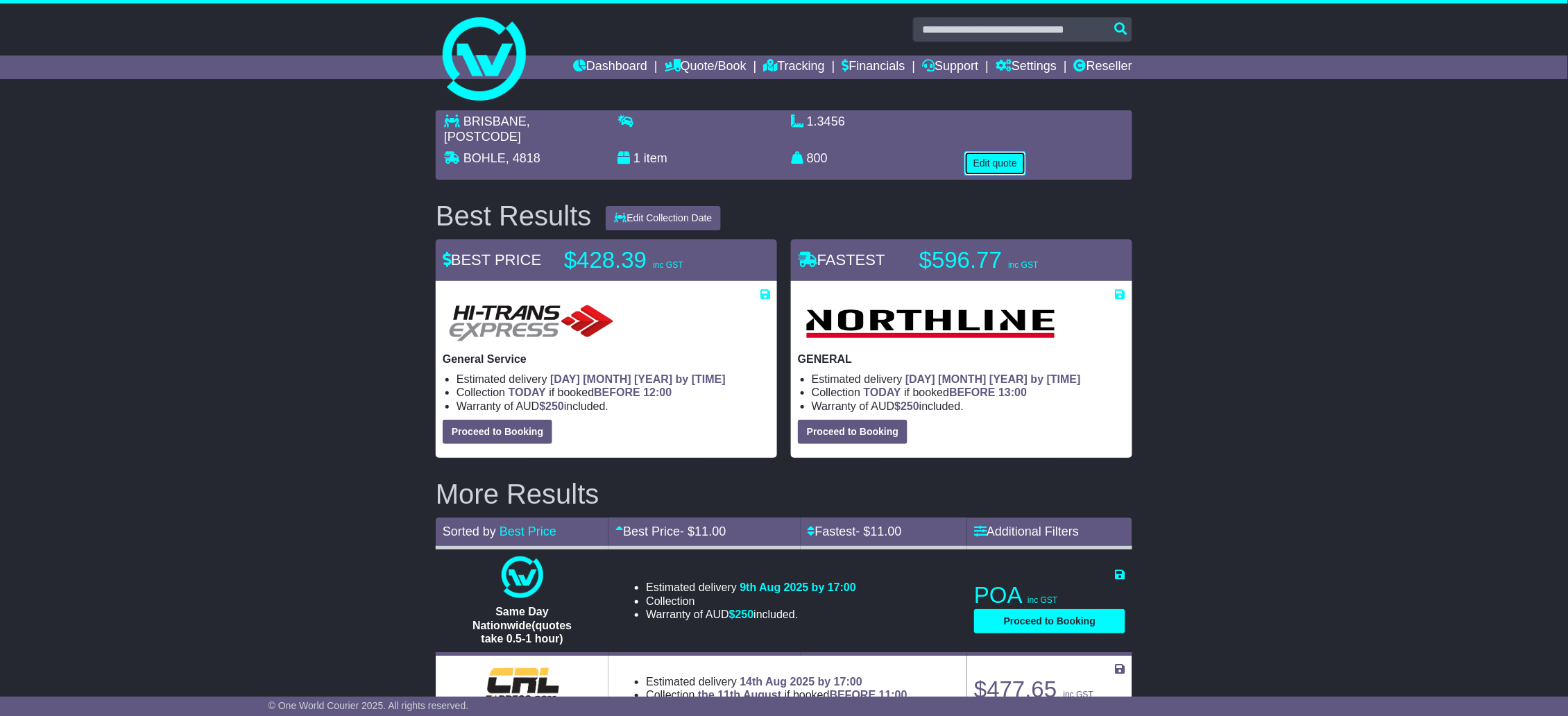 click on "Edit quote" at bounding box center [995, 163] 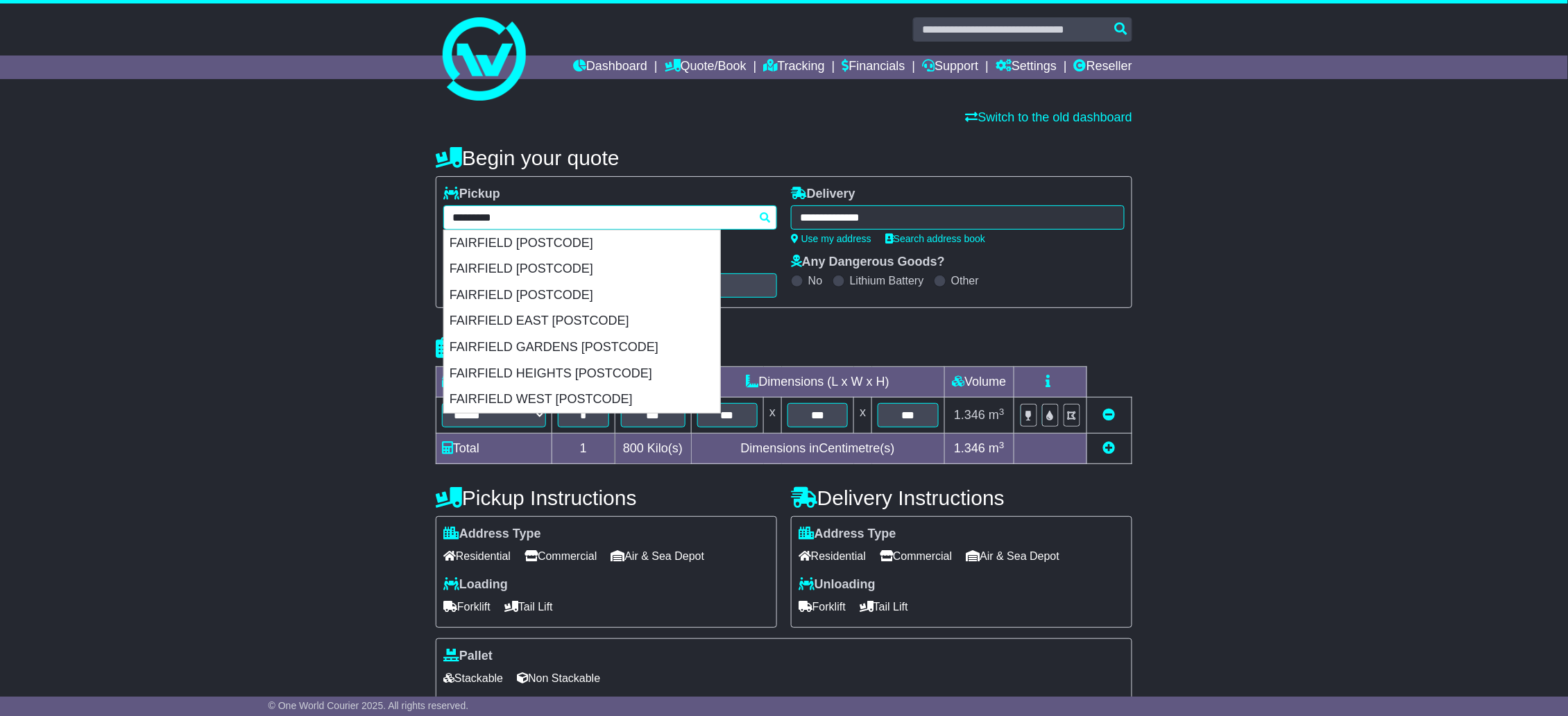 click on "********* FAIRFIELD FAIRFIELD [POSTCODE] FAIRFIELD [POSTCODE] FAIRFIELD [POSTCODE] FAIRFIELD EAST [POSTCODE] FAIRFIELD GARDENS [POSTCODE] FAIRFIELD HEIGHTS [POSTCODE] FAIRFIELD WEST [POSTCODE]" at bounding box center (610, 217) 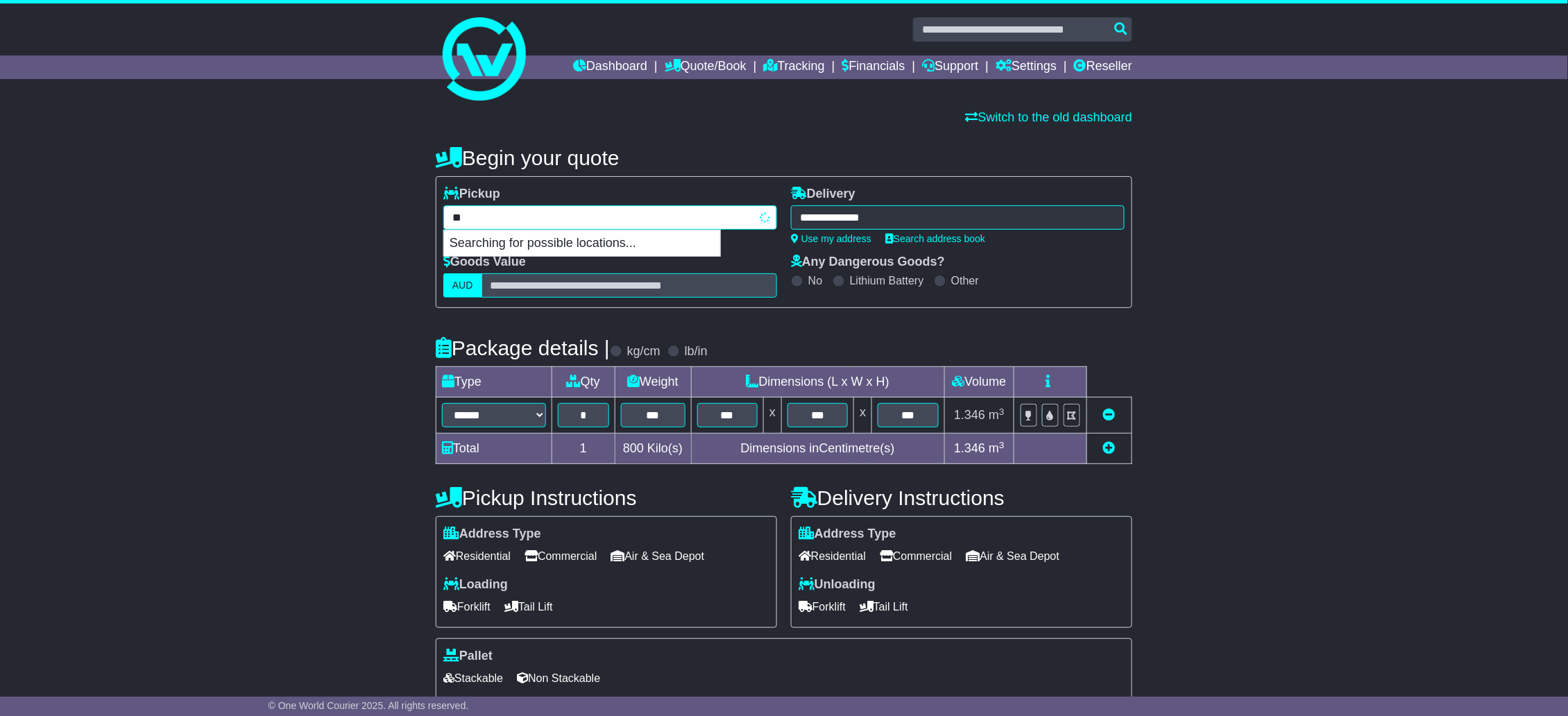 type on "*" 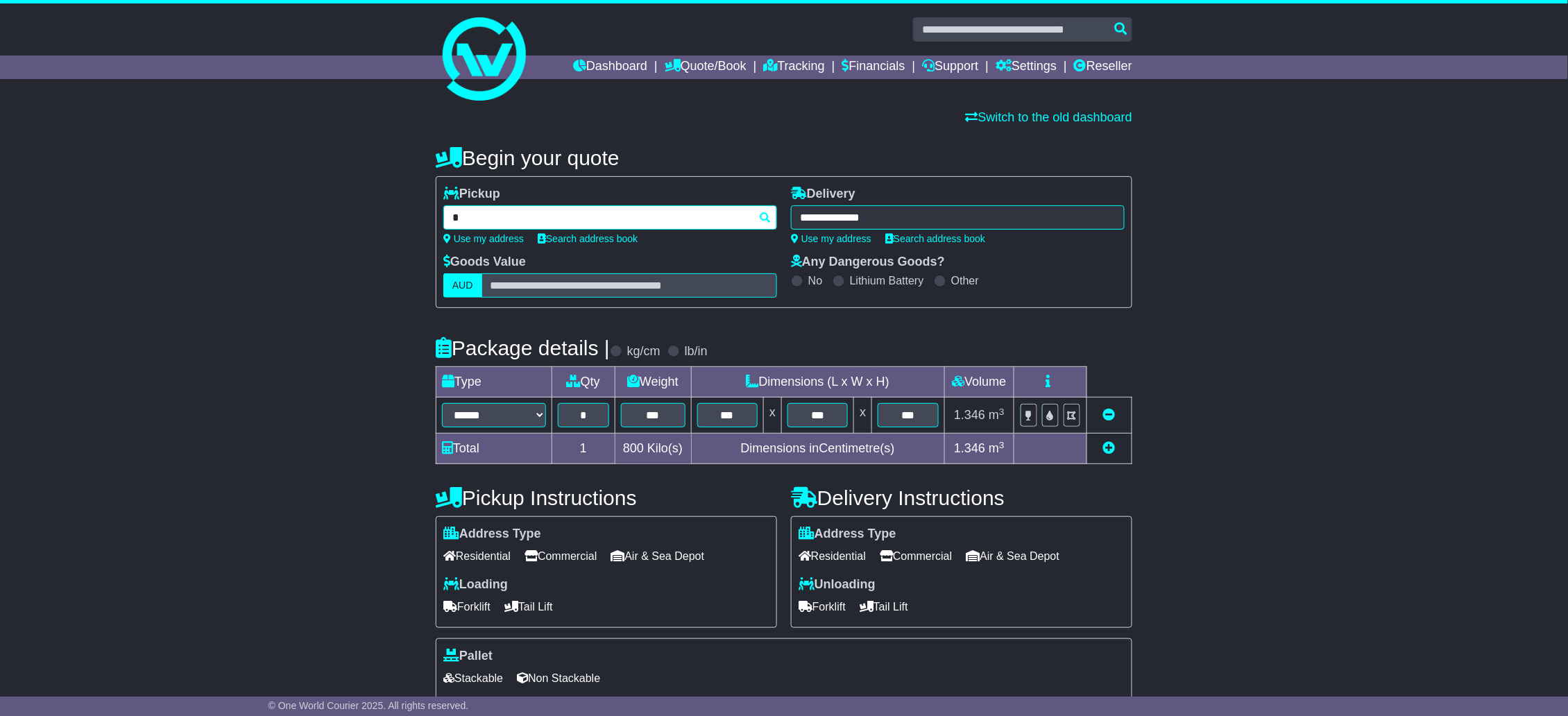 type 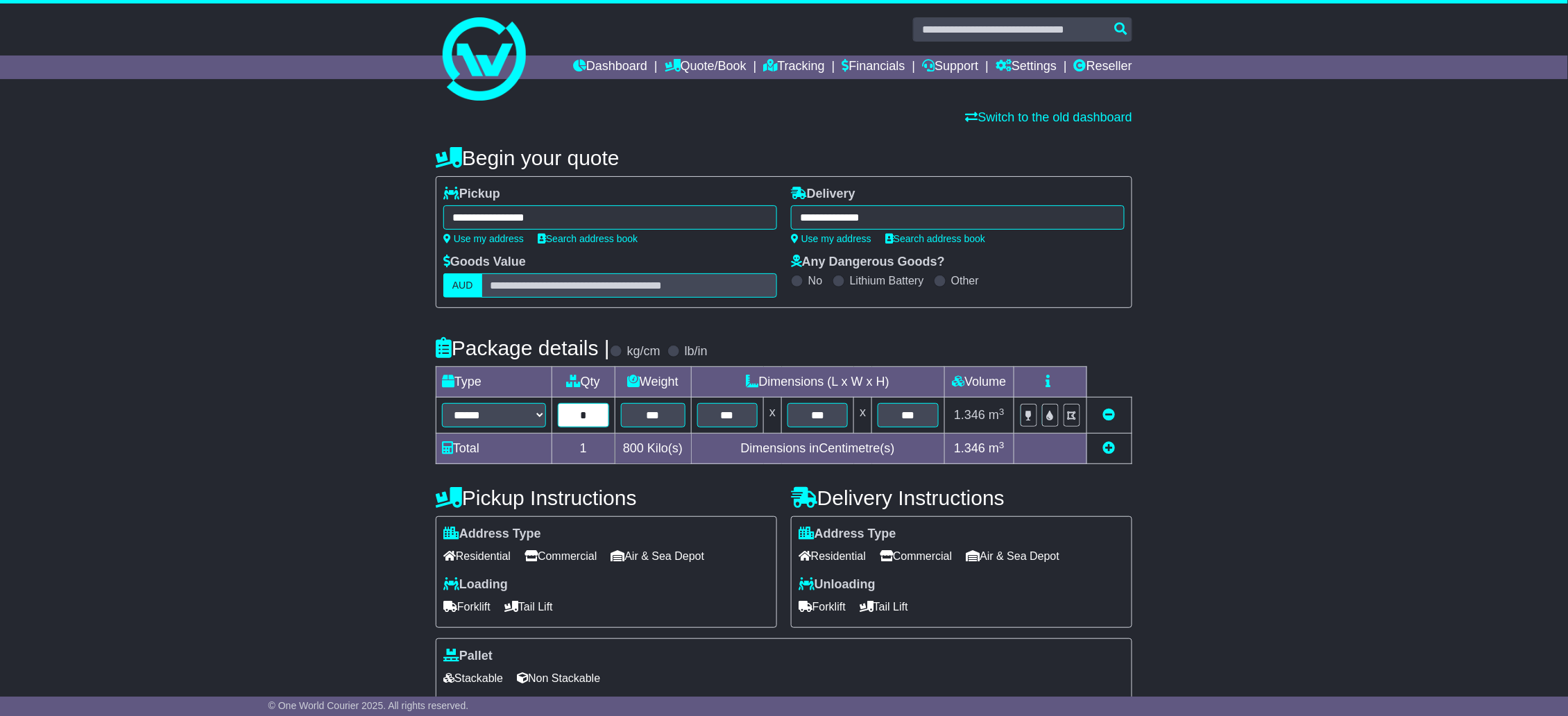 click on "*" at bounding box center [583, 415] 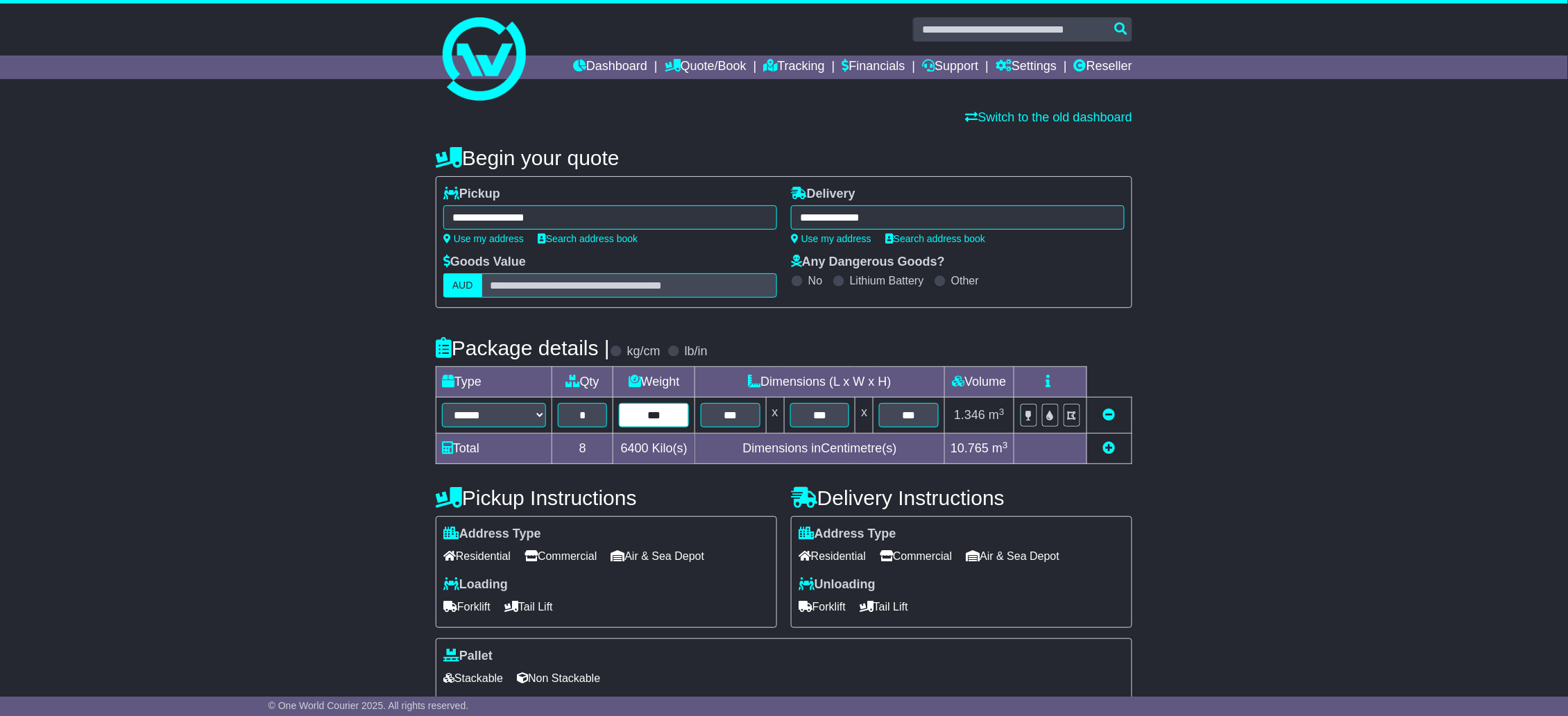 type on "***" 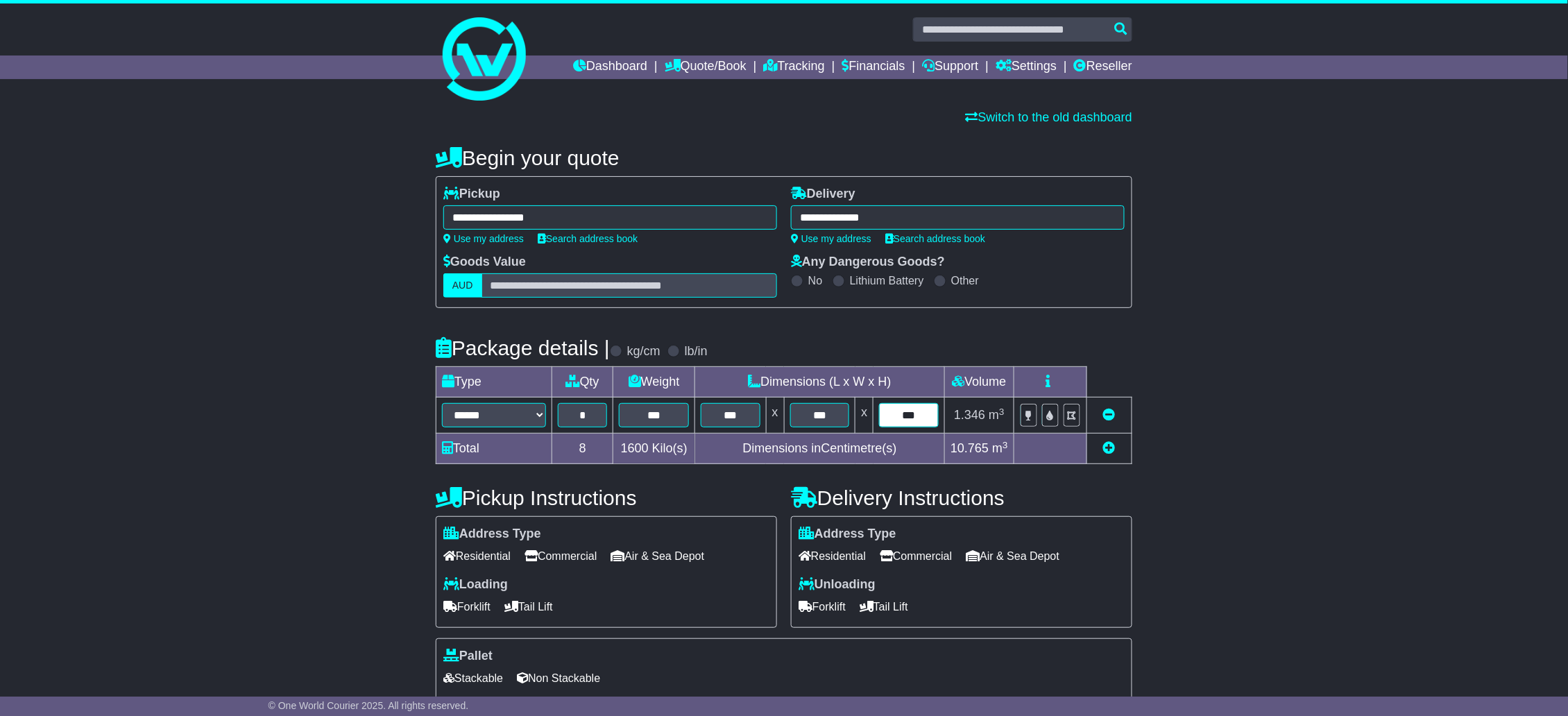 type on "***" 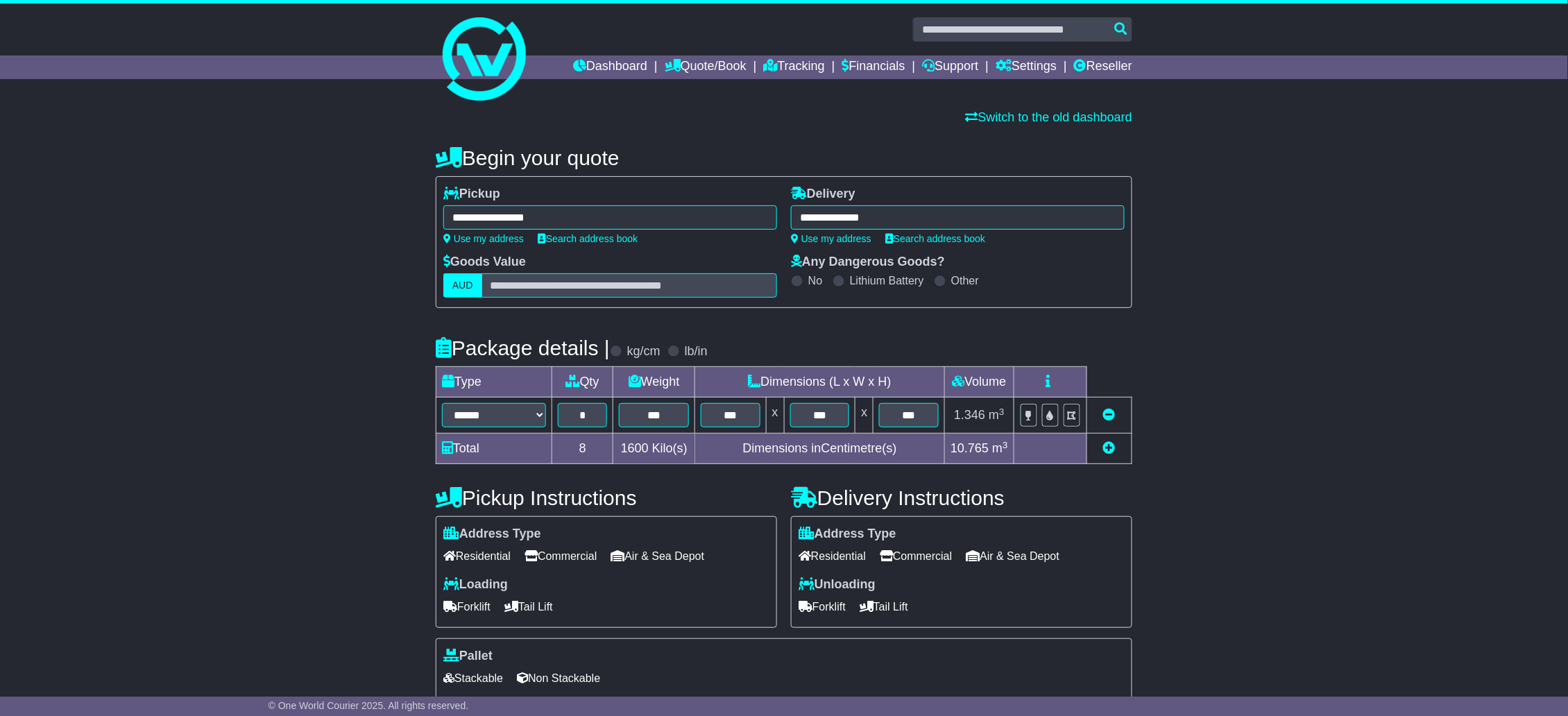 type 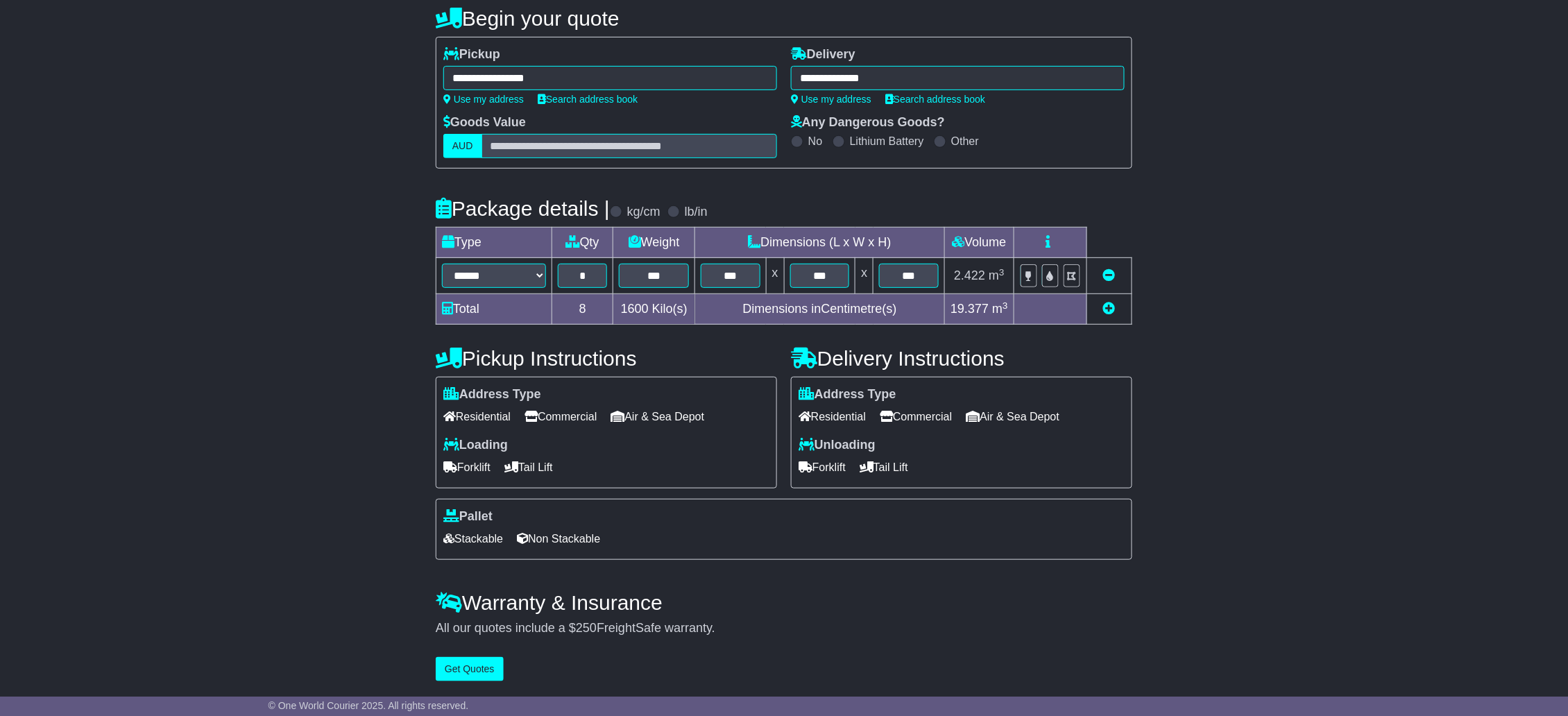 click on "FAIRFIELD" at bounding box center [610, 78] 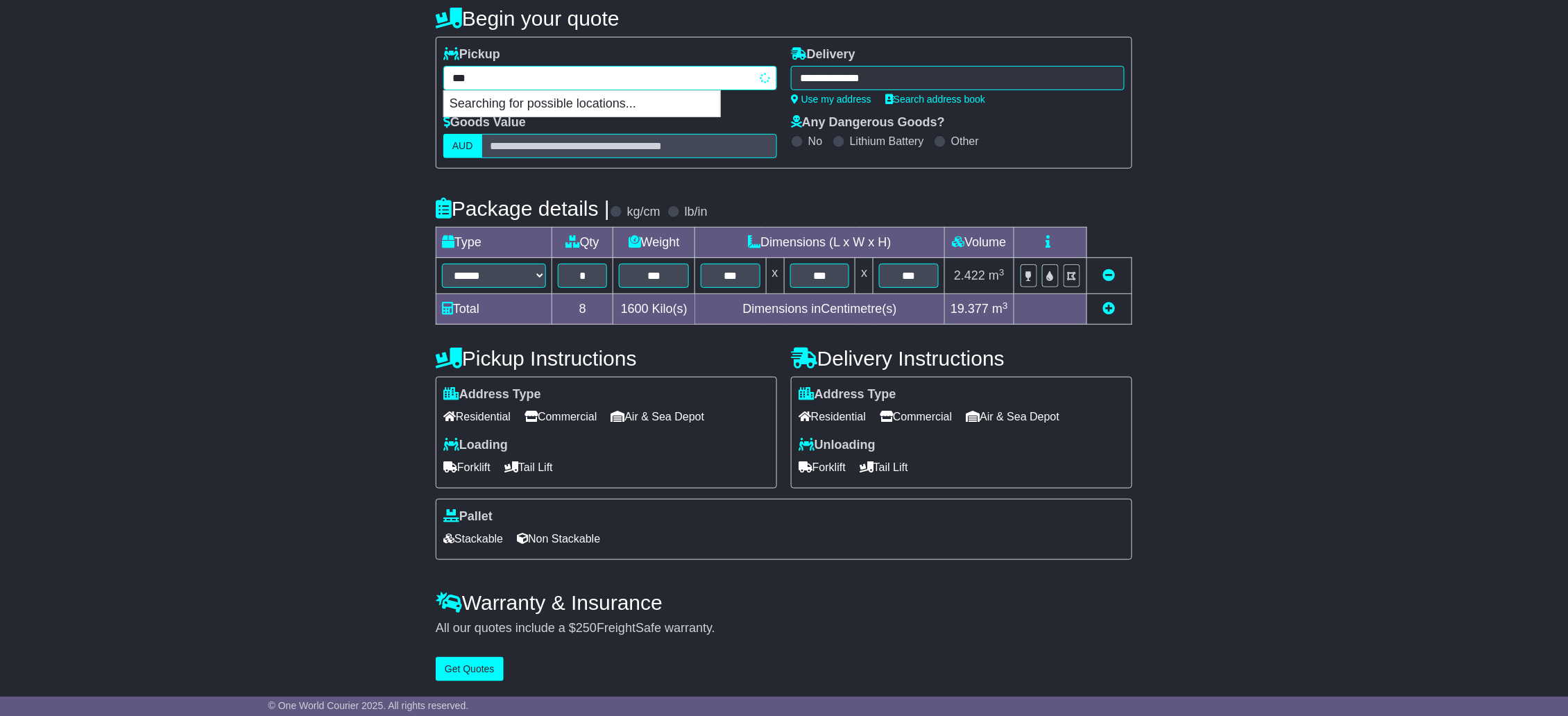type on "****" 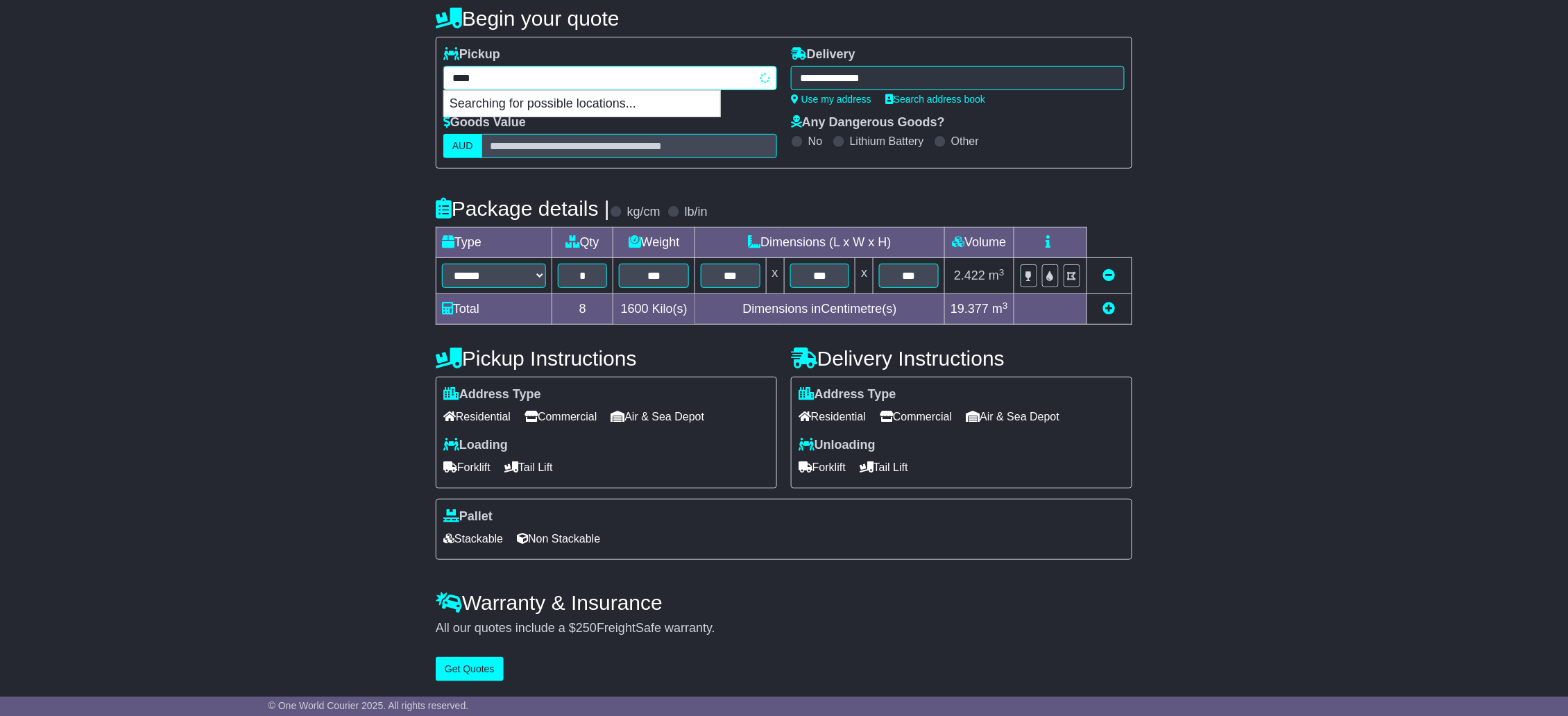 type on "*******" 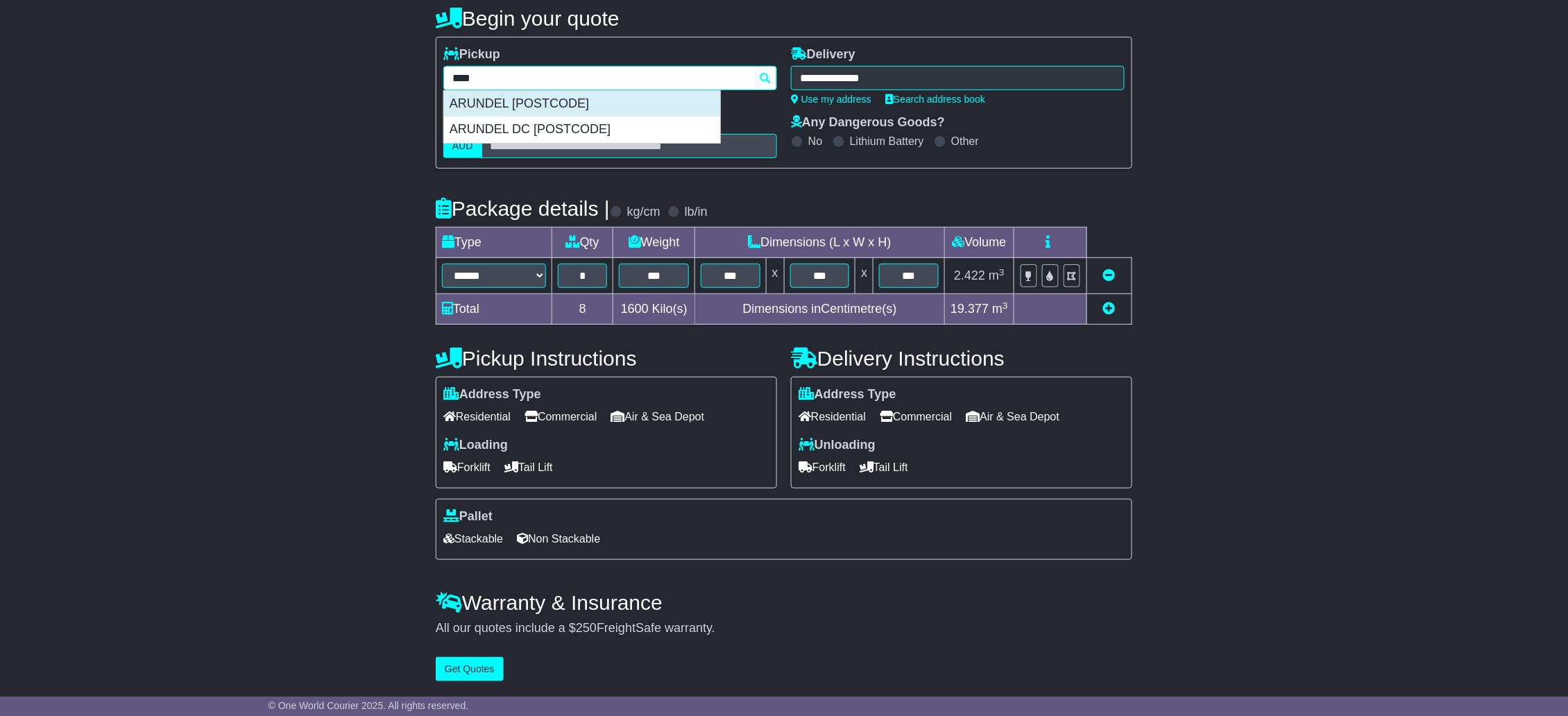 click on "ARUNDEL [POSTCODE]" at bounding box center (582, 104) 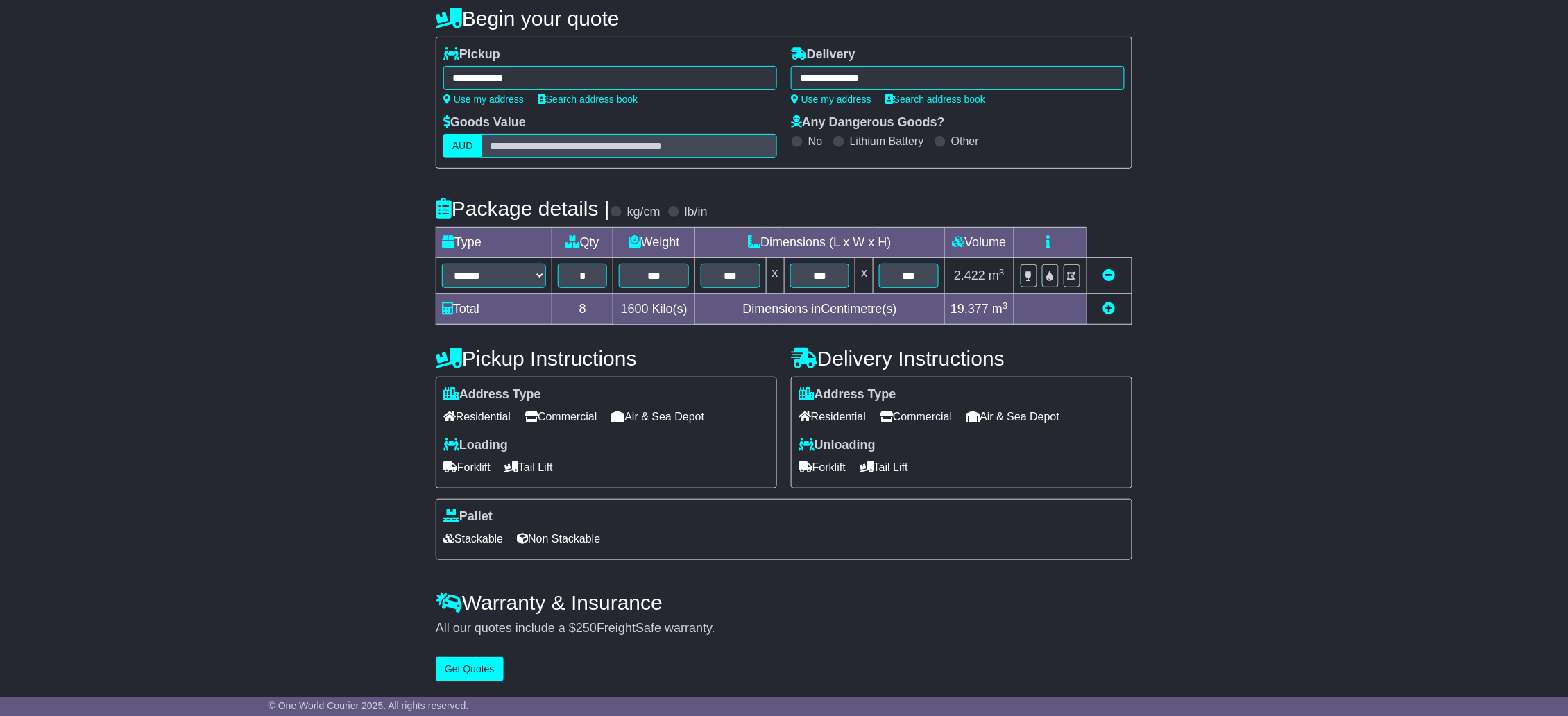 type on "**********" 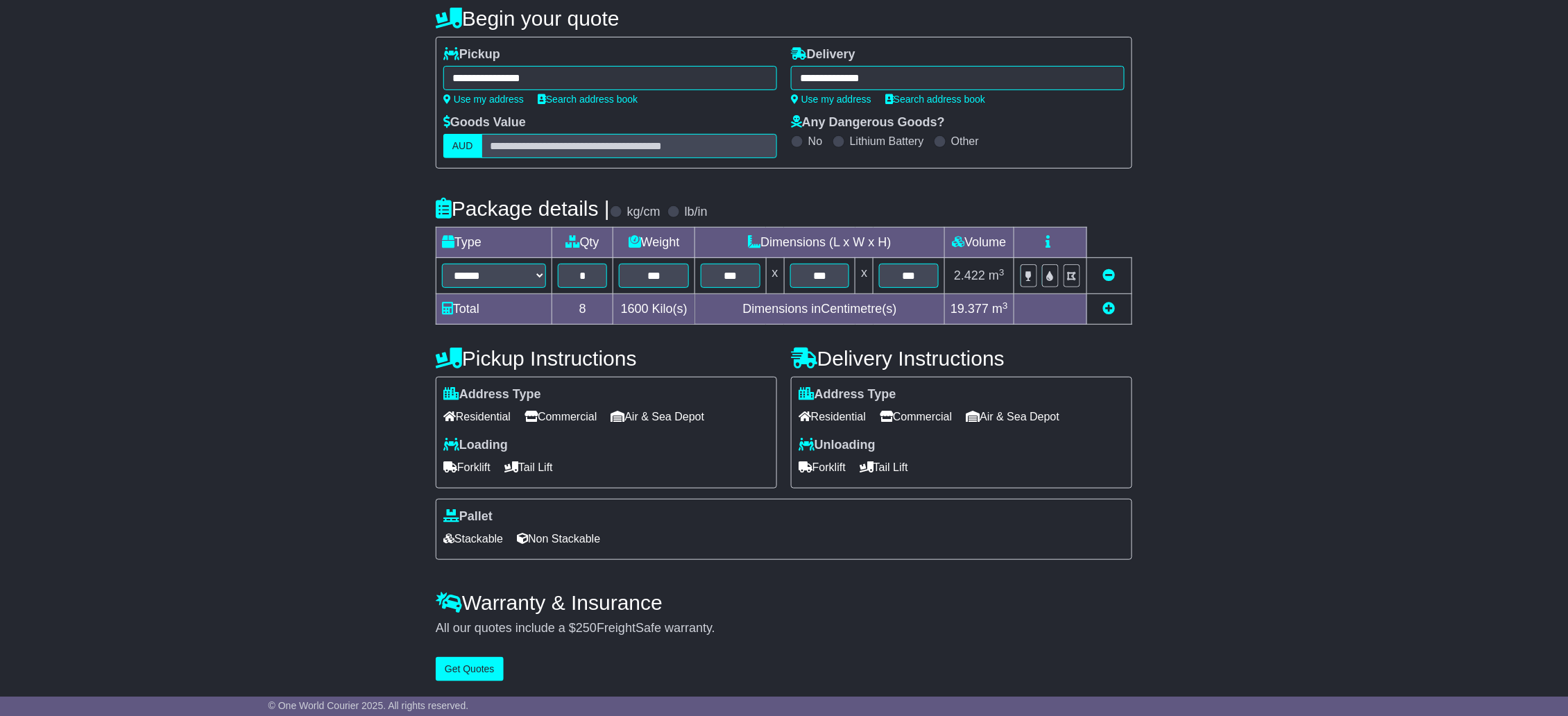 click on "***** BOHLE BOHLE [POSTCODE] BOHLE PLAINS [POSTCODE]" at bounding box center [957, 78] 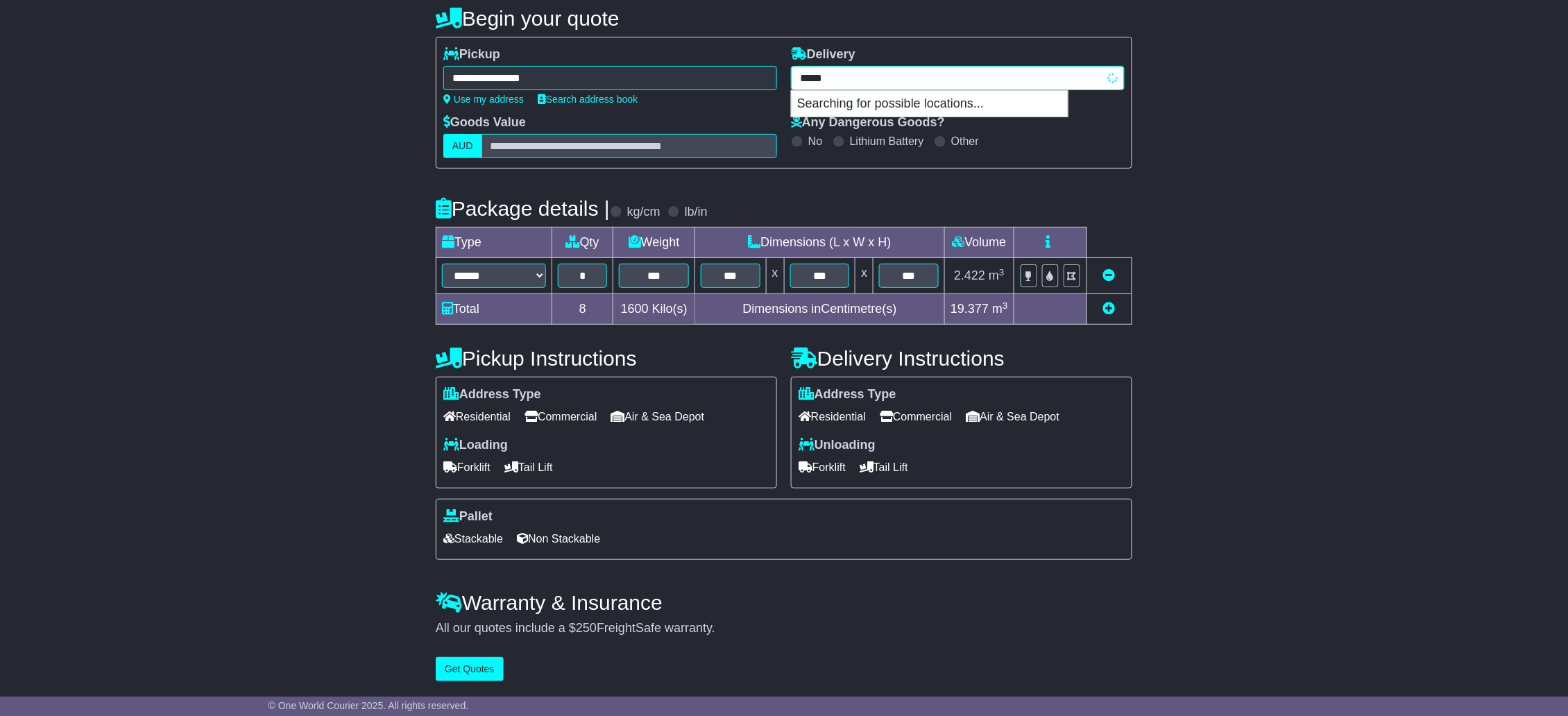 click on "*****" at bounding box center (957, 78) 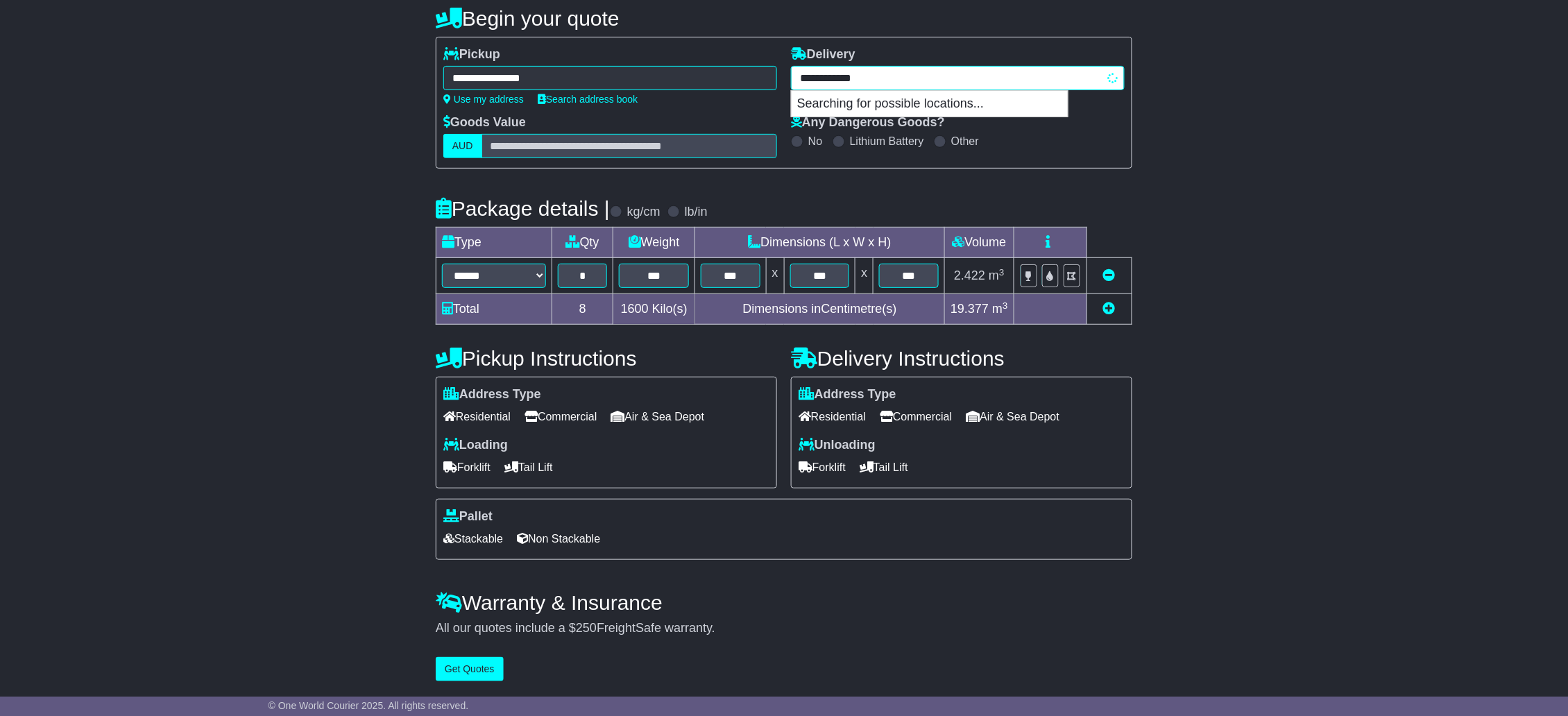 type on "**********" 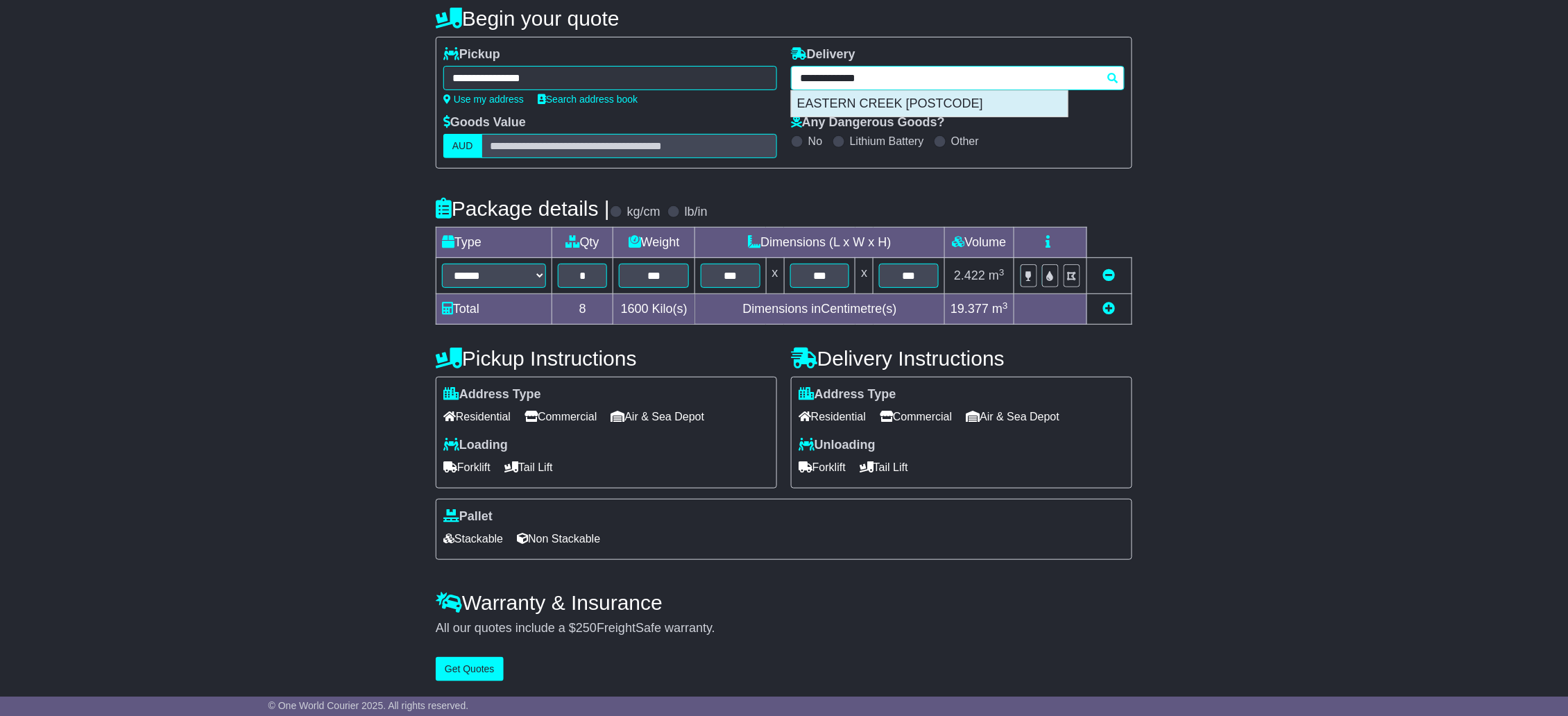 click on "EASTERN CREEK [POSTCODE]" at bounding box center (930, 104) 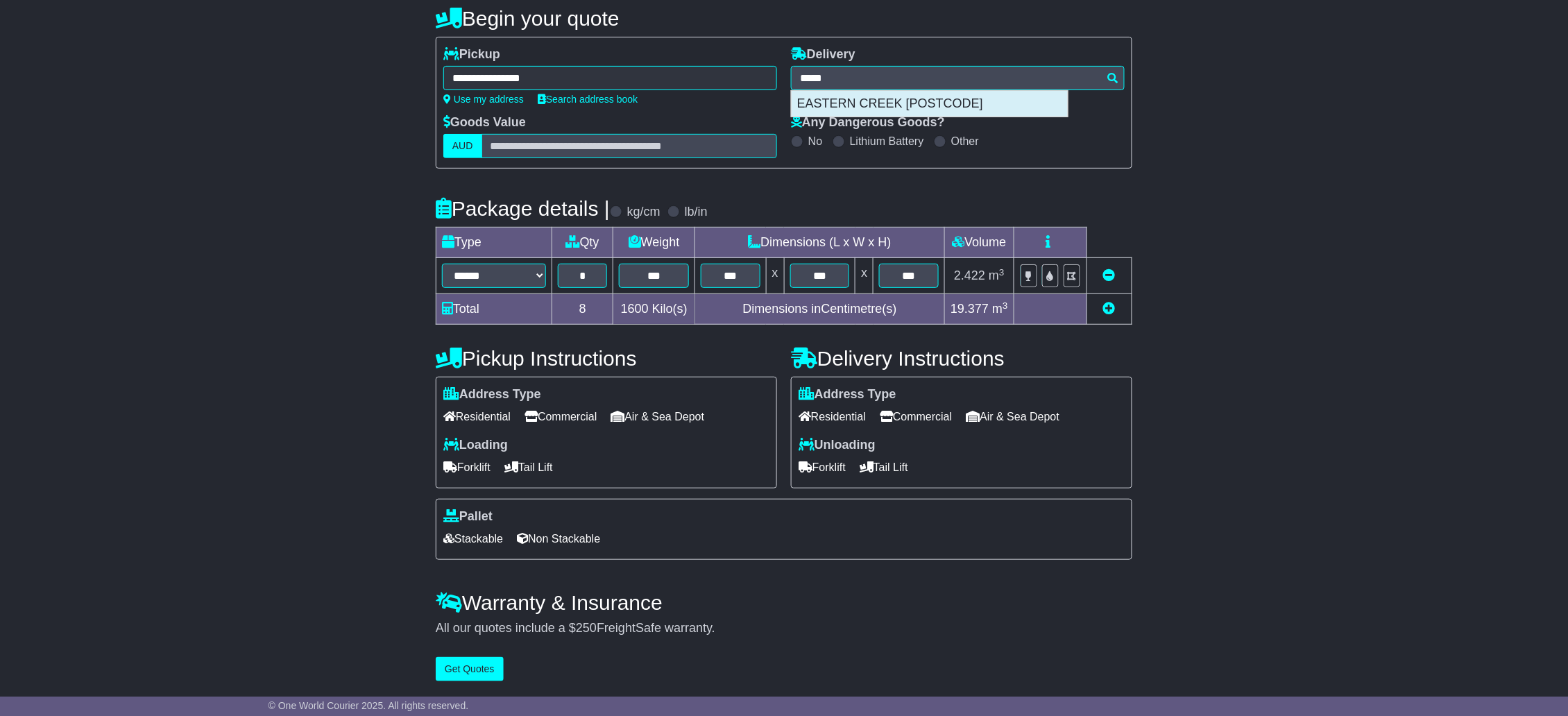 type on "**********" 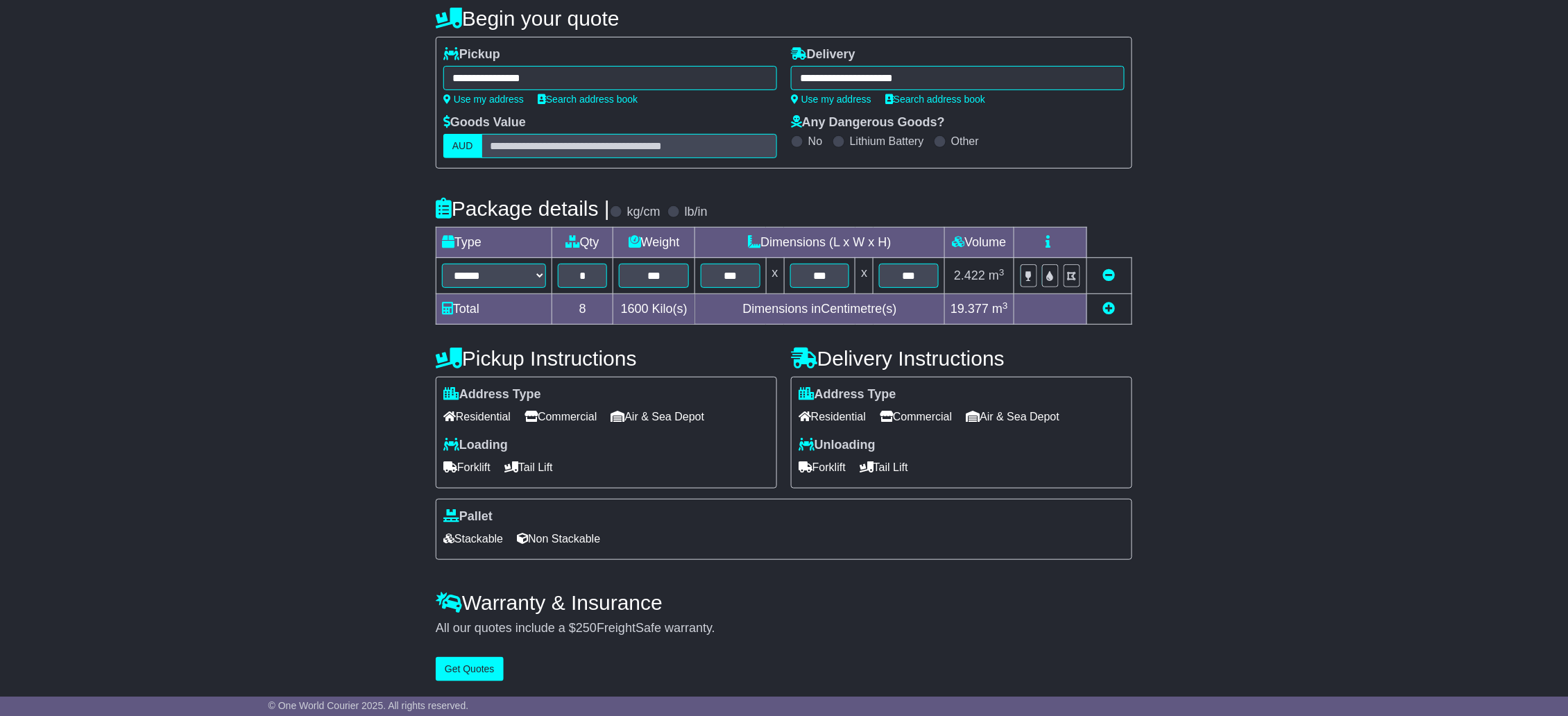 click on "**********" at bounding box center (784, 341) 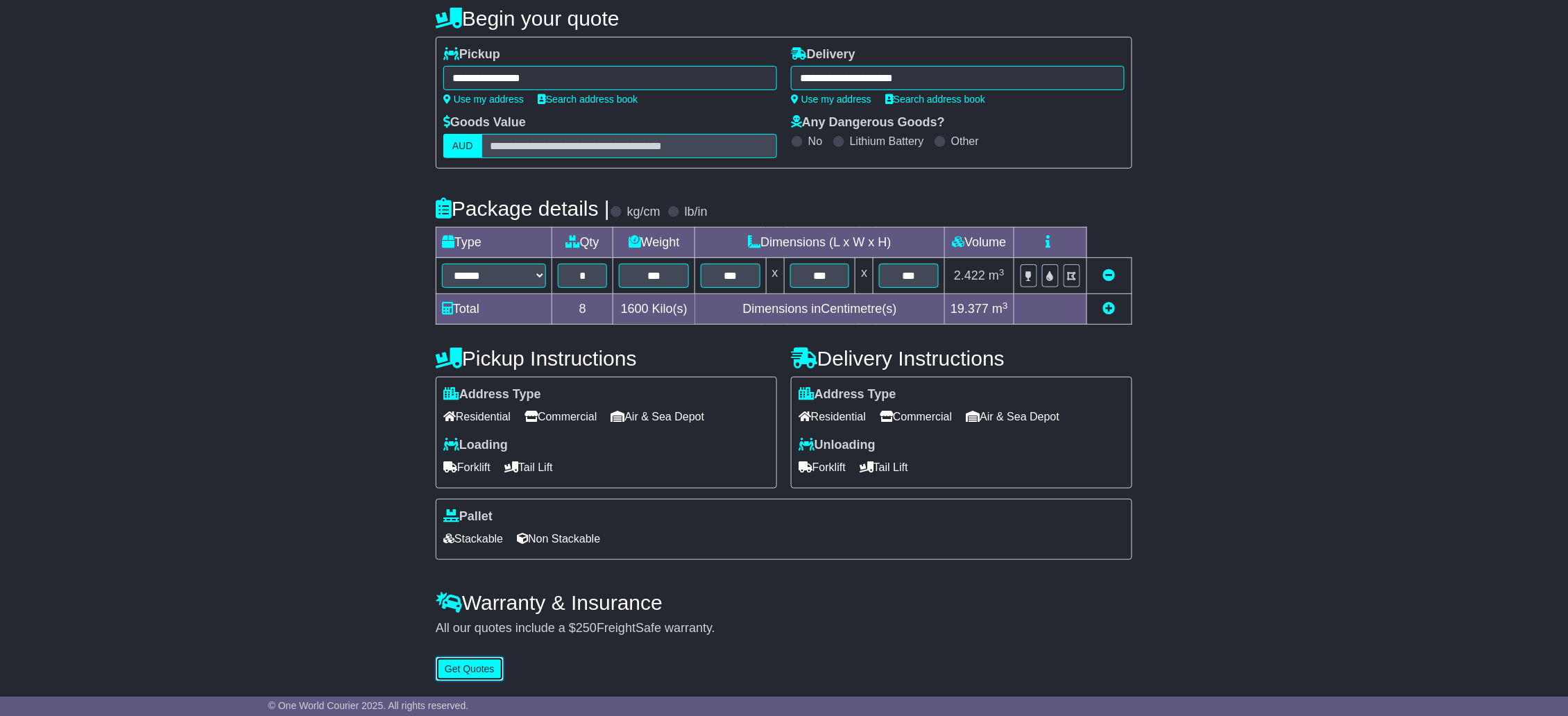 click on "Get Quotes" at bounding box center [470, 669] 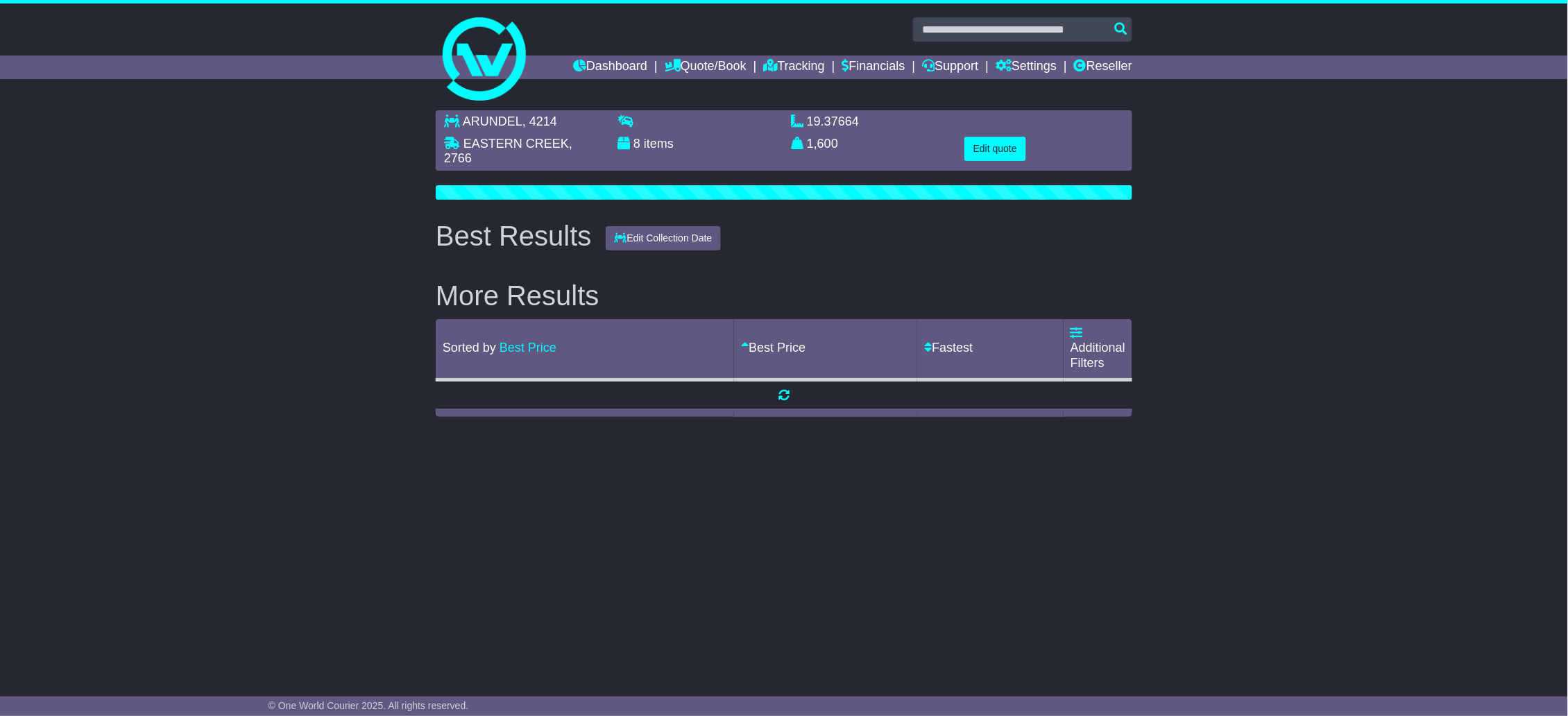 scroll, scrollTop: 0, scrollLeft: 0, axis: both 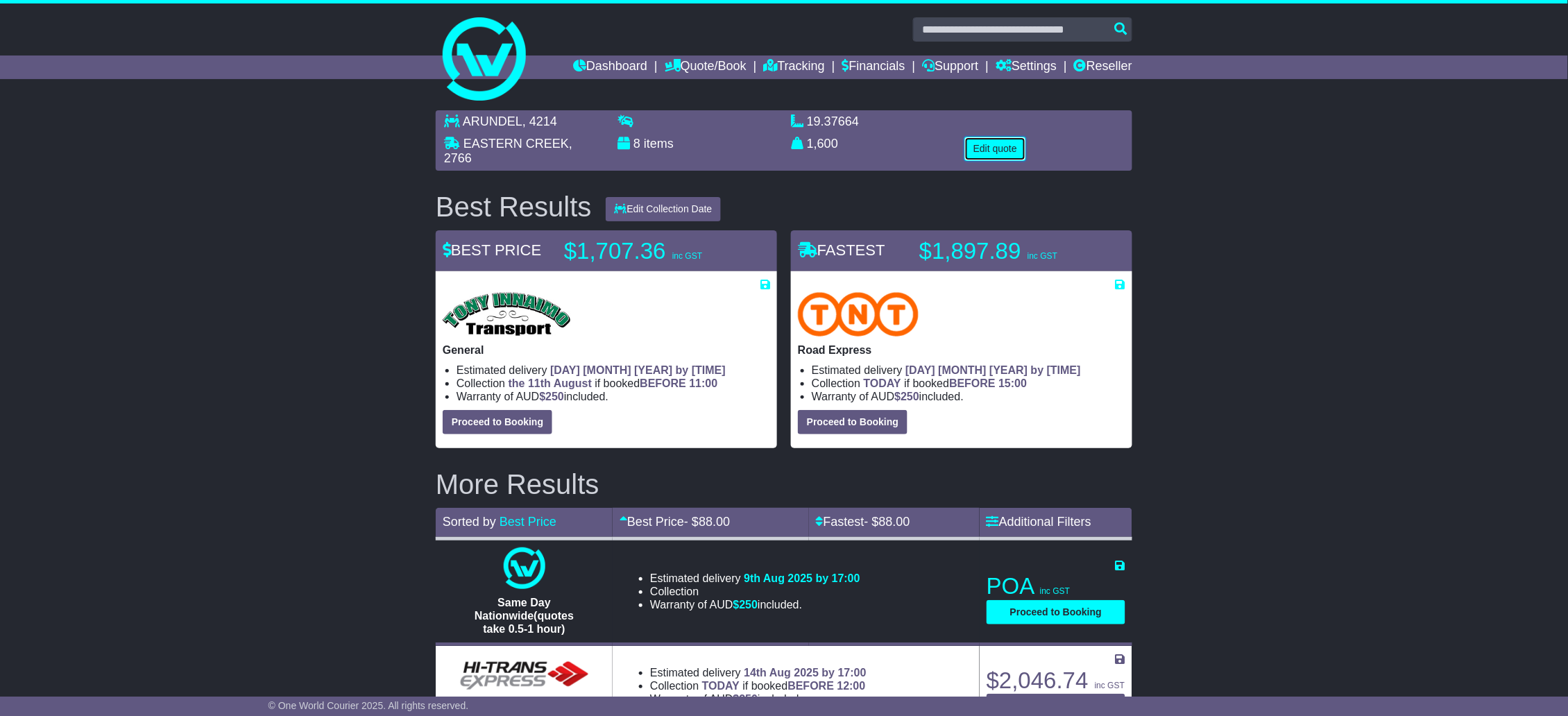 click on "Edit quote" at bounding box center [995, 148] 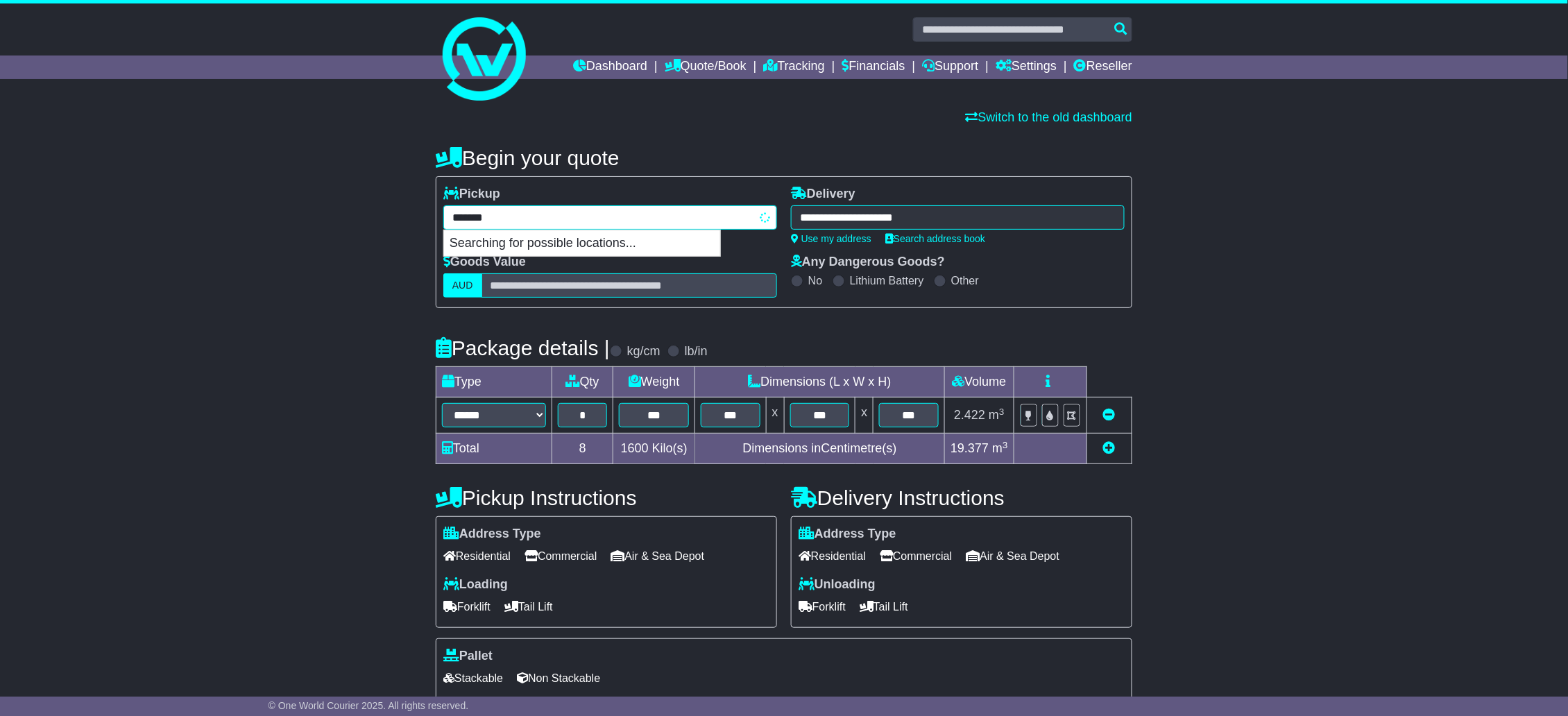 click on "********* ARUNDEL Searching for possible locations..." at bounding box center [610, 217] 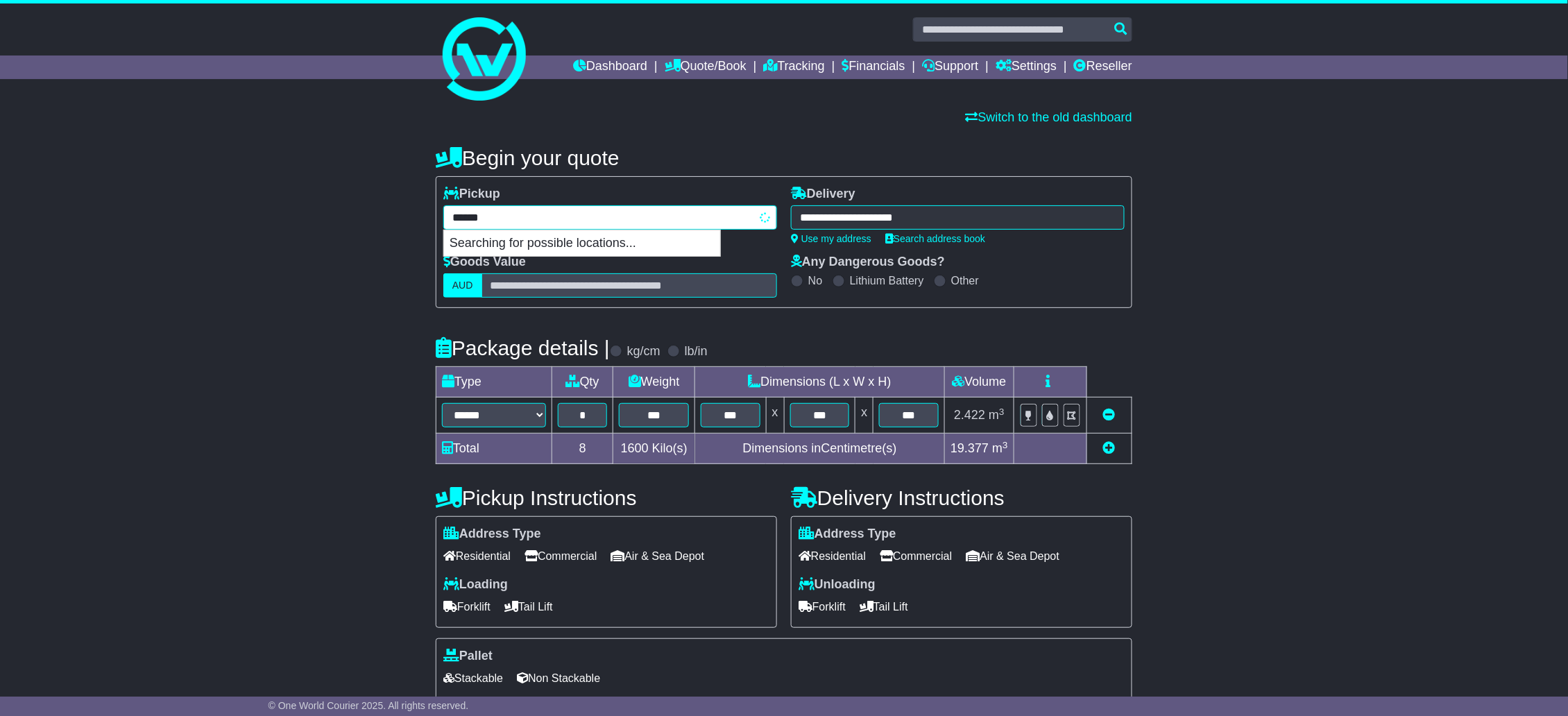 type on "*******" 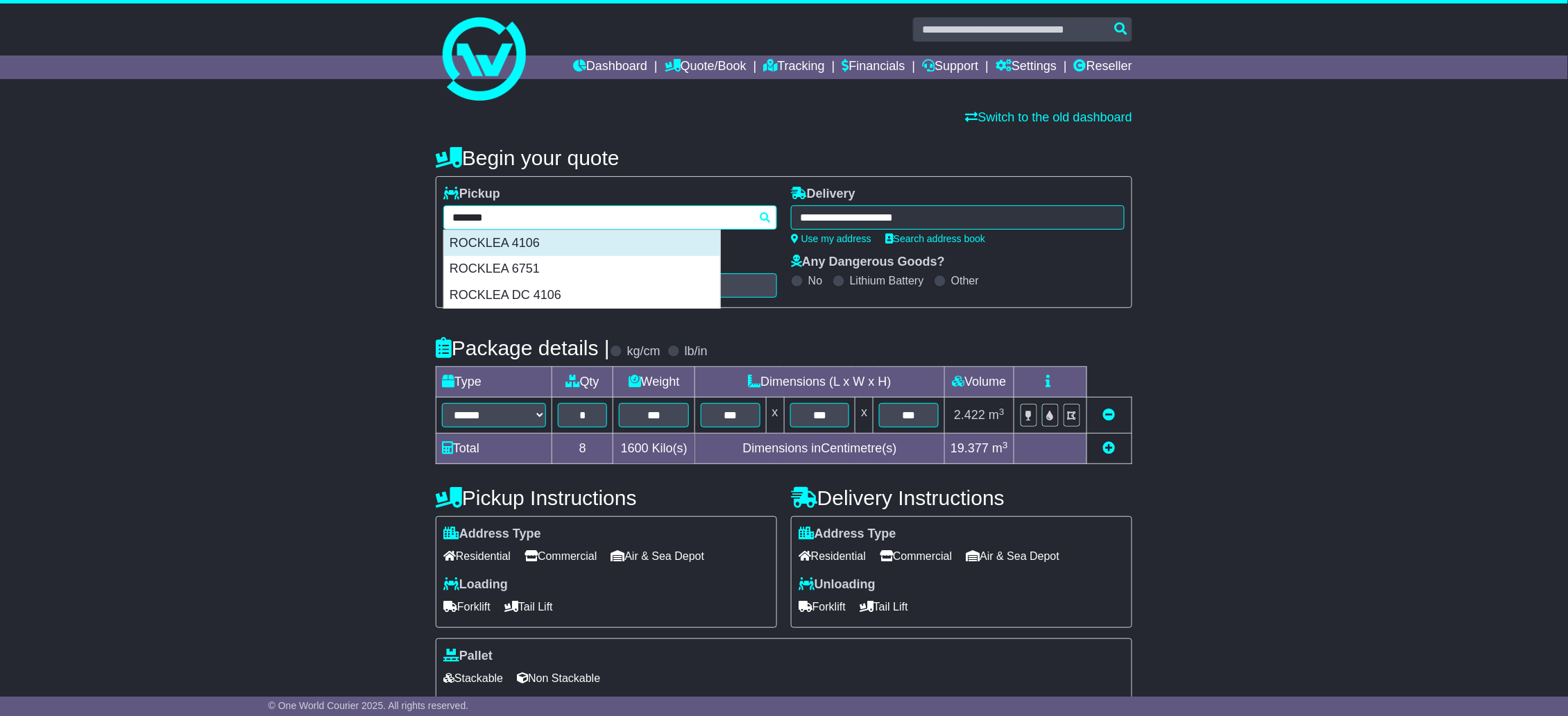 click on "ROCKLEA 4106" at bounding box center [582, 244] 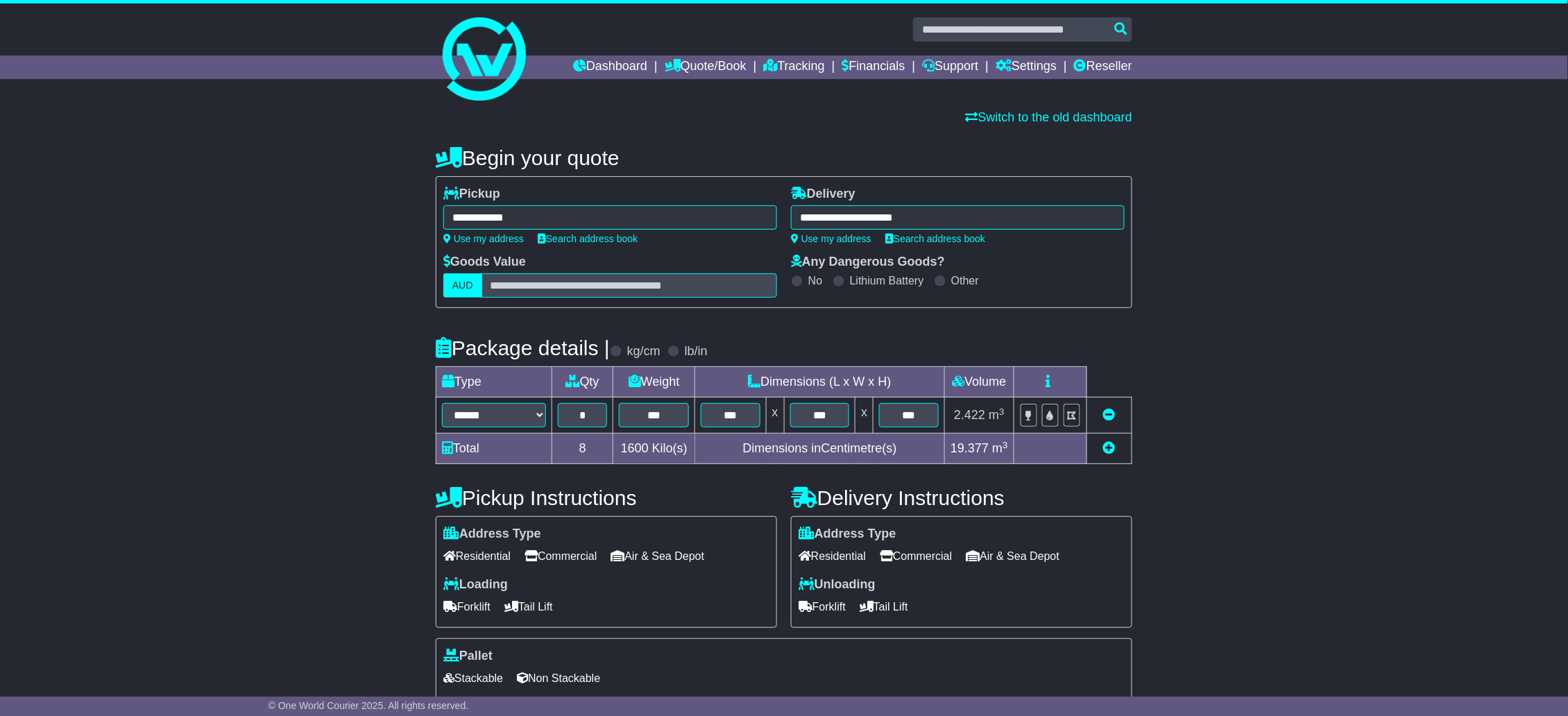 type on "**********" 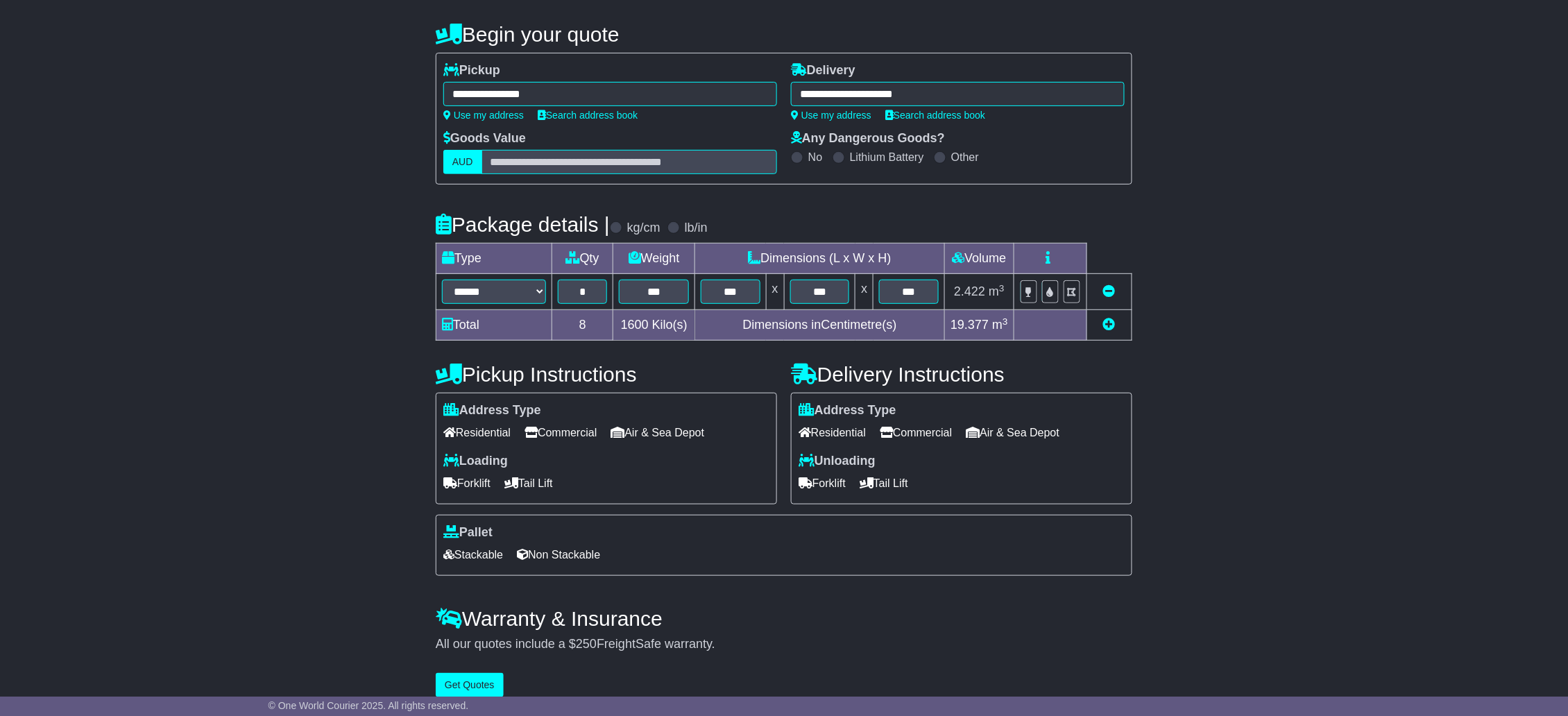 scroll, scrollTop: 141, scrollLeft: 0, axis: vertical 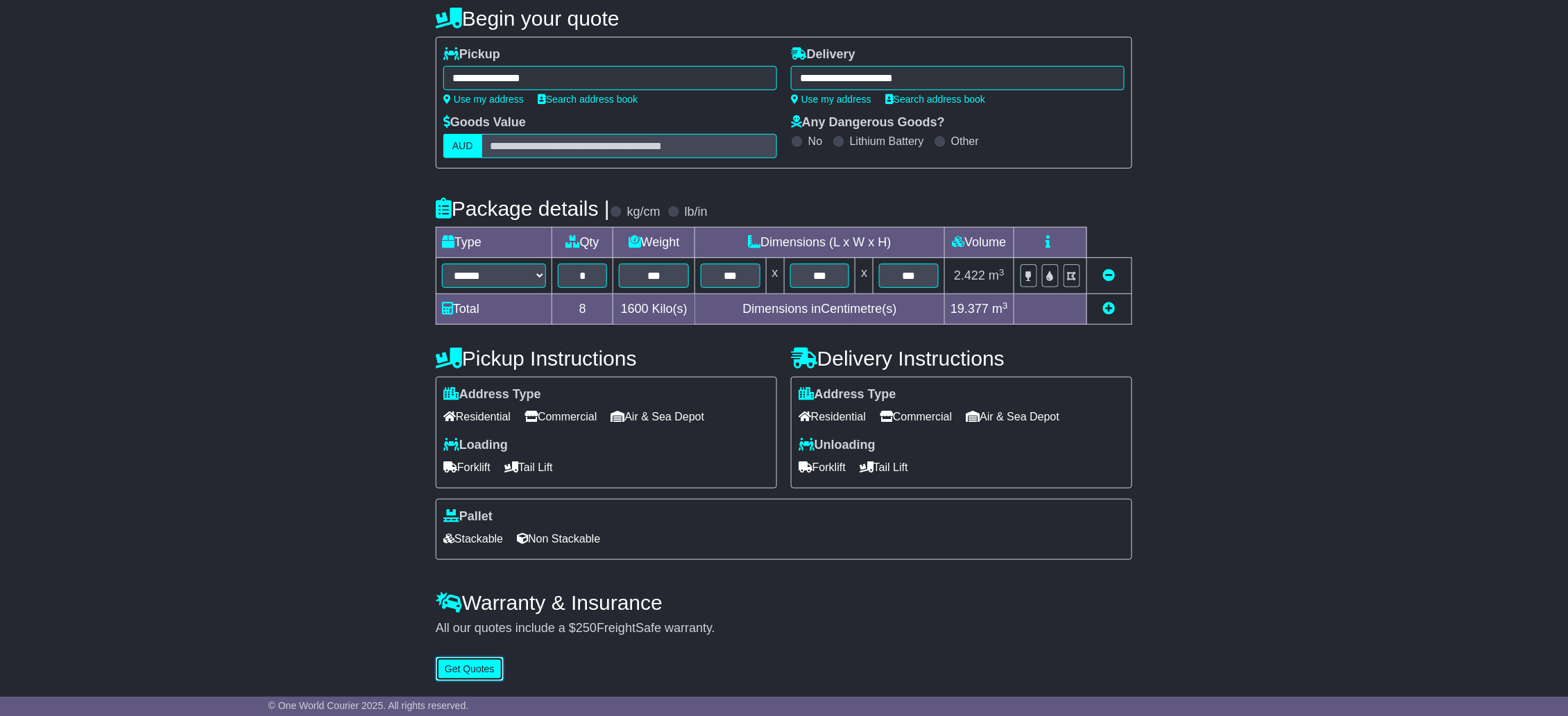 click on "Get Quotes" at bounding box center (470, 669) 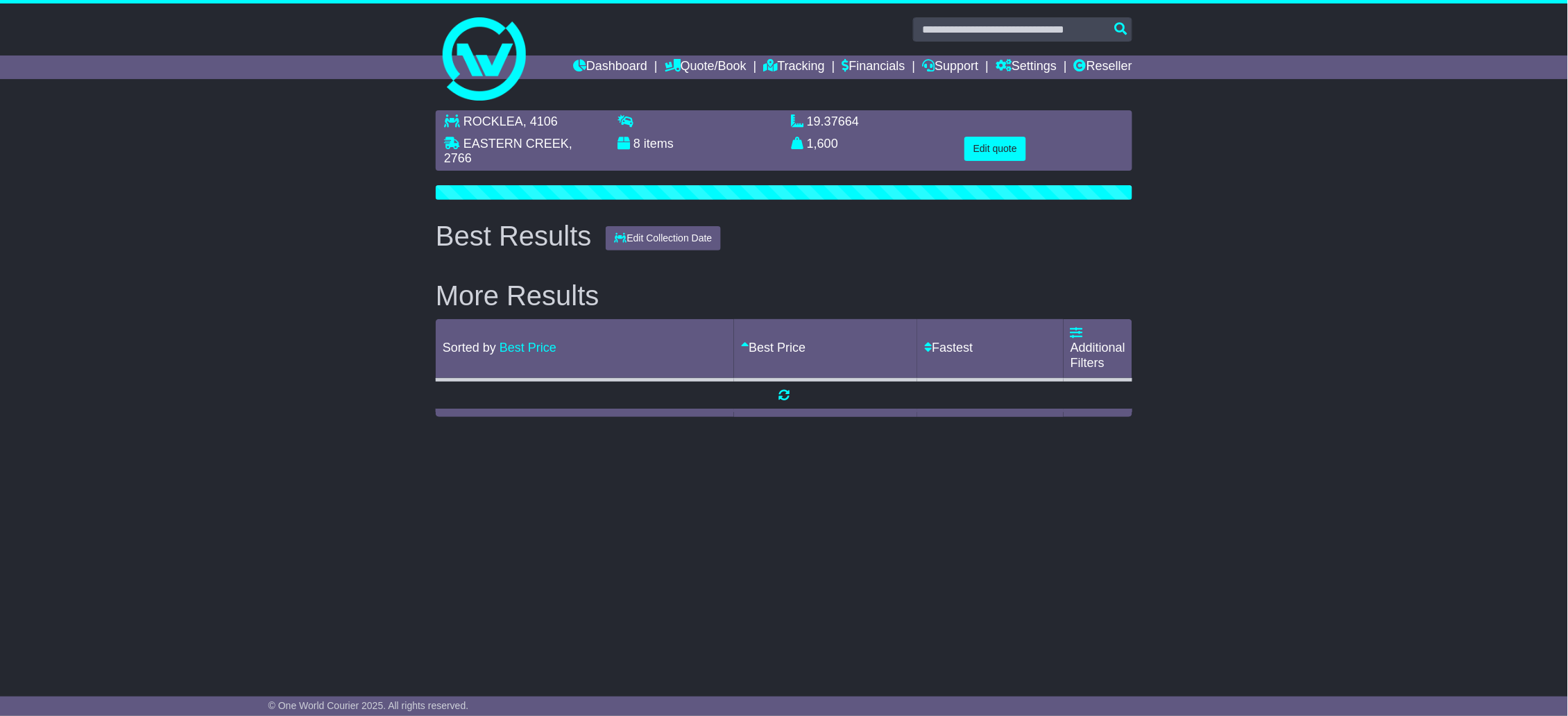 scroll, scrollTop: 0, scrollLeft: 0, axis: both 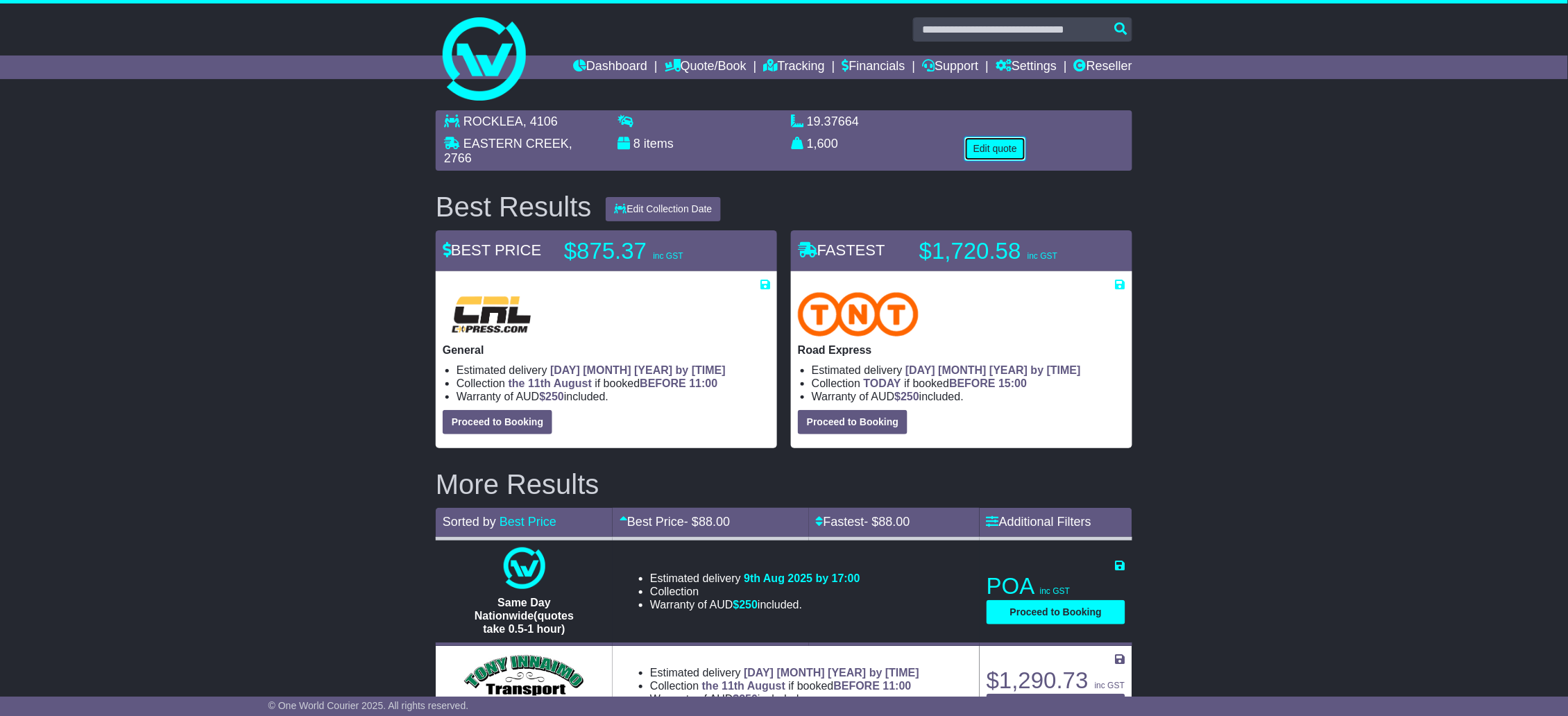 click on "Edit quote" at bounding box center (995, 148) 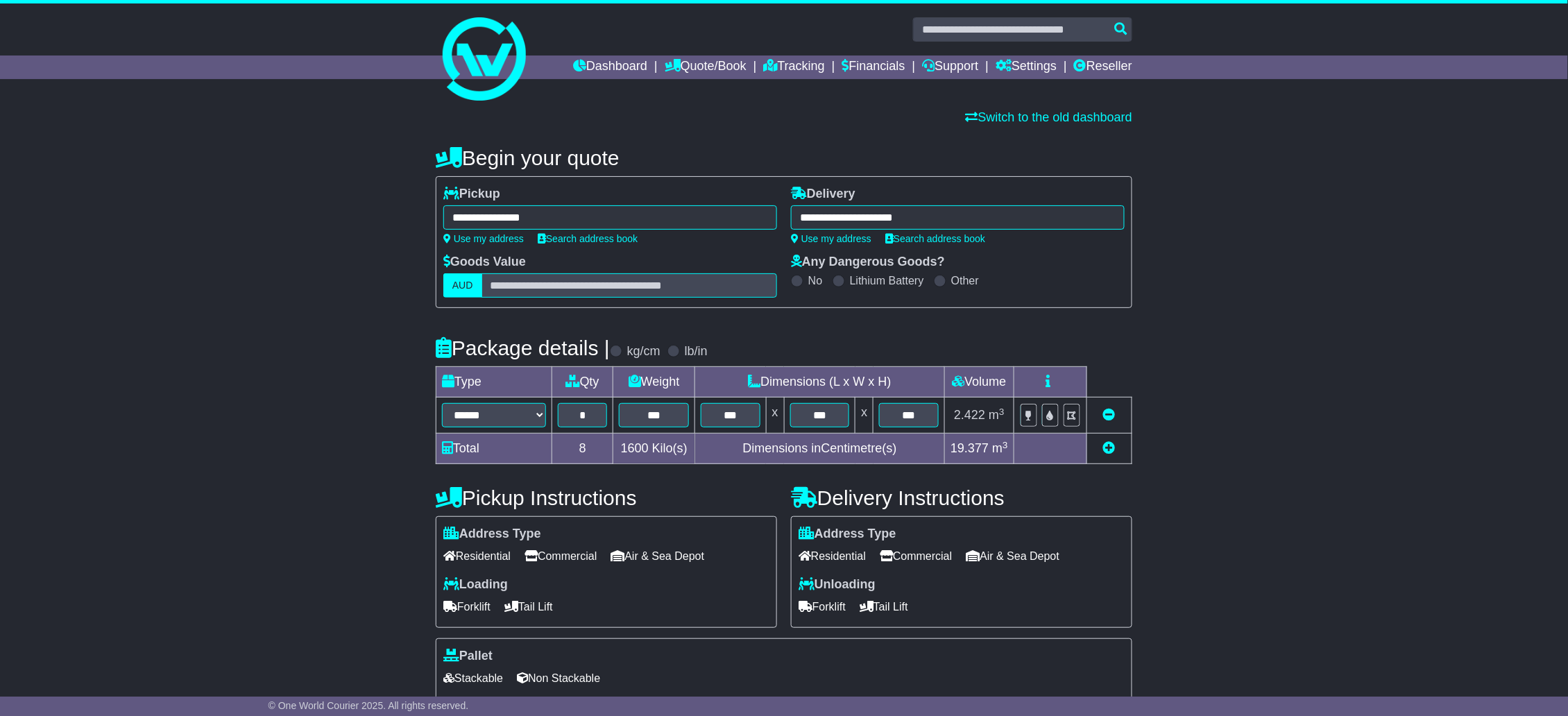 click on "**** ARUNDEL ARUNDEL [POSTCODE] ARUNDEL DC [POSTCODE]" at bounding box center [610, 217] 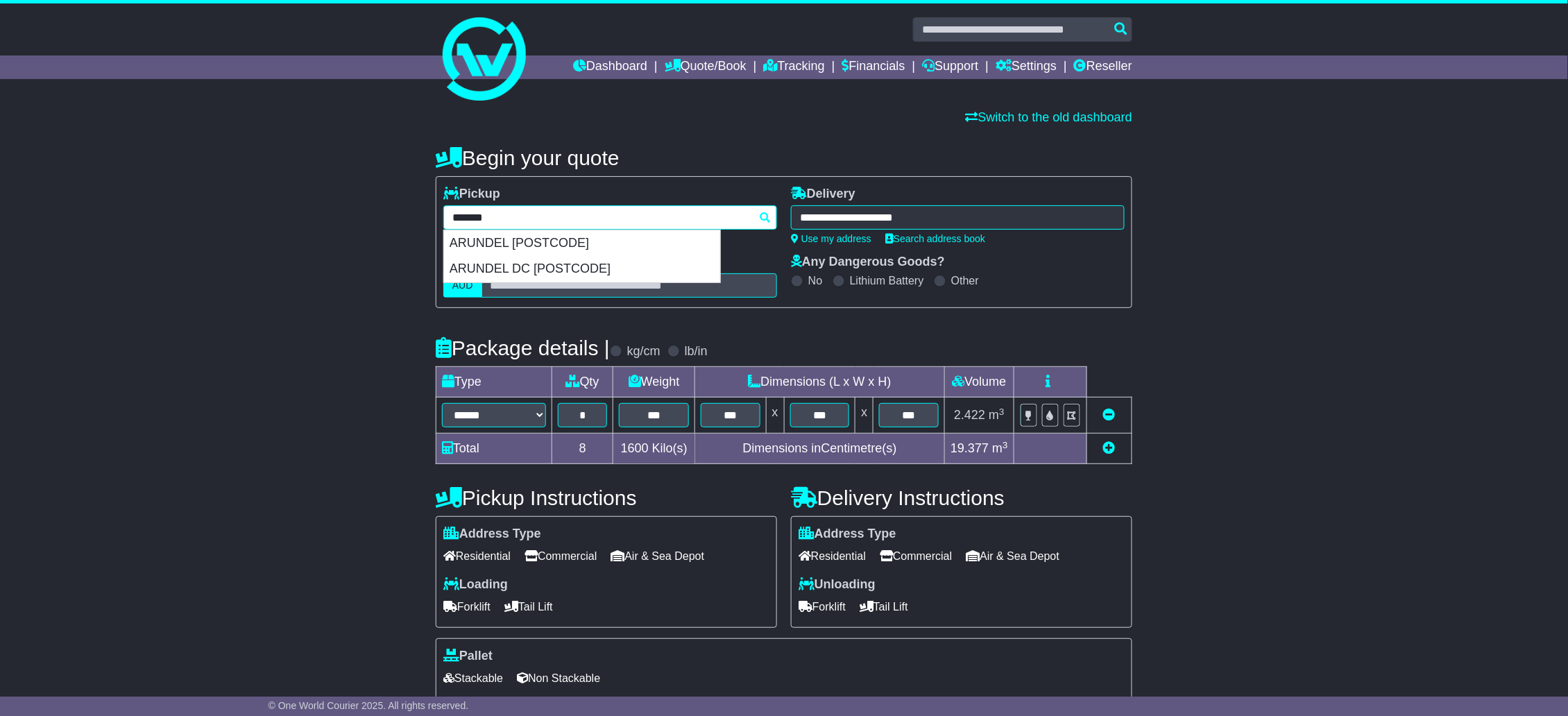 click on "*******" at bounding box center (610, 217) 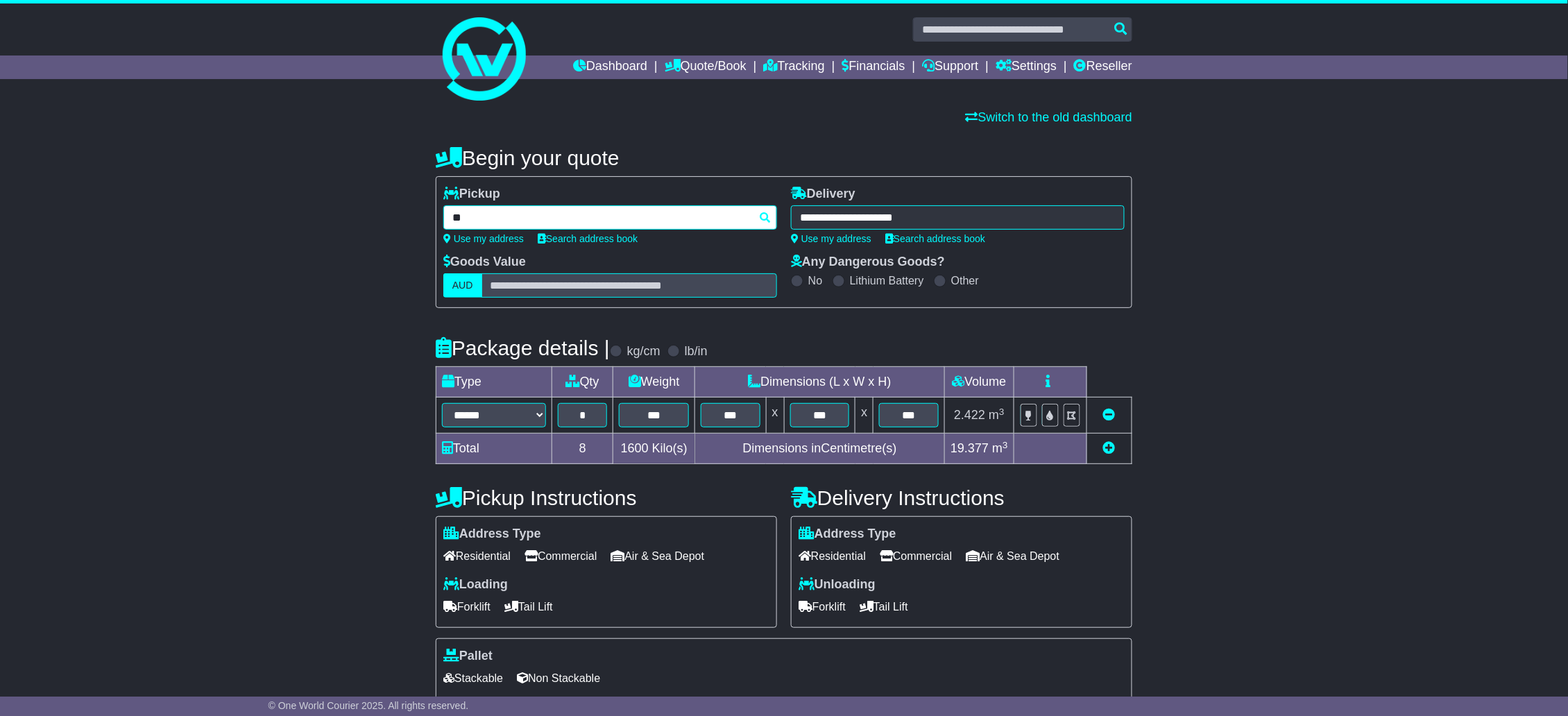 type on "***" 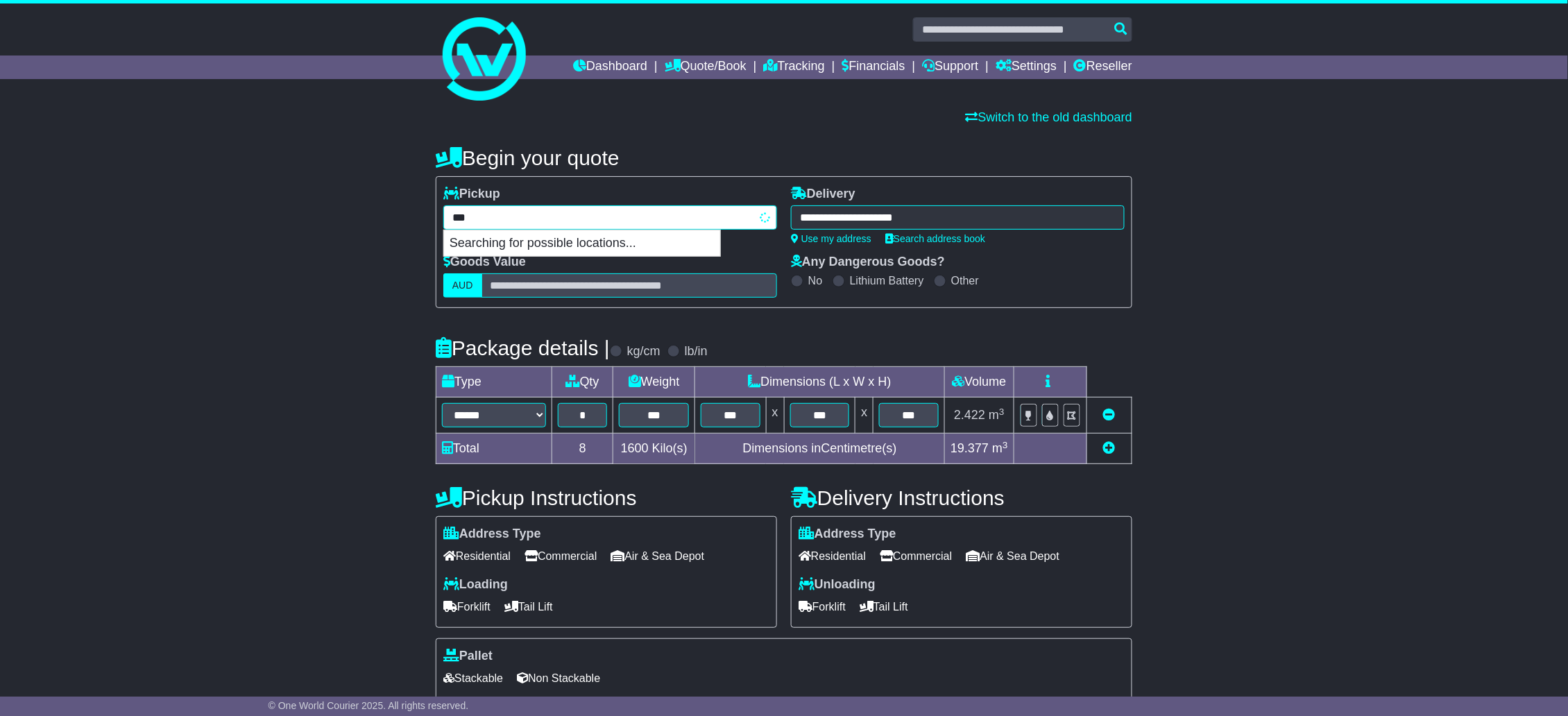 type on "*******" 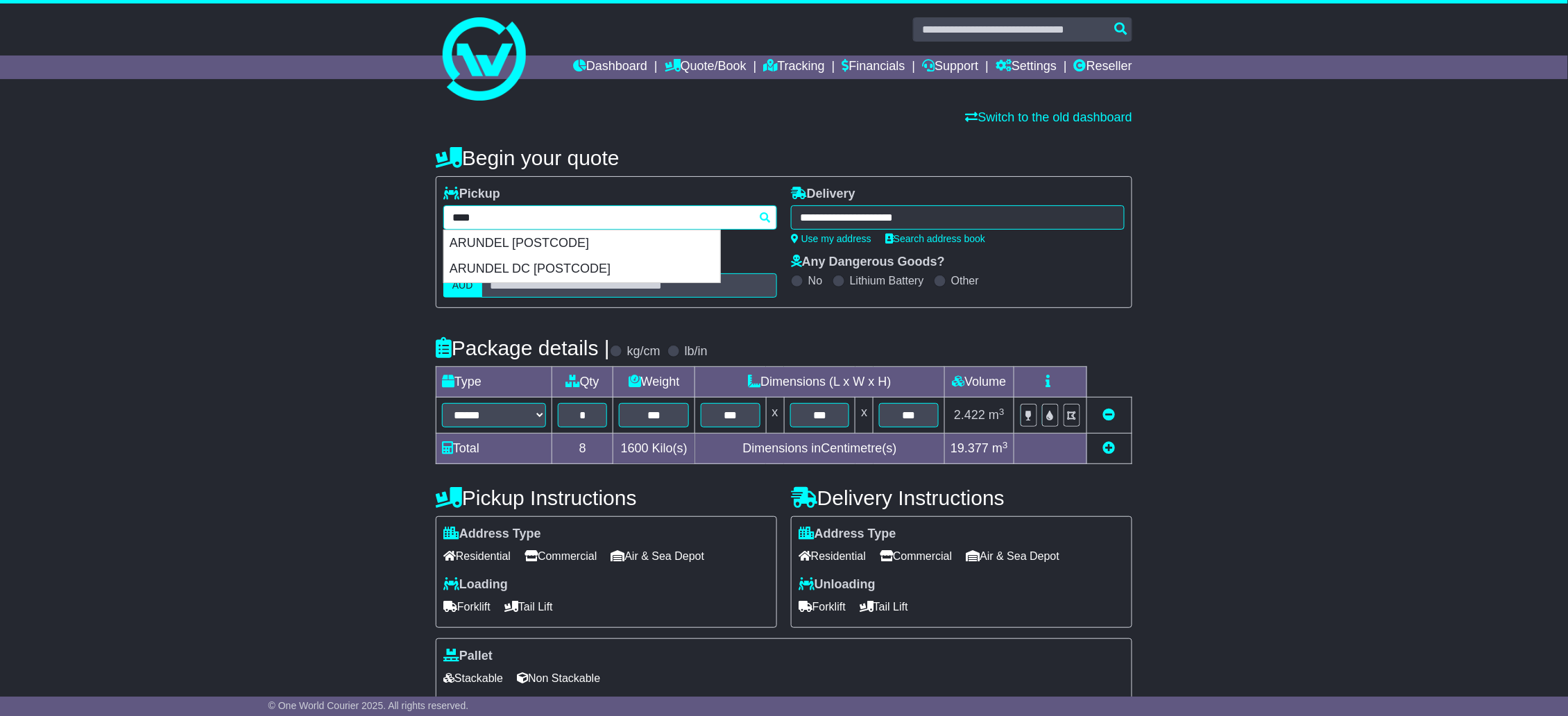 type 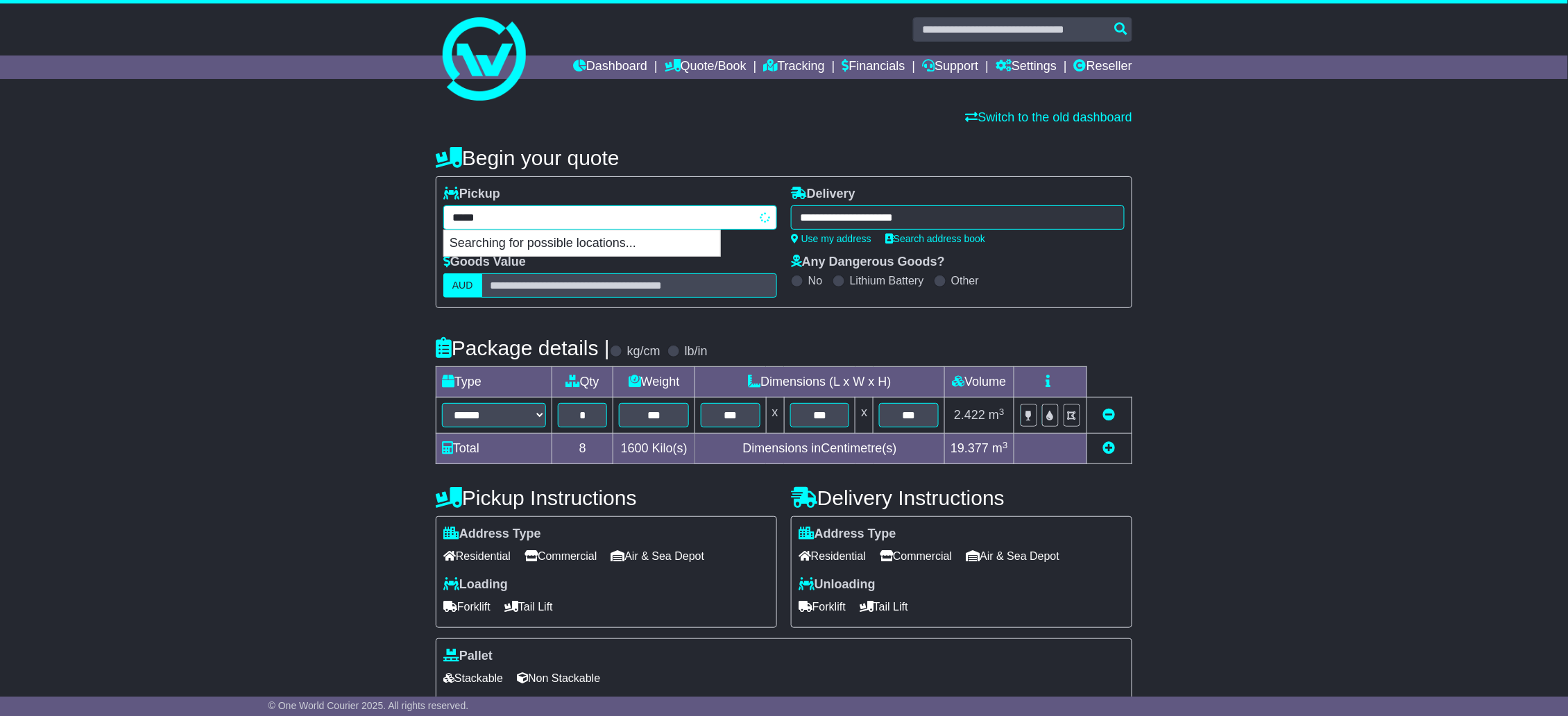 type on "******" 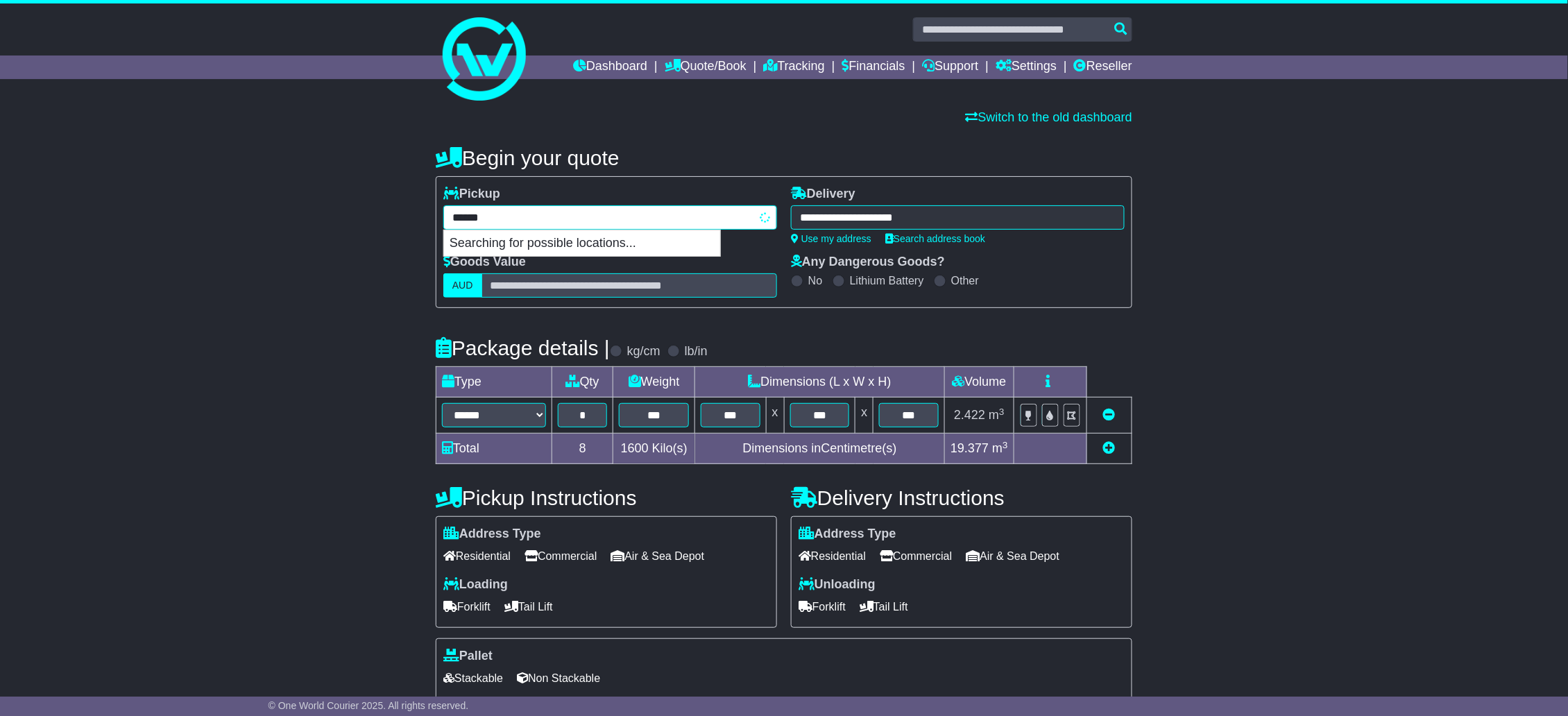 type on "*******" 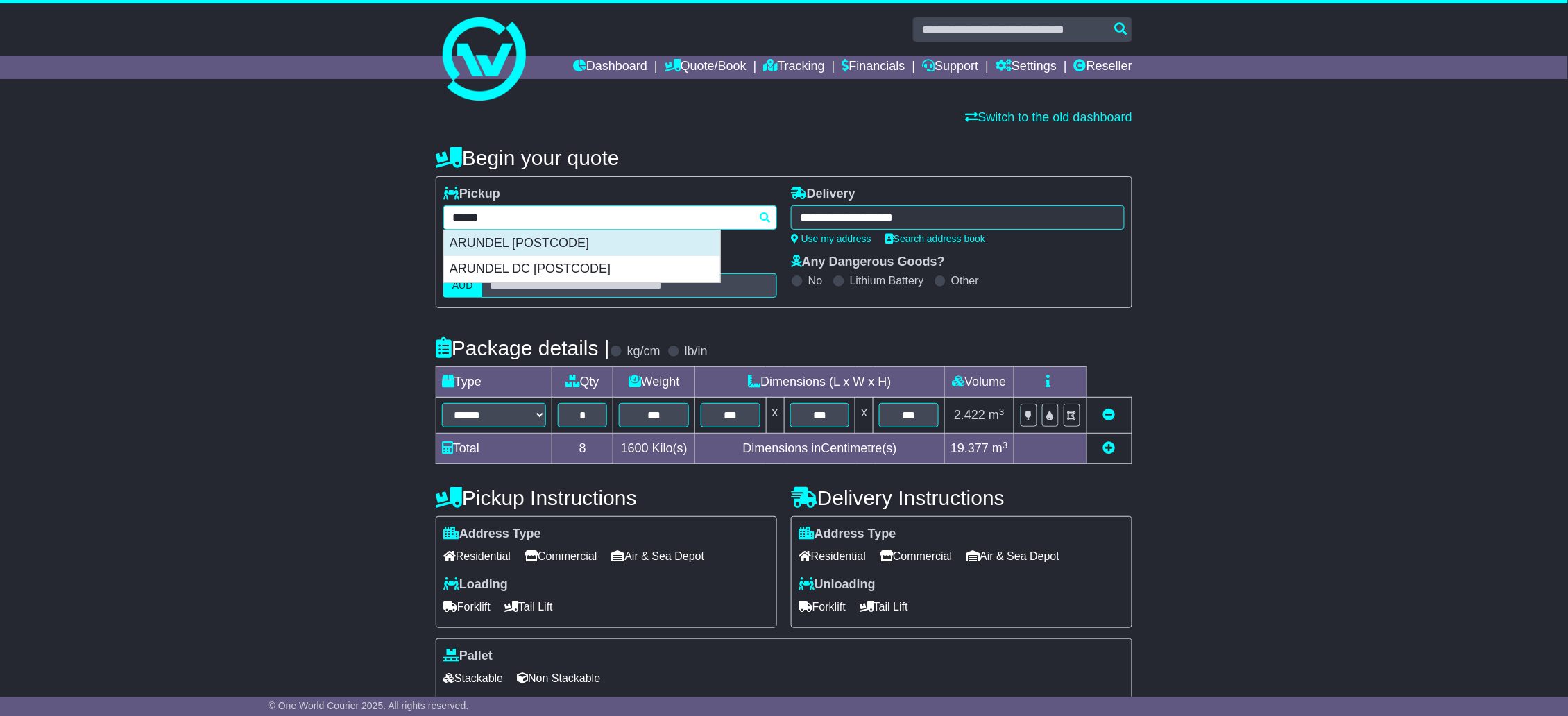 click on "ARUNDEL [POSTCODE]" at bounding box center [582, 244] 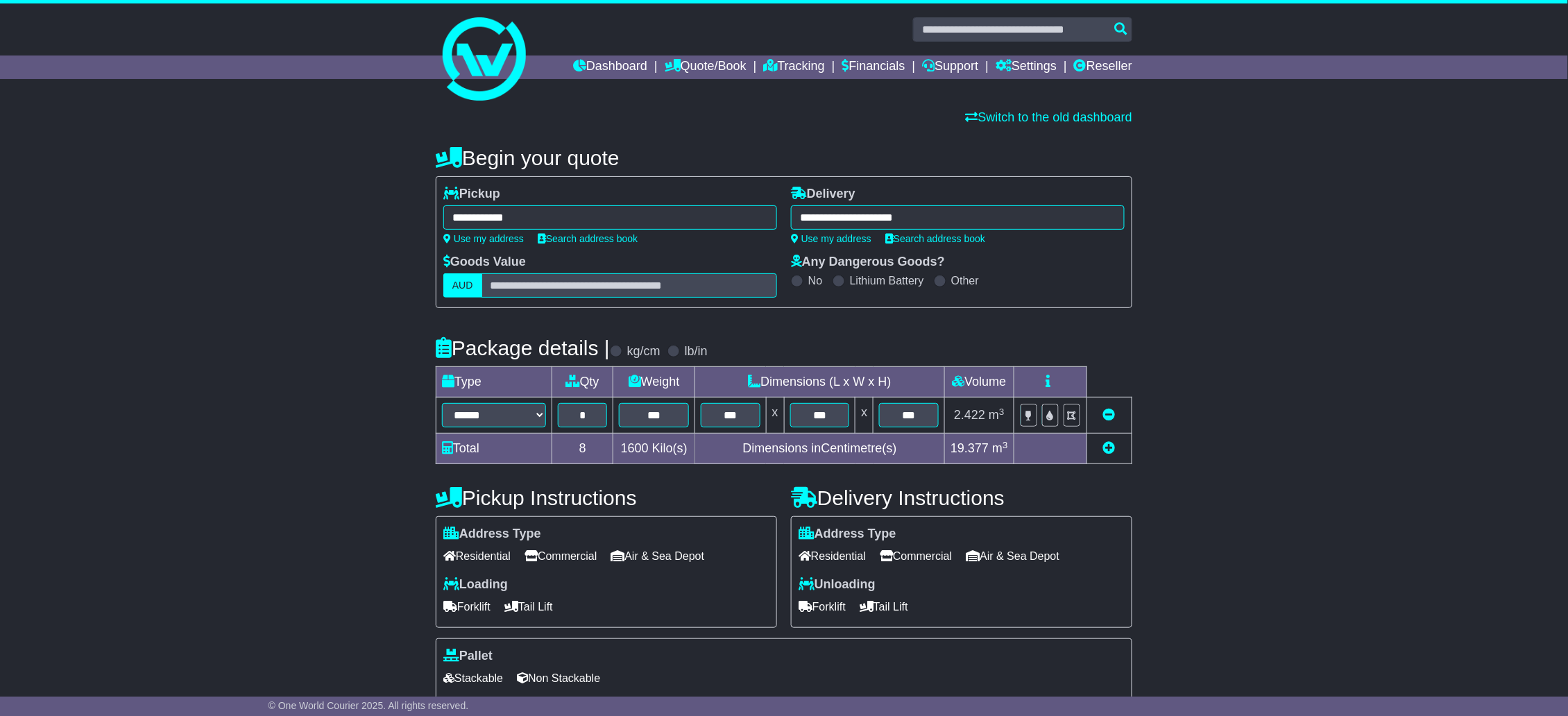 type on "**********" 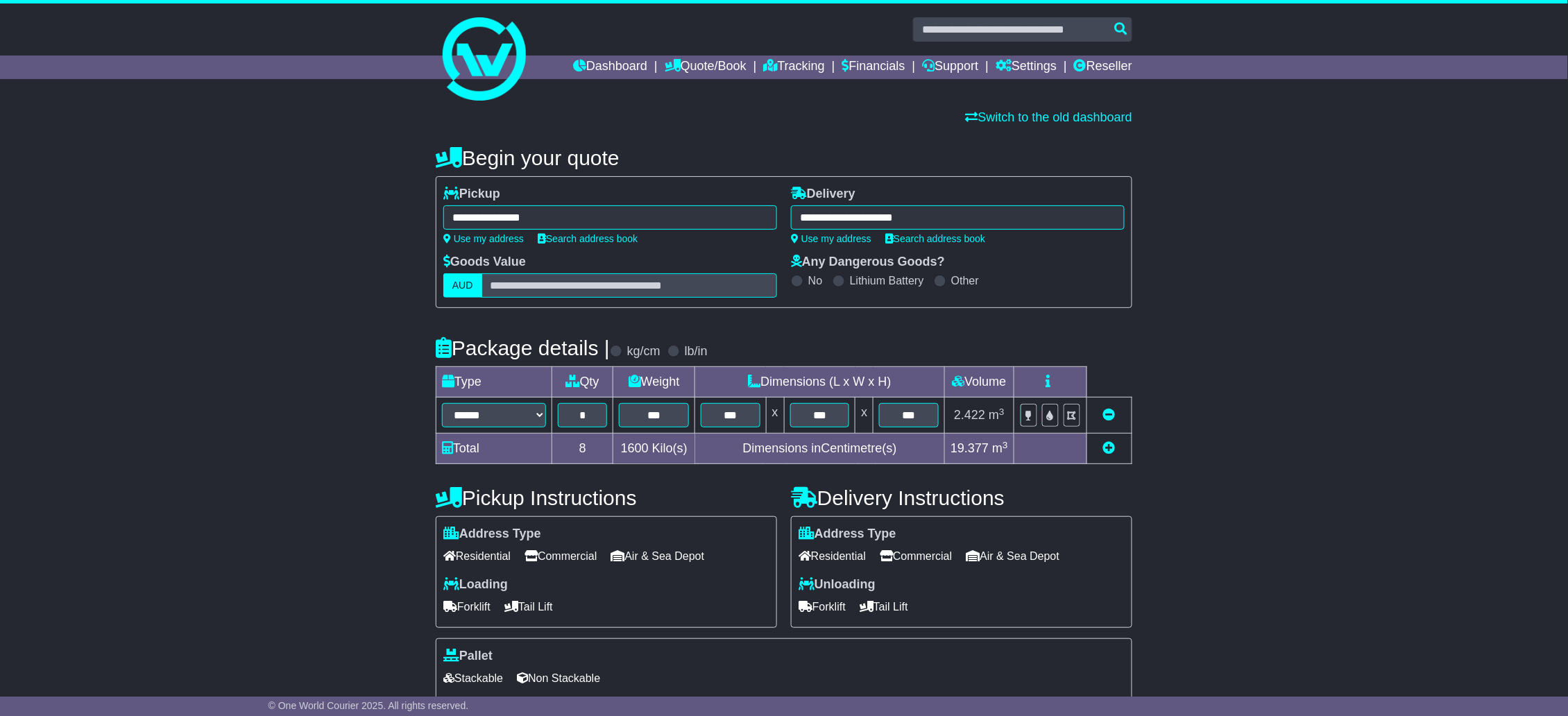 click on "***** BOHLE BOHLE [POSTCODE] BOHLE PLAINS [POSTCODE]" at bounding box center (957, 217) 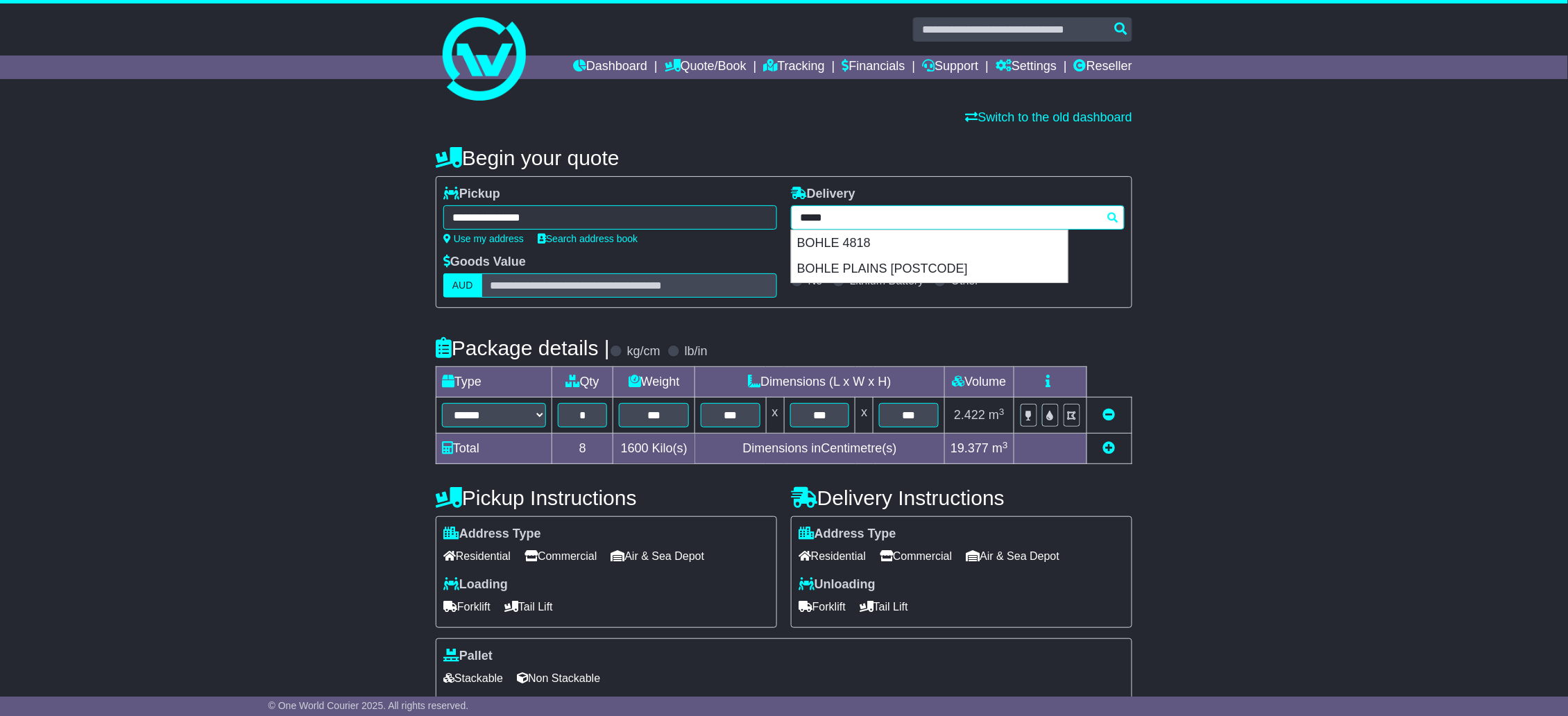 click on "*****" at bounding box center (957, 217) 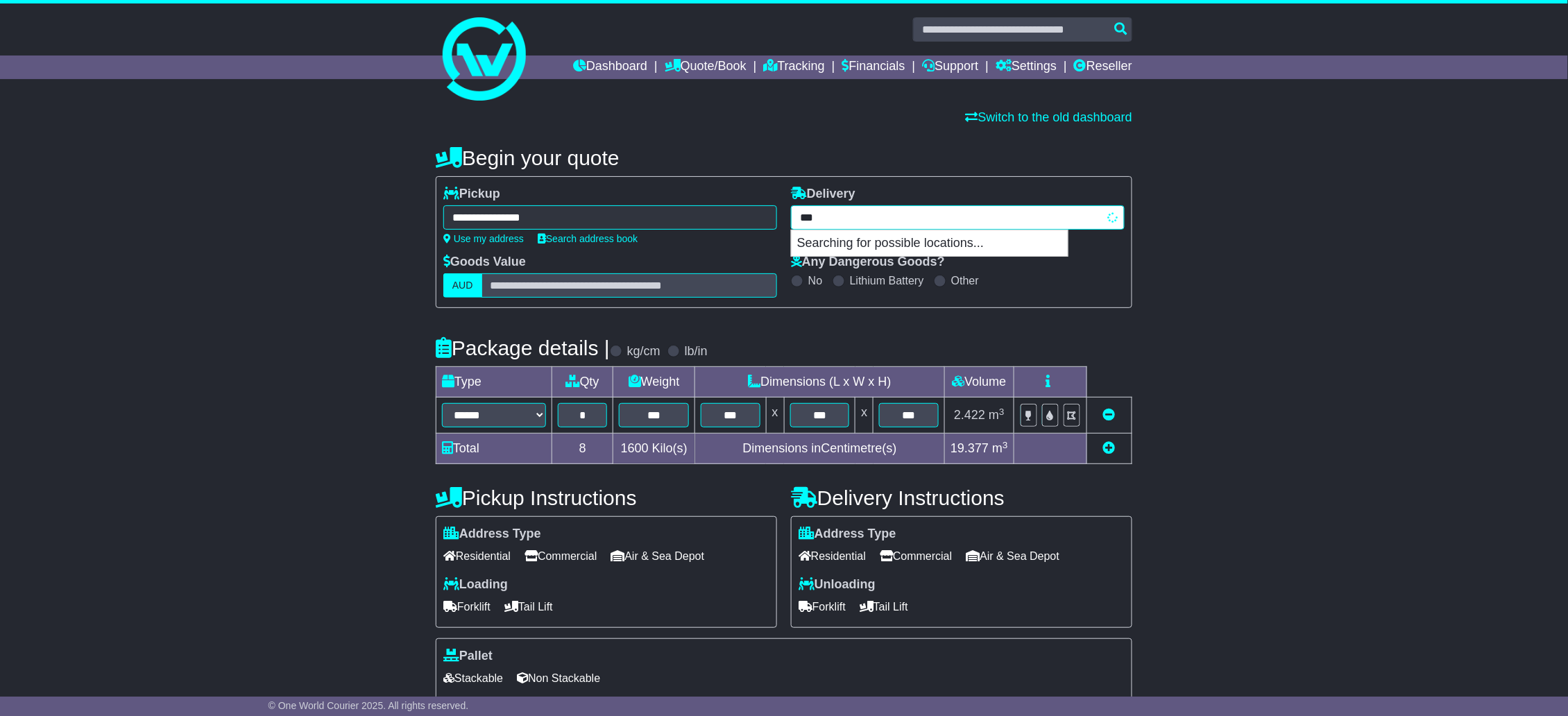 type on "****" 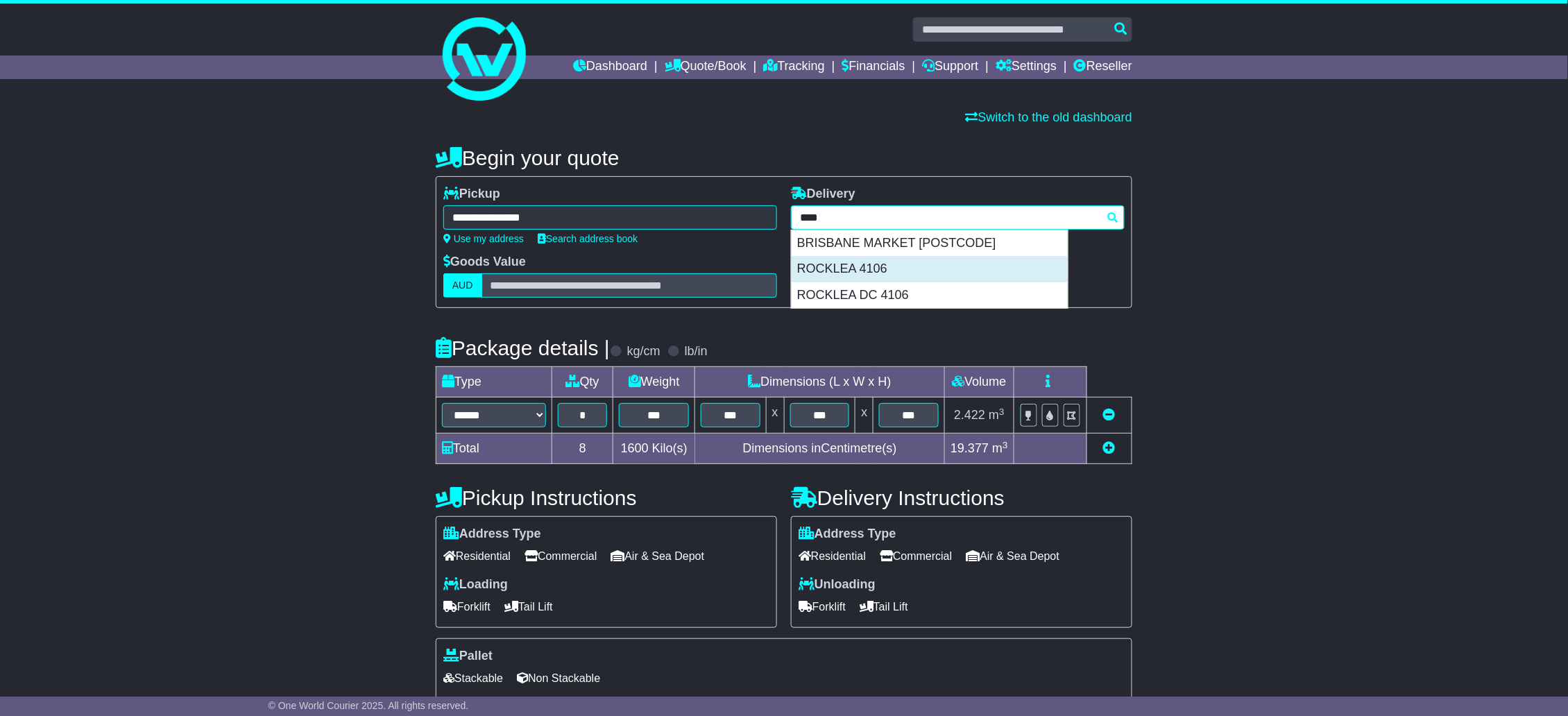 click on "ROCKLEA 4106" at bounding box center (930, 269) 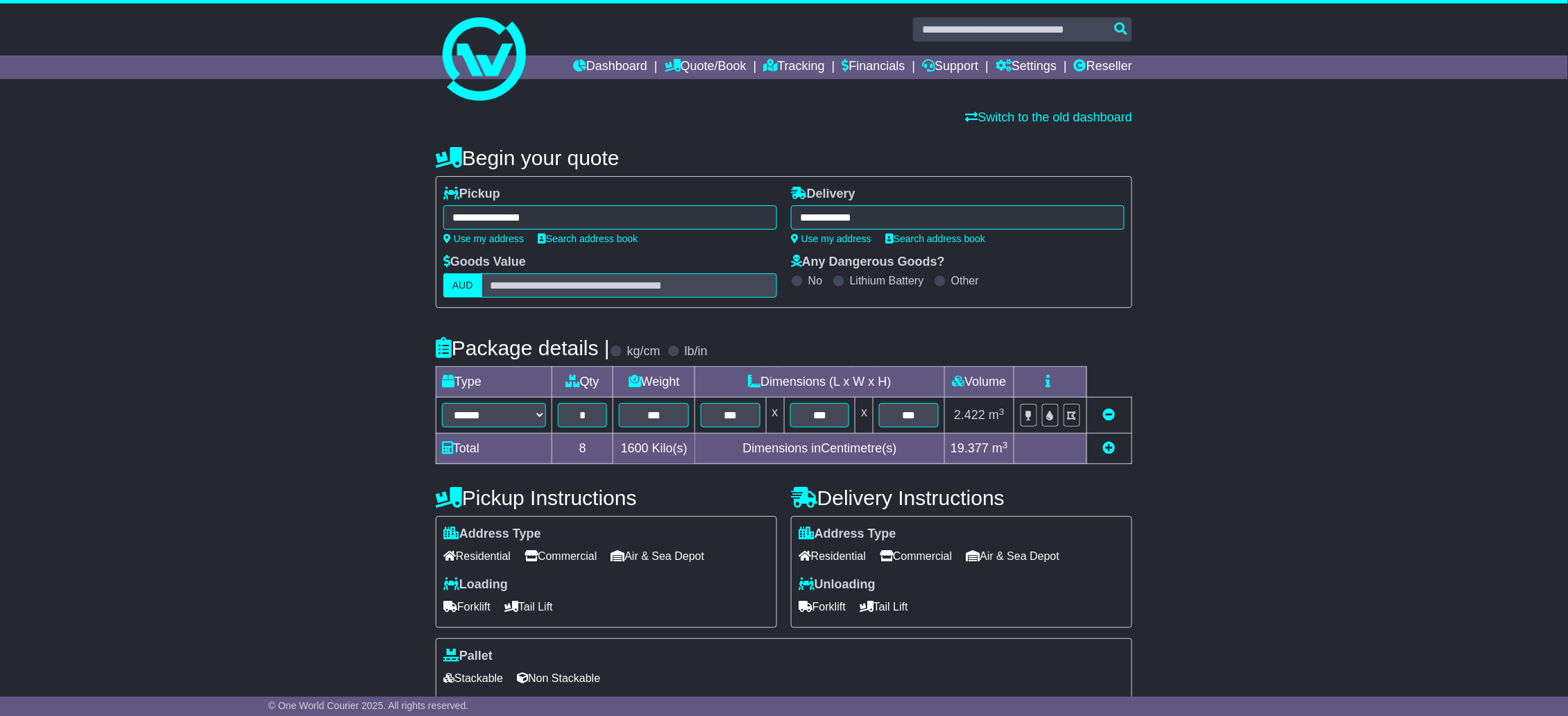 type on "**********" 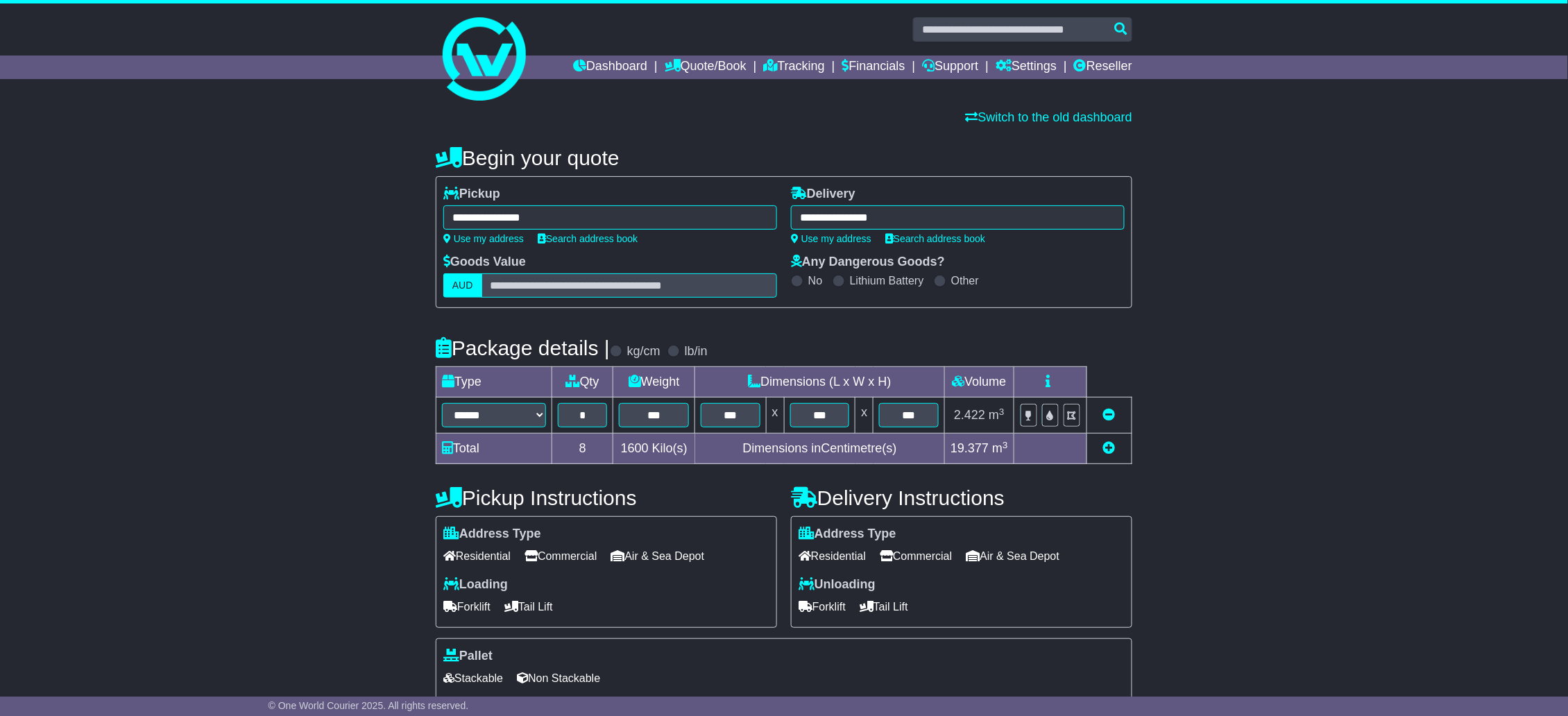 scroll, scrollTop: 145, scrollLeft: 0, axis: vertical 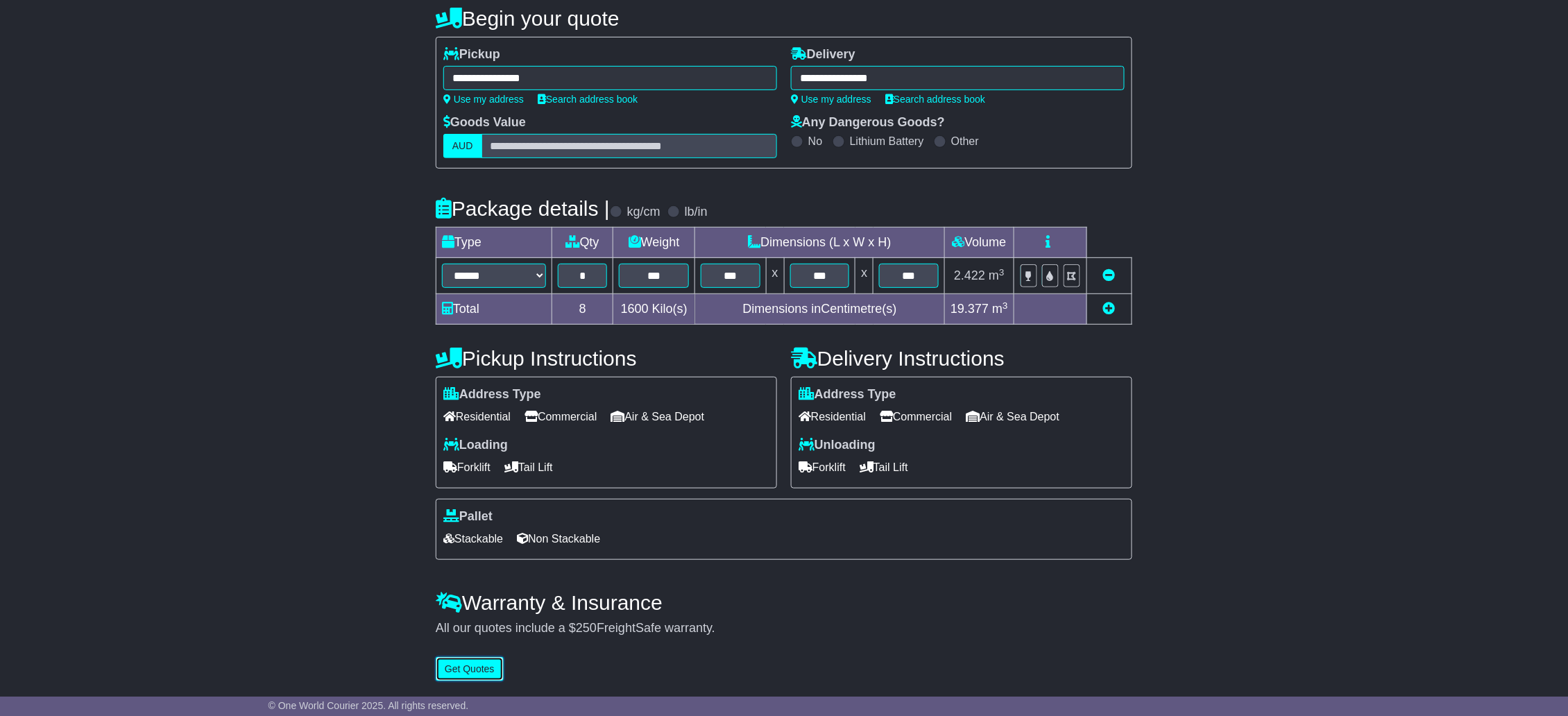 click on "Get Quotes" at bounding box center (470, 669) 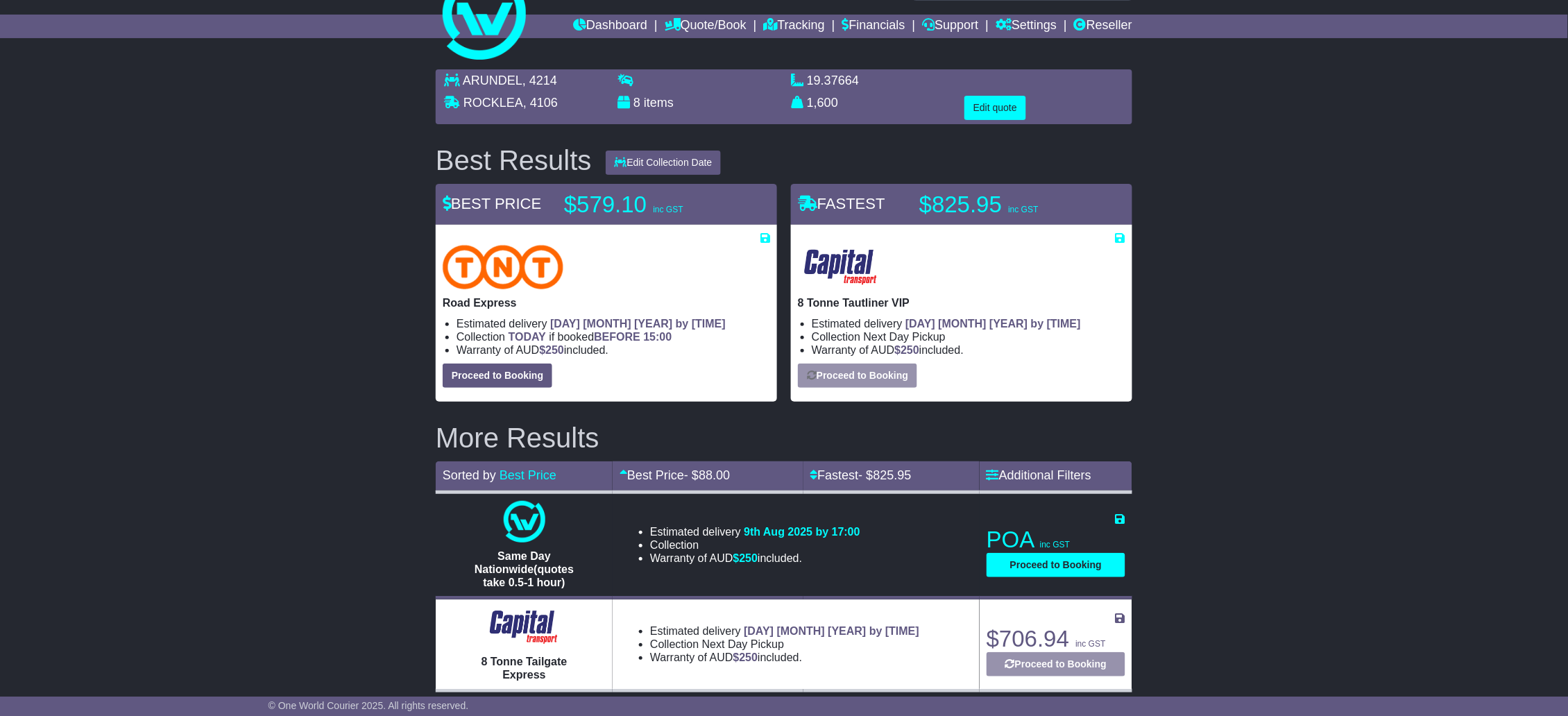 scroll, scrollTop: 0, scrollLeft: 0, axis: both 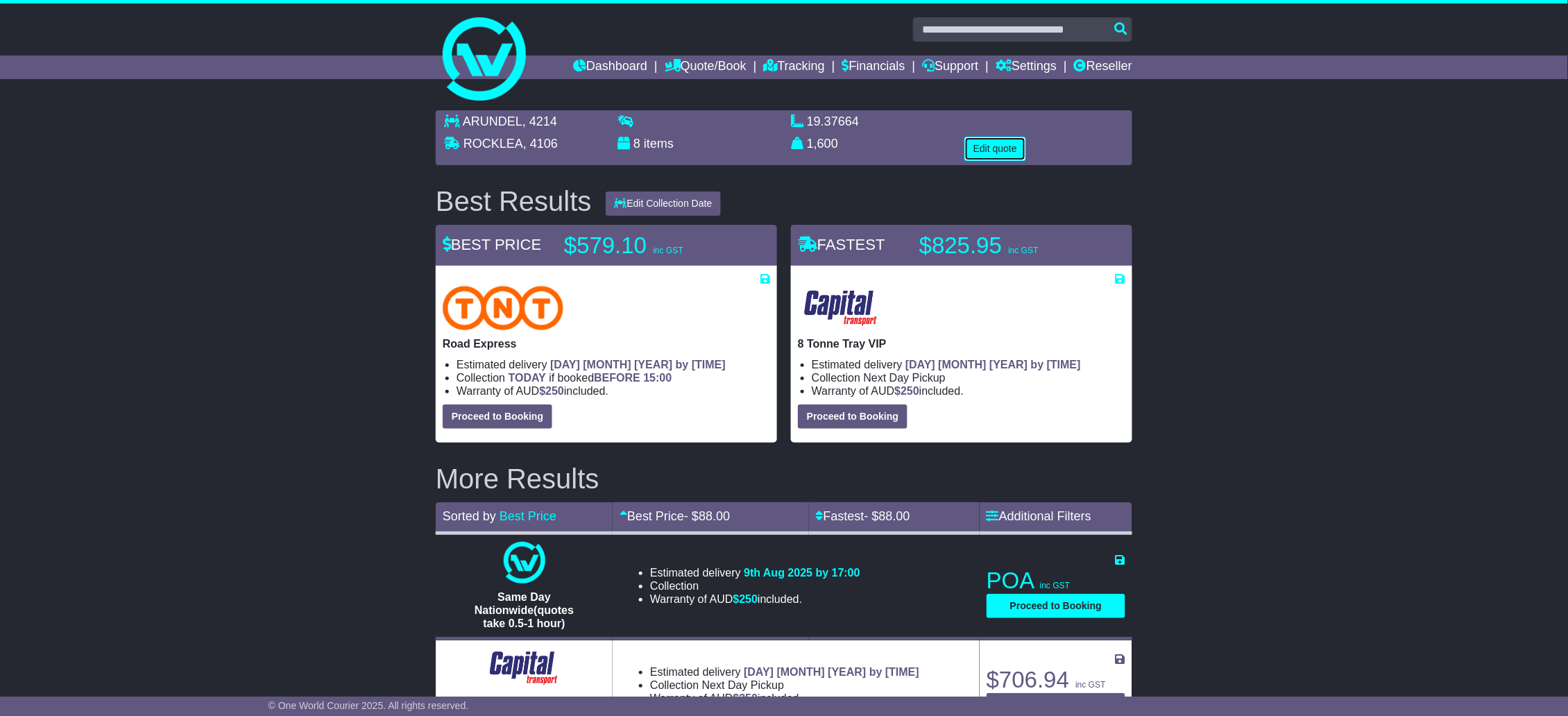 click on "Edit quote" at bounding box center (995, 148) 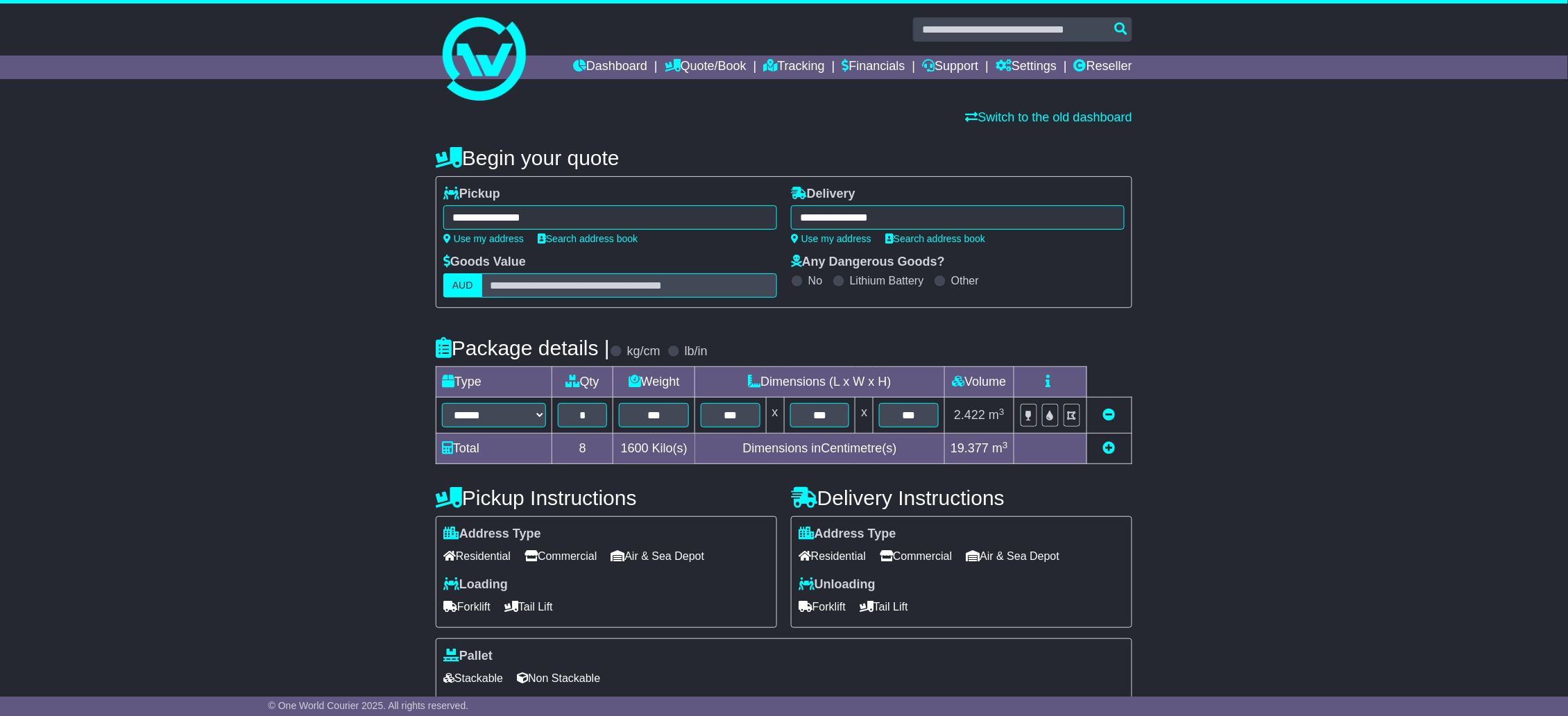 click on "**** ARUNDEL ARUNDEL [POSTCODE] ARUNDEL DC [POSTCODE]" at bounding box center (610, 217) 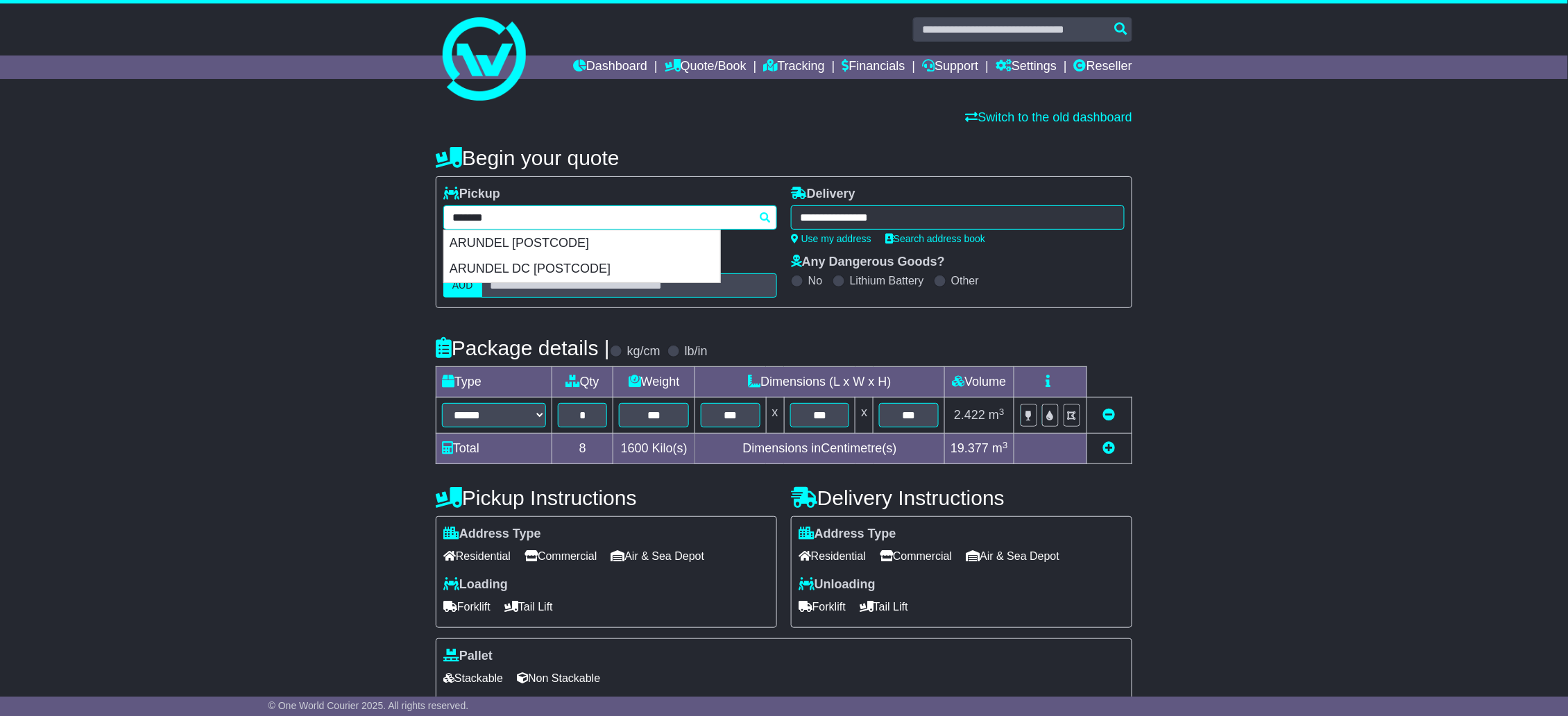click on "*******" at bounding box center [610, 217] 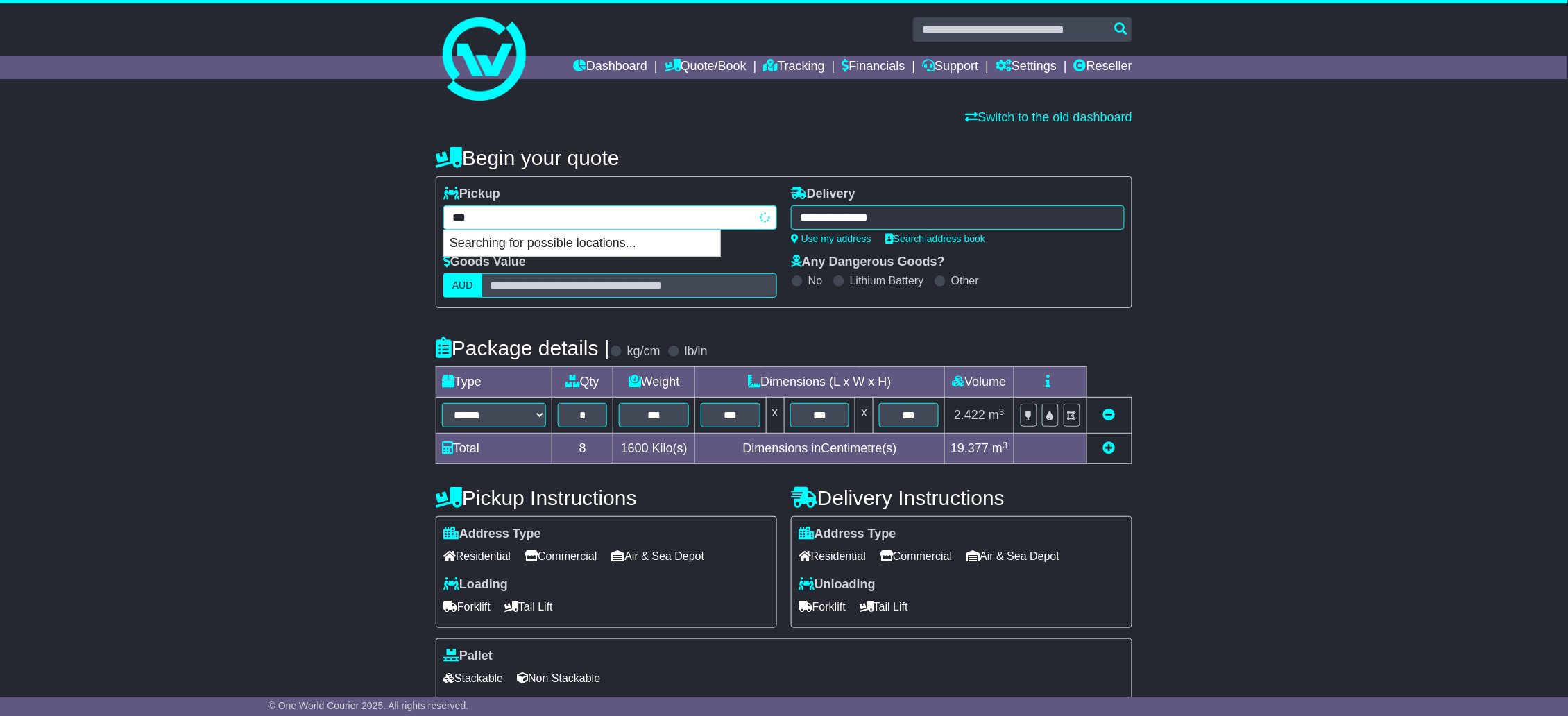 type on "****" 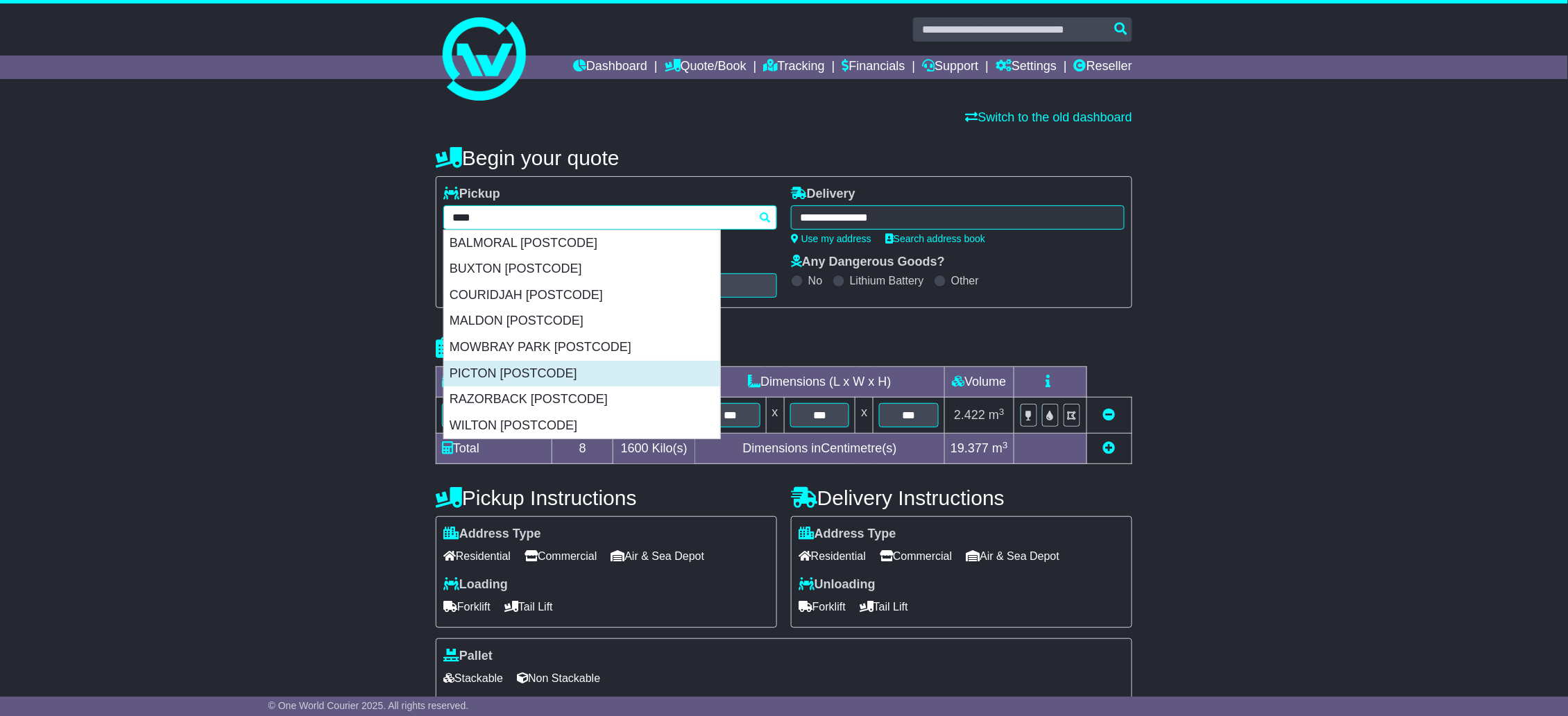 click on "PICTON [POSTCODE]" at bounding box center (582, 374) 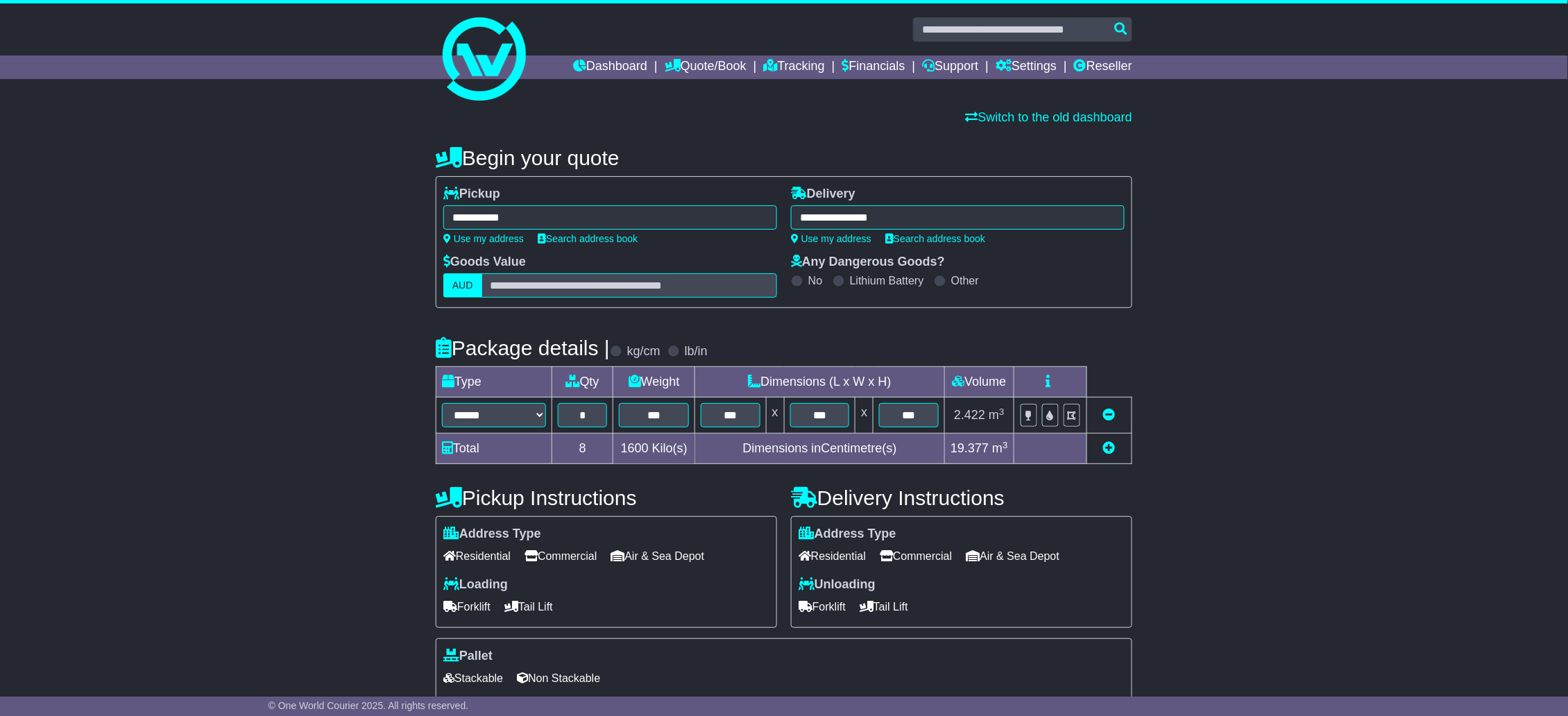type on "**********" 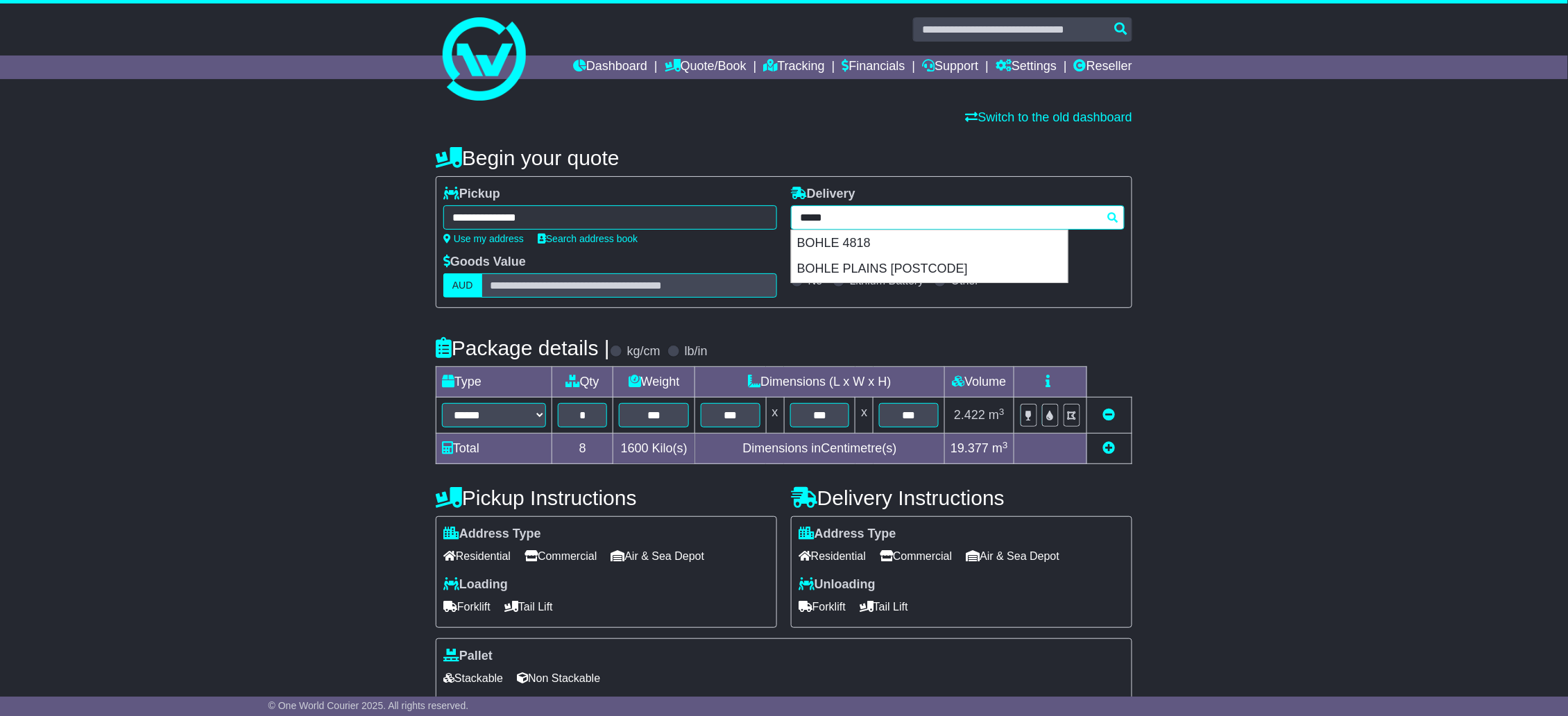 click on "***** BOHLE BOHLE [POSTCODE] BOHLE PLAINS [POSTCODE]" at bounding box center [957, 217] 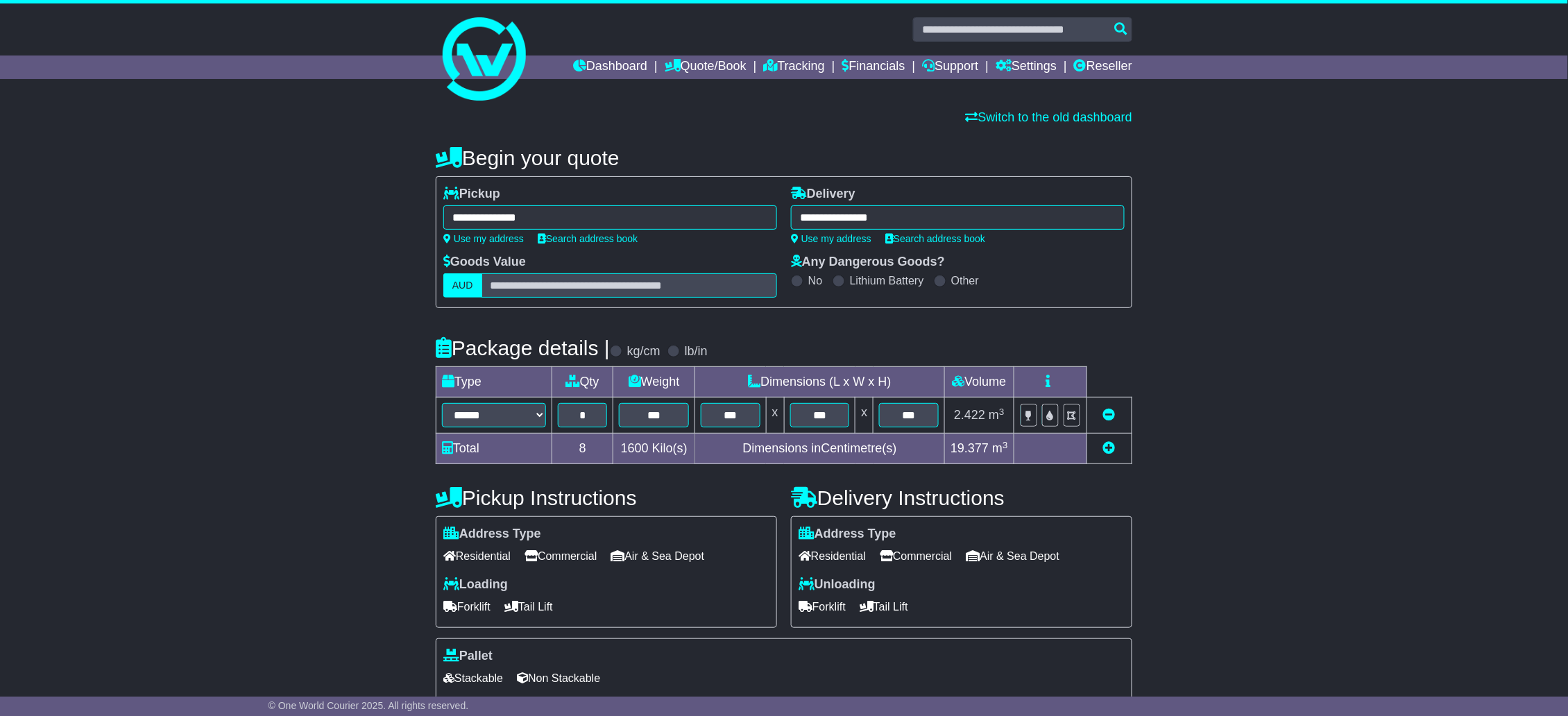 click on "***** BOHLE BOHLE [POSTCODE] BOHLE PLAINS [POSTCODE]" at bounding box center [957, 217] 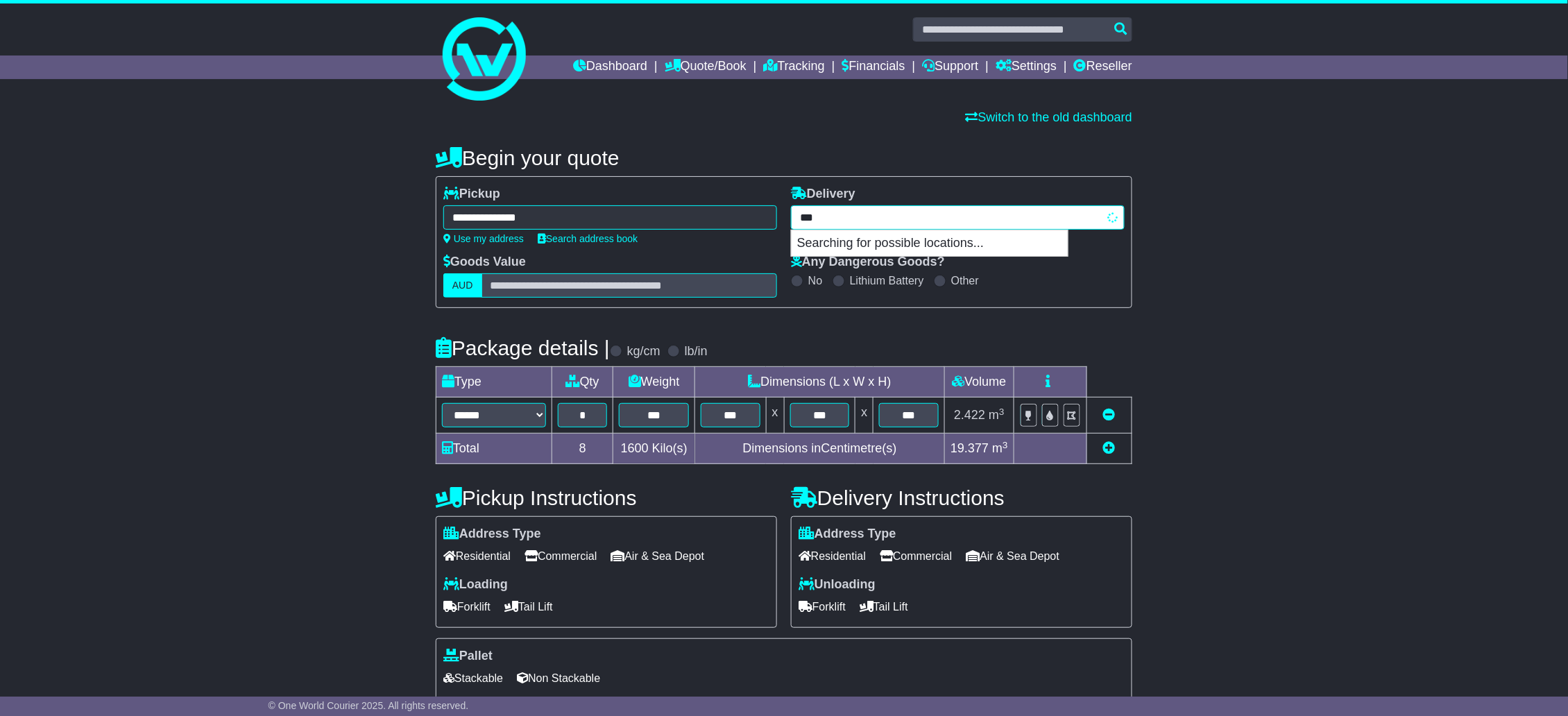 type on "****" 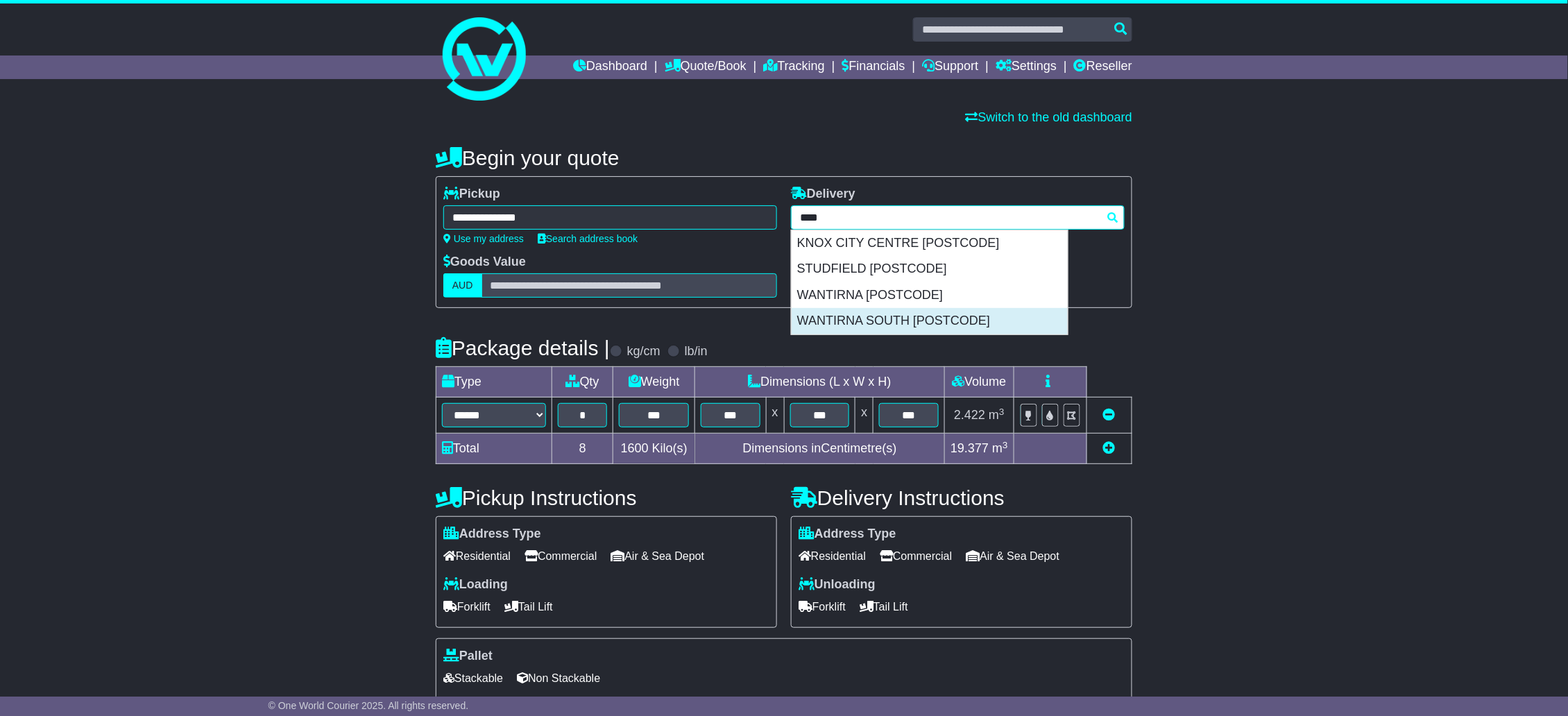 click on "WANTIRNA SOUTH [POSTCODE]" at bounding box center [930, 321] 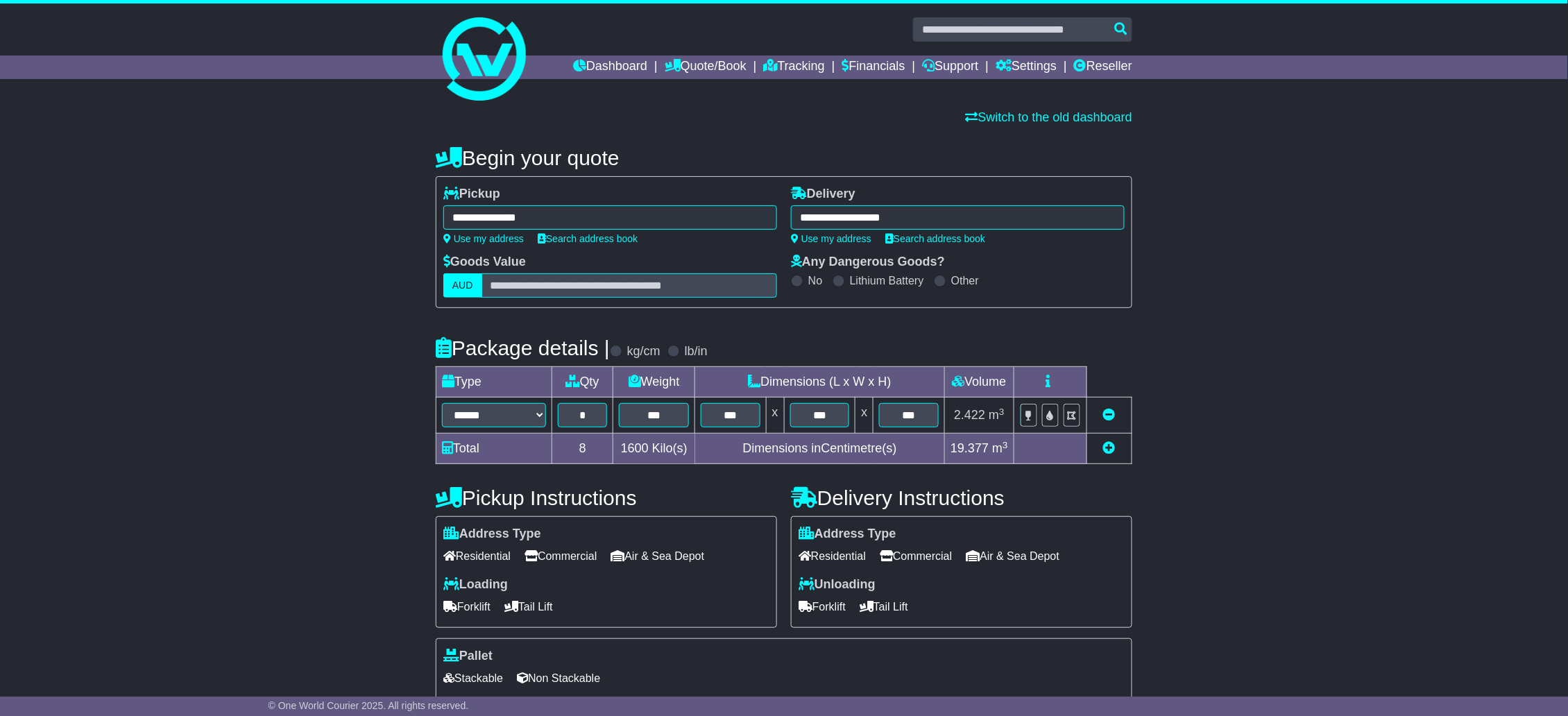 type on "**********" 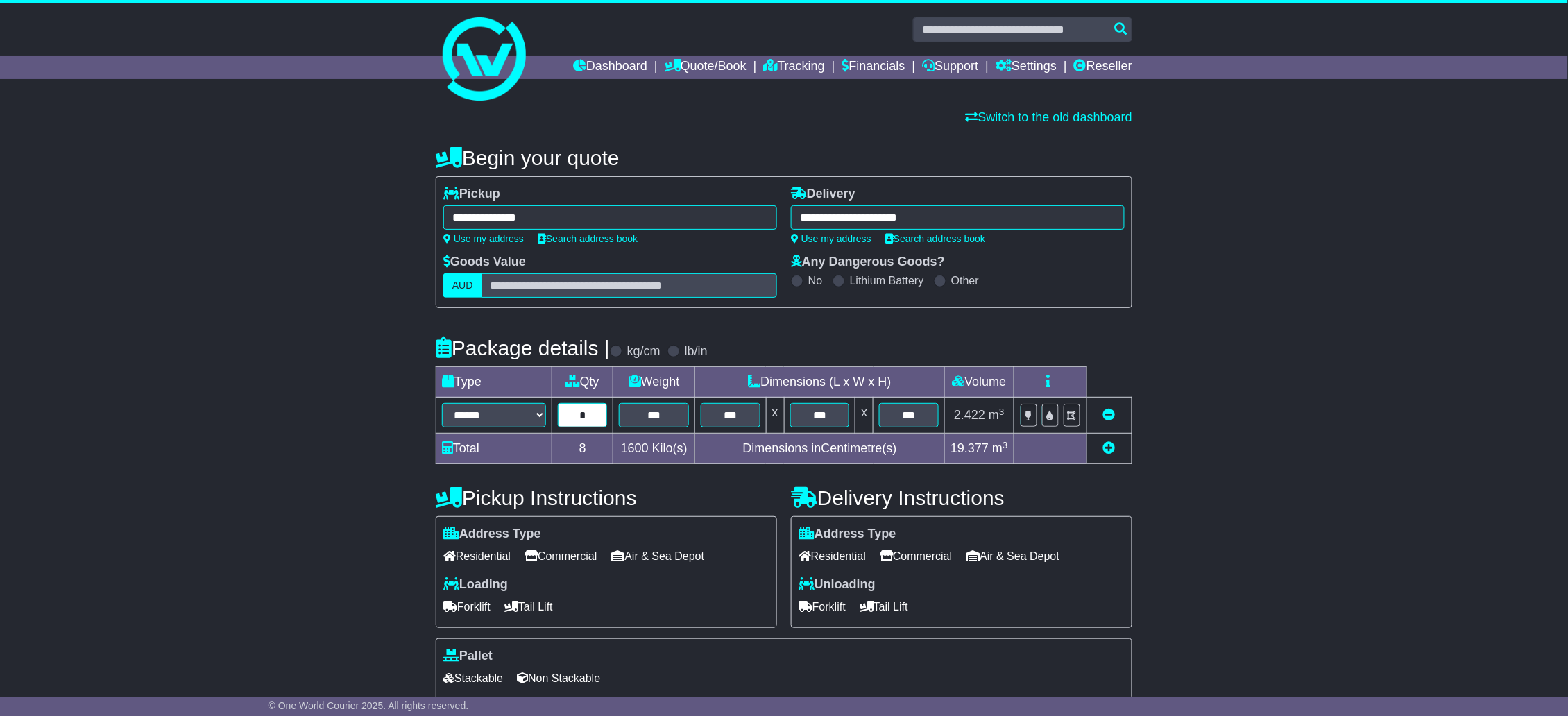 click on "*" at bounding box center (582, 415) 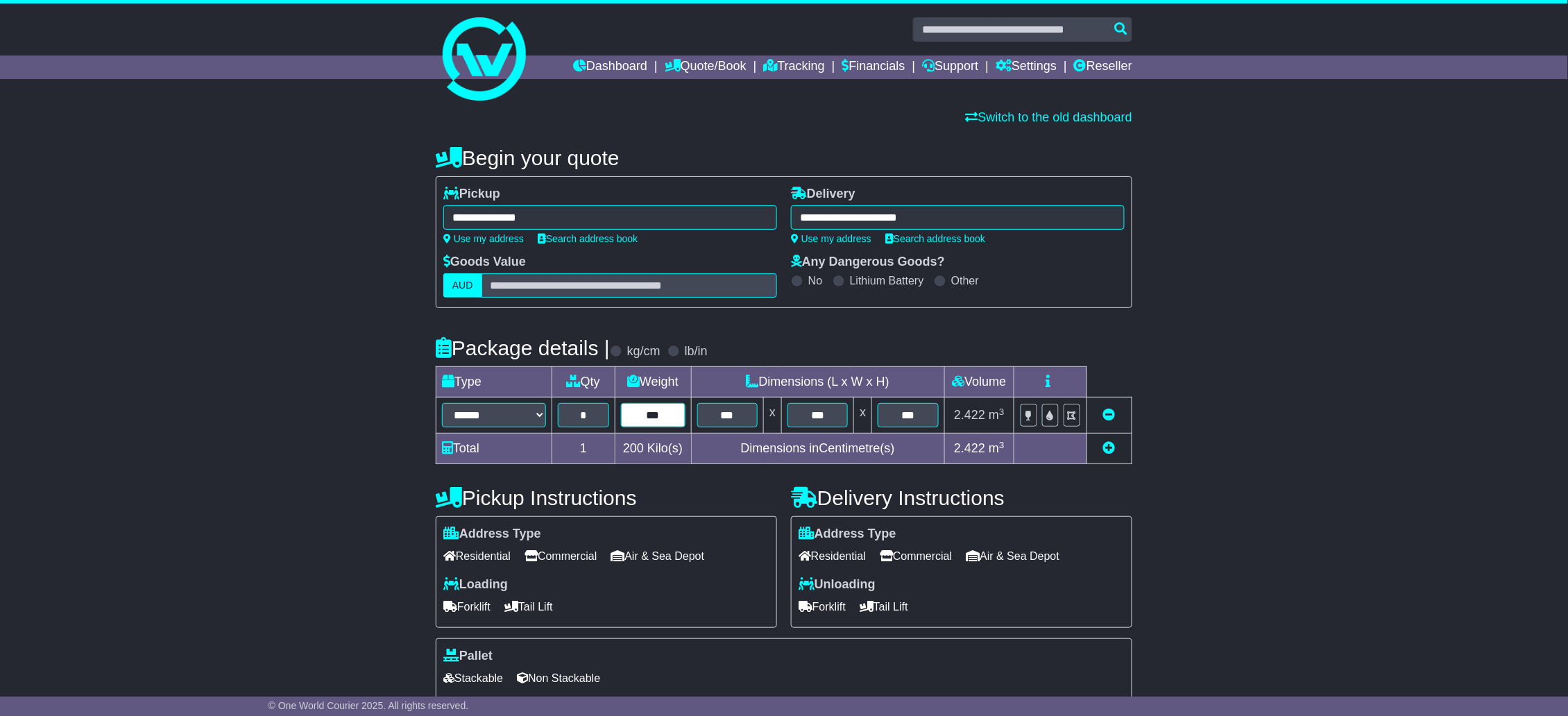 type on "***" 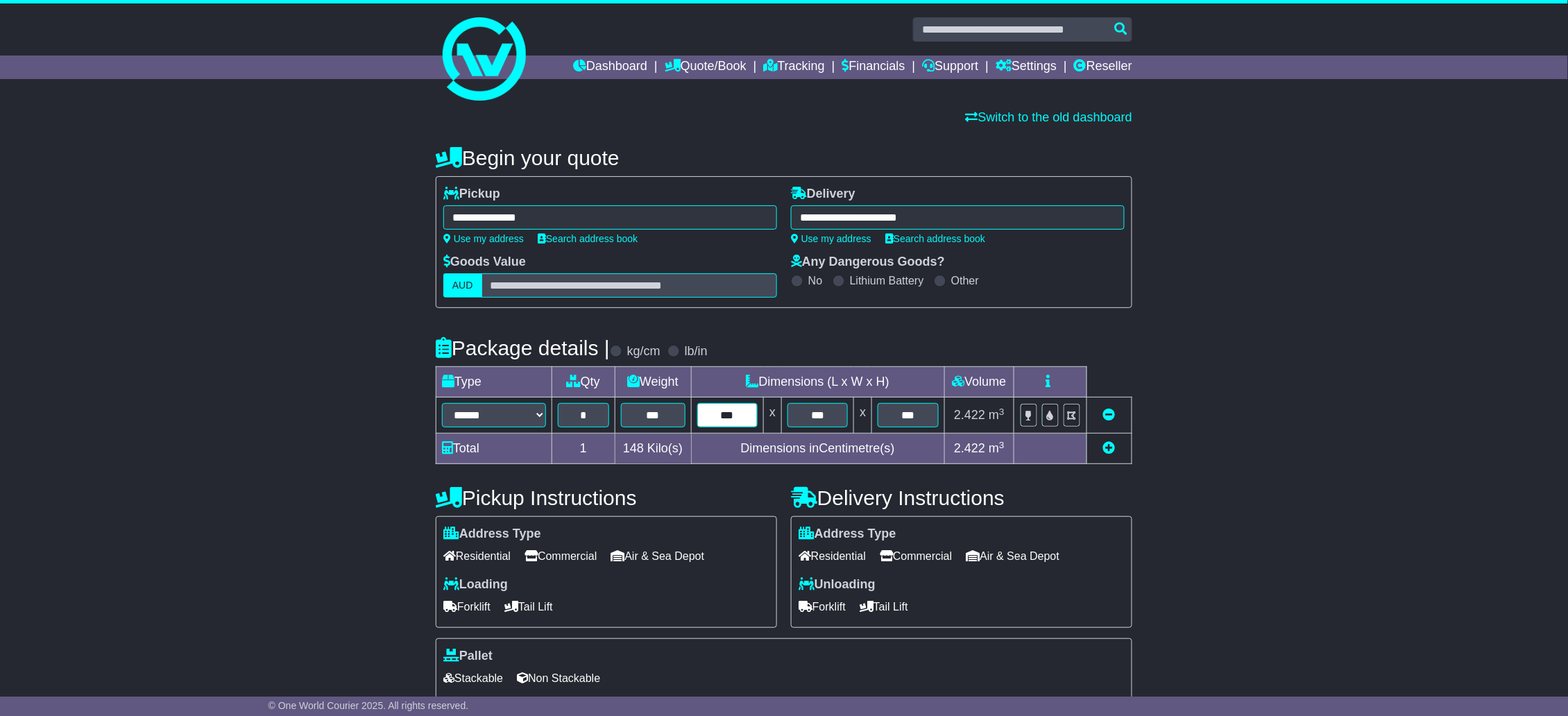 type on "***" 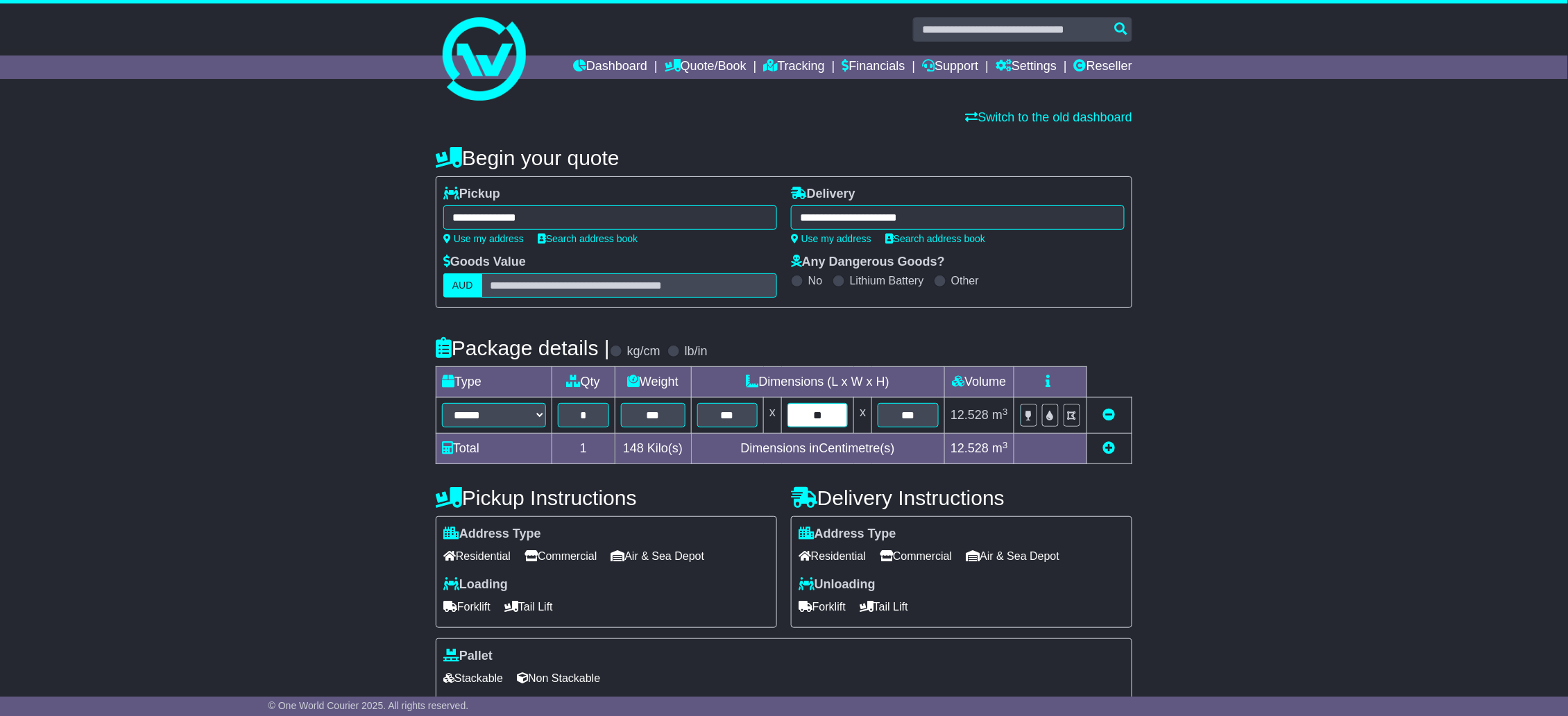 type on "**" 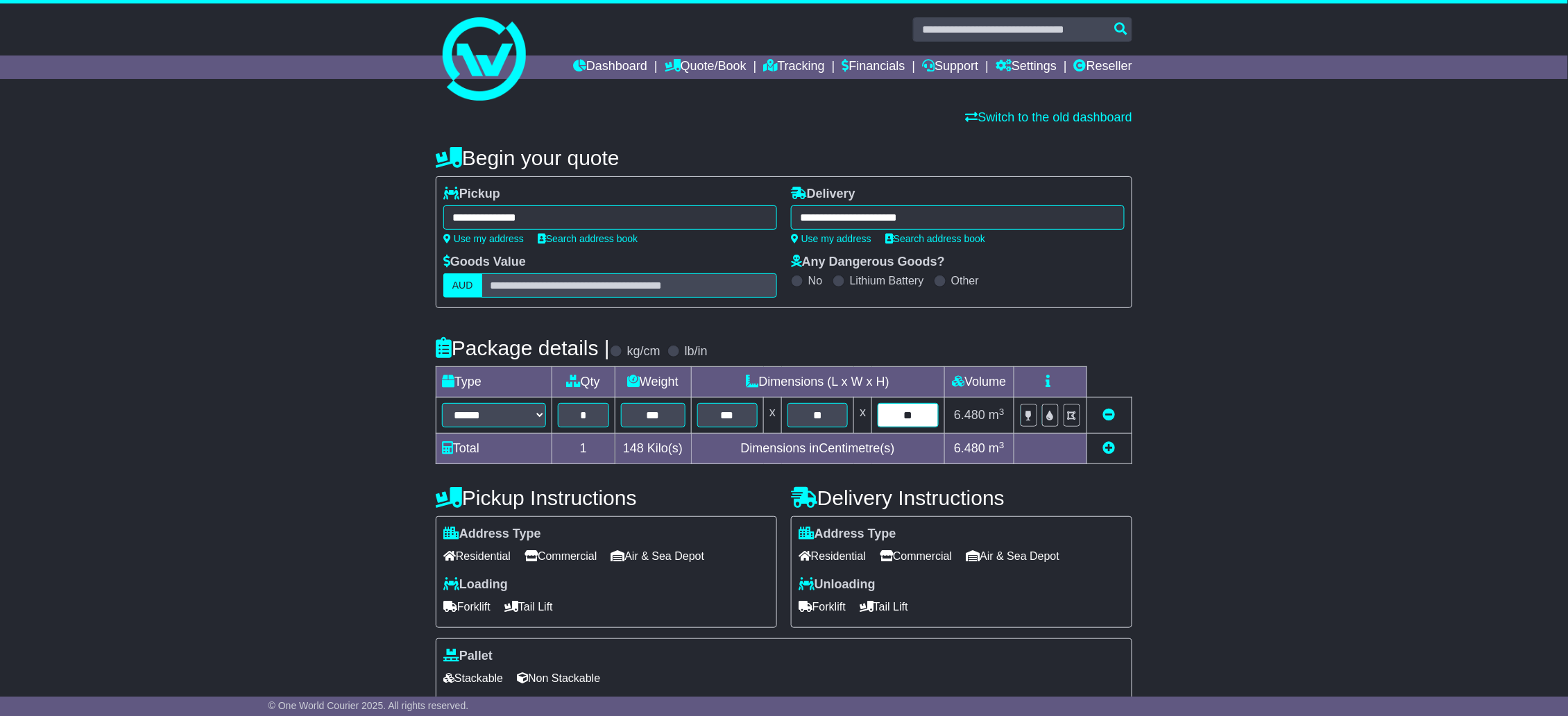type on "**" 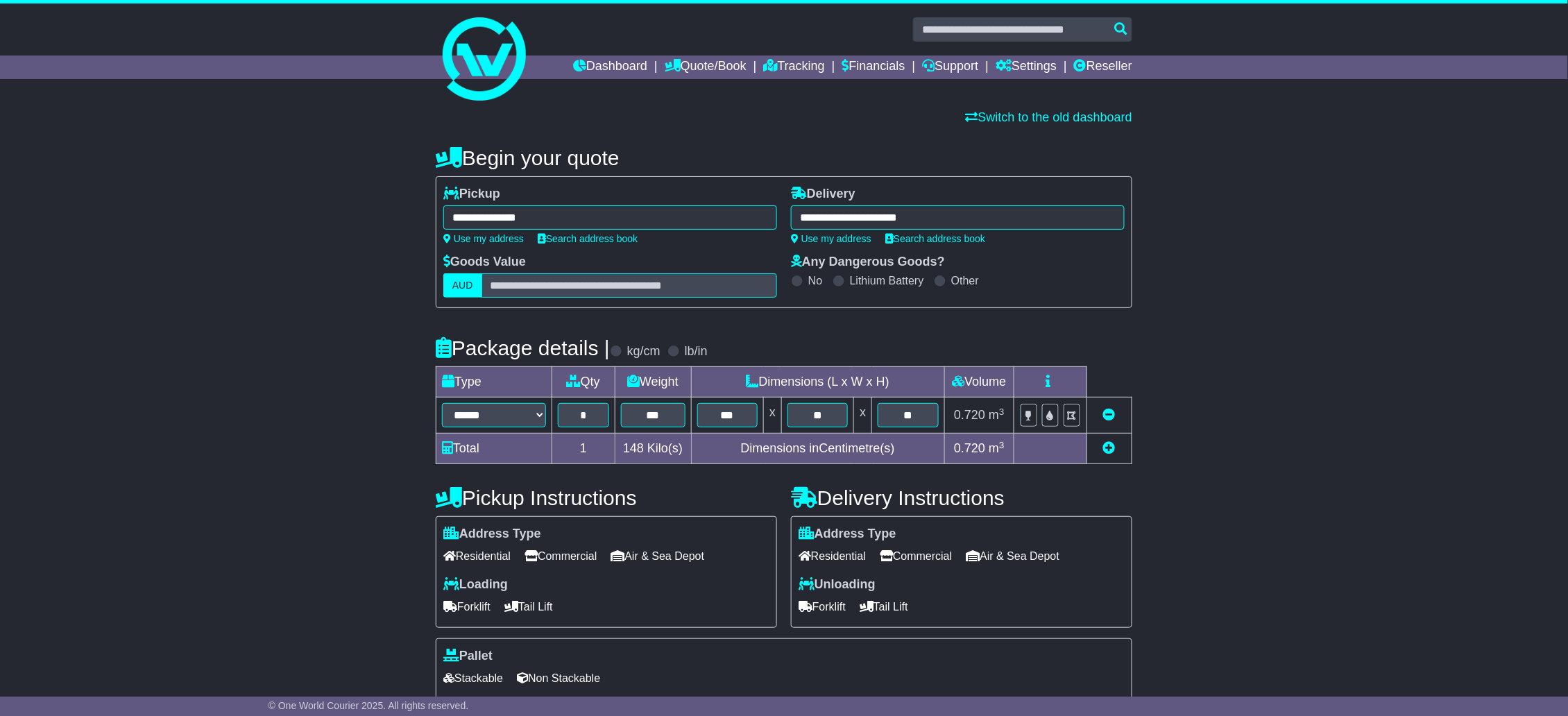 click on "Tail Lift" at bounding box center (884, 606) 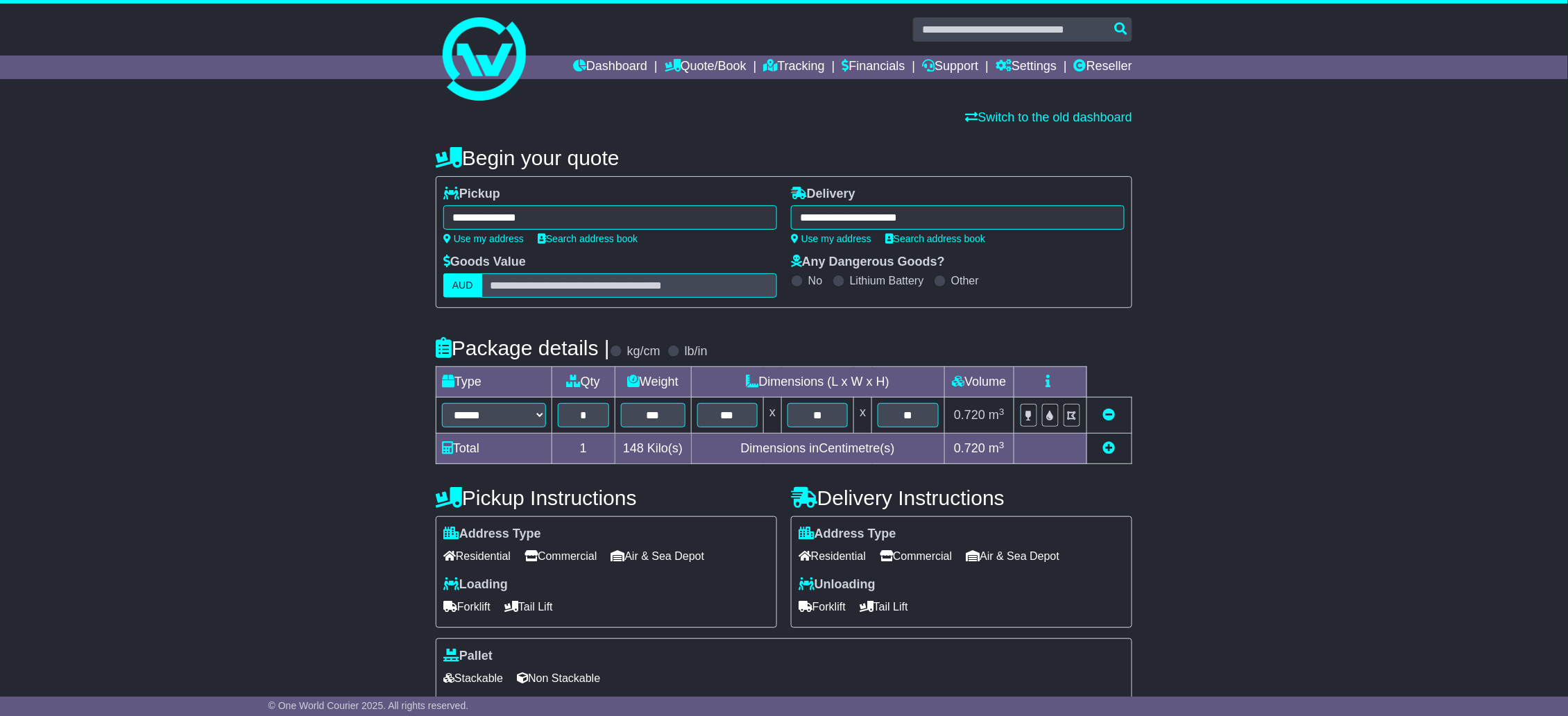 drag, startPoint x: 1555, startPoint y: 395, endPoint x: 1552, endPoint y: 458, distance: 63.071388 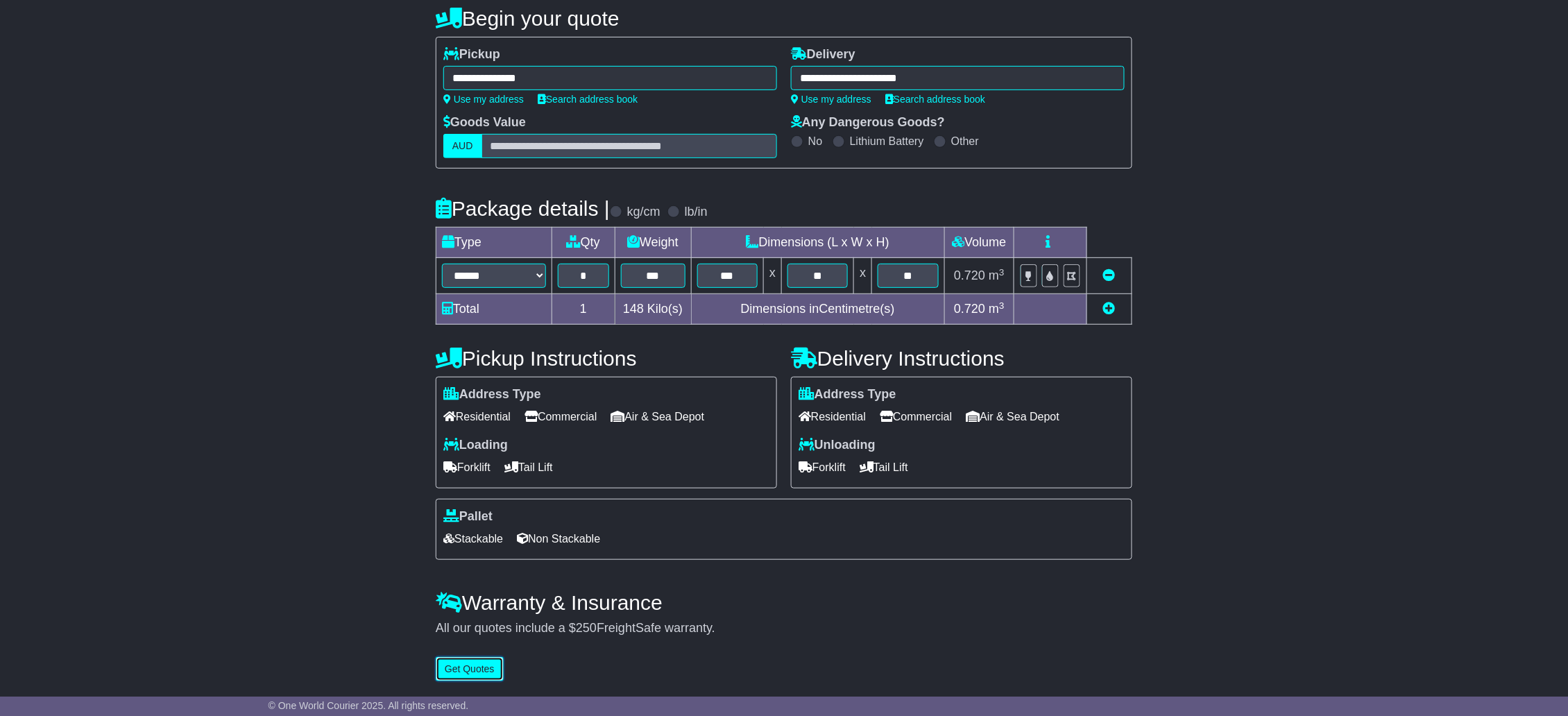 click on "Get Quotes" at bounding box center (470, 669) 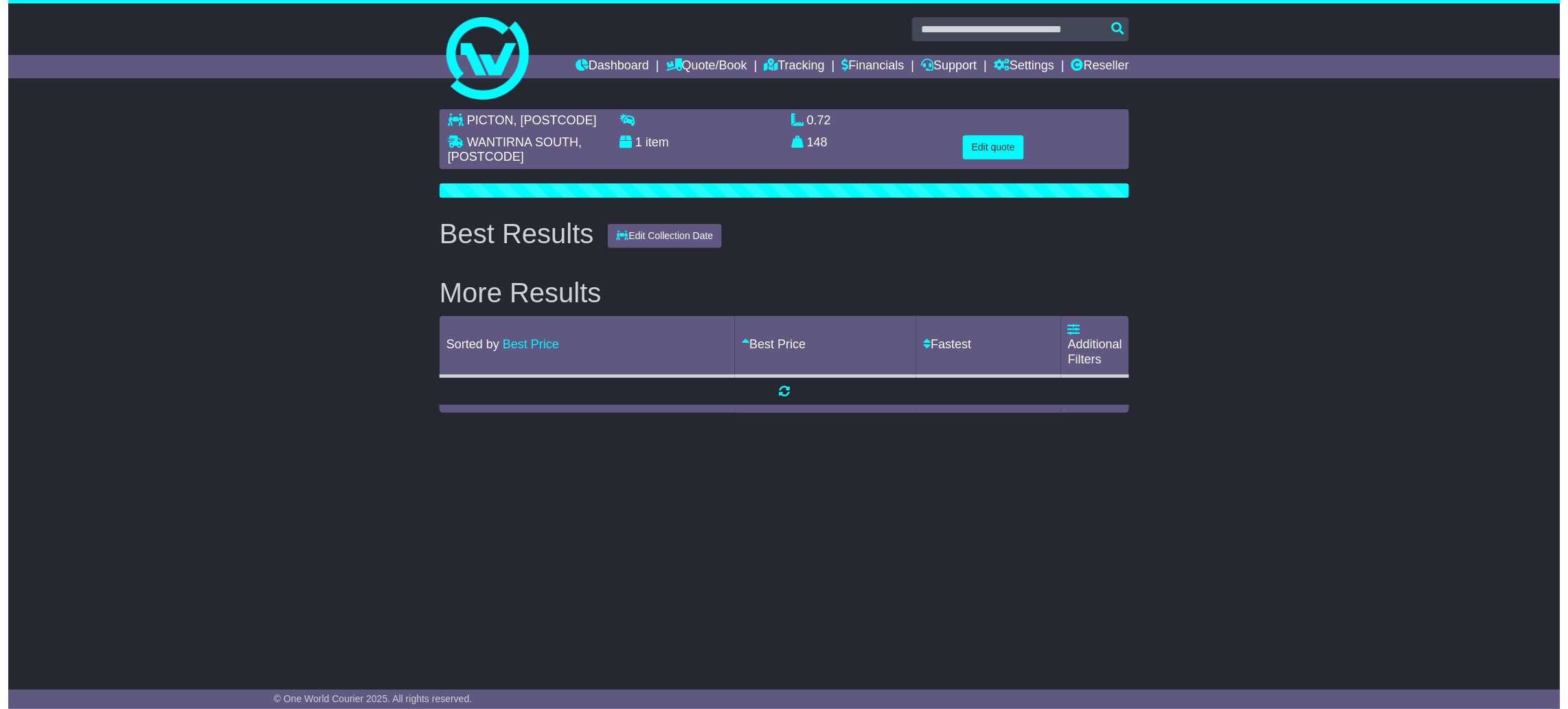 scroll, scrollTop: 0, scrollLeft: 0, axis: both 